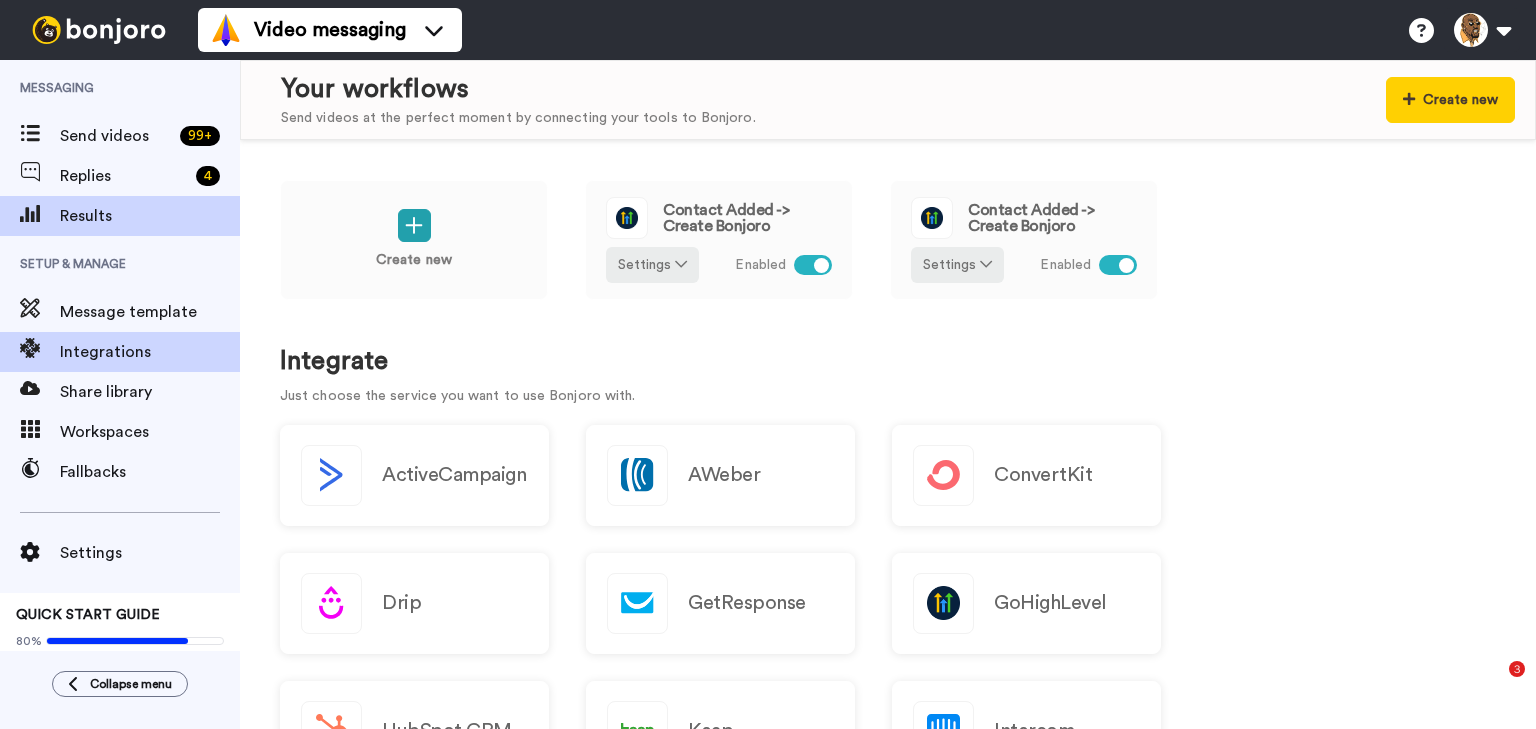 scroll, scrollTop: 0, scrollLeft: 0, axis: both 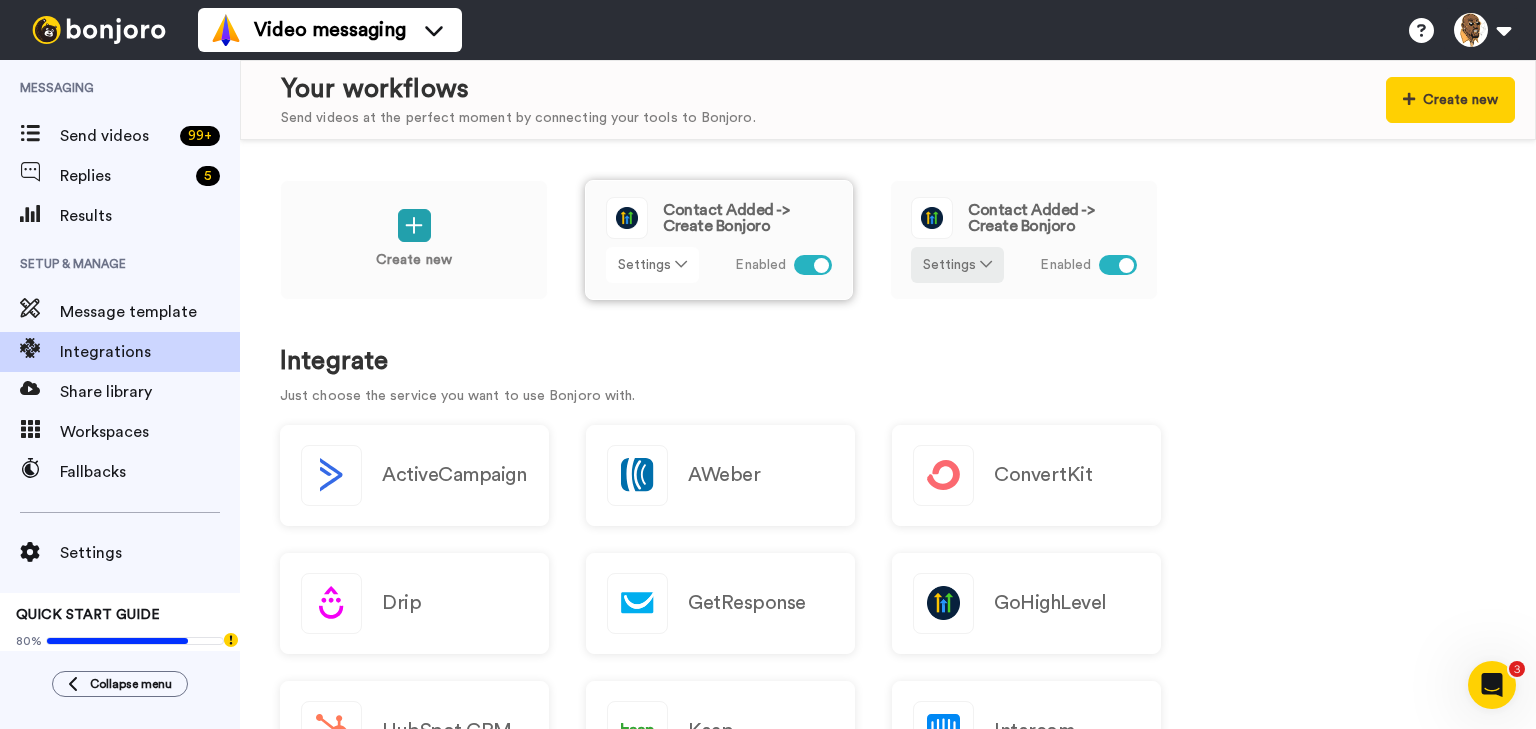 click on "Settings" at bounding box center [652, 265] 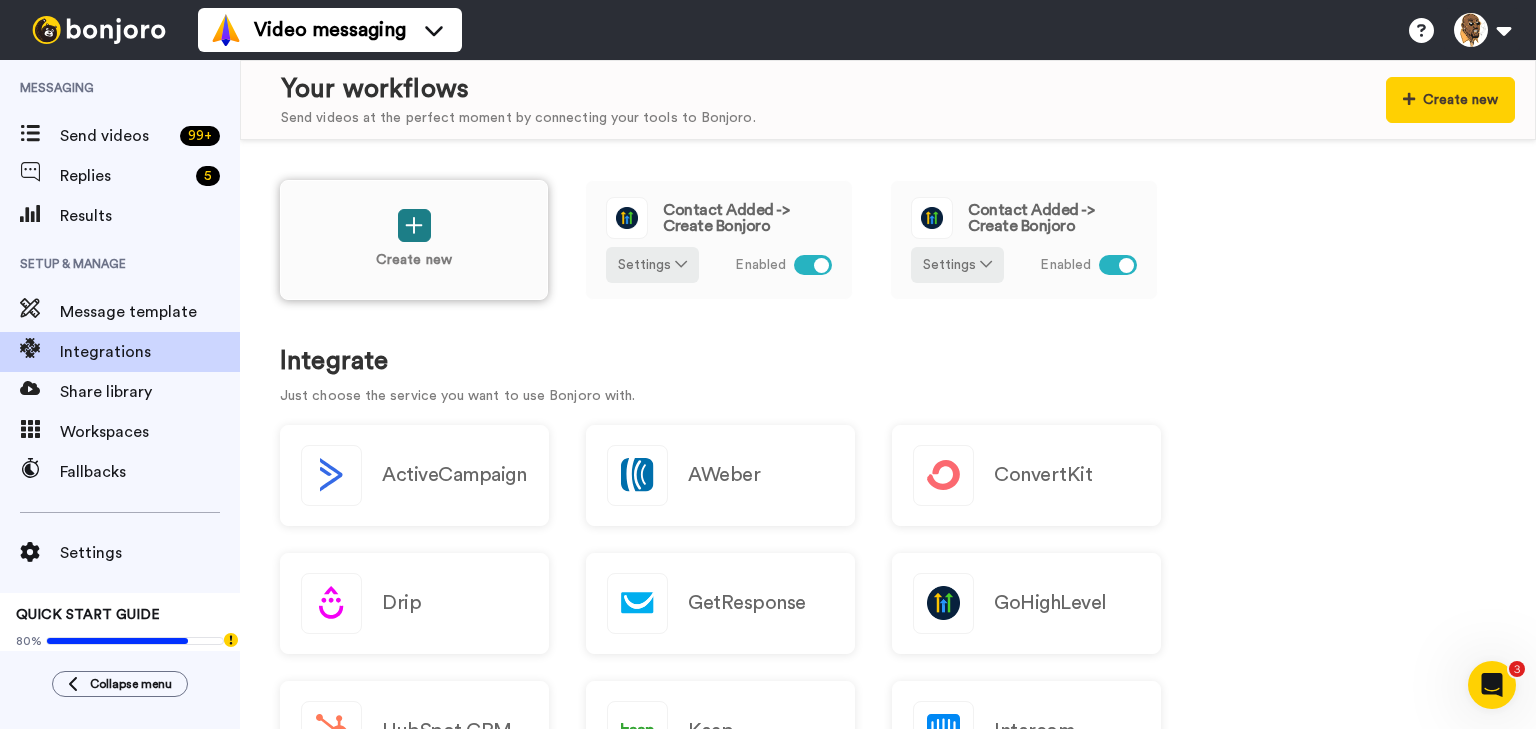 click 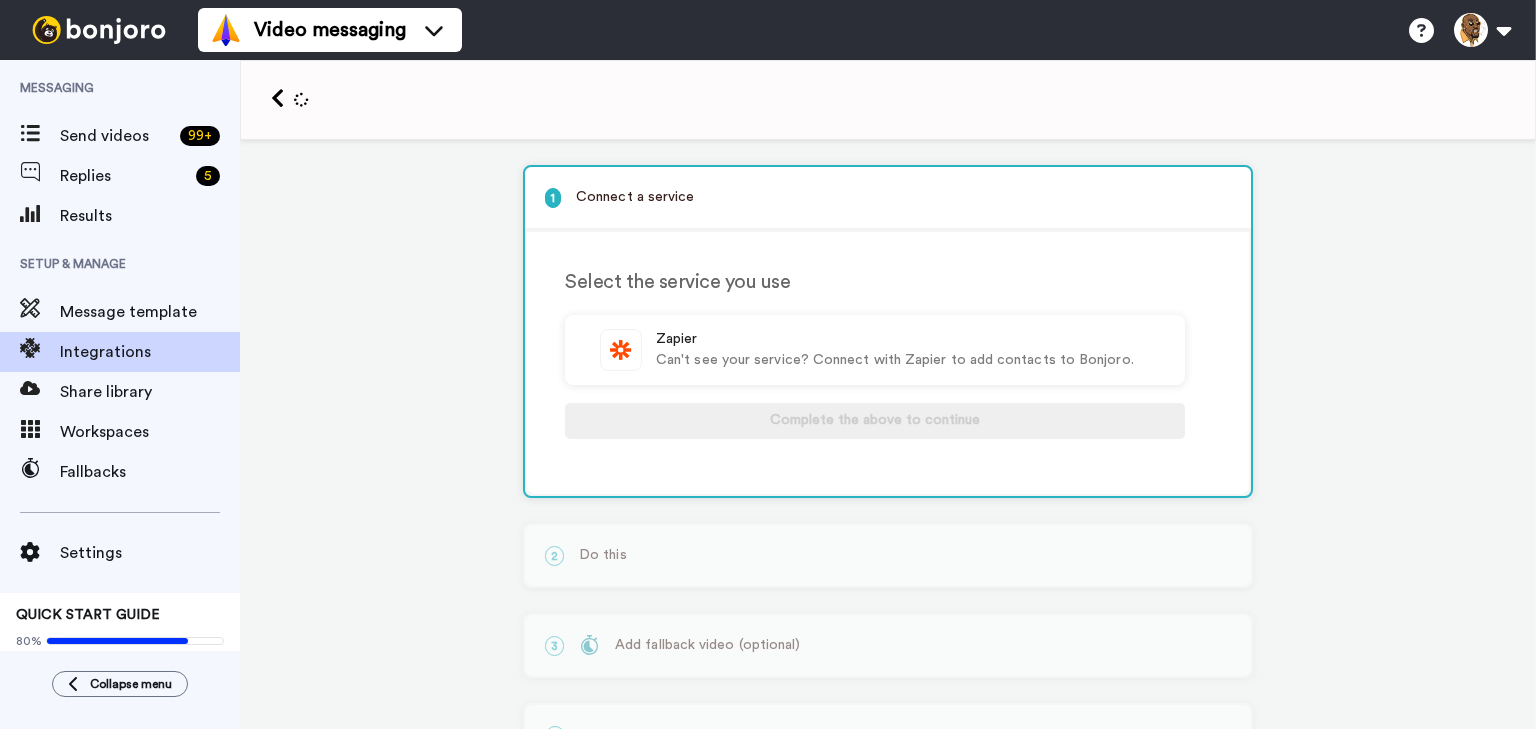 scroll, scrollTop: 0, scrollLeft: 0, axis: both 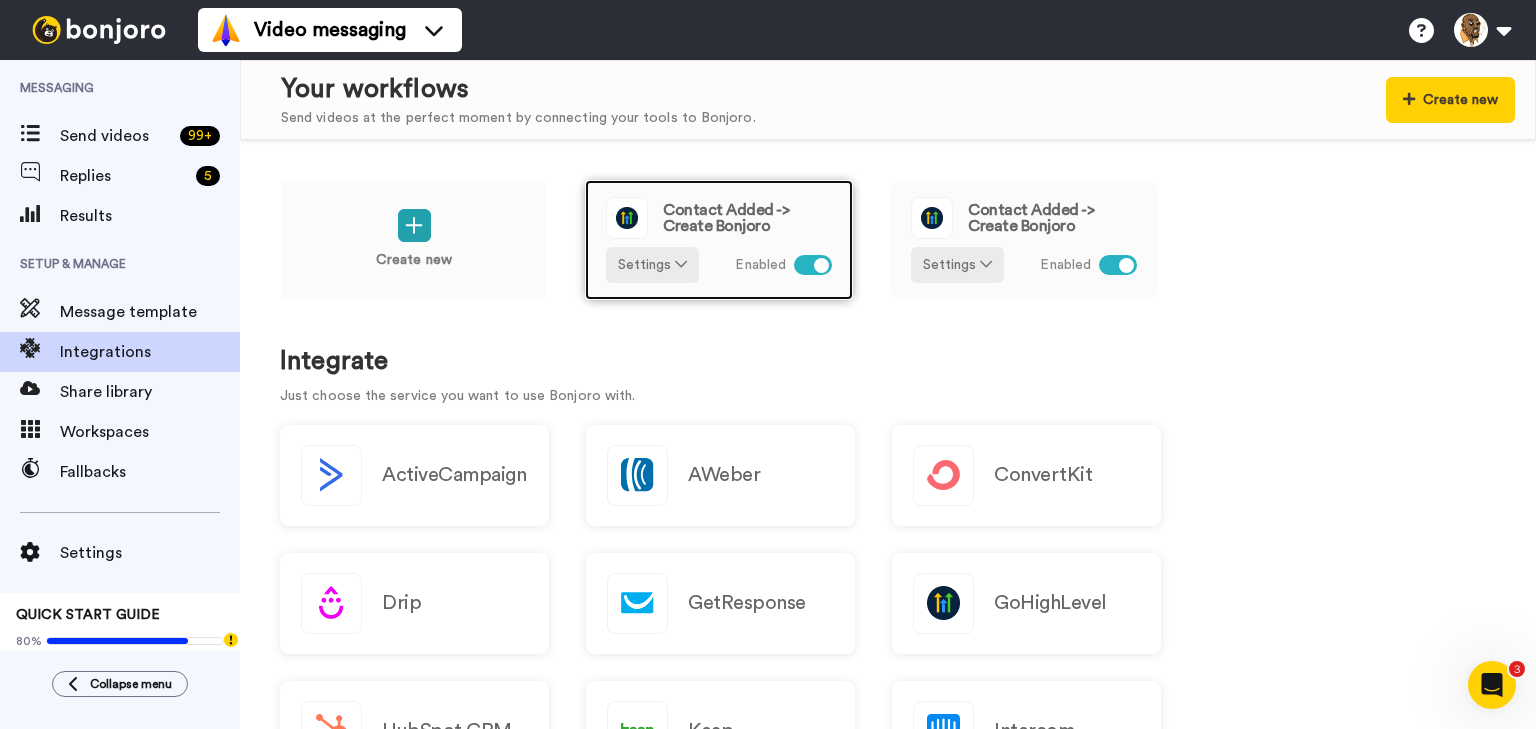 click on "Contact Added -> Create Bonjoro" at bounding box center (747, 218) 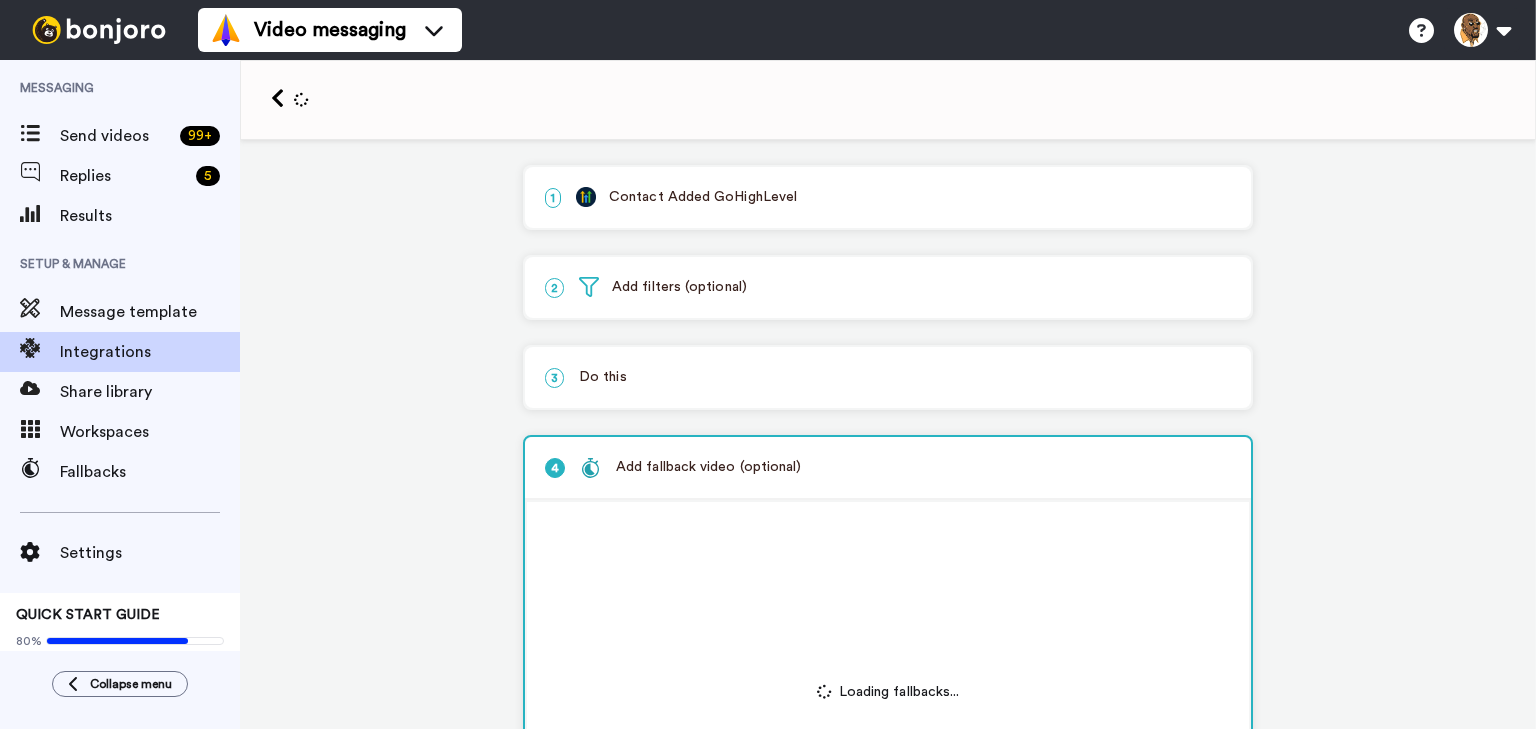 scroll, scrollTop: 0, scrollLeft: 0, axis: both 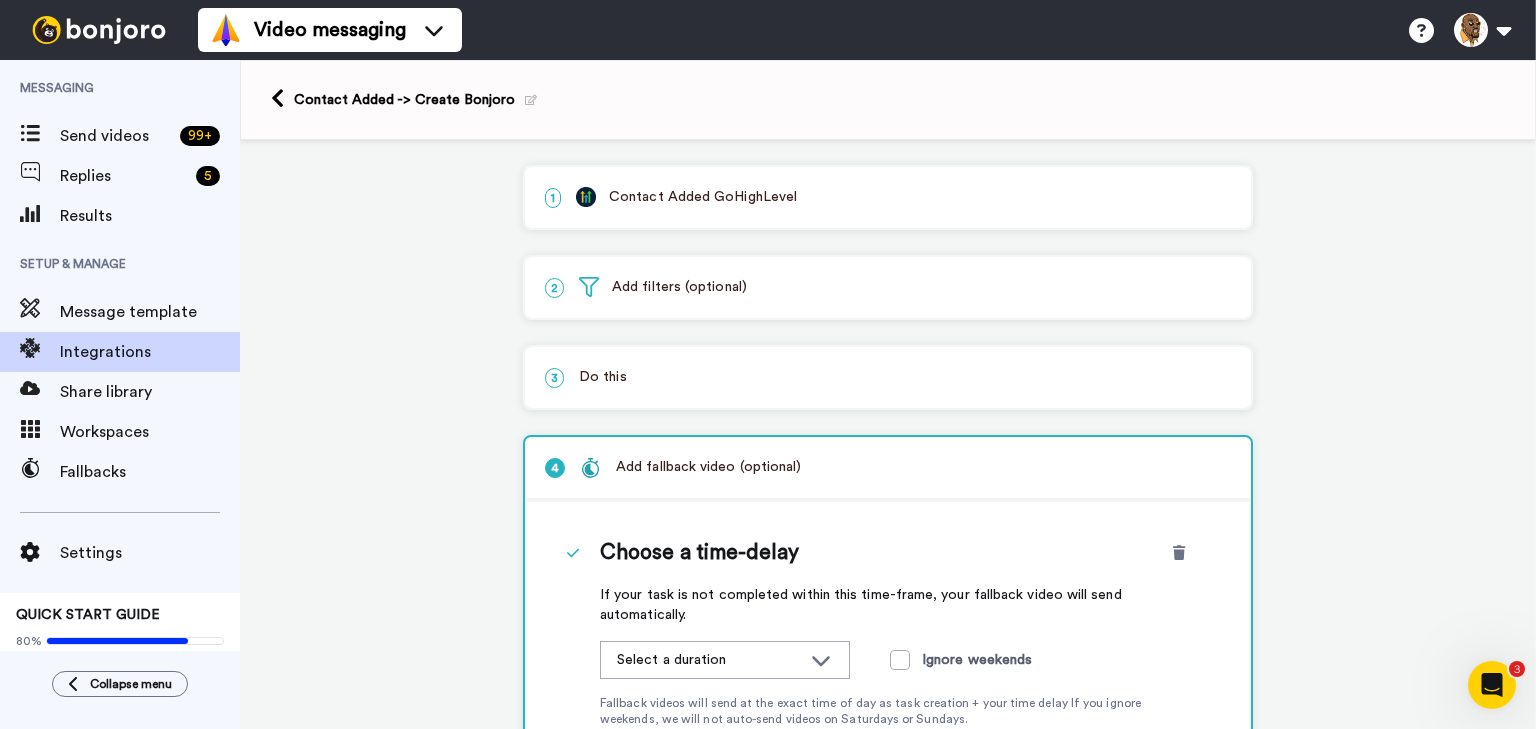 click at bounding box center [531, 100] 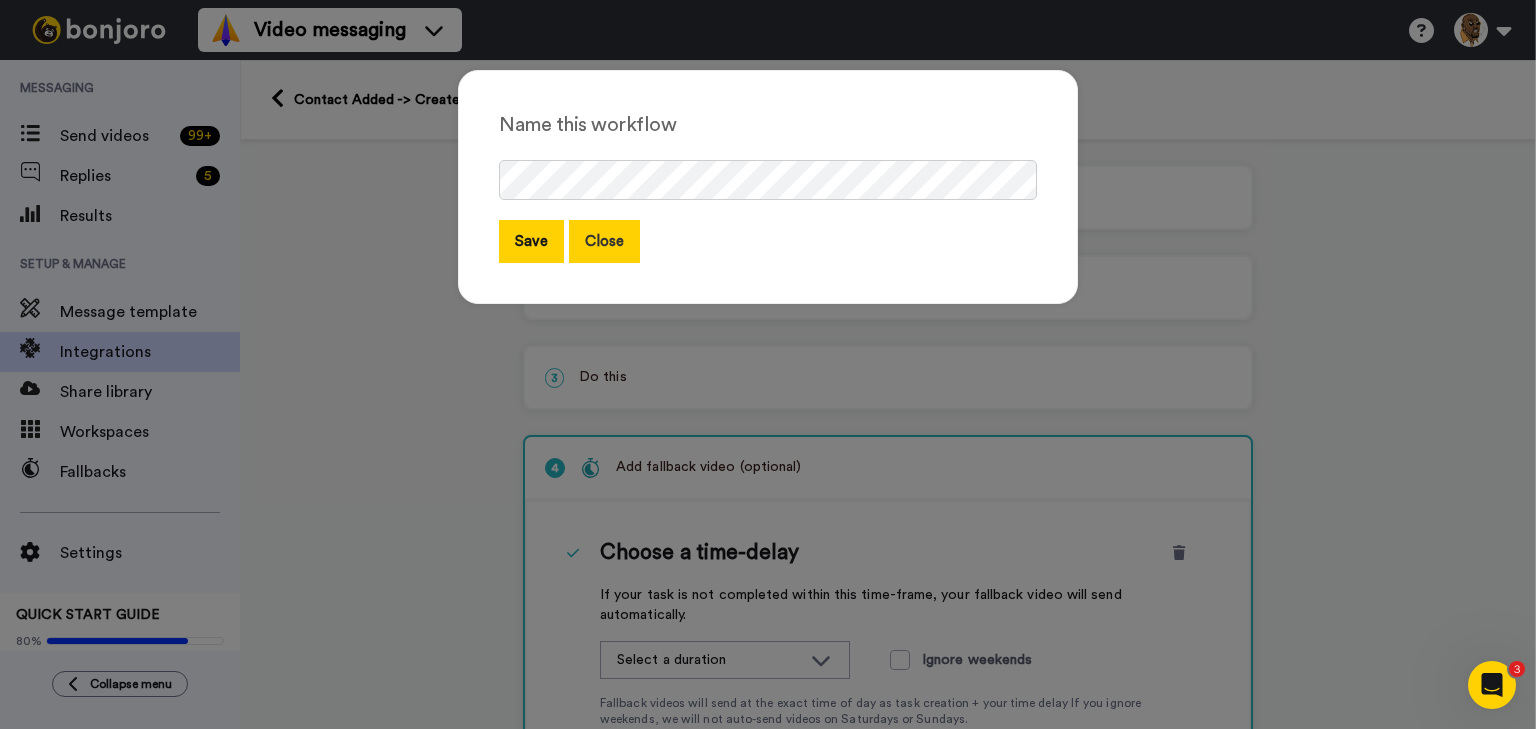 click on "Close" at bounding box center (604, 241) 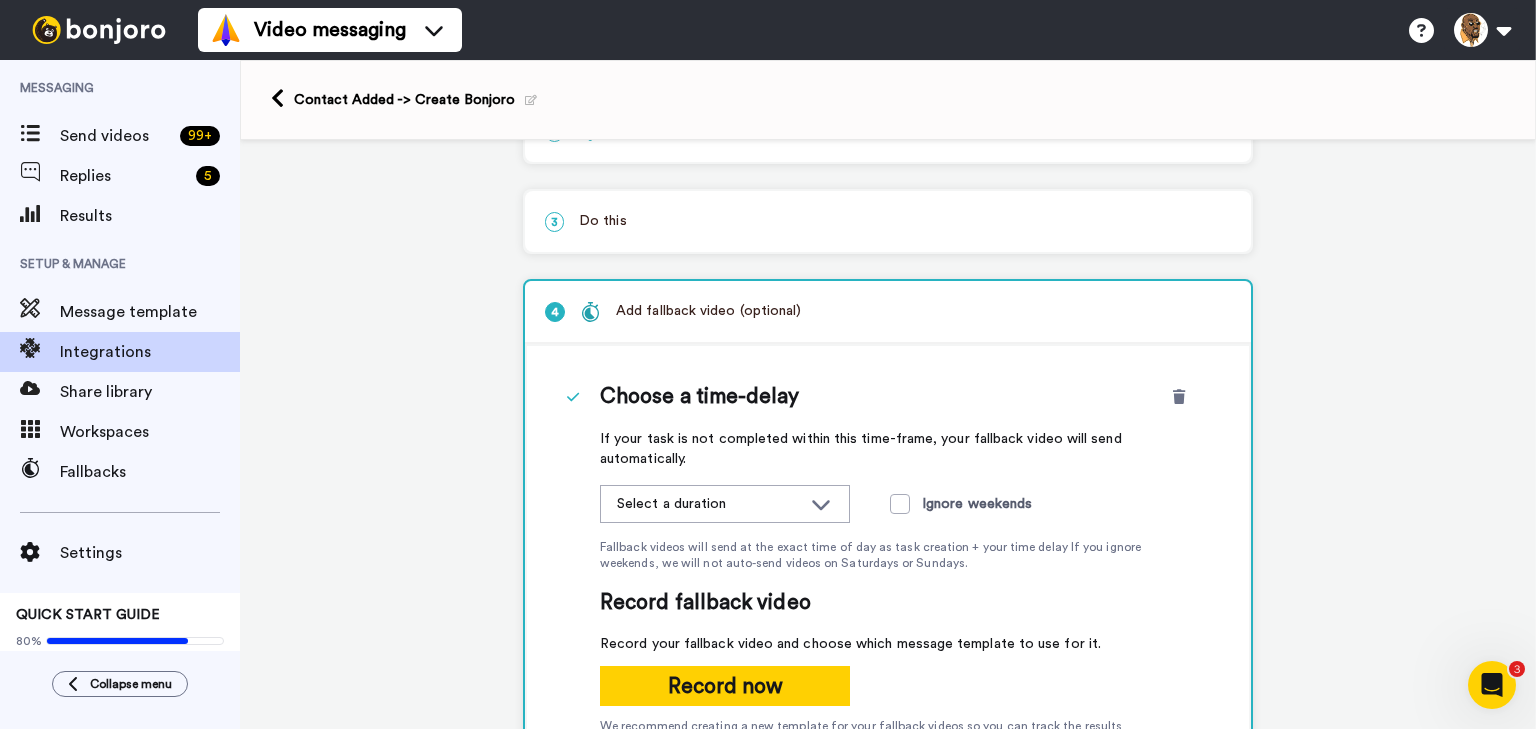 scroll, scrollTop: 111, scrollLeft: 0, axis: vertical 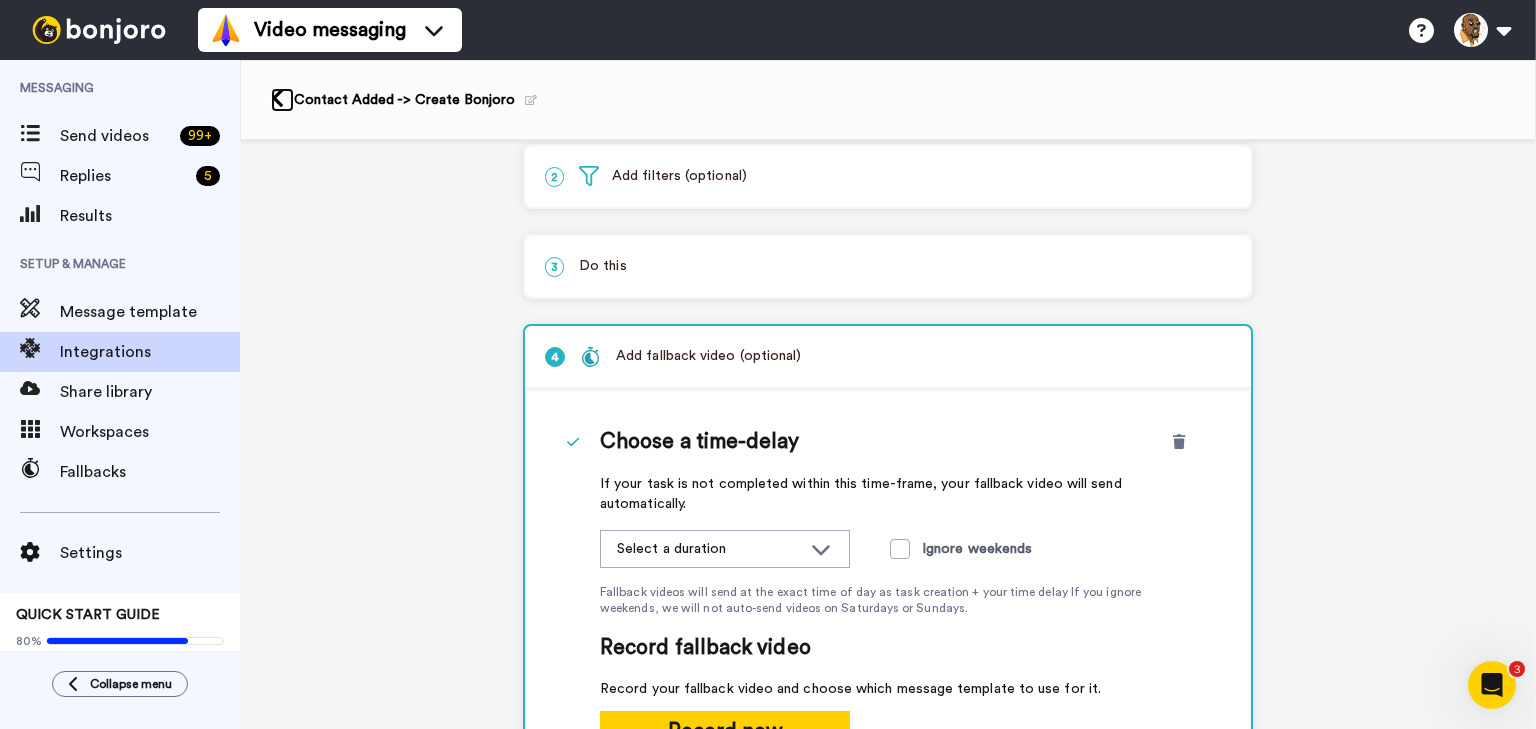 click at bounding box center (277, 98) 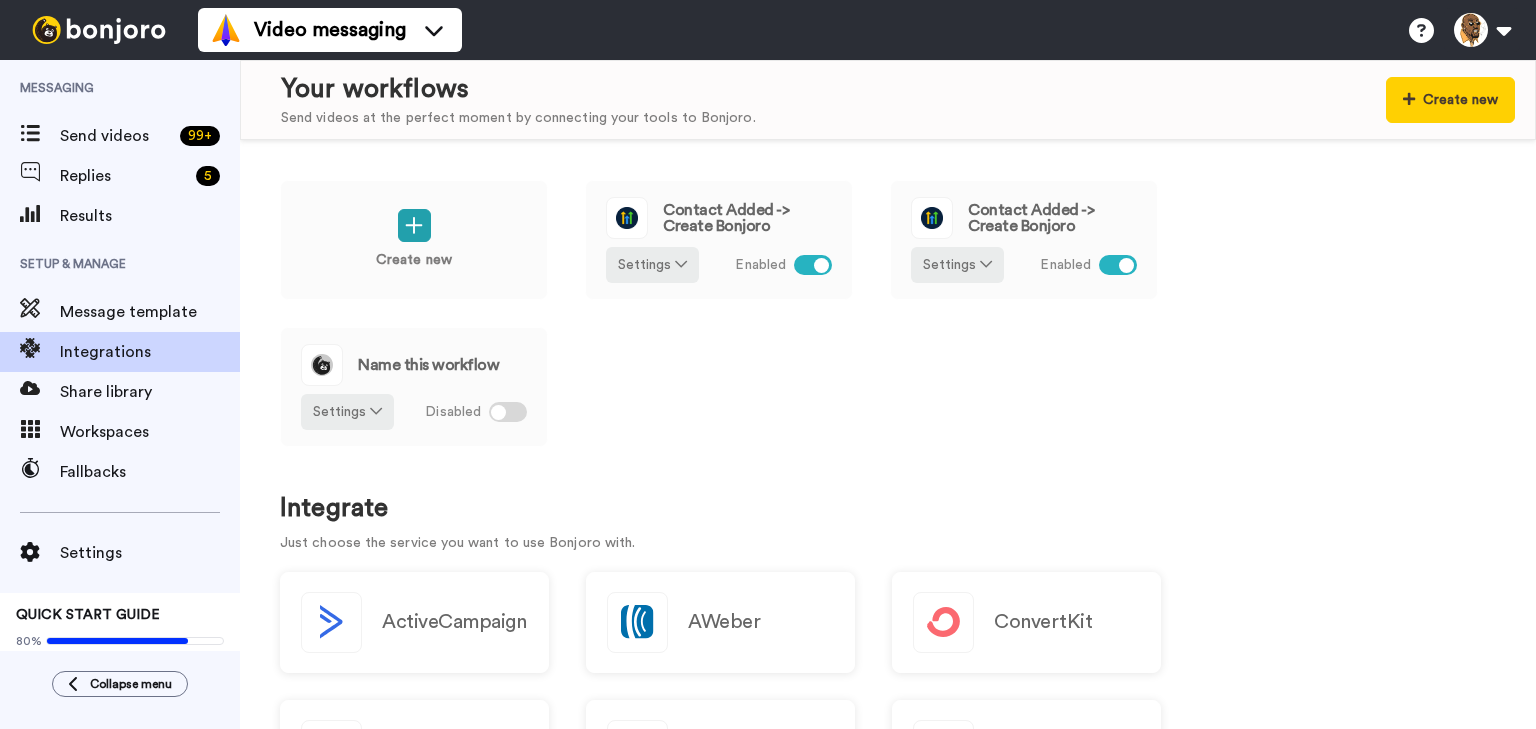 scroll, scrollTop: 0, scrollLeft: 0, axis: both 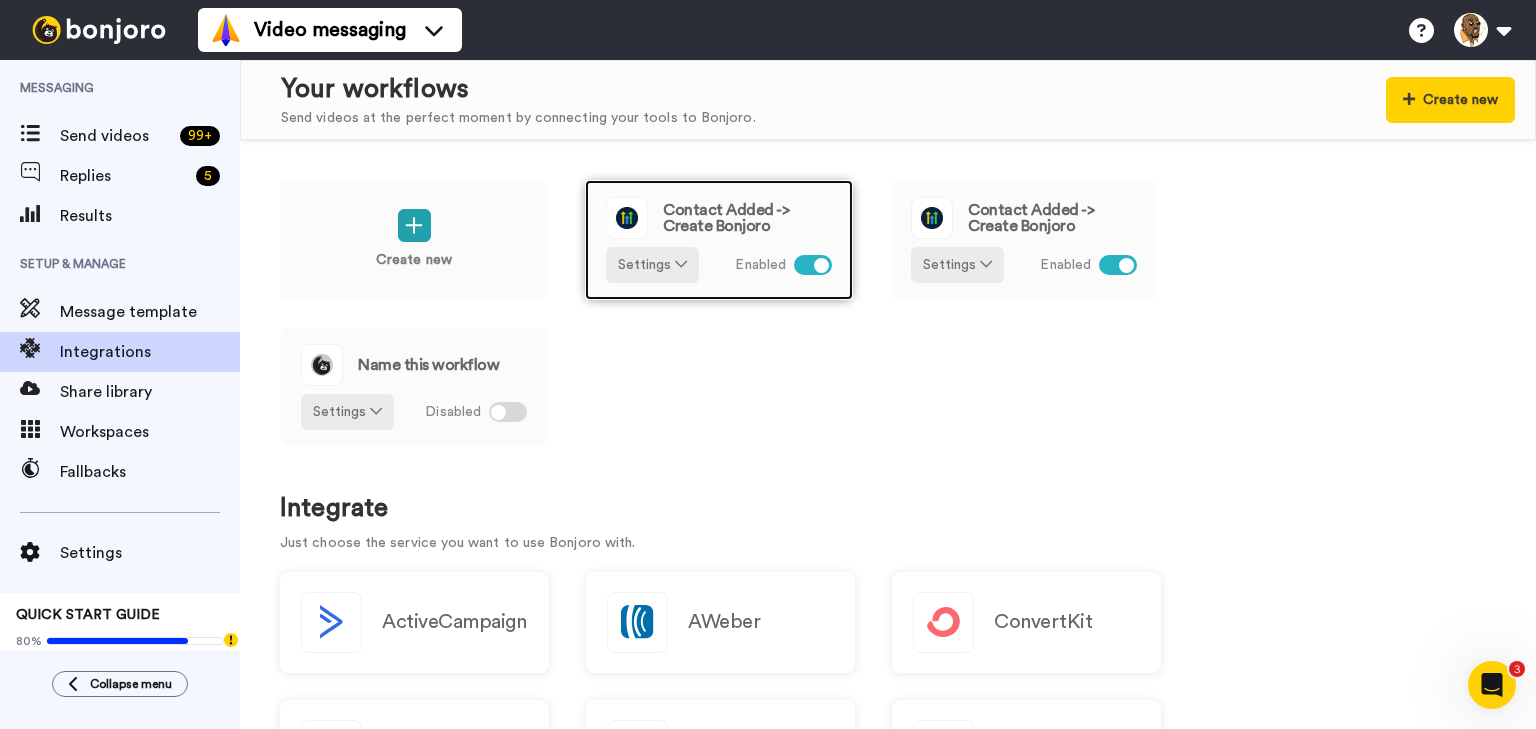 click on "Contact Added -> Create Bonjoro" at bounding box center [747, 218] 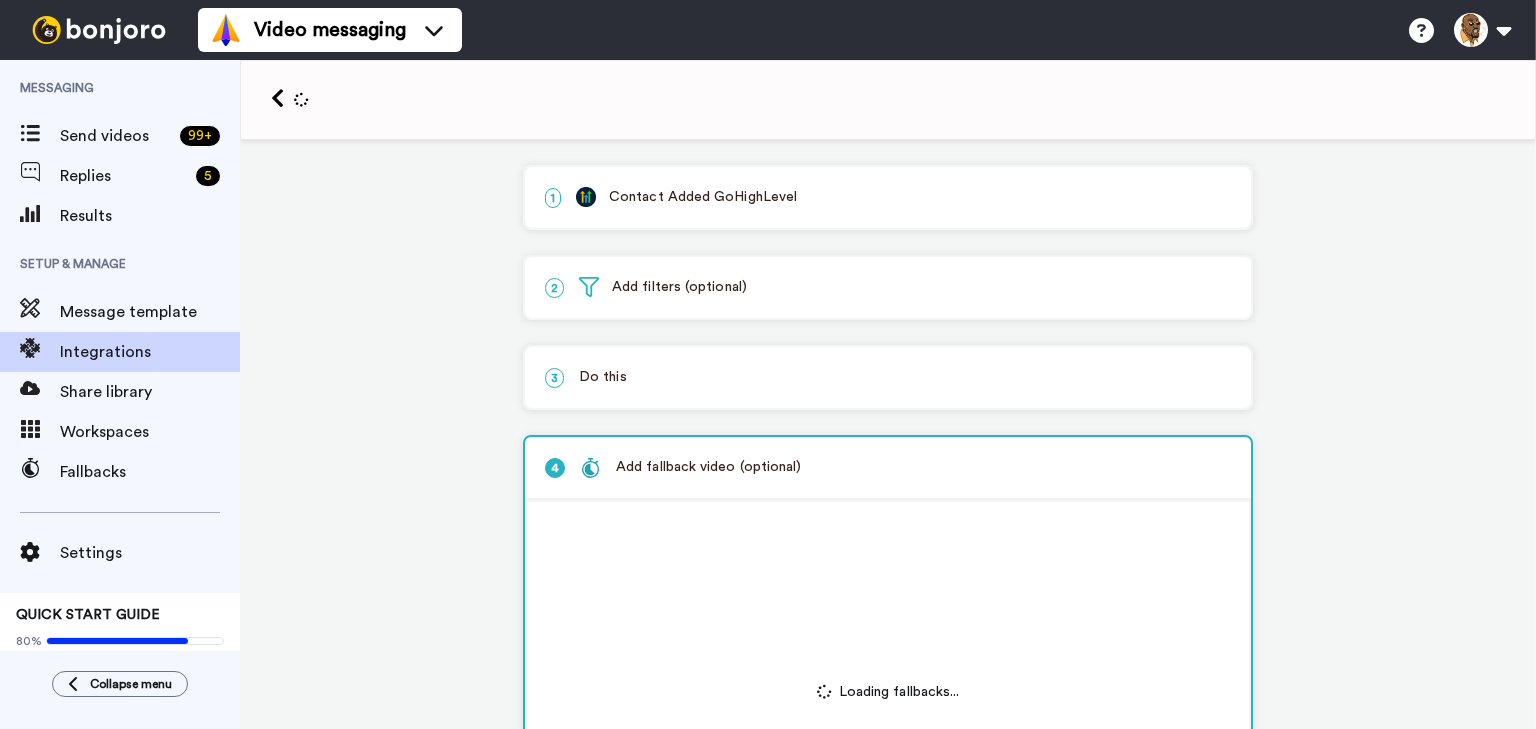 scroll, scrollTop: 0, scrollLeft: 0, axis: both 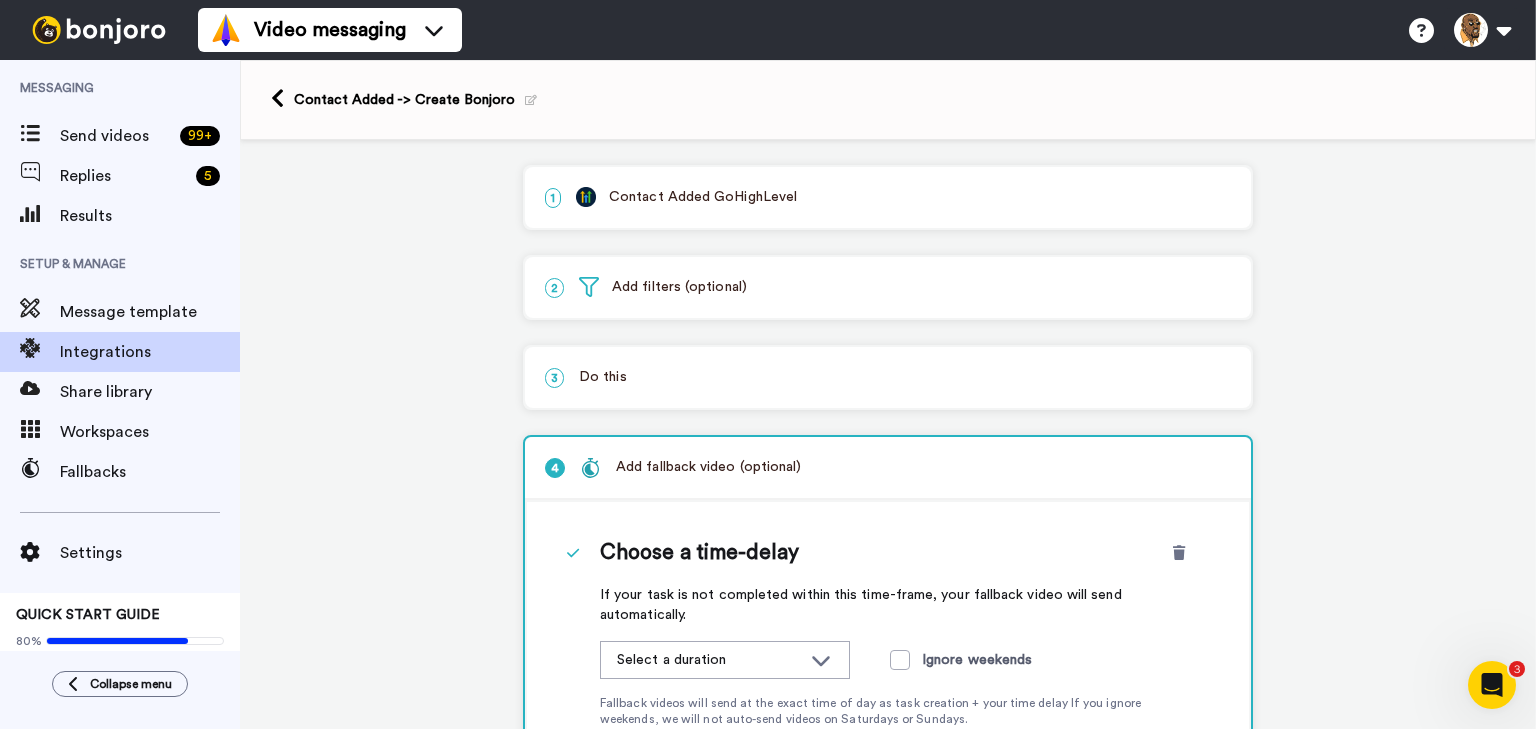 click at bounding box center [531, 100] 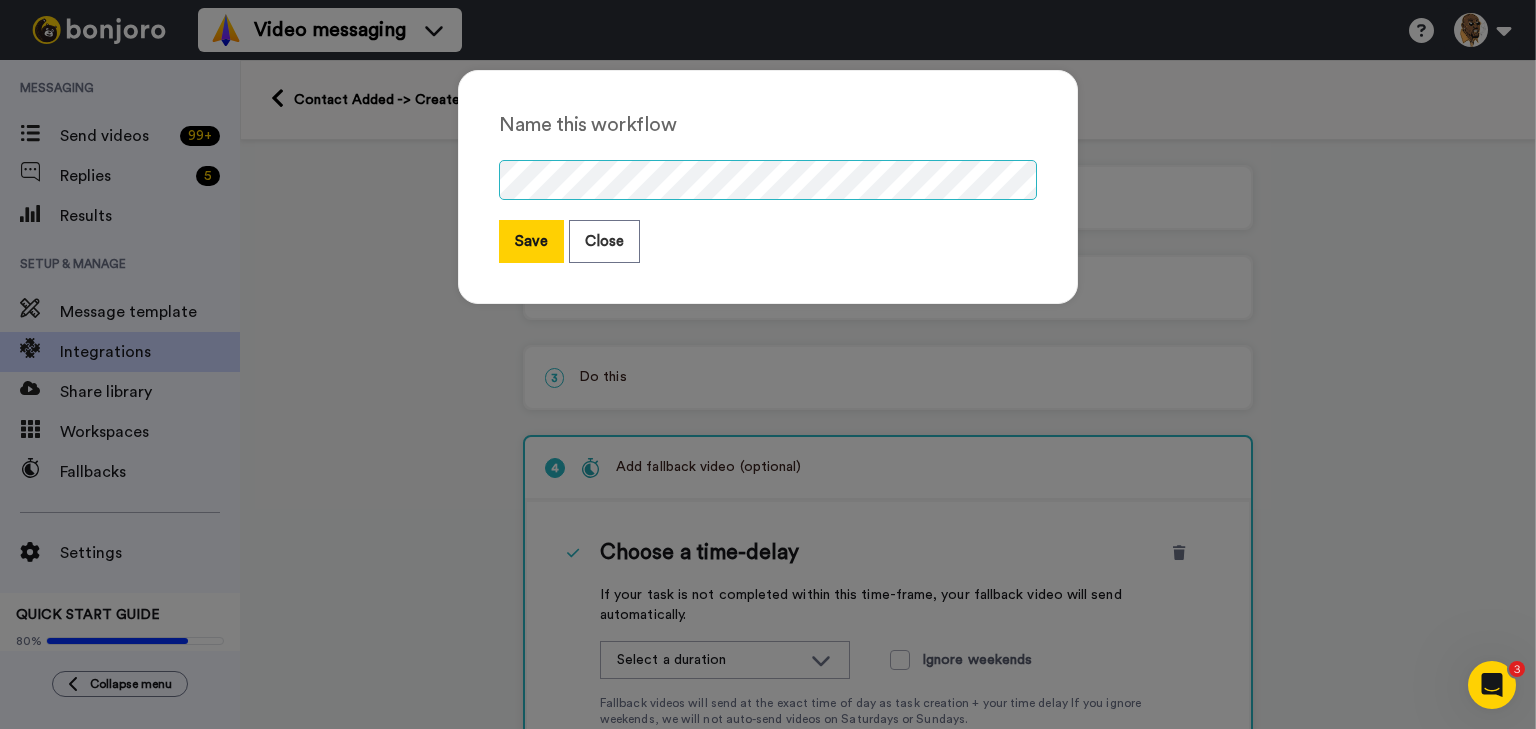 click on "Name this workflow Save Close" at bounding box center (768, 364) 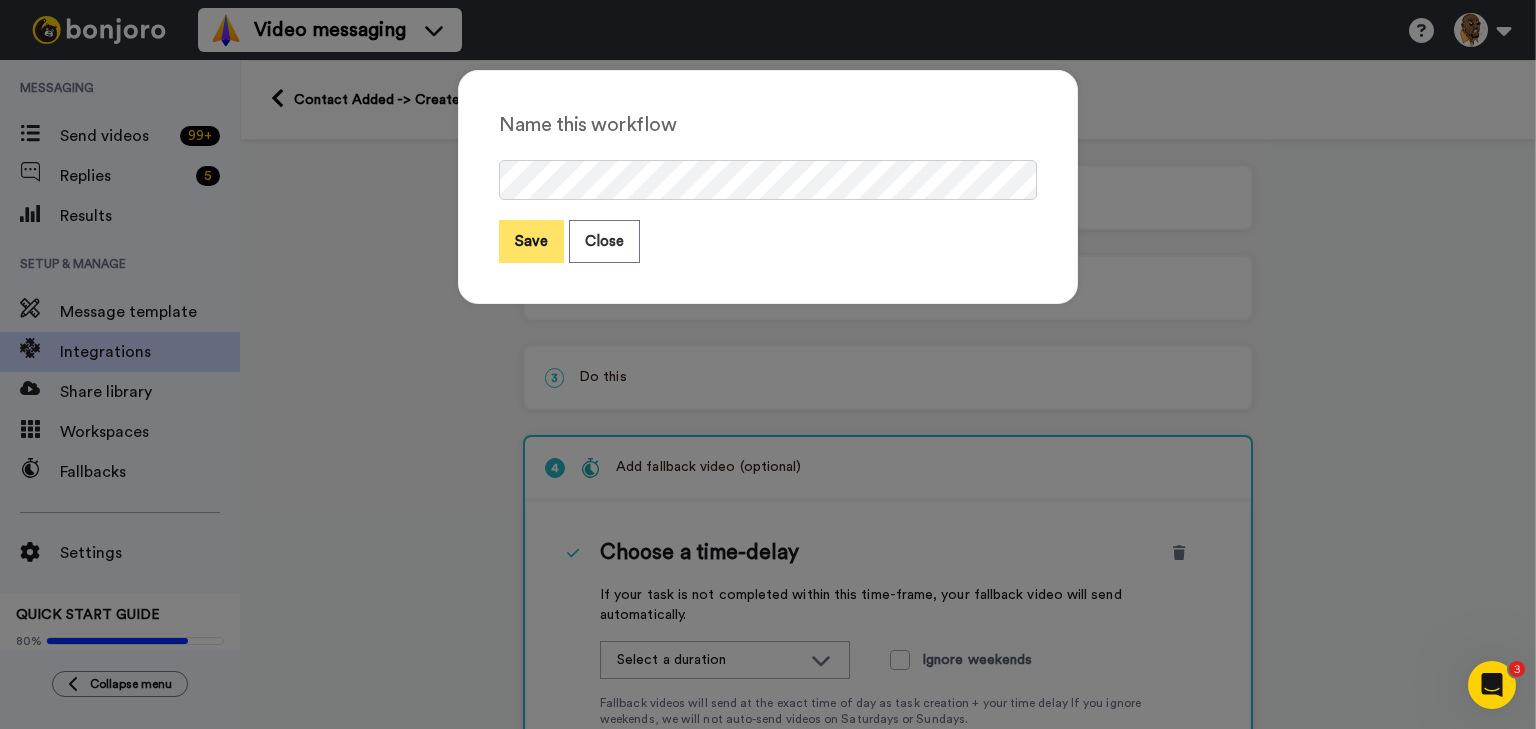click on "Save" at bounding box center (531, 241) 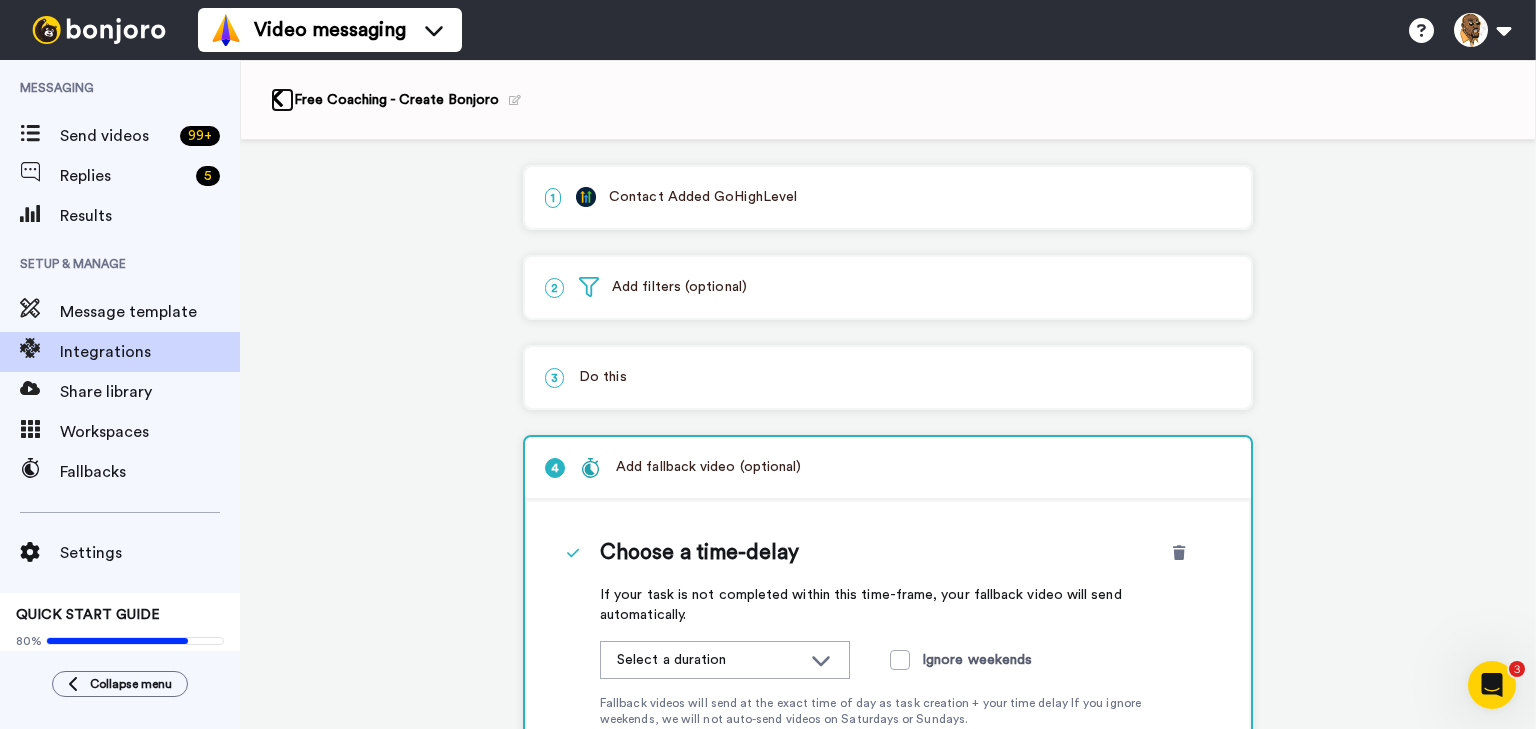 click at bounding box center (277, 98) 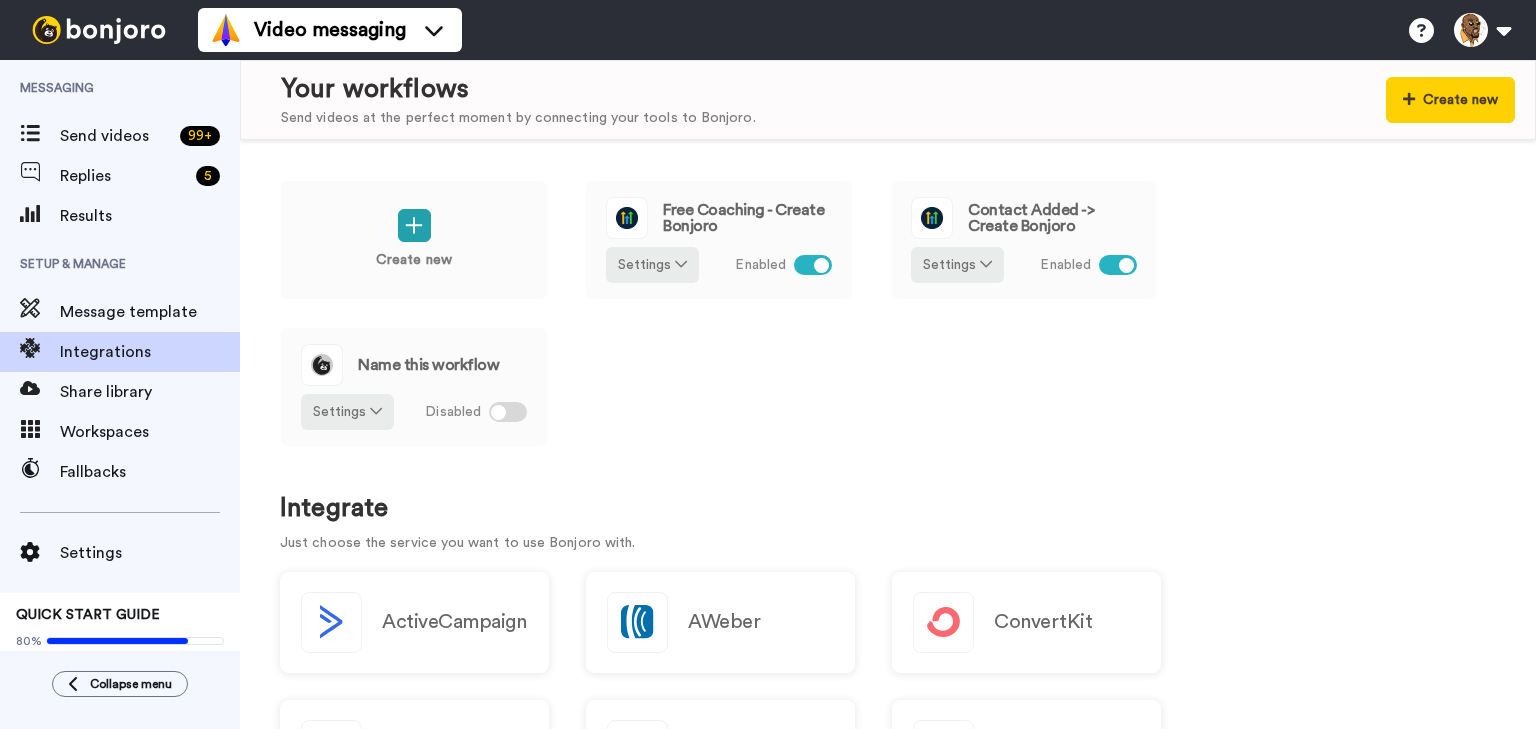 scroll, scrollTop: 0, scrollLeft: 0, axis: both 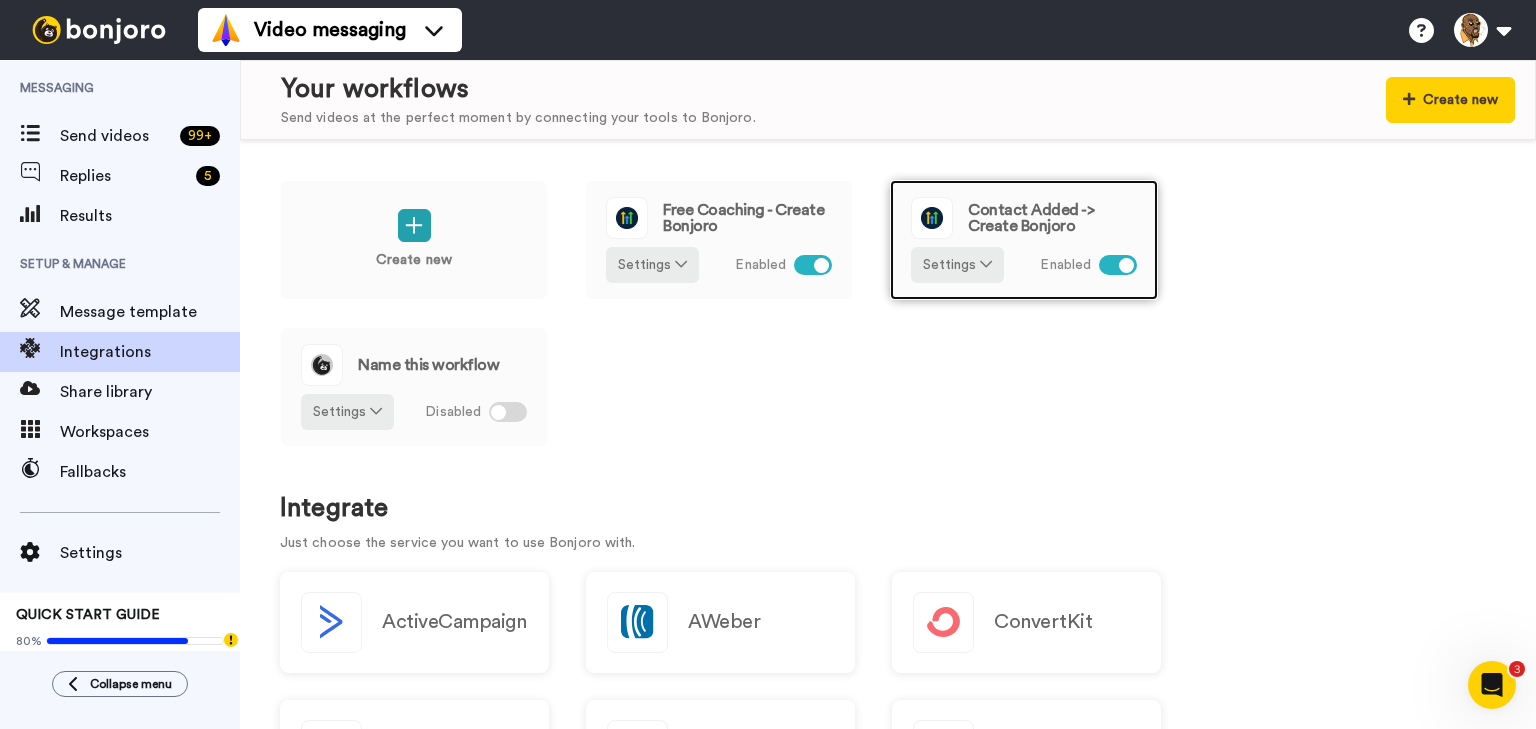 click on "Contact Added -> Create Bonjoro" at bounding box center [1052, 218] 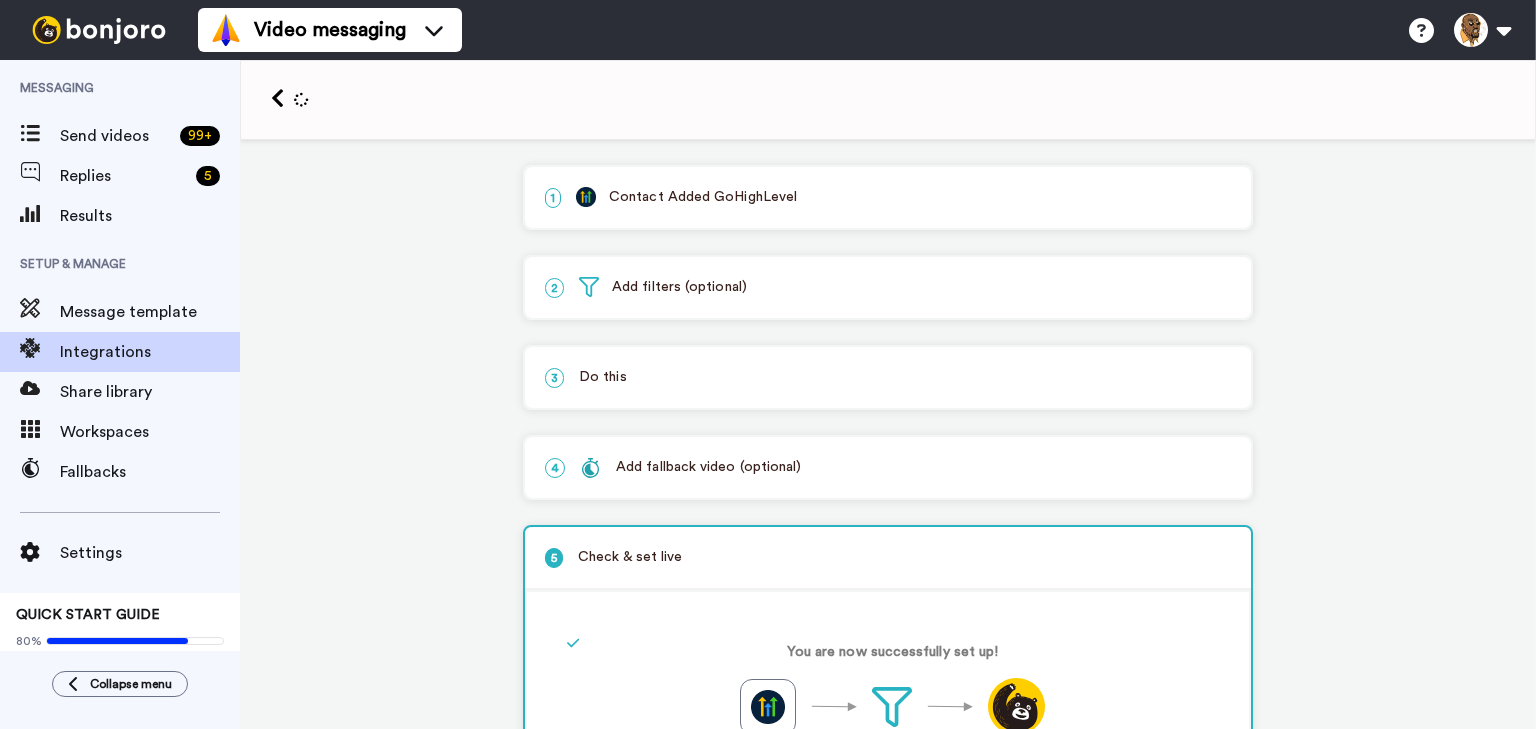 scroll, scrollTop: 0, scrollLeft: 0, axis: both 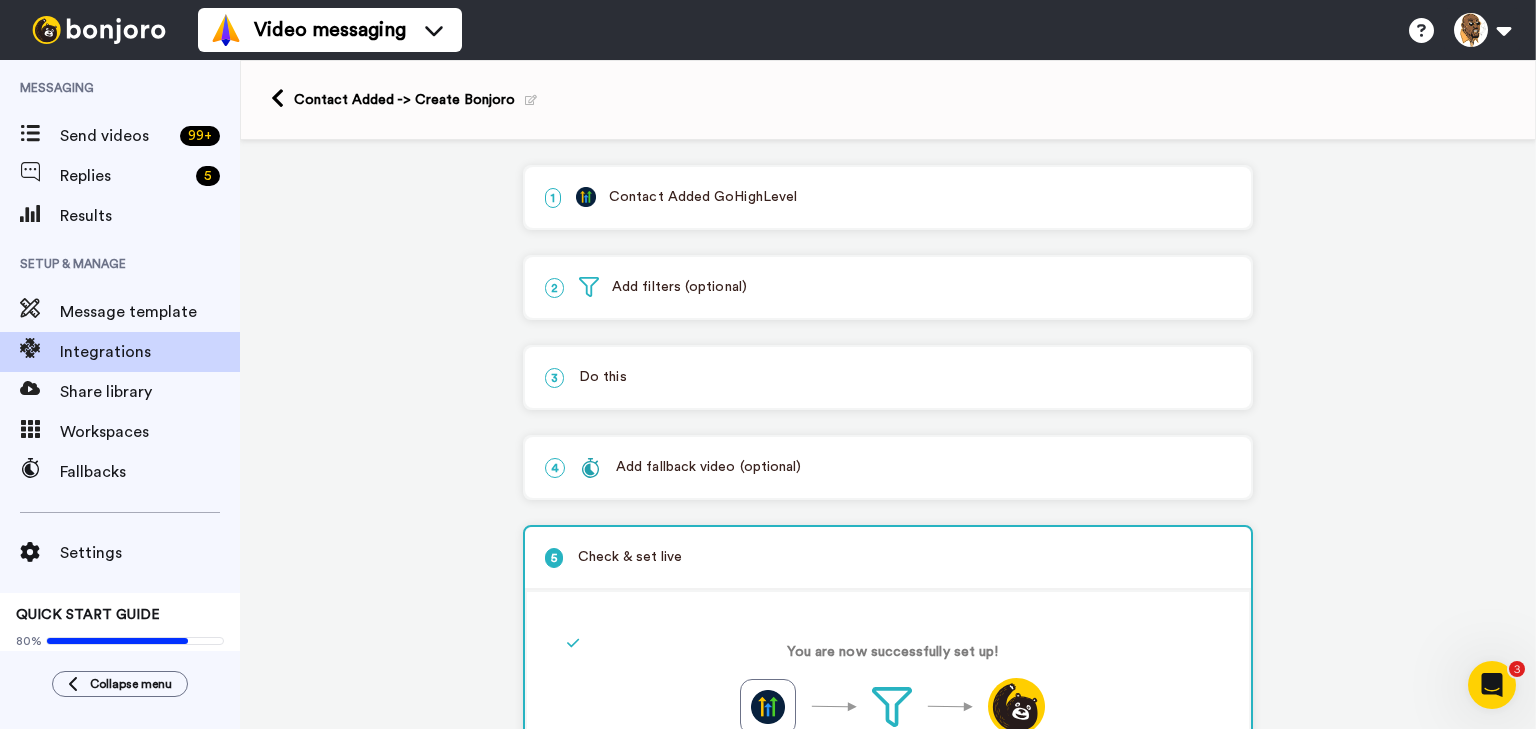click at bounding box center [531, 100] 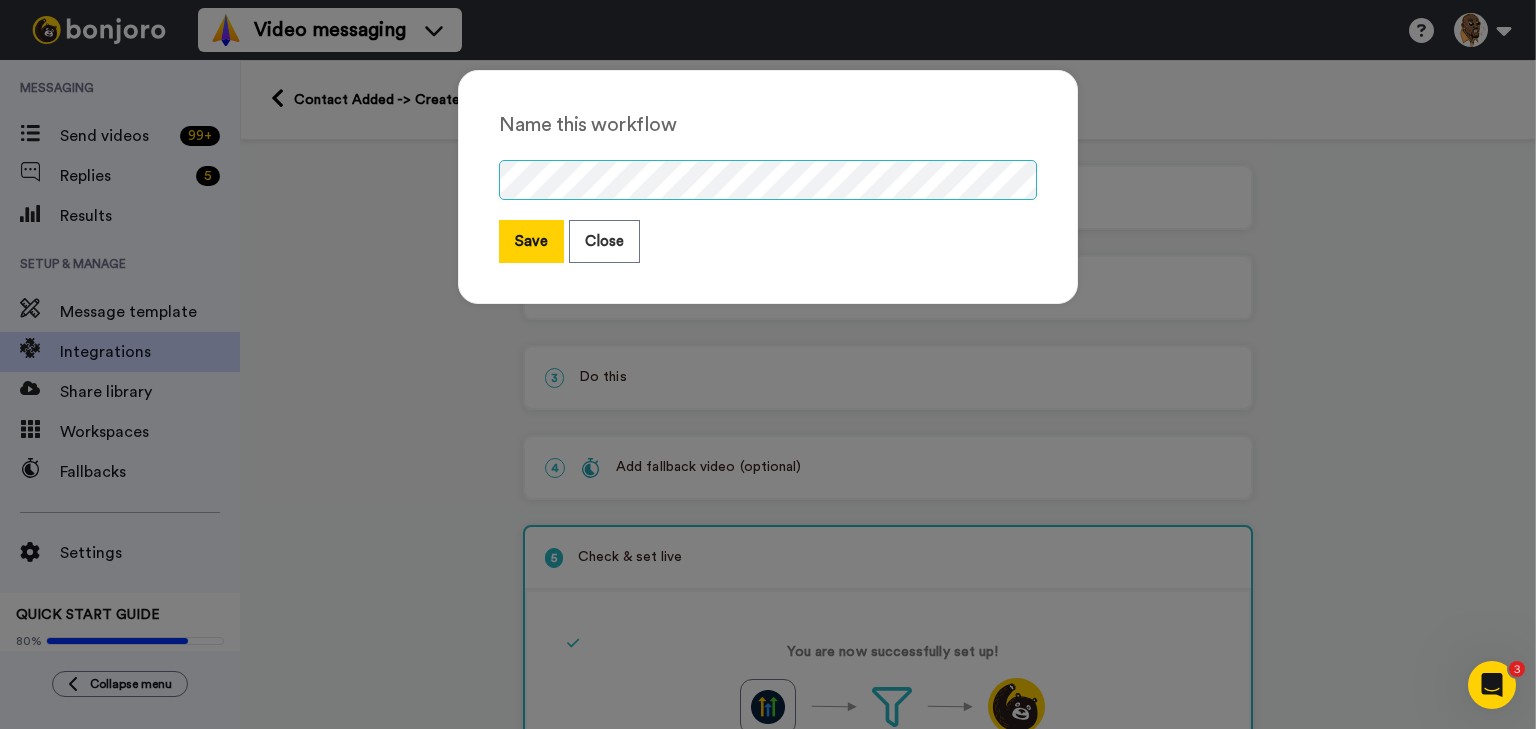 click on "Name this workflow Save Close" at bounding box center (768, 364) 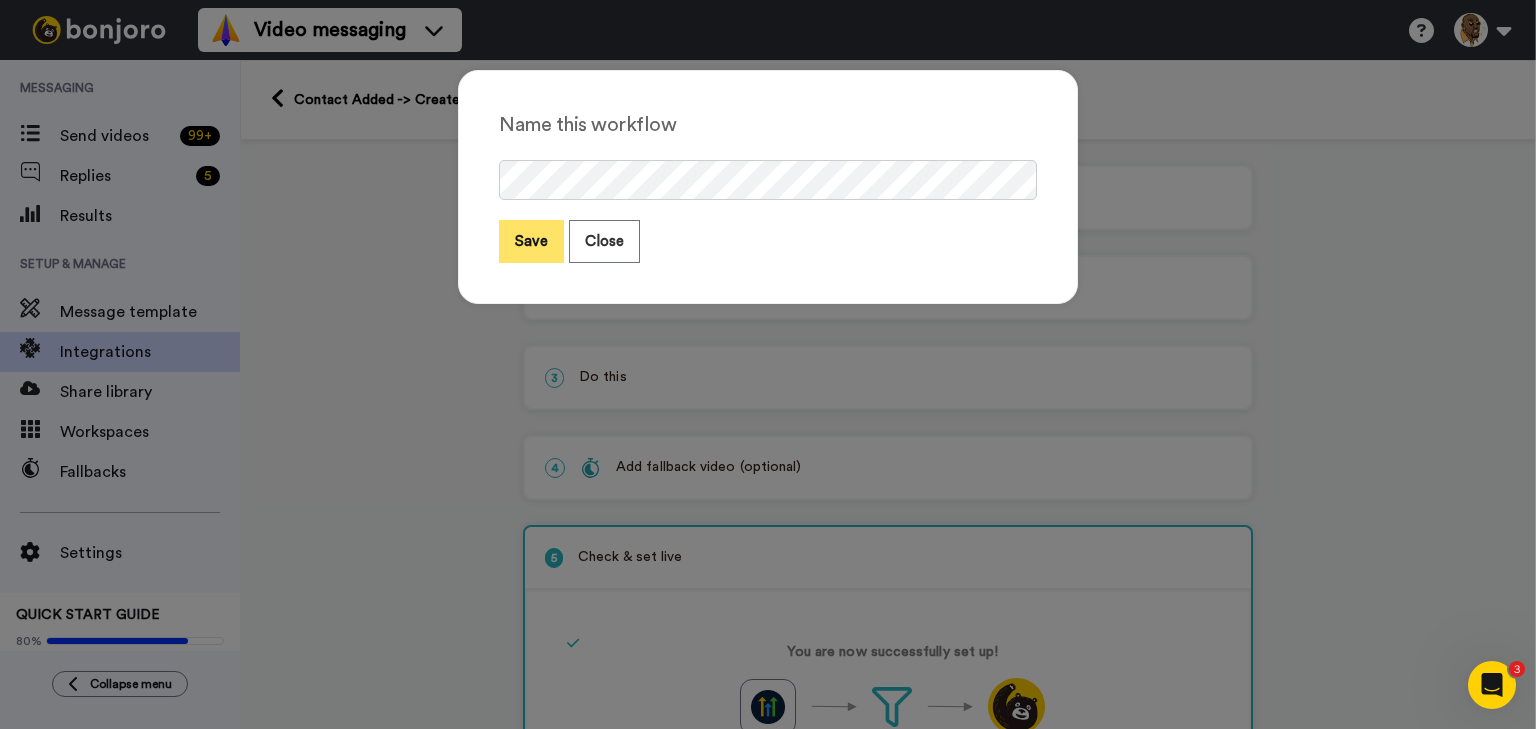 click on "Save" at bounding box center (531, 241) 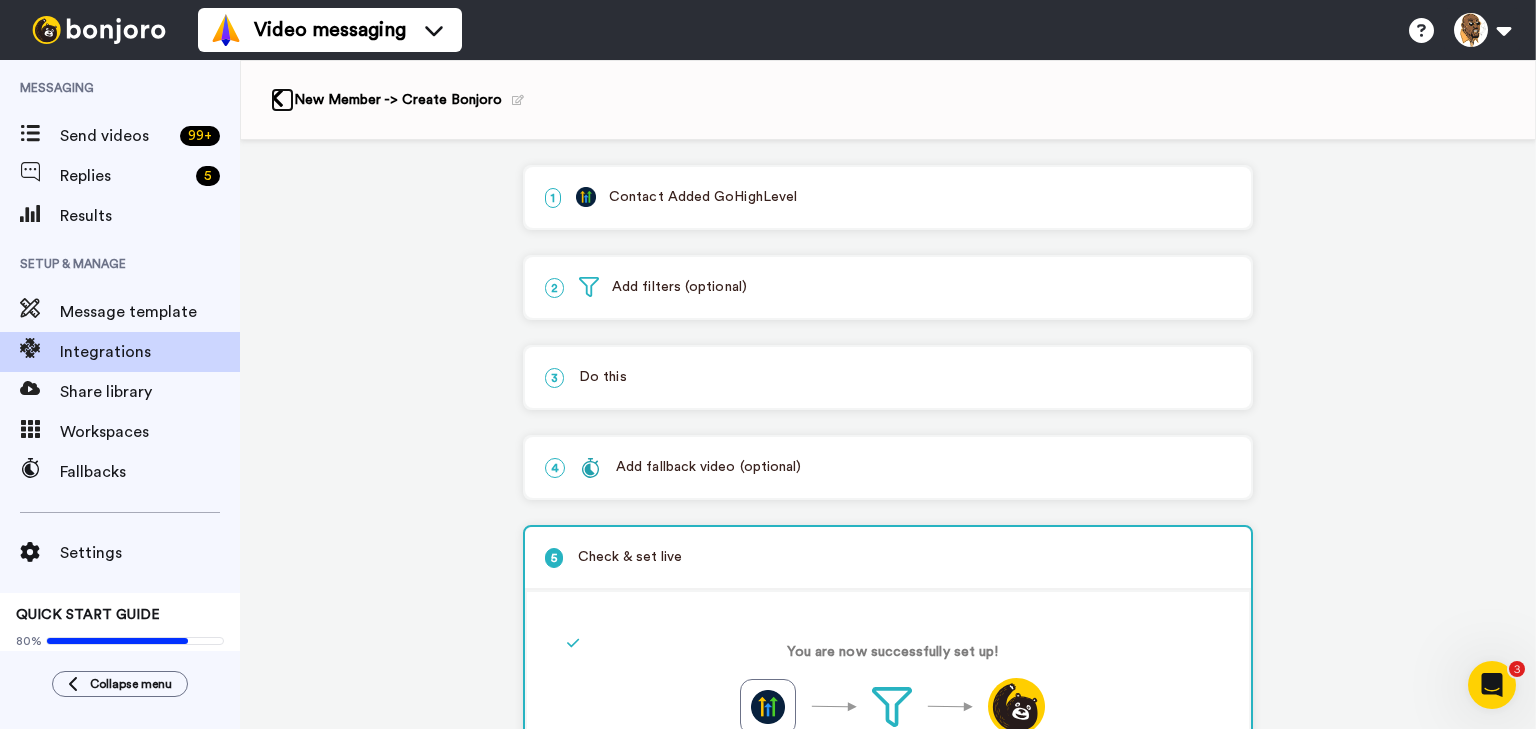 click at bounding box center (277, 98) 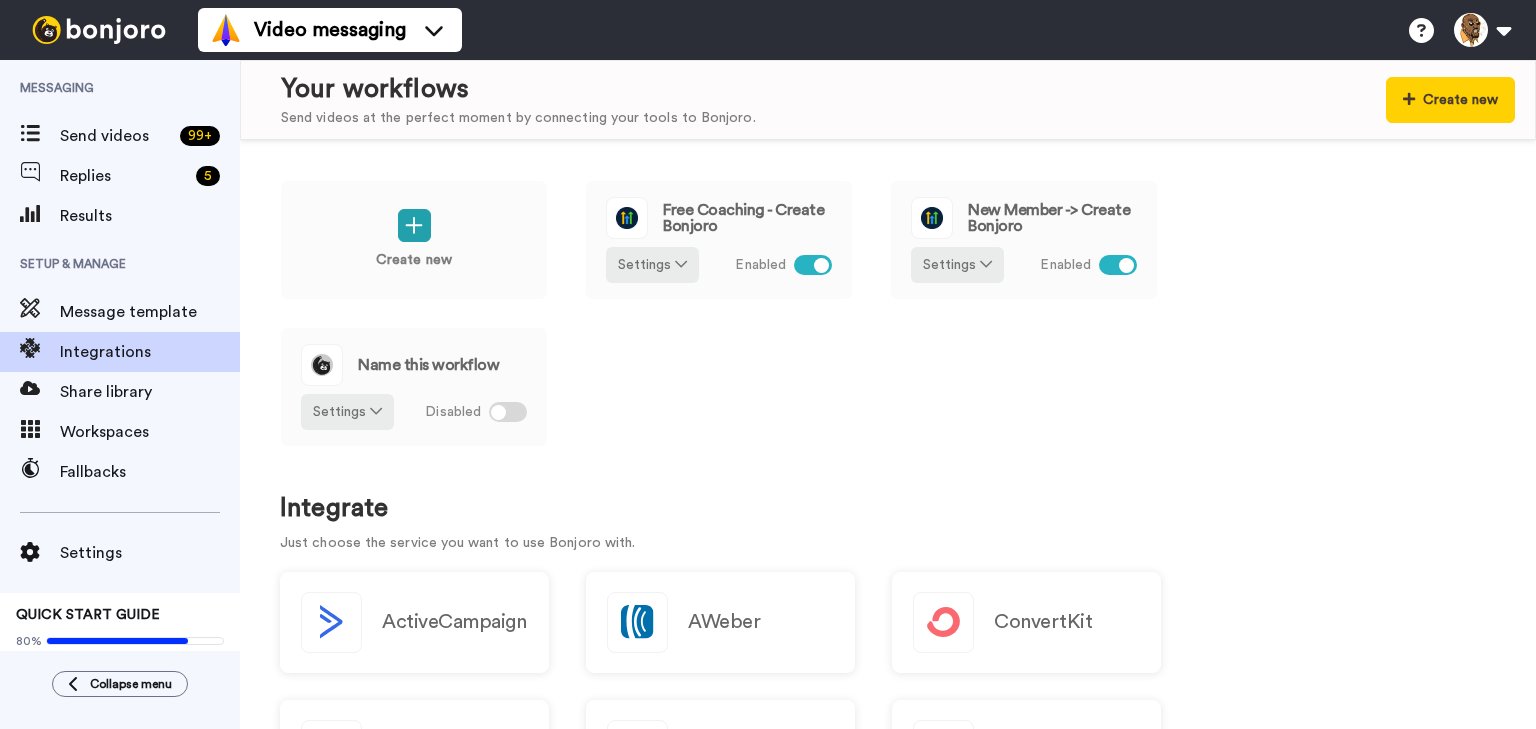 scroll, scrollTop: 0, scrollLeft: 0, axis: both 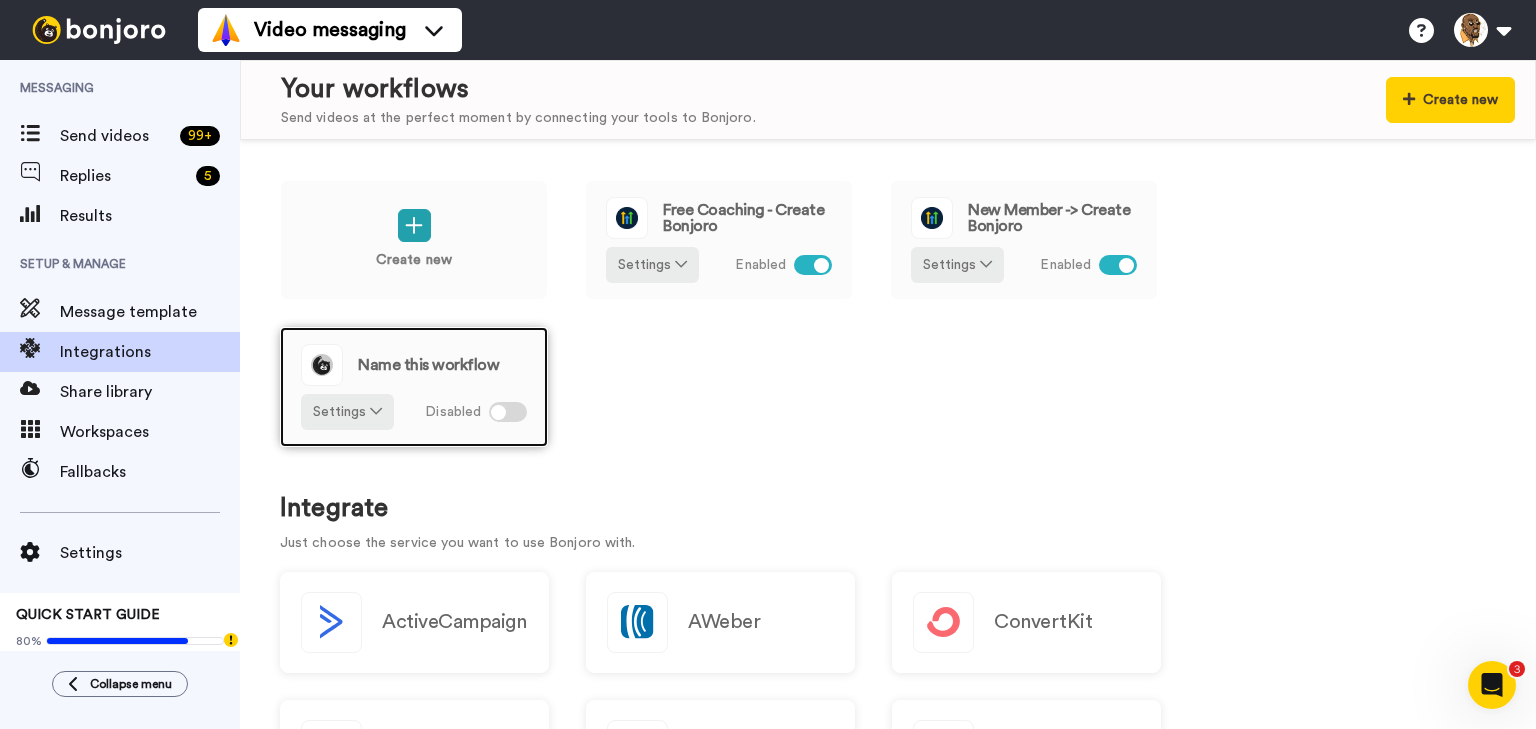 click at bounding box center (508, 412) 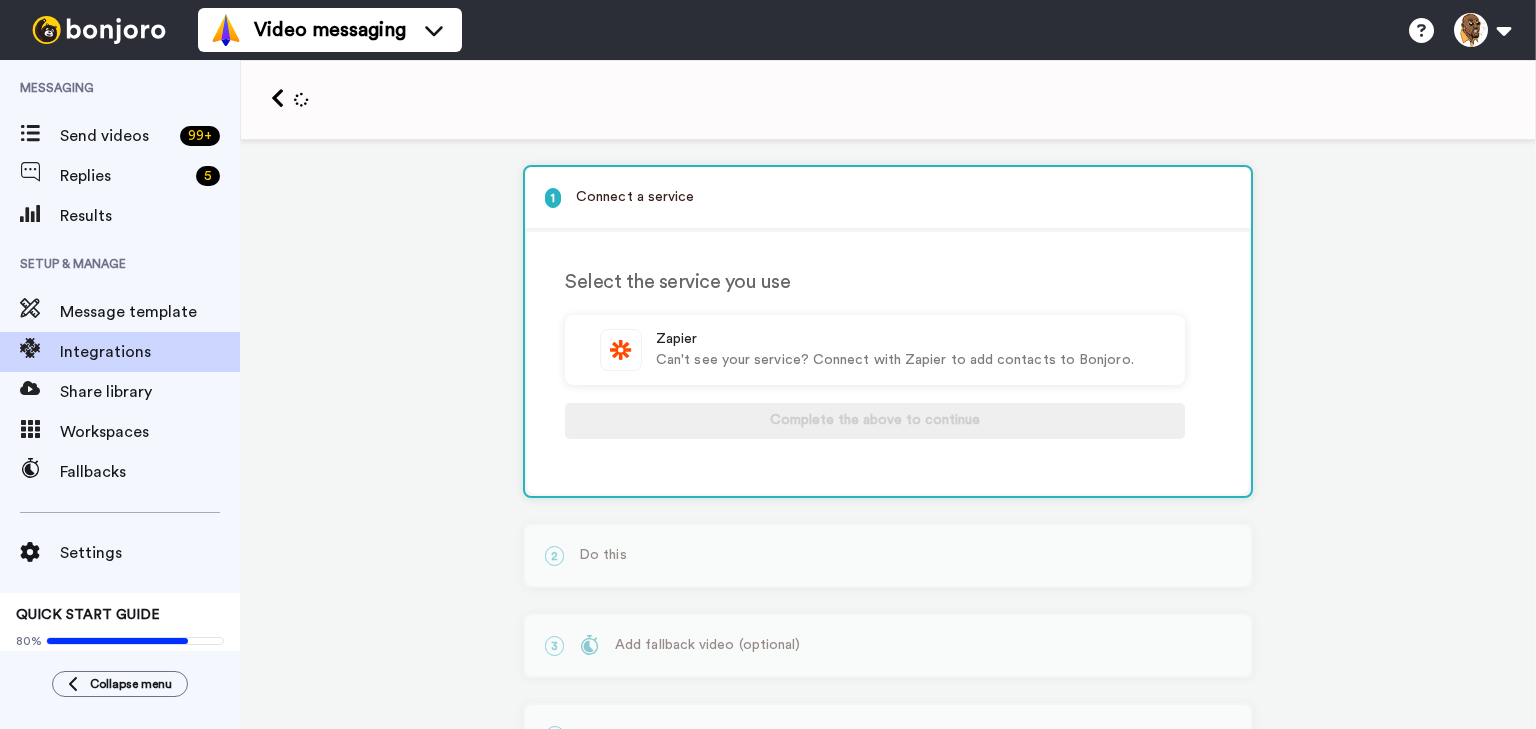 scroll, scrollTop: 0, scrollLeft: 0, axis: both 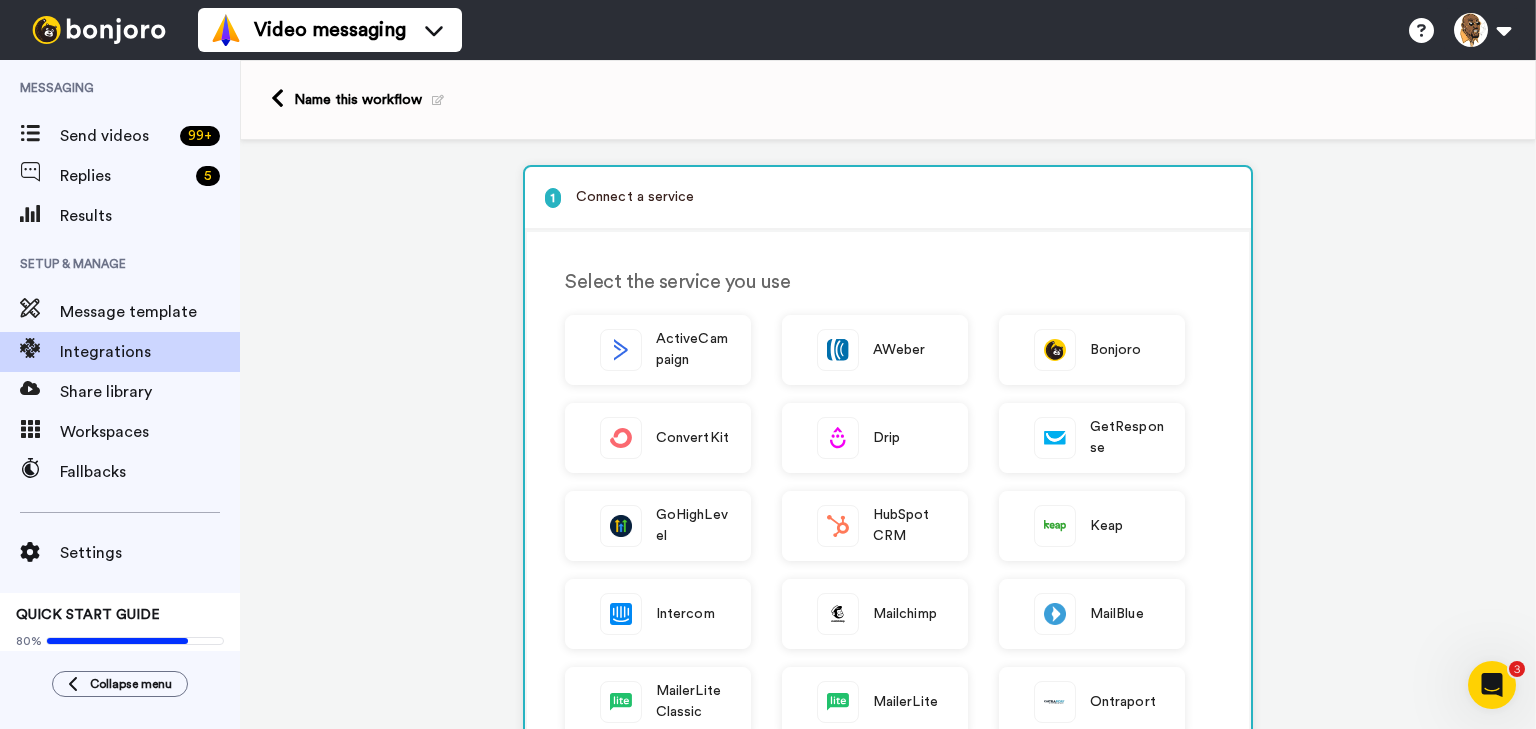 click on "1 Connect a service" at bounding box center (888, 197) 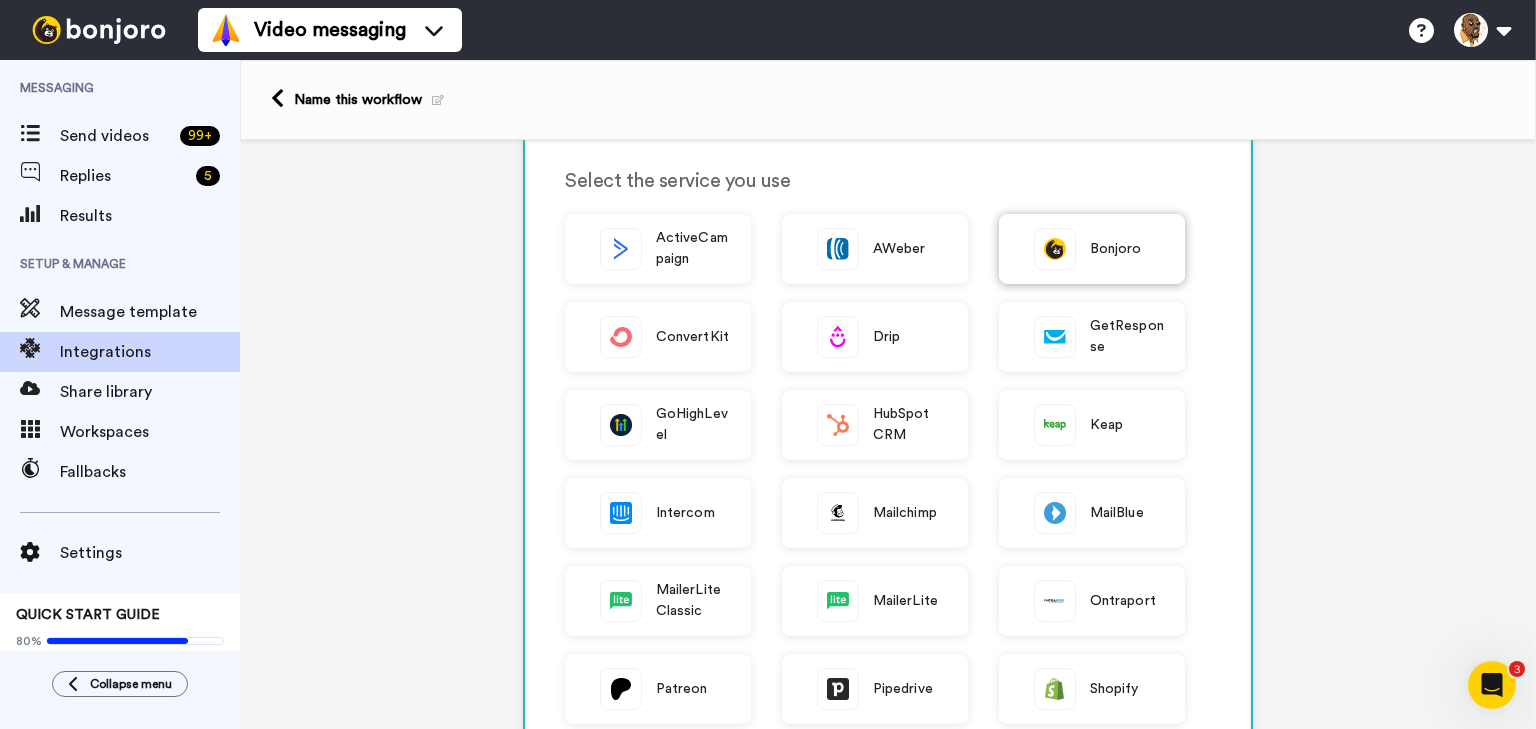 scroll, scrollTop: 160, scrollLeft: 0, axis: vertical 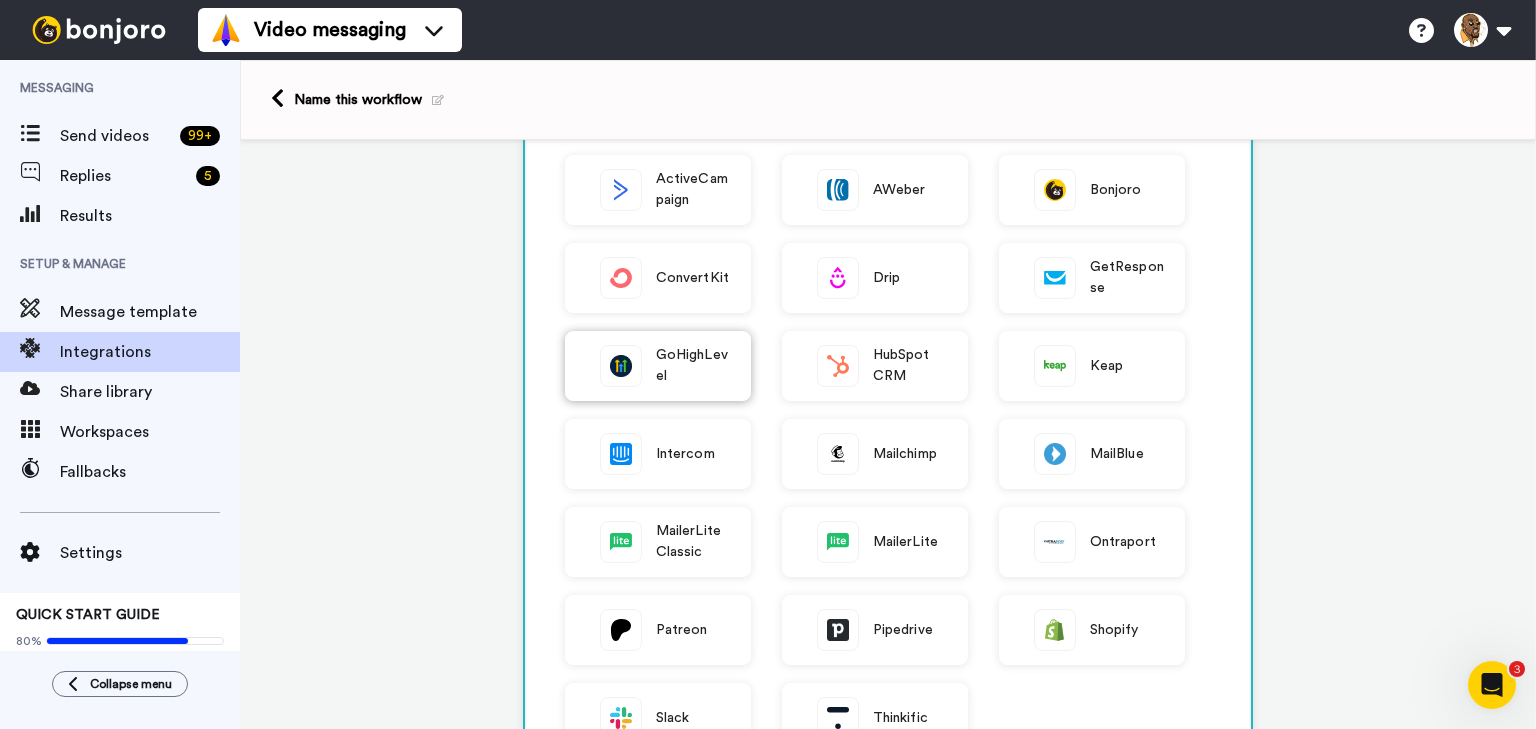 click on "GoHighLevel" at bounding box center (693, 366) 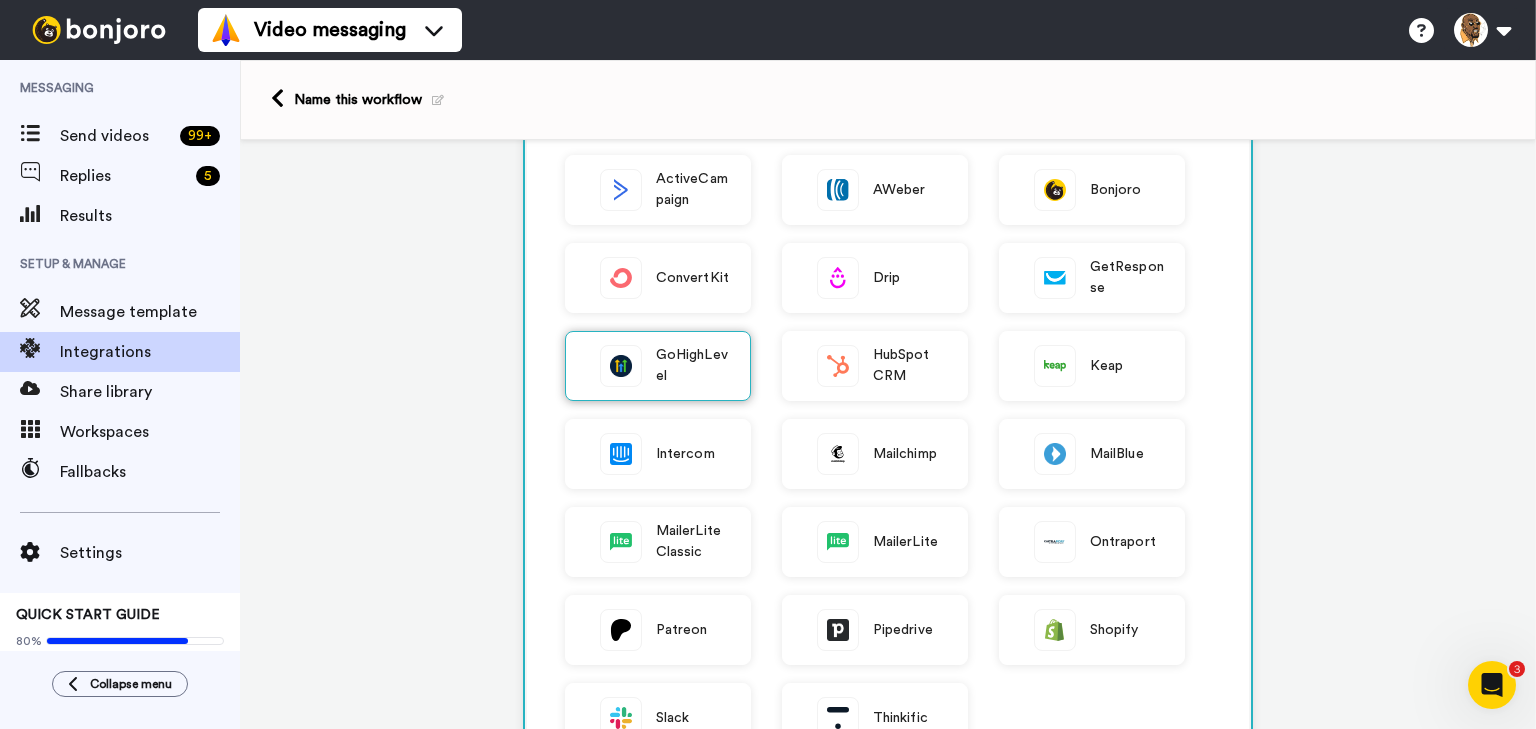 click on "GoHighLevel" at bounding box center [693, 366] 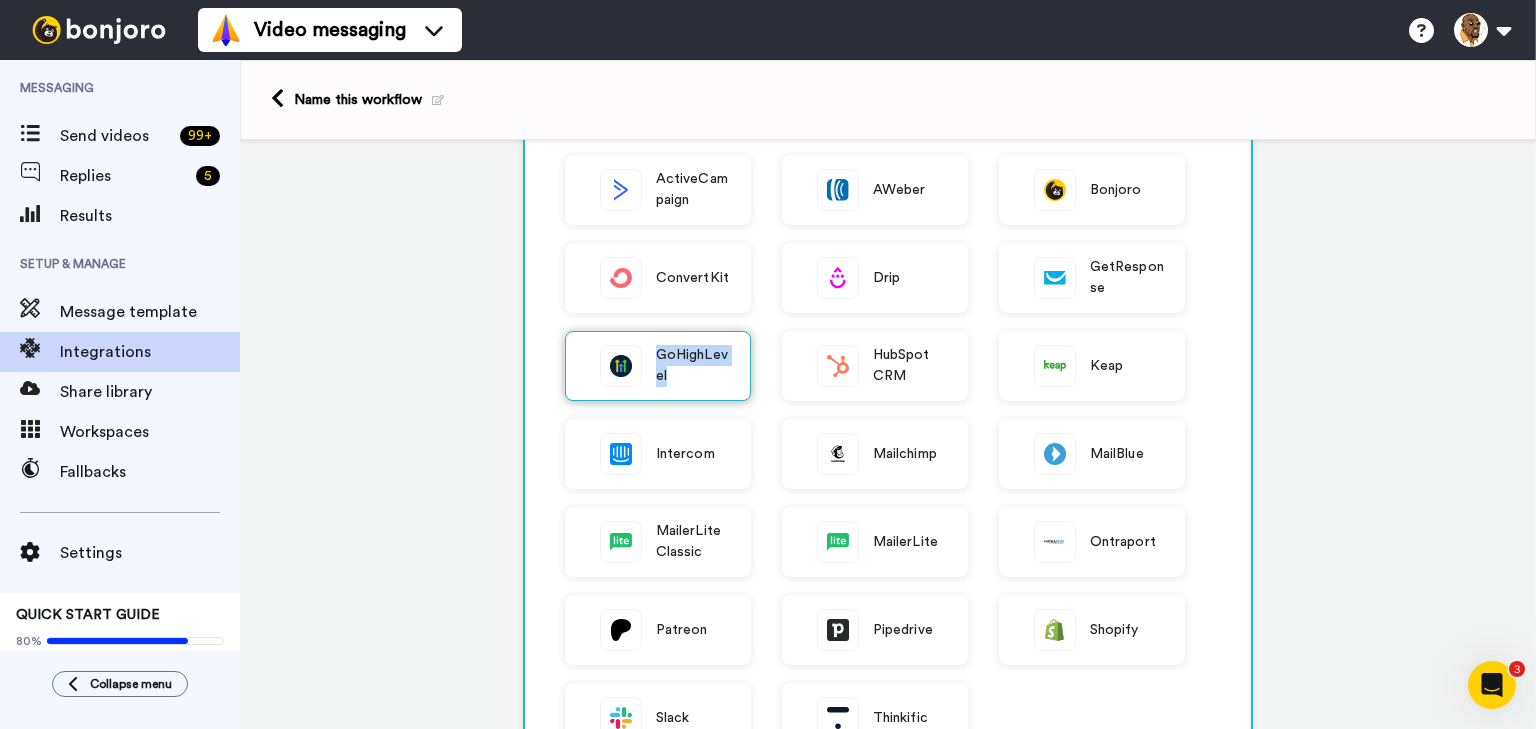 click on "GoHighLevel" at bounding box center (693, 366) 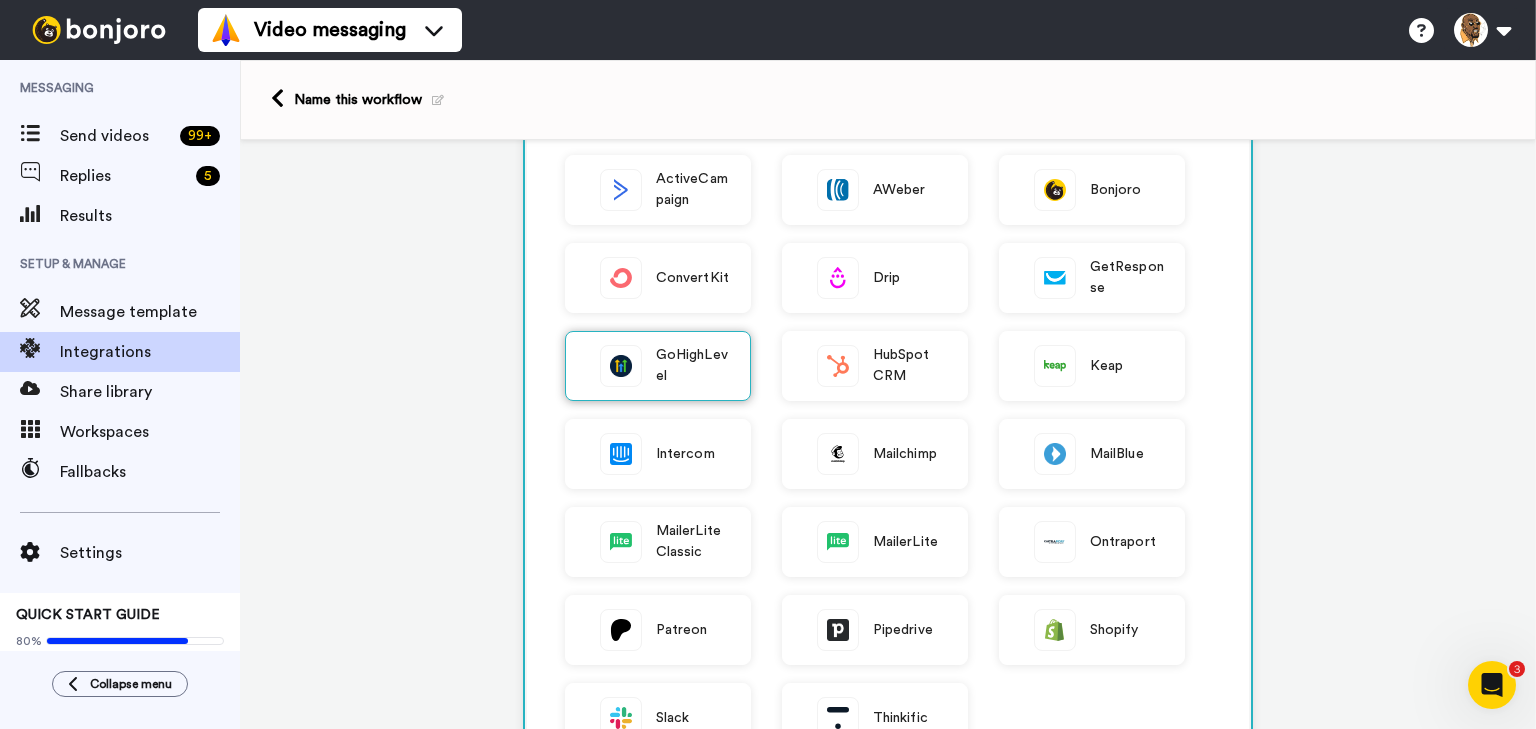 click at bounding box center (621, 366) 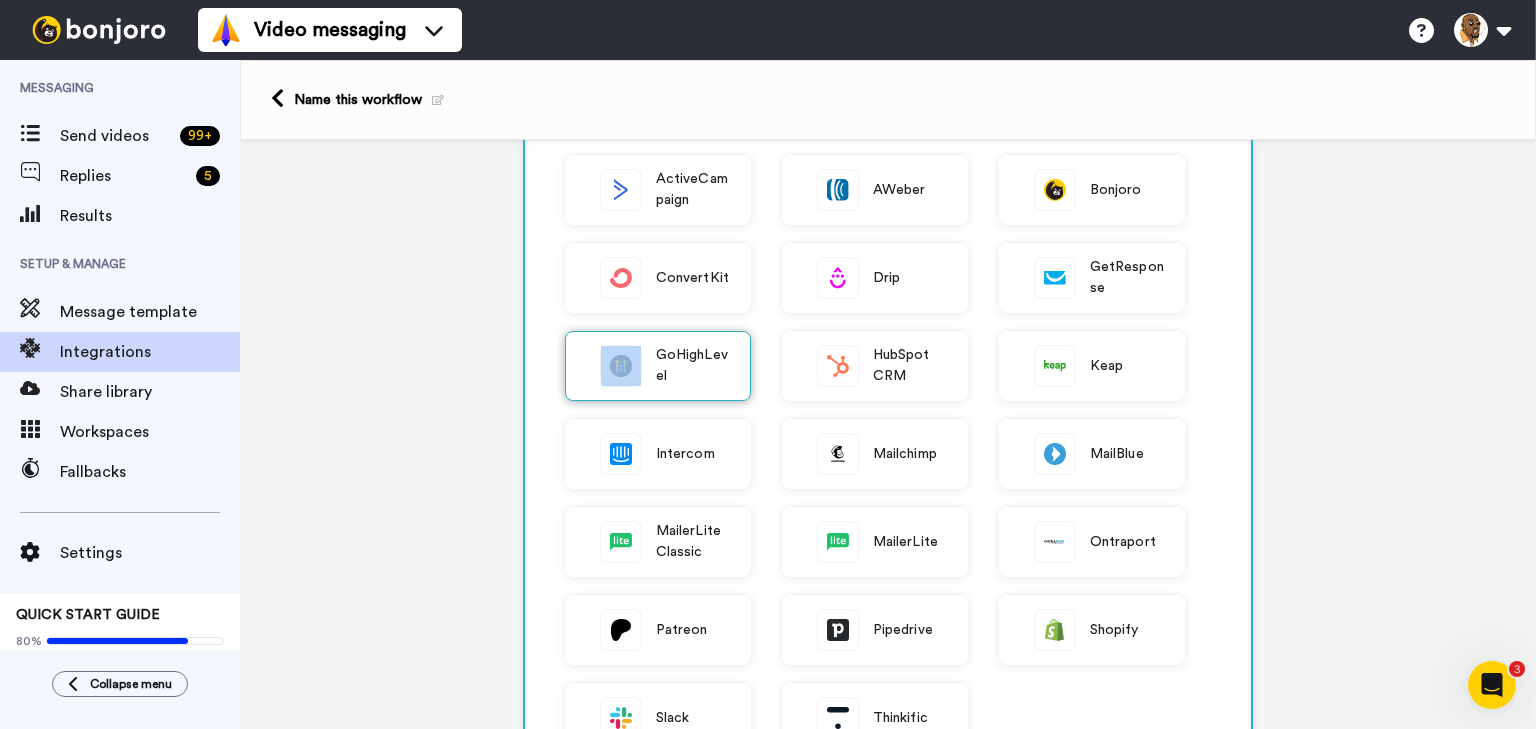 click at bounding box center [621, 366] 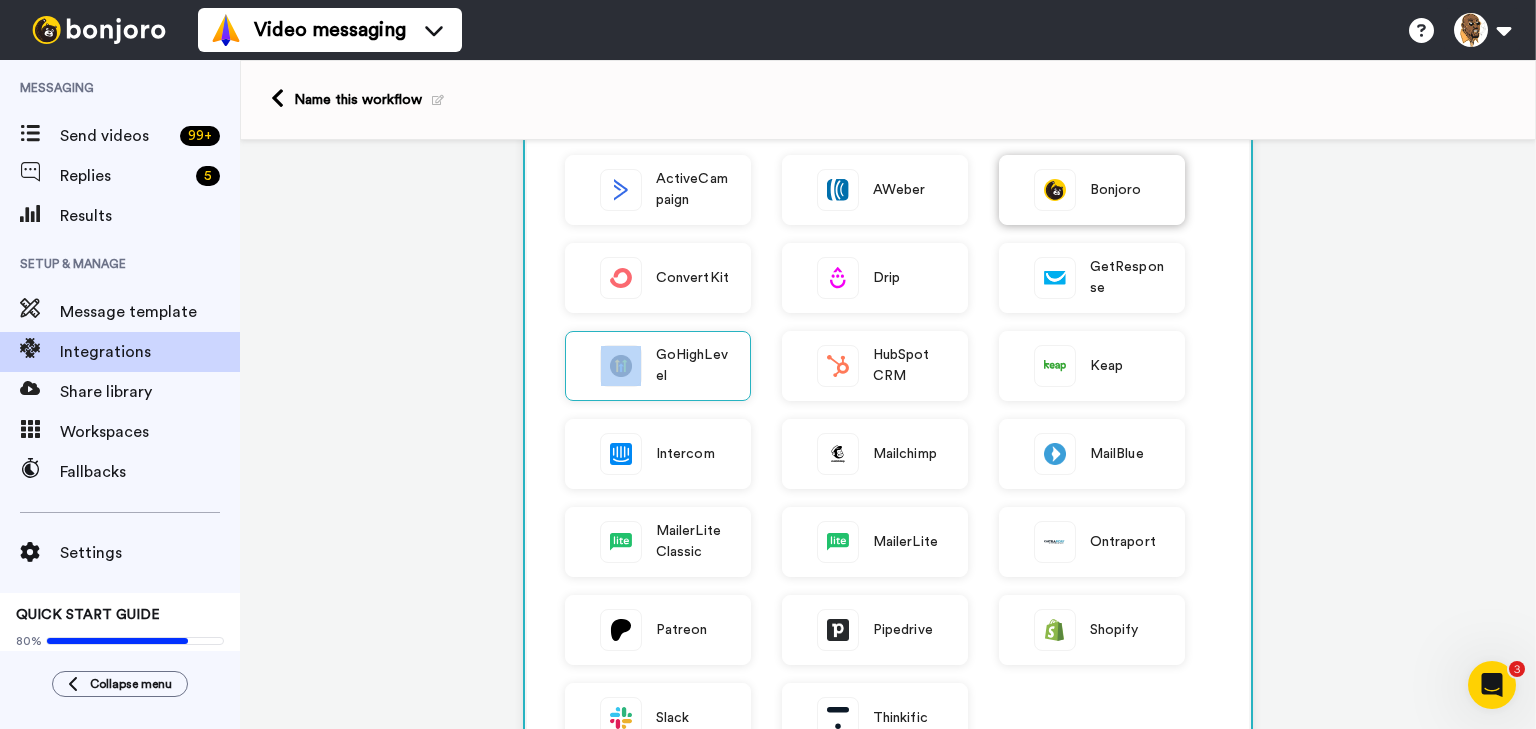 click at bounding box center [1055, 190] 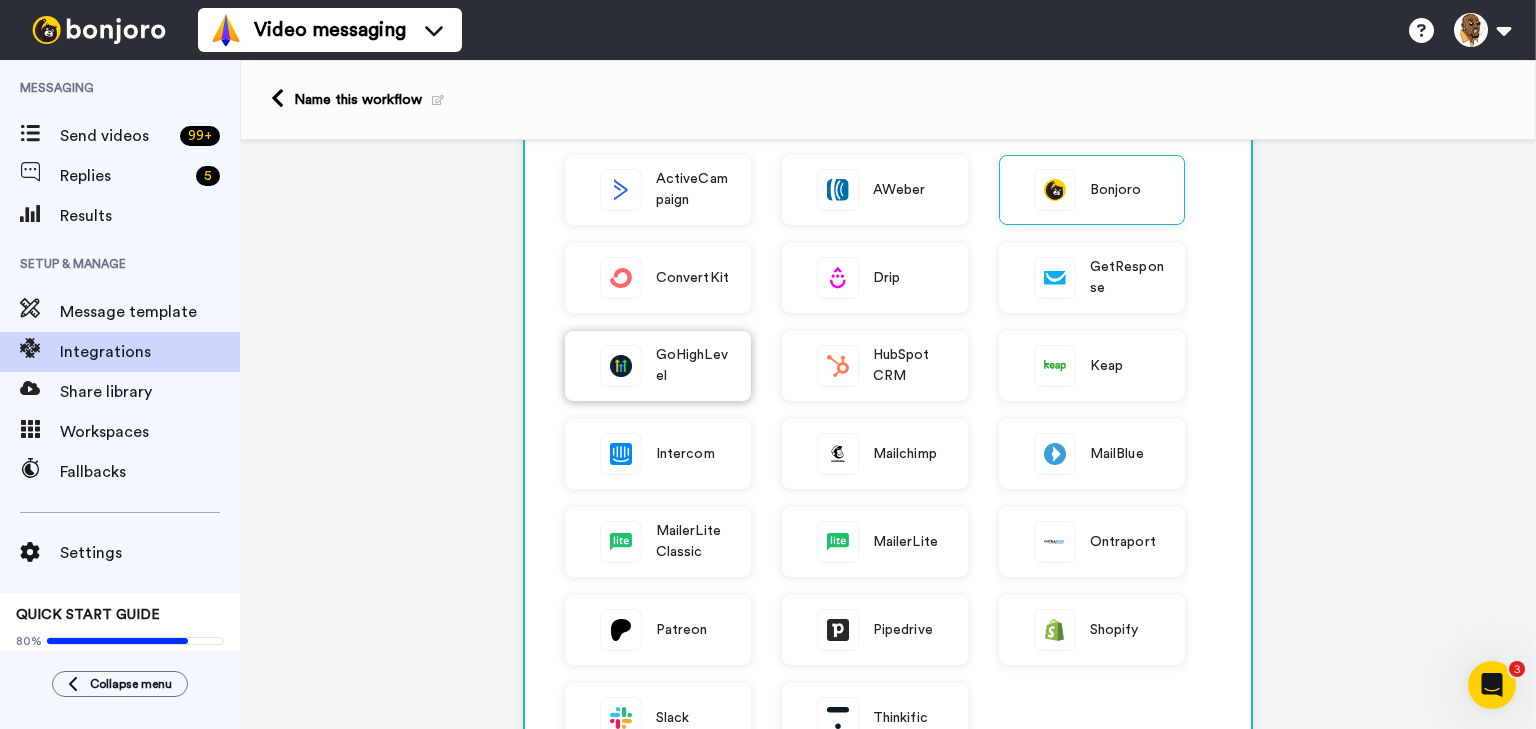 click on "GoHighLevel" at bounding box center [693, 366] 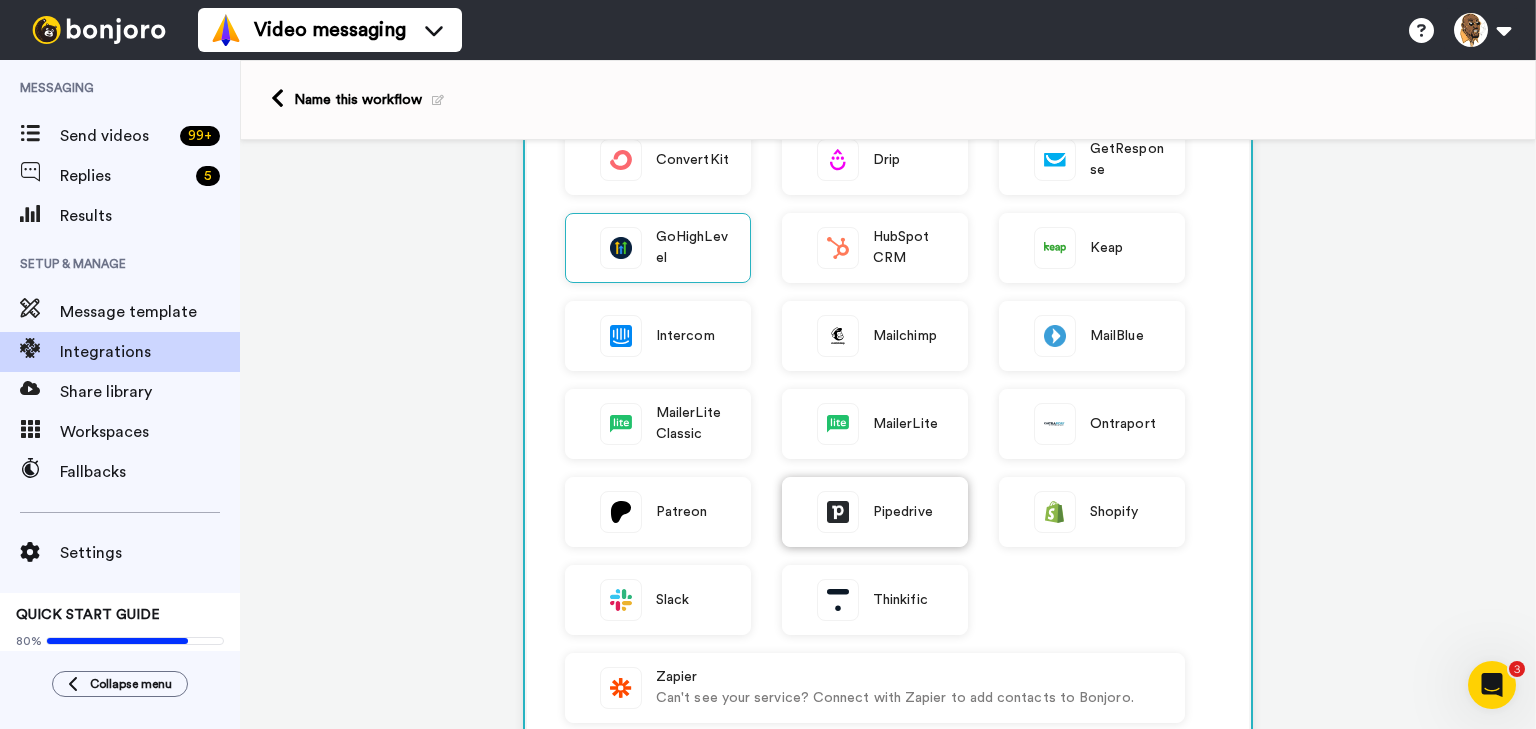 scroll, scrollTop: 400, scrollLeft: 0, axis: vertical 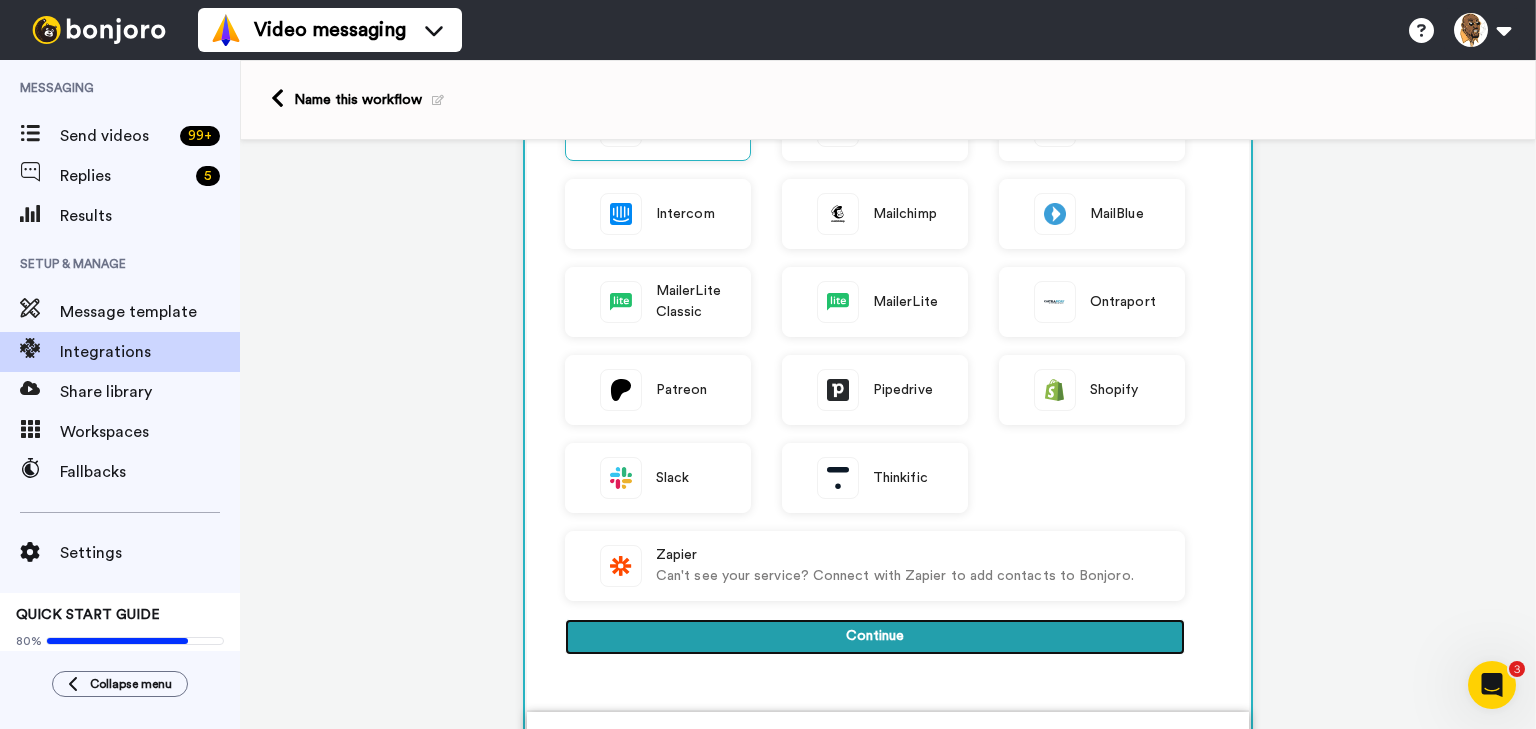 click on "Continue" at bounding box center (875, 637) 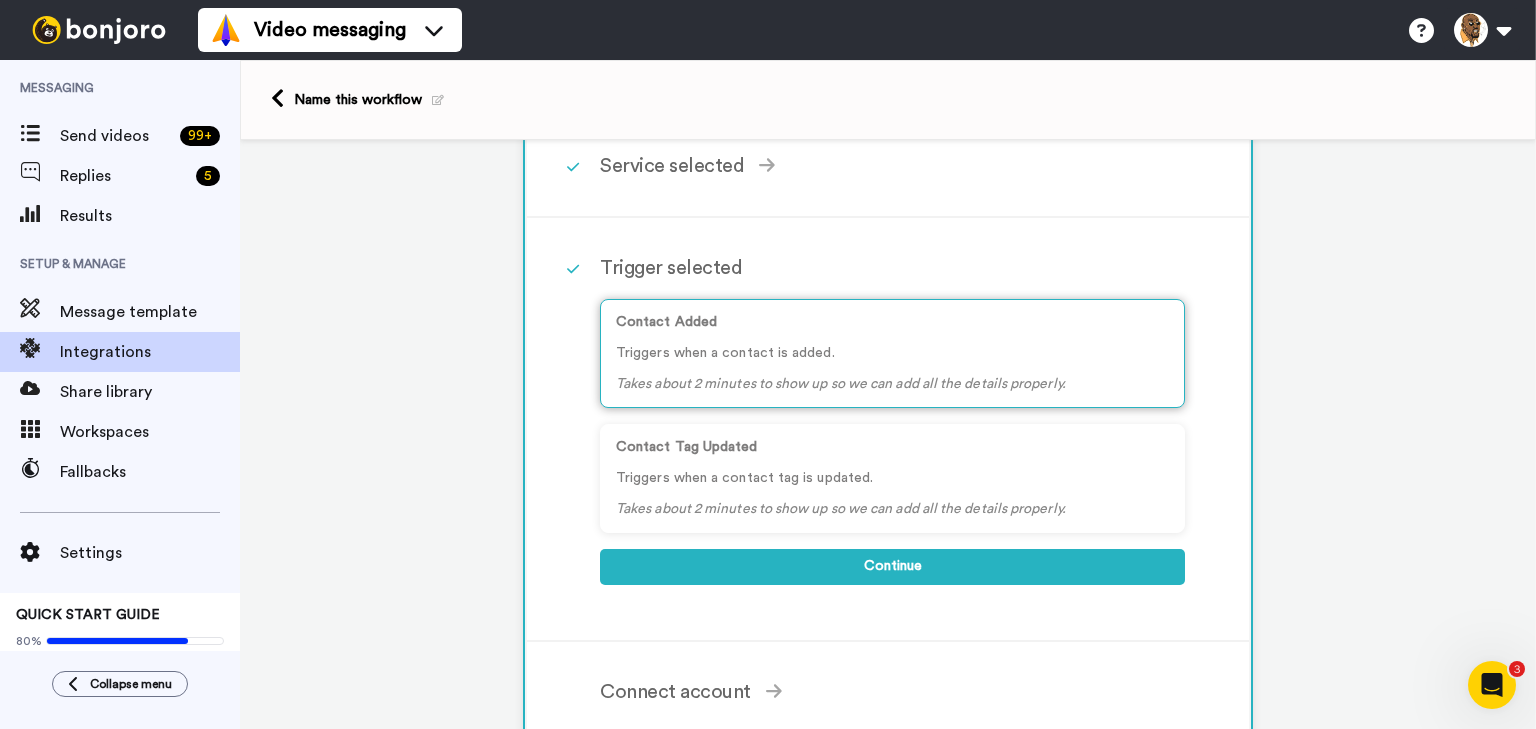 scroll, scrollTop: 80, scrollLeft: 0, axis: vertical 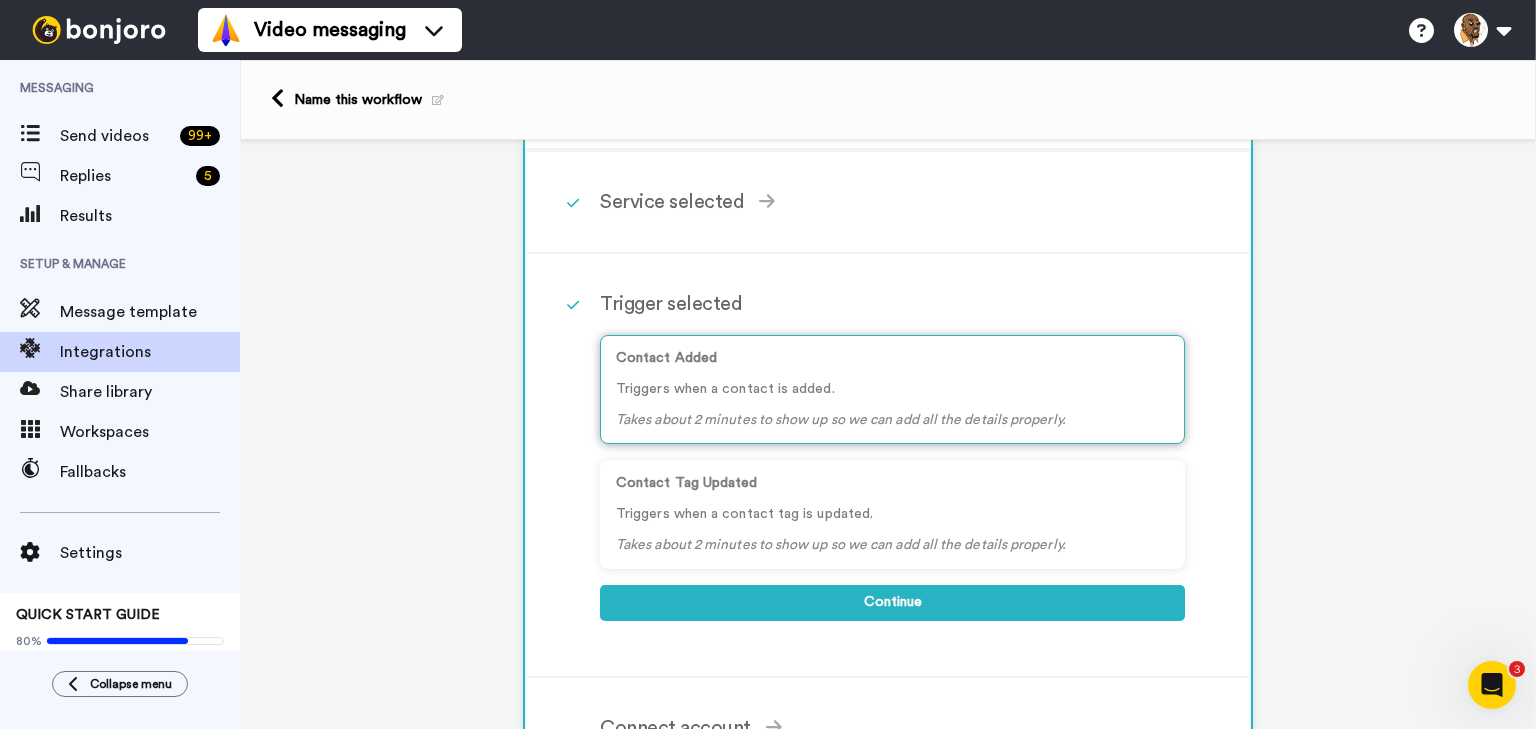 click on "Contact Added Triggers when a contact is added. Takes about 2 minutes to show up so we can add all the details properly." at bounding box center (892, 389) 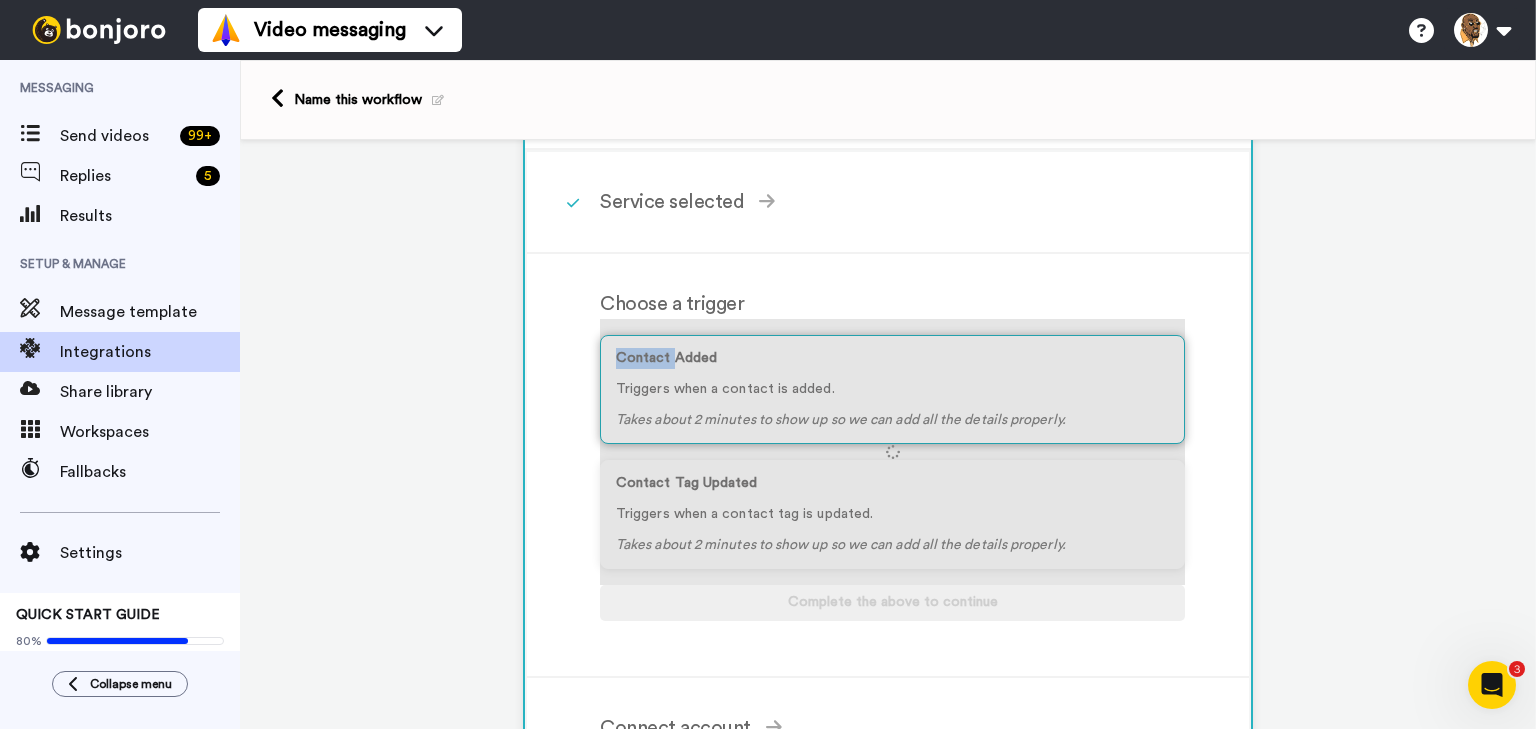 click at bounding box center [892, 452] 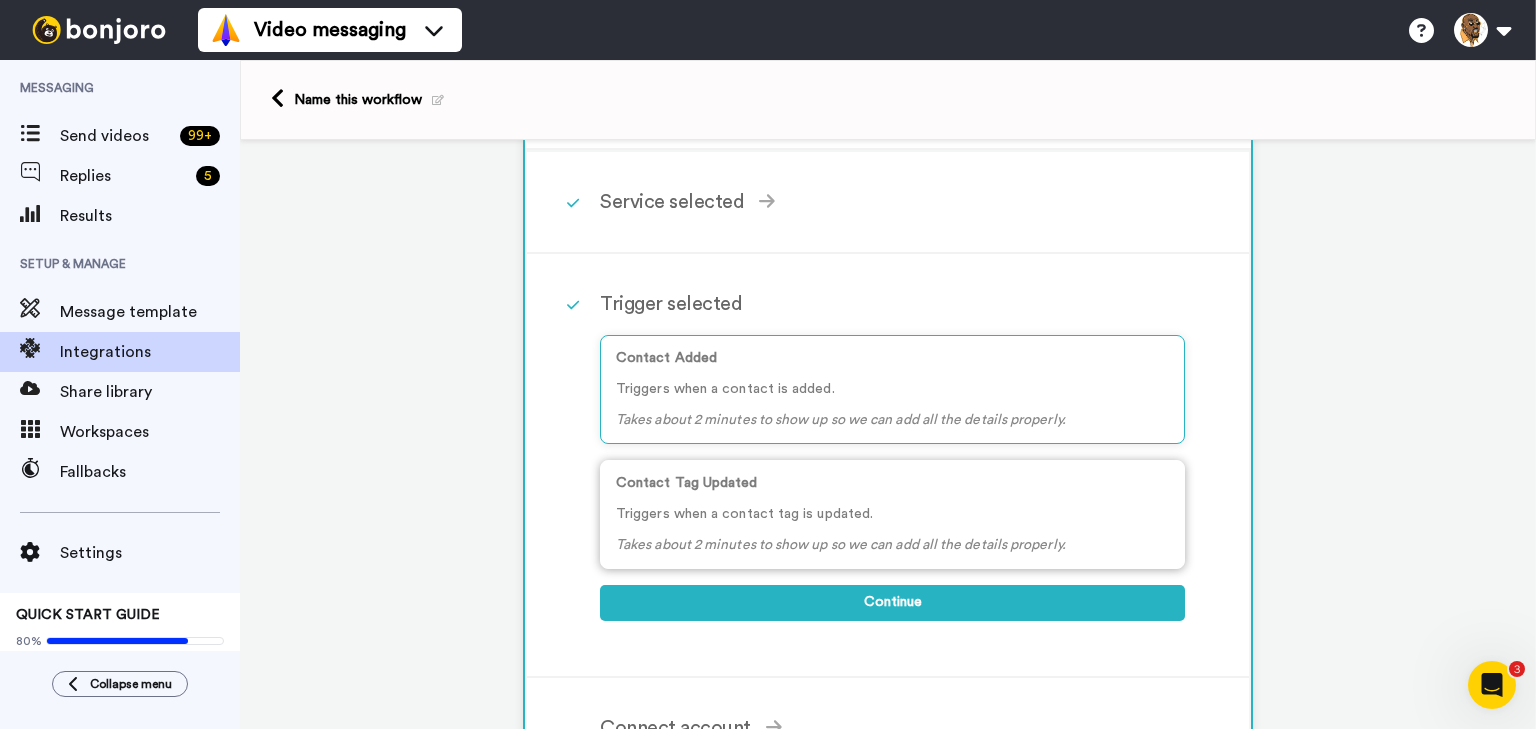 click on "Contact Tag Updated" at bounding box center [892, 483] 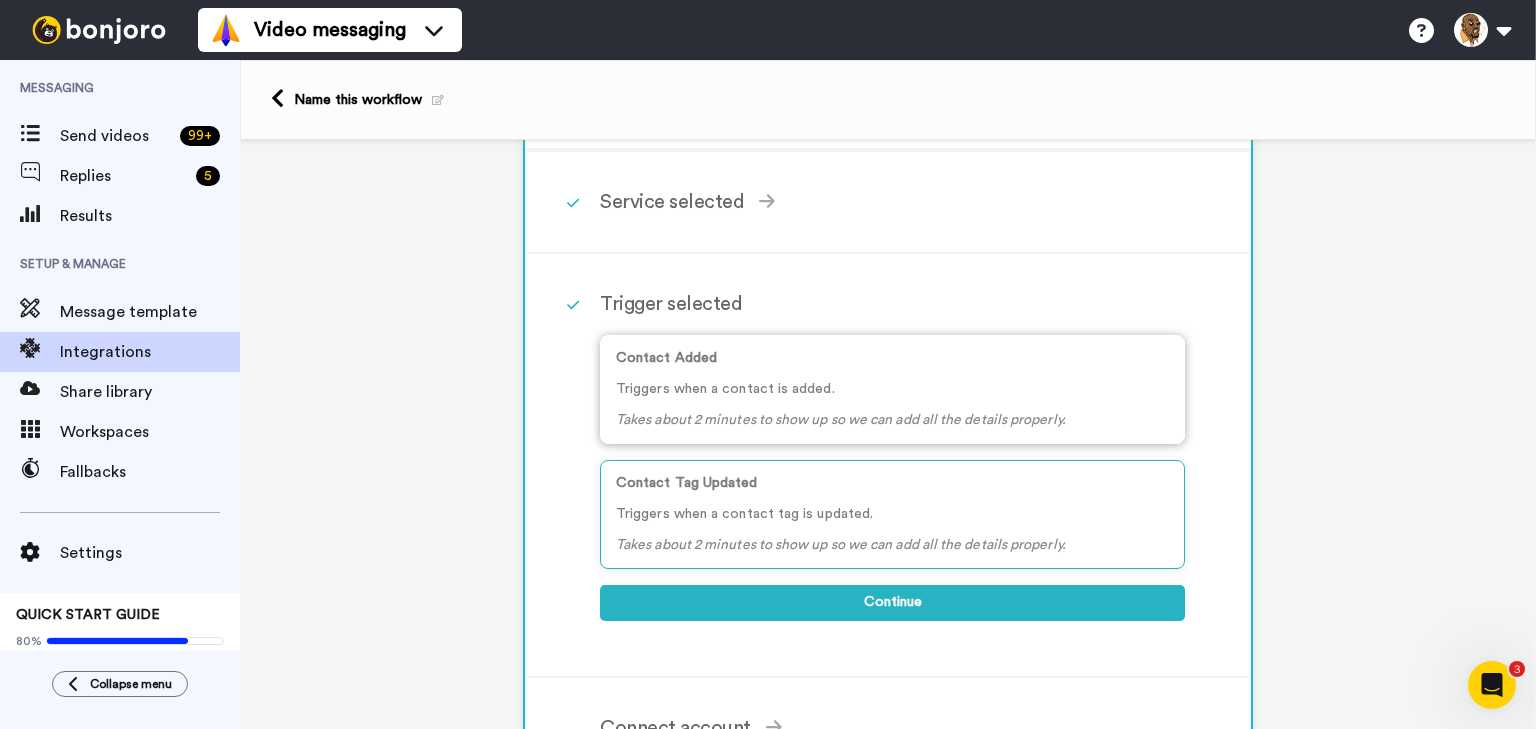 click on "Contact Added Triggers when a contact is added. Takes about 2 minutes to show up so we can add all the details properly." at bounding box center (892, 389) 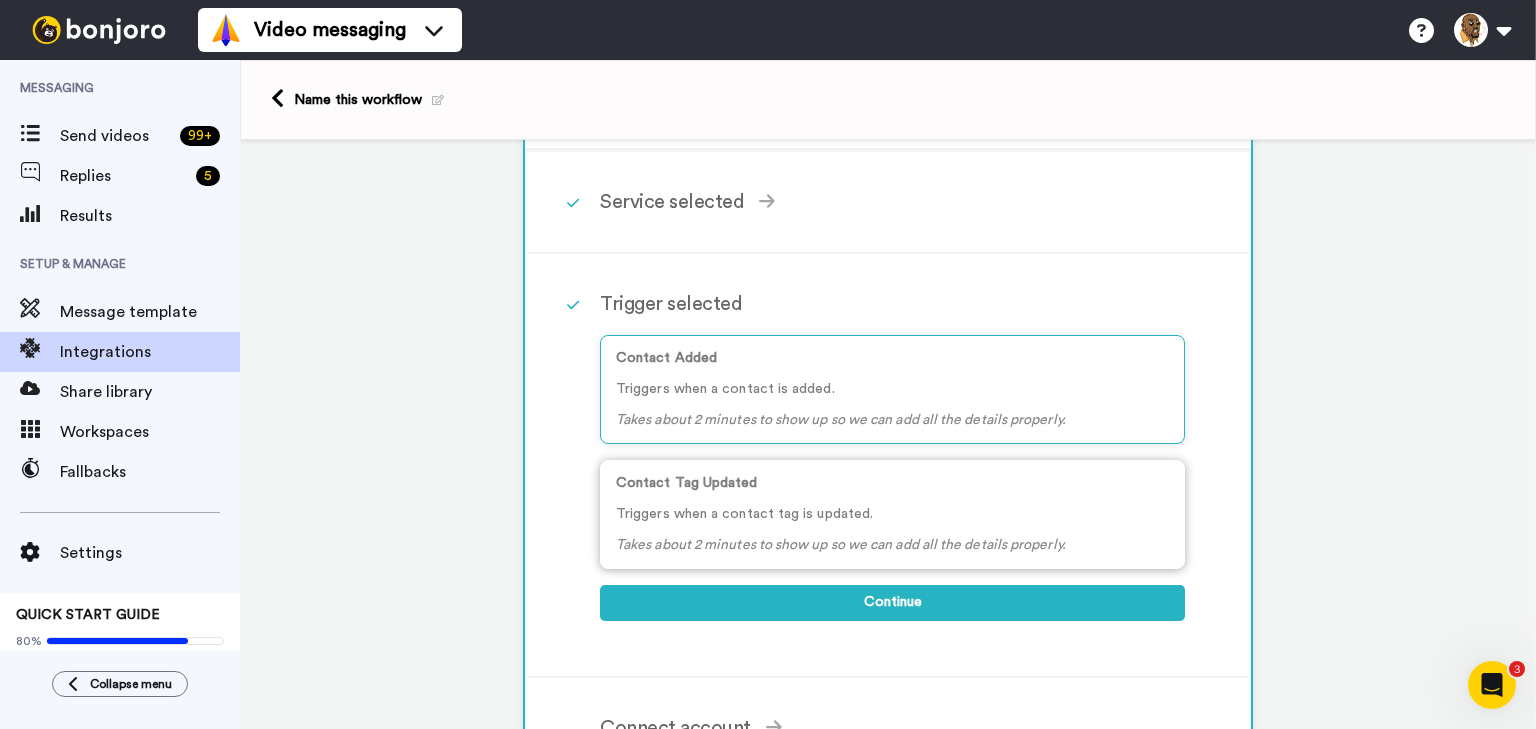 click on "Contact Tag Updated" at bounding box center (892, 483) 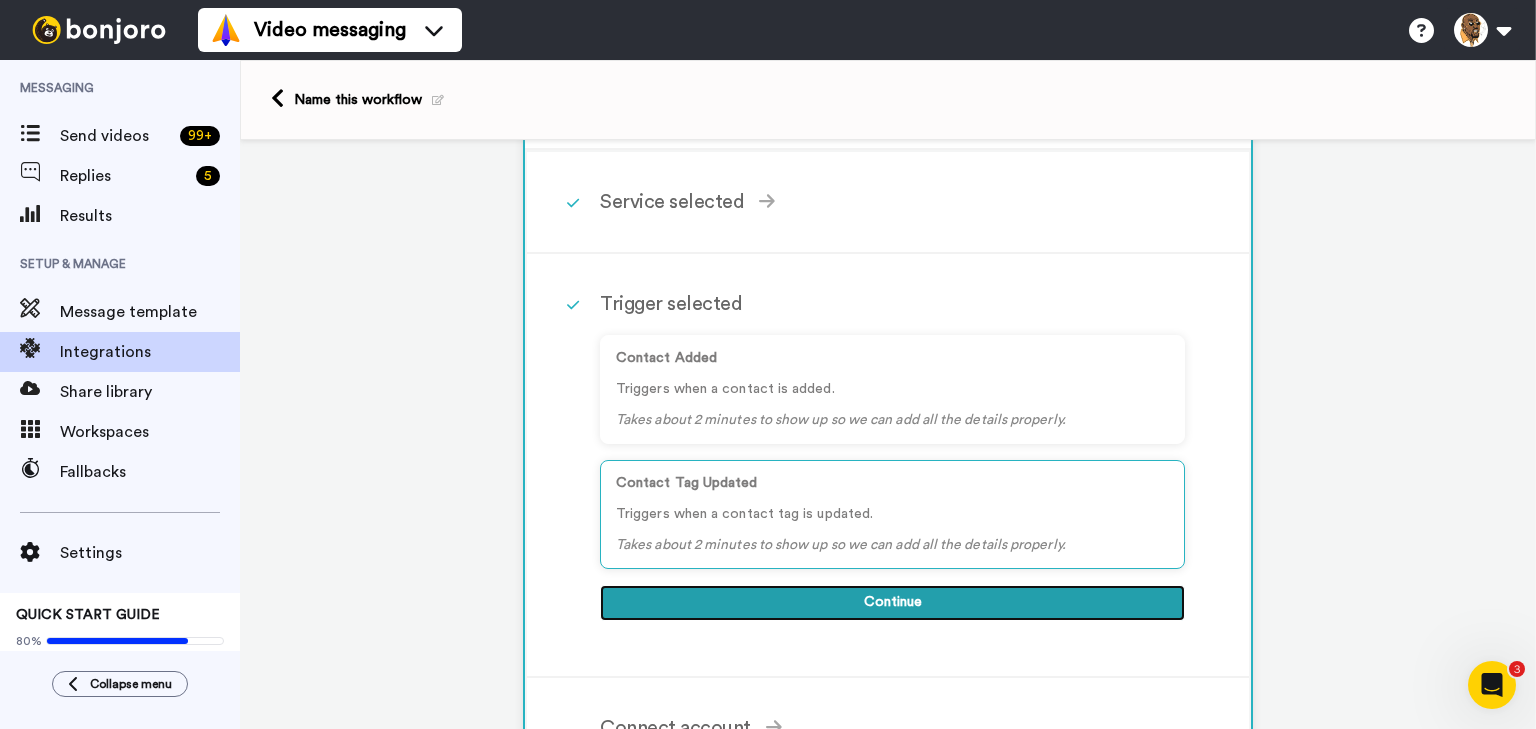 click on "Continue" at bounding box center (892, 603) 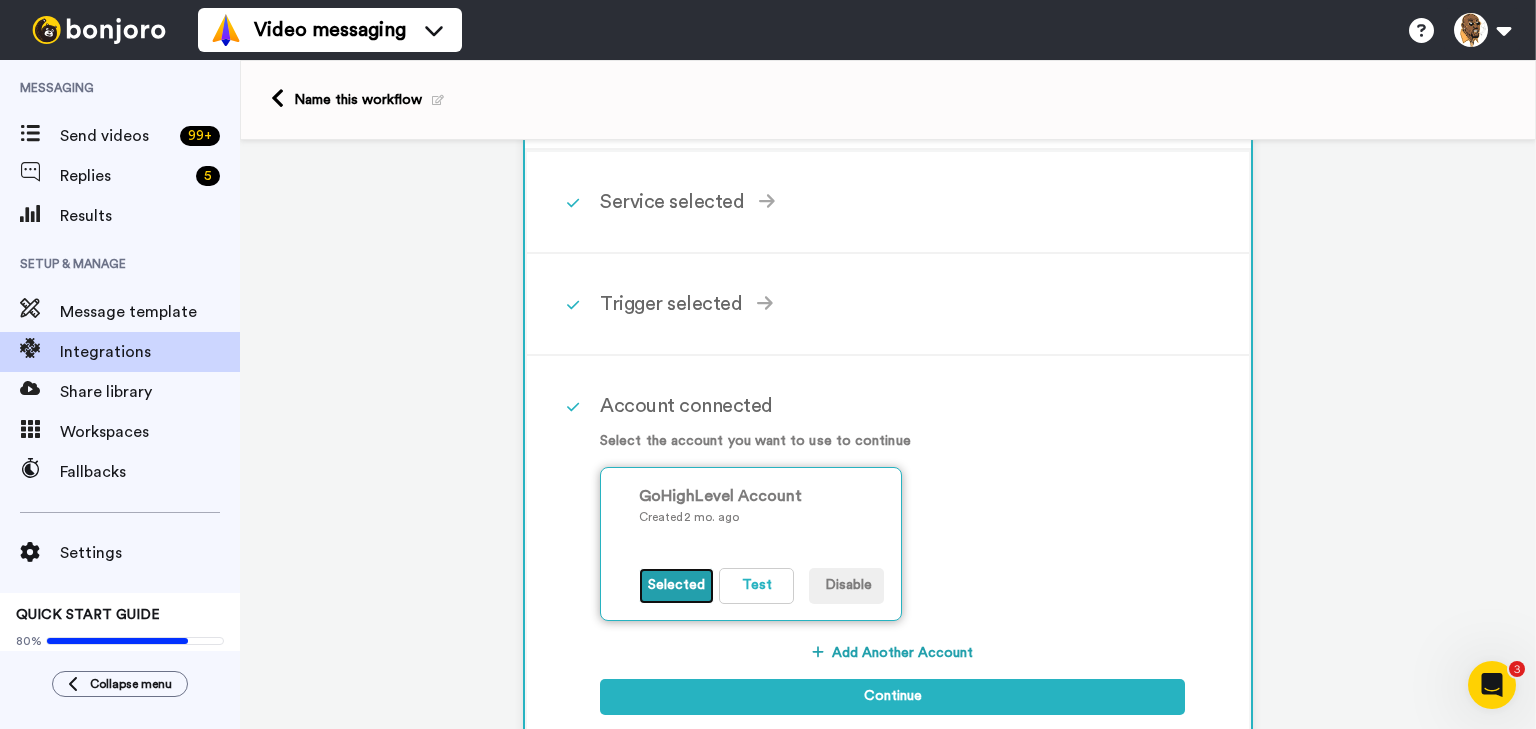 click on "Selected" at bounding box center [676, 586] 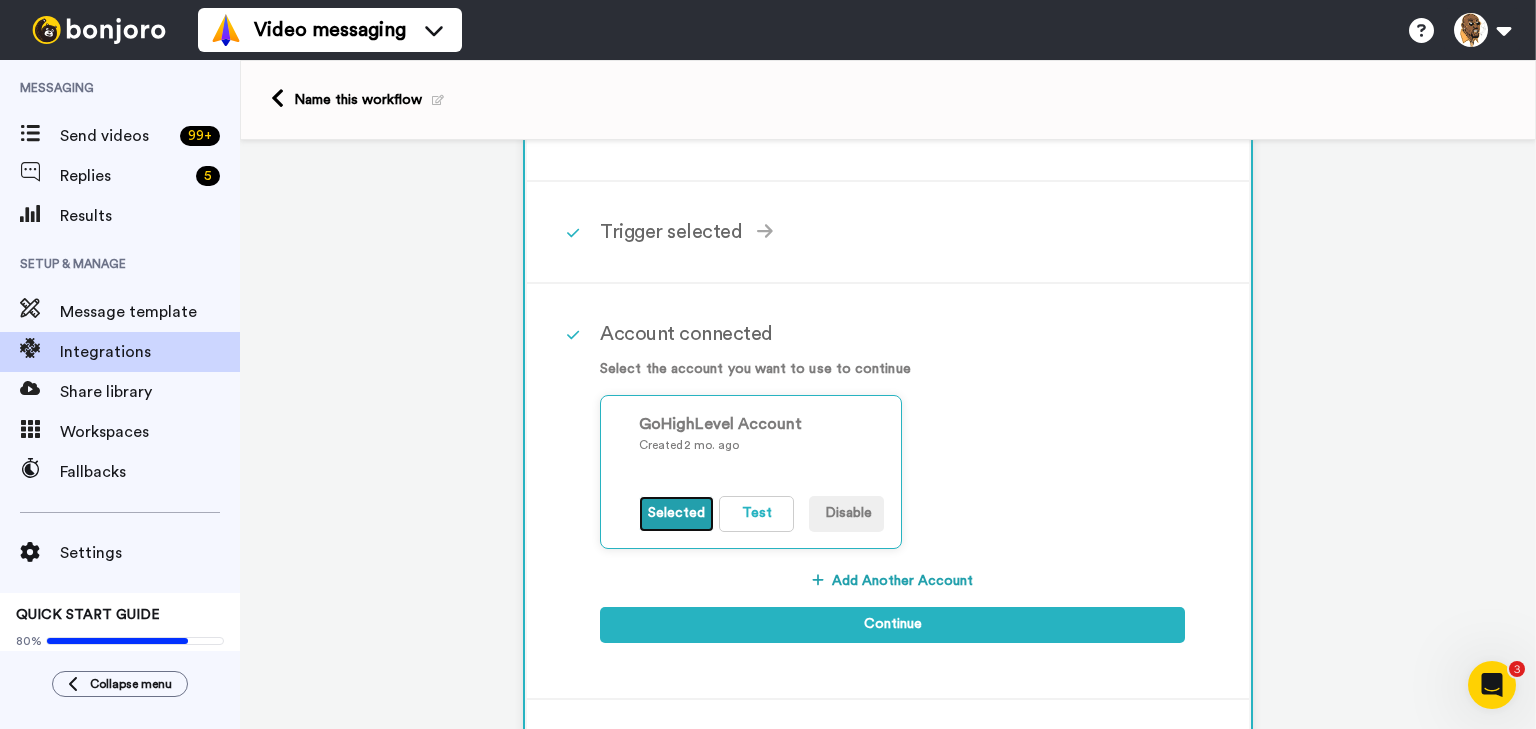 scroll, scrollTop: 80, scrollLeft: 0, axis: vertical 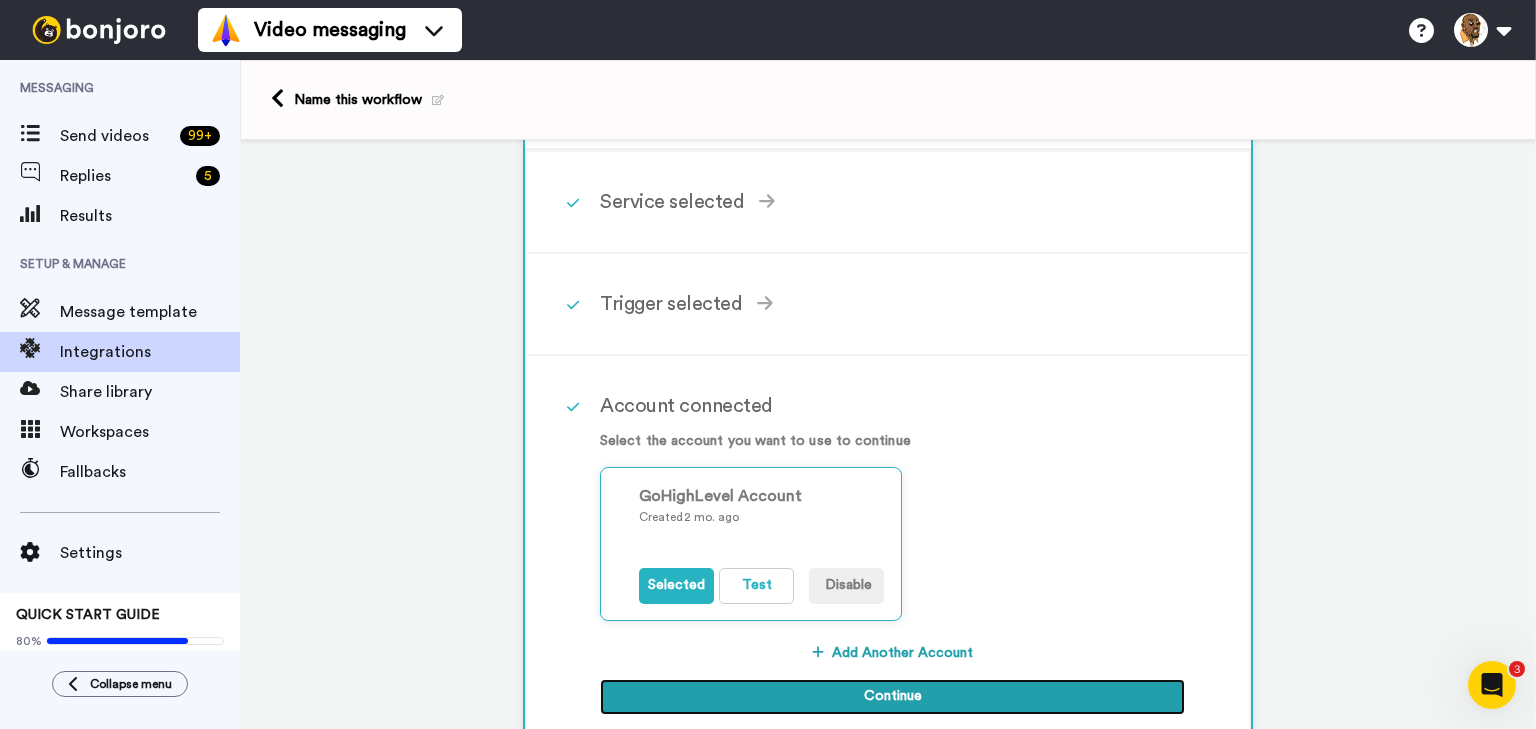 click on "Continue" at bounding box center [892, 697] 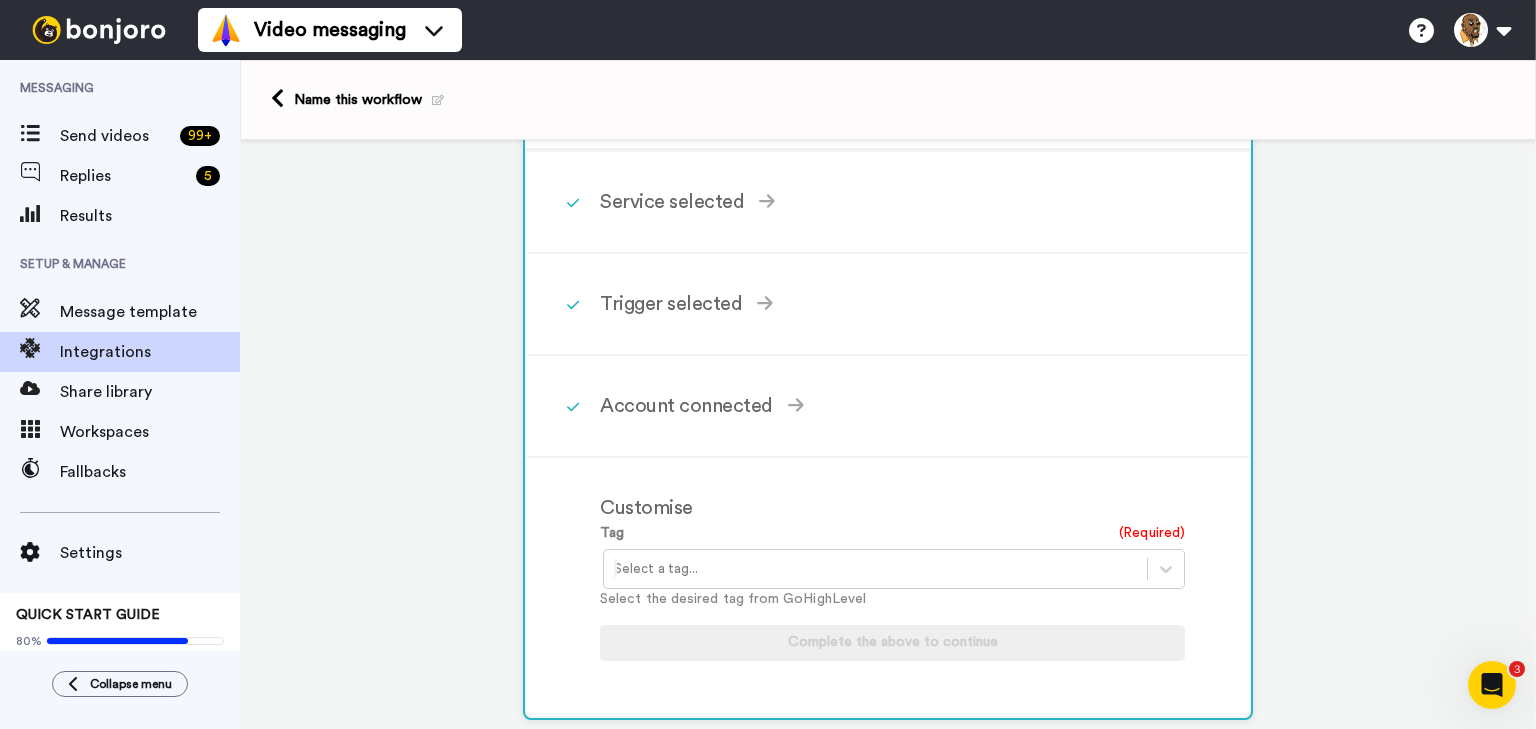 click at bounding box center (875, 569) 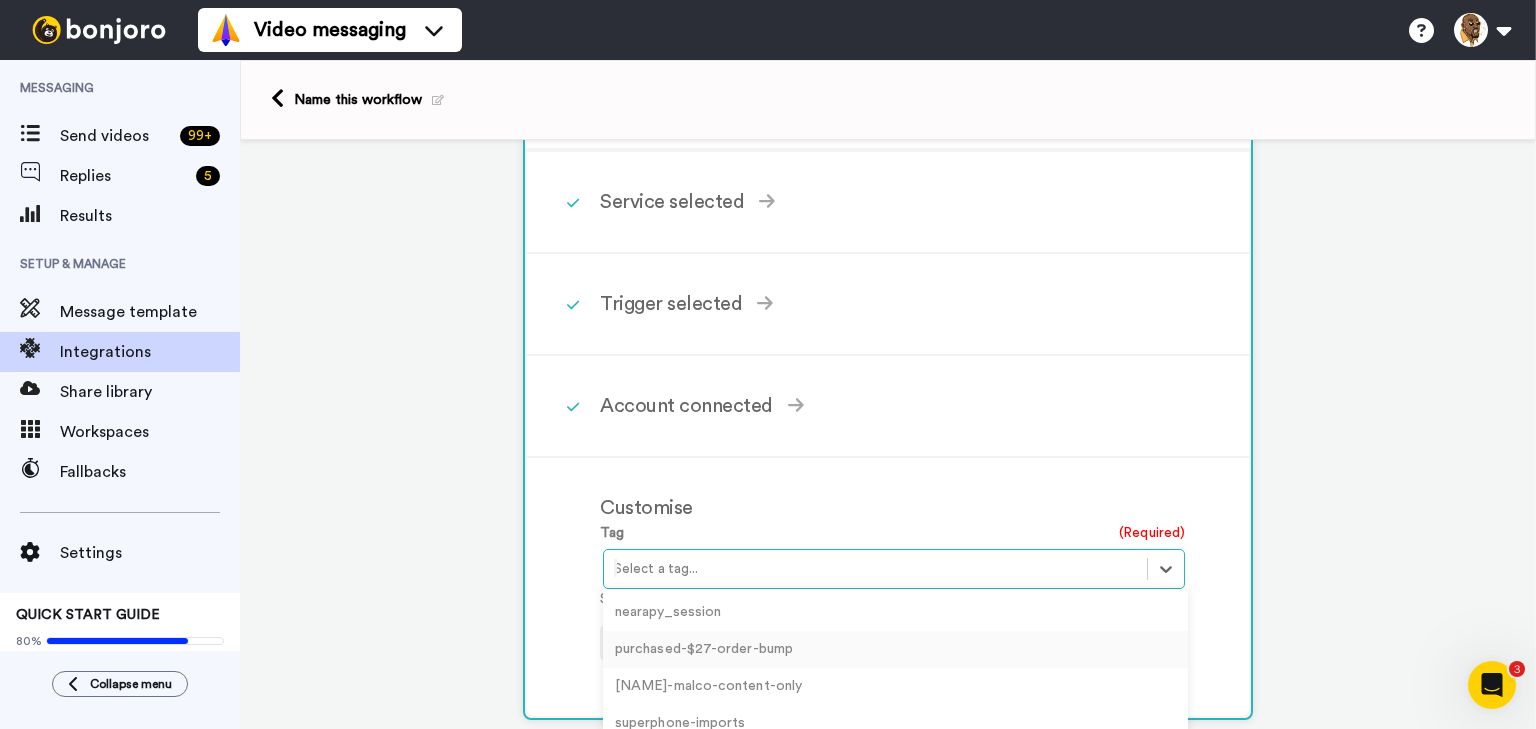 scroll, scrollTop: 596, scrollLeft: 0, axis: vertical 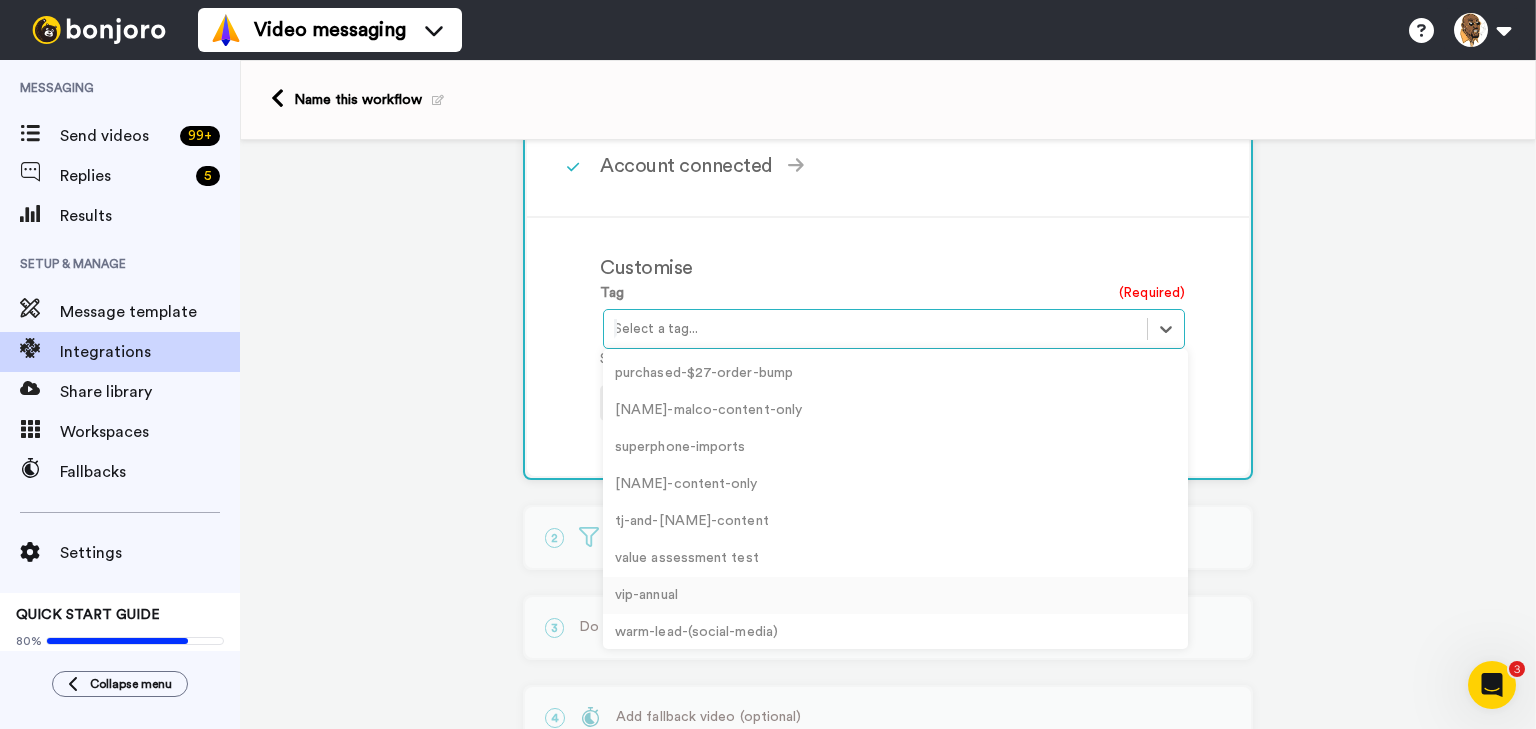click on "vip-annual" at bounding box center [895, 595] 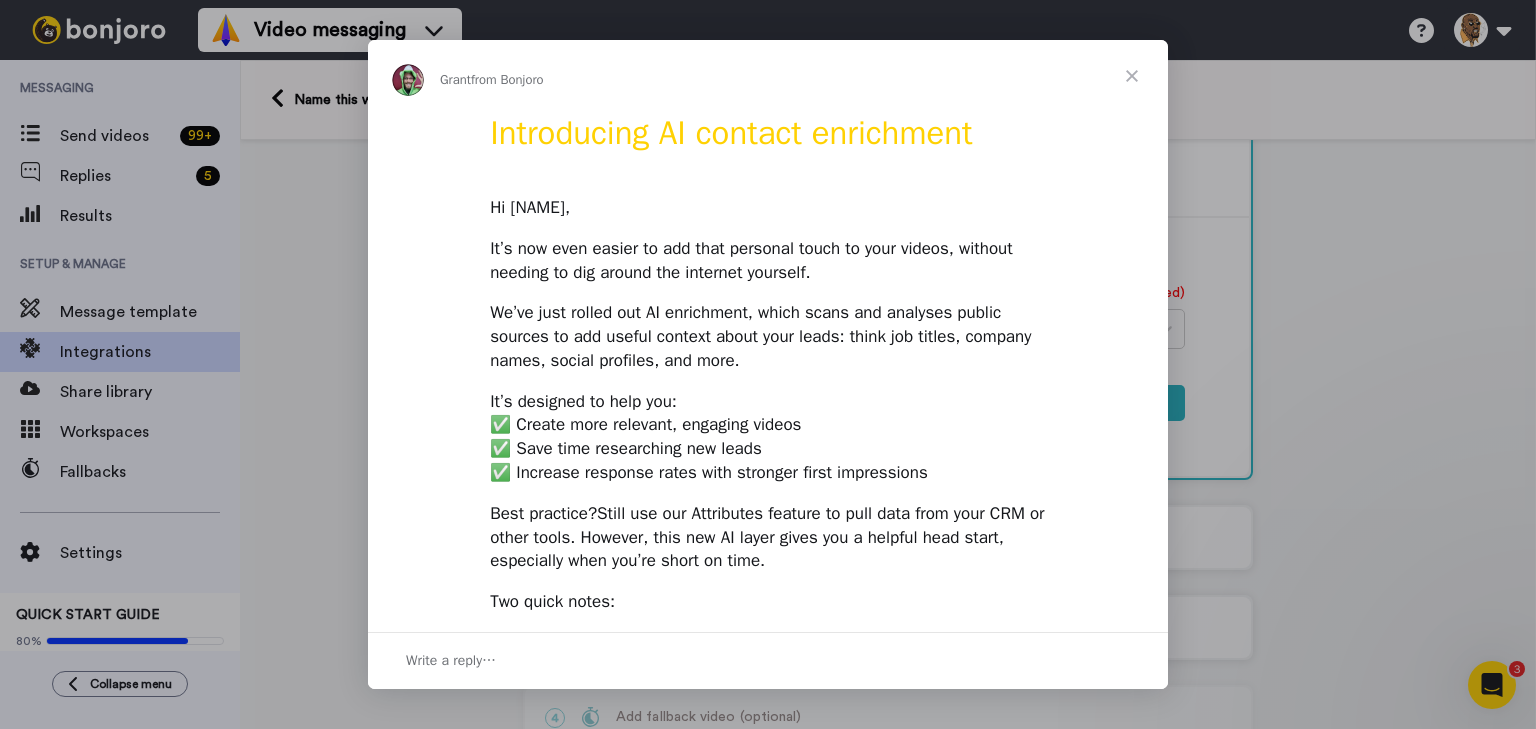 scroll, scrollTop: 0, scrollLeft: 0, axis: both 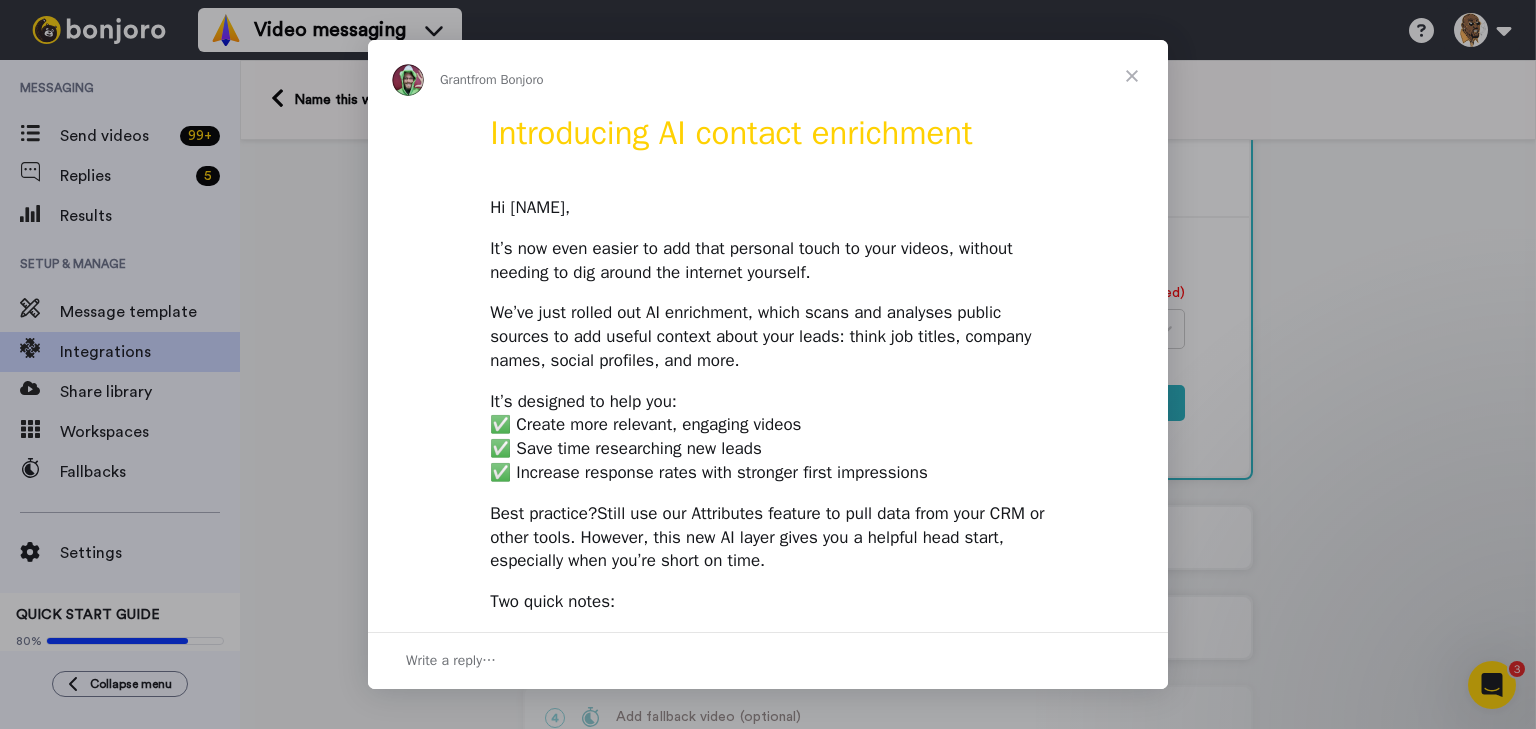 click at bounding box center [1132, 76] 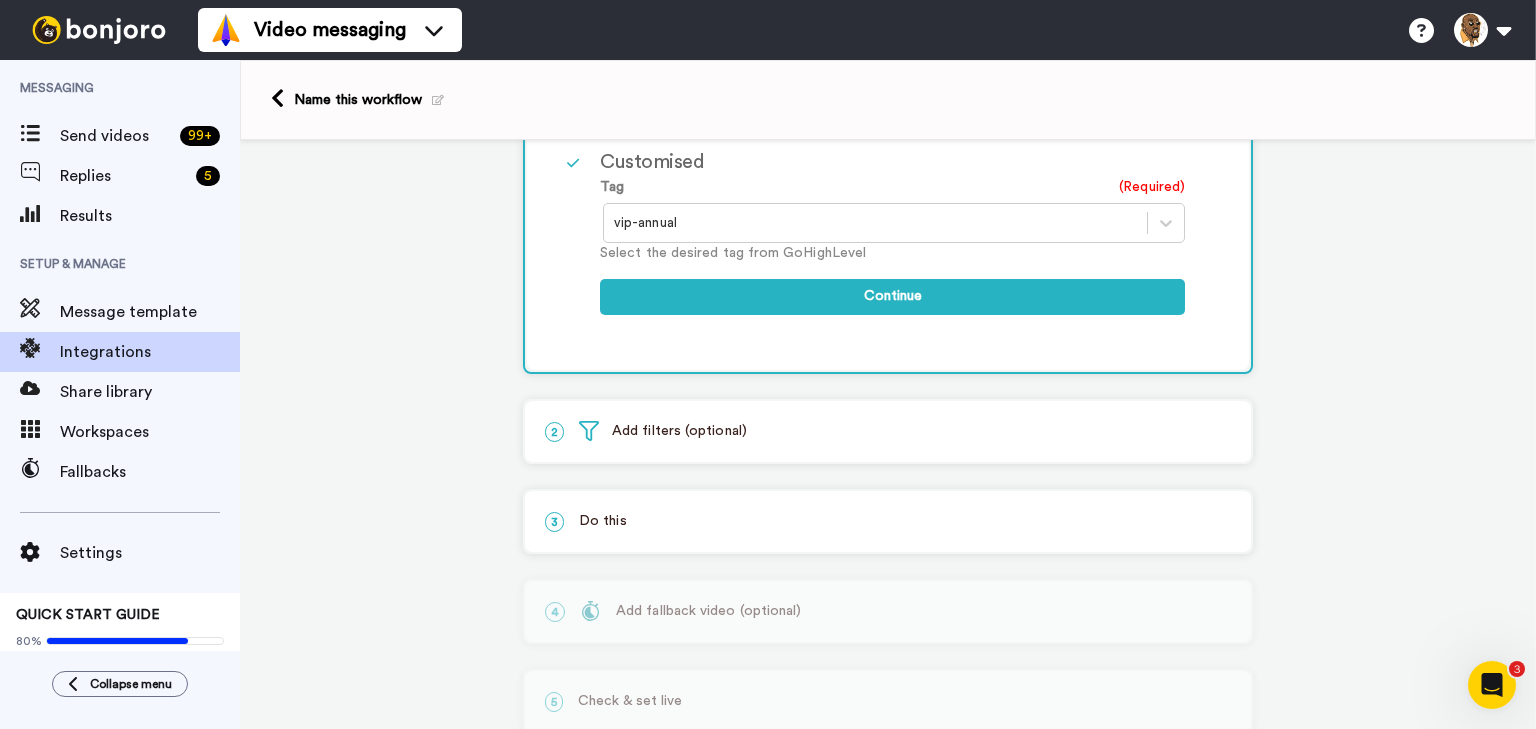 scroll, scrollTop: 481, scrollLeft: 0, axis: vertical 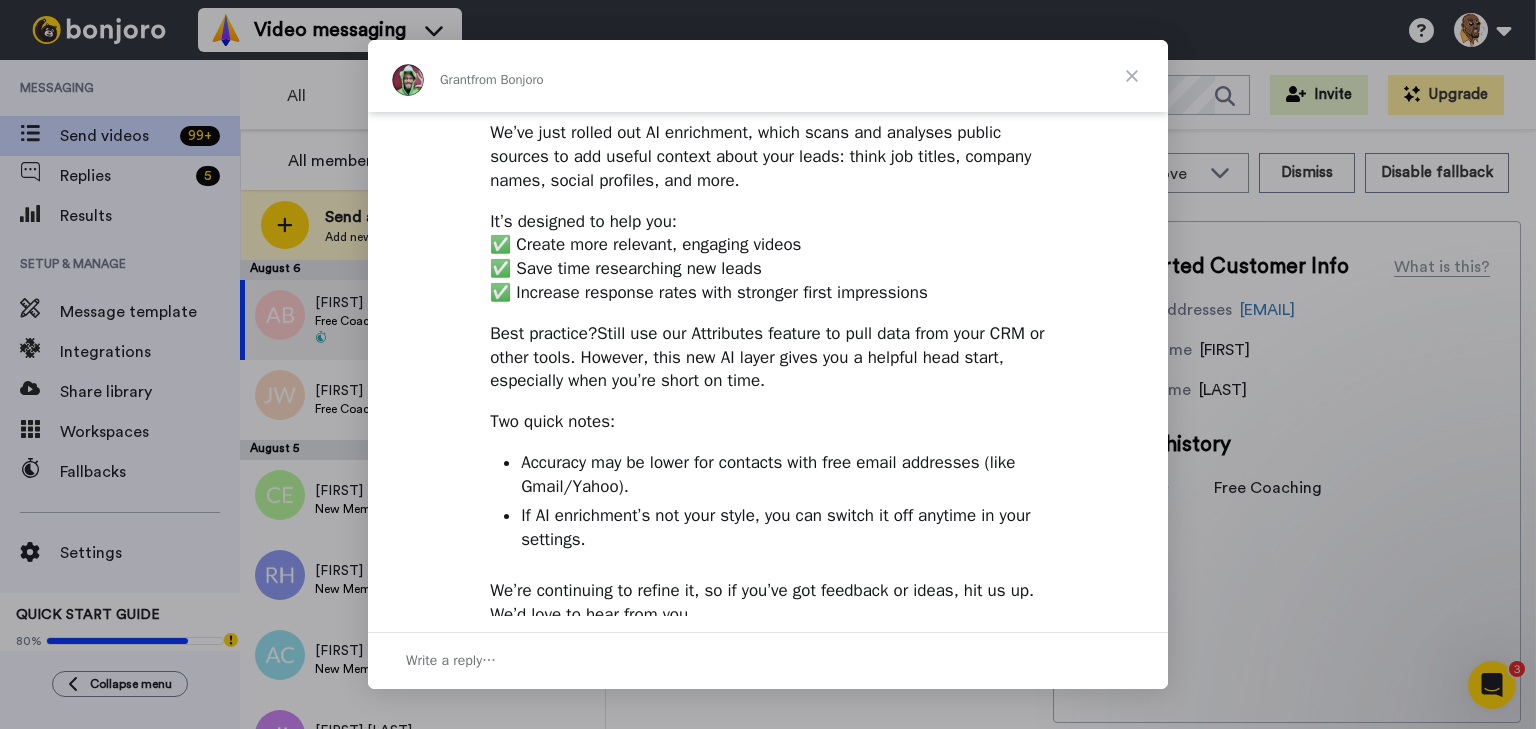 click at bounding box center [1132, 76] 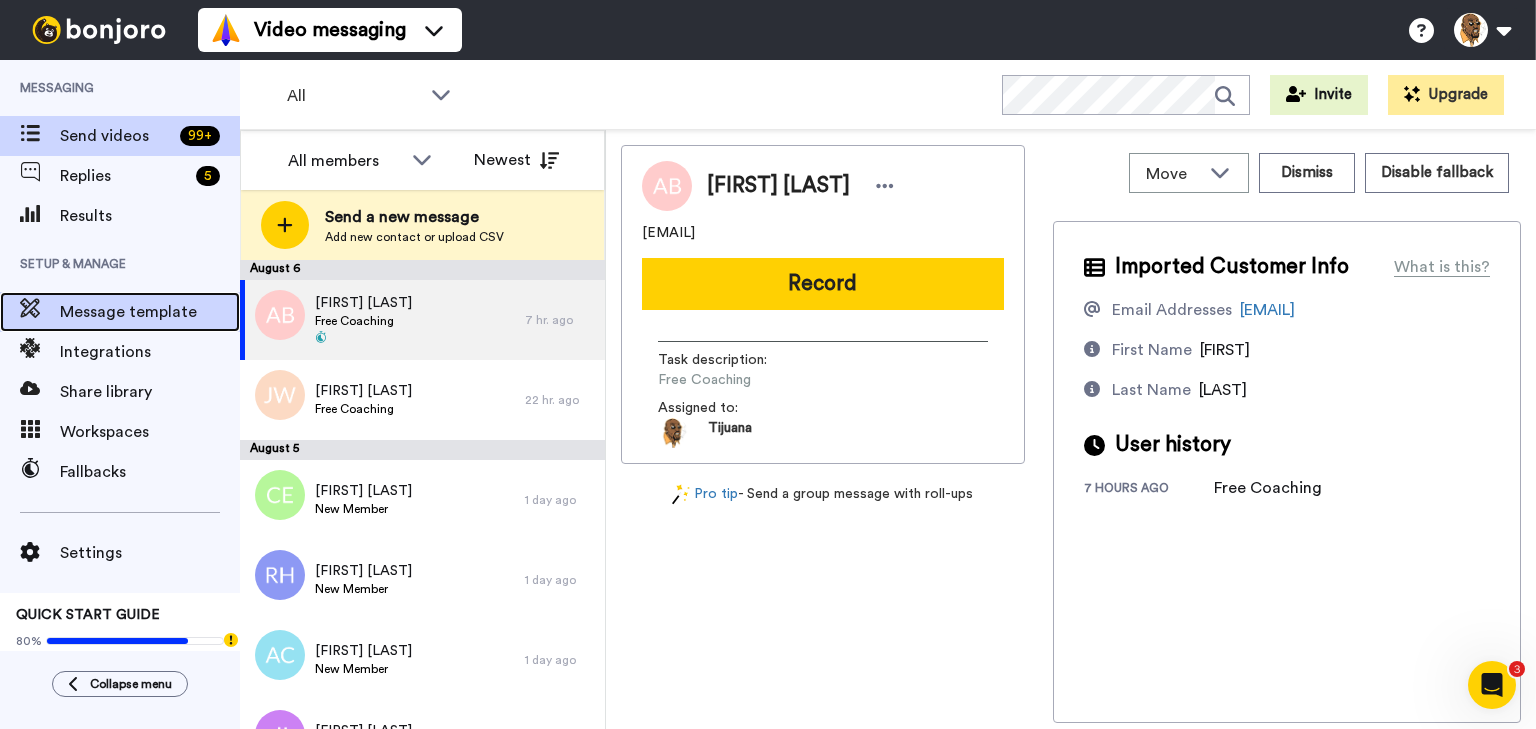 click on "Message template" at bounding box center [150, 312] 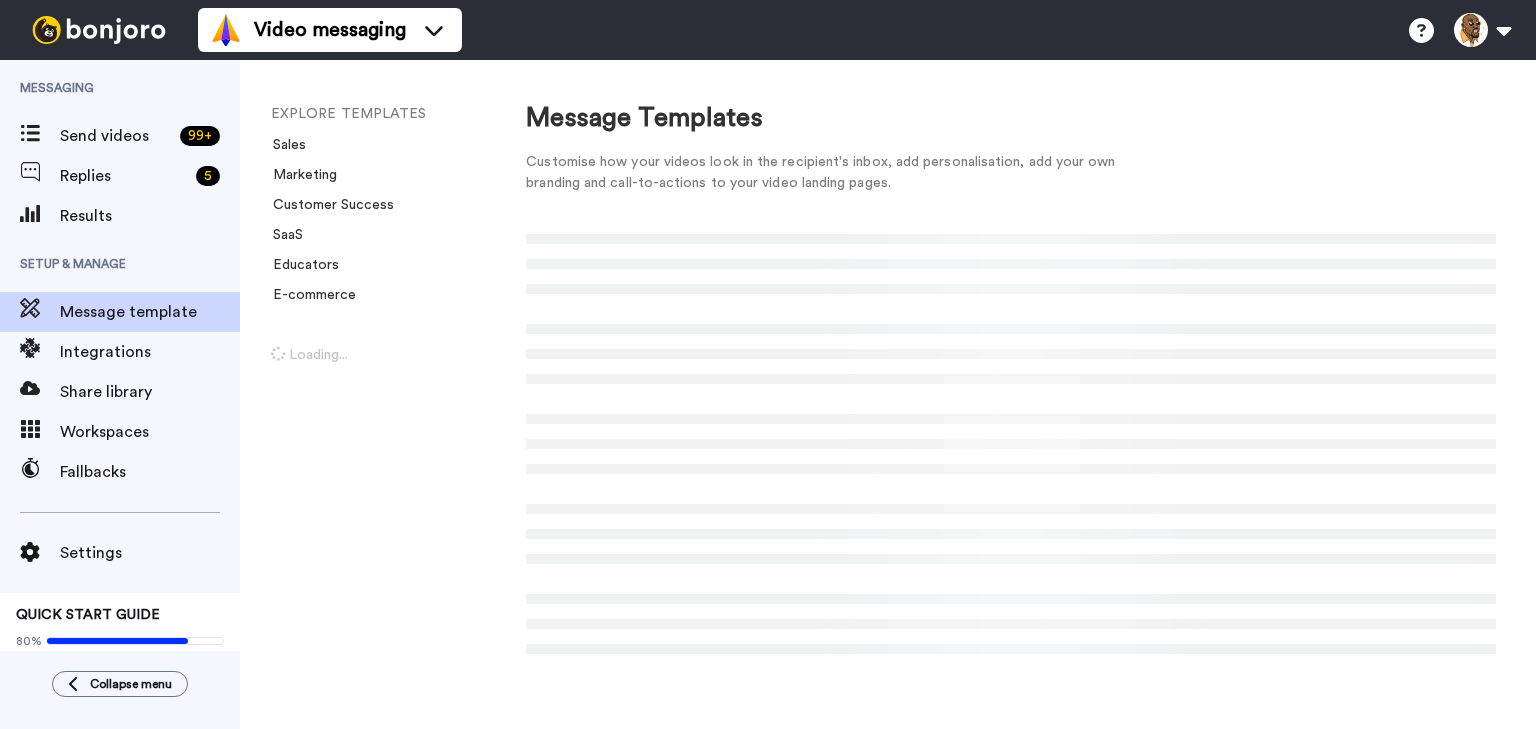 scroll, scrollTop: 0, scrollLeft: 0, axis: both 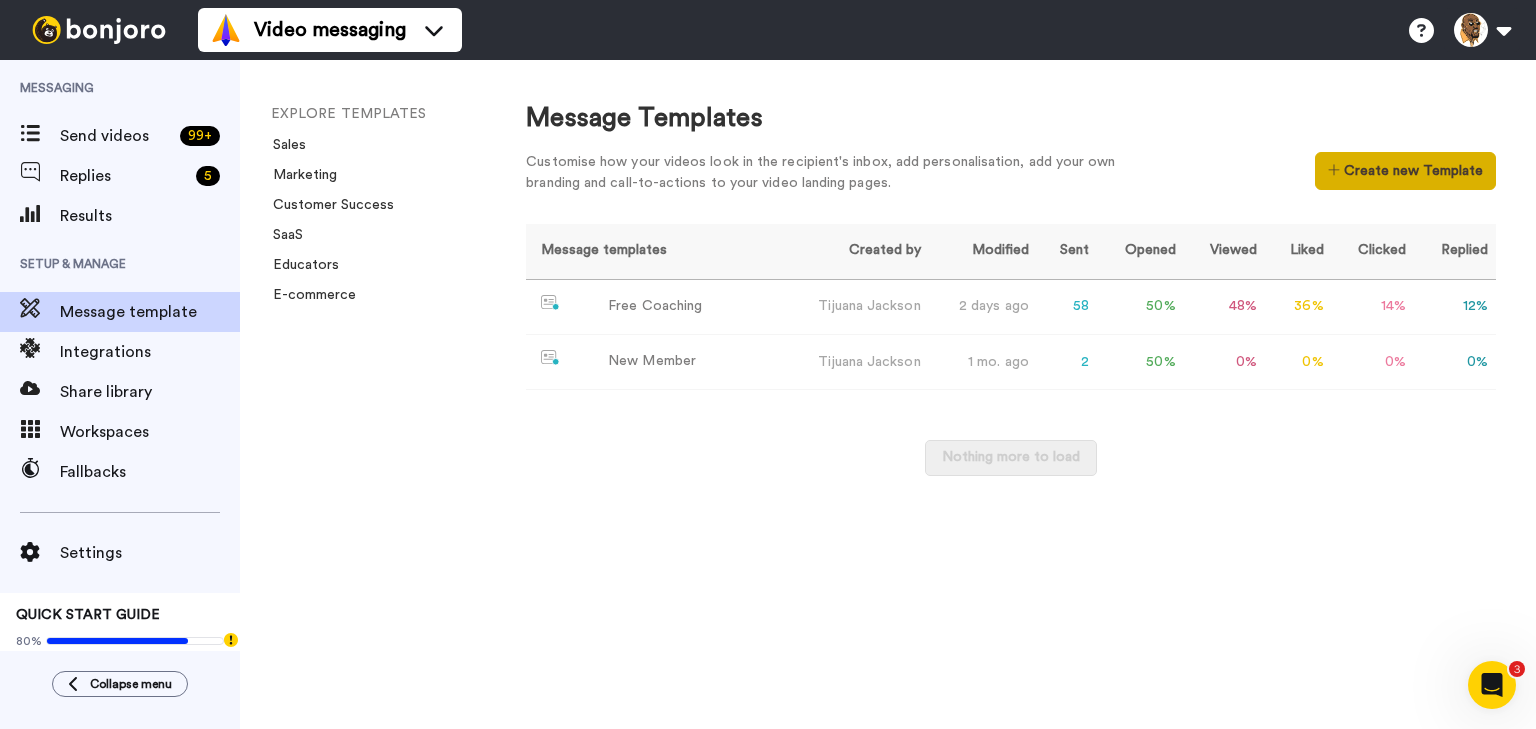 click on "Create new Template" at bounding box center (1405, 171) 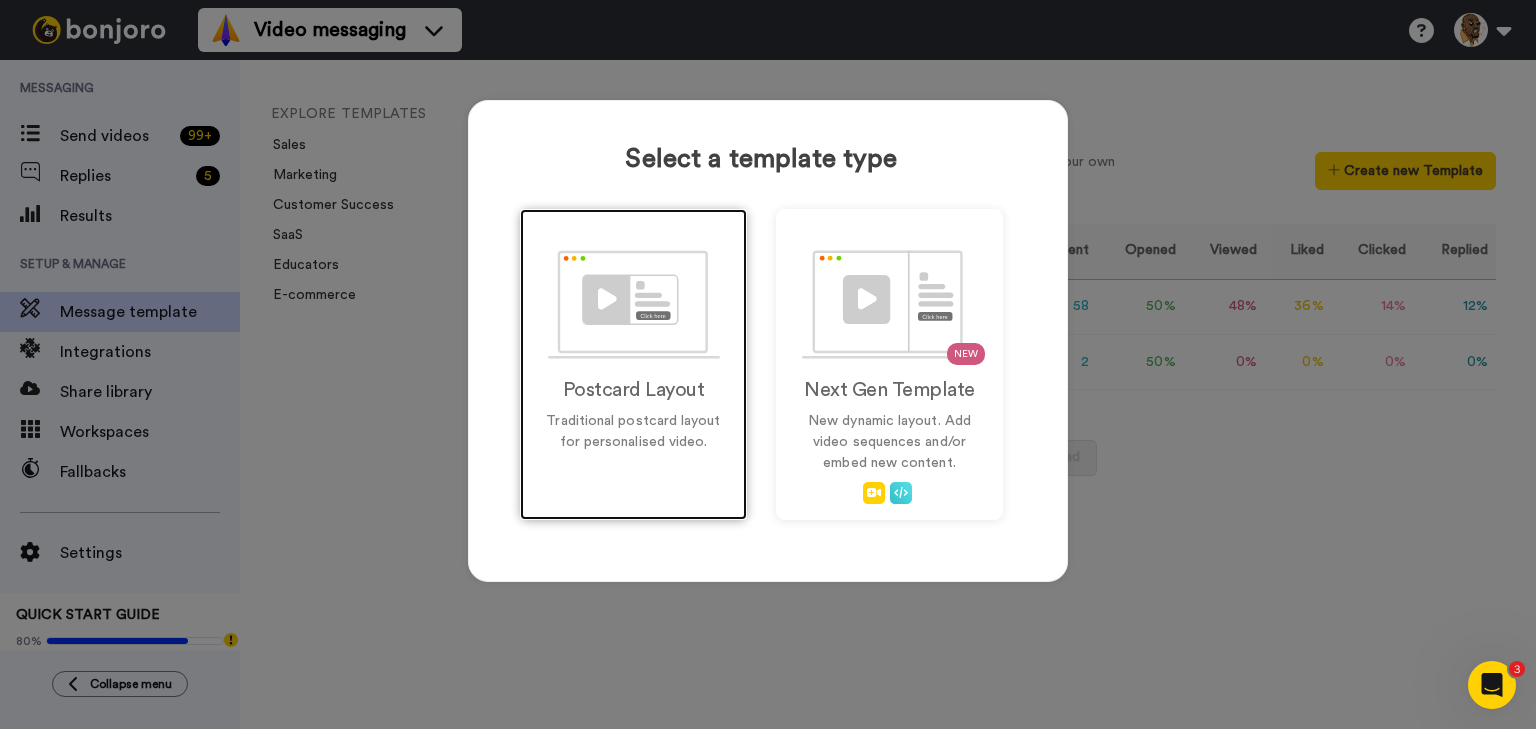click on "Postcard Layout Traditional postcard layout for personalised video." at bounding box center [633, 364] 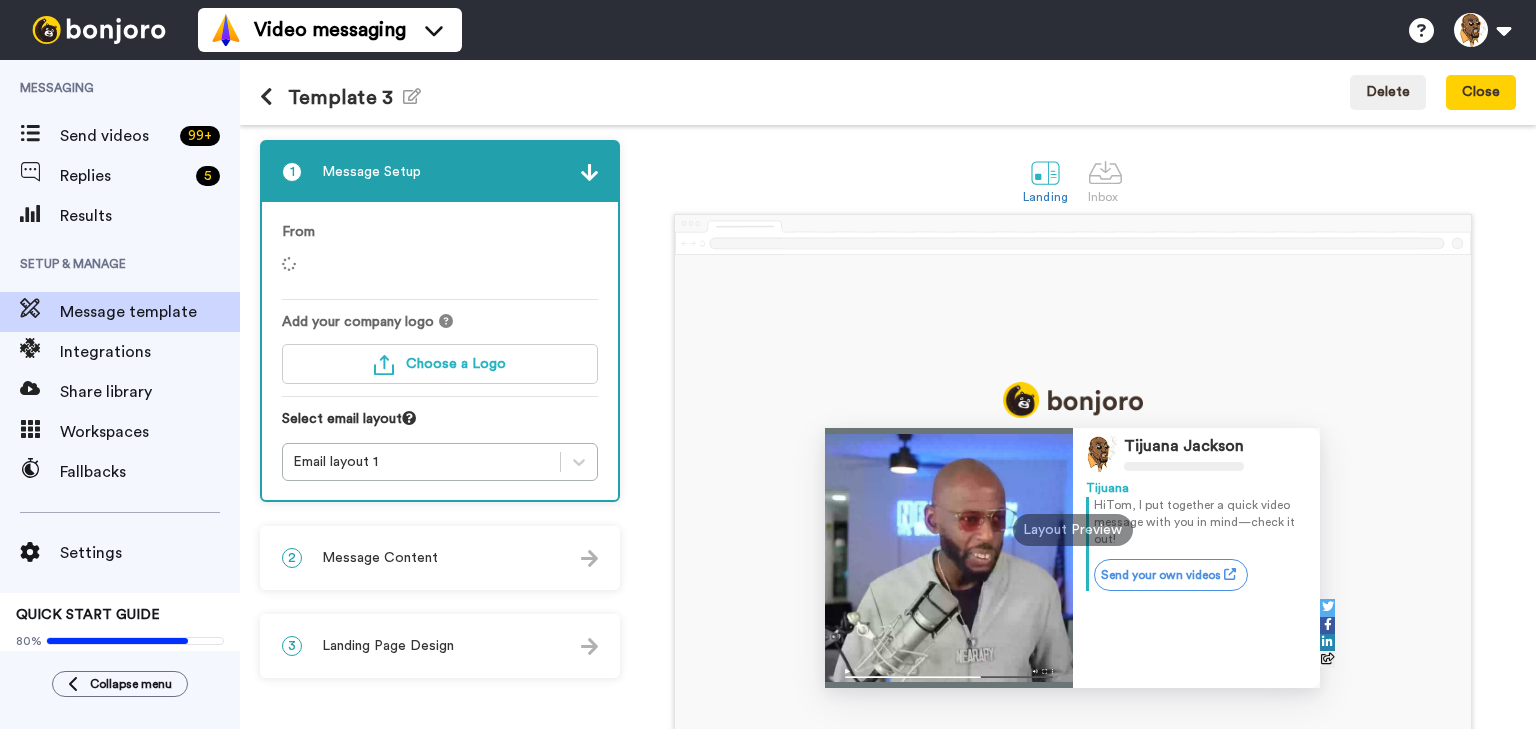 scroll, scrollTop: 0, scrollLeft: 0, axis: both 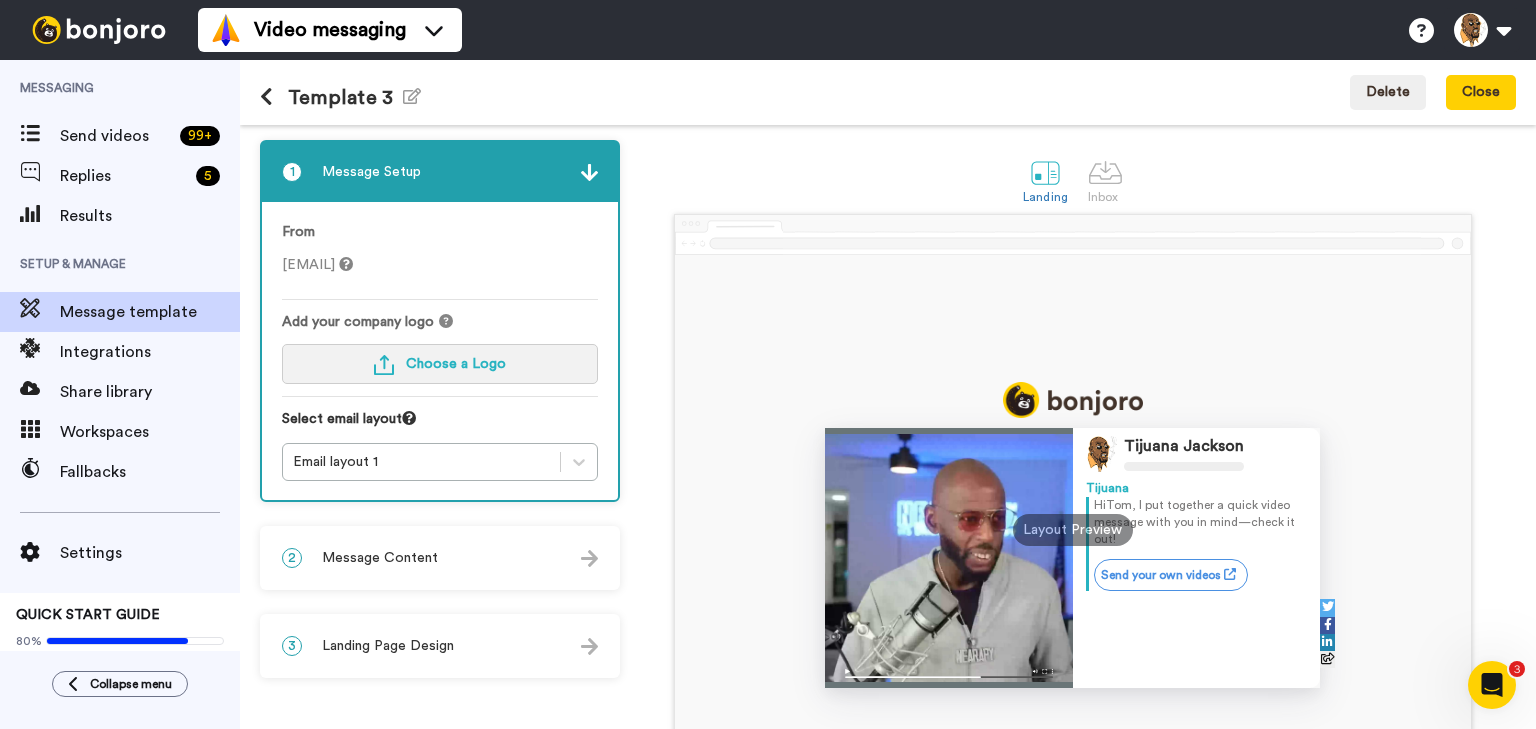 click on "Choose a Logo" at bounding box center (440, 364) 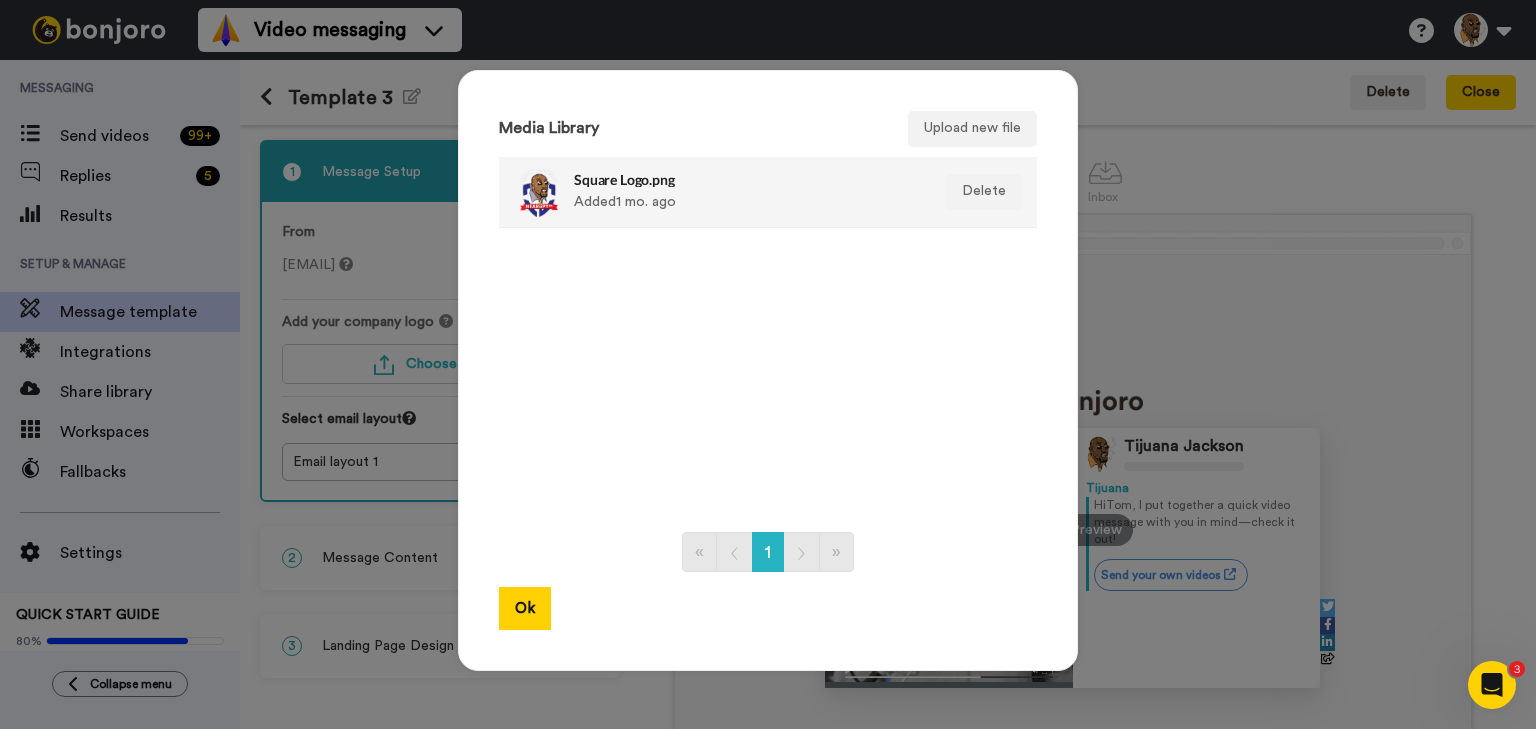 click on "Square Logo.png Added  1 mo. ago" at bounding box center [746, 192] 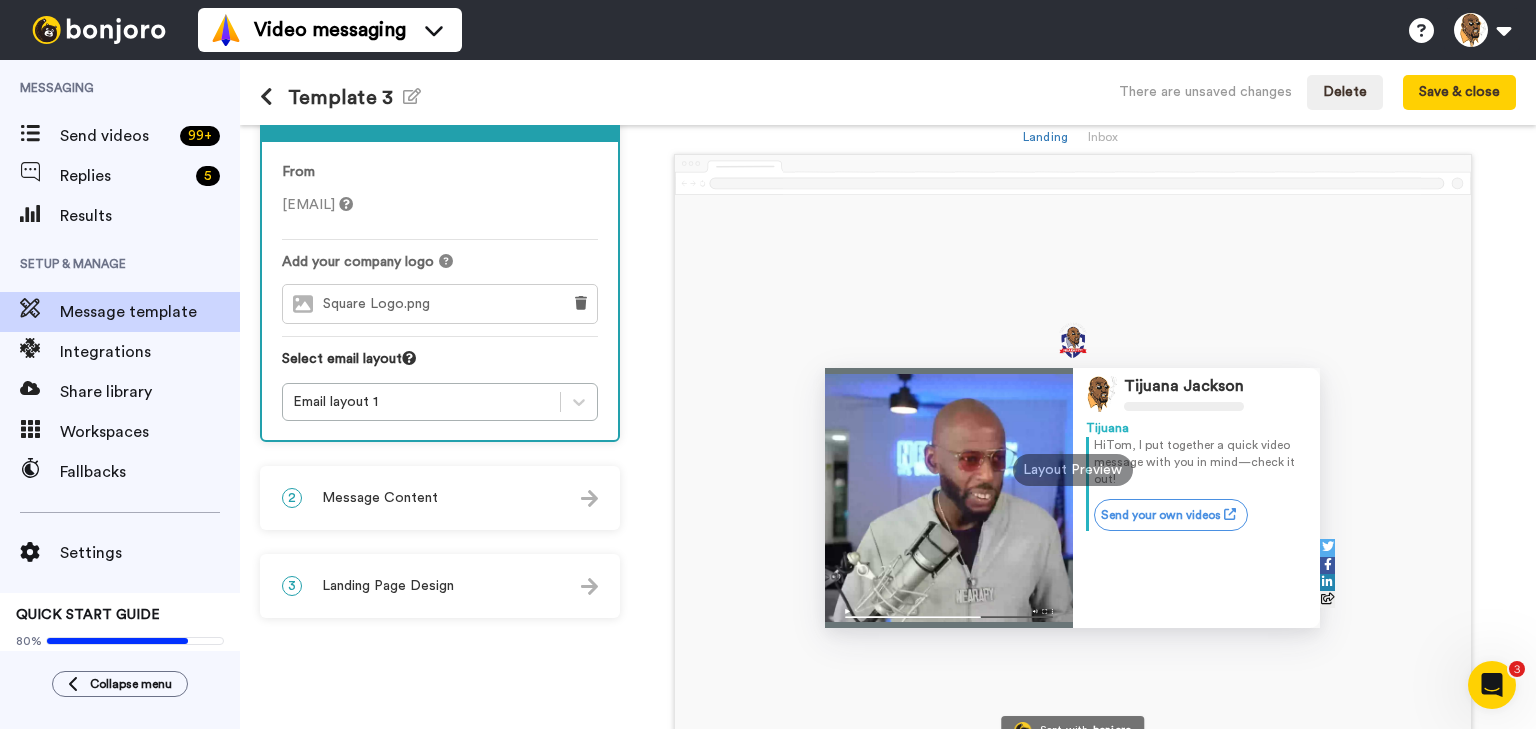 scroll, scrollTop: 160, scrollLeft: 0, axis: vertical 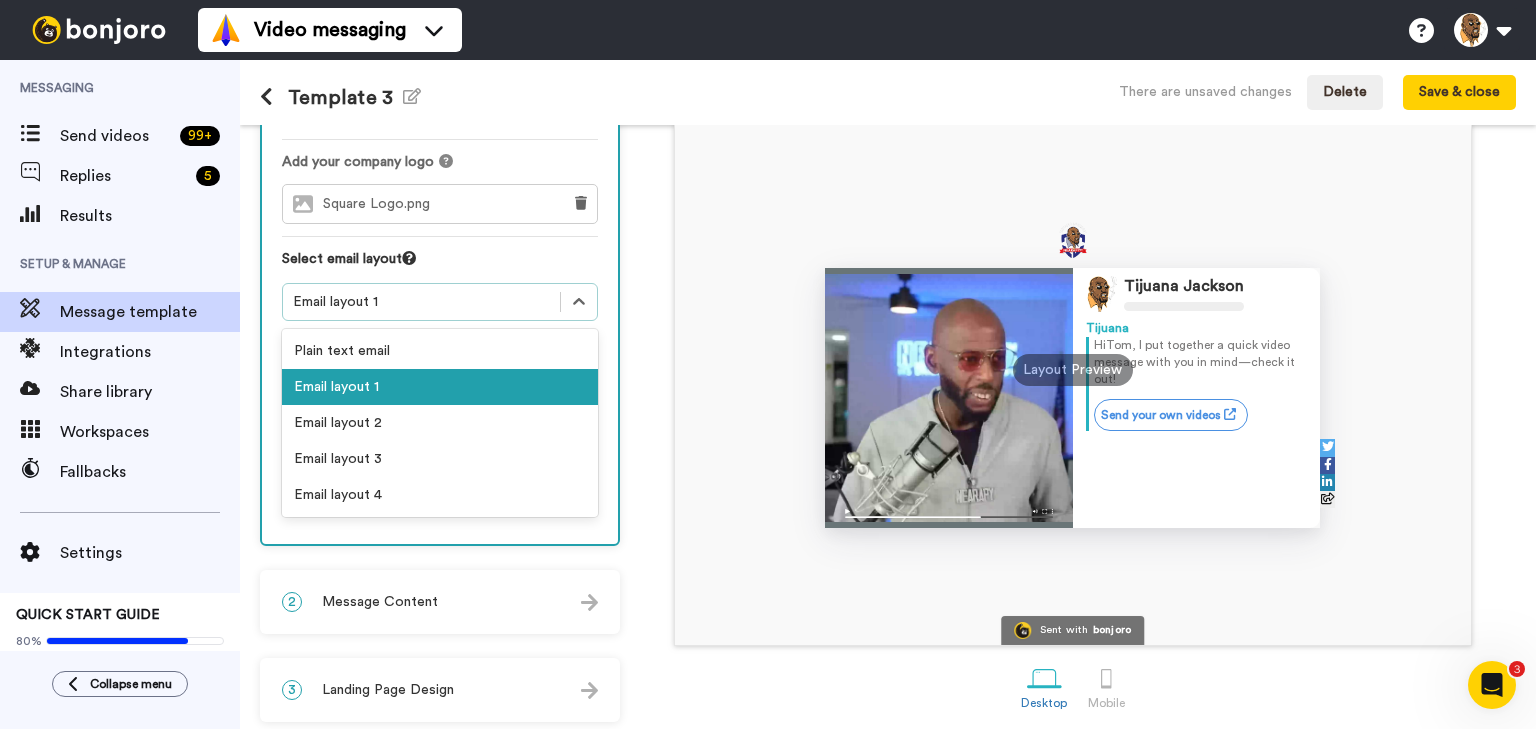 click at bounding box center [560, 302] 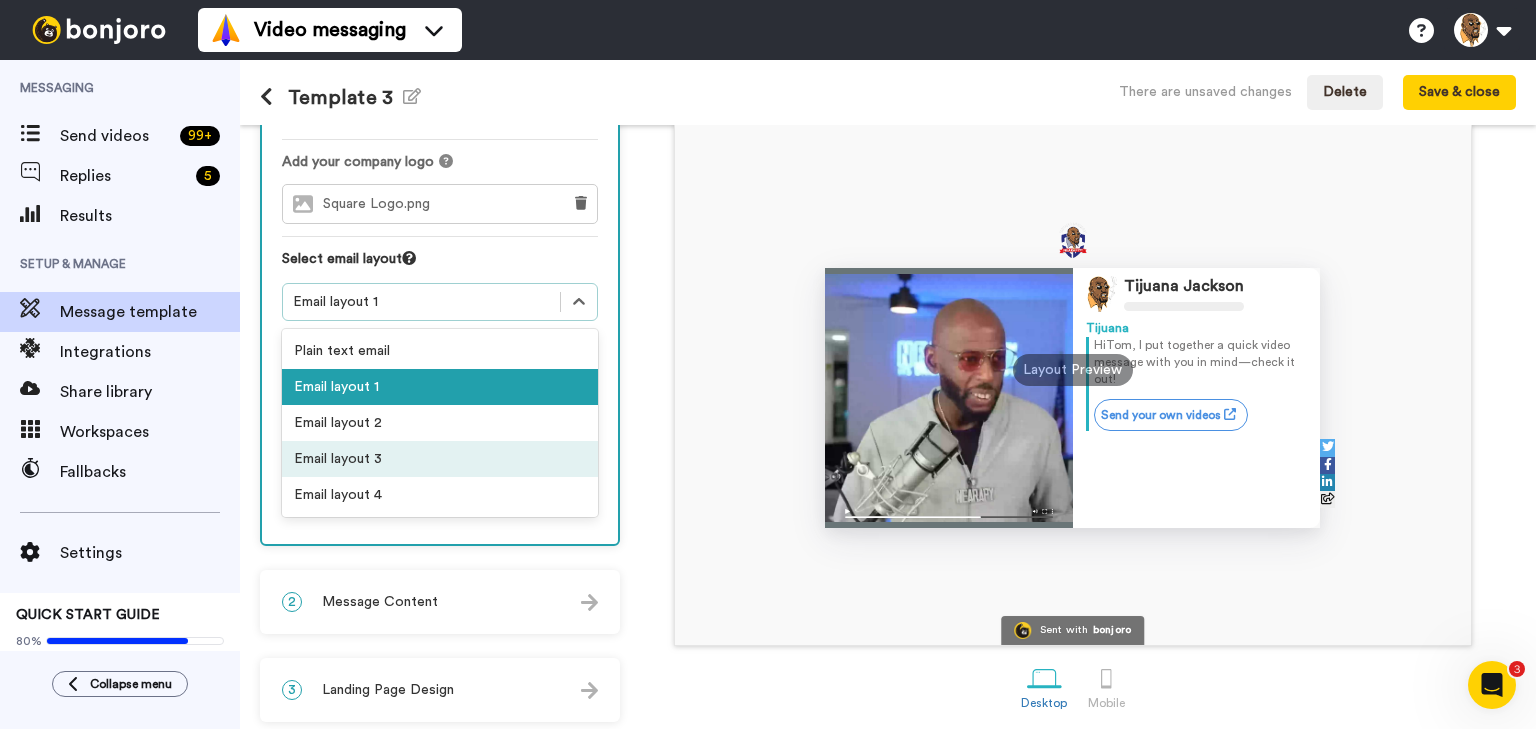 click on "Email layout 3" at bounding box center (440, 459) 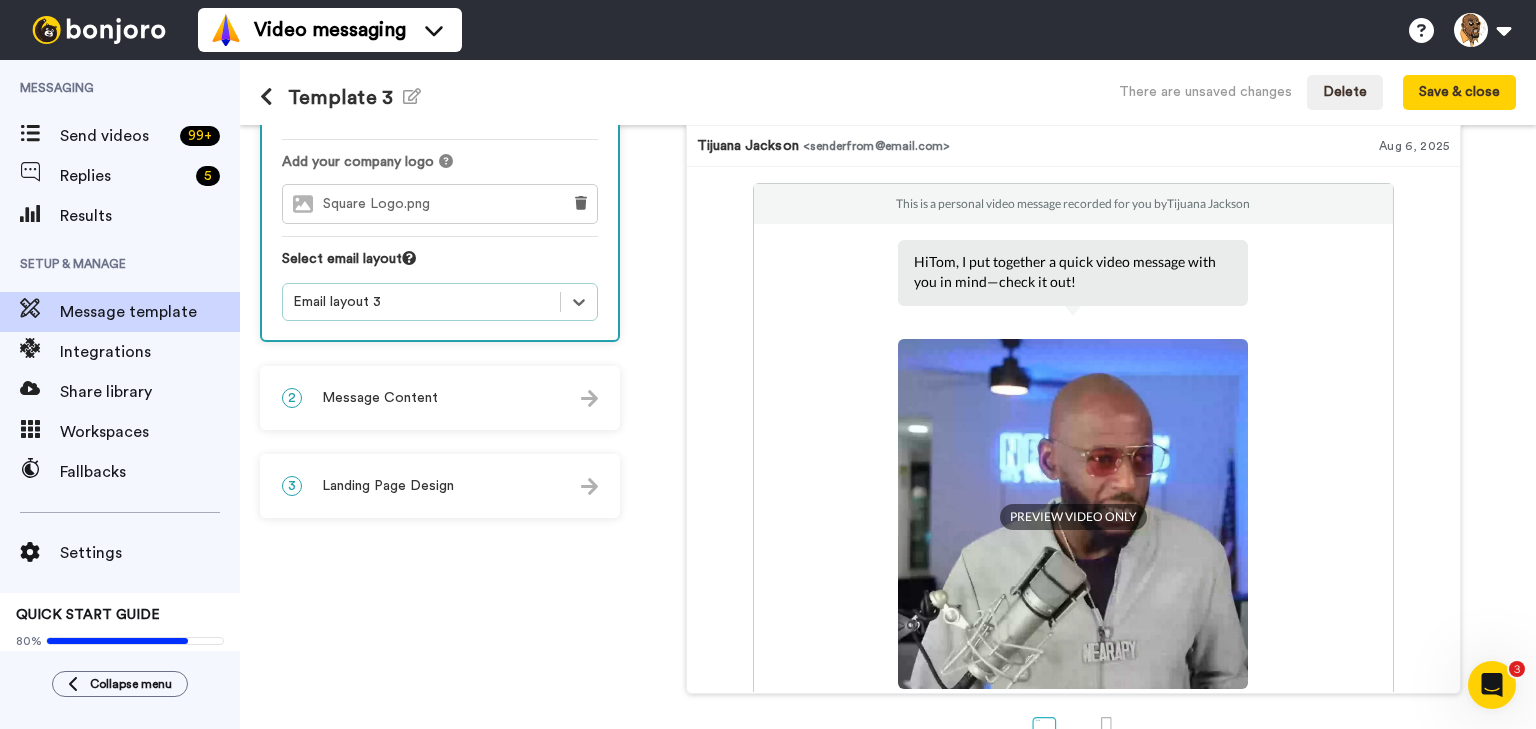 click on "Email layout 3" at bounding box center (421, 302) 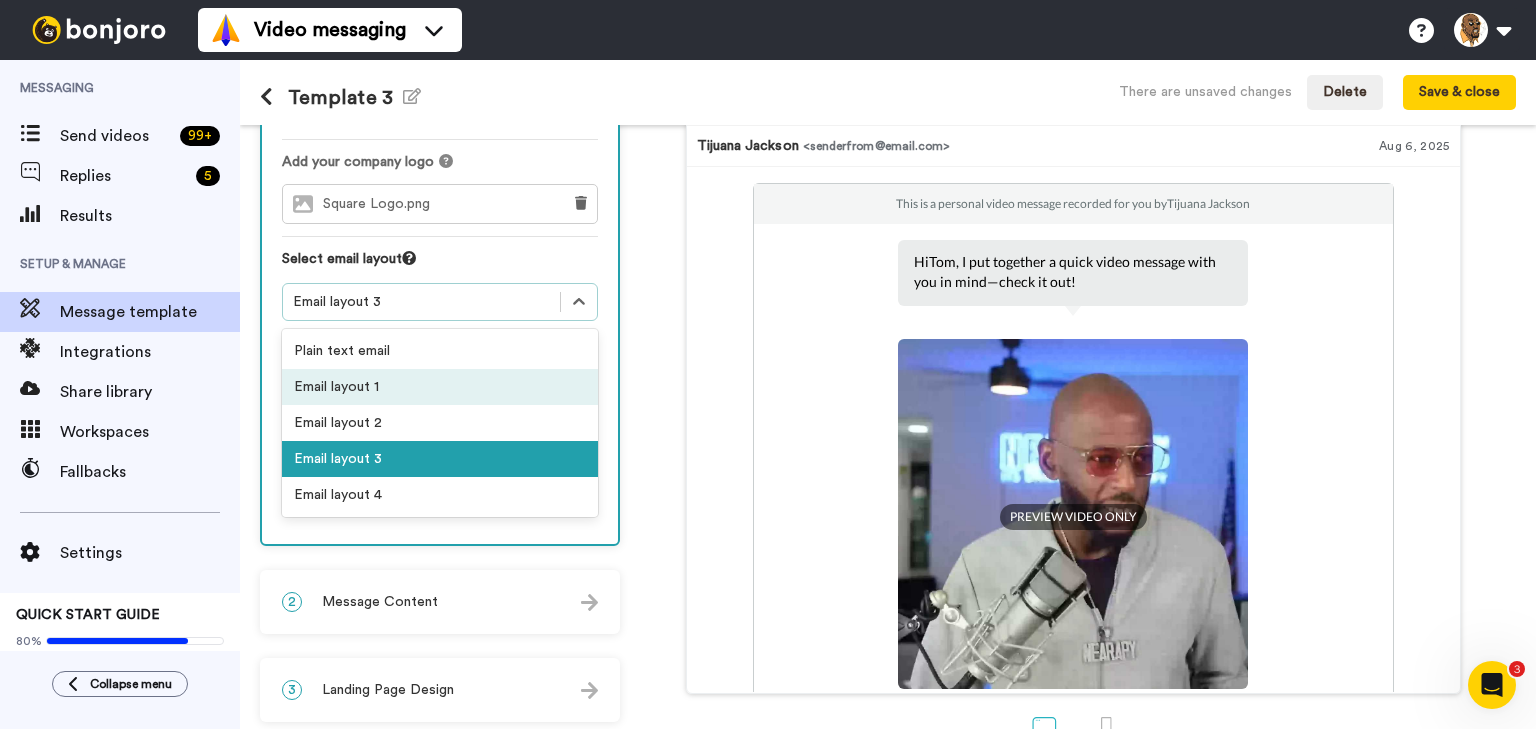 click on "Email layout 1" at bounding box center [440, 387] 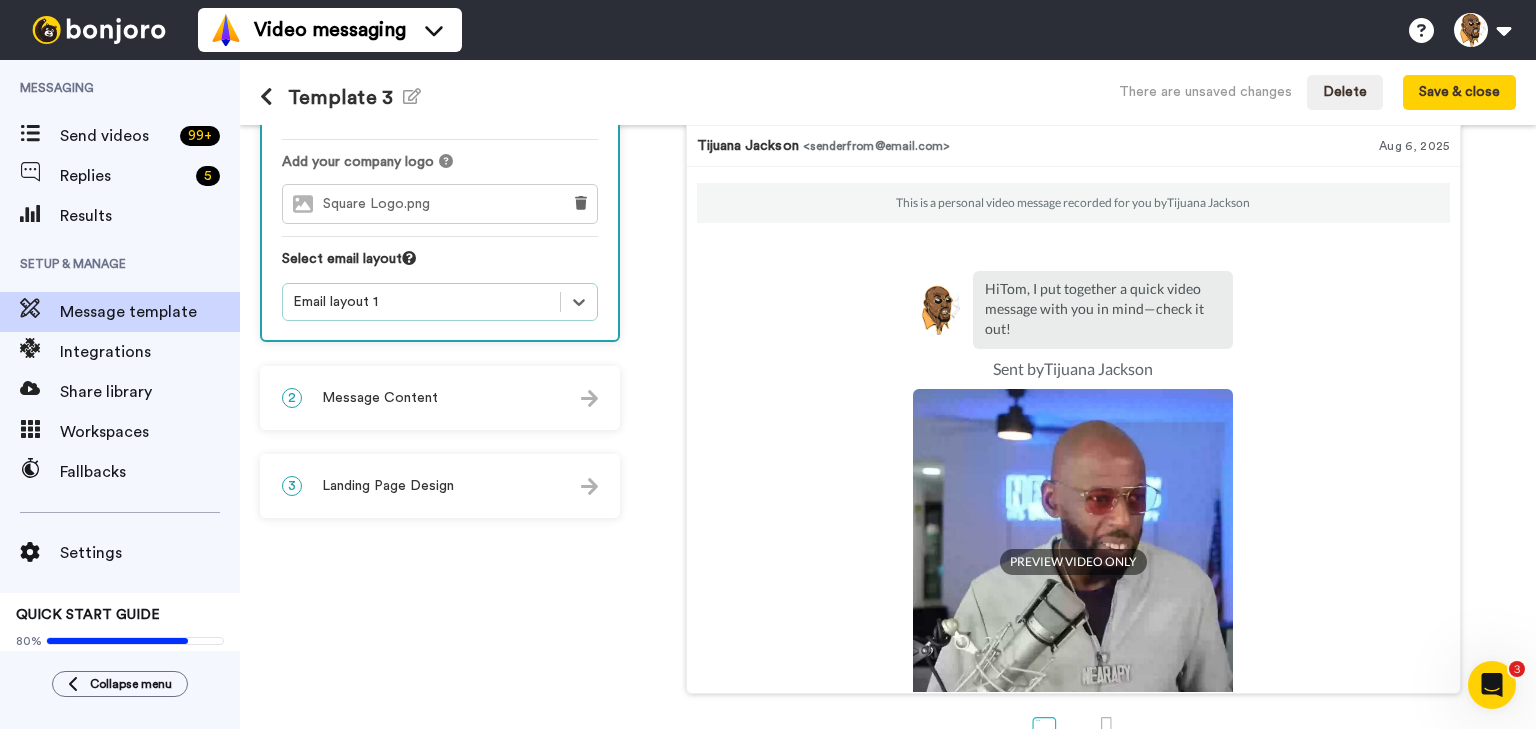 click on "Email layout 1" at bounding box center (421, 302) 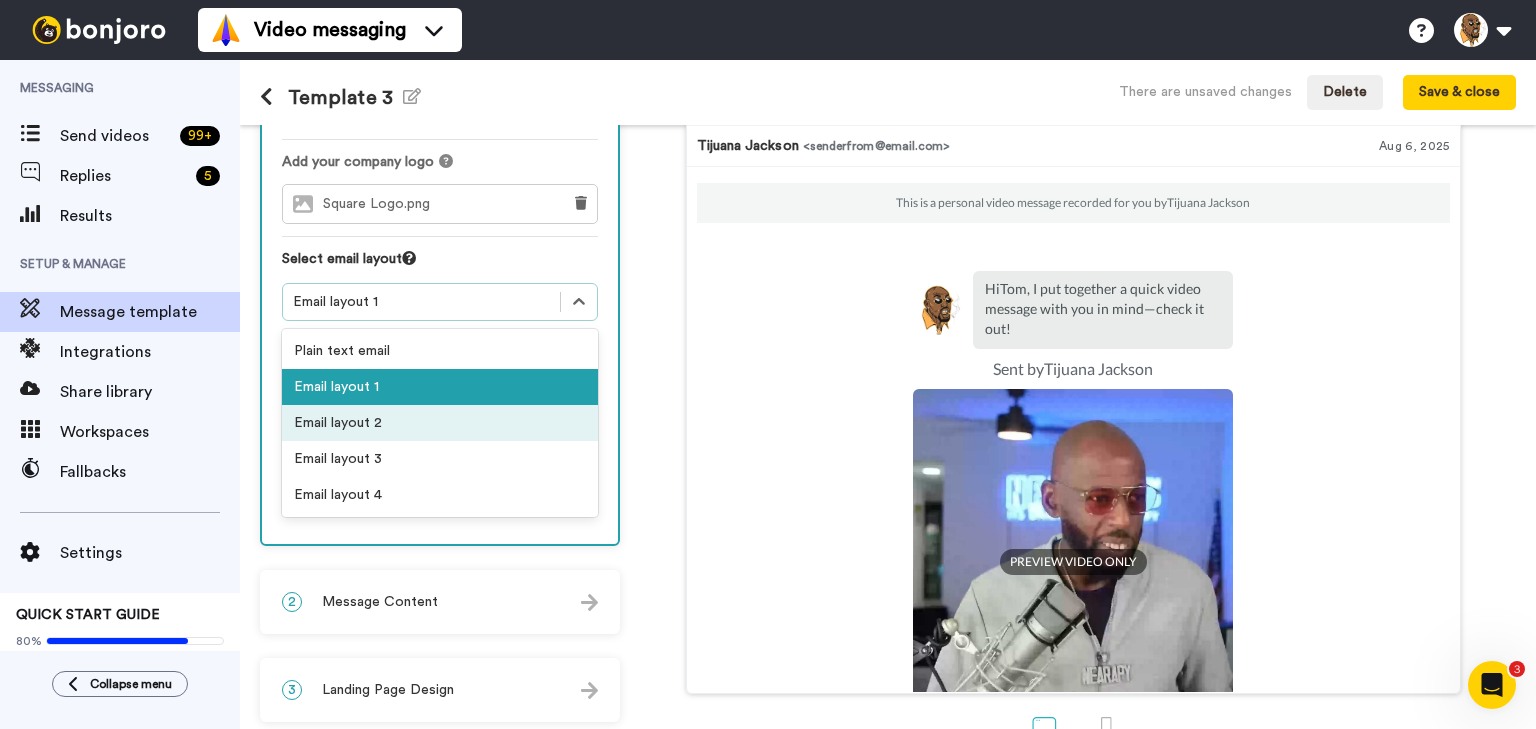 click on "Email layout 2" at bounding box center (440, 423) 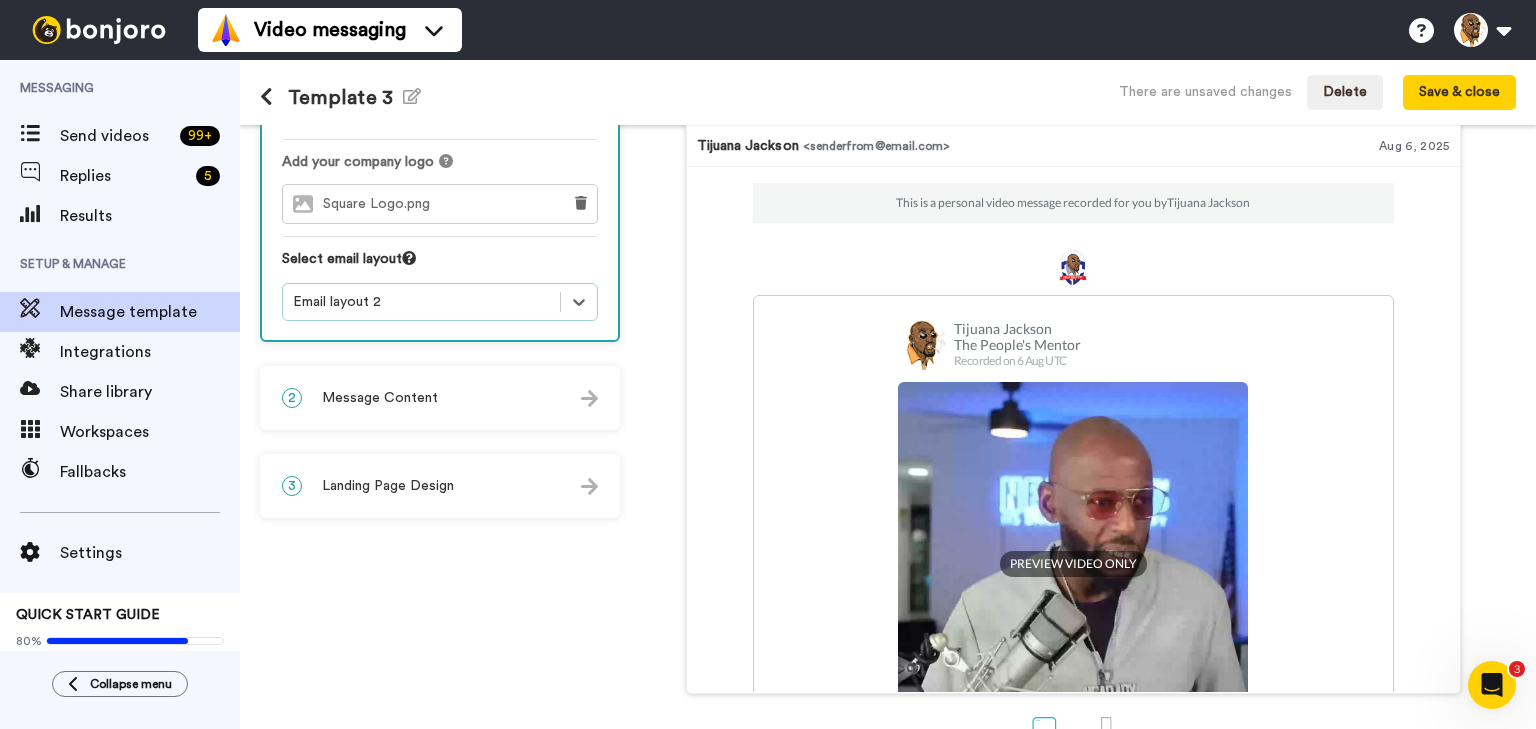 drag, startPoint x: 535, startPoint y: 293, endPoint x: 522, endPoint y: 321, distance: 30.870699 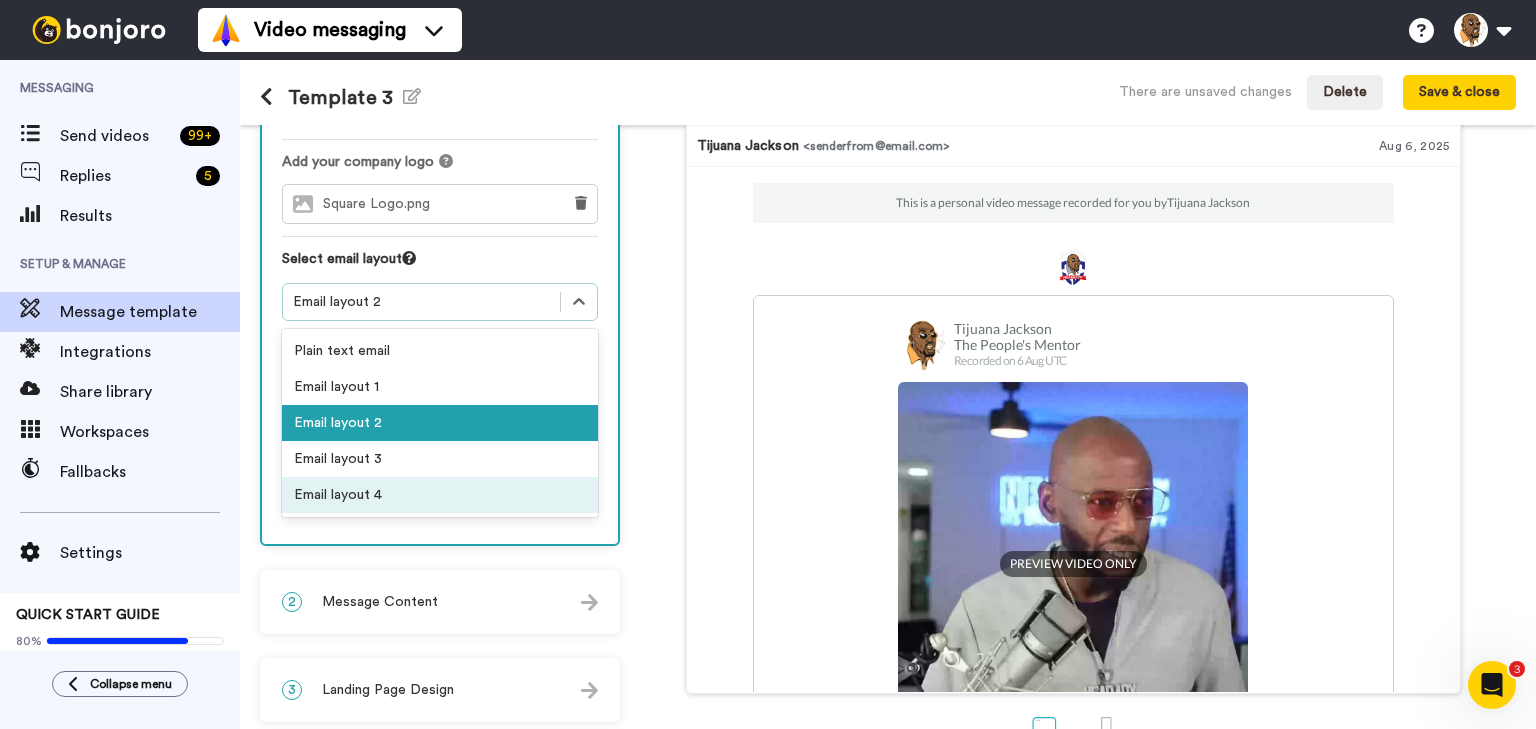 click on "Email layout 4" at bounding box center (440, 495) 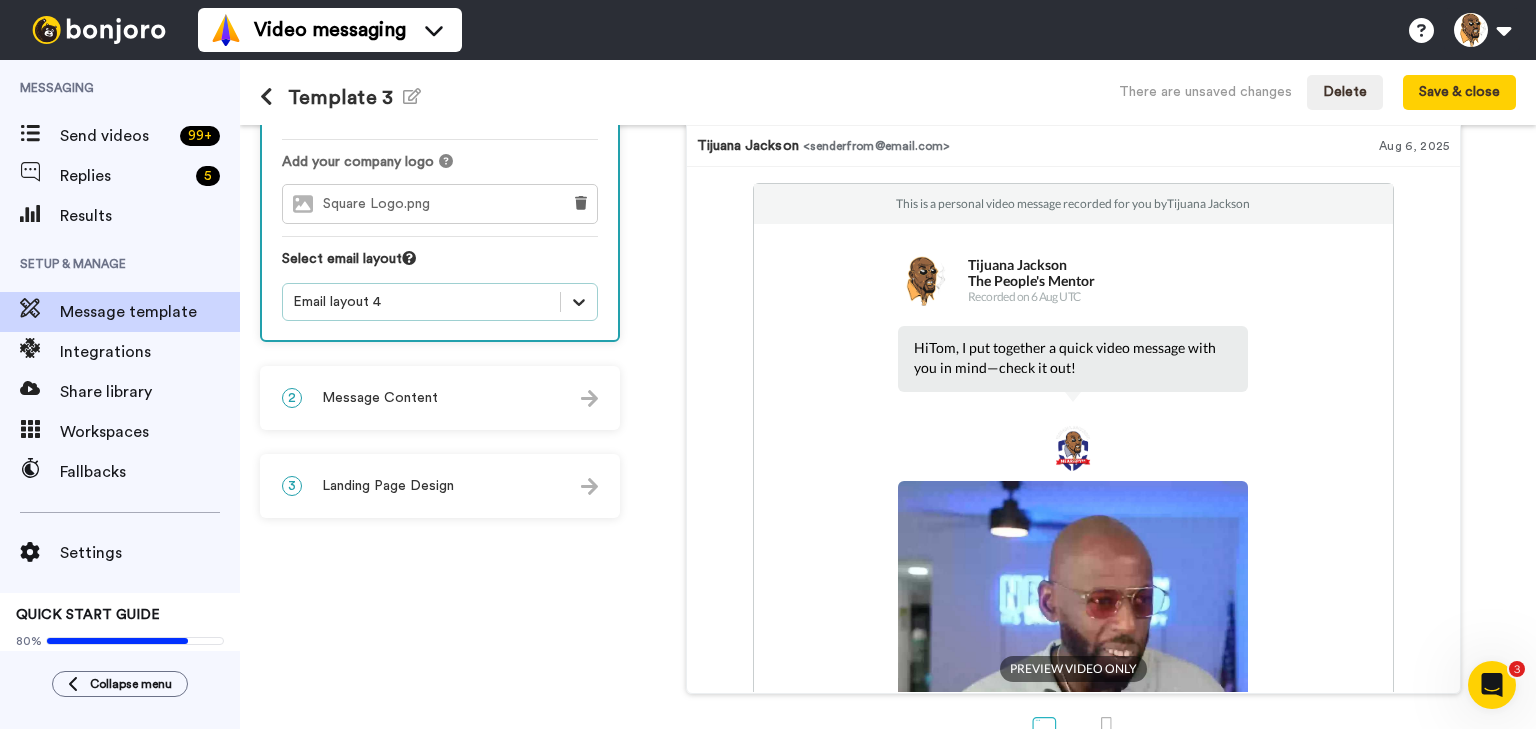click at bounding box center [579, 302] 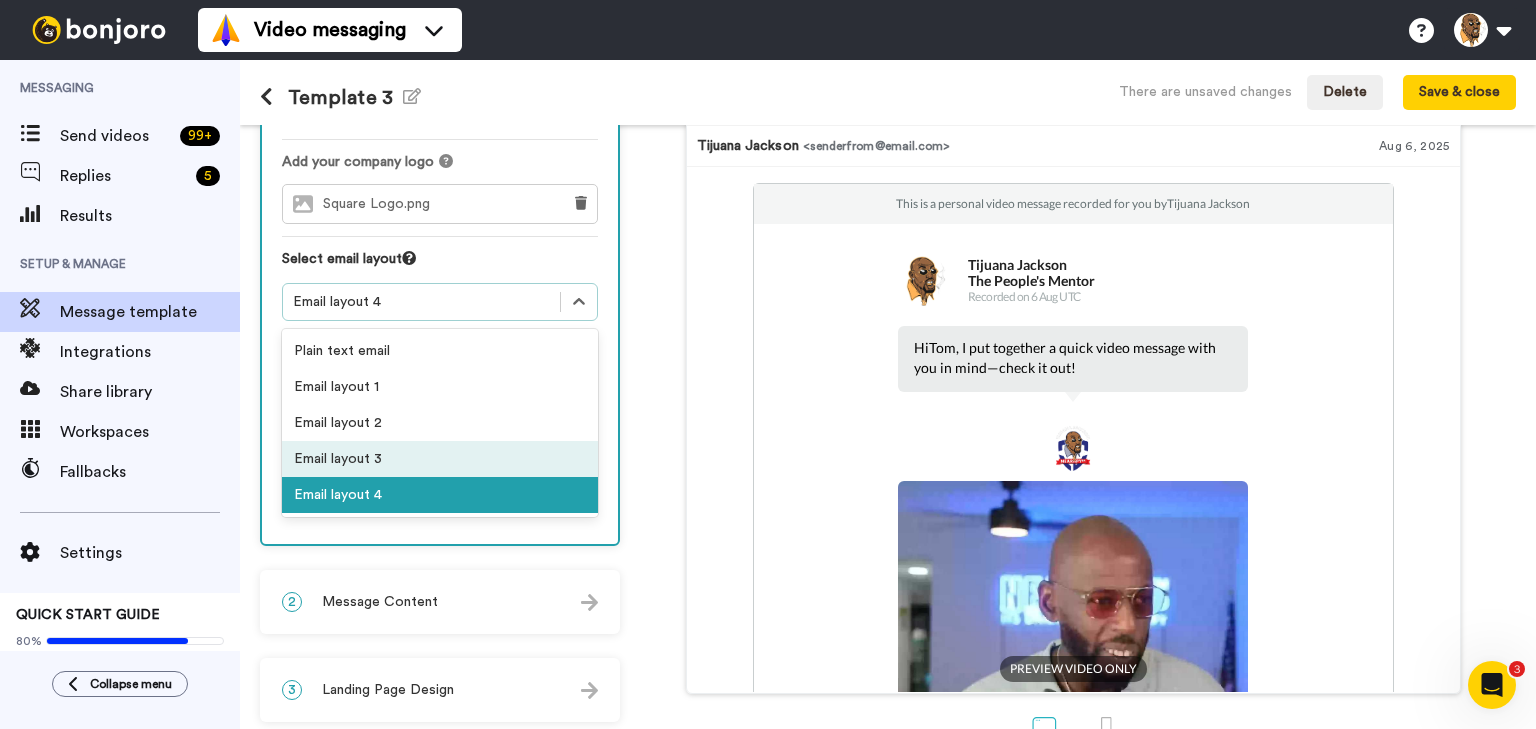 click on "Email layout 3" at bounding box center [440, 459] 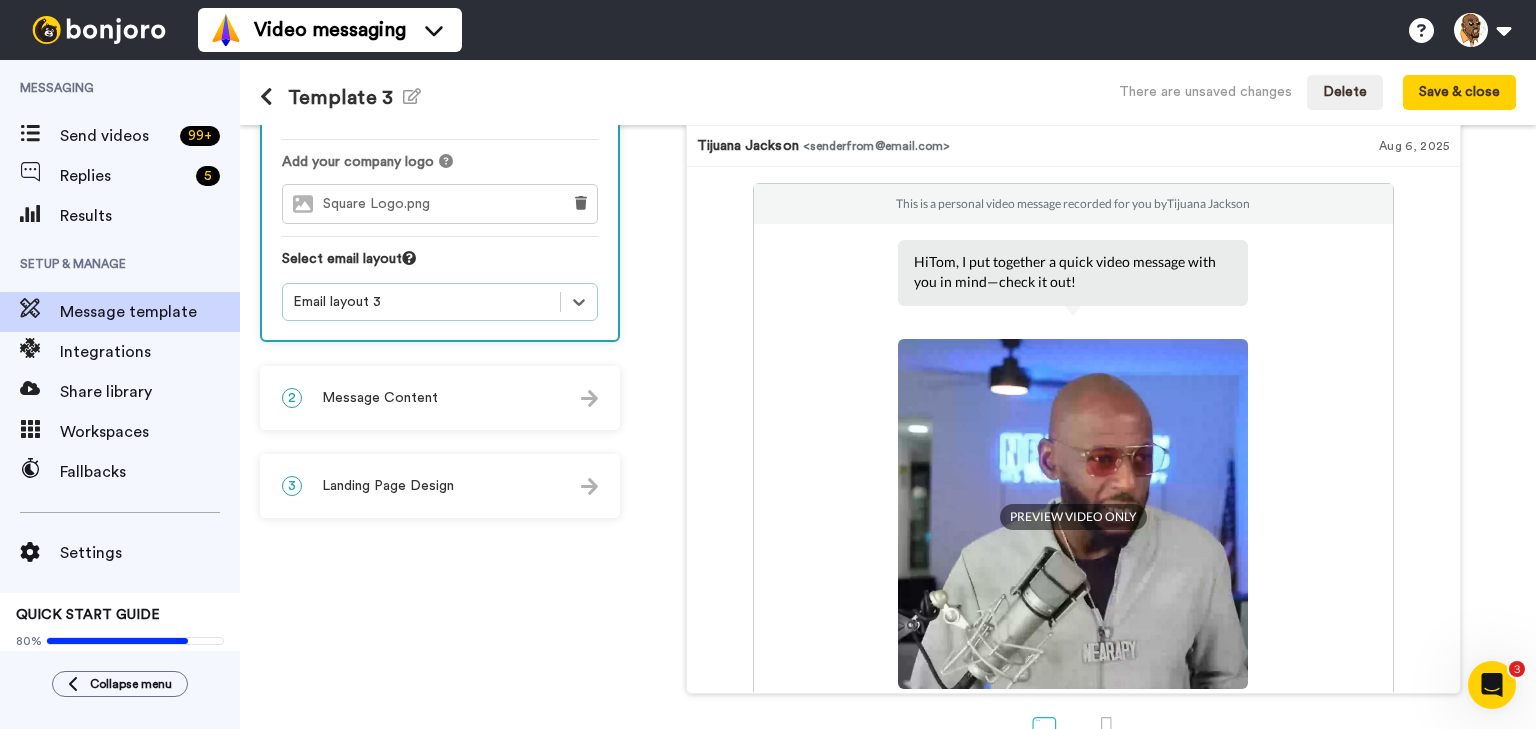 click on "Email layout 3" at bounding box center [421, 302] 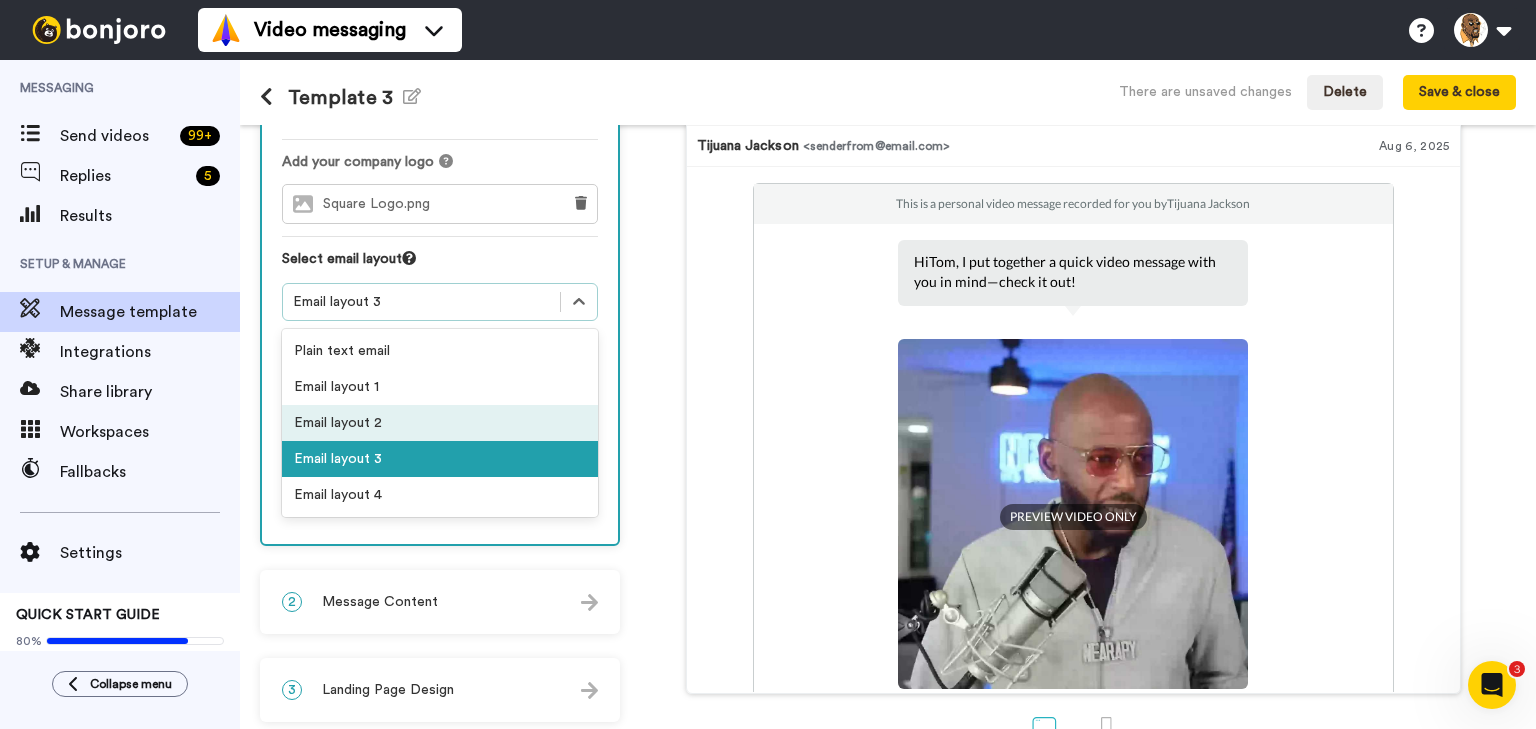 click on "Email layout 2" at bounding box center [440, 423] 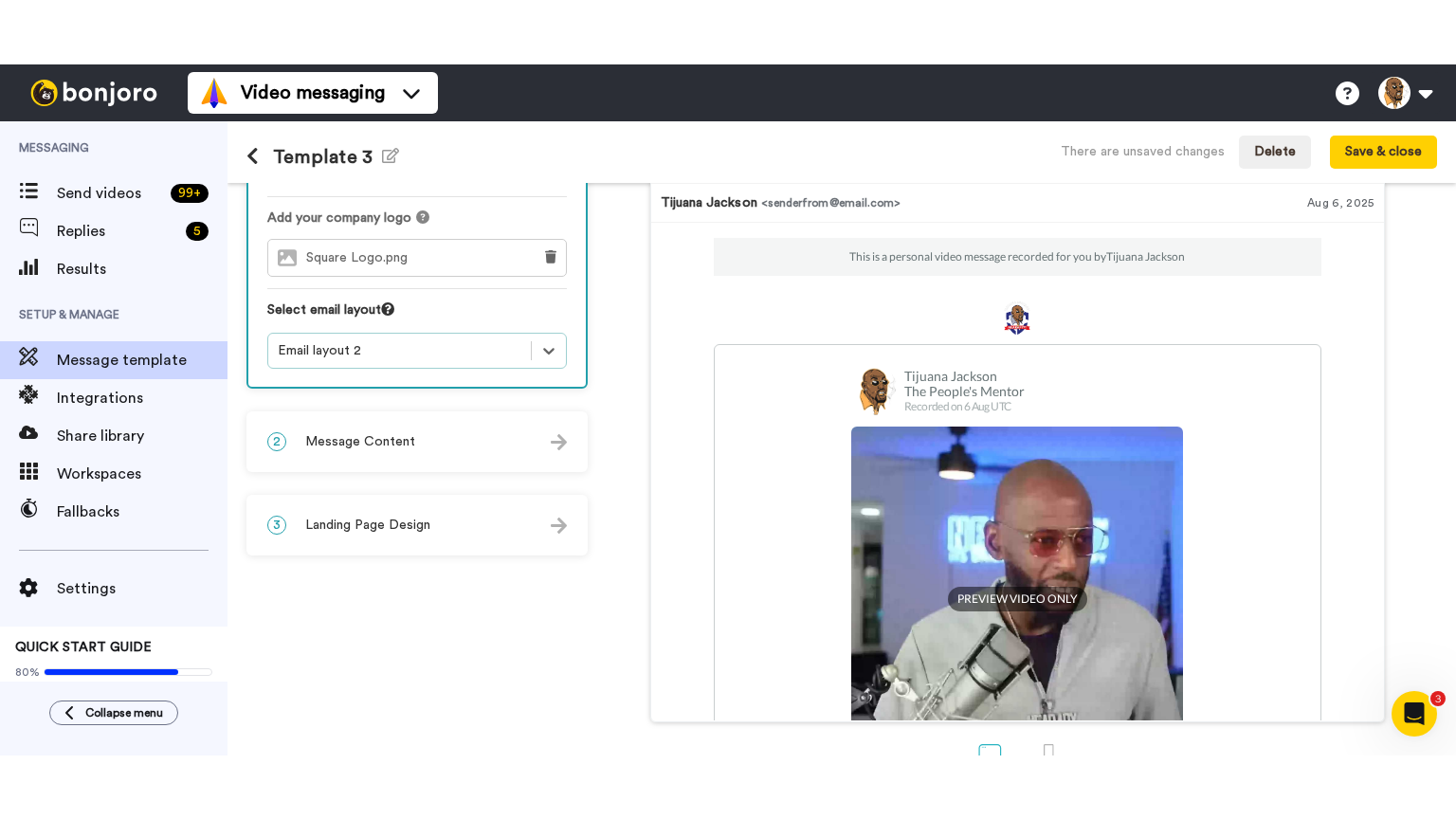 scroll, scrollTop: 152, scrollLeft: 0, axis: vertical 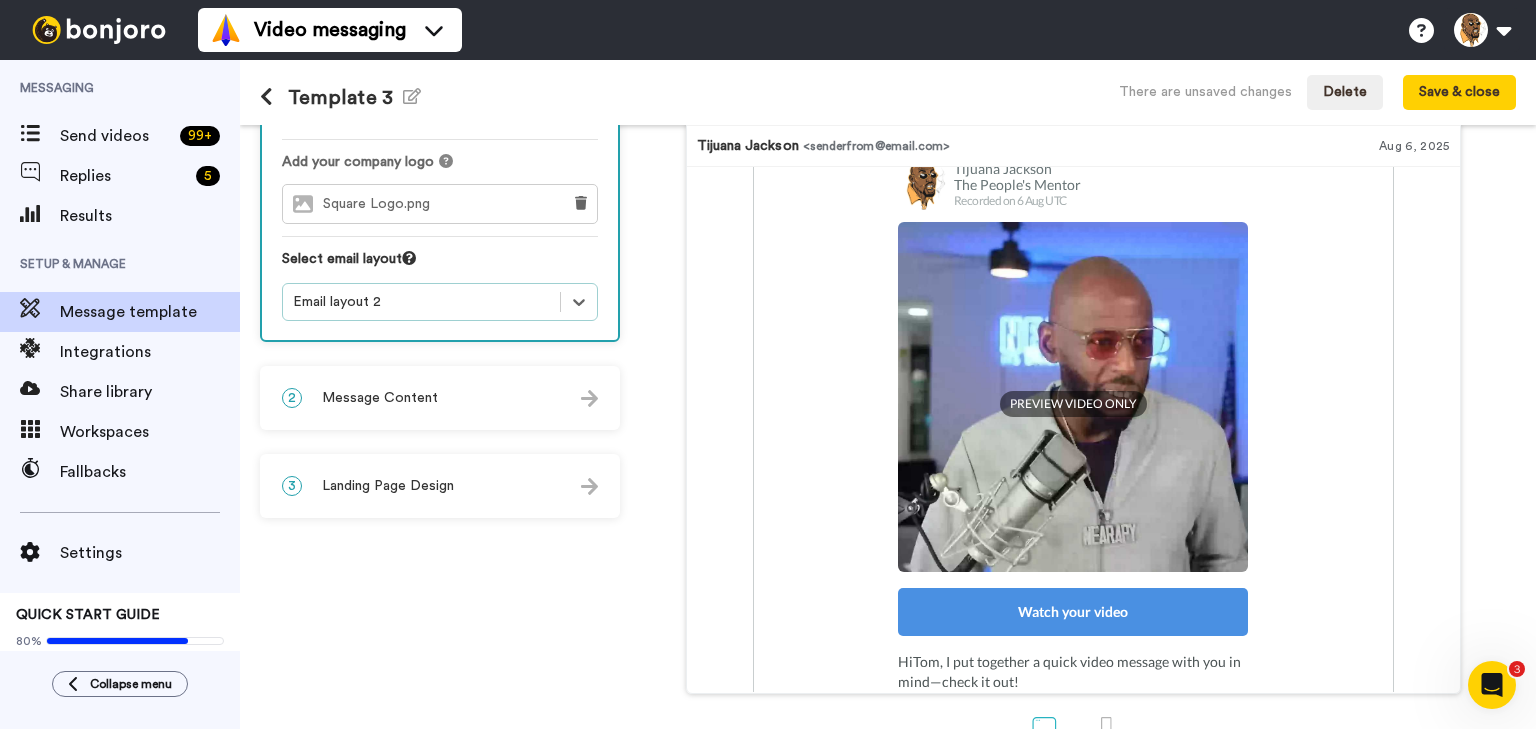 click on "2 Message Content" at bounding box center [440, 398] 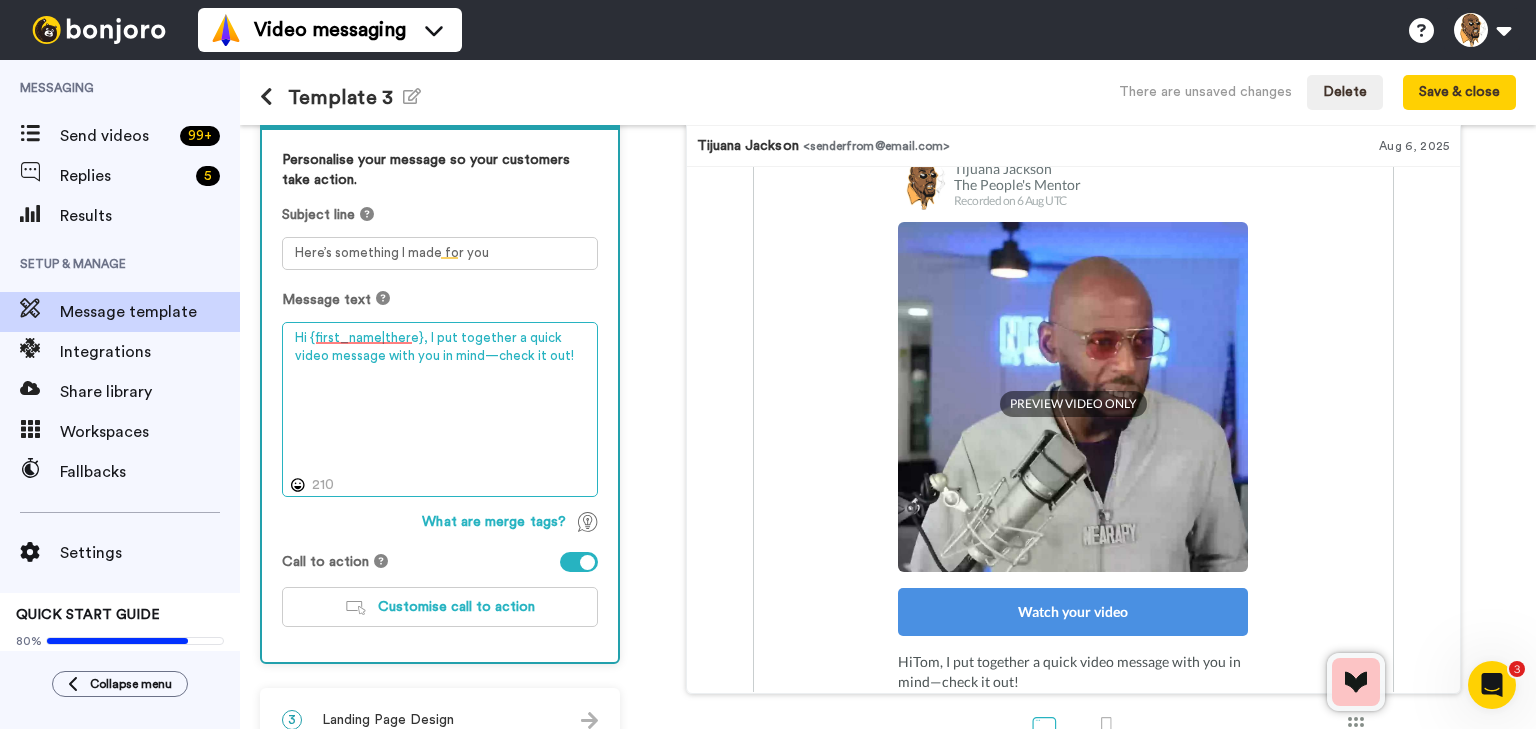 drag, startPoint x: 420, startPoint y: 336, endPoint x: 556, endPoint y: 471, distance: 191.62724 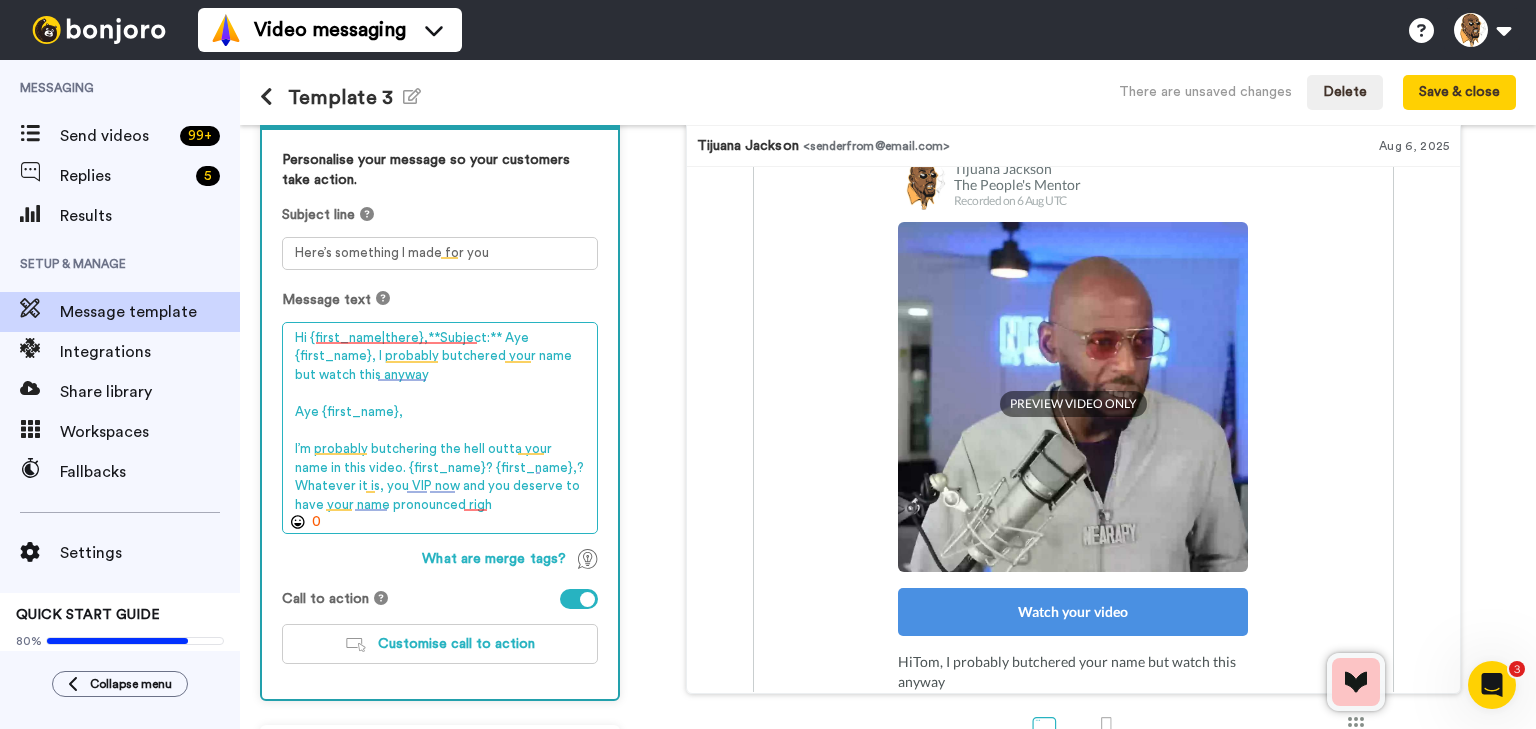 click on "Hi {first_name|there},**Subject:** Aye {first\_name}, I probably butchered your name but watch this anyway
Aye {first\_name},
I’m probably butchering the hell outta your name in this video. {first\_name}? {first\_name},?
Whatever it is, you VIP now and you deserve to have your name pronounced righ" at bounding box center [440, 428] 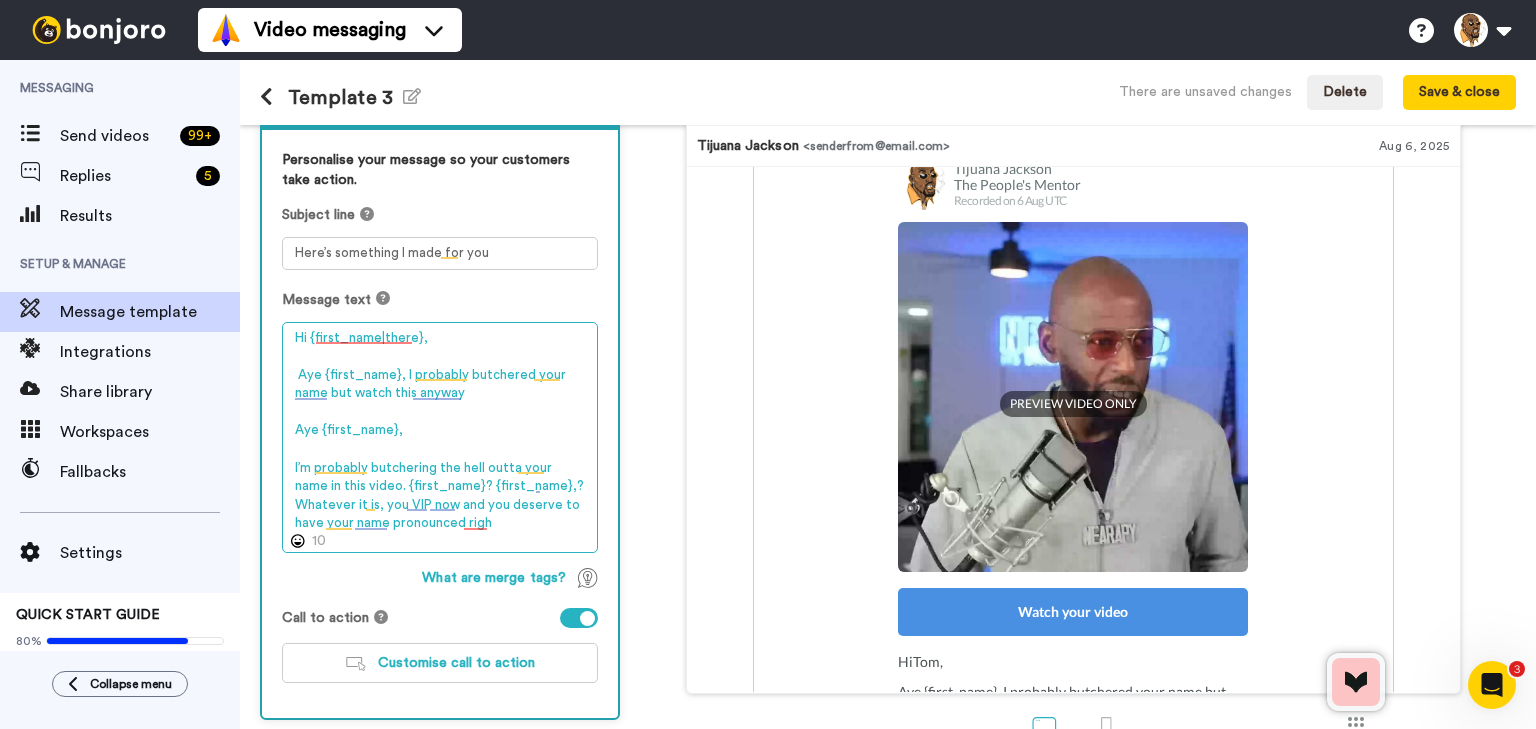 click on "Video messaging Switch to Video messaging Testimonials Try me for free! Settings Discover Help & Support Case studies Bonjoro Tools   Help docs   Settings My Profile Change Password Billing Affiliates Help Docs Settings Logout
Messaging Send videos 99 + Replies 5 Results Setup & Manage Message template Integrations Share library Workspaces Fallbacks Settings QUICK START GUIDE 80% Send yourself a test Collapse menu
Template 3   Edit name   There are unsaved changes Delete Save & close 1 Message Setup From coach@nearapycenter.com   Add your company logo Square Logo.png Select email layout   option Email layout 2, selected.   Select is focused , press Down to open the menu,  Email layout 2 2 Message Content Personalise your message so your customers take action. Subject line 3" at bounding box center [768, 364] 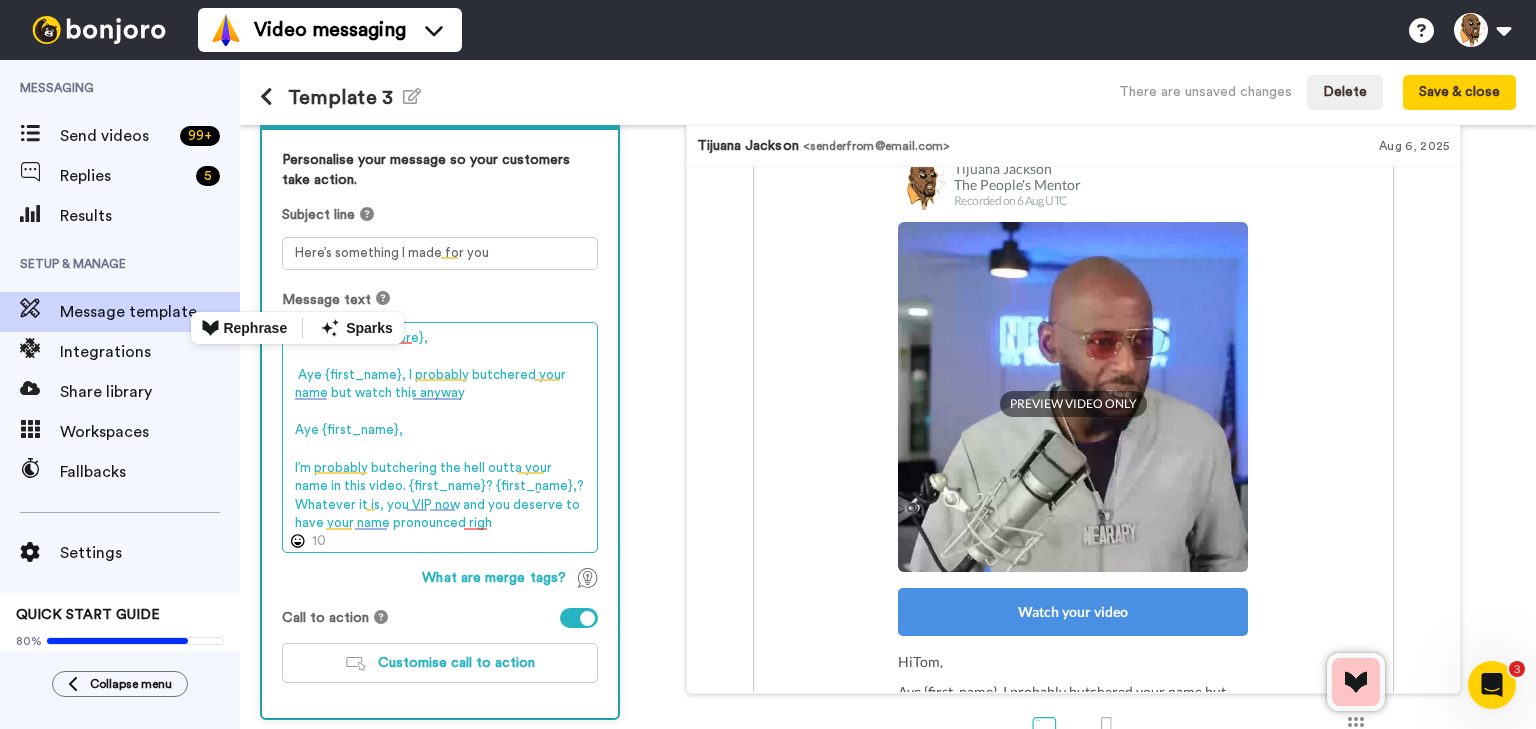 click on "Hi {first_name|there},
Aye {first\_name}, I probably butchered your name but watch this anyway
Aye {first\_name},
I’m probably butchering the hell outta your name in this video. {first\_name}? {first\_name},?
Whatever it is, you VIP now and you deserve to have your name pronounced righ" at bounding box center (440, 438) 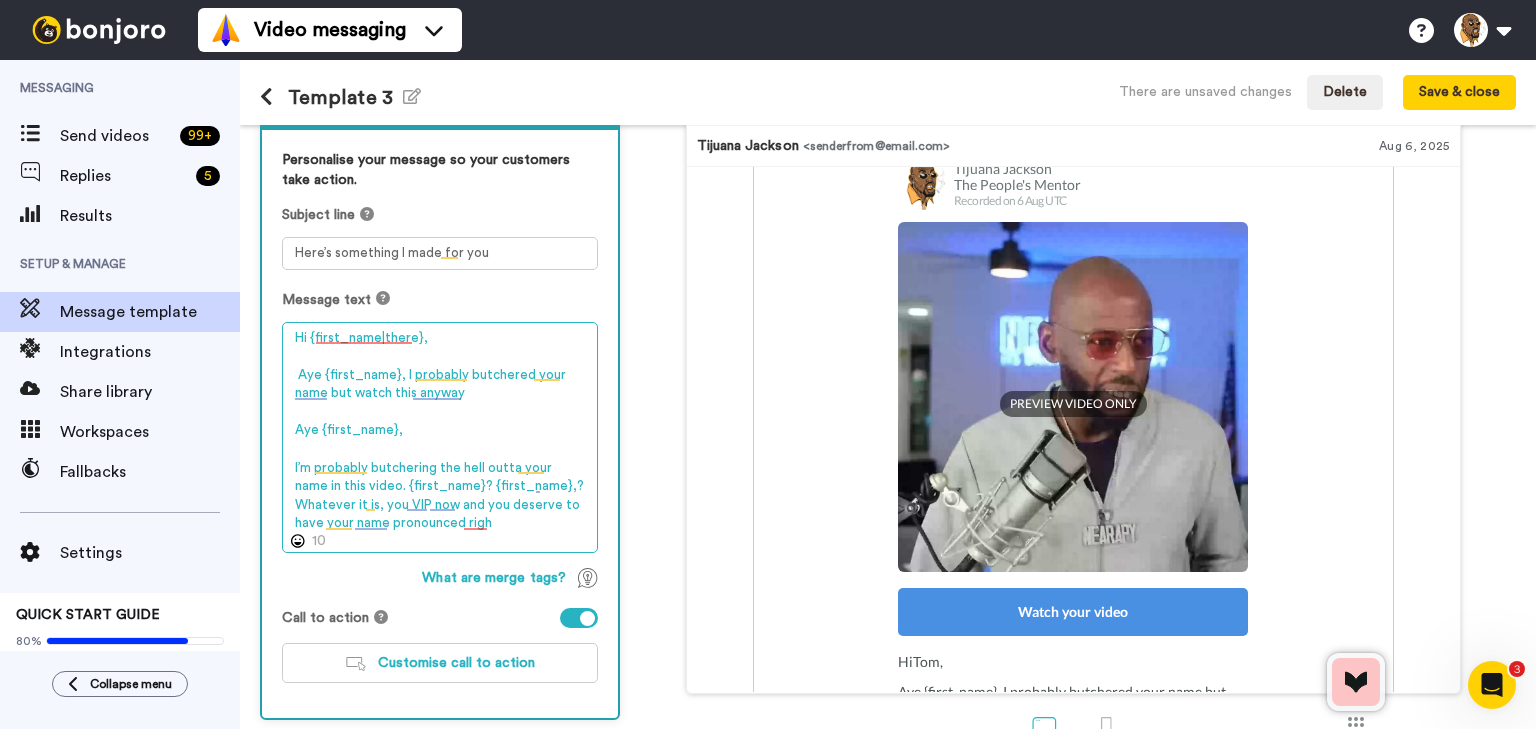 drag, startPoint x: 415, startPoint y: 341, endPoint x: 311, endPoint y: 330, distance: 104.58012 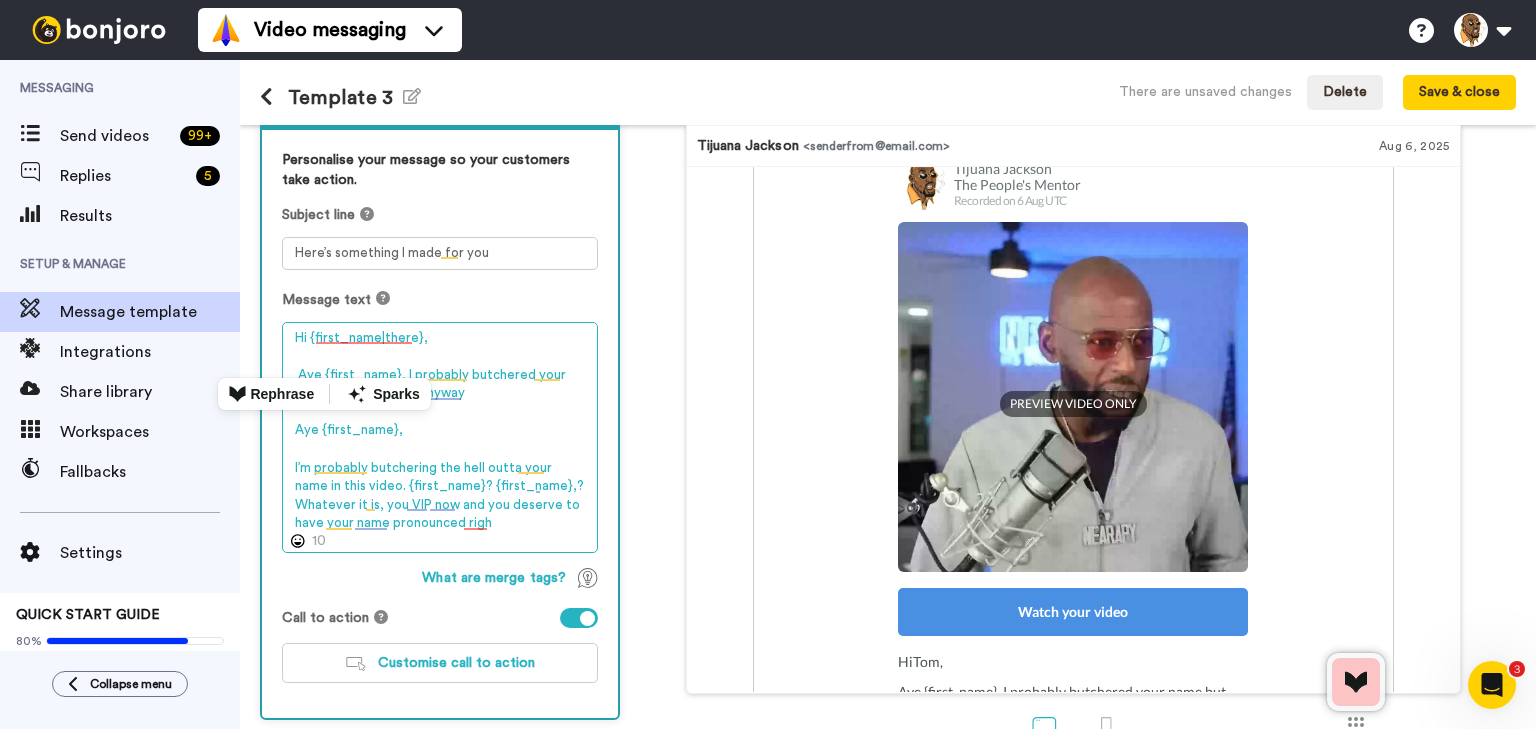 paste on "_name|ther" 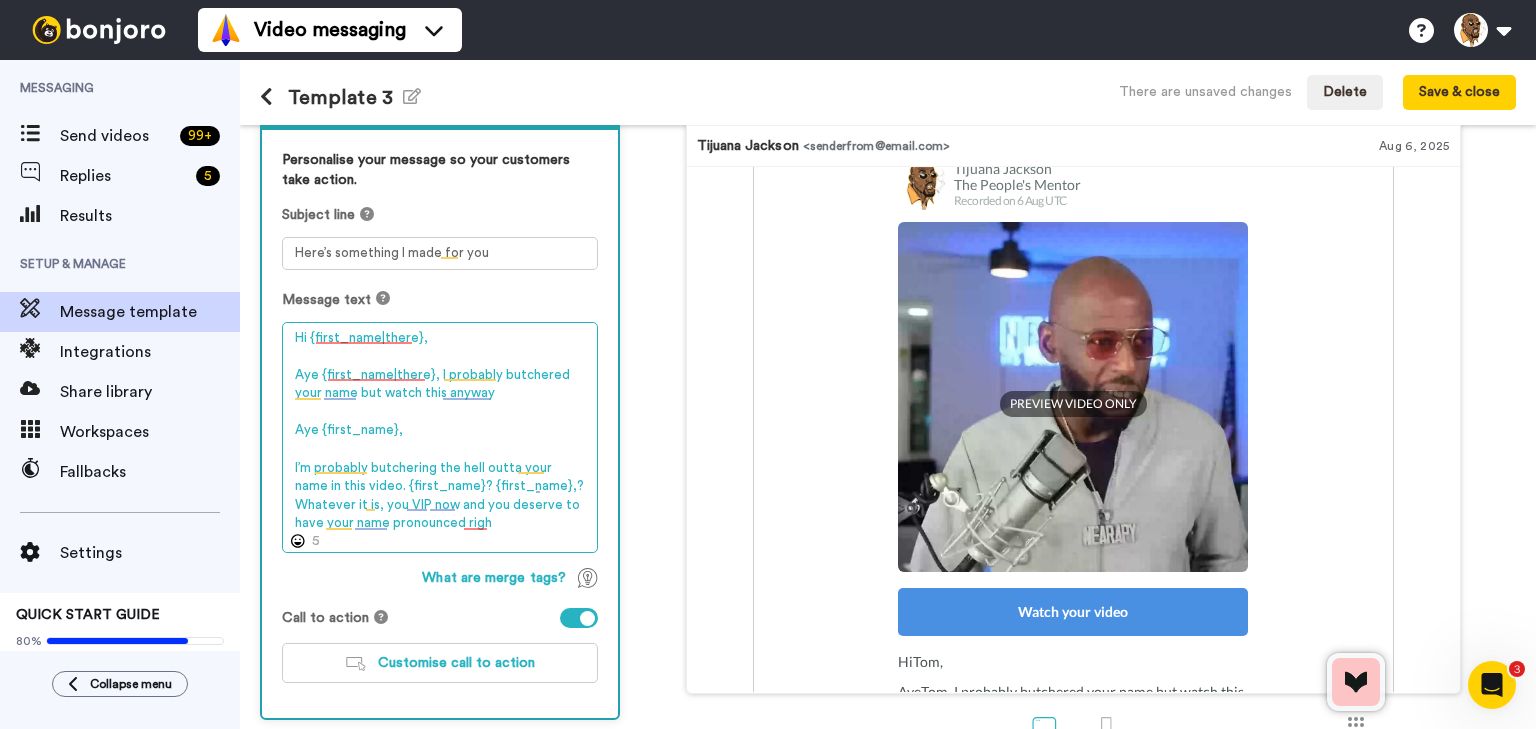 click on "Hi {first_name|there},
Aye {first_name|there}, I probably butchered your name but watch this anyway
Aye {first\_name},
I’m probably butchering the hell outta your name in this video. {first\_name}? {first\_name},?
Whatever it is, you VIP now and you deserve to have your name pronounced righ" at bounding box center [440, 438] 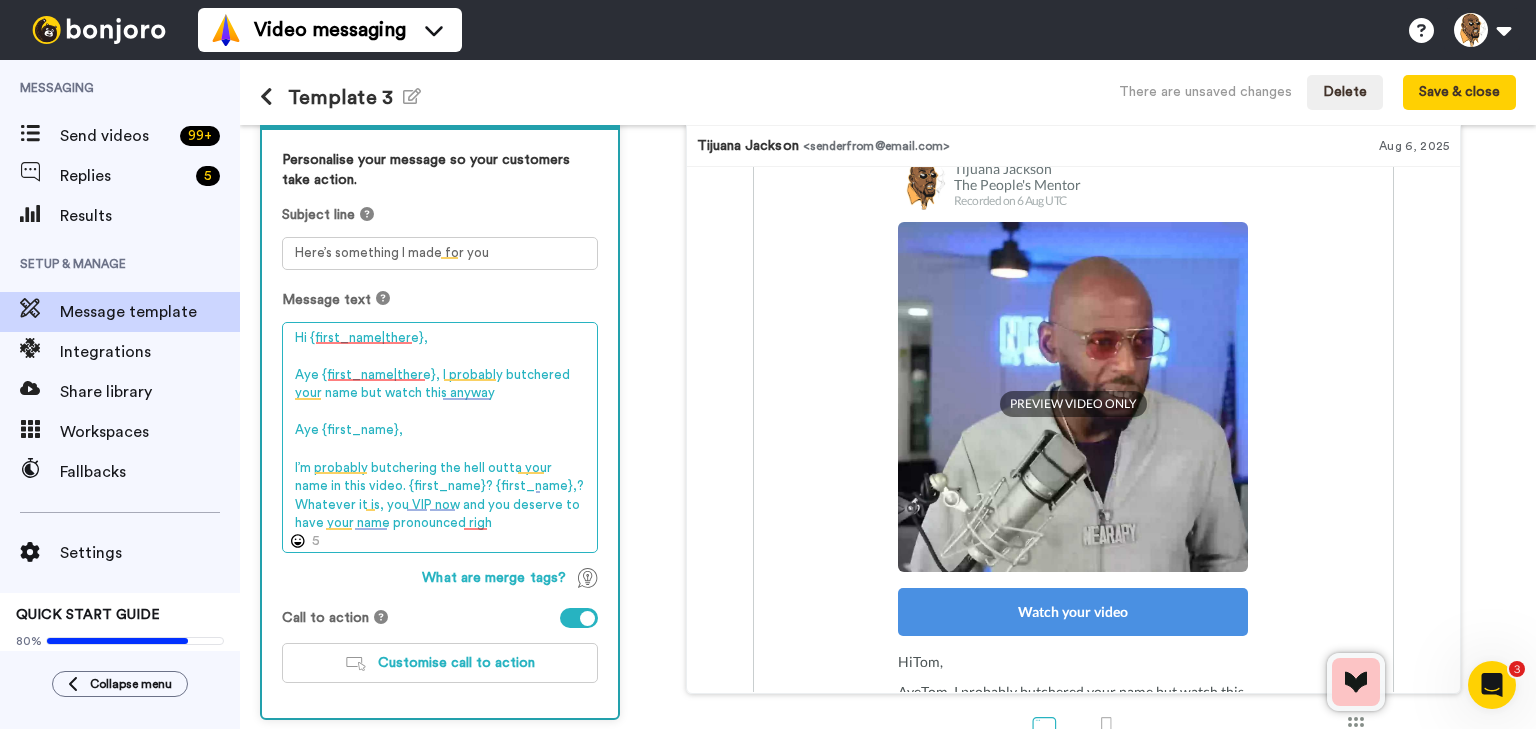 drag, startPoint x: 443, startPoint y: 345, endPoint x: 61, endPoint y: 242, distance: 395.64252 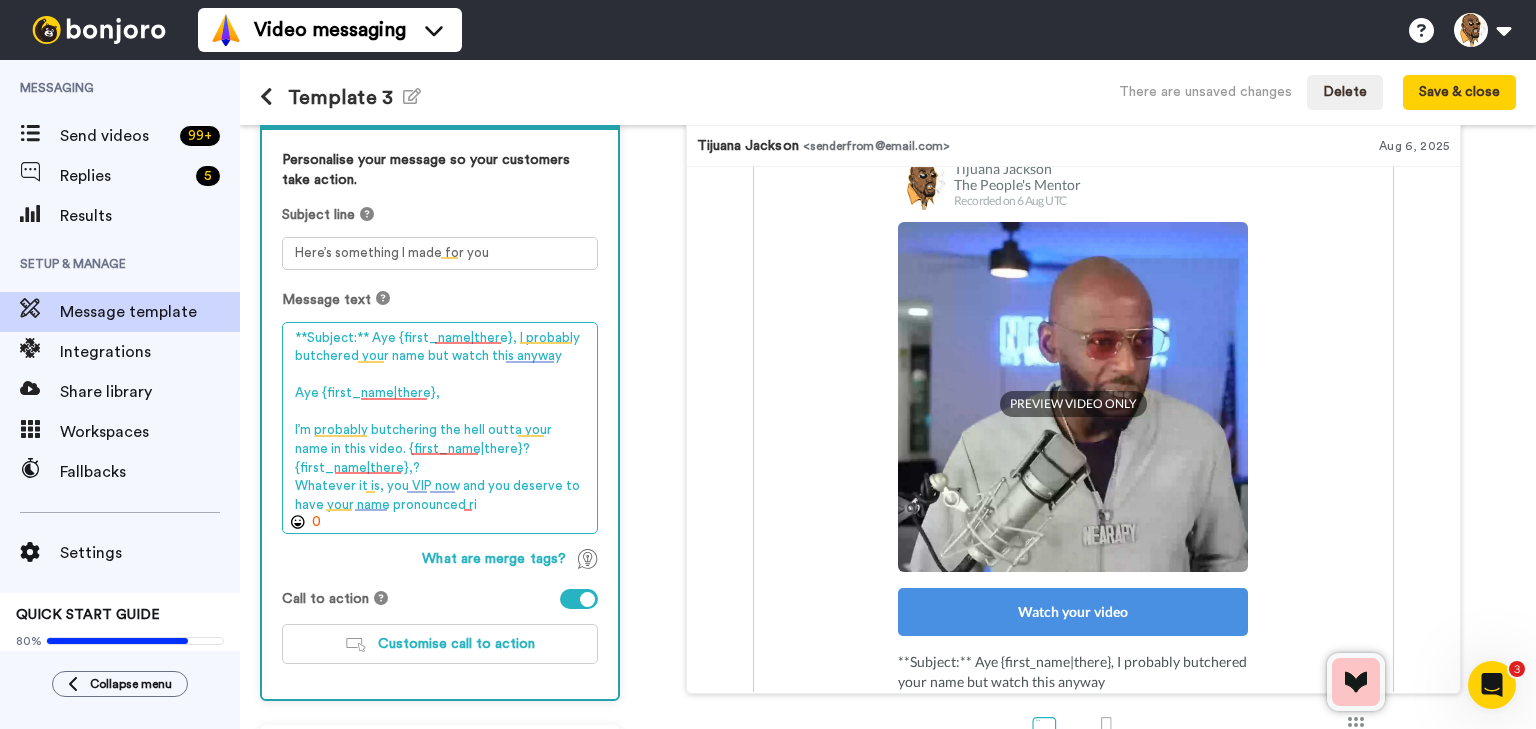 drag, startPoint x: 296, startPoint y: 398, endPoint x: 270, endPoint y: 288, distance: 113.03097 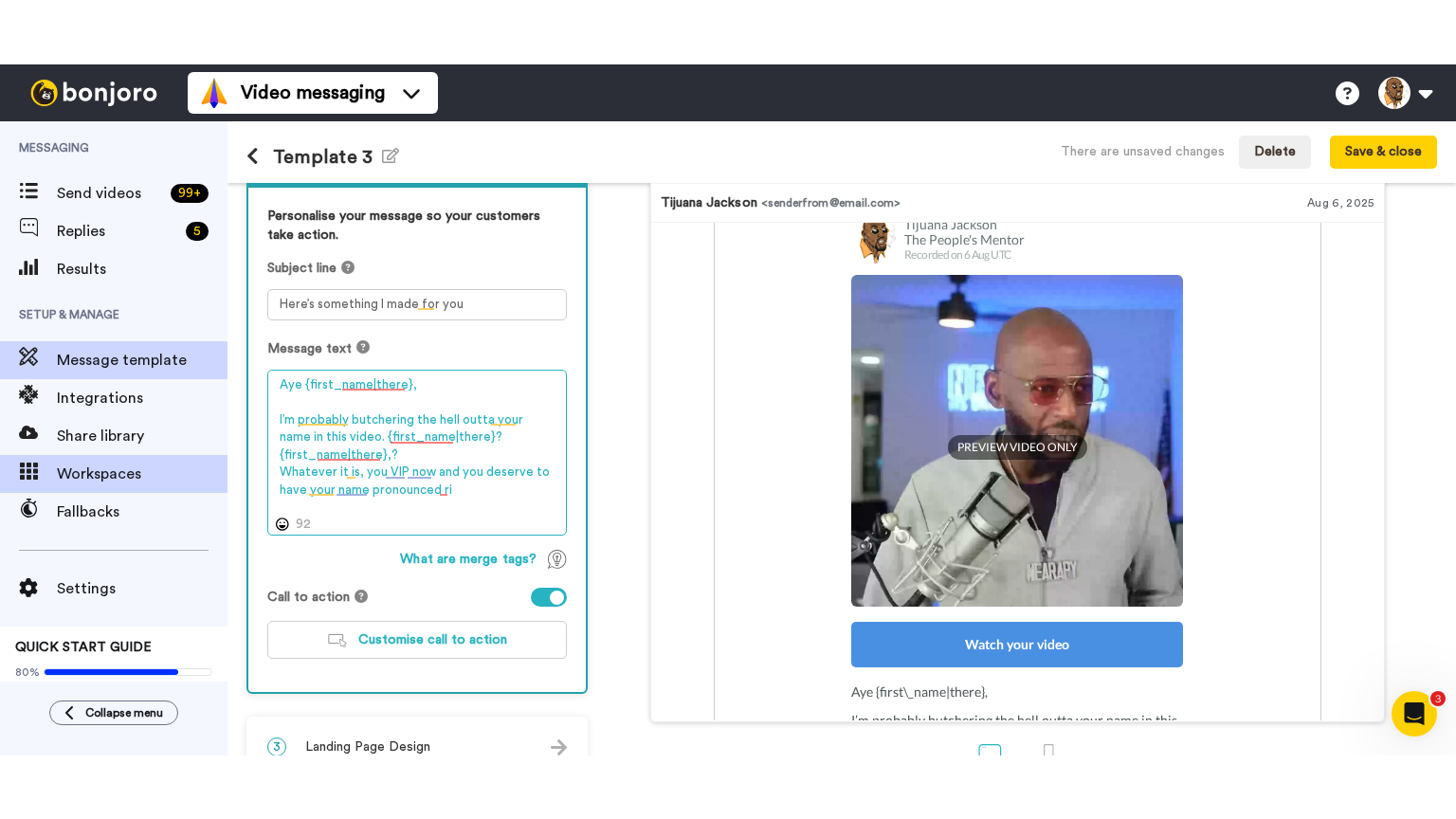scroll, scrollTop: 75, scrollLeft: 0, axis: vertical 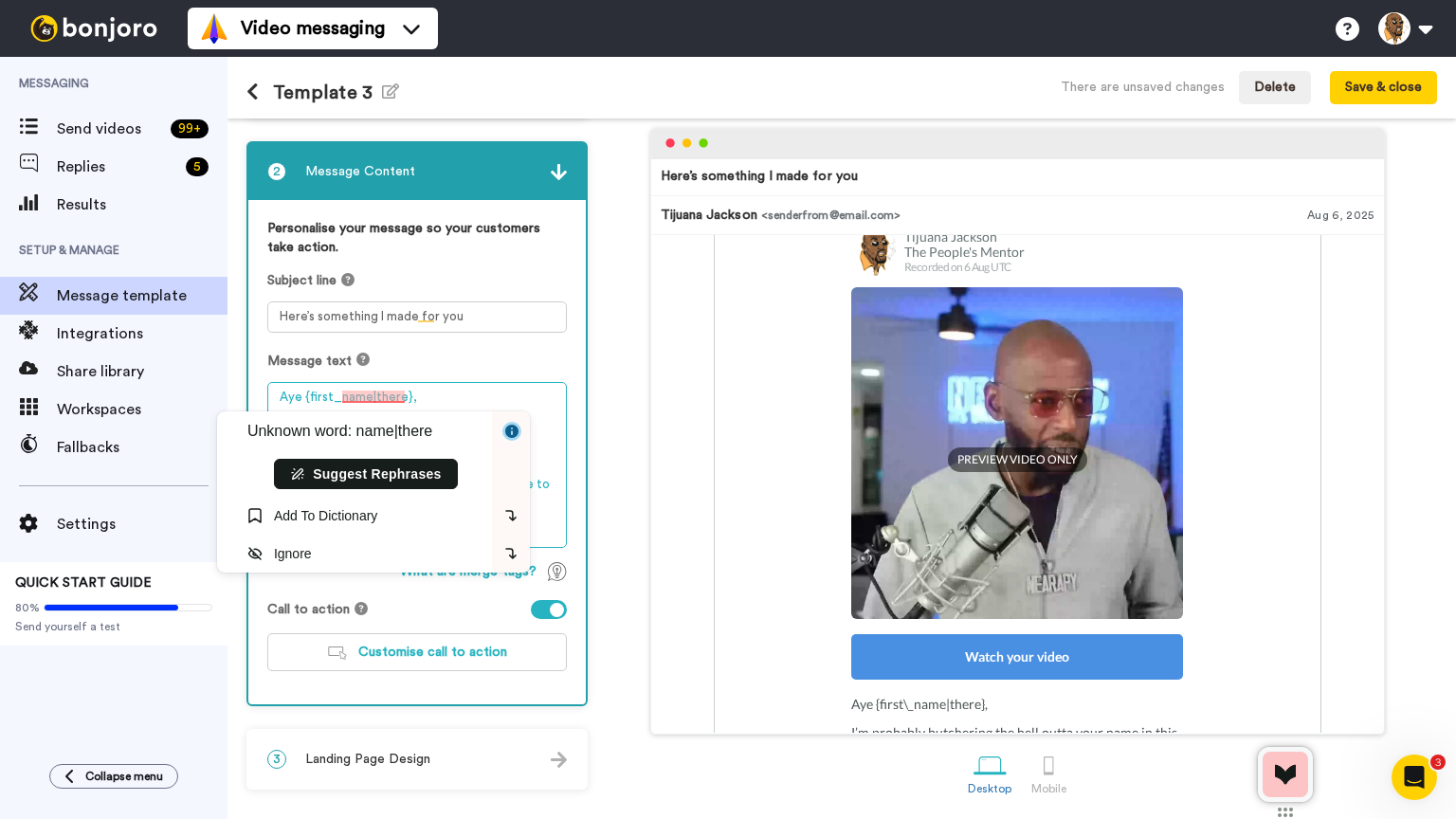 click on "Aye {first\_name|there},
I’m probably butchering the hell outta your name in this video. {first\_name|there}? {first\_name|there},?
Whatever it is, you VIP now and you deserve to have your name pronounced ri" at bounding box center [417, 465] 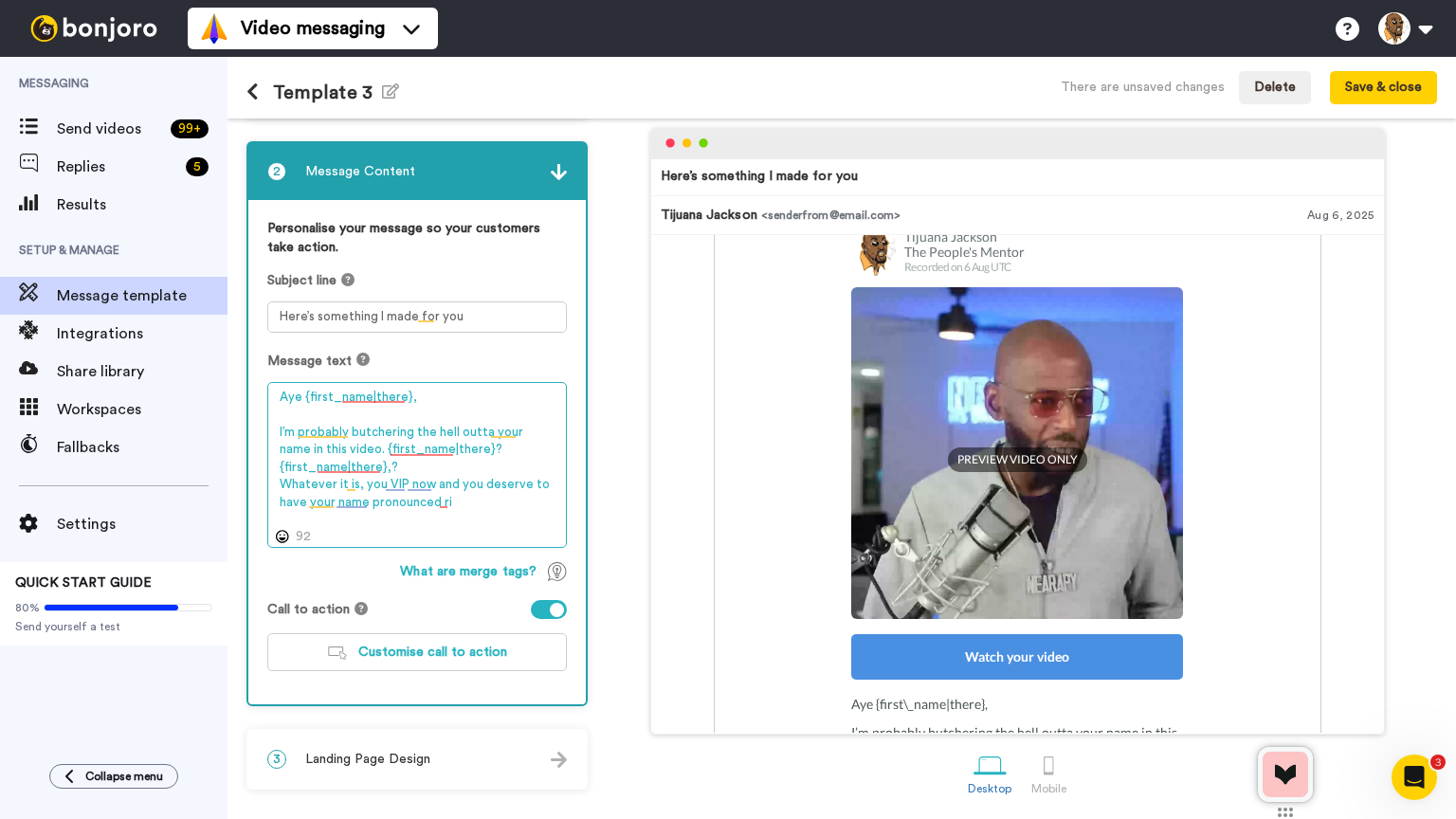 click on "Aye {first\_name|there},
I’m probably butchering the hell outta your name in this video. {first\_name|there}? {first\_name|there},?
Whatever it is, you VIP now and you deserve to have your name pronounced ri" at bounding box center [417, 465] 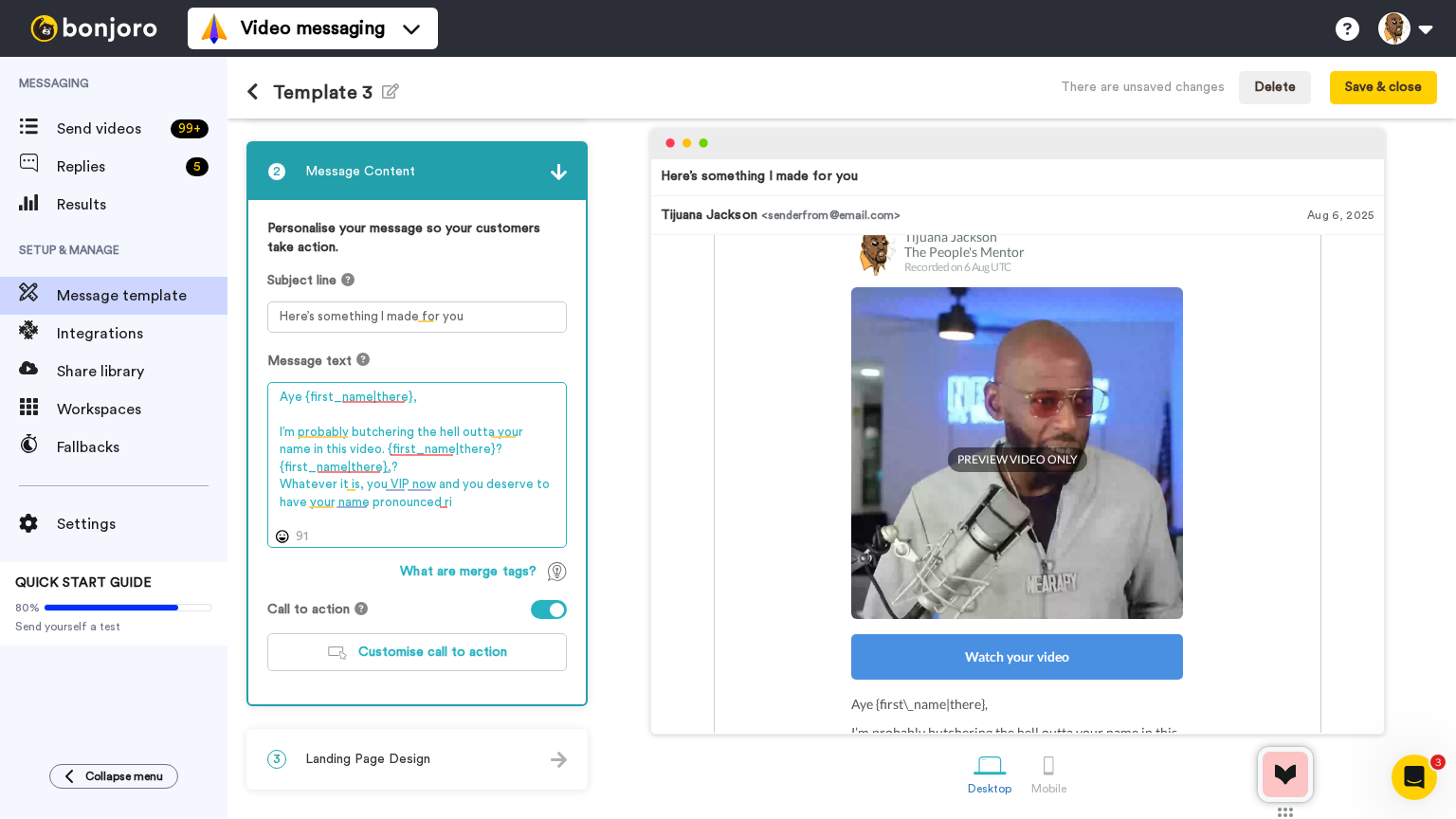 drag, startPoint x: 470, startPoint y: 450, endPoint x: 415, endPoint y: 475, distance: 60.41523 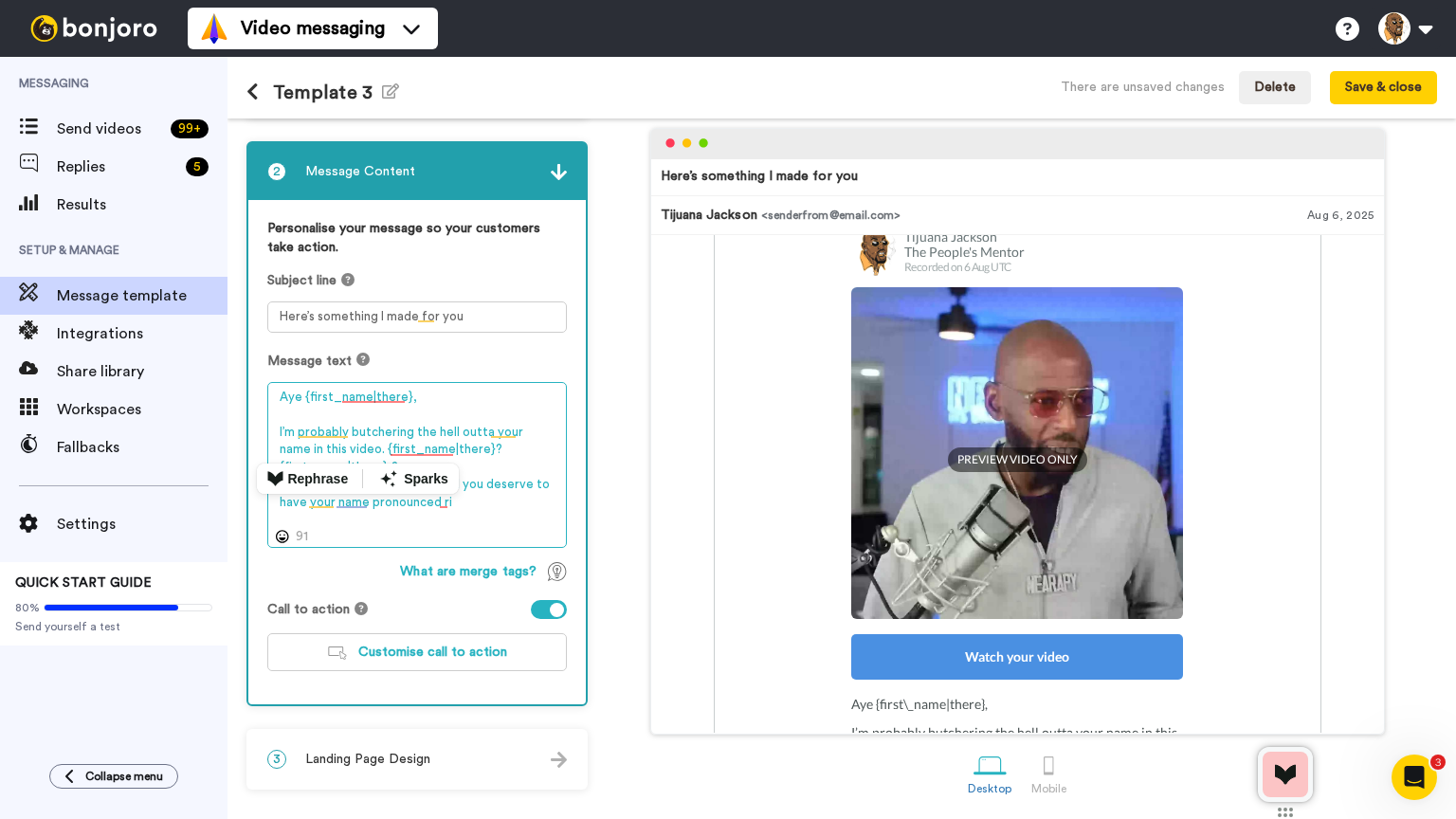 drag, startPoint x: 494, startPoint y: 447, endPoint x: 355, endPoint y: 452, distance: 139.0899 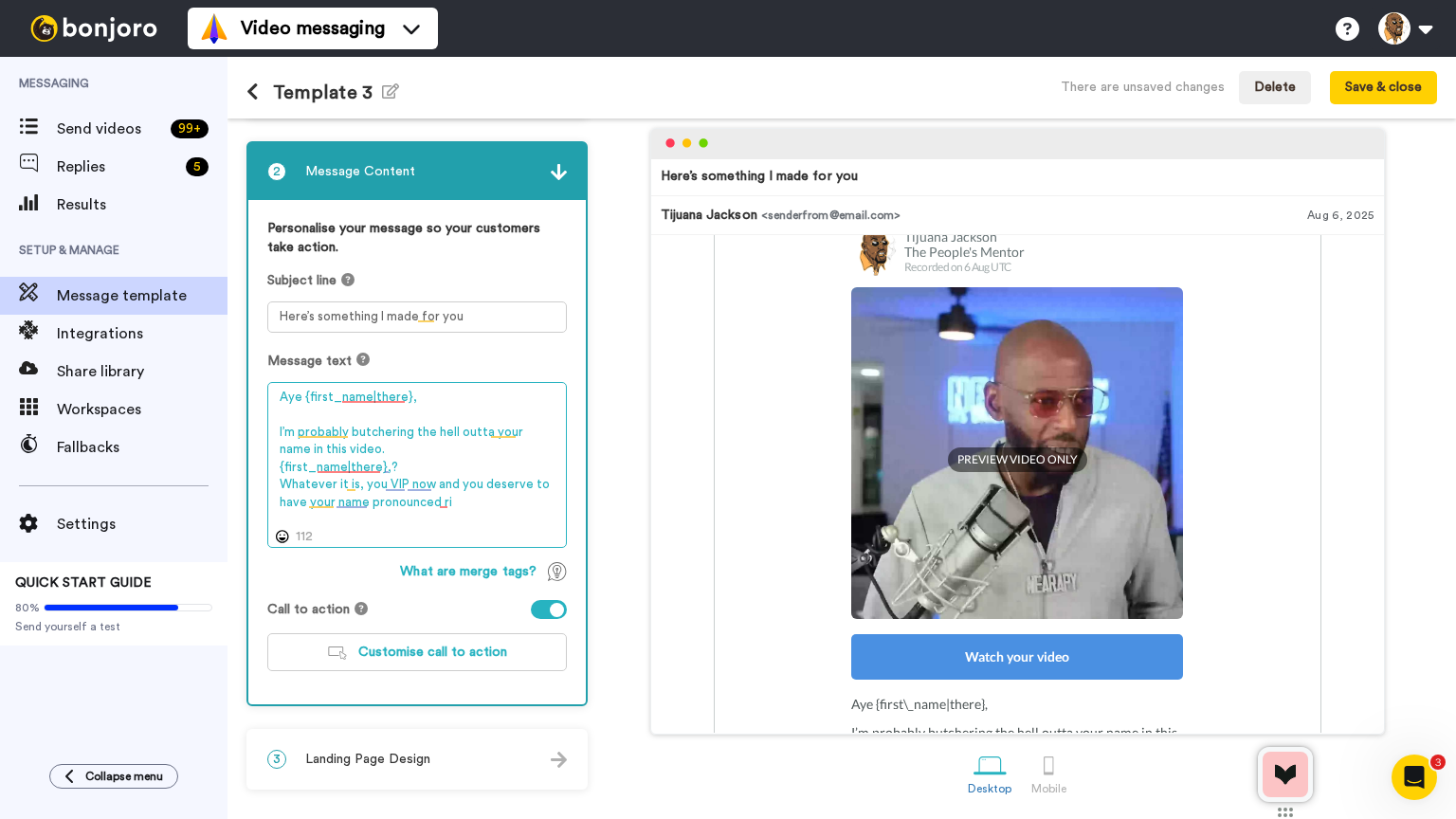 drag, startPoint x: 409, startPoint y: 459, endPoint x: 249, endPoint y: 465, distance: 160.11246 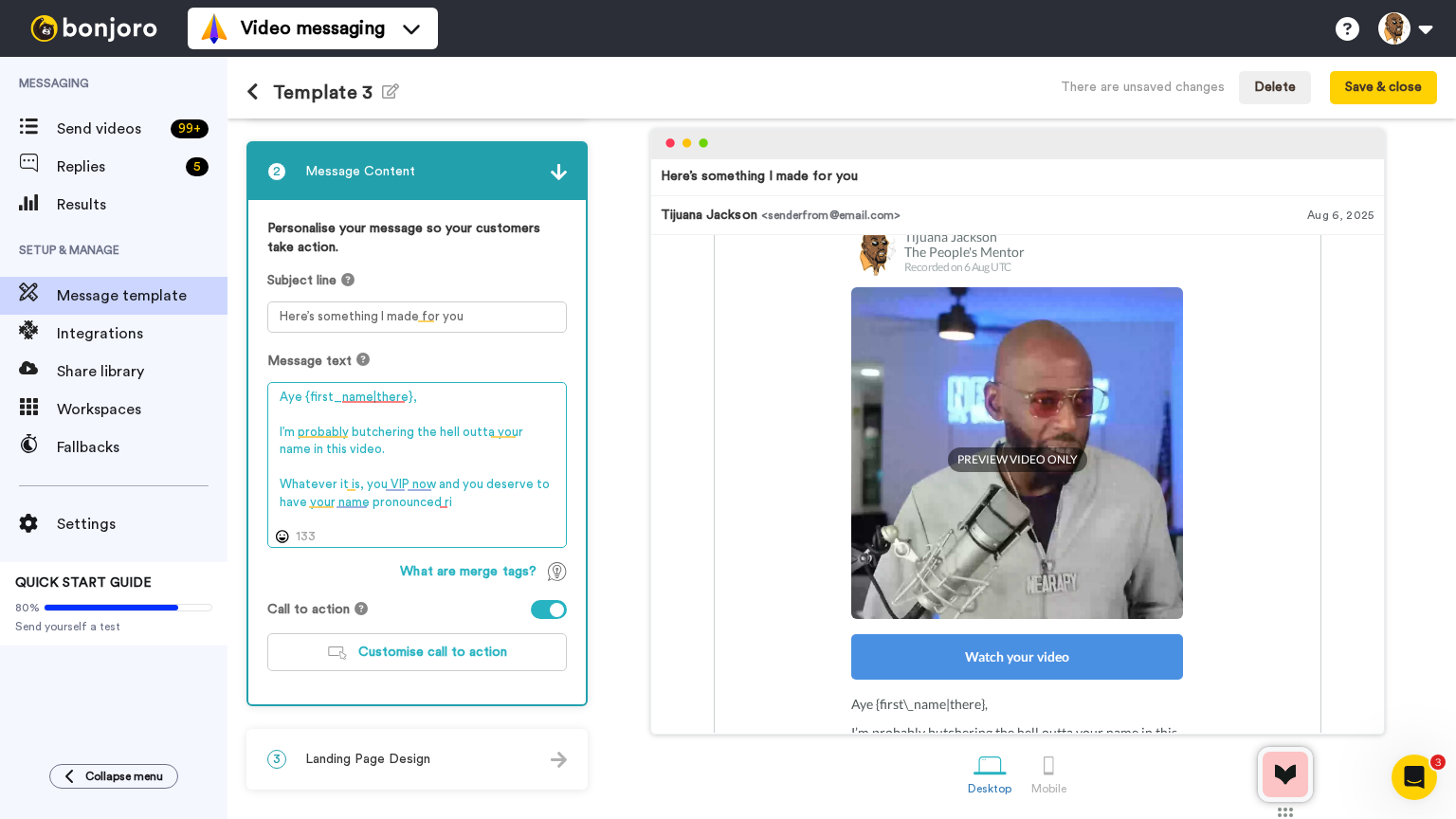 drag, startPoint x: 355, startPoint y: 483, endPoint x: 252, endPoint y: 485, distance: 103.01942 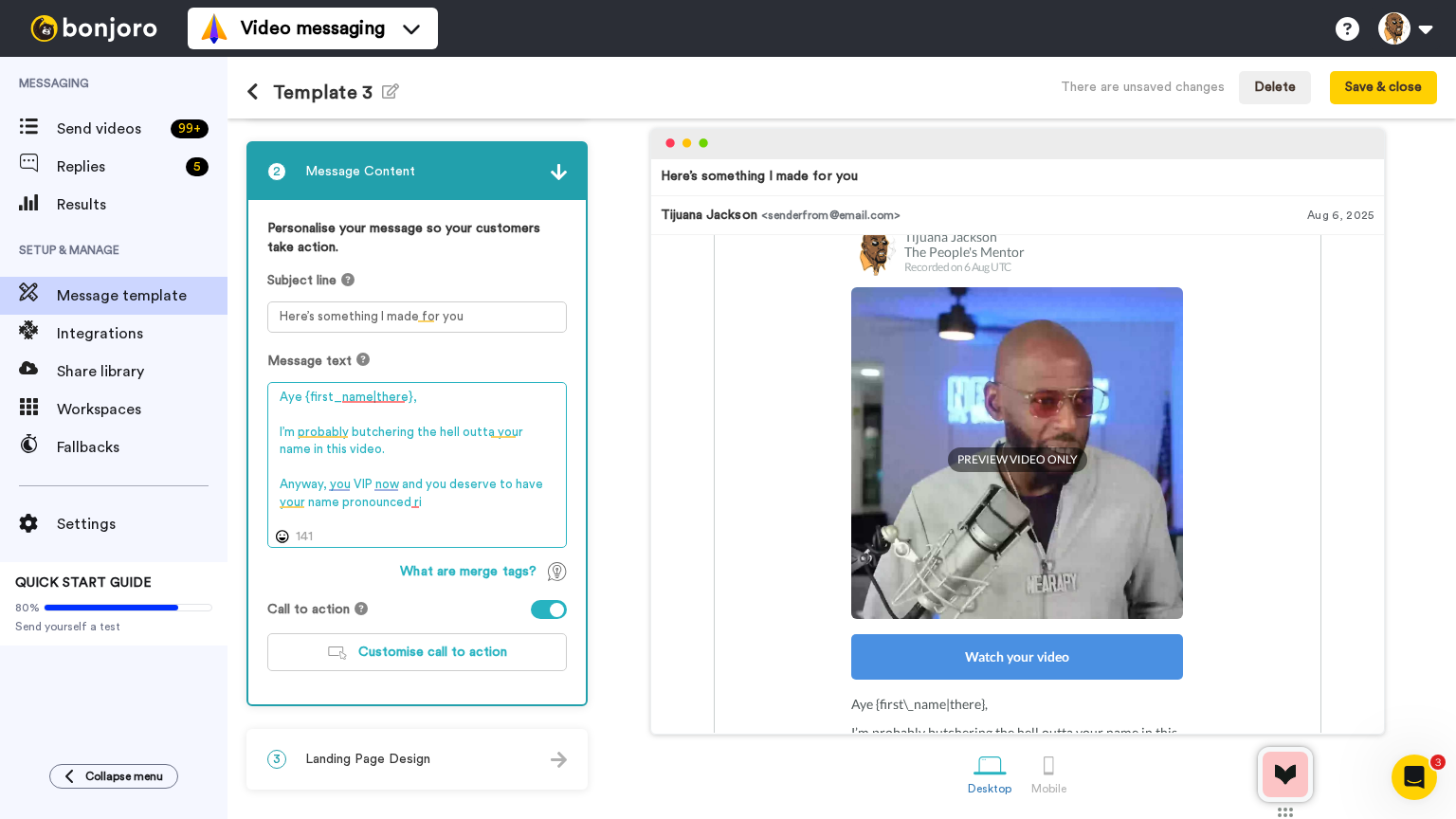 click on "Aye {first\_name|there},
I’m probably butchering the hell outta your name in this video.
Anyway, you VIP now and you deserve to have your name pronounced ri" at bounding box center [417, 465] 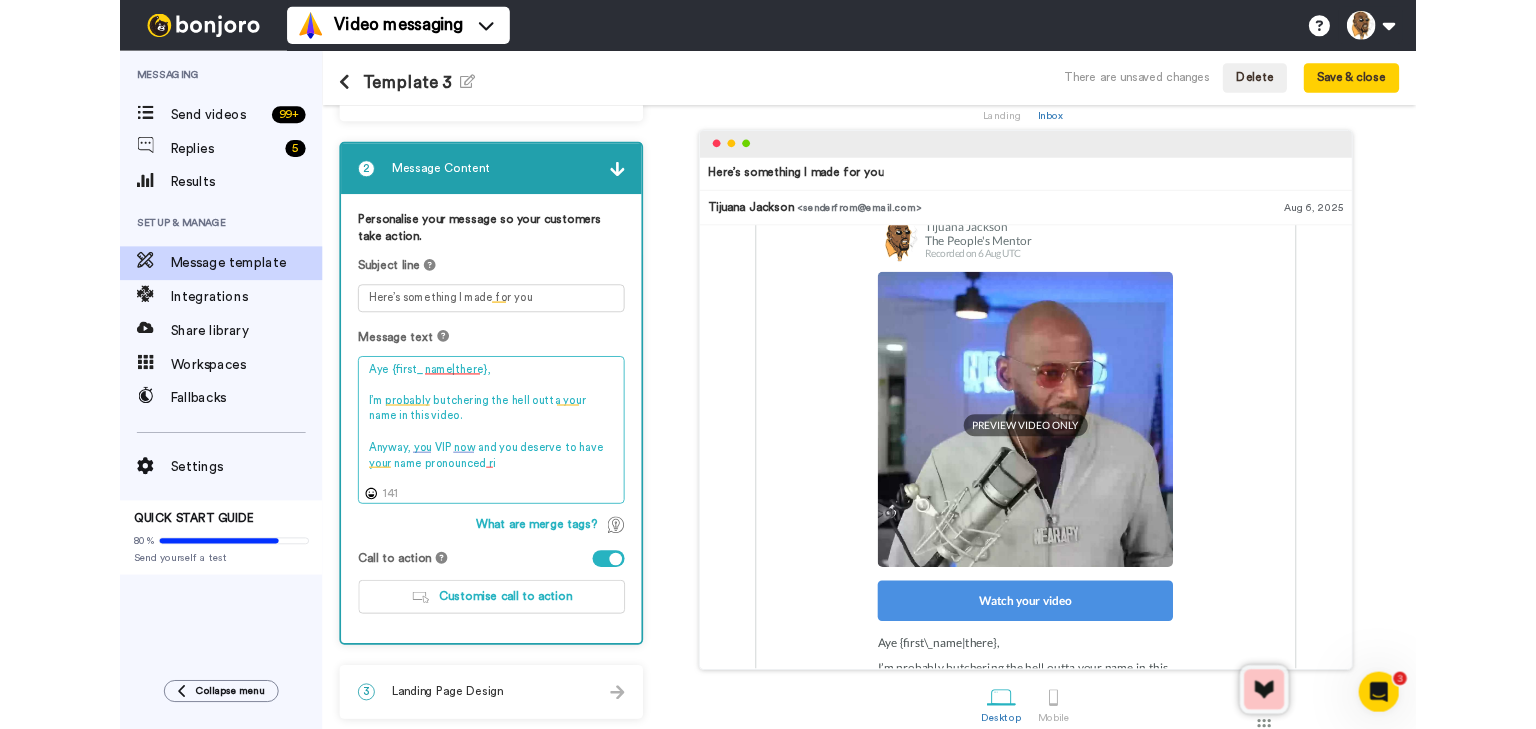scroll, scrollTop: 79, scrollLeft: 0, axis: vertical 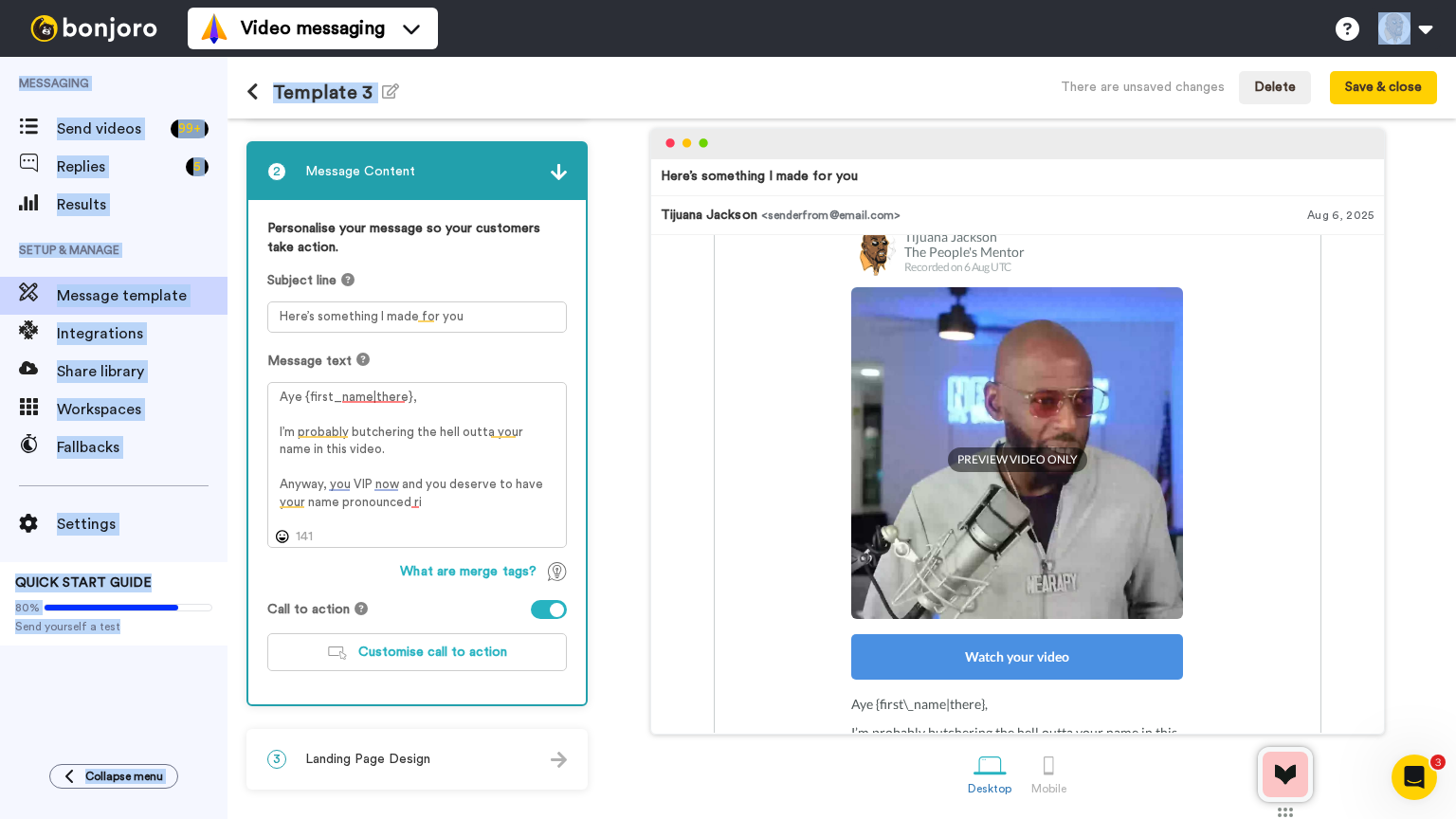 drag, startPoint x: 959, startPoint y: 57, endPoint x: 976, endPoint y: 63, distance: 18.027756 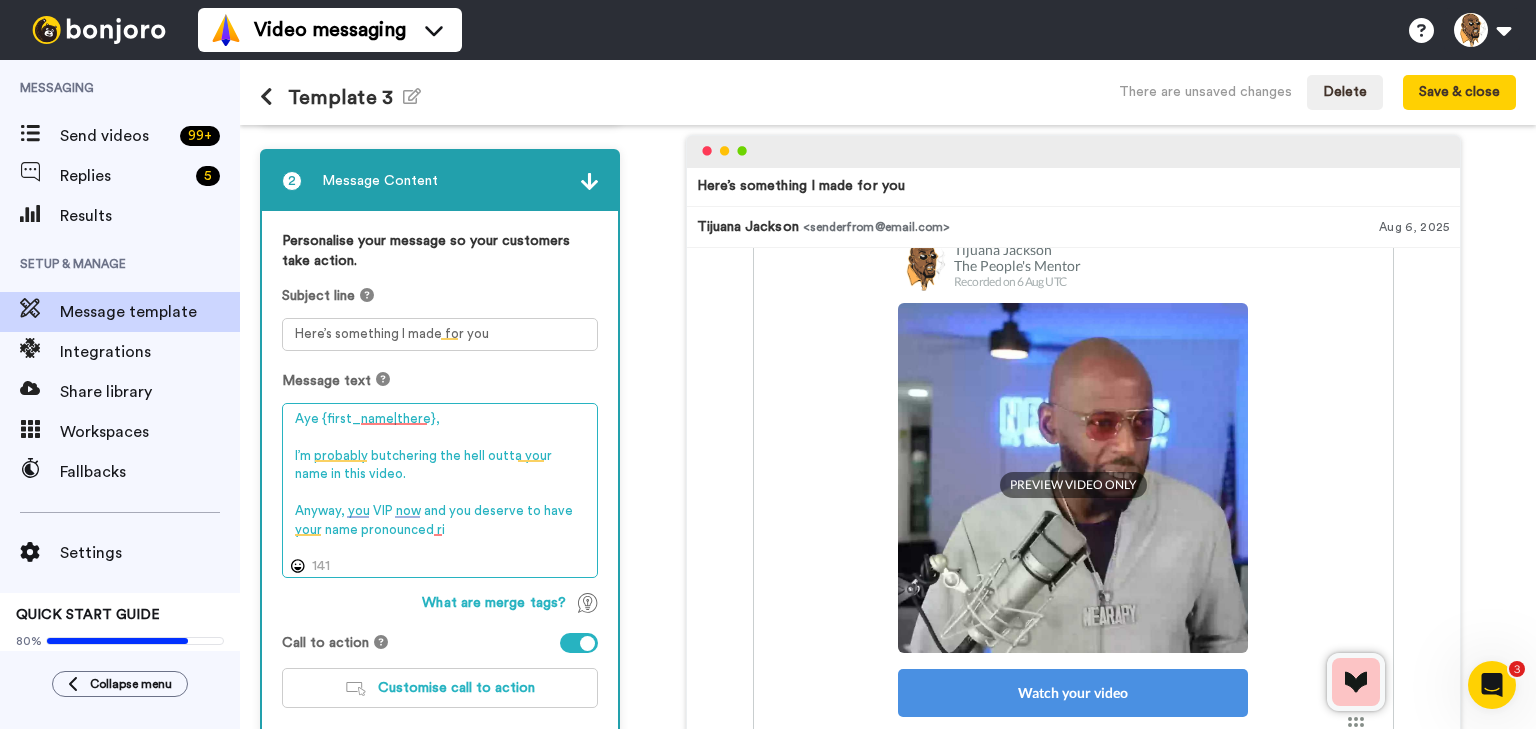 click on "Aye {first\_name|there},
I’m probably butchering the hell outta your name in this video.
Anyway, you VIP now and you deserve to have your name pronounced ri" at bounding box center (440, 491) 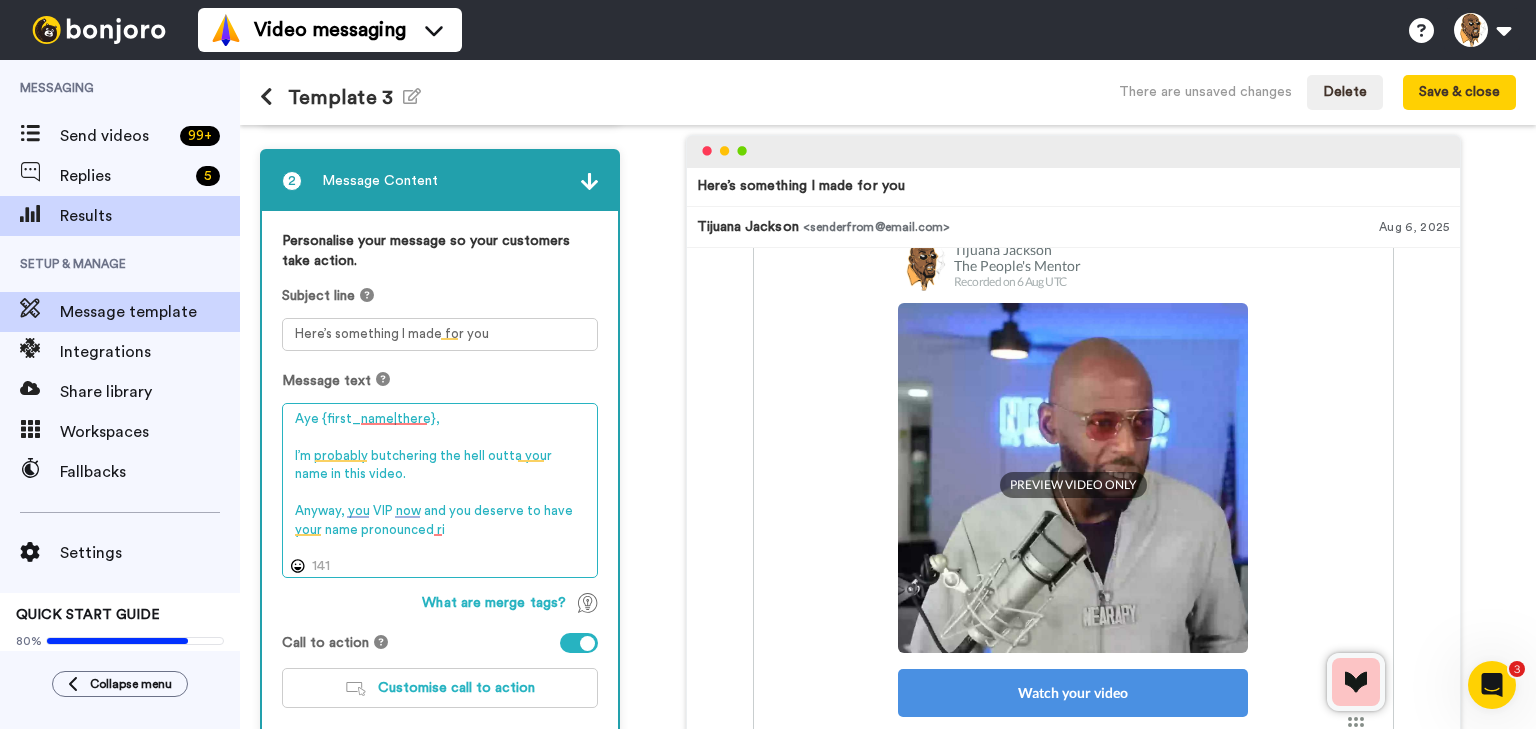 drag, startPoint x: 484, startPoint y: 535, endPoint x: 101, endPoint y: 198, distance: 510.15488 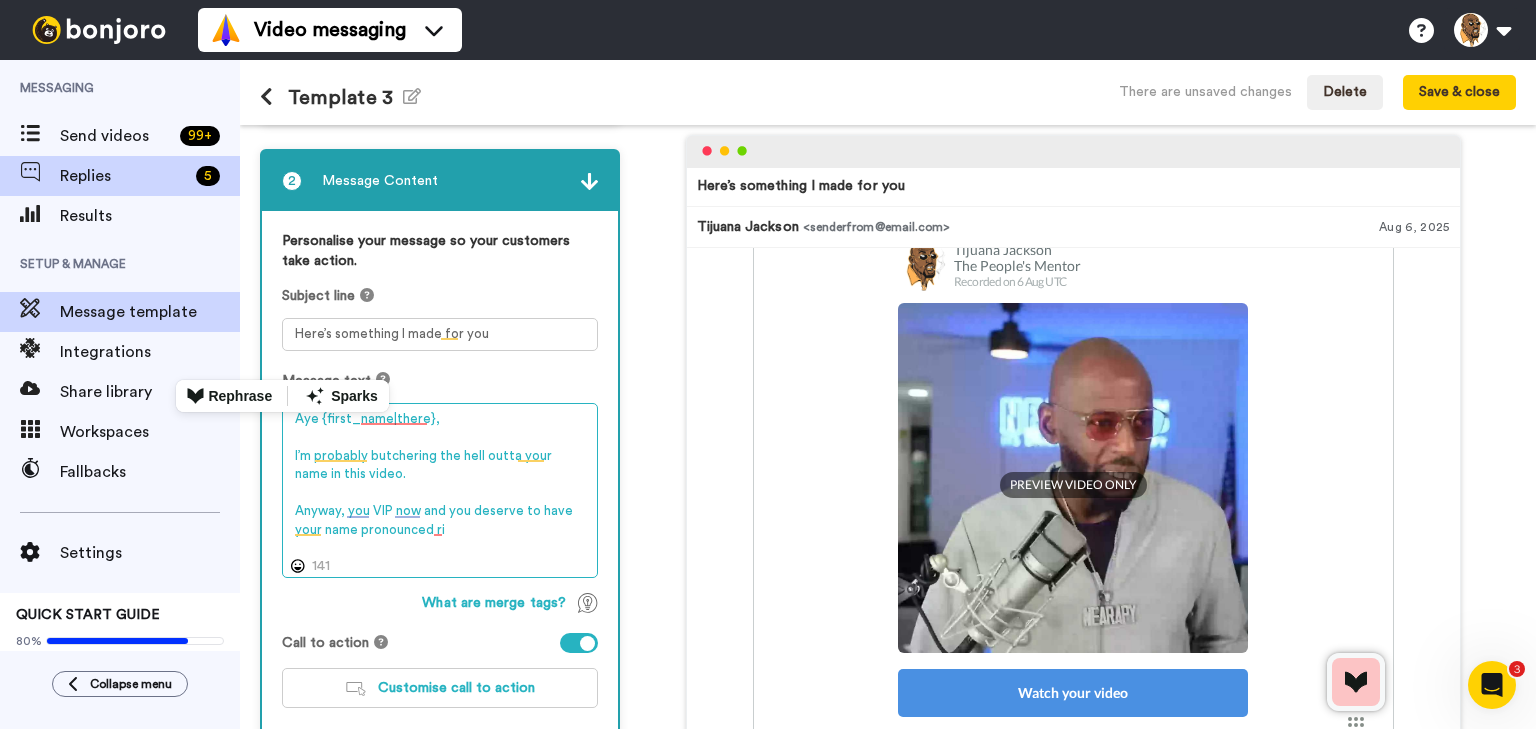 paste on "_name|there},
I’m probably butchering the hell outta your name in this video. {first_name|there}? {first_name|there},?
Whatever it is, you VIP now and you deserve to have your name pronounced right.
Only 12 folks get this level of access, and your name made the list. So from this point f" 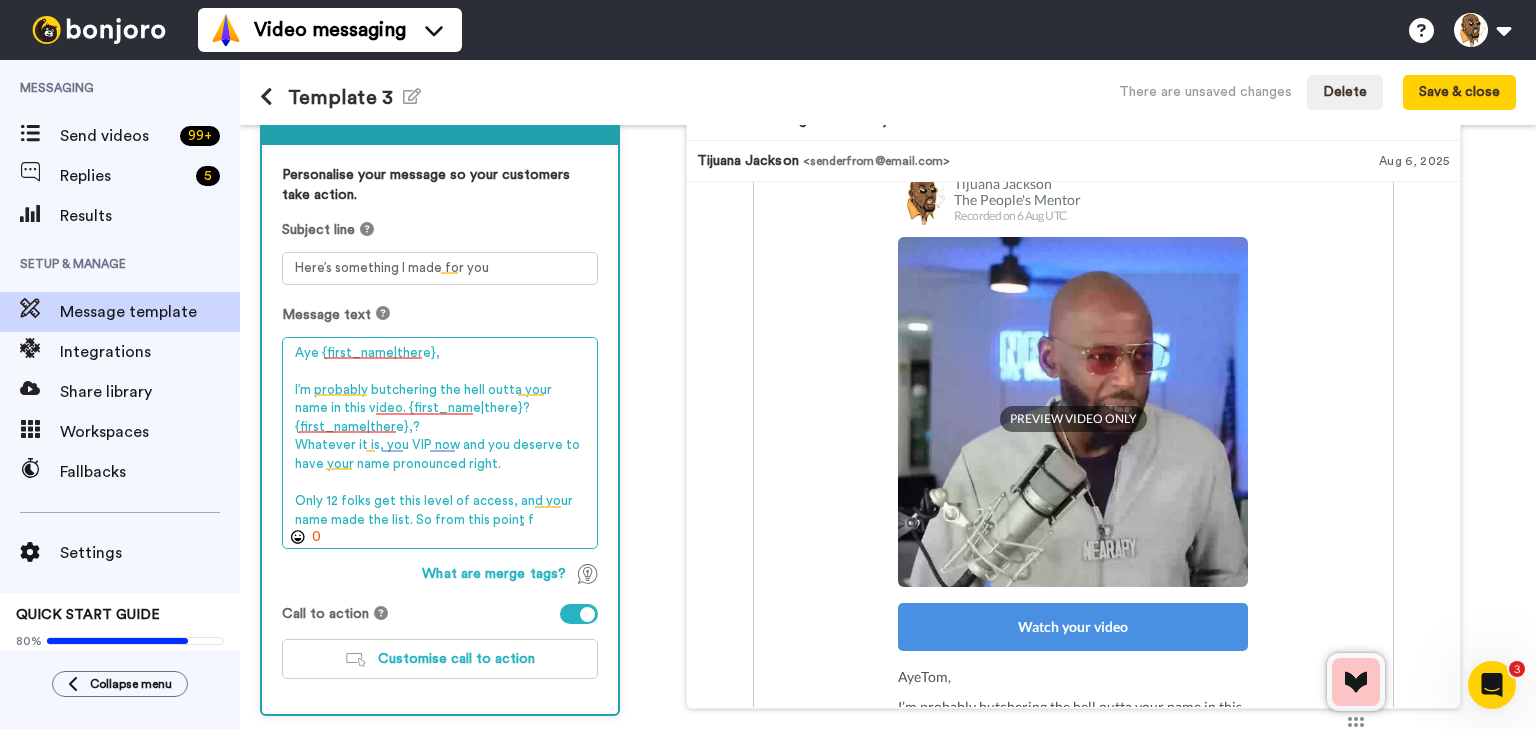 scroll, scrollTop: 159, scrollLeft: 0, axis: vertical 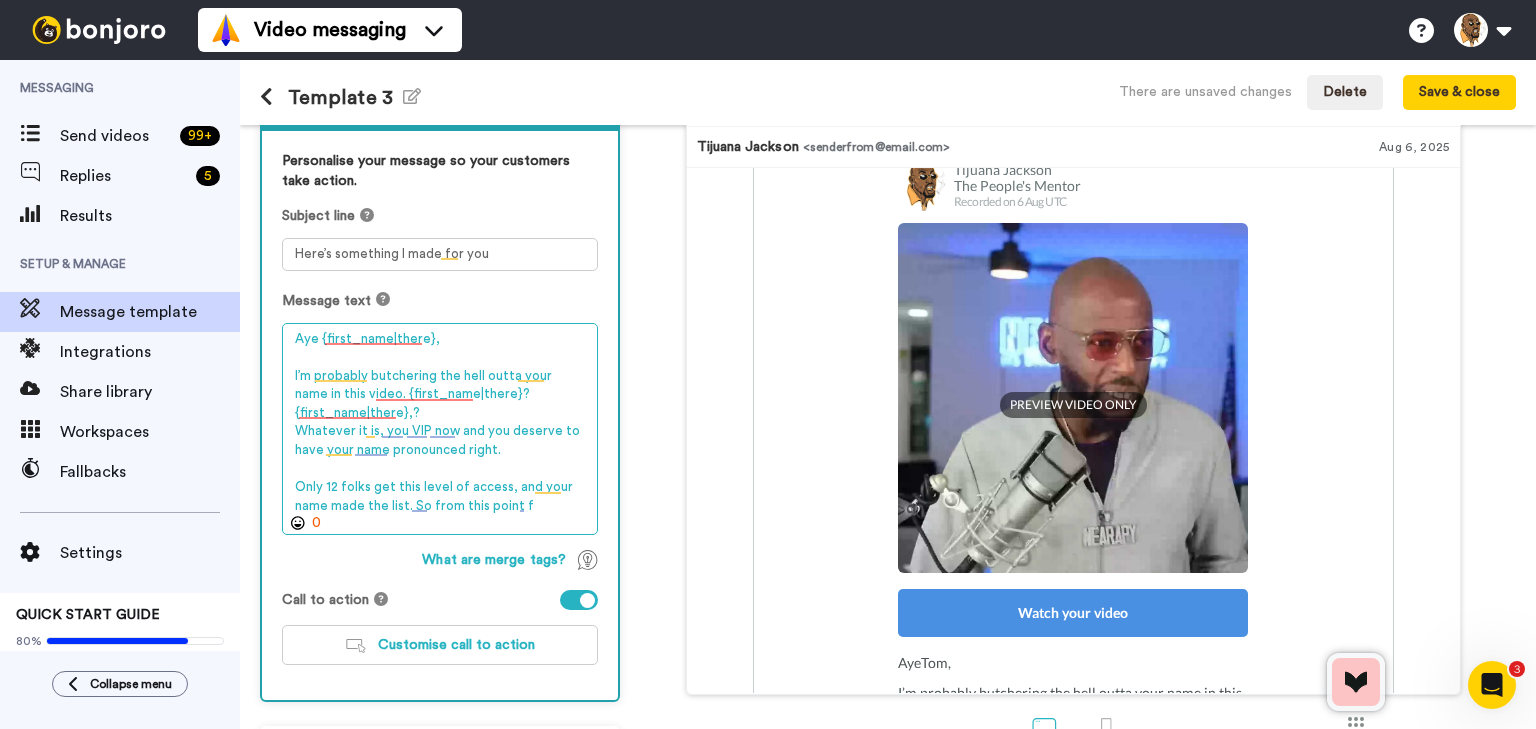 drag, startPoint x: 365, startPoint y: 393, endPoint x: 426, endPoint y: 406, distance: 62.369865 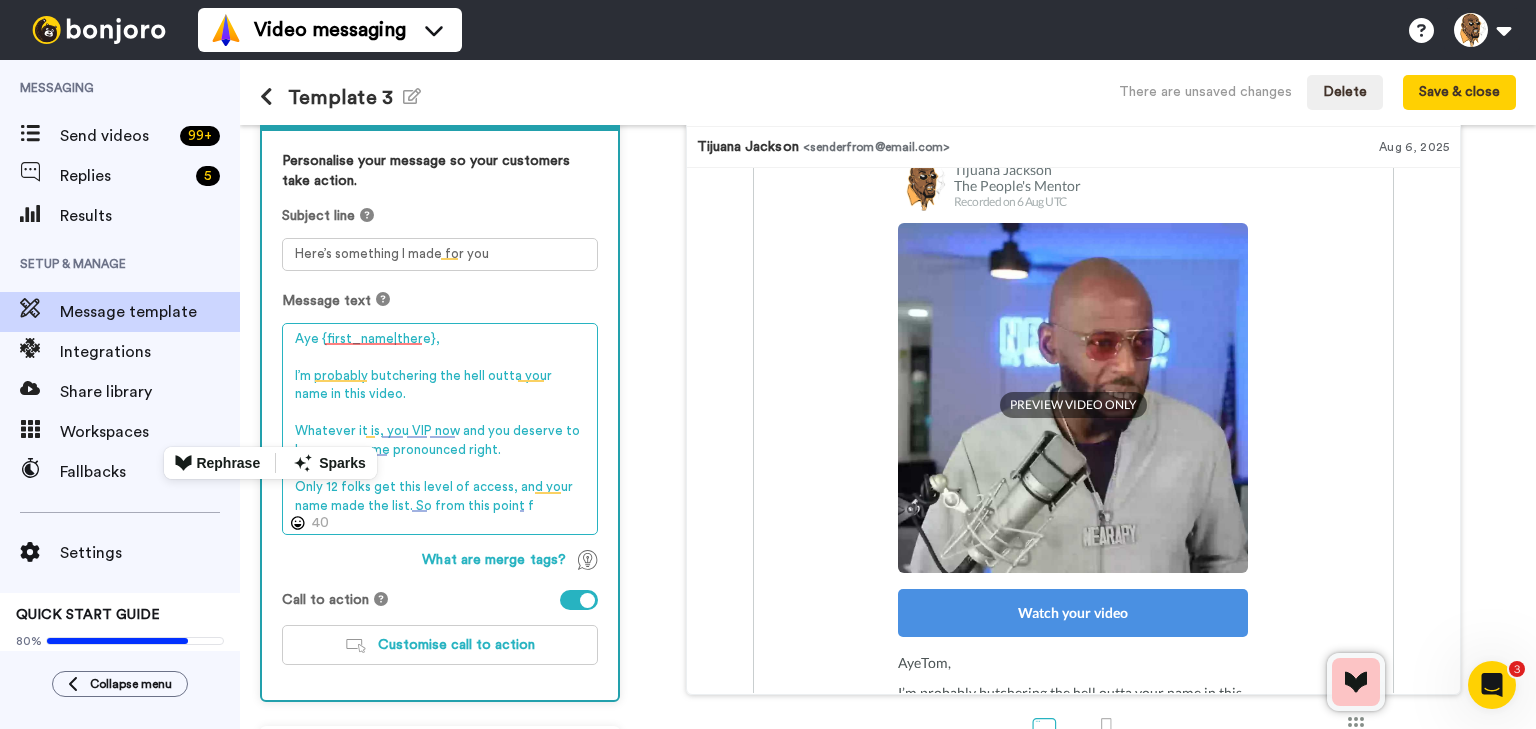 drag, startPoint x: 373, startPoint y: 438, endPoint x: 274, endPoint y: 422, distance: 100.28459 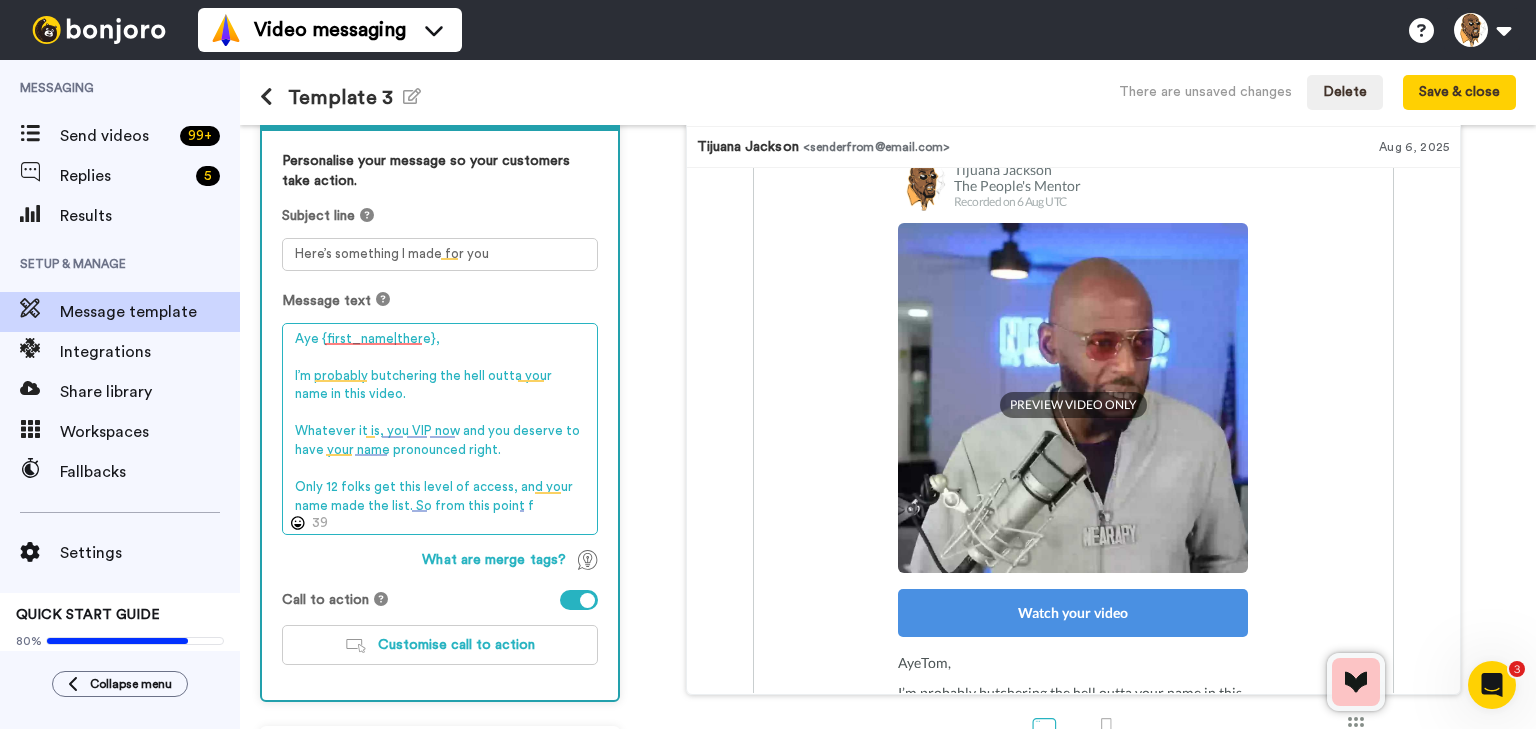 drag, startPoint x: 375, startPoint y: 435, endPoint x: 254, endPoint y: 415, distance: 122.641754 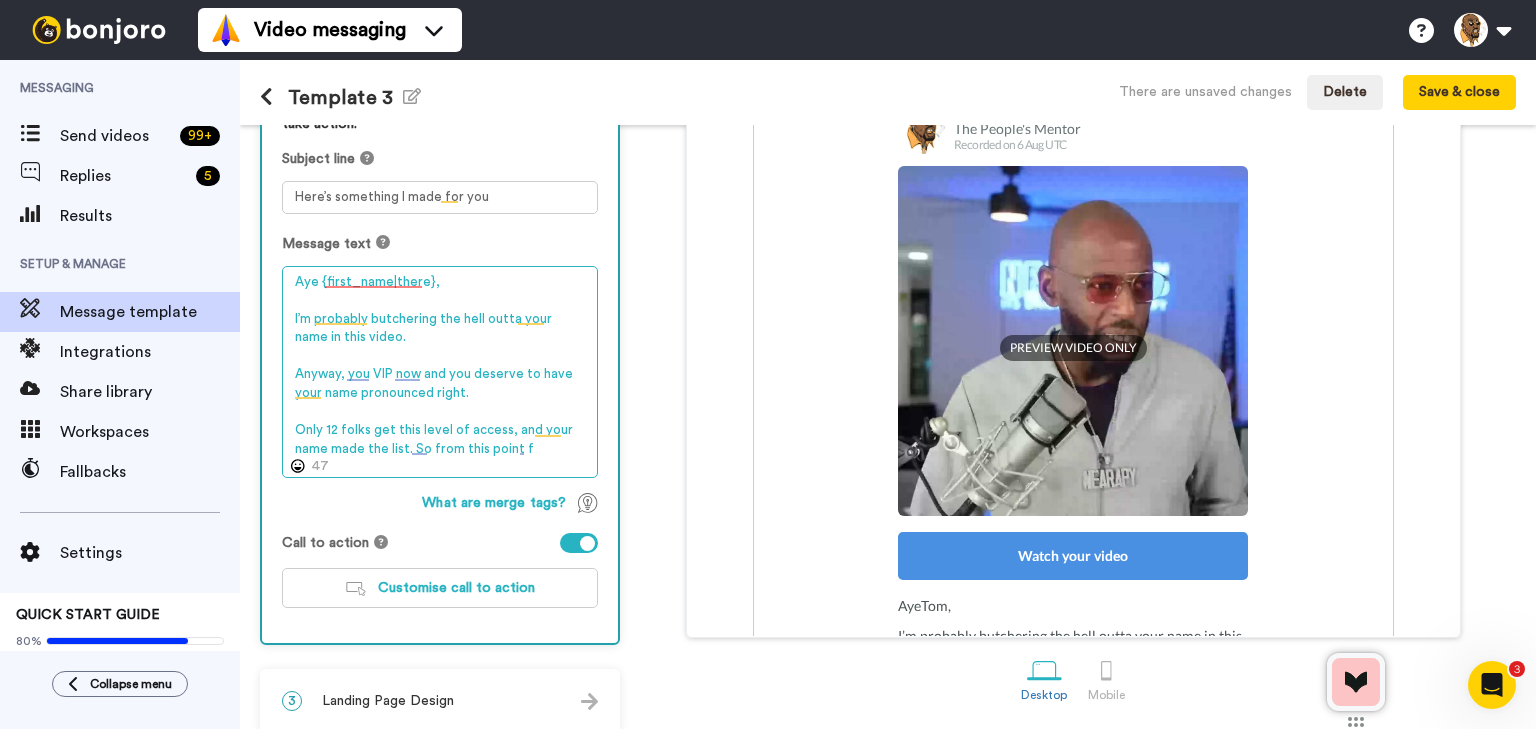 scroll, scrollTop: 234, scrollLeft: 0, axis: vertical 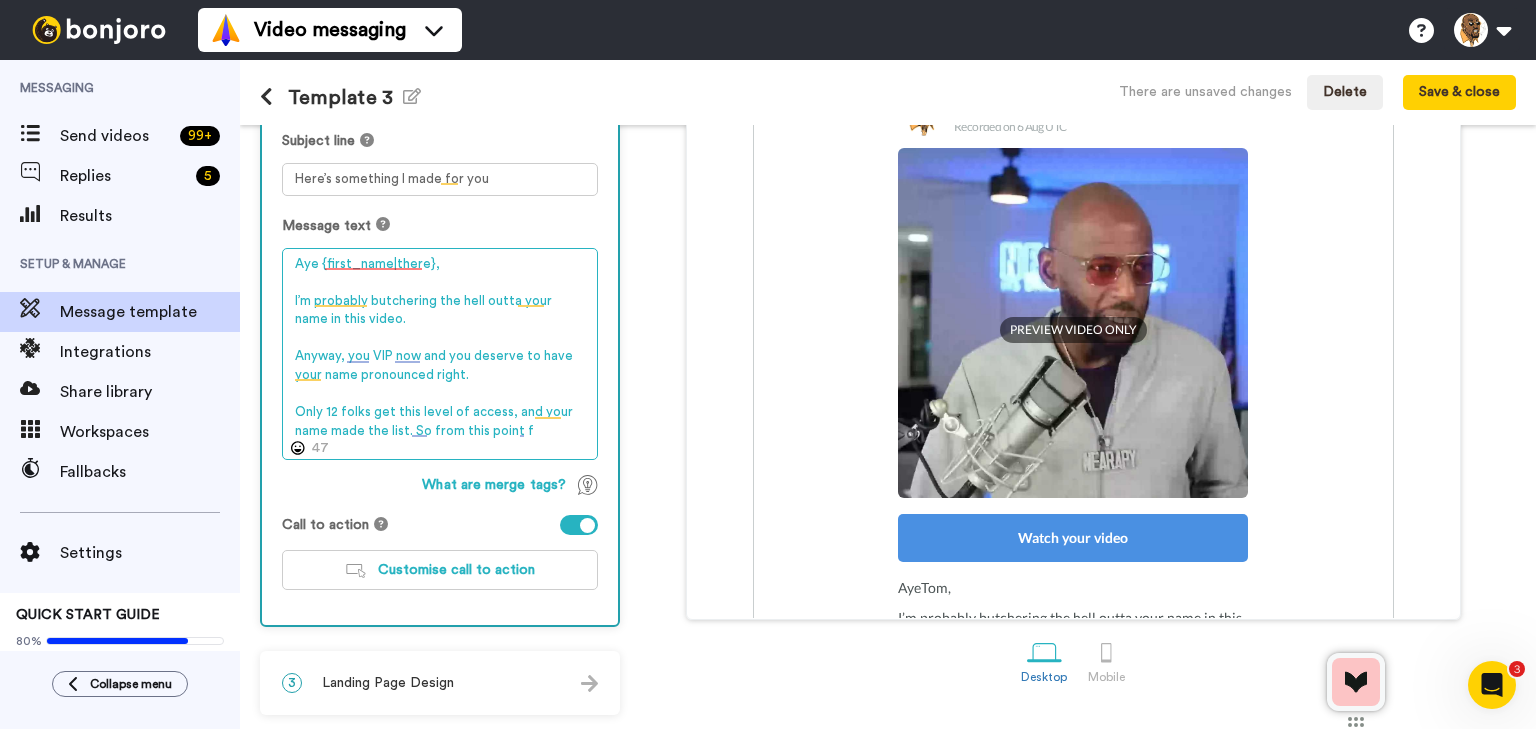 click on "Aye {first_name|there},
I’m probably butchering the hell outta your name in this video.
Anyway, you VIP now and you deserve to have your name pronounced right.
Only 12 folks get this level of access, and your name made the list. So from this point f" at bounding box center (440, 354) 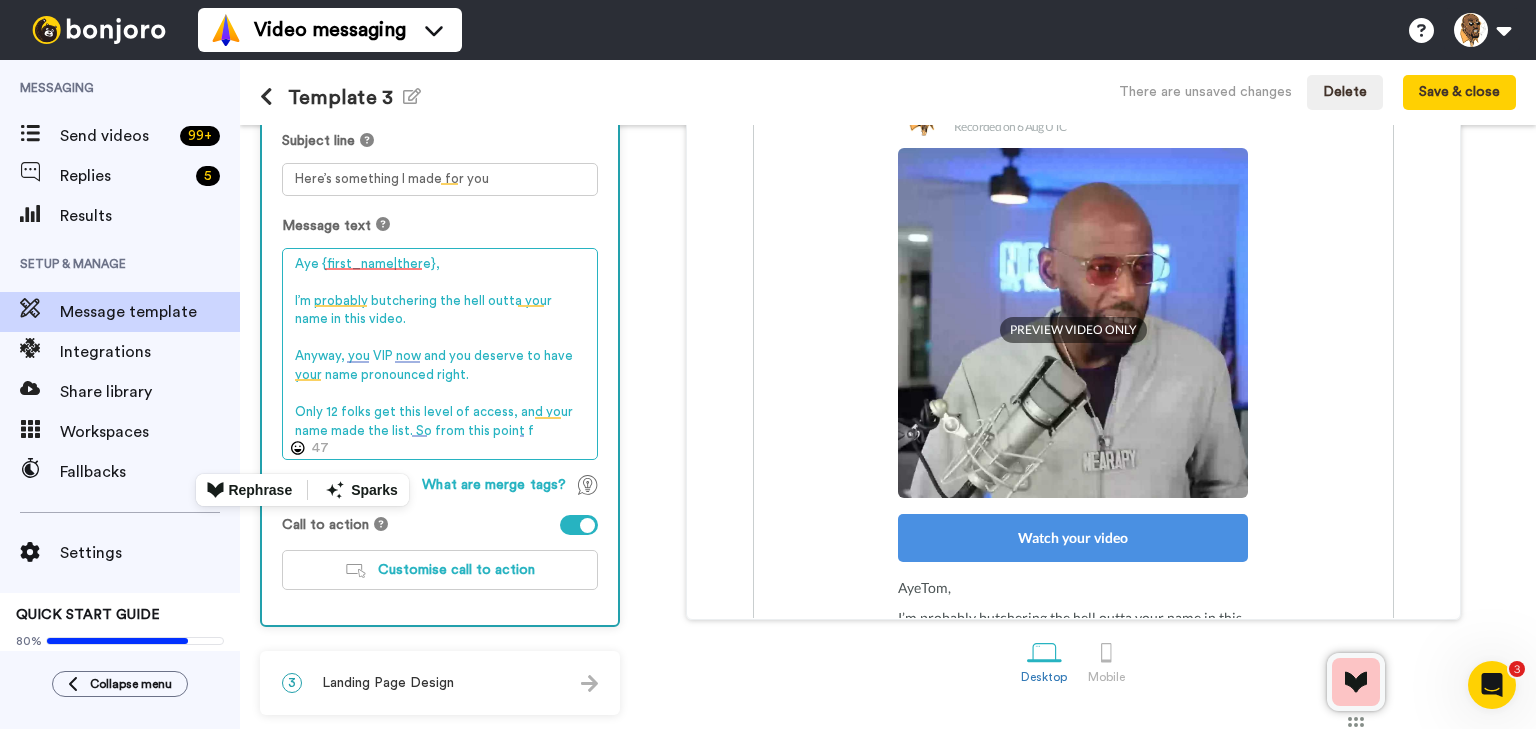 click on "Aye {first_name|there},
I’m probably butchering the hell outta your name in this video.
Anyway, you VIP now and you deserve to have your name pronounced right.
Only 12 folks get this level of access, and your name made the list. So from this point f" at bounding box center [440, 354] 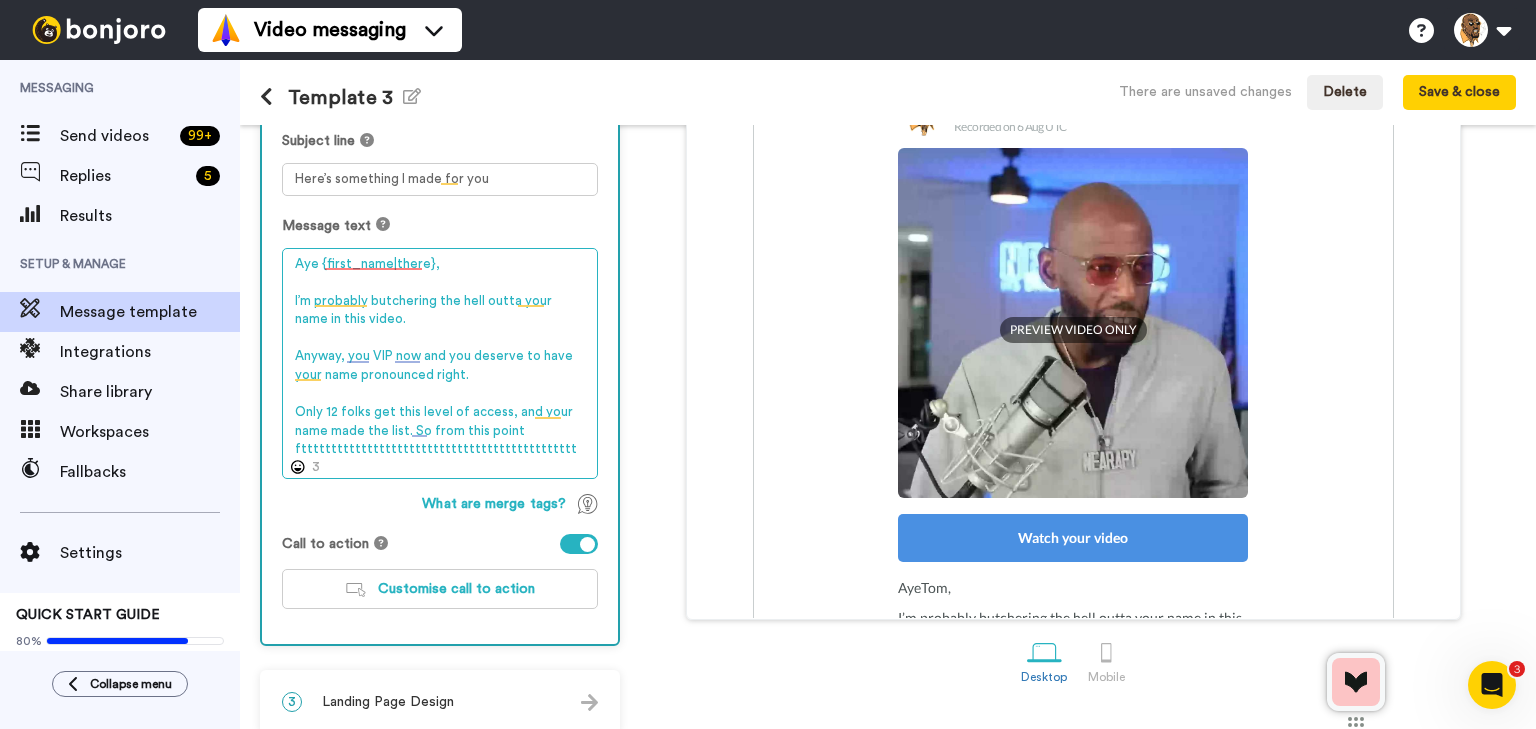 type on "Aye {first_name|there},
I’m probably butchering the hell outta your name in this video.
Anyway, you VIP now and you deserve to have your name pronounced right.
Only 12 folks get this level of access, and your name made the list. So from this point fttttttttttttttttttttttttttttttttttttttttttttttt" 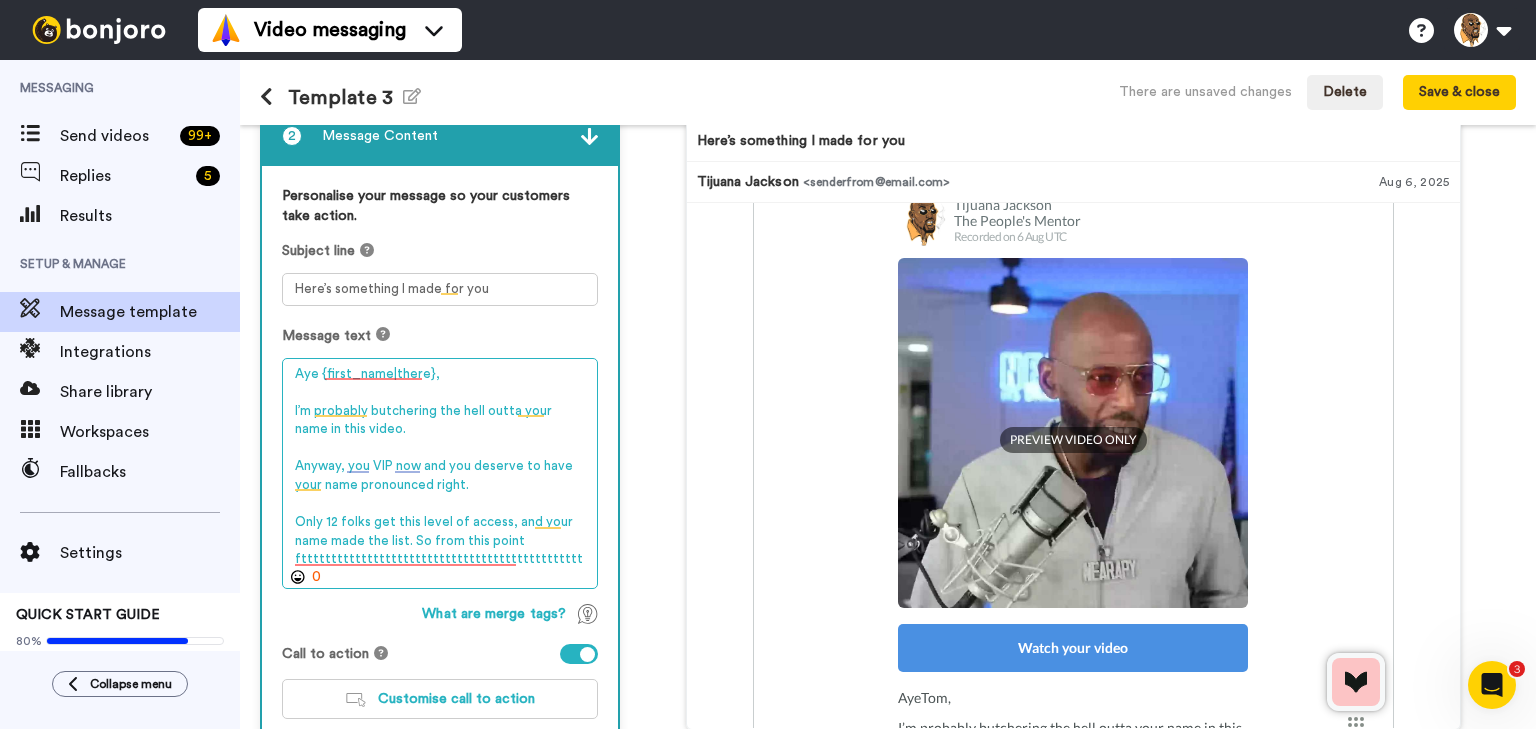drag, startPoint x: 552, startPoint y: 448, endPoint x: 228, endPoint y: 113, distance: 466.04828 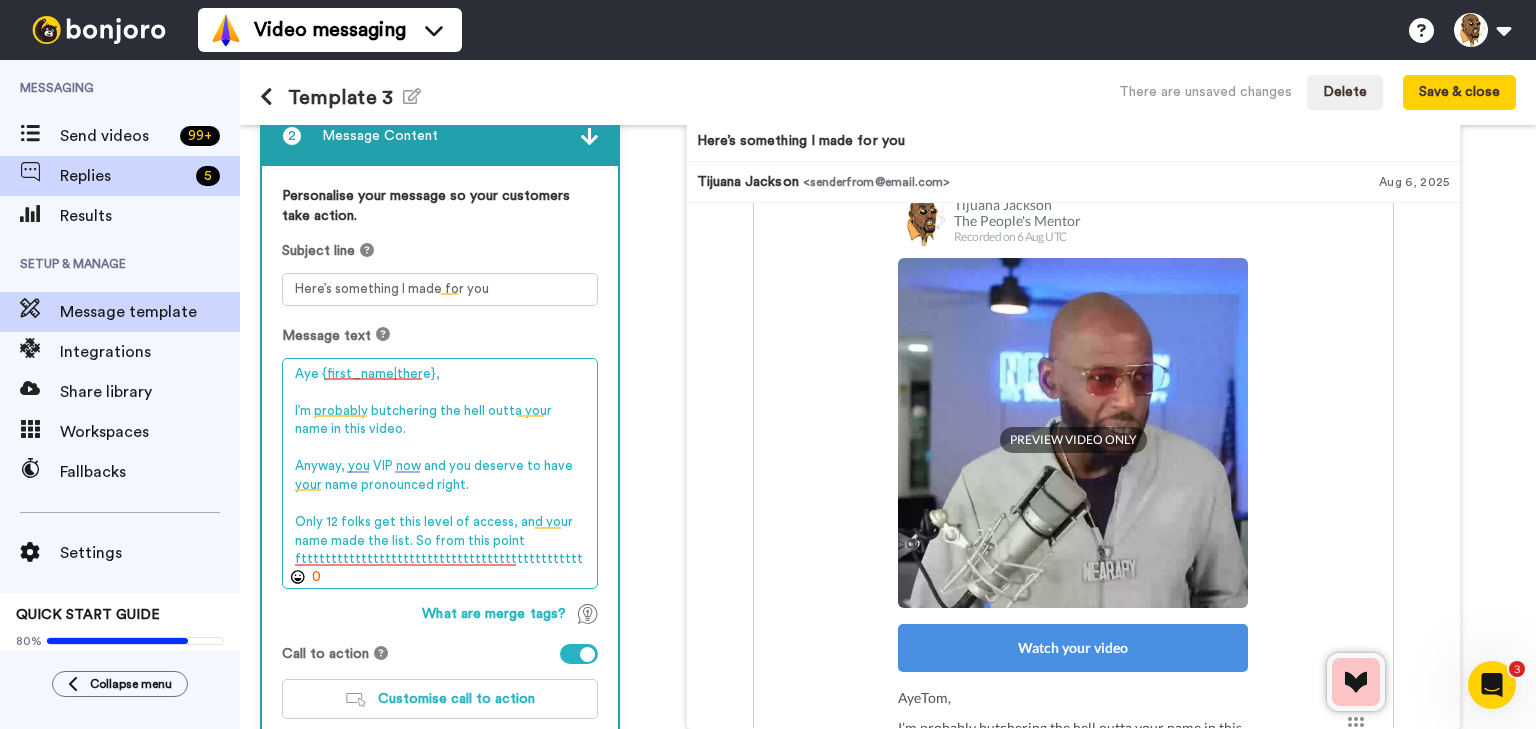 scroll, scrollTop: 89, scrollLeft: 0, axis: vertical 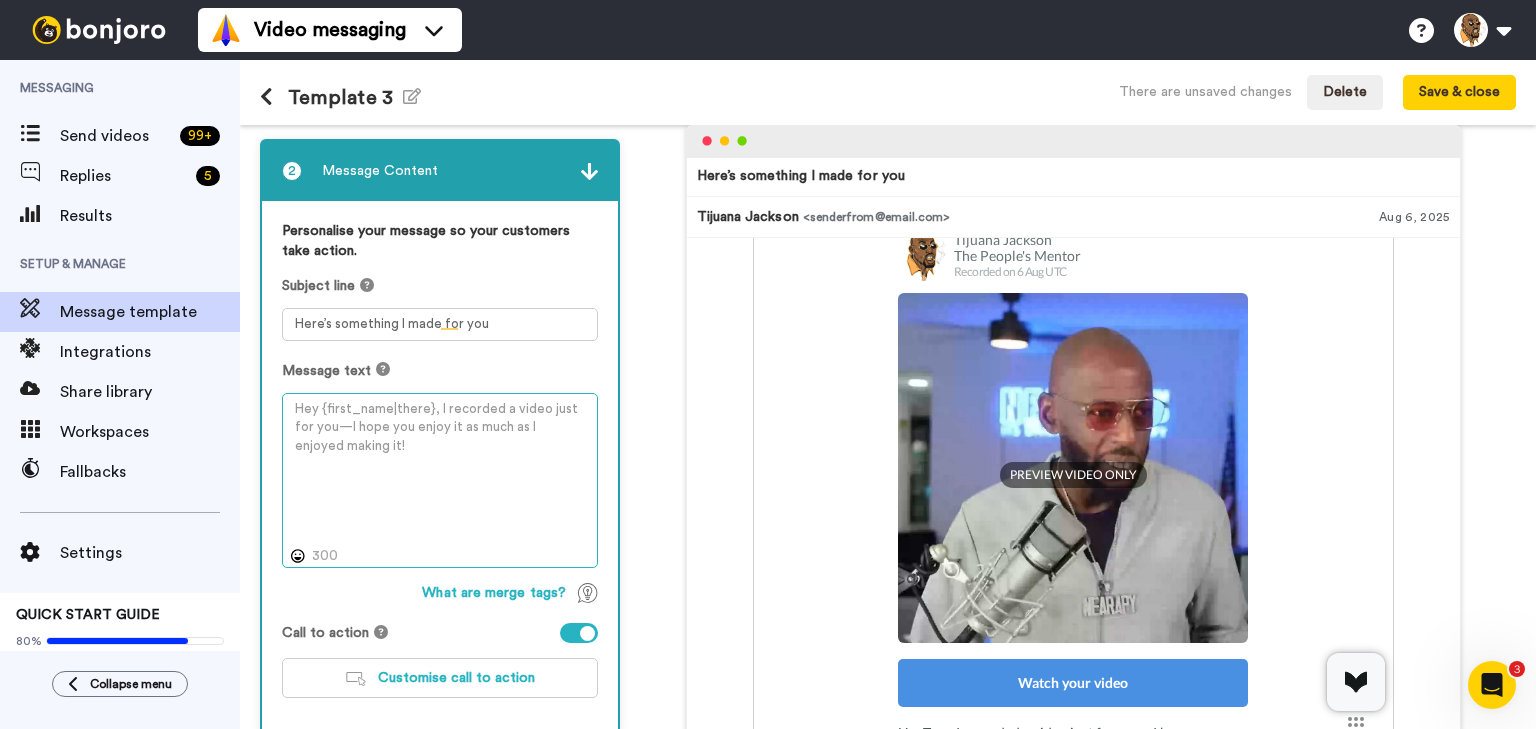 paste on "Aye {first\_name|there},
I’m probably butchering your name in this video. {first\_name|there}? {first\_name|there},? You VIP now and deserve to have it said right.
Only 12 get this access. That means monthly 1:1s with me. I recorded you a quick welcome—facts, laughs, and a little pressure.
Watch" 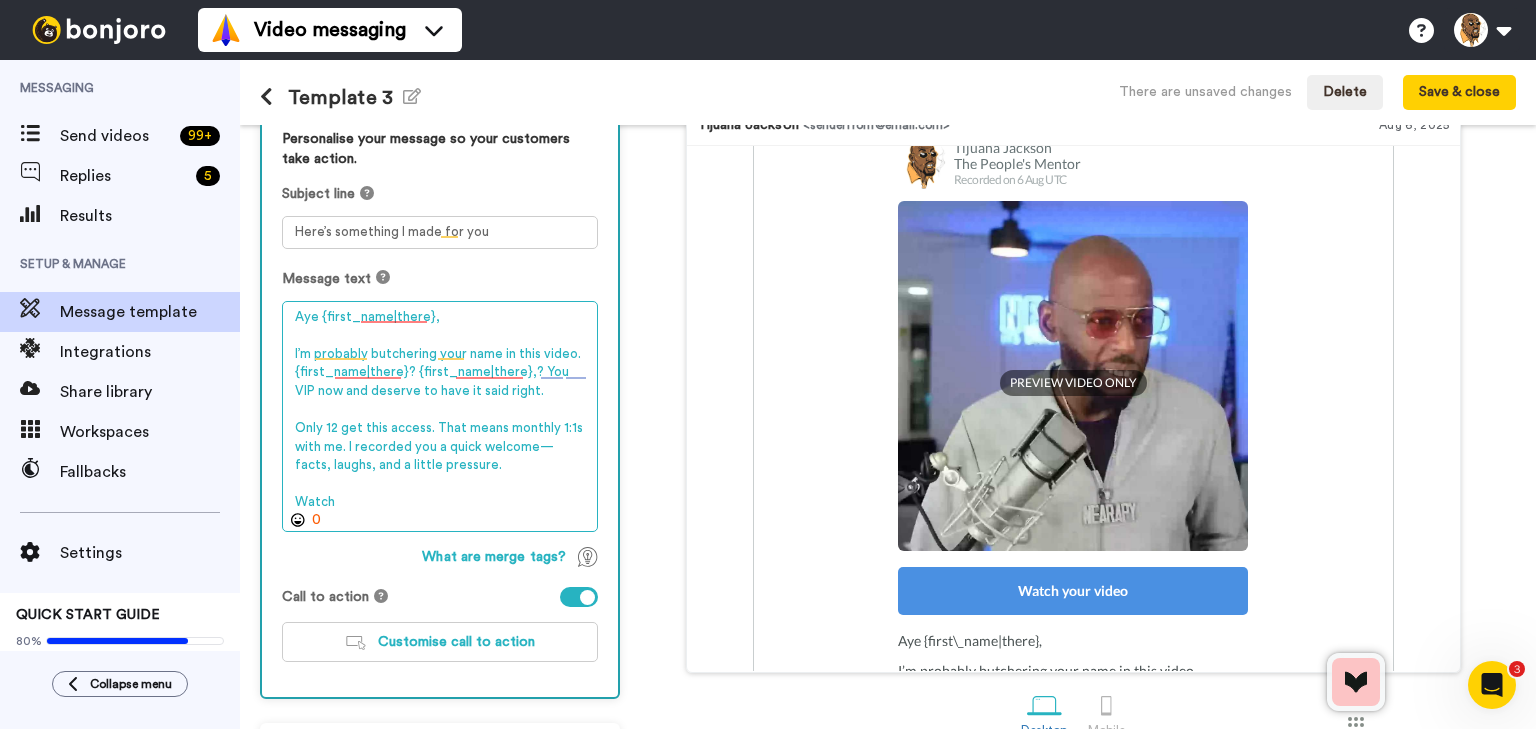 scroll, scrollTop: 249, scrollLeft: 0, axis: vertical 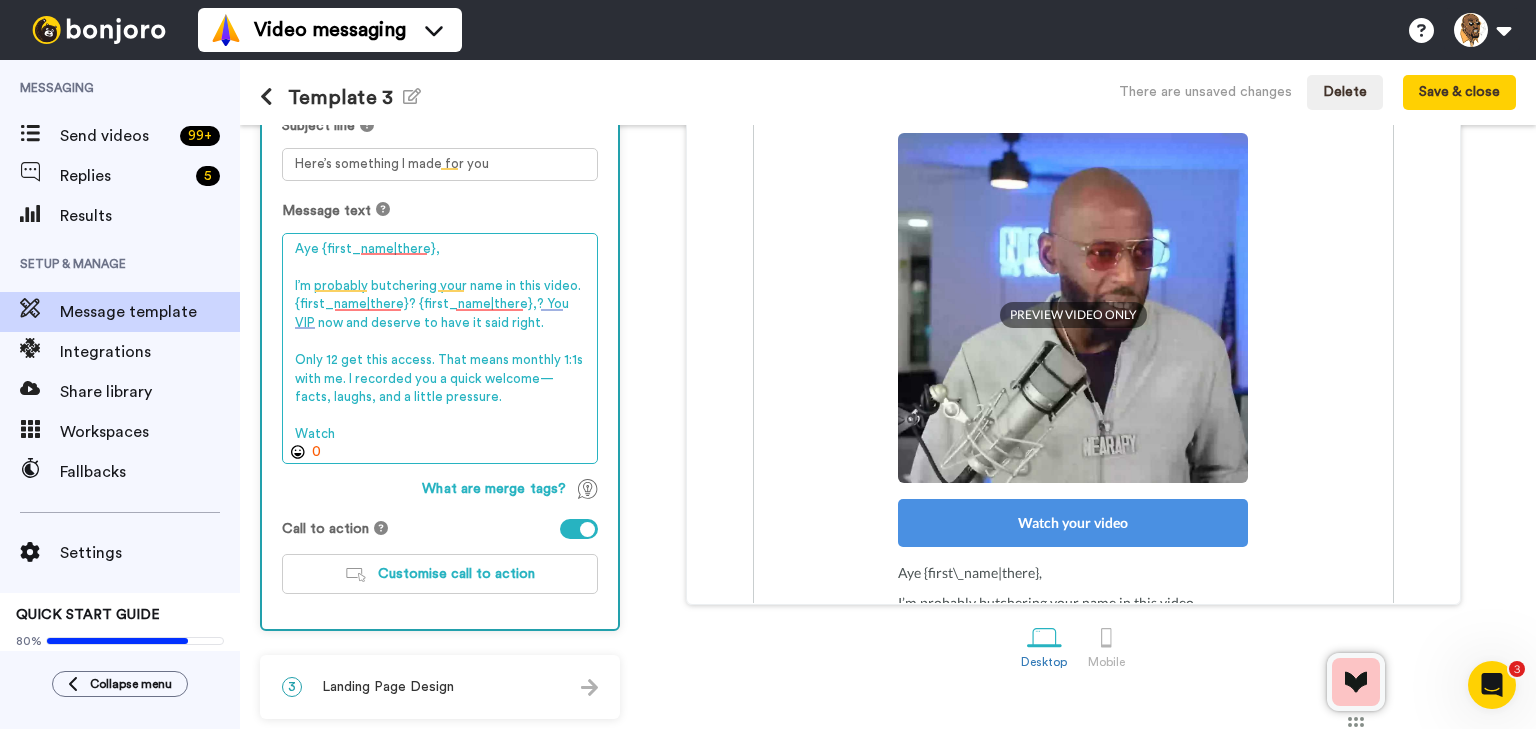click on "Aye {first\_name|there},
I’m probably butchering your name in this video. {first\_name|there}? {first\_name|there},? You VIP now and deserve to have it said right.
Only 12 get this access. That means monthly 1:1s with me. I recorded you a quick welcome—facts, laughs, and a little pressure.
Watch" at bounding box center (440, 349) 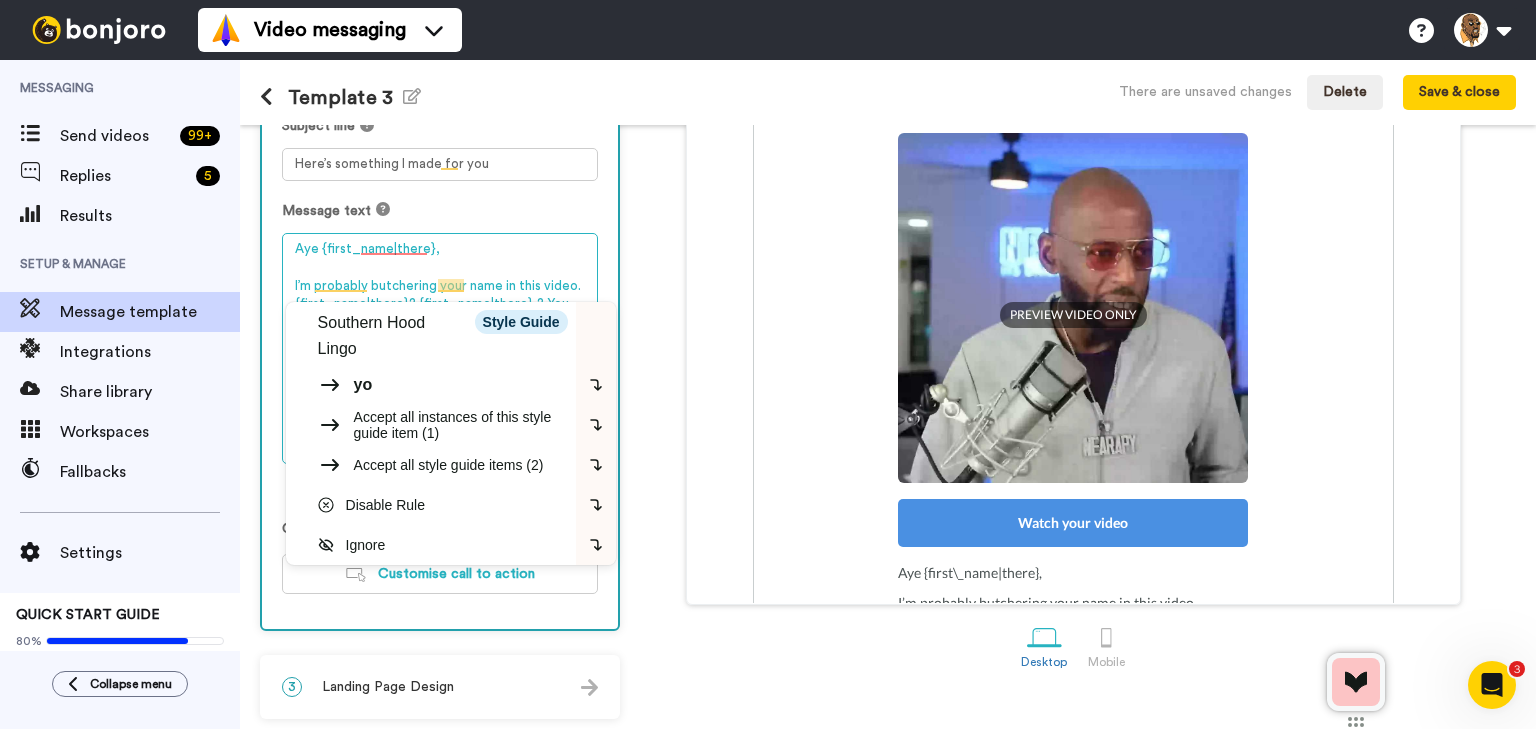 click on "Aye {first\_name|there},
I’m probably butchering your name in this video. {first\_name|there}? {first\_name|there},? You VIP now and deserve to have it said right.
Only 12 get this access. That means monthly 1:1s with me. I recorded you a quick welcome—facts, laughs, and a little pressure.
Watch" at bounding box center [440, 349] 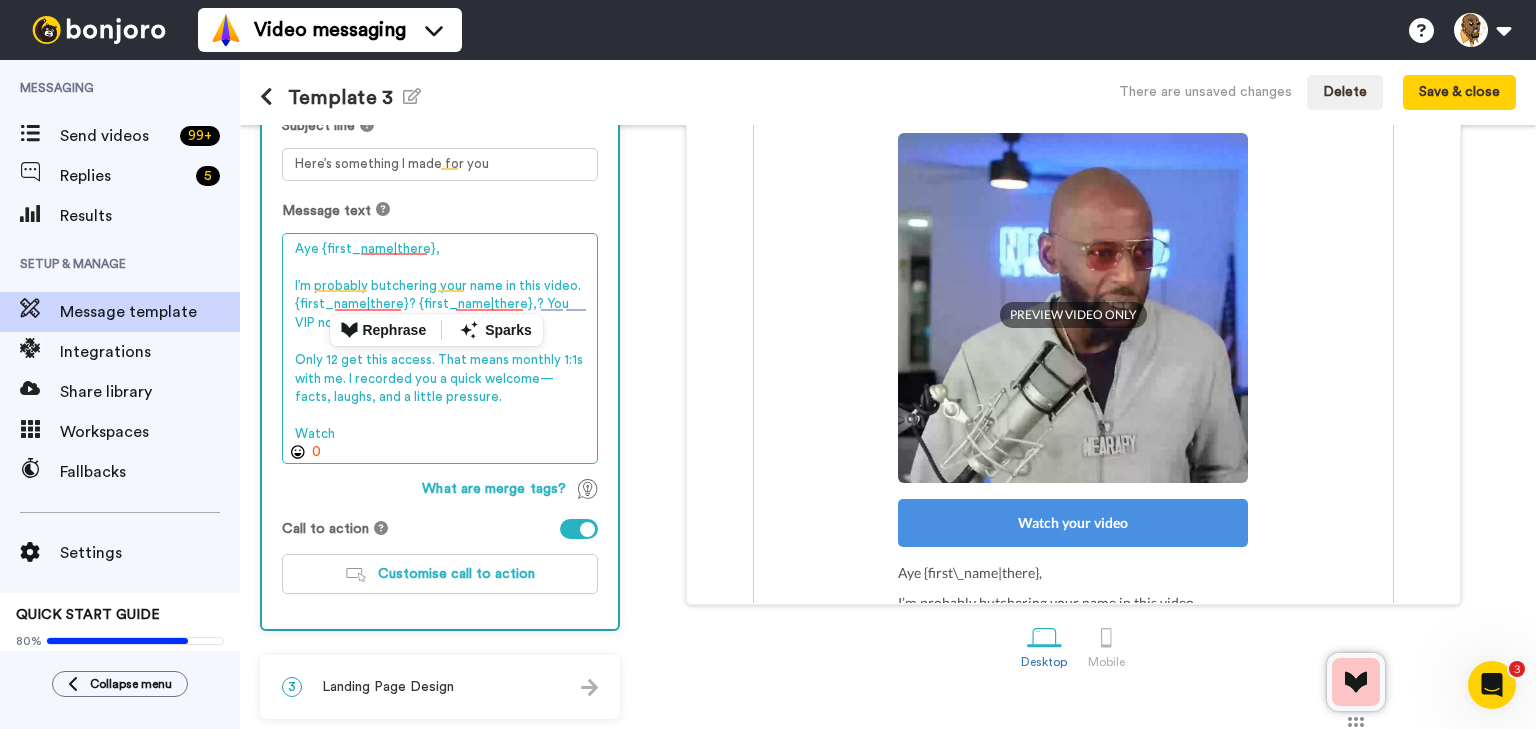 paste on "I probably butchered your name in the video. But you VIP now, and I recorded something personal to get you started. Watch it before your imposter syndrome does: [http://Join.Nearapy.com](http://Join.Nearapy.com) —TJ, The People’s Mentor" 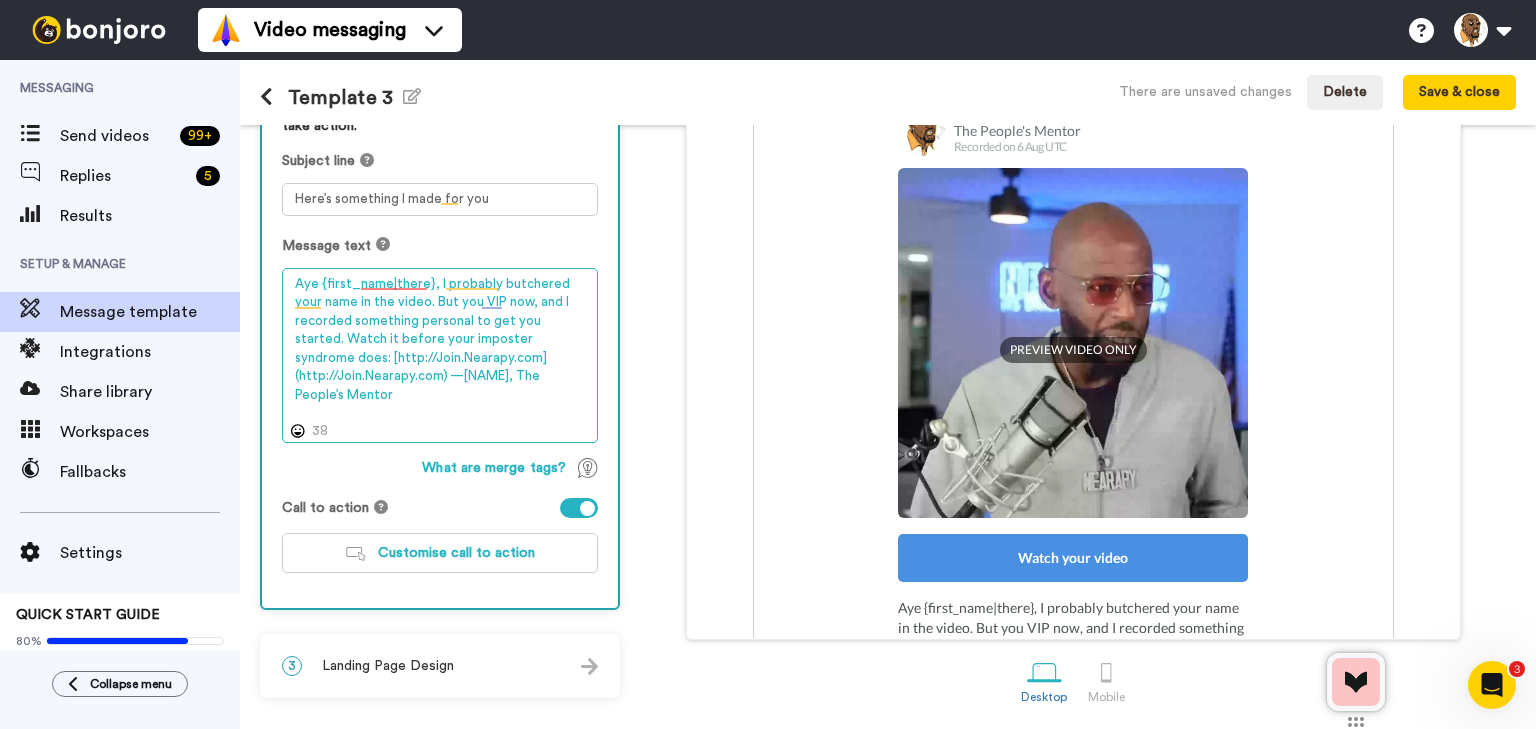 scroll, scrollTop: 215, scrollLeft: 0, axis: vertical 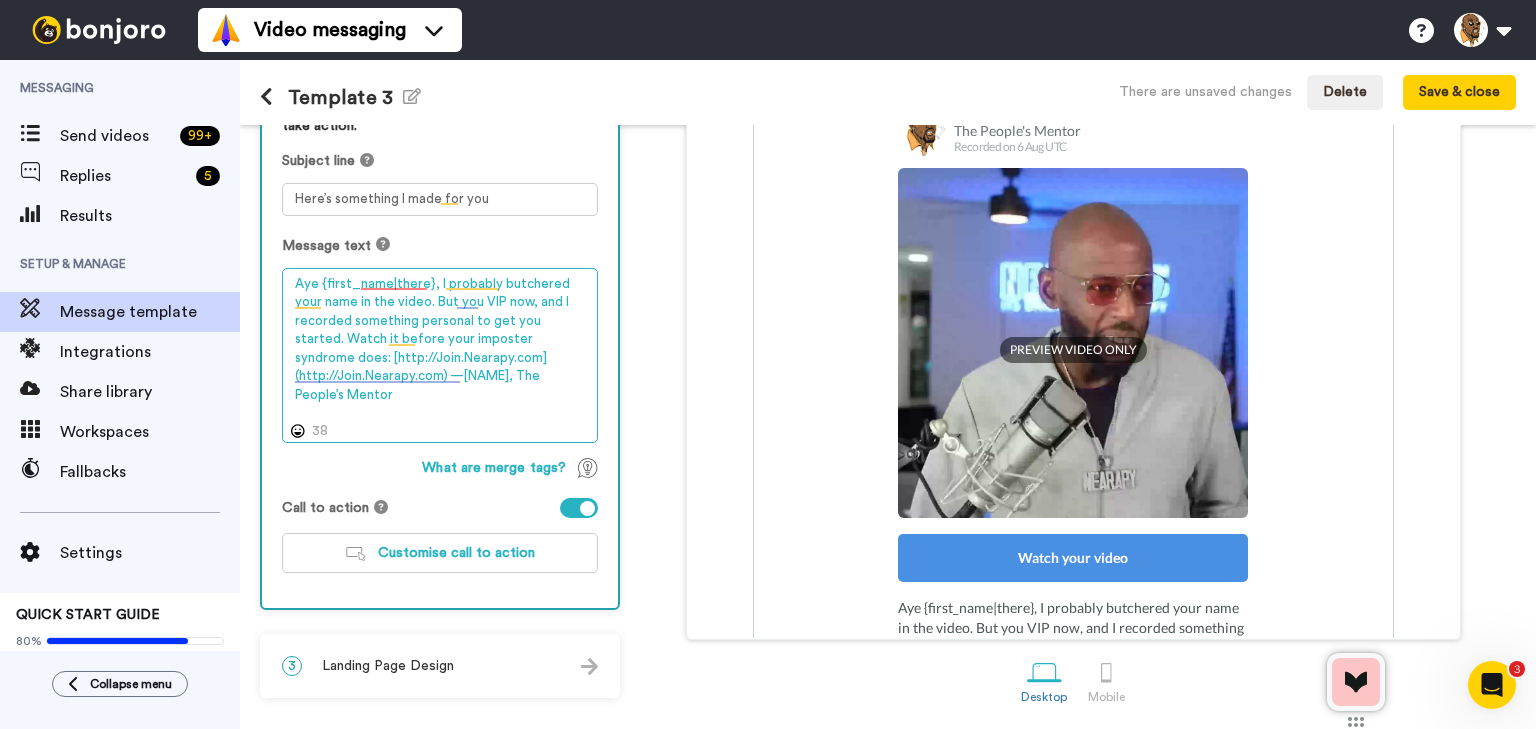 click on "Aye {first\_name|there}, I probably butchered your name in the video. But you VIP now, and I recorded something personal to get you started. Watch it before your imposter syndrome does: [http://Join.Nearapy.com](http://Join.Nearapy.com) —TJ, The People’s Mentor" at bounding box center [440, 356] 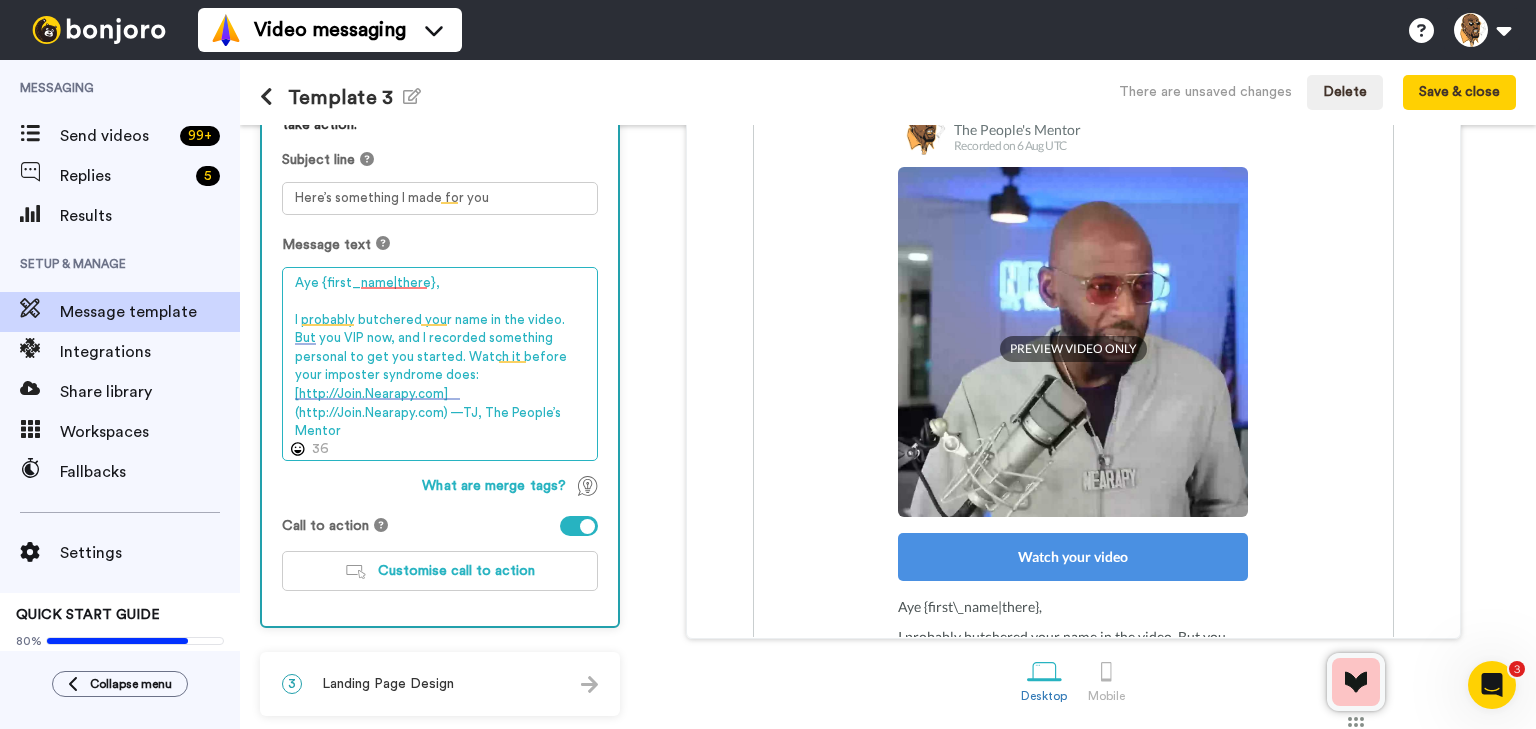 click on "Aye {first\_name|there},
I probably butchered your name in the video. But you VIP now, and I recorded something personal to get you started. Watch it before your imposter syndrome does: [http://Join.Nearapy.com](http://Join.Nearapy.com) —TJ, The People’s Mentor" at bounding box center (440, 364) 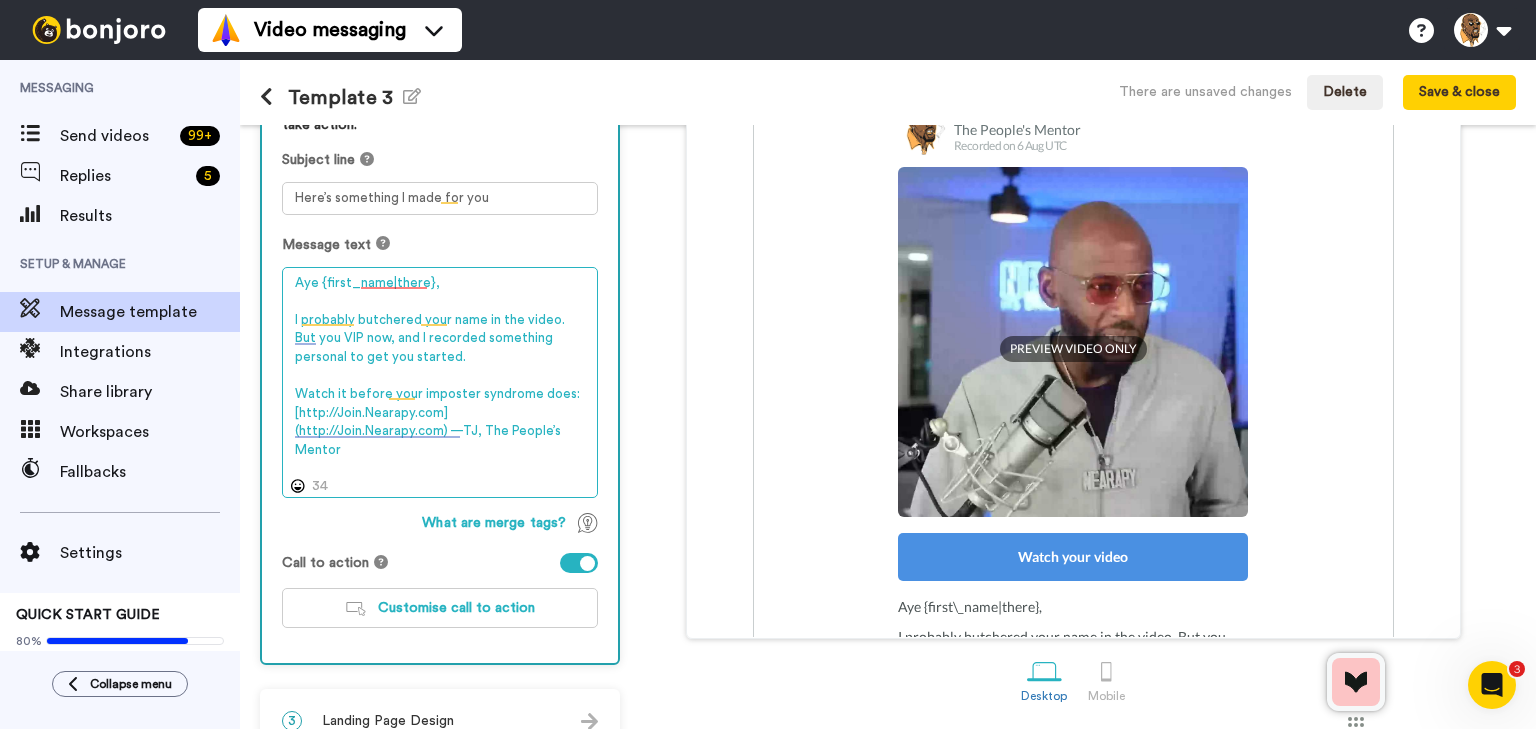 drag, startPoint x: 564, startPoint y: 397, endPoint x: 538, endPoint y: 393, distance: 26.305893 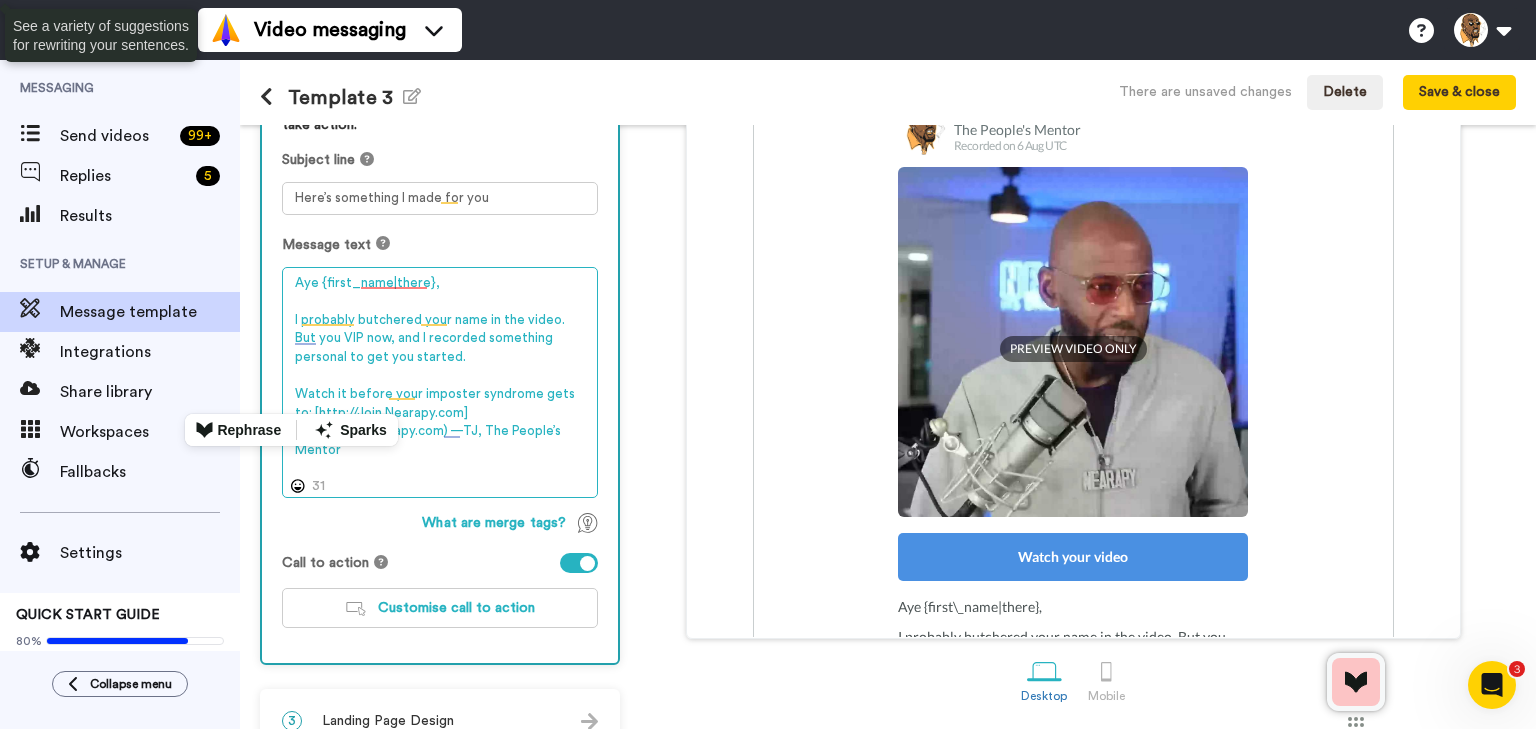 drag, startPoint x: 464, startPoint y: 433, endPoint x: 290, endPoint y: 413, distance: 175.14566 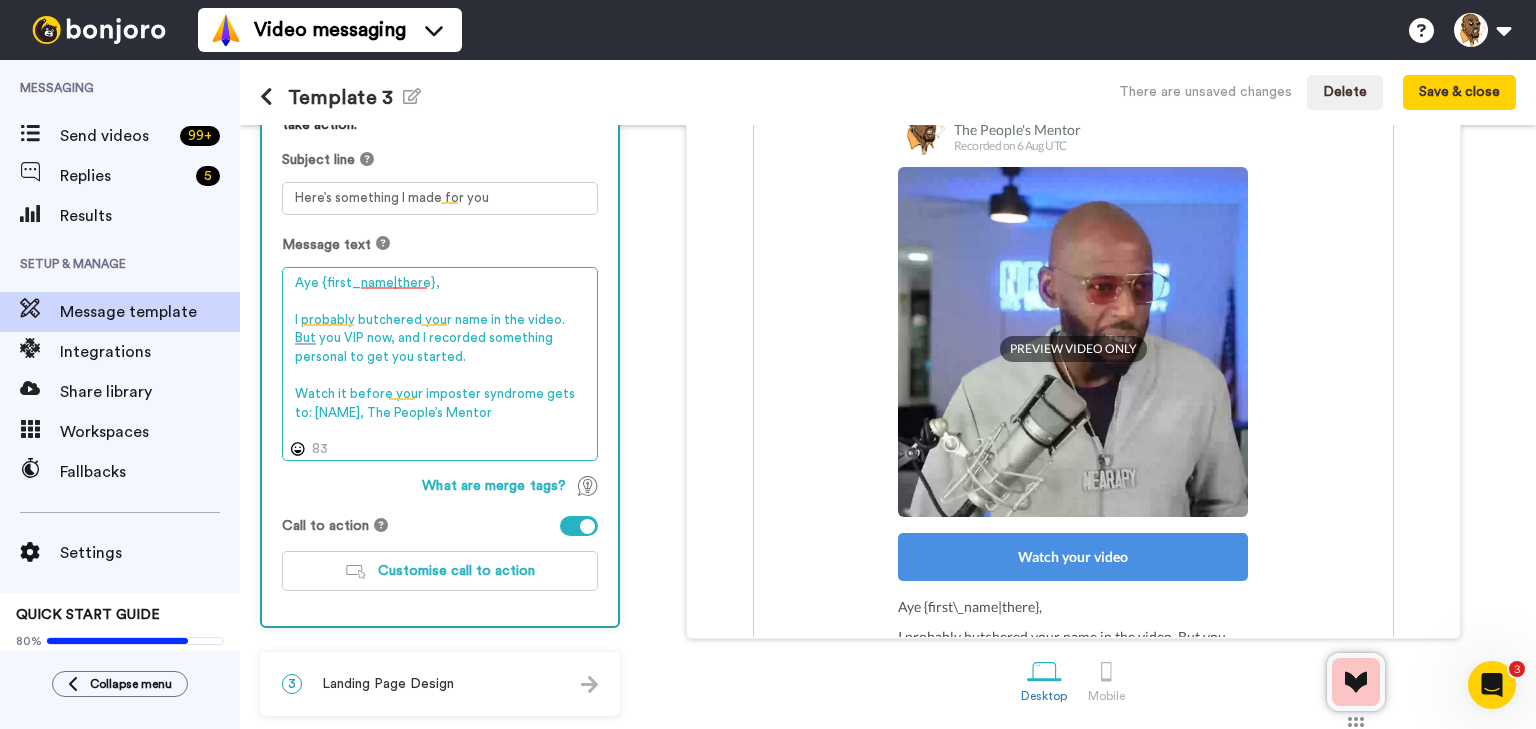click on "Aye {first\_name|there},
I probably butchered your name in the video. But you VIP now, and I recorded something personal to get you started.
Watch it before your imposter syndrome gets to: TJ, The People’s Mentor" at bounding box center [440, 364] 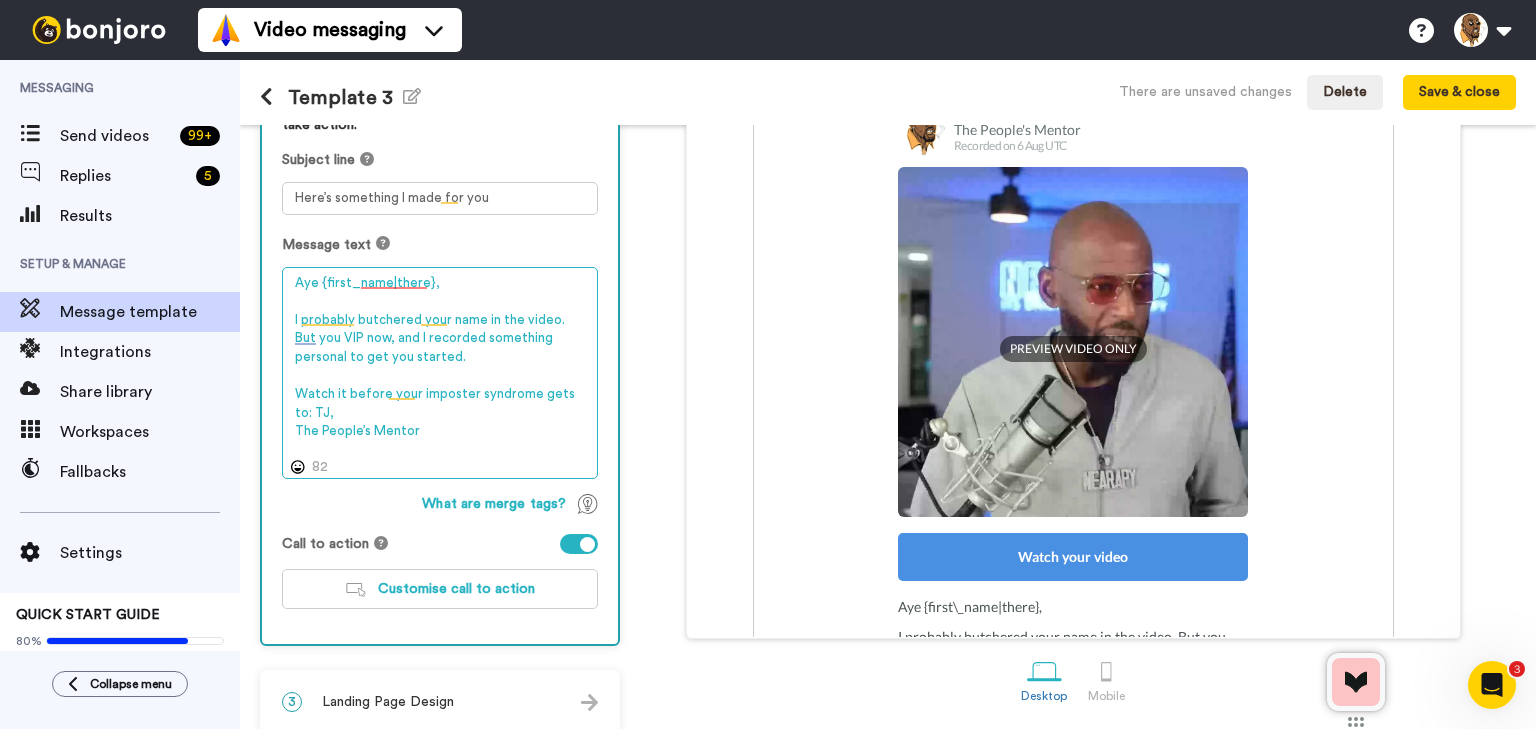 click on "Aye {first\_name|there},
I probably butchered your name in the video. But you VIP now, and I recorded something personal to get you started.
Watch it before your imposter syndrome gets to: TJ,
The People’s Mentor" at bounding box center (440, 373) 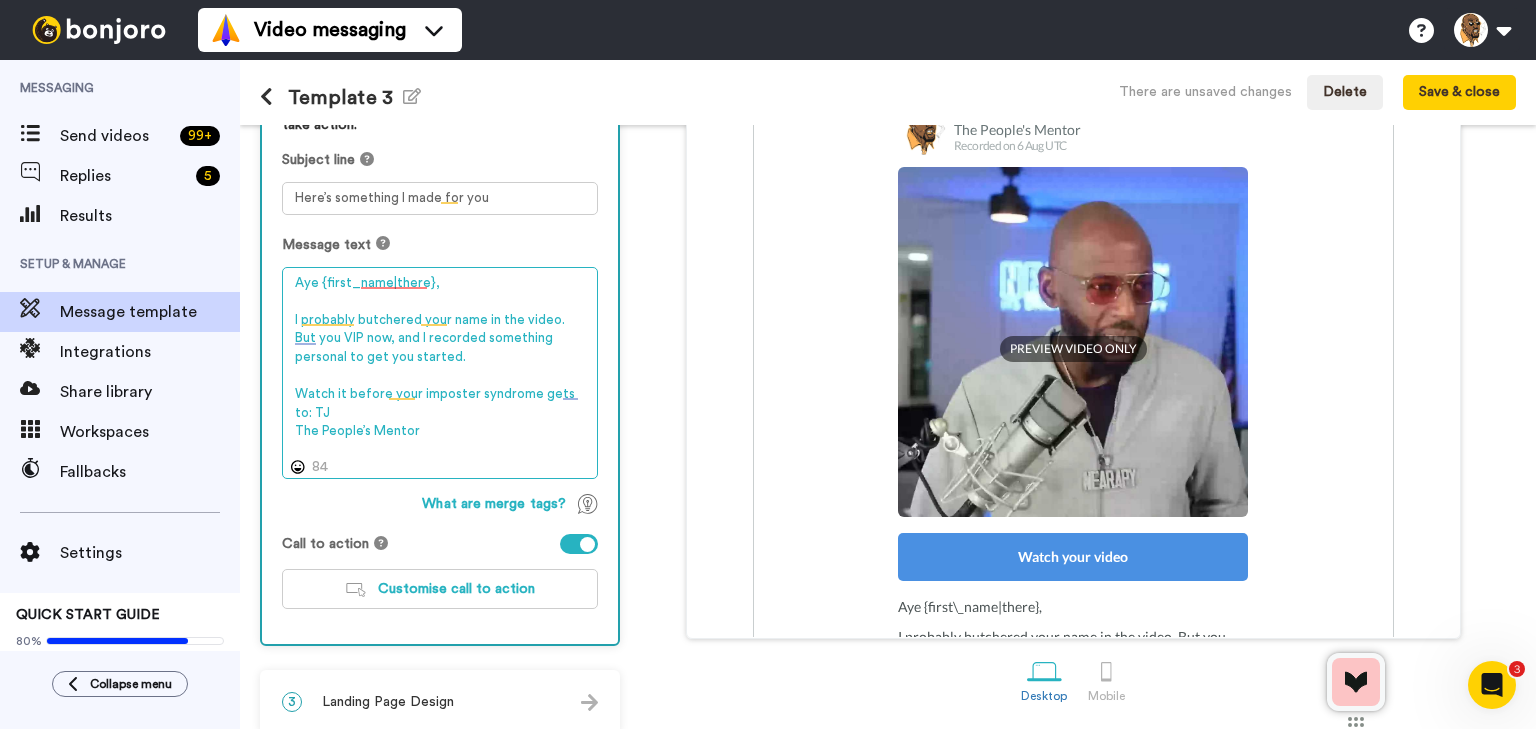 click on "Aye {first\_name|there},
I probably butchered your name in the video. But you VIP now, and I recorded something personal to get you started.
Watch it before your imposter syndrome gets to: TJ
The People’s Mentor" at bounding box center [440, 373] 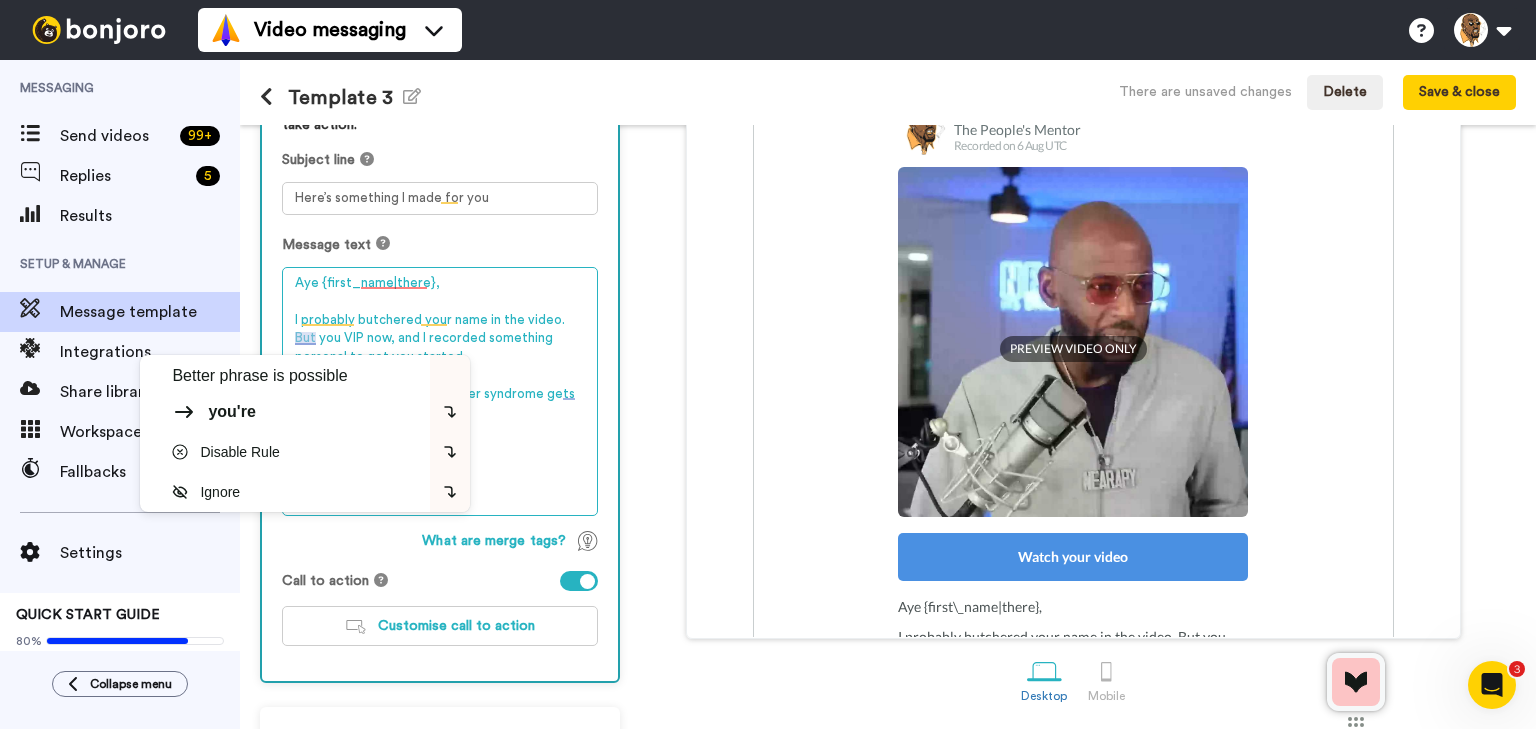 click on "Aye {first\_name|there},
I probably butchered your name in the video. But you VIP now, and I recorded something personal to get you started.
Watch it before your imposter syndrome gets to!
TJ
The People’s Mentor" at bounding box center (440, 392) 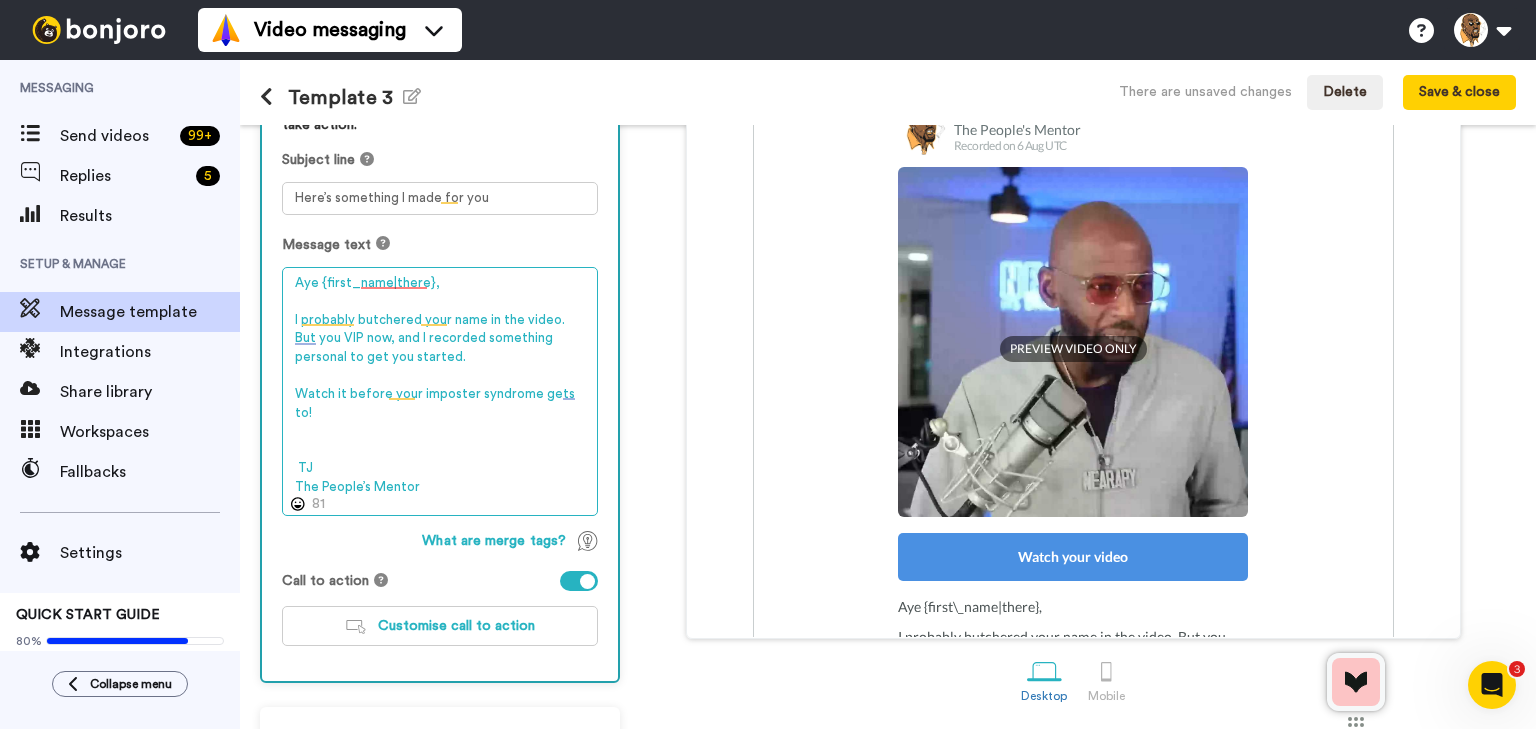 click on "Aye {first\_name|there},
I probably butchered your name in the video. But you VIP now, and I recorded something personal to get you started.
Watch it before your imposter syndrome gets to!
TJ
The People’s Mentor" at bounding box center [440, 392] 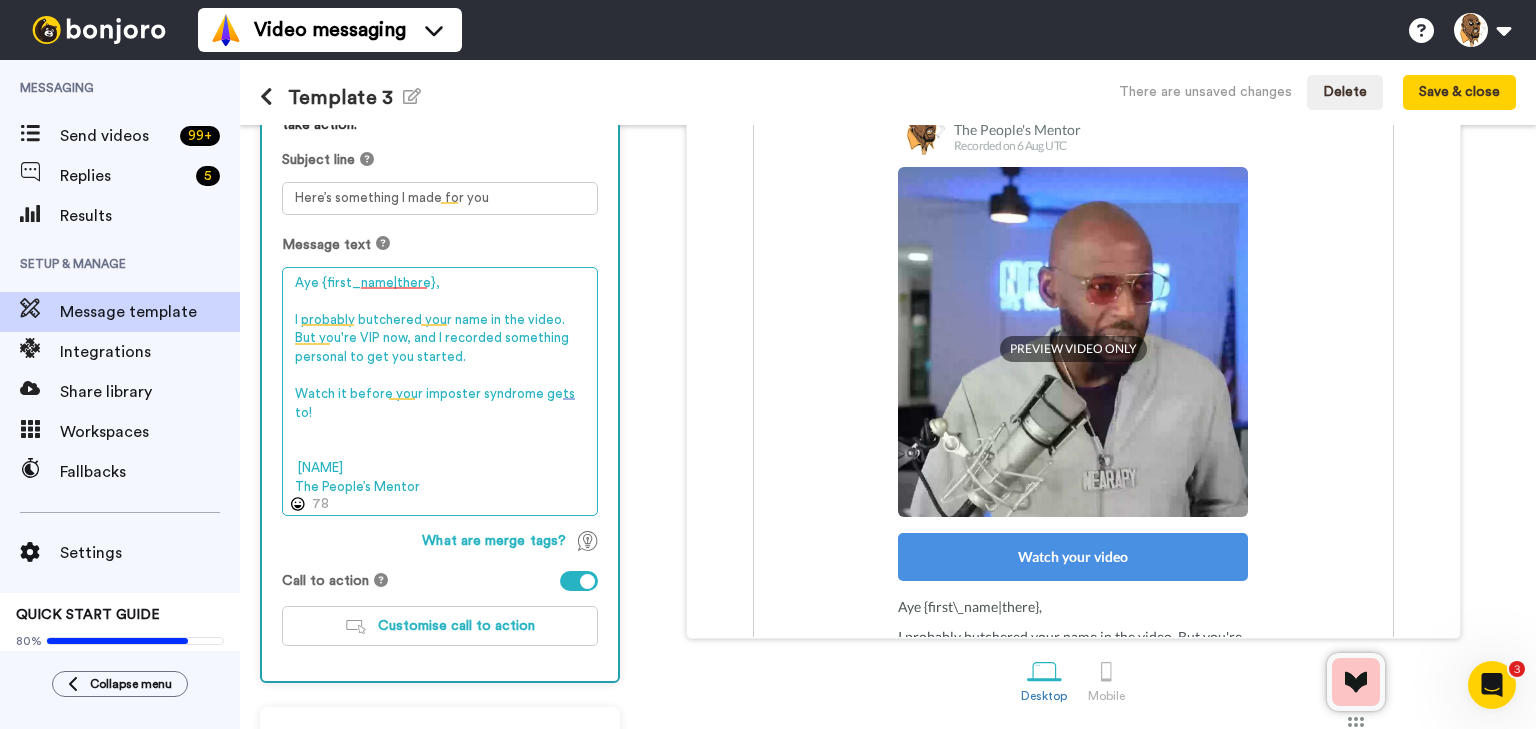 click on "Aye {first\_name|there},
I probably butchered your name in the video. But you're VIP now, and I recorded something personal to get you started.
Watch it before your imposter syndrome gets to!
TJ
The People’s Mentor" at bounding box center [440, 392] 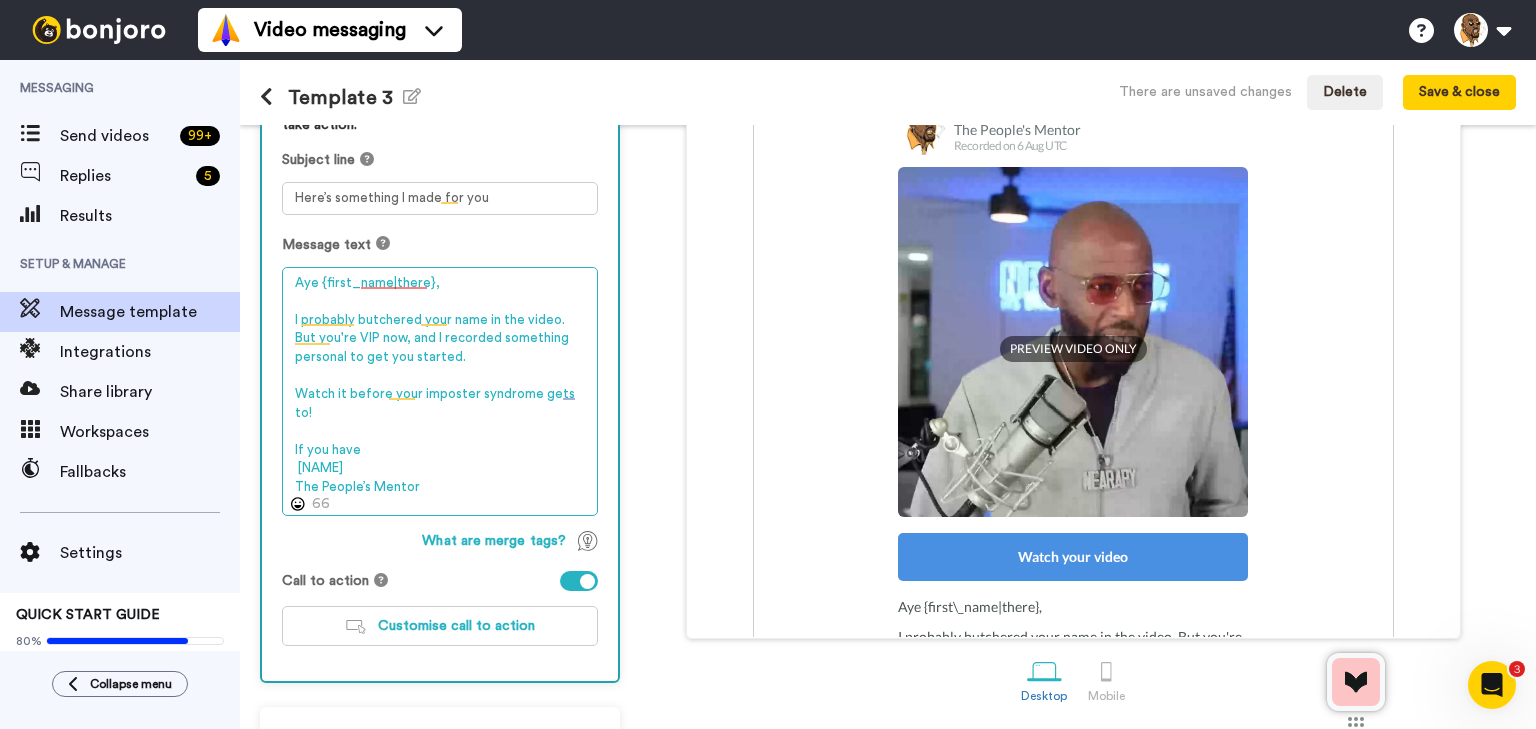 drag, startPoint x: 410, startPoint y: 425, endPoint x: 262, endPoint y: 421, distance: 148.05405 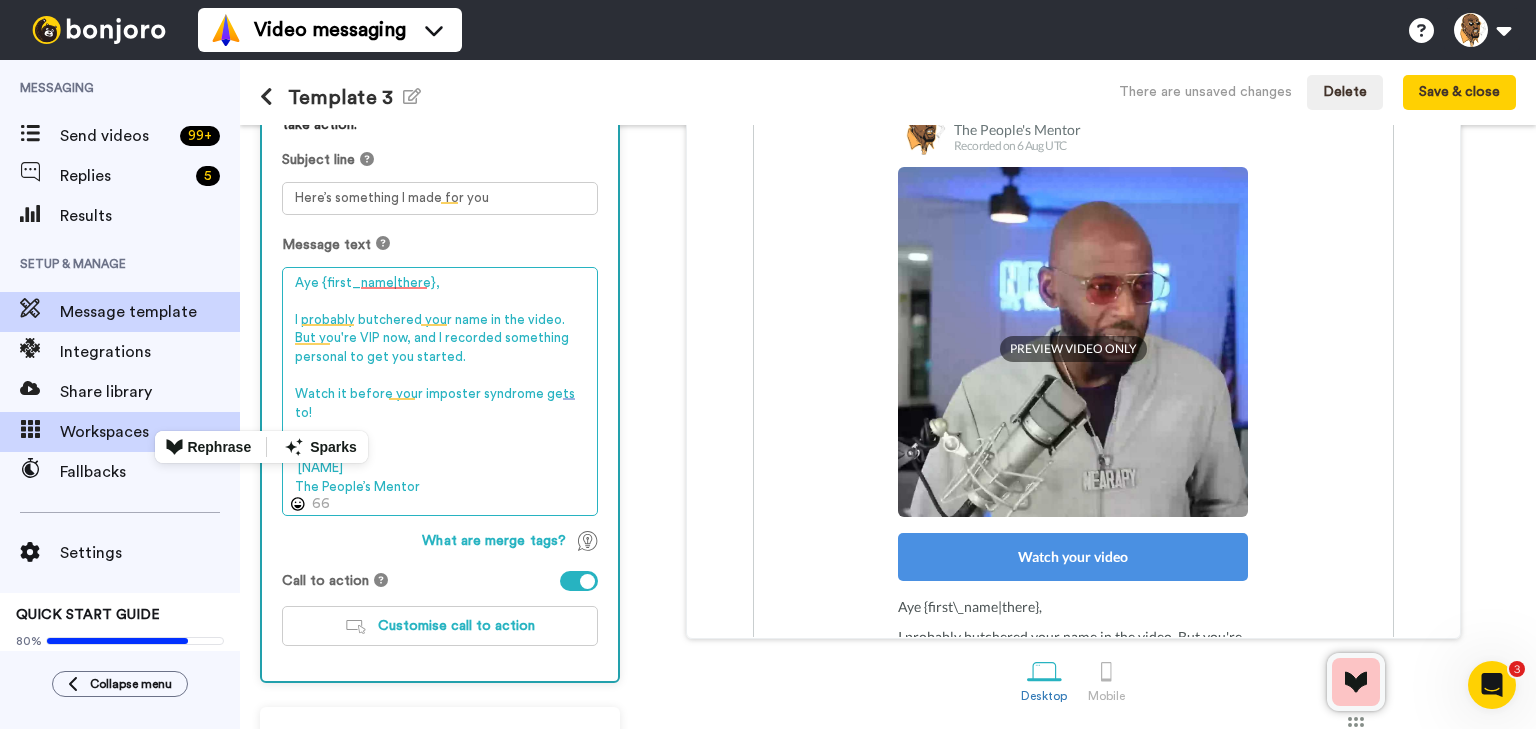 paste on "Everything you need to set up your account should be in your inbox. Check that" 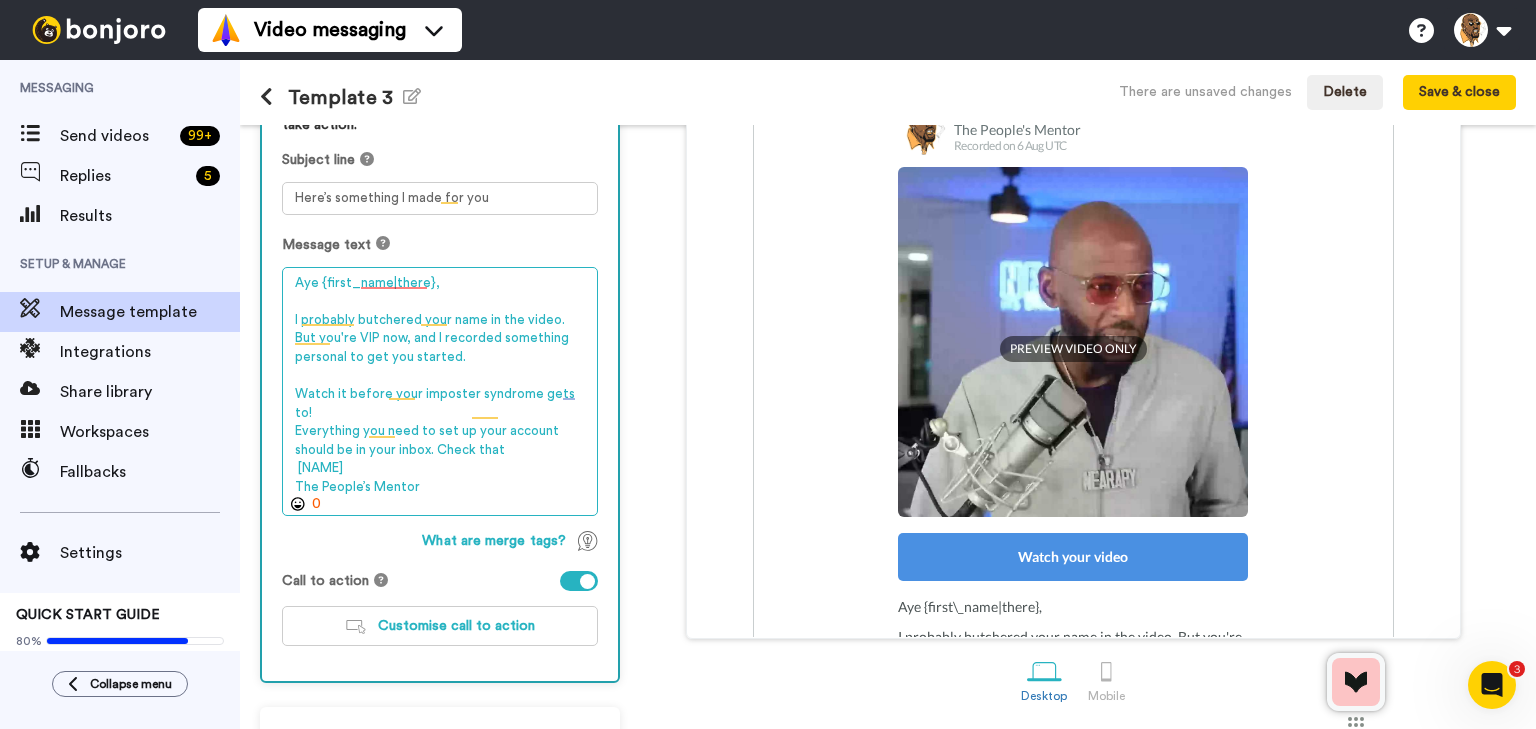 drag, startPoint x: 440, startPoint y: 433, endPoint x: 520, endPoint y: 428, distance: 80.1561 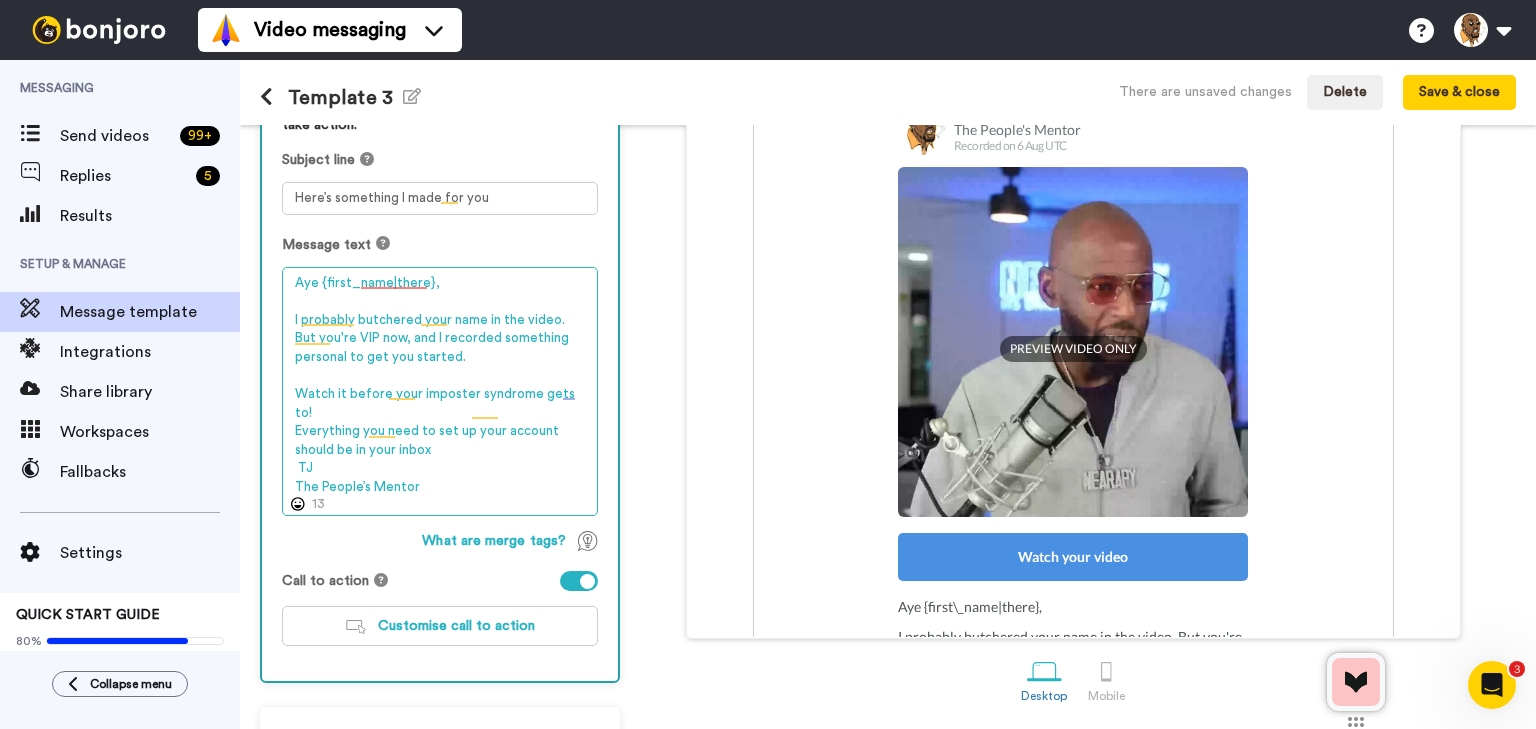 click on "Aye {first\_name|there},
I probably butchered your name in the video. But you're VIP now, and I recorded something personal to get you started.
Watch it before your imposter syndrome gets to!
Everything you need to set up your account should be in your inbox
TJ
The People’s Mentor" at bounding box center [440, 392] 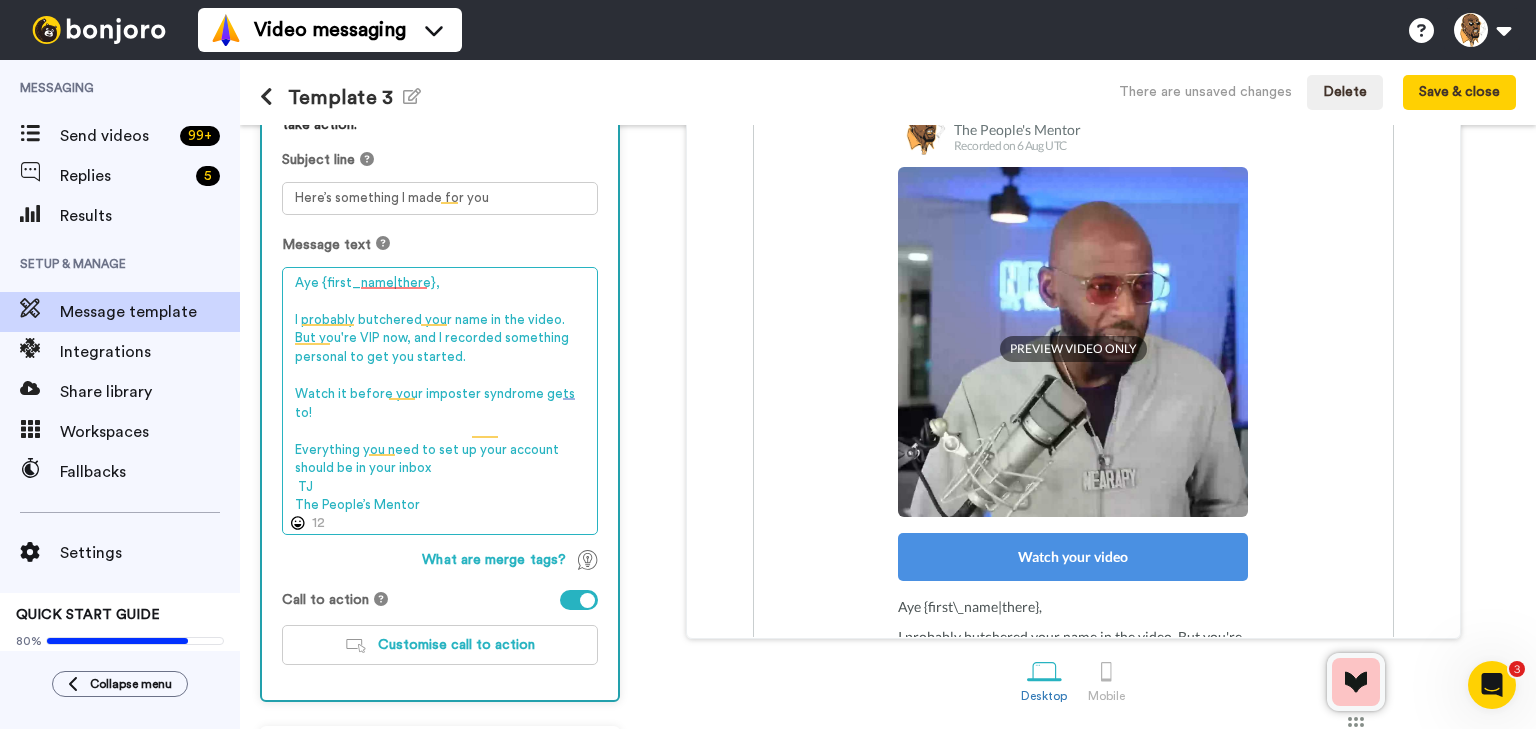 click on "Aye {first\_name|there},
I probably butchered your name in the video. But you're VIP now, and I recorded something personal to get you started.
Watch it before your imposter syndrome gets to!
Everything you need to set up your account should be in your inbox
TJ
The People’s Mentor" at bounding box center [440, 401] 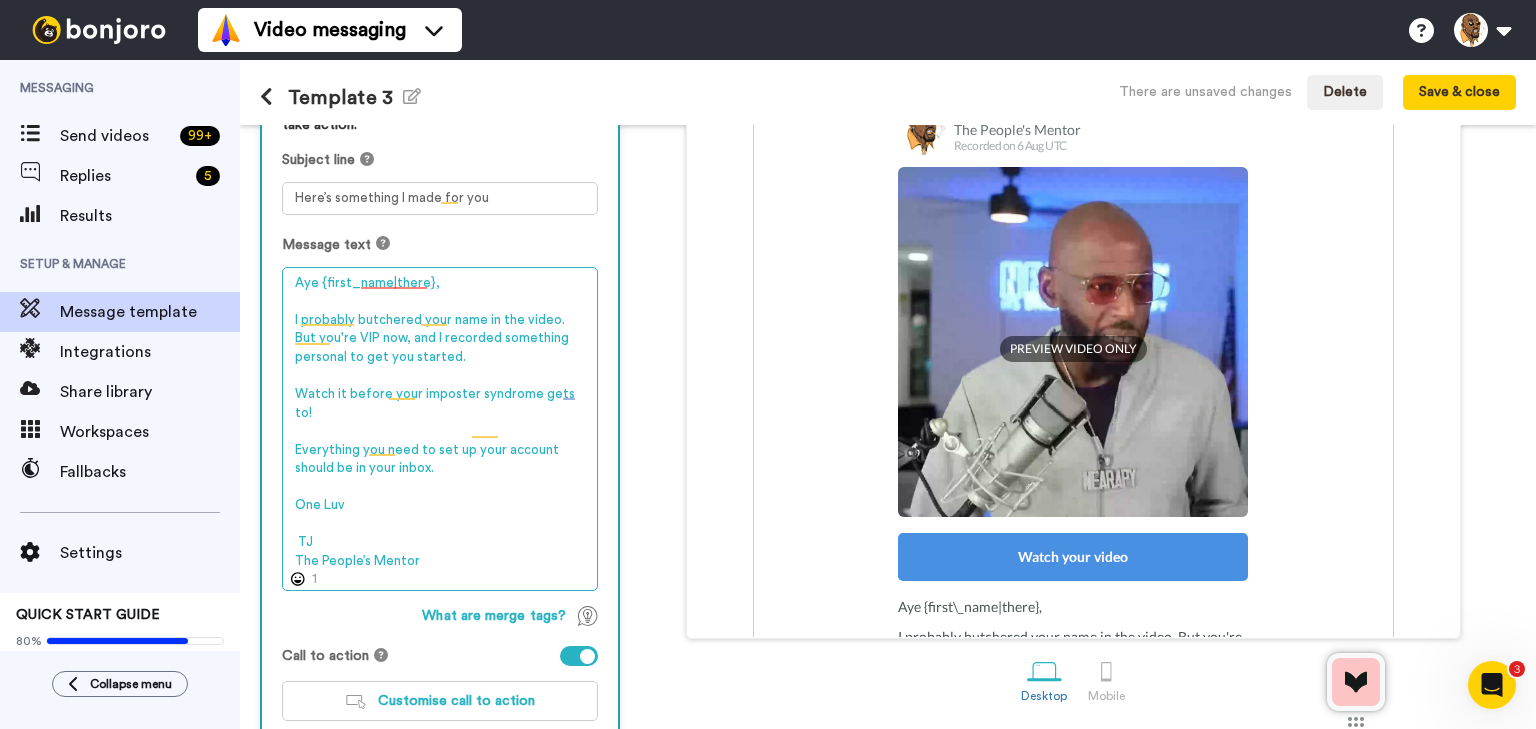 click on "Aye {first\_name|there},
I probably butchered your name in the video. But you're VIP now, and I recorded something personal to get you started.
Watch it before your imposter syndrome gets to!
Everything you need to set up your account should be in your inbox.
One Luv
TJ
The People’s Mentor" at bounding box center [440, 429] 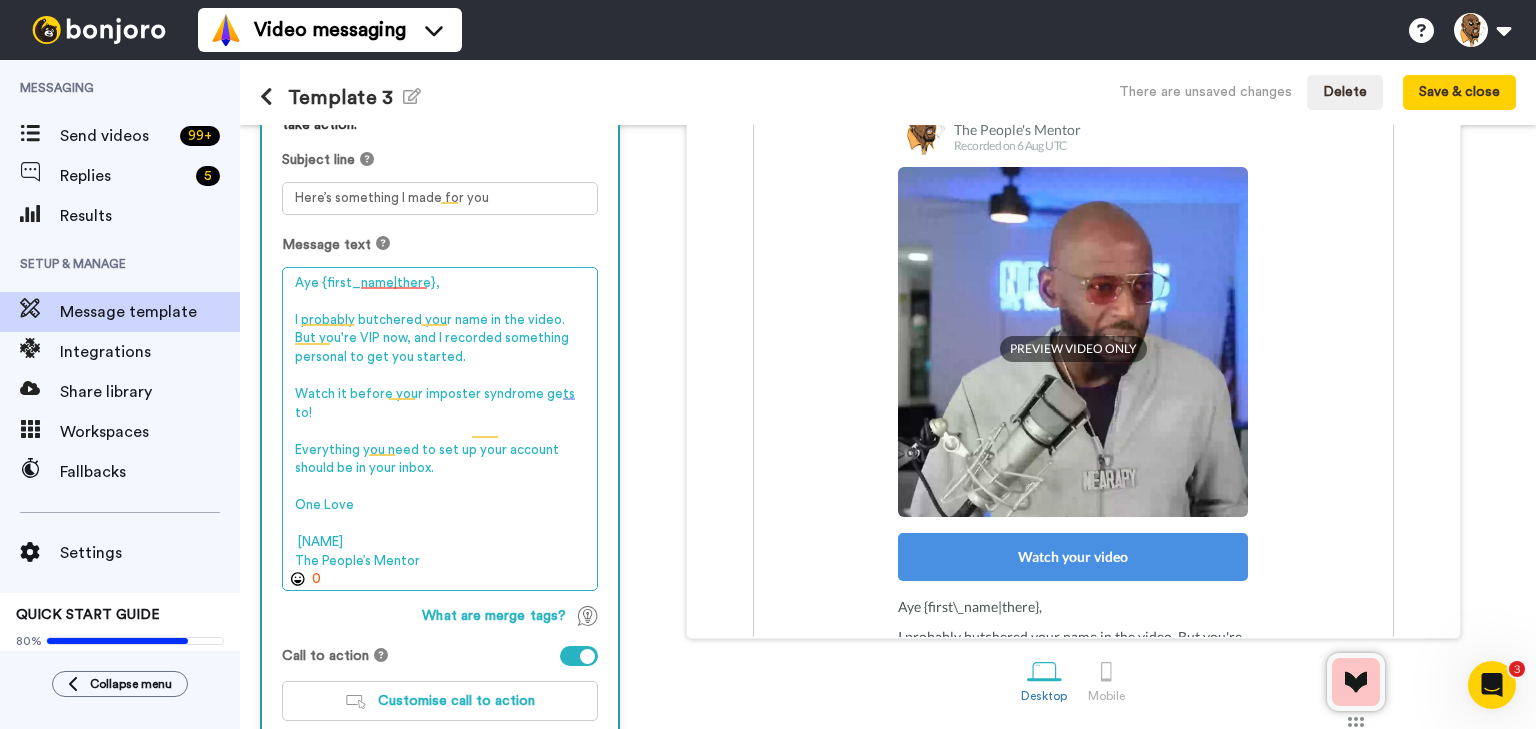 click on "Aye {first\_name|there},
I probably butchered your name in the video. But you're VIP now, and I recorded something personal to get you started.
Watch it before your imposter syndrome gets to!
Everything you need to set up your account should be in your inbox.
One Love
TJ
The People’s Mentor" at bounding box center [440, 429] 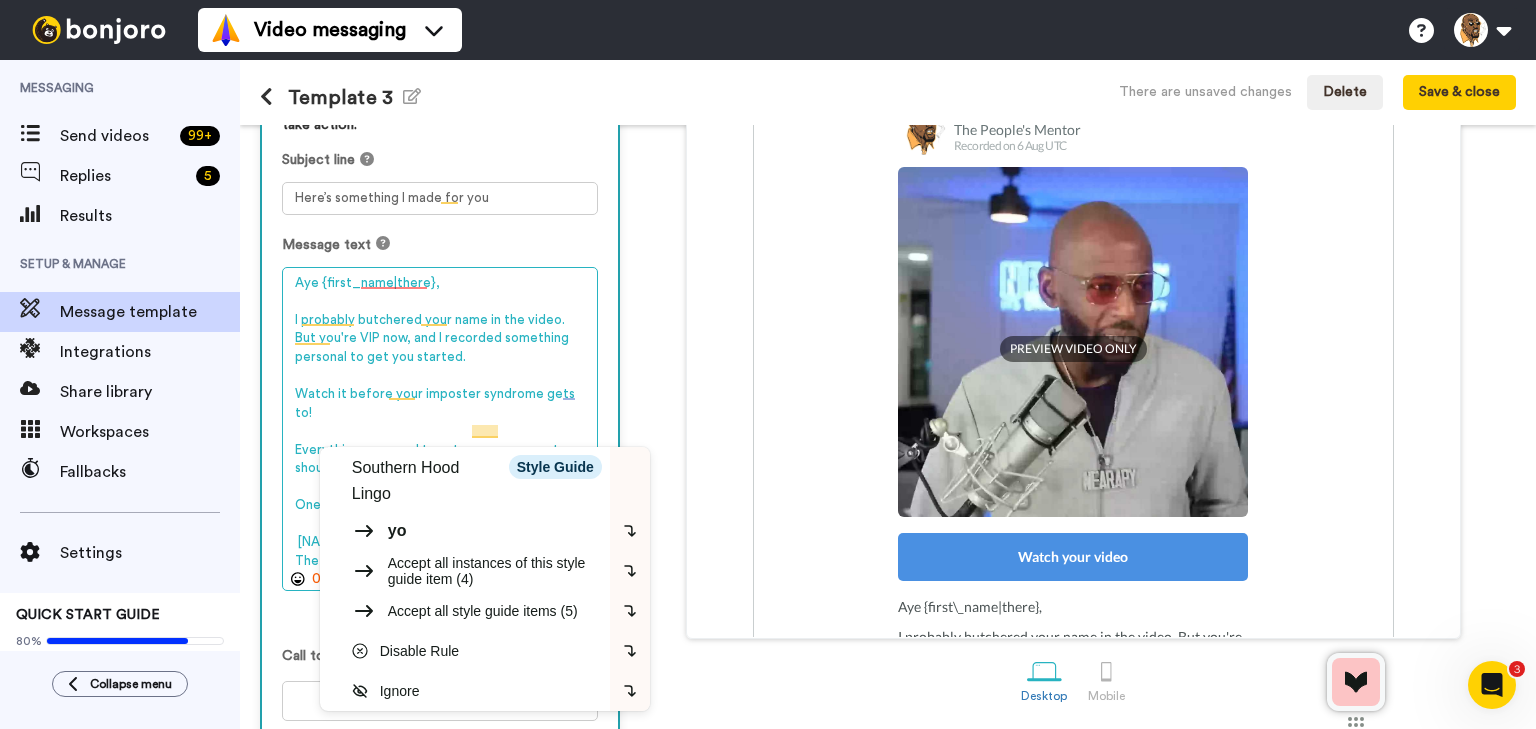 click on "Aye {first\_name|there},
I probably butchered your name in the video. But you're VIP now, and I recorded something personal to get you started.
Watch it before your imposter syndrome gets to!
Everything you need to set up your account should be in your inbox.
One Love
TJ
The People’s Mentor" at bounding box center [440, 429] 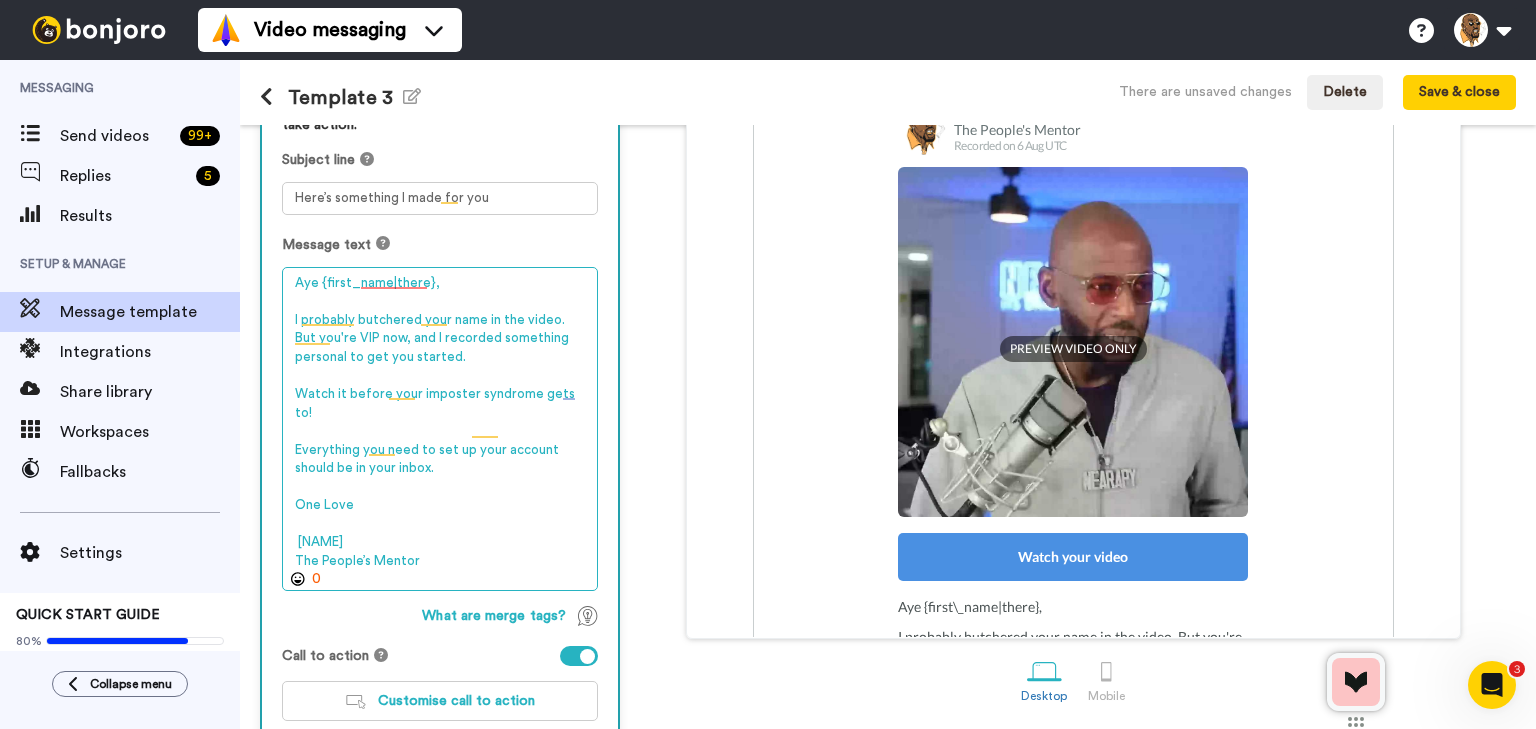 click on "Aye {first\_name|there},
I probably butchered your name in the video. But you're VIP now, and I recorded something personal to get you started.
Watch it before your imposter syndrome gets to!
Everything you need to set up your account should be in your inbox.
One Love
TJ
The People’s Mentor" at bounding box center [440, 429] 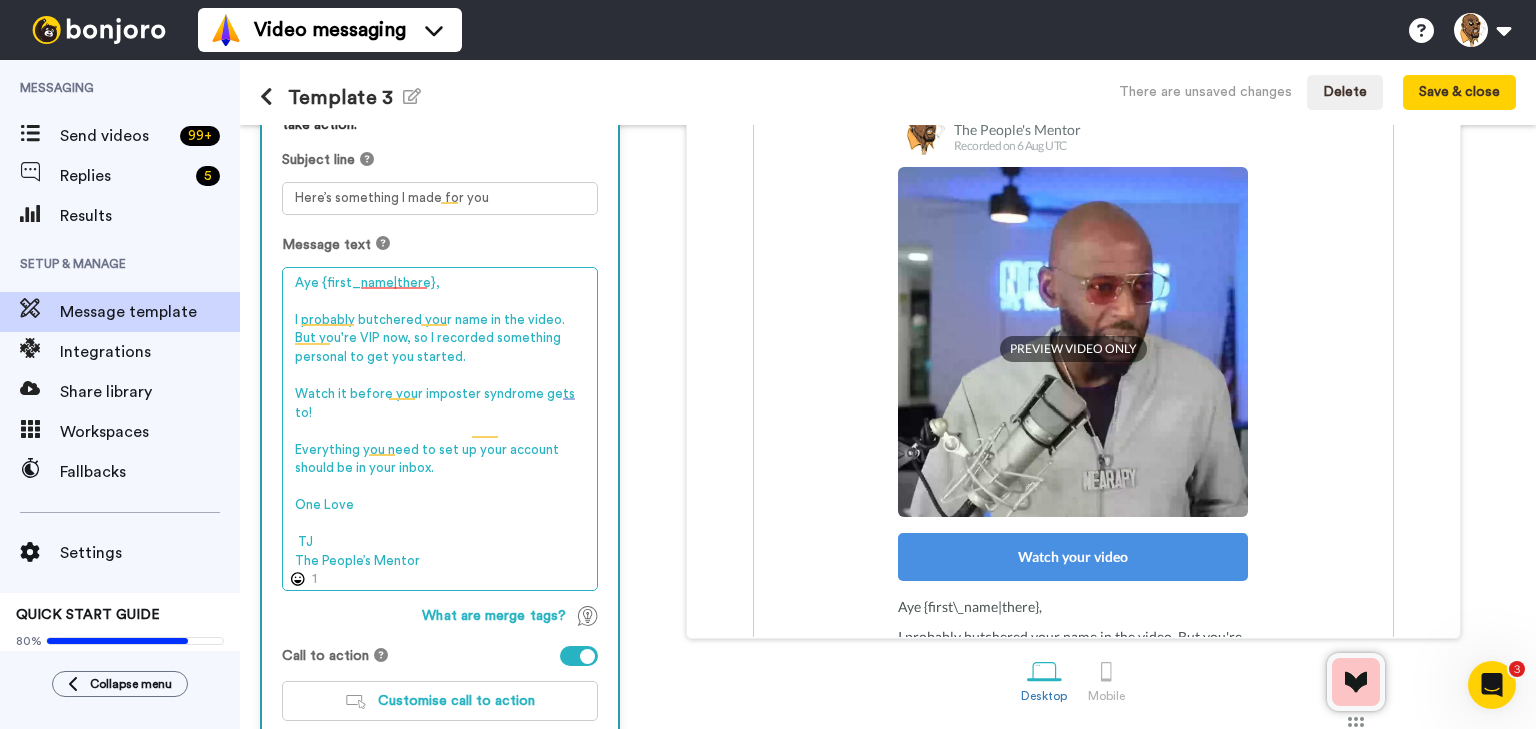 click on "Aye {first\_name|there},
I probably butchered your name in the video. But you're VIP now, so I recorded something personal to get you started.
Watch it before your imposter syndrome gets to!
Everything you need to set up your account should be in your inbox.
One Love
TJ
The People’s Mentor" at bounding box center [440, 429] 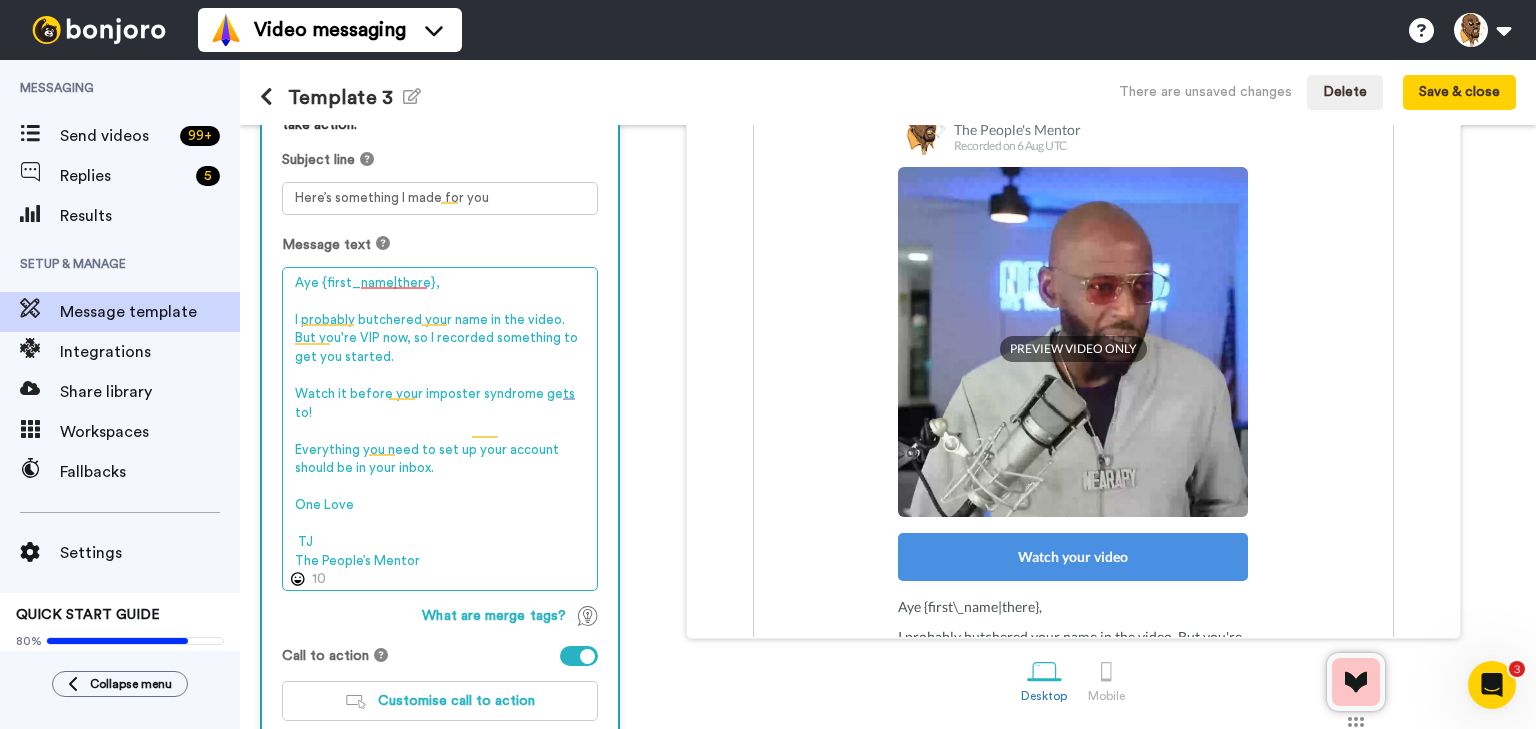 click on "Aye {first\_name|there},
I probably butchered your name in the video. But you're VIP now, so I recorded something to get you started.
Watch it before your imposter syndrome gets to!
Everything you need to set up your account should be in your inbox.
One Love
TJ
The People’s Mentor" at bounding box center [440, 429] 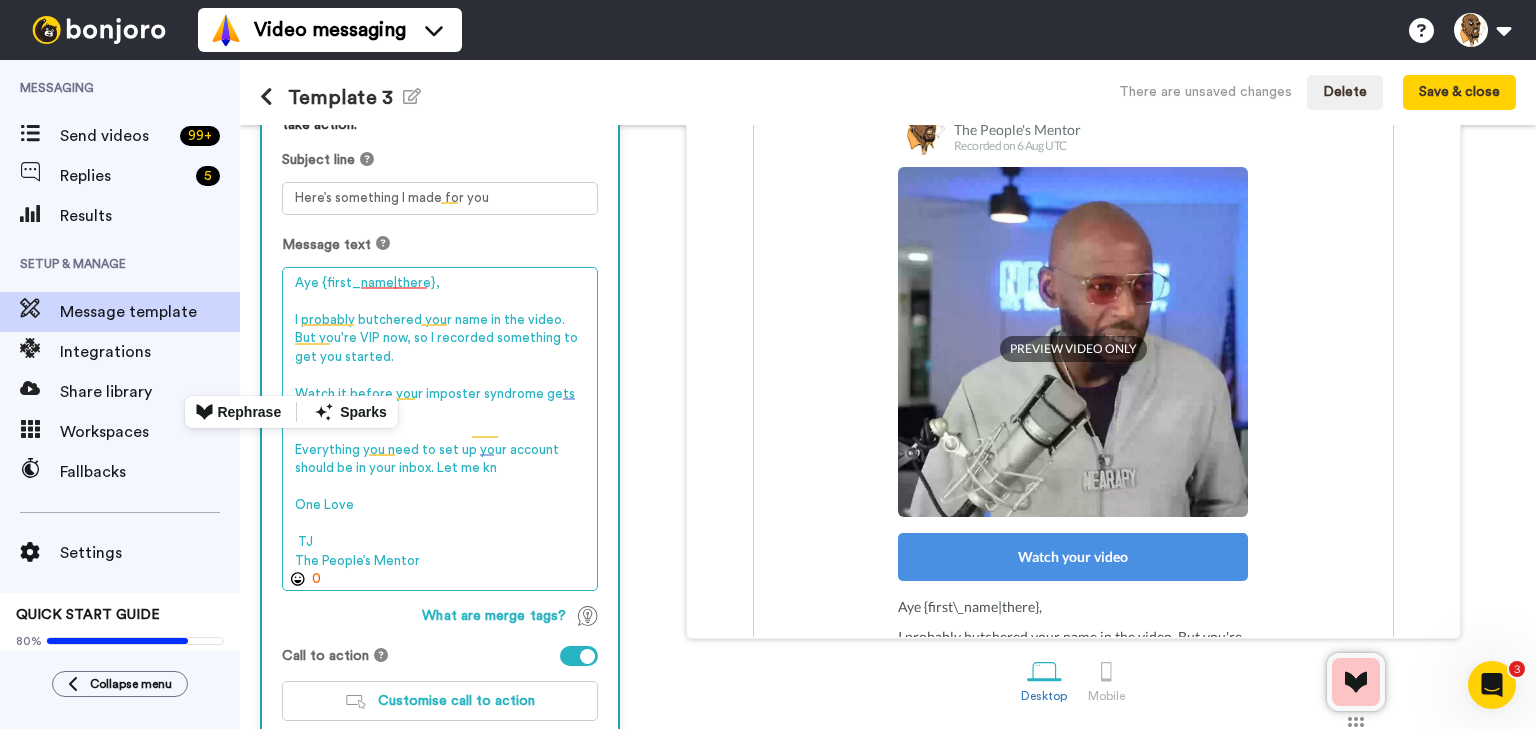 drag, startPoint x: 580, startPoint y: 390, endPoint x: 278, endPoint y: 388, distance: 302.00662 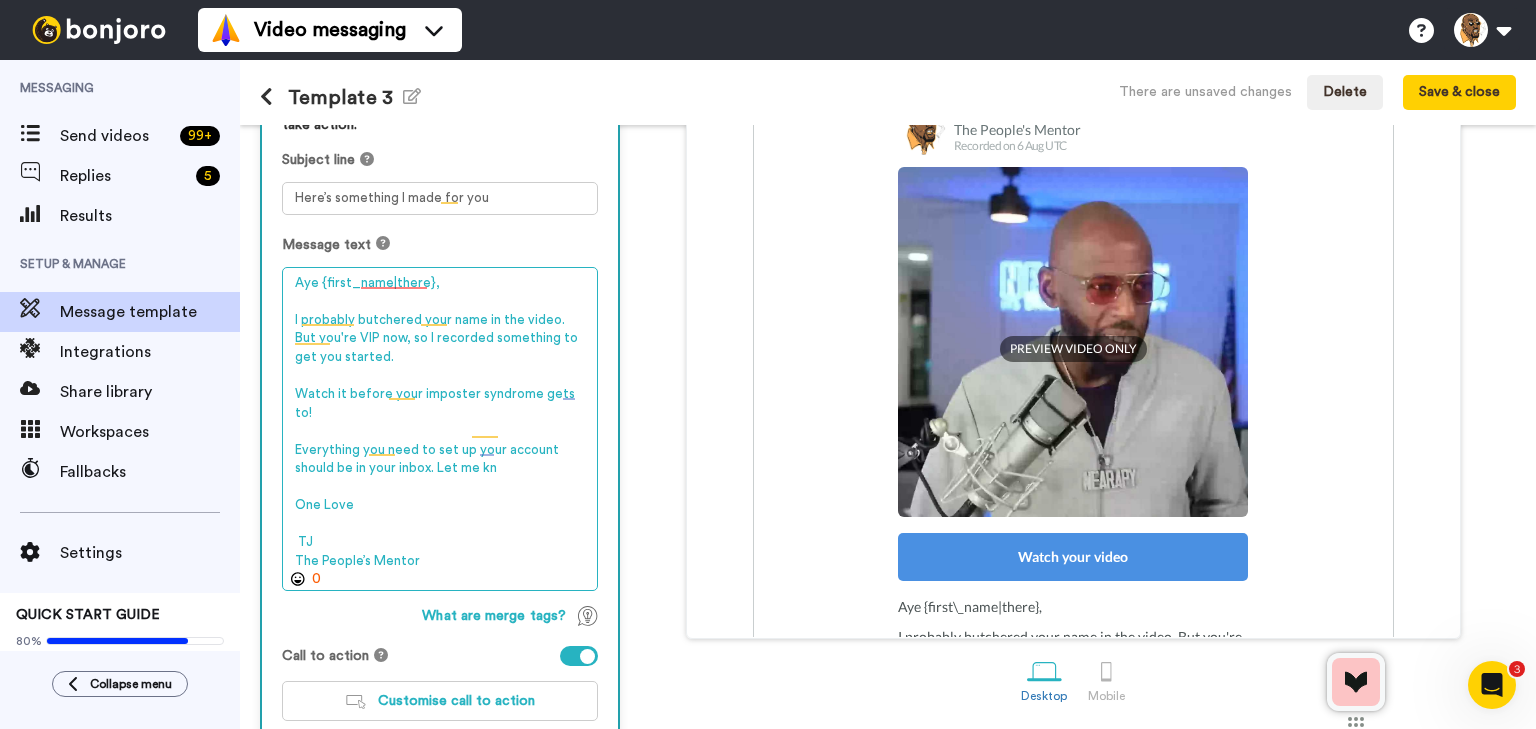 click on "Aye {first\_name|there},
I probably butchered your name in the video. But you're VIP now, so I recorded something to get you started.
Watch it before your imposter syndrome gets to!
Everything you need to set up your account should be in your inbox. Let me kn
One Love
TJ
The People’s Mentor" at bounding box center [440, 429] 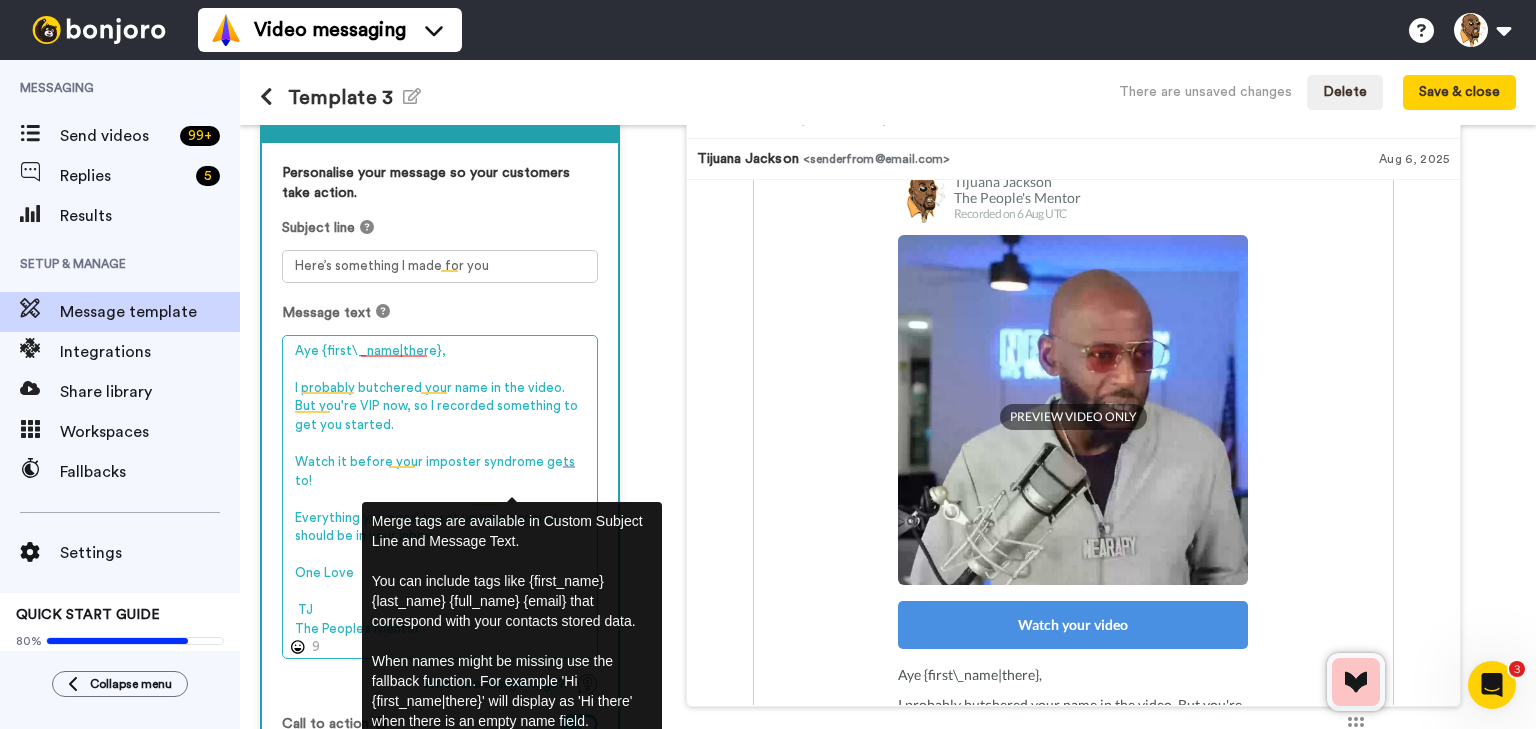 scroll, scrollTop: 106, scrollLeft: 0, axis: vertical 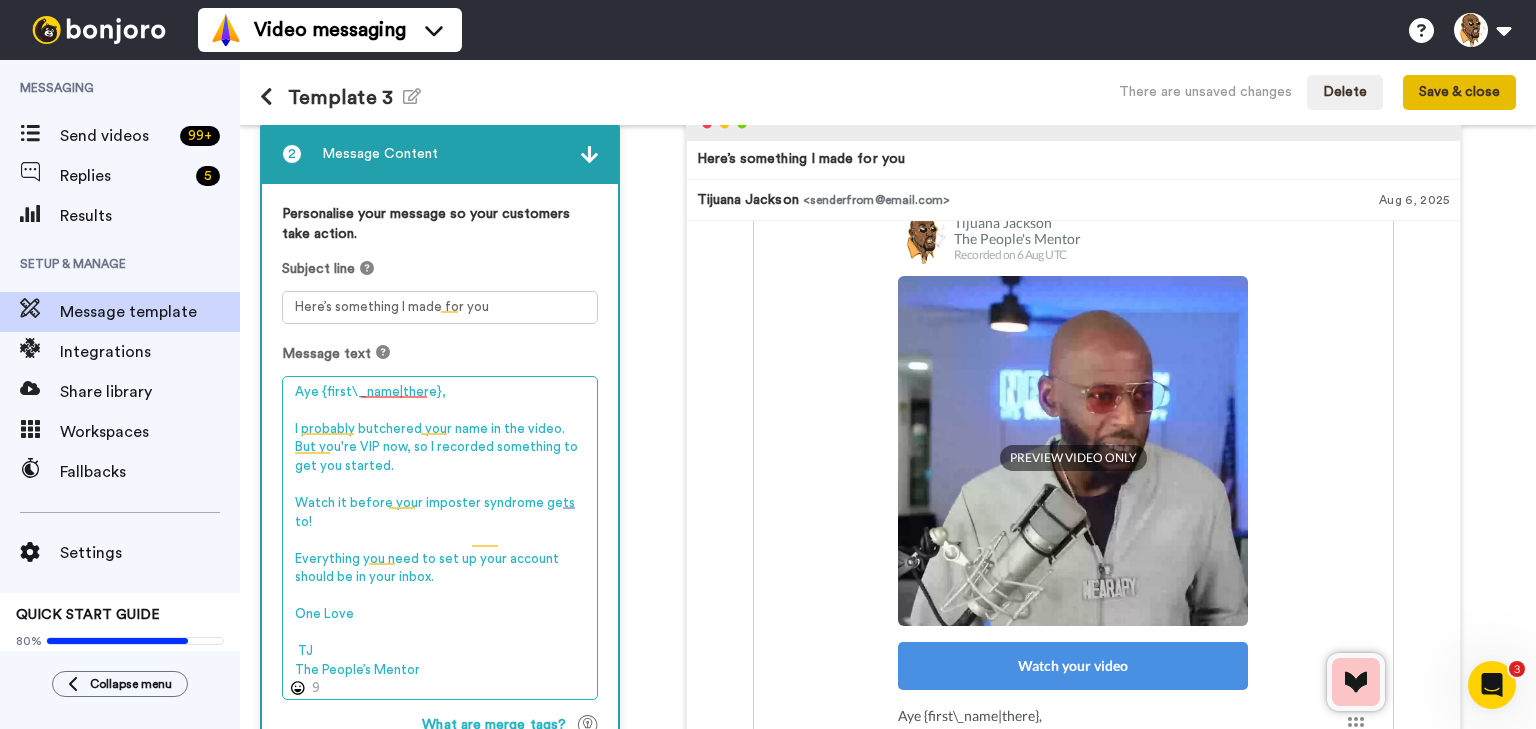 type on "Aye {first\_name|there},
I probably butchered your name in the video. But you're VIP now, so I recorded something to get you started.
Watch it before your imposter syndrome gets to!
Everything you need to set up your account should be in your inbox.
One Love
TJ
The People’s Mentor" 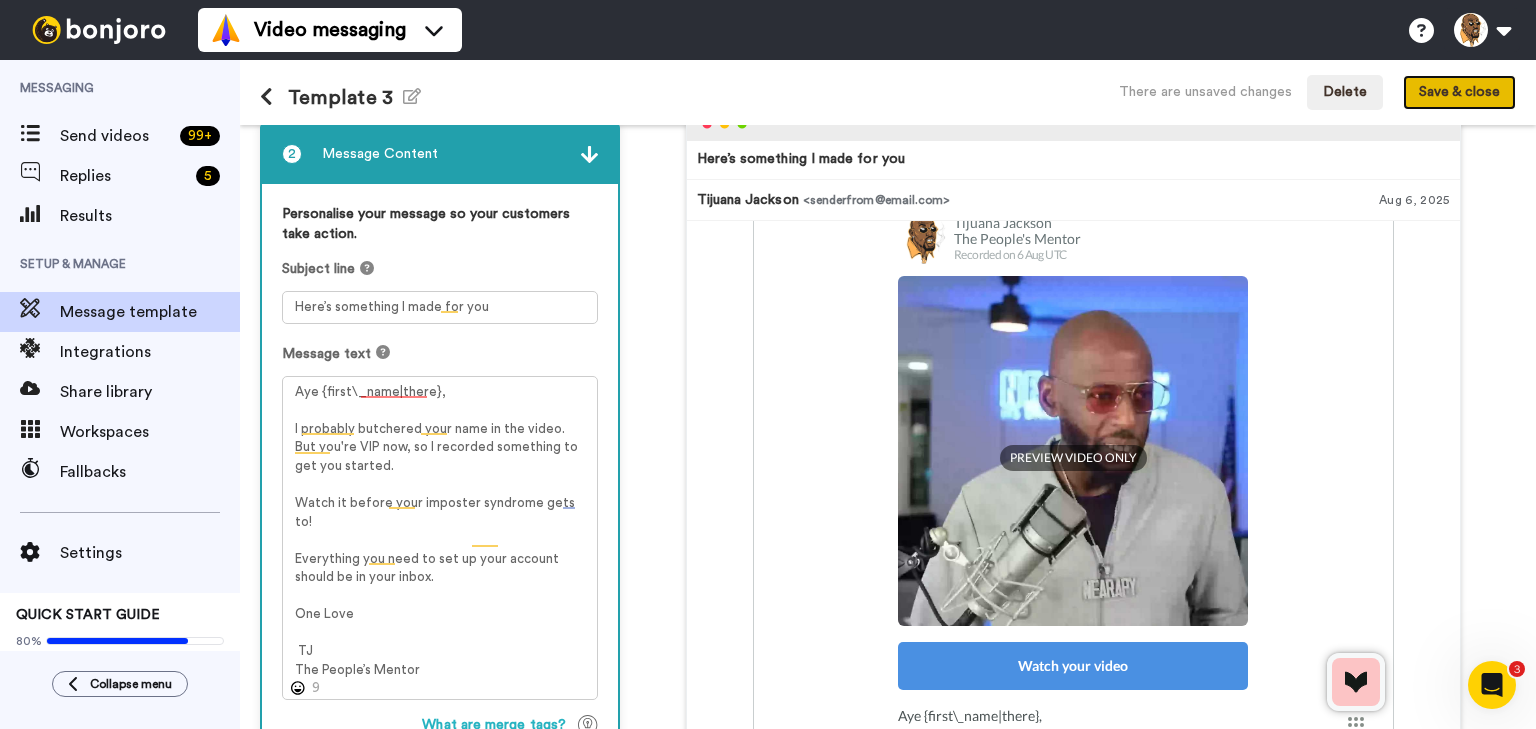 click on "Save & close" at bounding box center [1459, 93] 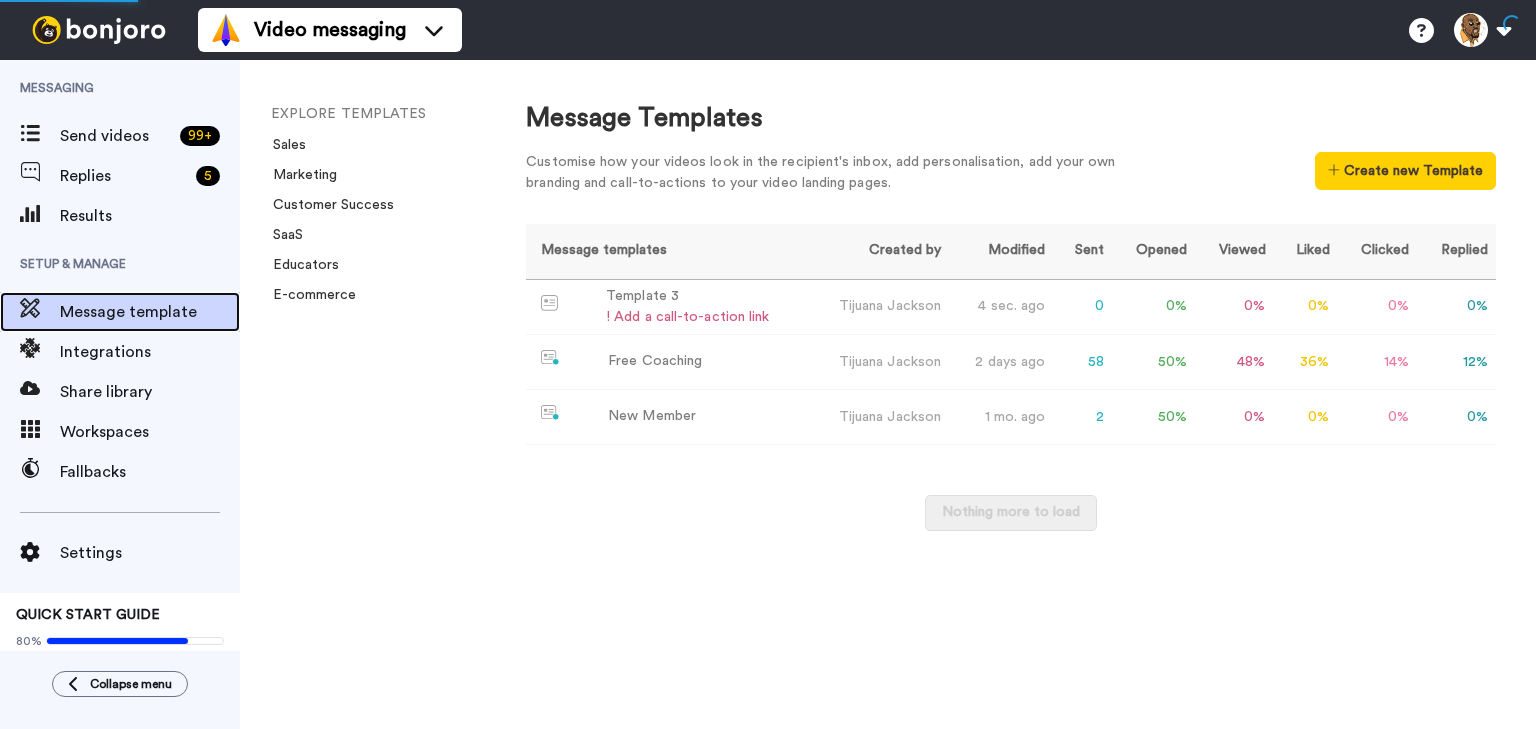 click on "Message template" at bounding box center [150, 312] 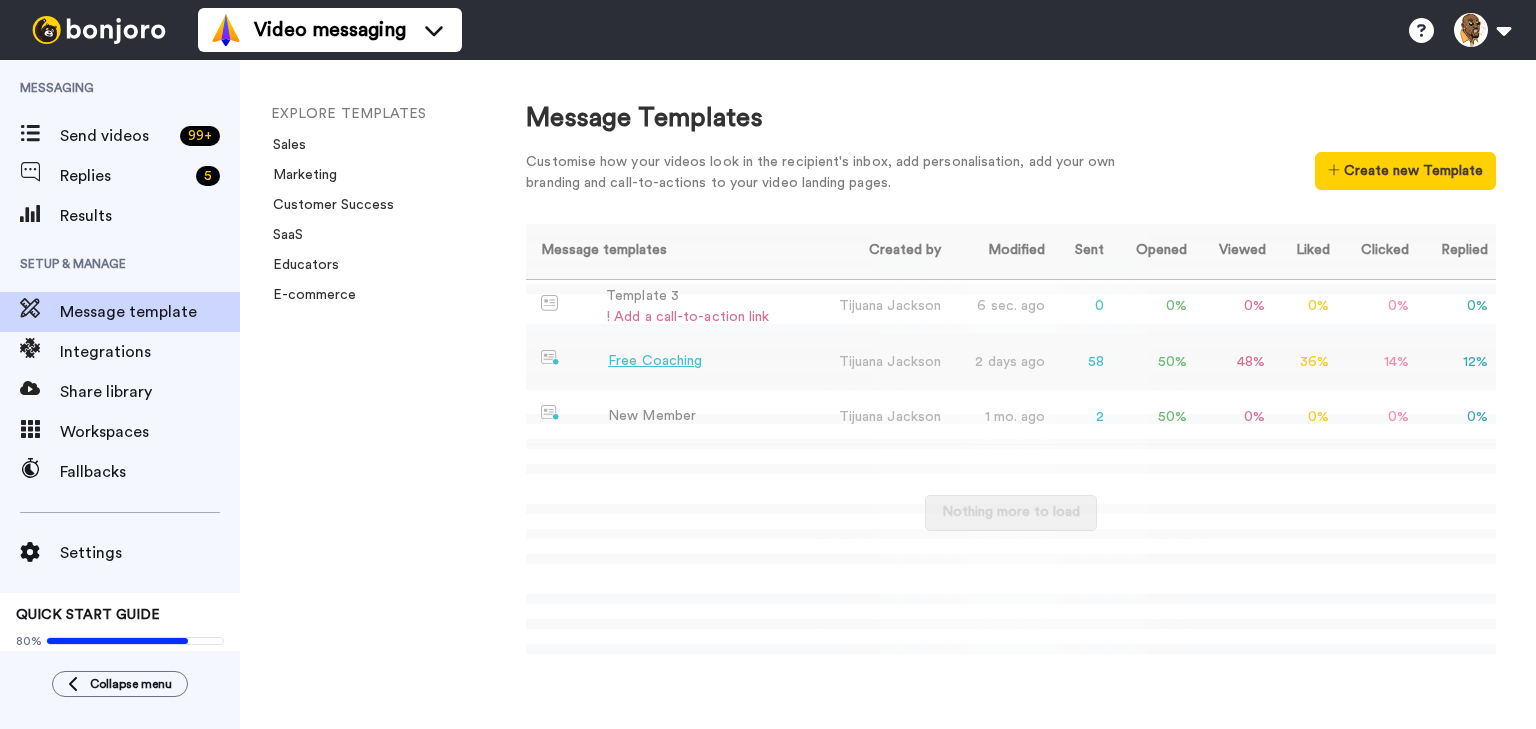 scroll, scrollTop: 0, scrollLeft: 0, axis: both 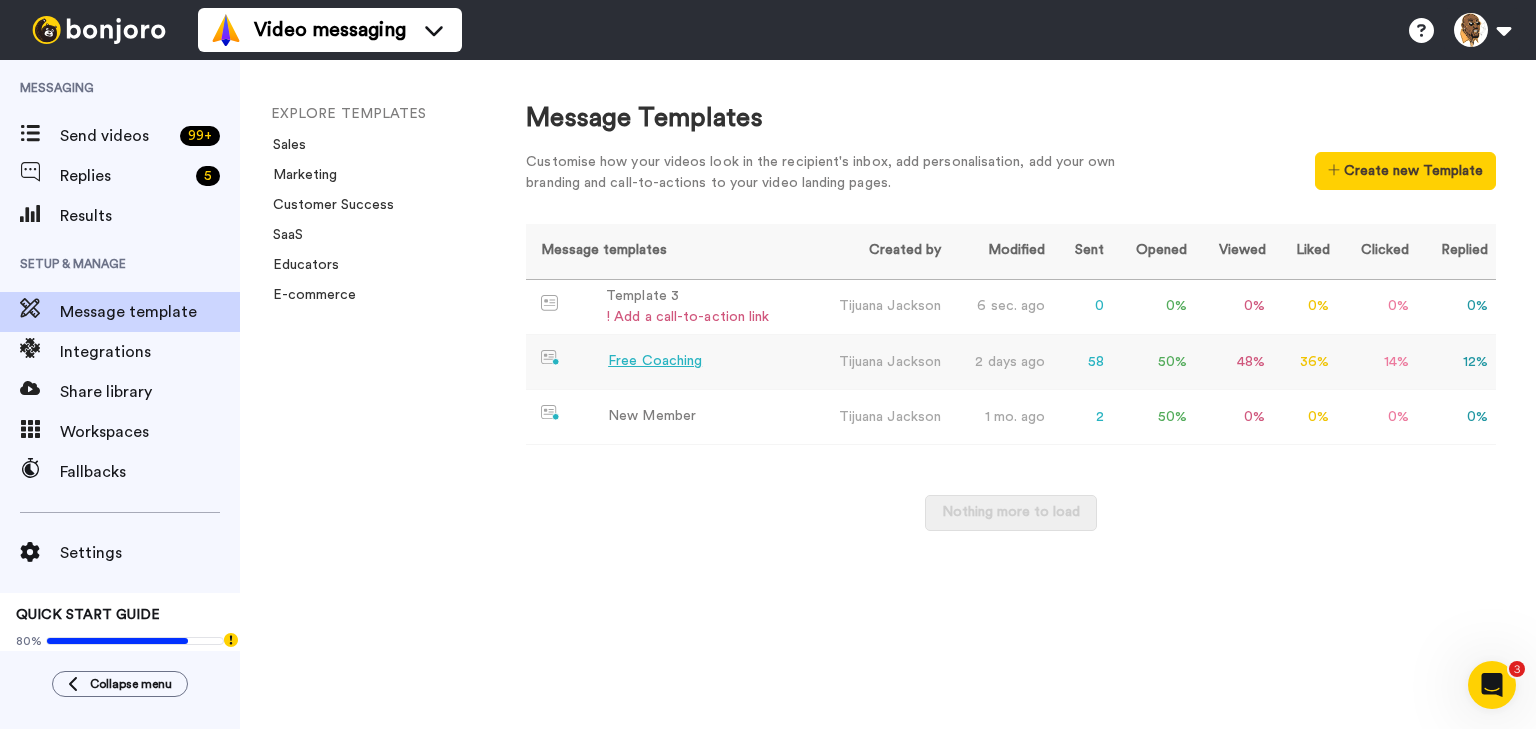click on "Free Coaching" at bounding box center [655, 361] 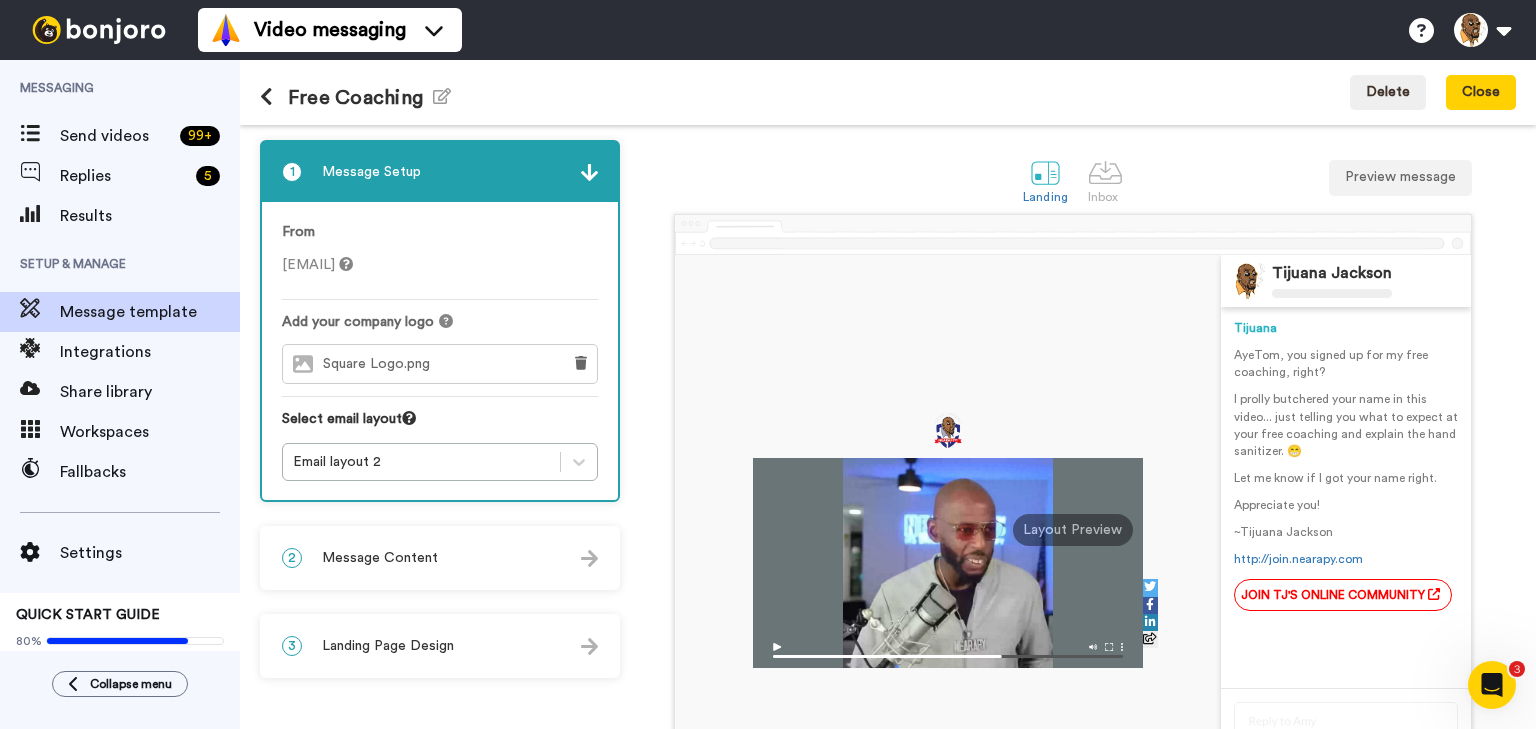 click on "Message Content" at bounding box center [380, 558] 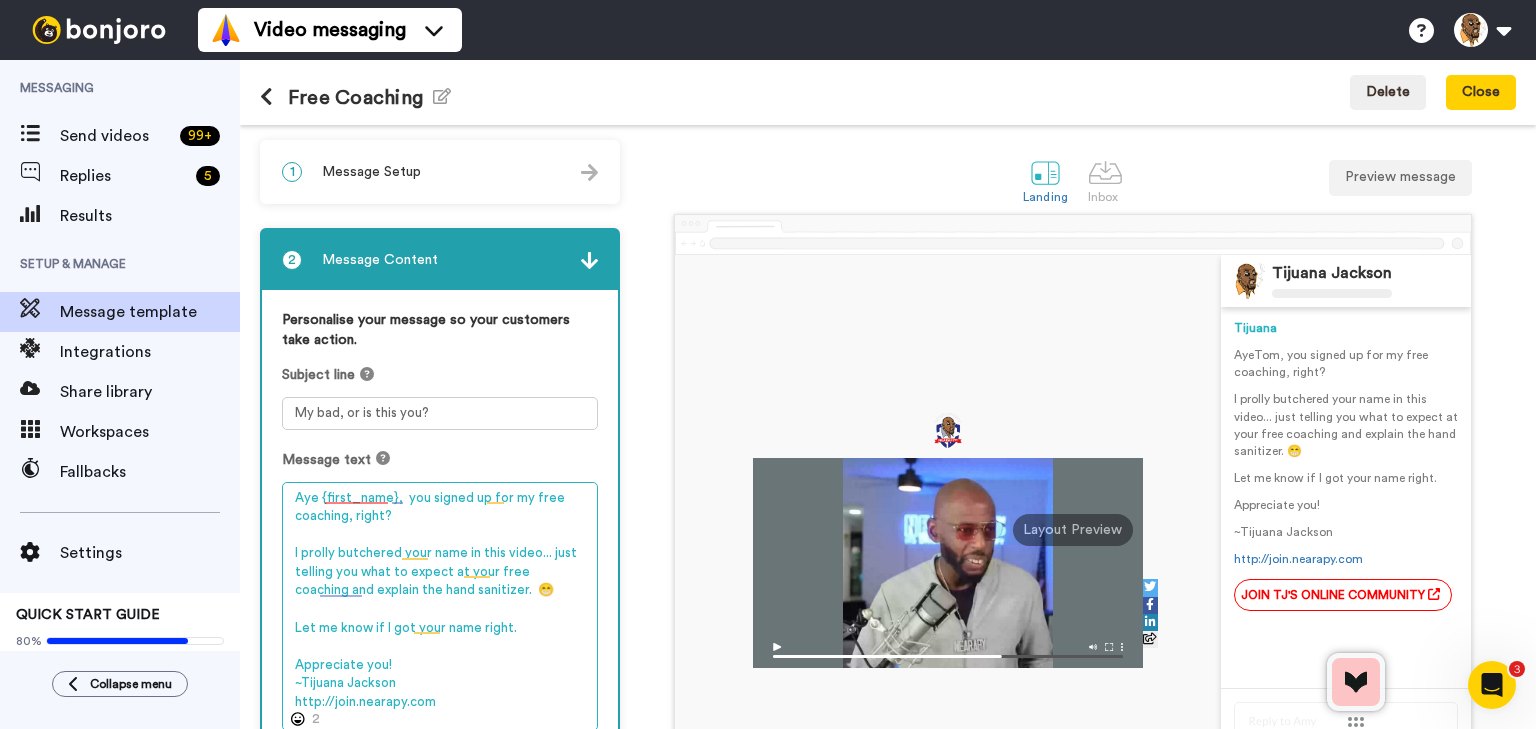 drag, startPoint x: 391, startPoint y: 496, endPoint x: 318, endPoint y: 500, distance: 73.109505 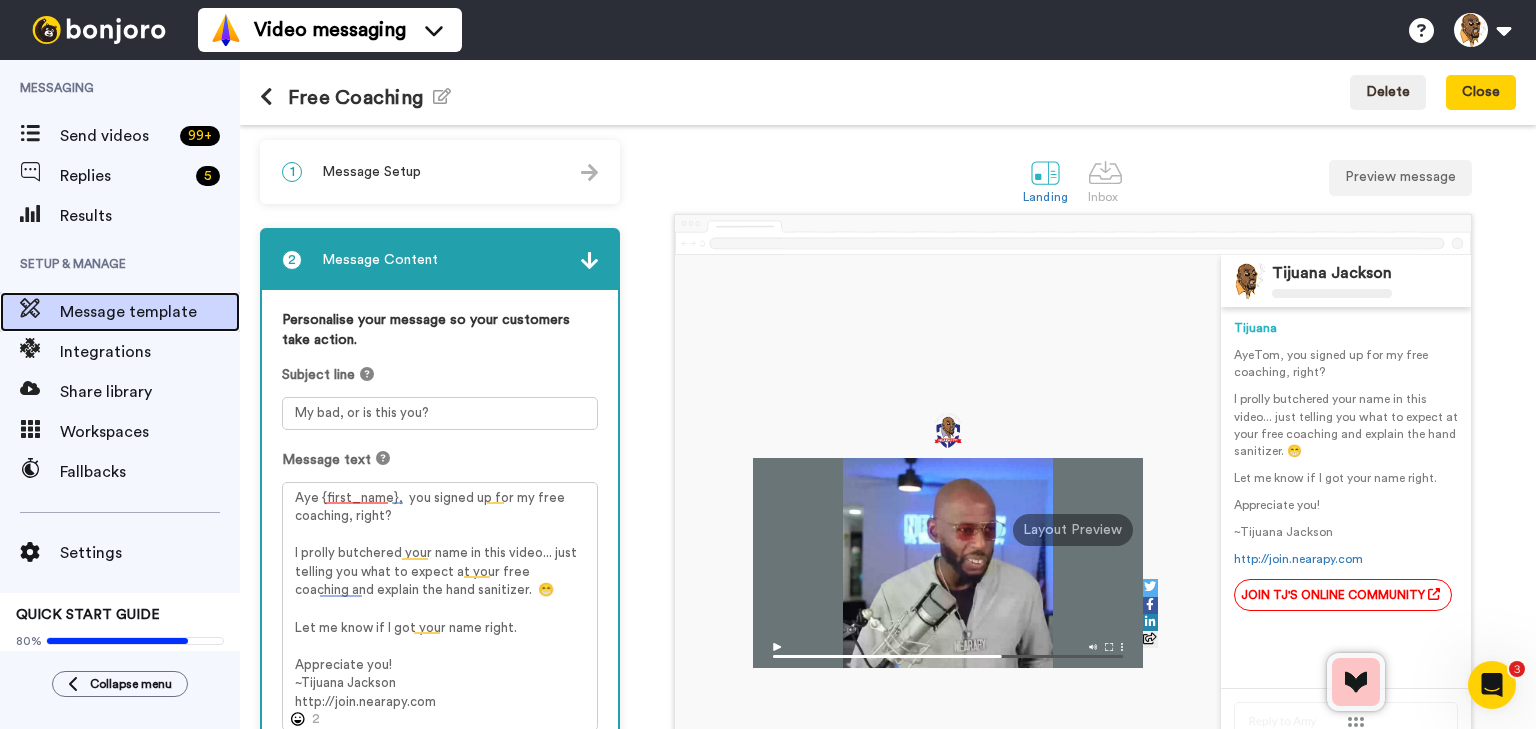 click on "Message template" at bounding box center [150, 312] 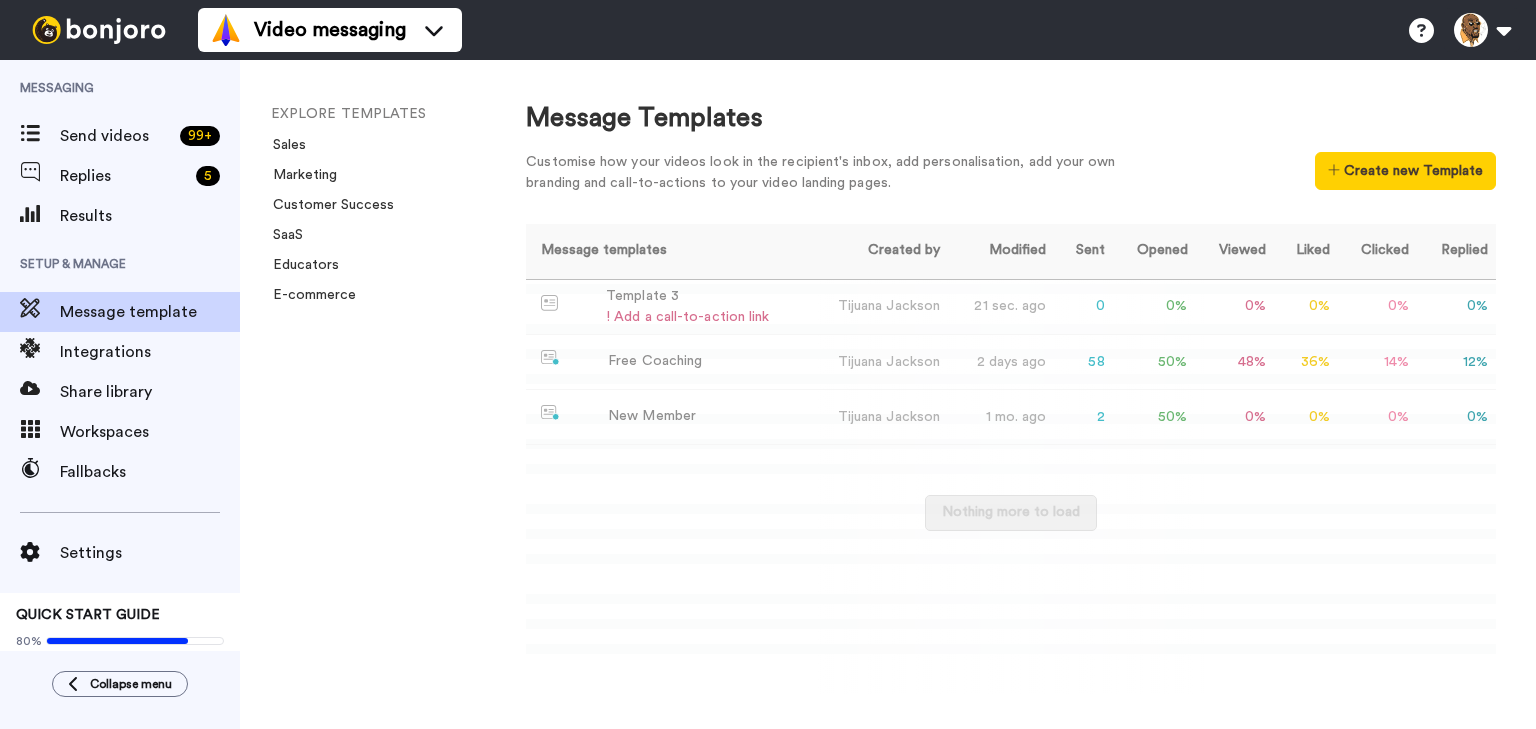 scroll, scrollTop: 0, scrollLeft: 0, axis: both 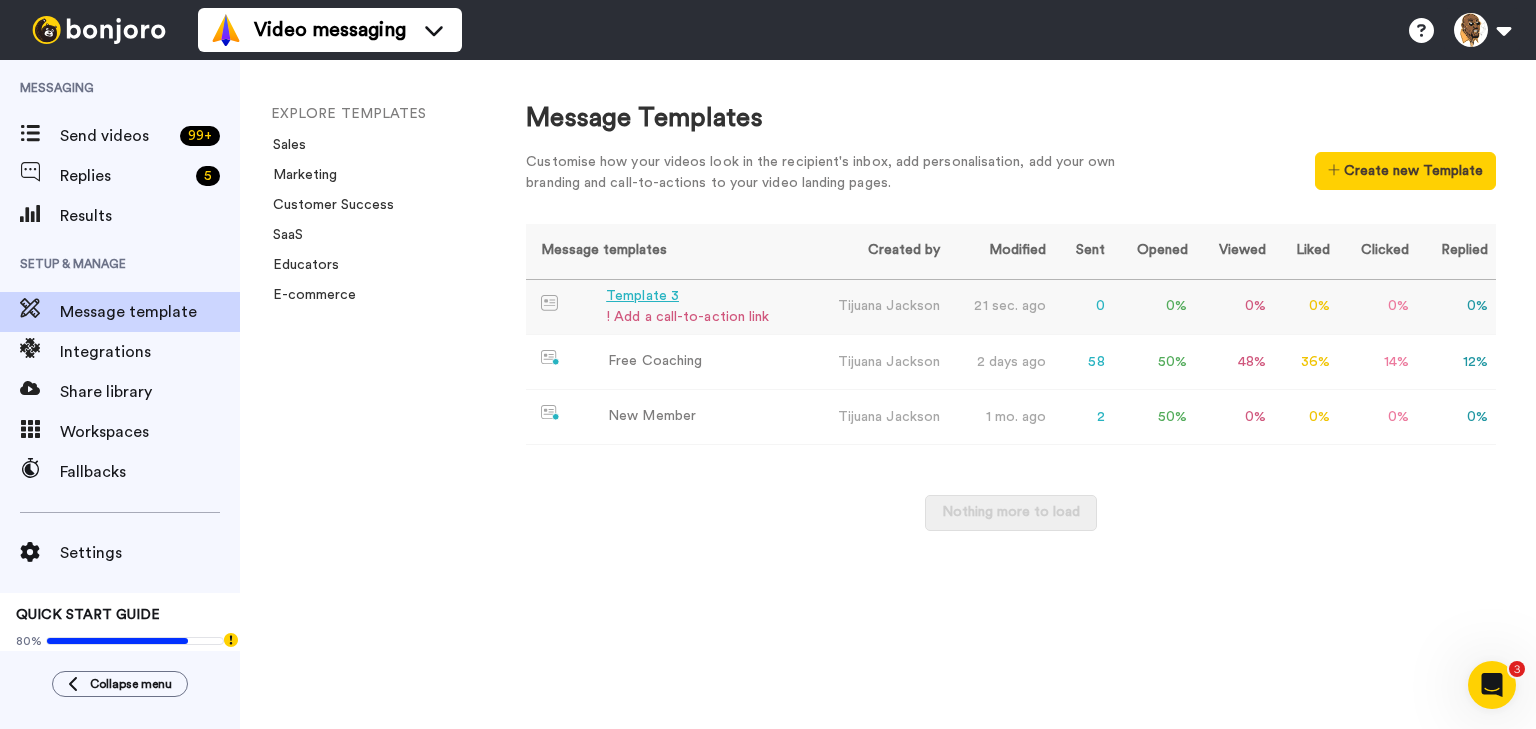 click on "! Add a call-to-action link" at bounding box center (687, 317) 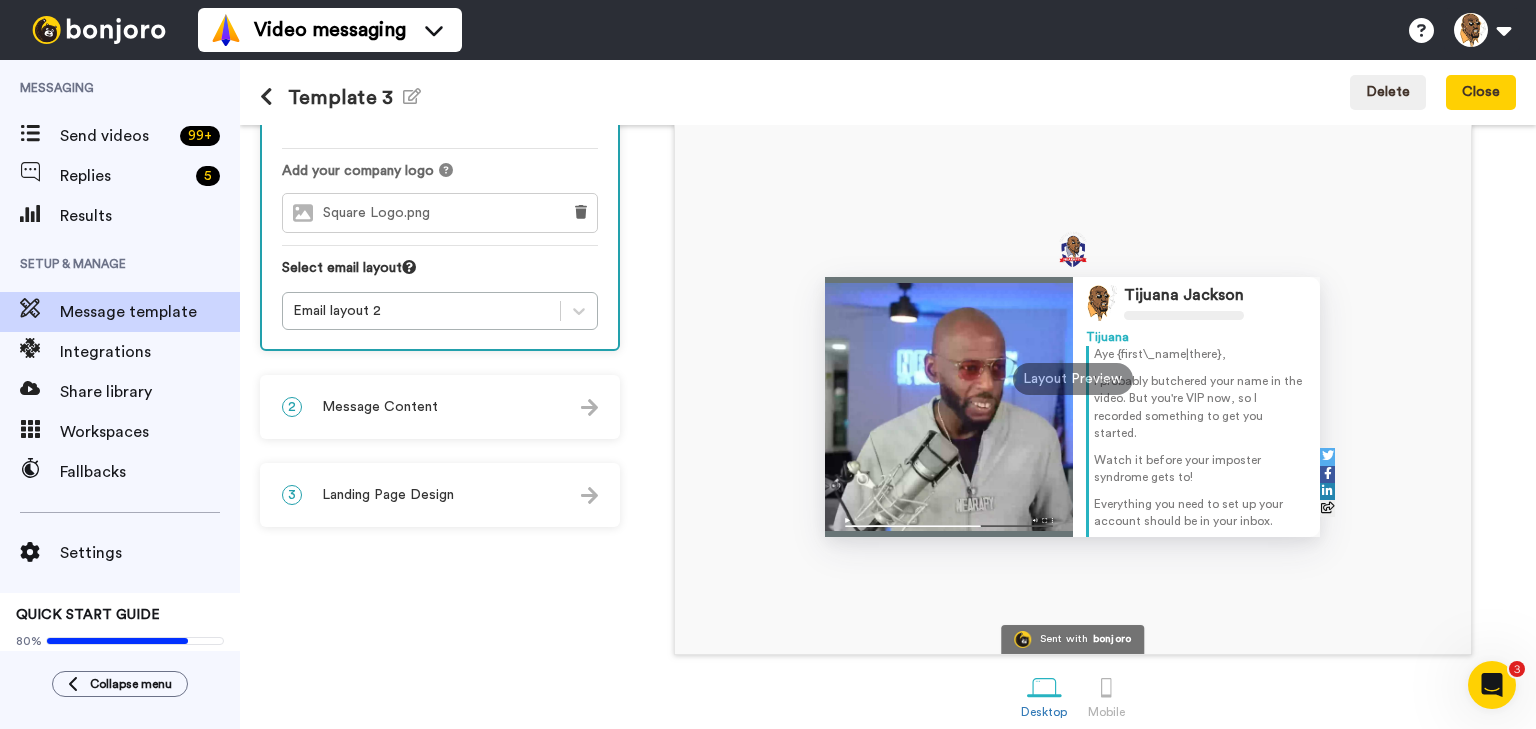 scroll, scrollTop: 160, scrollLeft: 0, axis: vertical 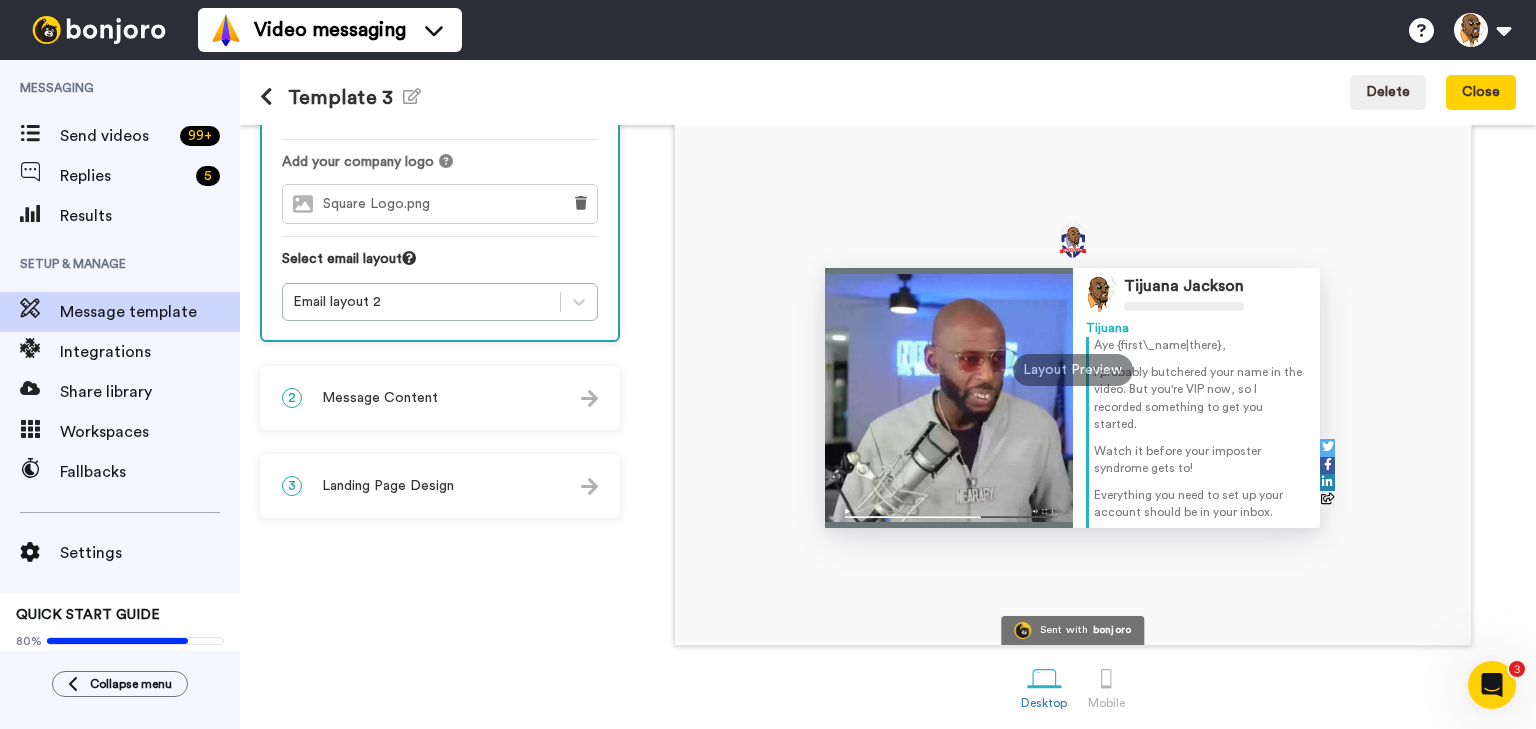 click on "2 Message Content" at bounding box center (440, 398) 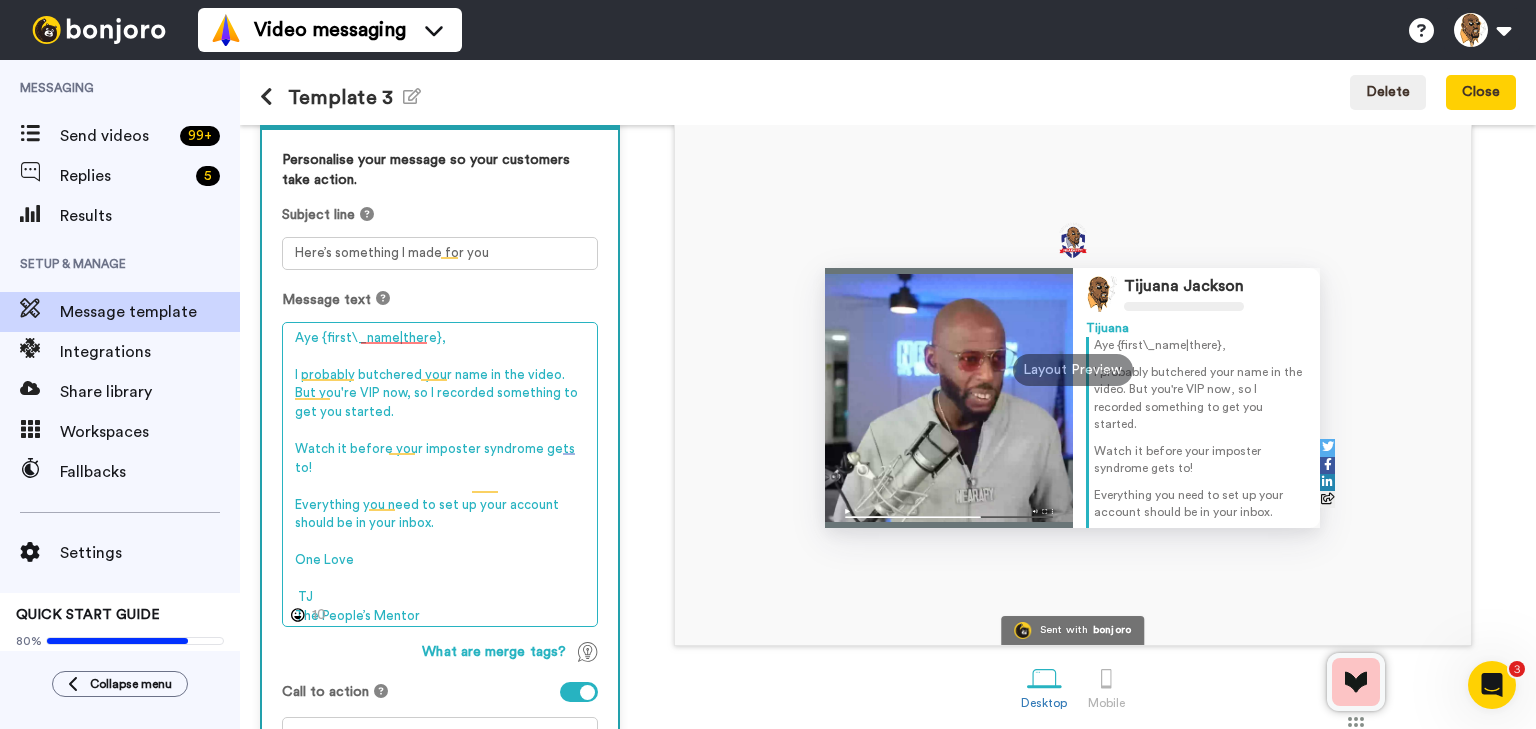 drag, startPoint x: 318, startPoint y: 337, endPoint x: 506, endPoint y: 346, distance: 188.2153 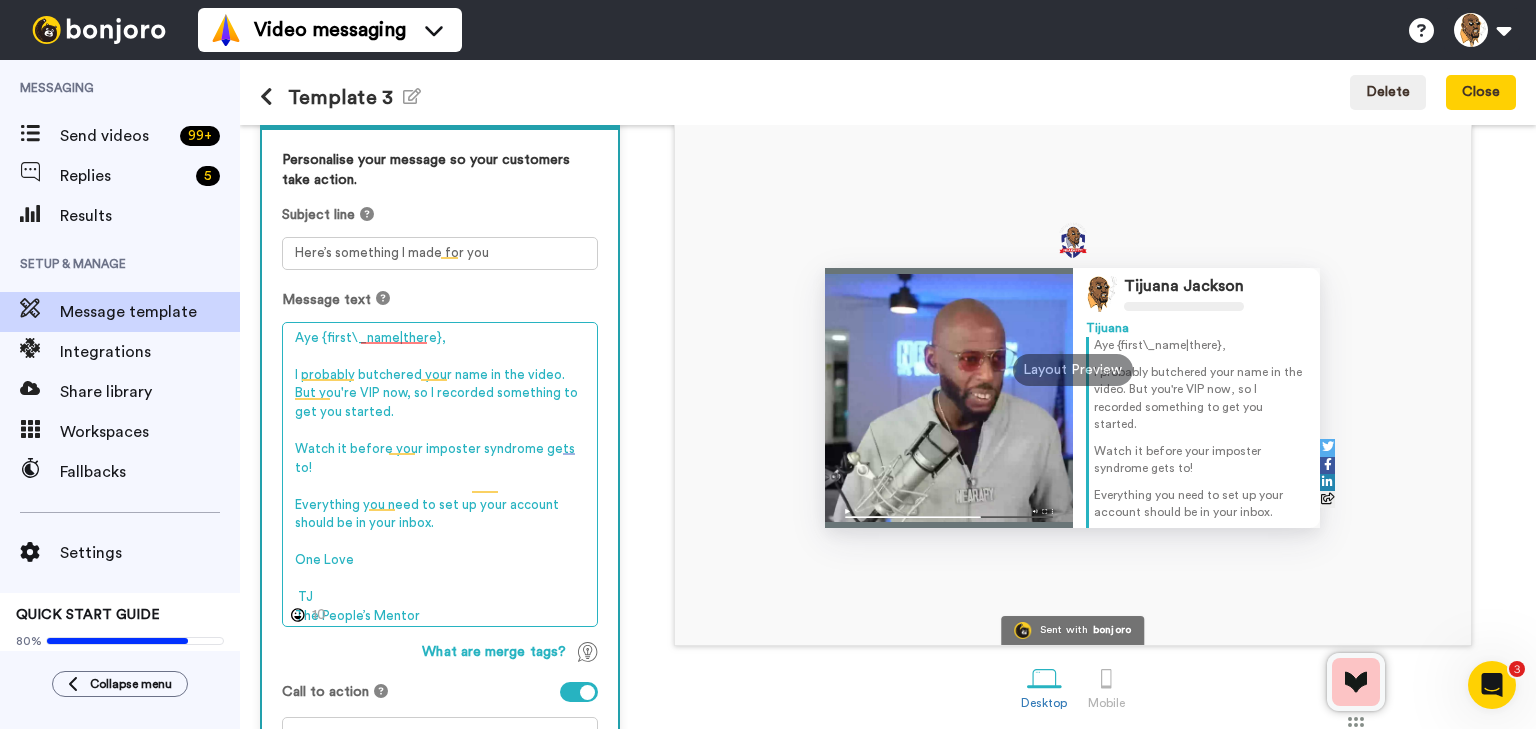 click on "Aye {first\_name|there},
I probably butchered your name in the video. But you're VIP now, so I recorded something to get you started.
Watch it before your imposter syndrome gets to!
Everything you need to set up your account should be in your inbox.
One Love
TJ
The People’s Mentor" at bounding box center (440, 475) 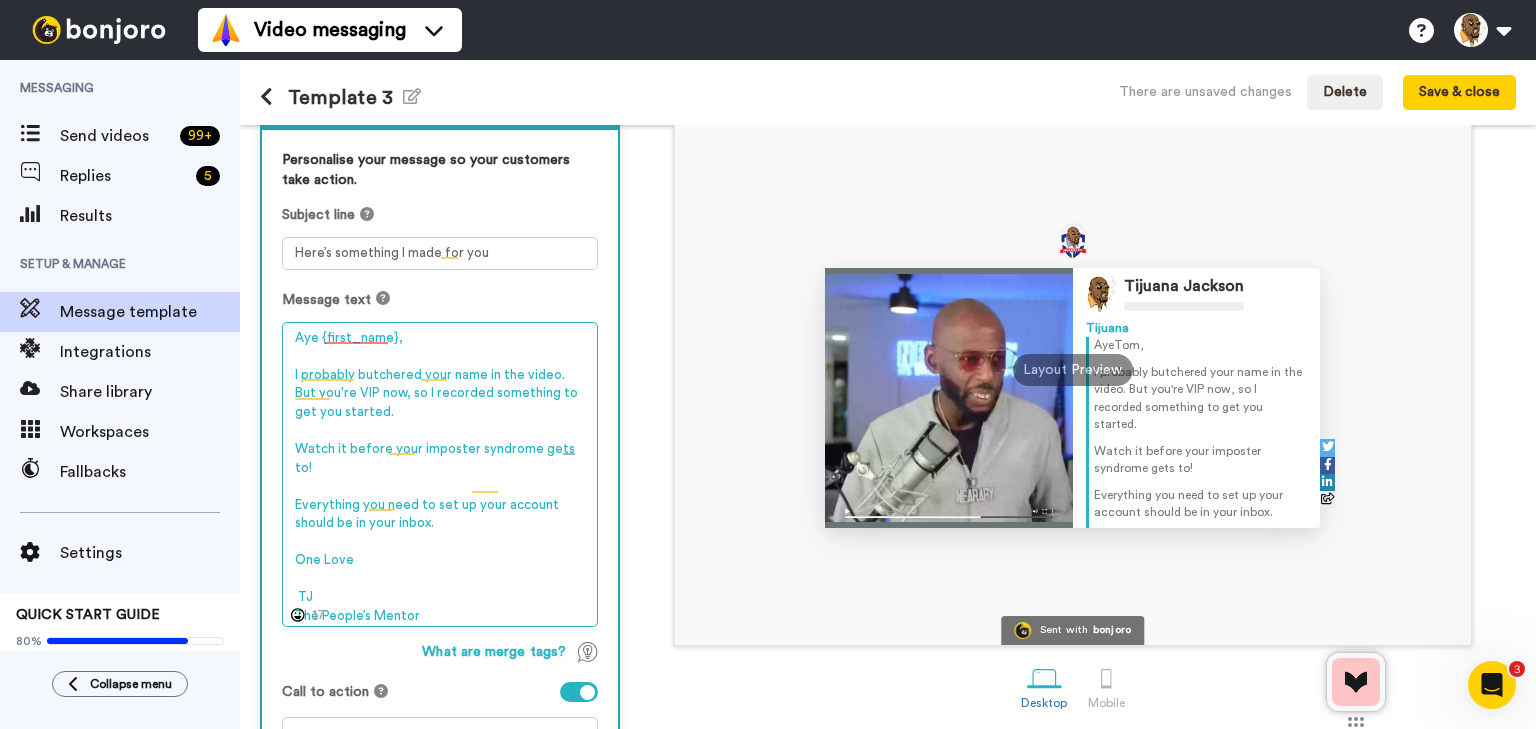 scroll, scrollTop: 240, scrollLeft: 0, axis: vertical 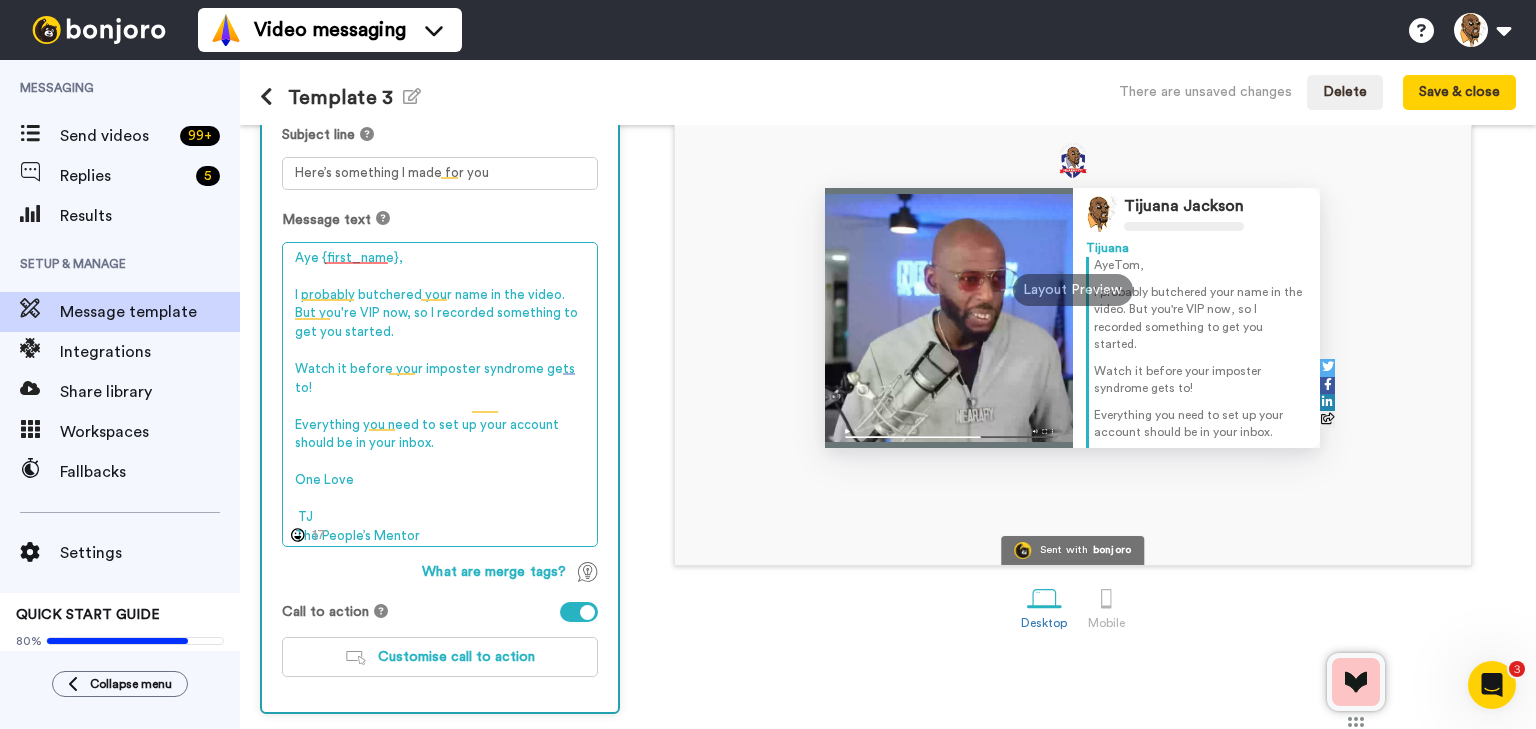 click on "Aye {first_name},
I probably butchered your name in the video. But you're VIP now, so I recorded something to get you started.
Watch it before your imposter syndrome gets to!
Everything you need to set up your account should be in your inbox.
One Love
TJ
The People’s Mentor" at bounding box center [440, 395] 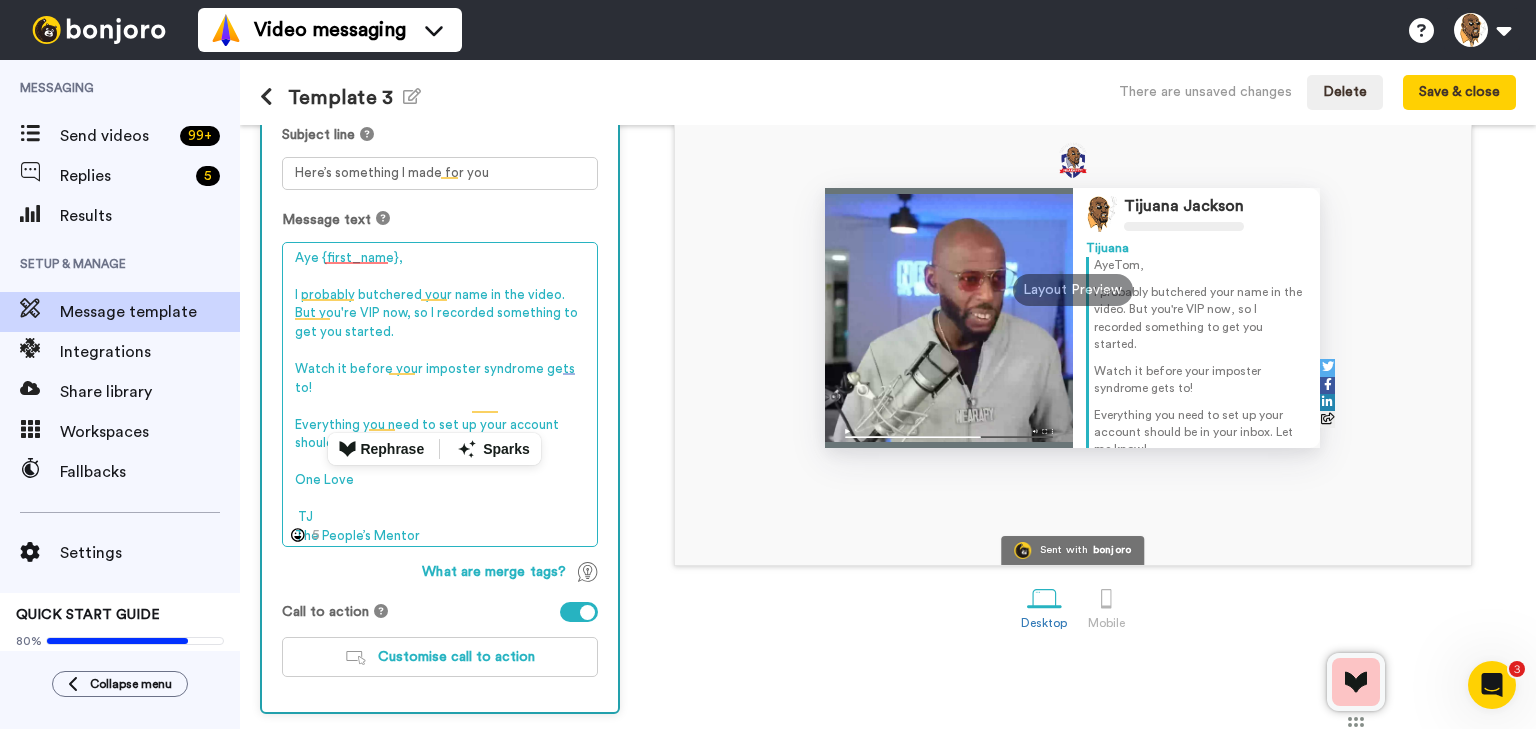 drag, startPoint x: 531, startPoint y: 423, endPoint x: 438, endPoint y: 423, distance: 93 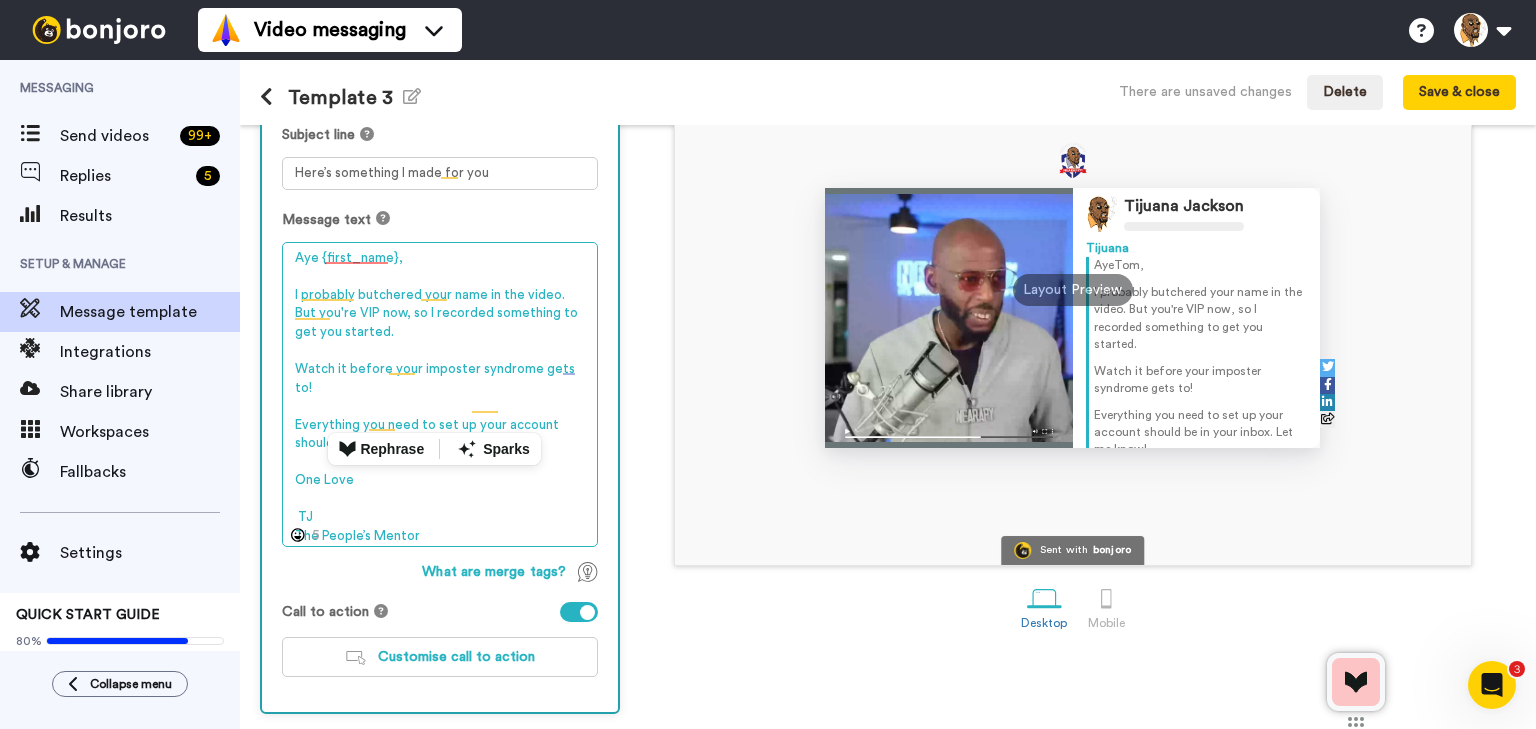 click on "Aye {first_name},
I probably butchered your name in the video. But you're VIP now, so I recorded something to get you started.
Watch it before your imposter syndrome gets to!
Everything you need to set up your account should be in your inbox. Let me know!
One Love
TJ
The People’s Mentor" at bounding box center (440, 395) 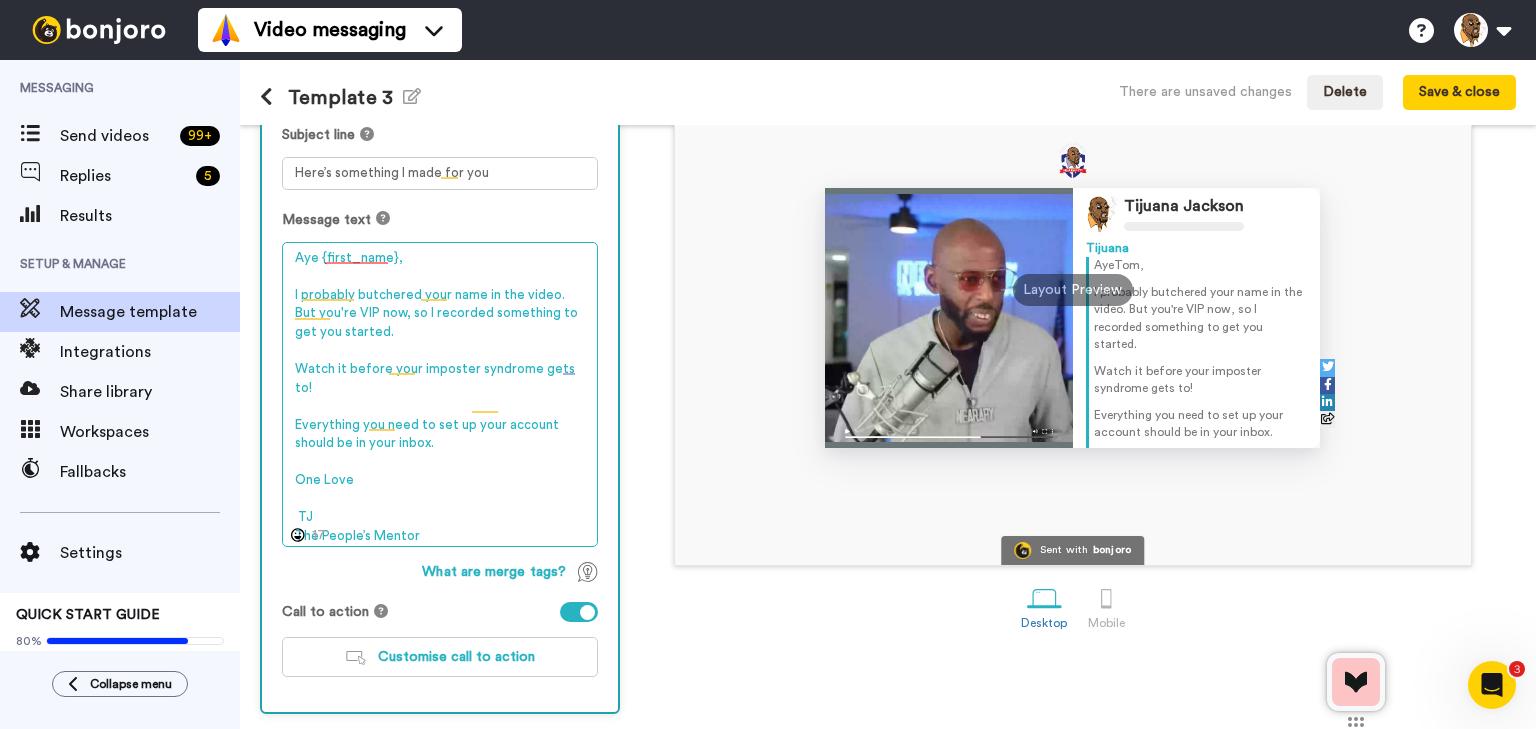 drag, startPoint x: 369, startPoint y: 464, endPoint x: 276, endPoint y: 457, distance: 93.26307 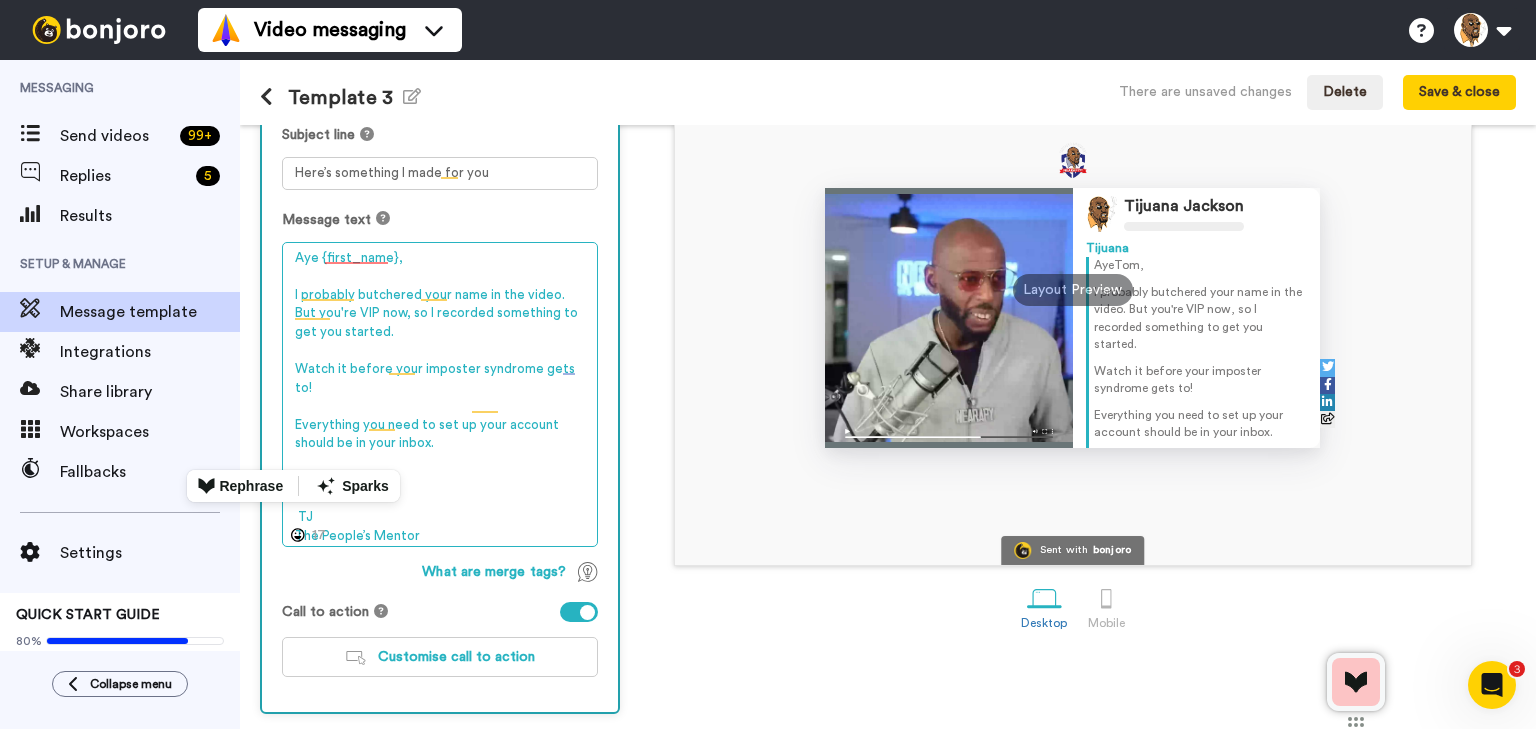 paste on "Let me know!" 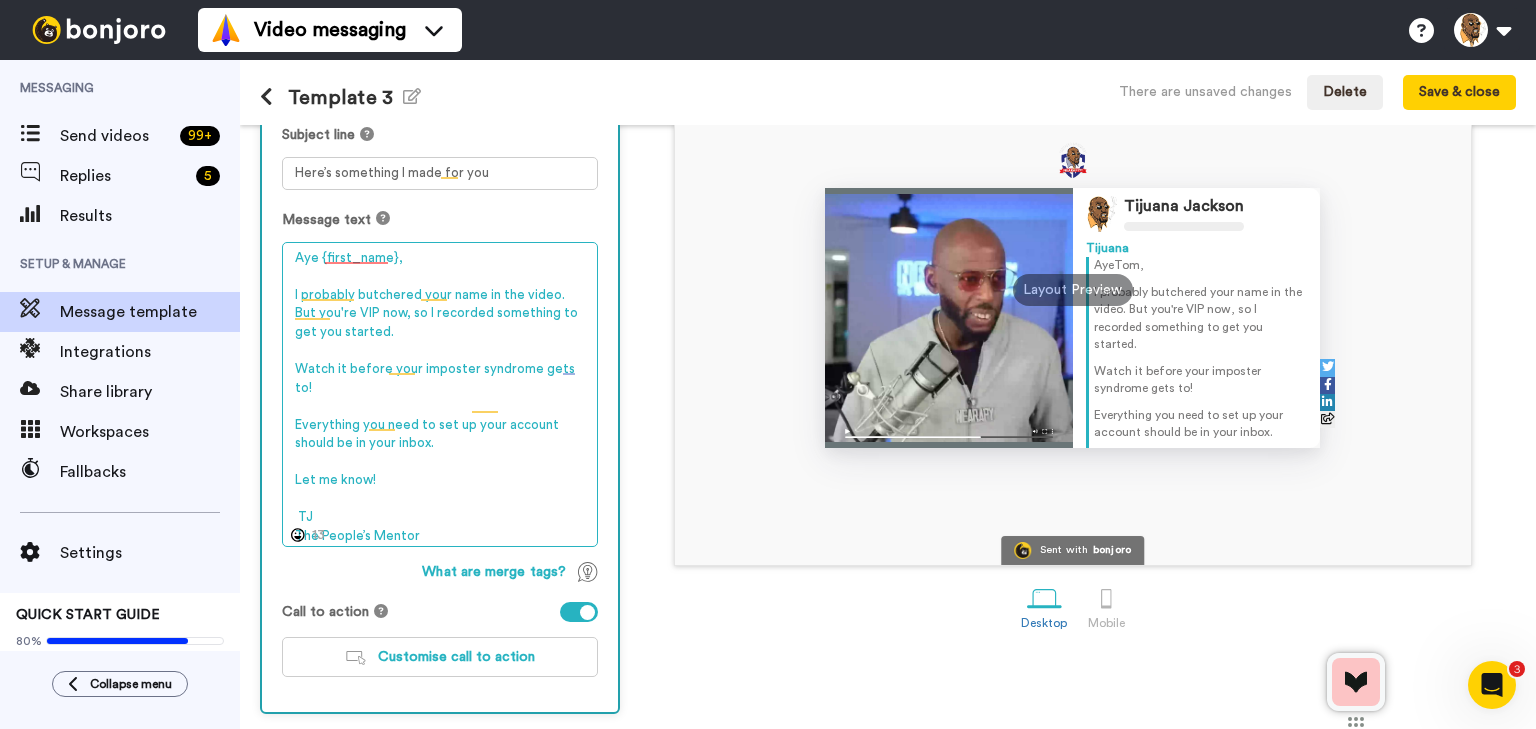 click on "Aye {first_name},
I probably butchered your name in the video. But you're VIP now, so I recorded something to get you started.
Watch it before your imposter syndrome gets to!
Everything you need to set up your account should be in your inbox.
Let me know!
TJ
The People’s Mentor" at bounding box center (440, 395) 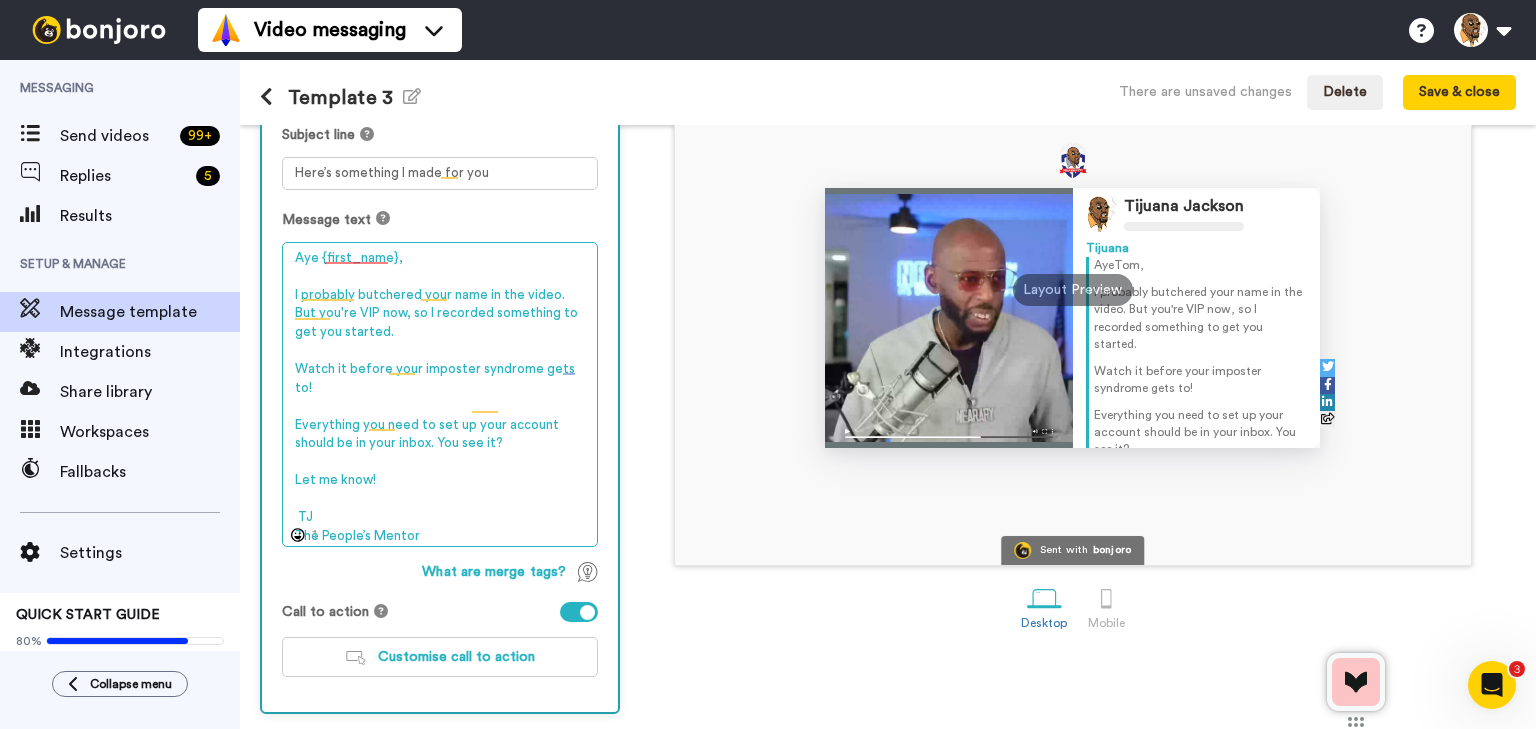 click on "Aye {first_name},
I probably butchered your name in the video. But you're VIP now, so I recorded something to get you started.
Watch it before your imposter syndrome gets to!
Everything you need to set up your account should be in your inbox. You see it?
Let me know!
TJ
The People’s Mentor" at bounding box center (440, 395) 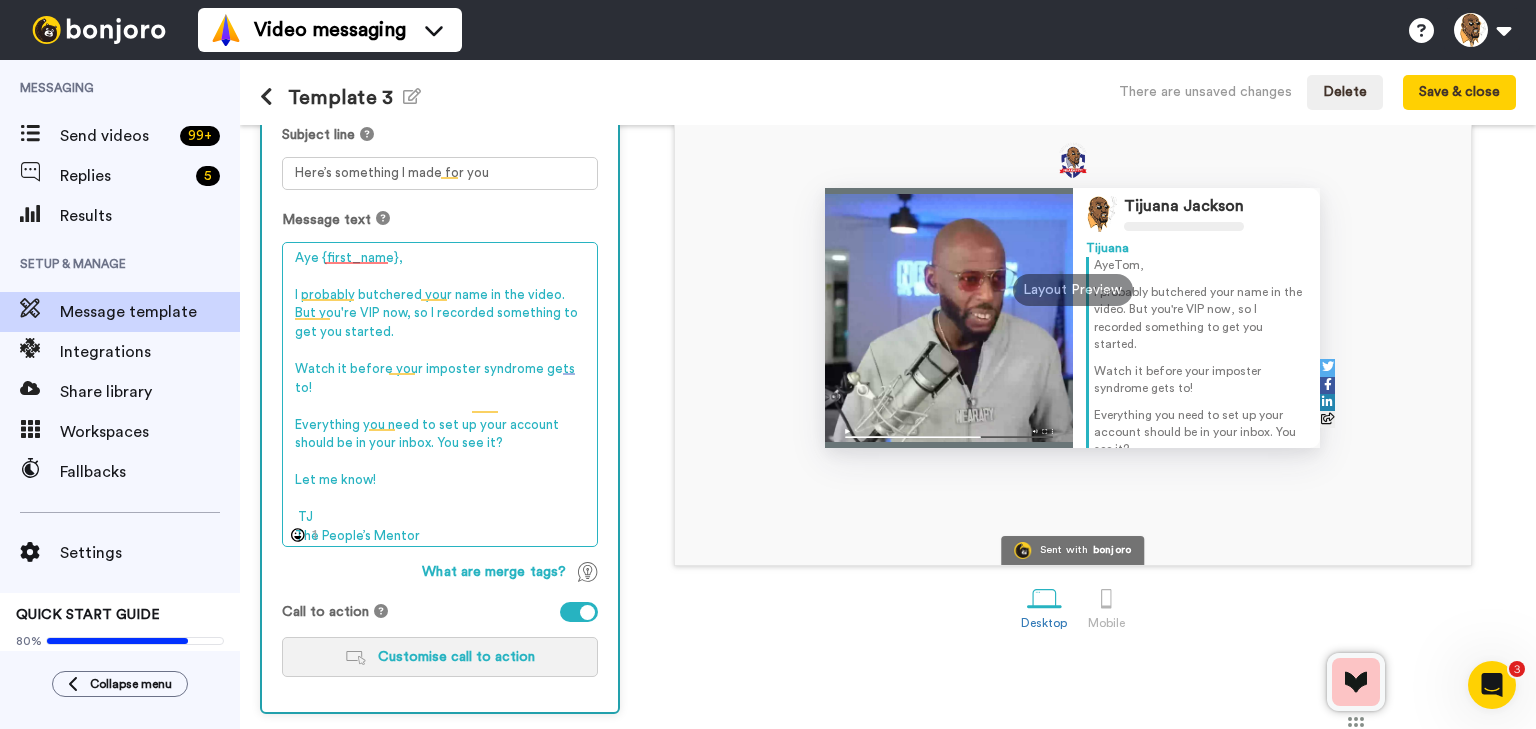 type on "Aye {first_name},
I probably butchered your name in the video. But you're VIP now, so I recorded something to get you started.
Watch it before your imposter syndrome gets to!
Everything you need to set up your account should be in your inbox. You see it?
Let me know!
TJ
The People’s Mentor" 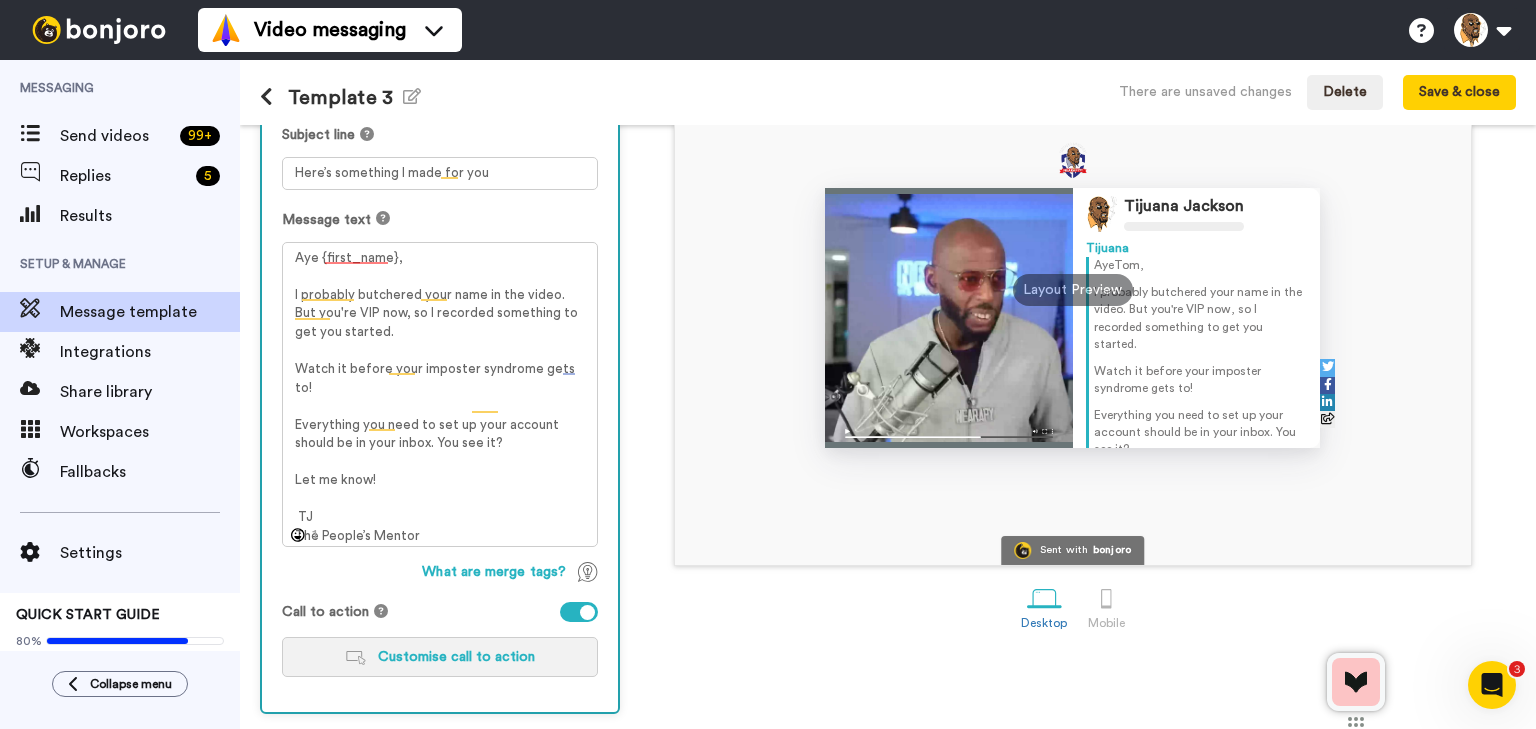 click on "Customise call to action" at bounding box center (440, 657) 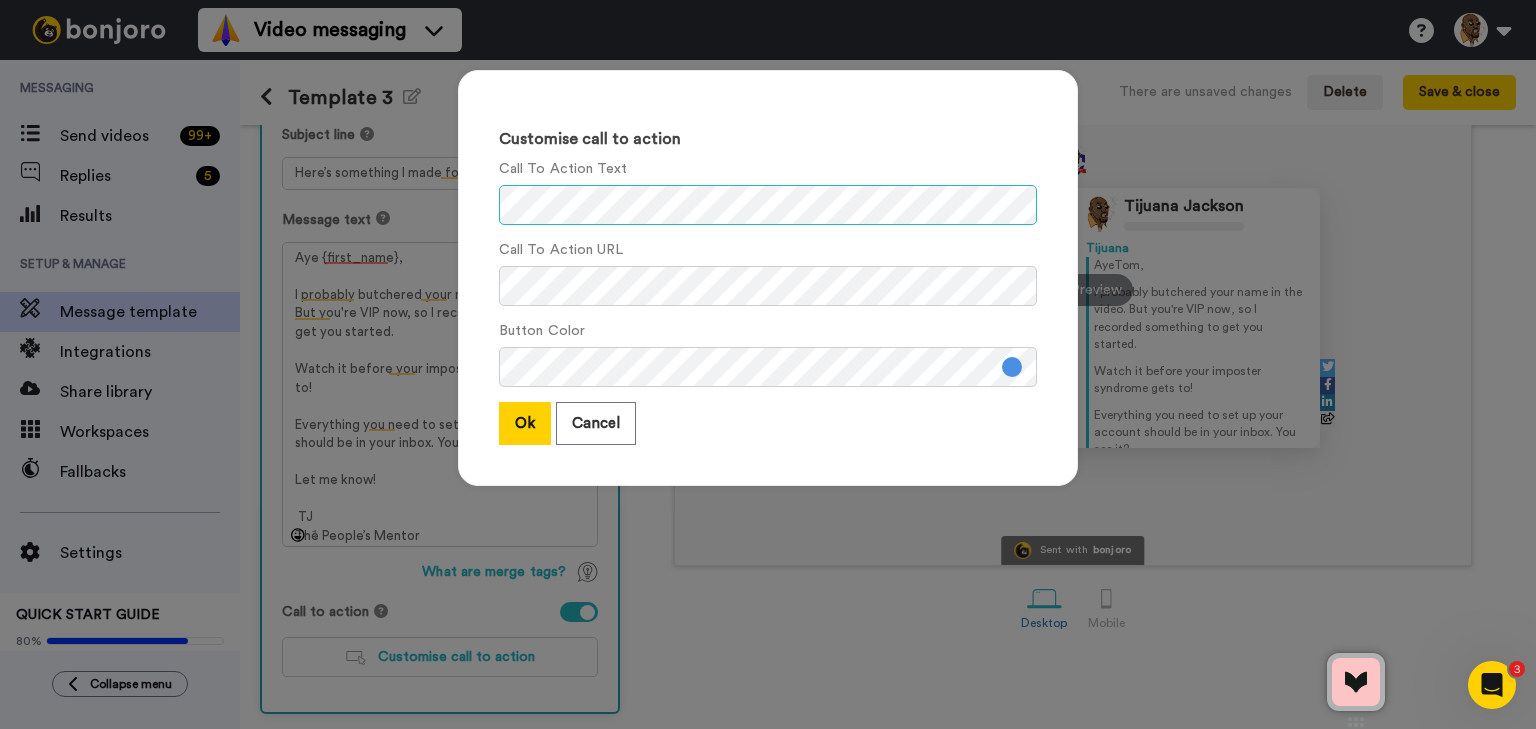 click on "Customise call to action Call To Action Text Call To Action URL Button Color Ok Cancel" at bounding box center [768, 364] 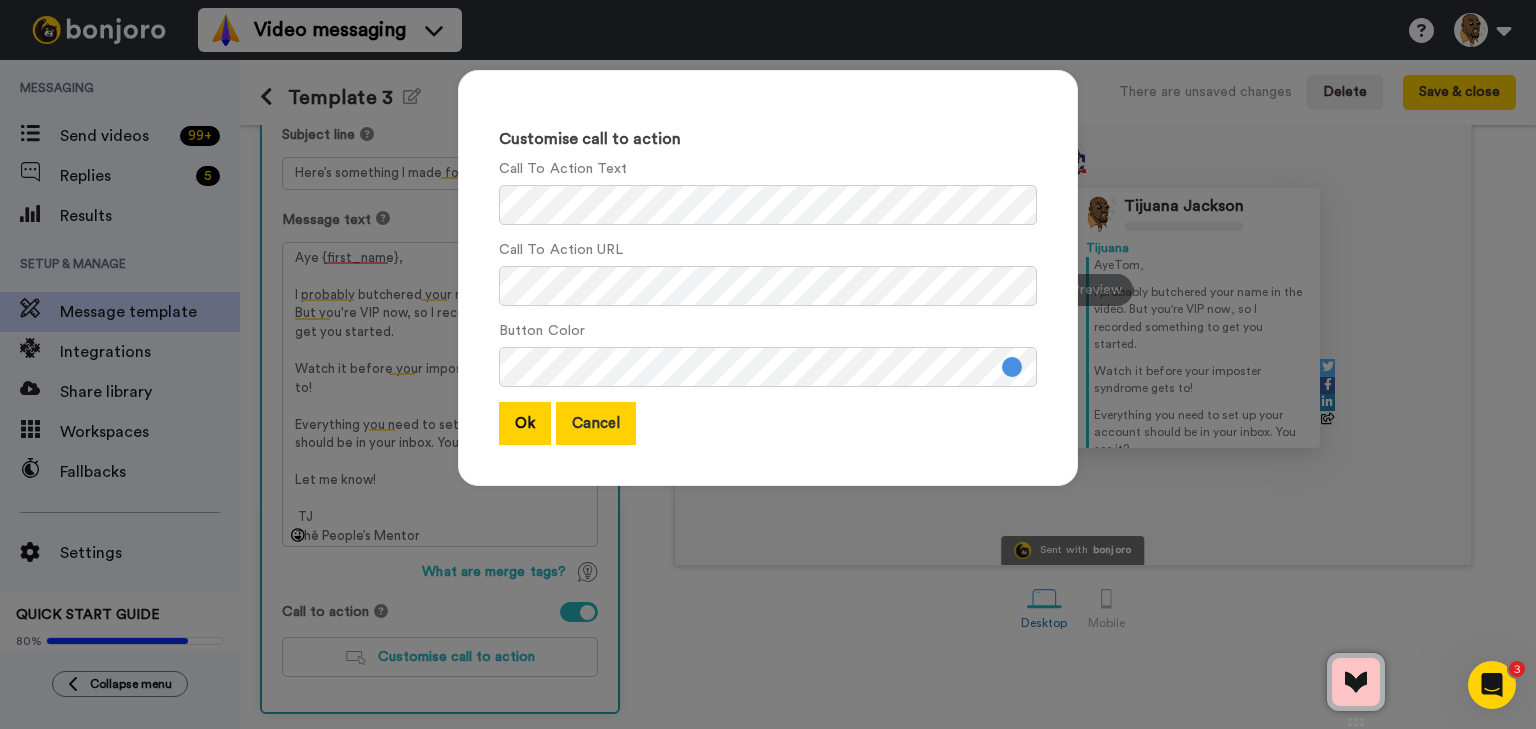 click on "Cancel" at bounding box center (596, 423) 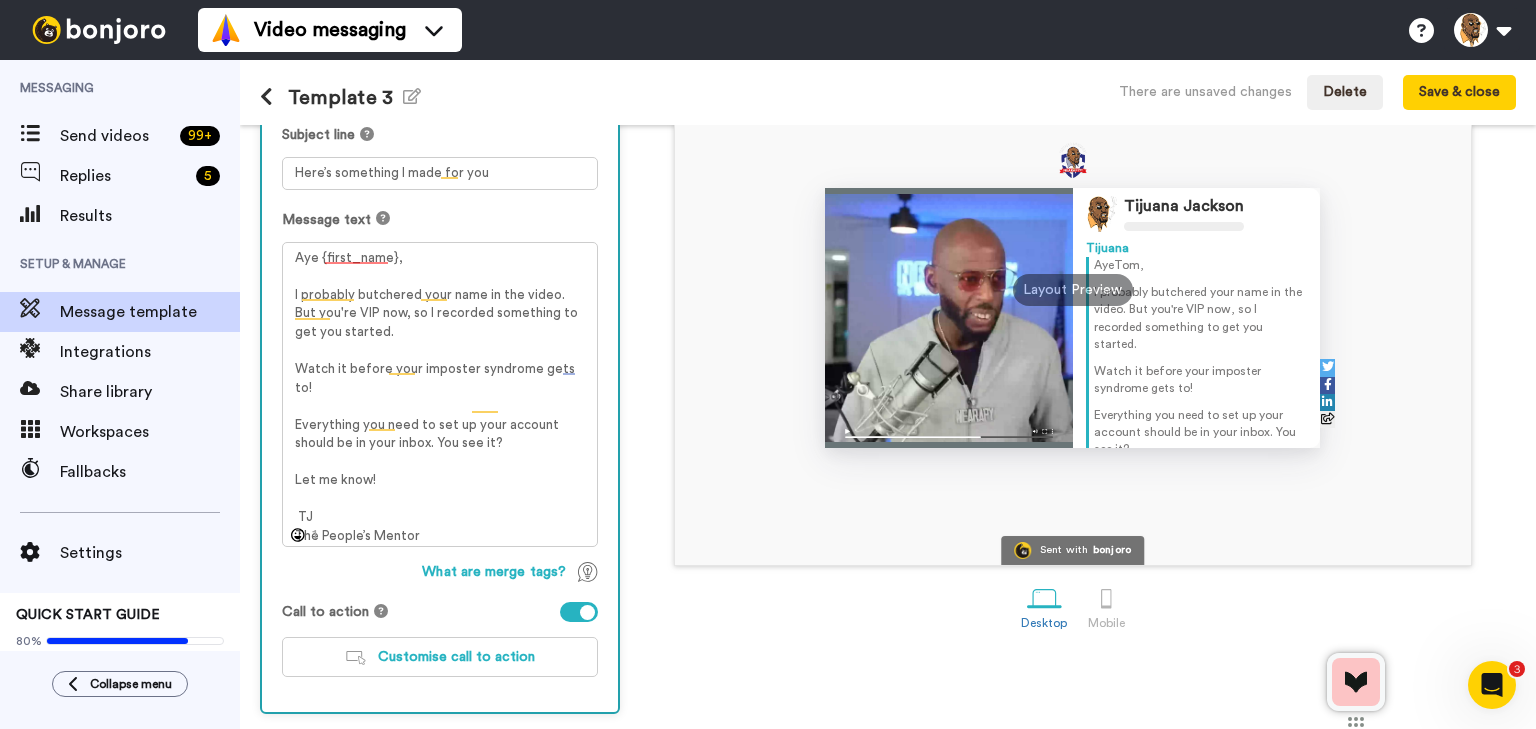 click at bounding box center [579, 612] 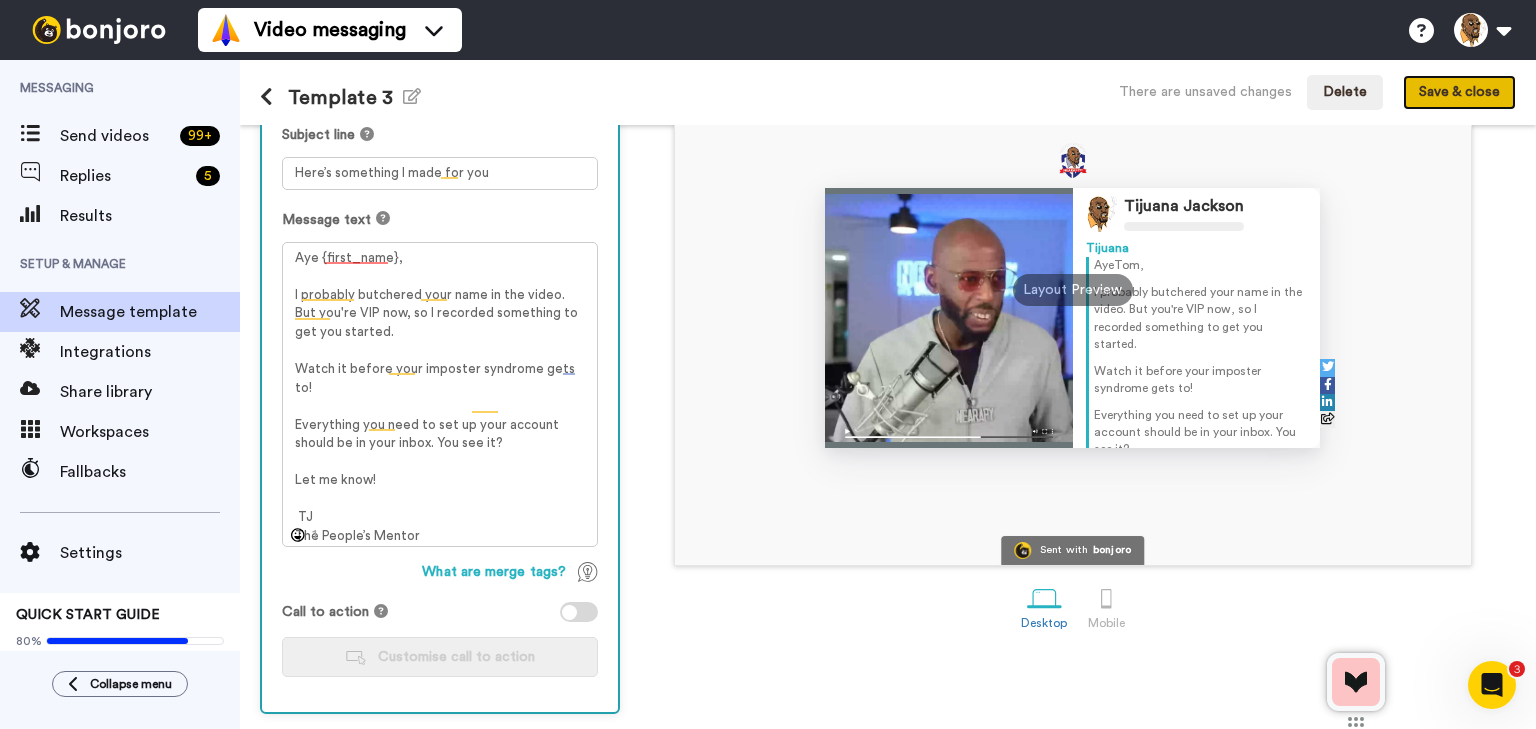 click on "Save & close" at bounding box center (1459, 93) 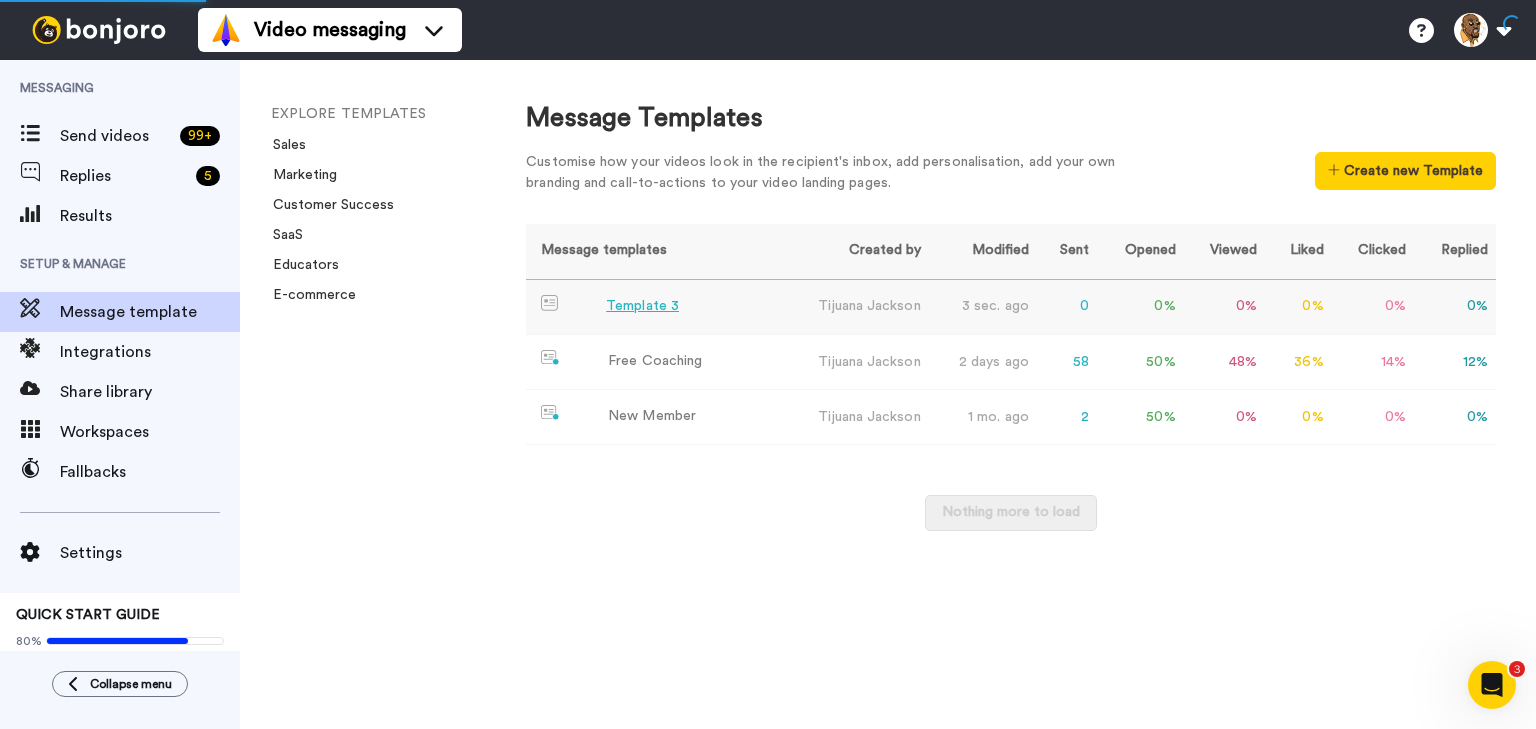click on "Template 3" at bounding box center (642, 306) 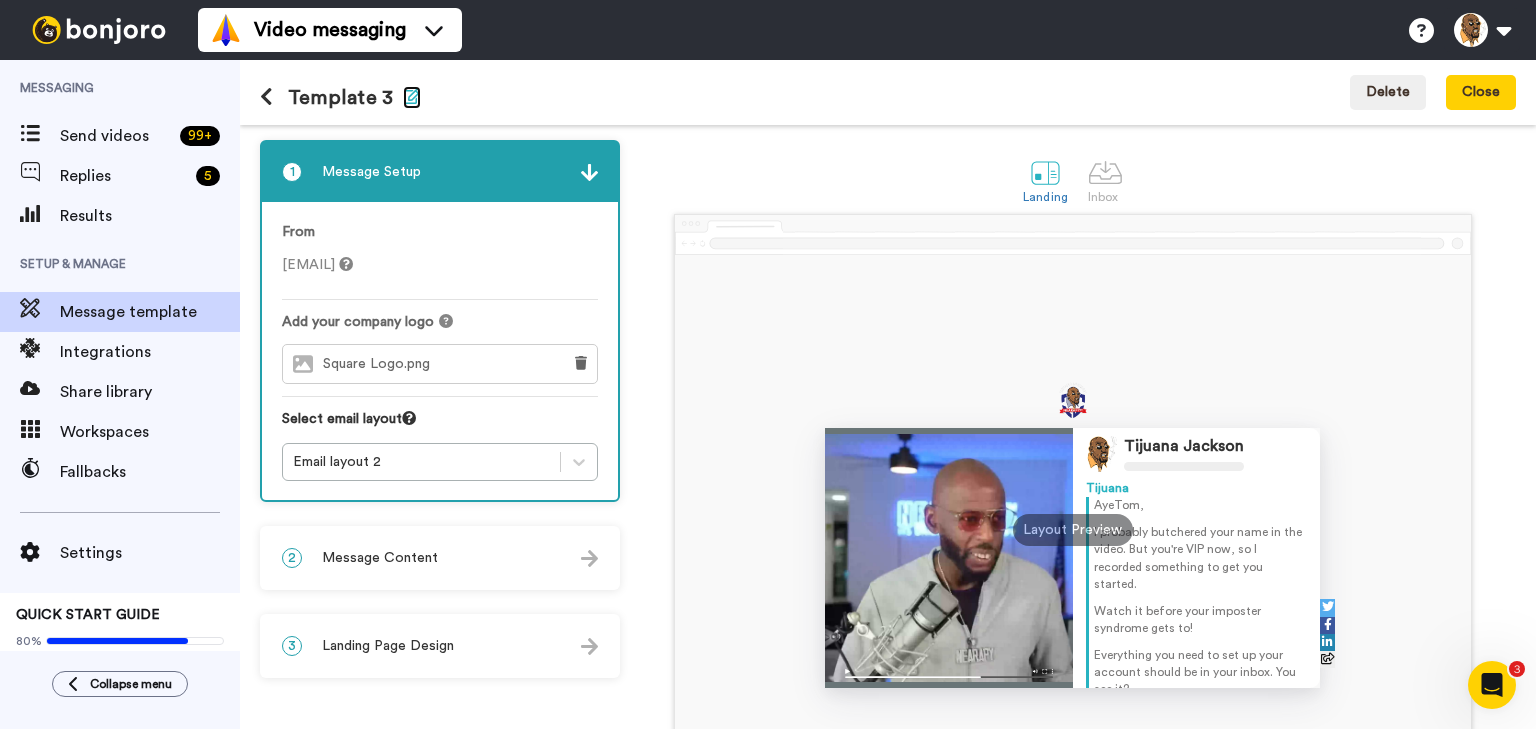 click at bounding box center (412, 96) 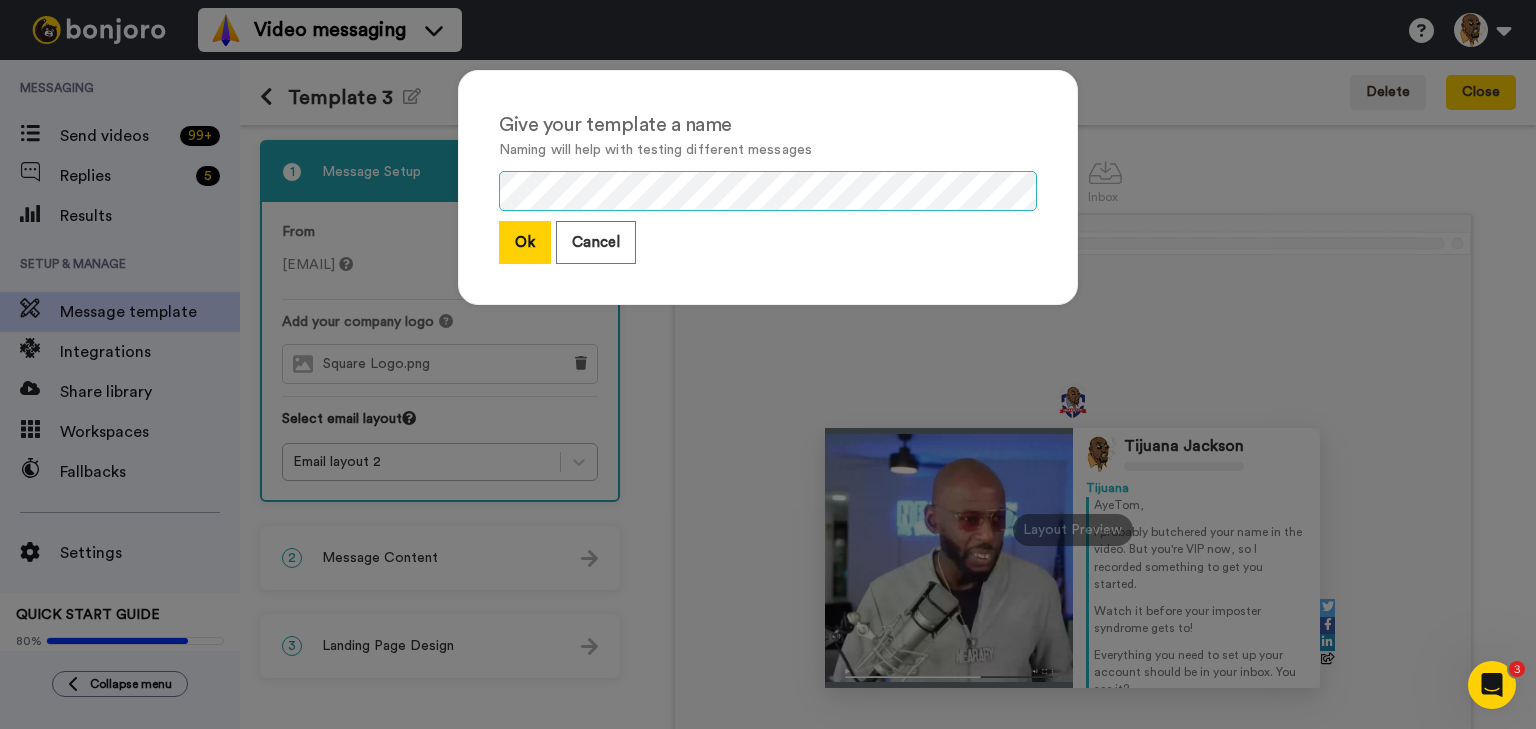 click on "Give your template a name Naming will help with testing different messages Ok Cancel" at bounding box center [768, 364] 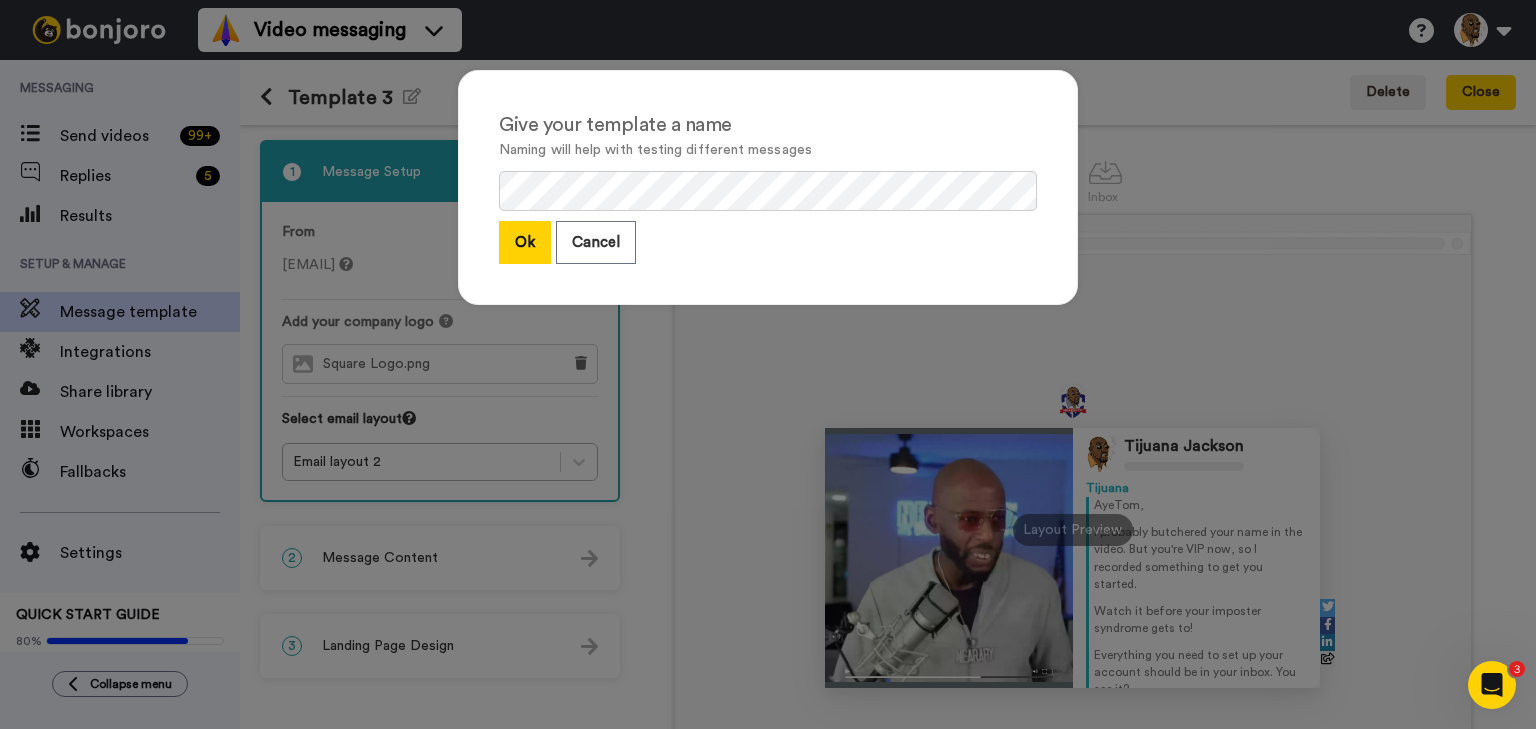 click on "Ok" at bounding box center [525, 242] 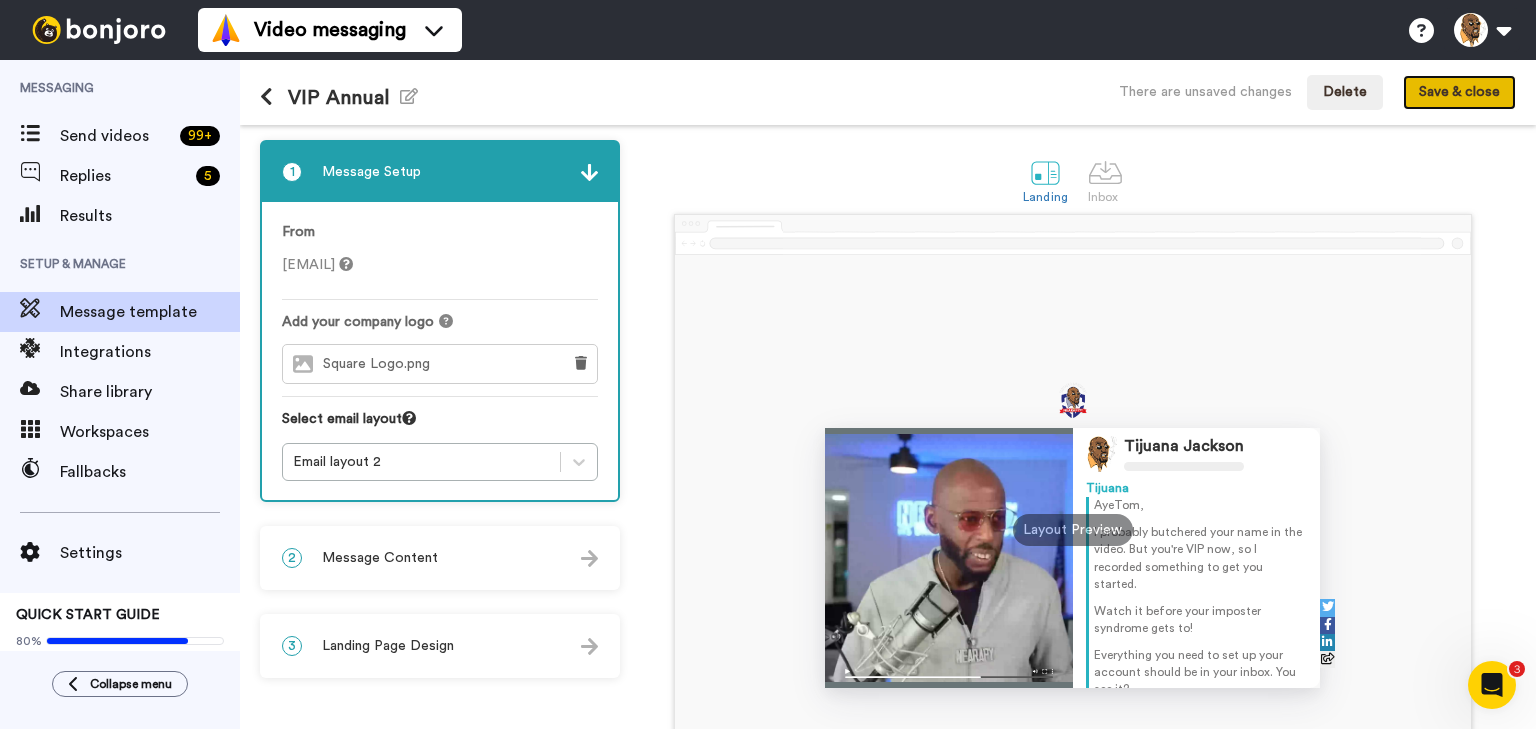 click on "Save & close" at bounding box center (1459, 93) 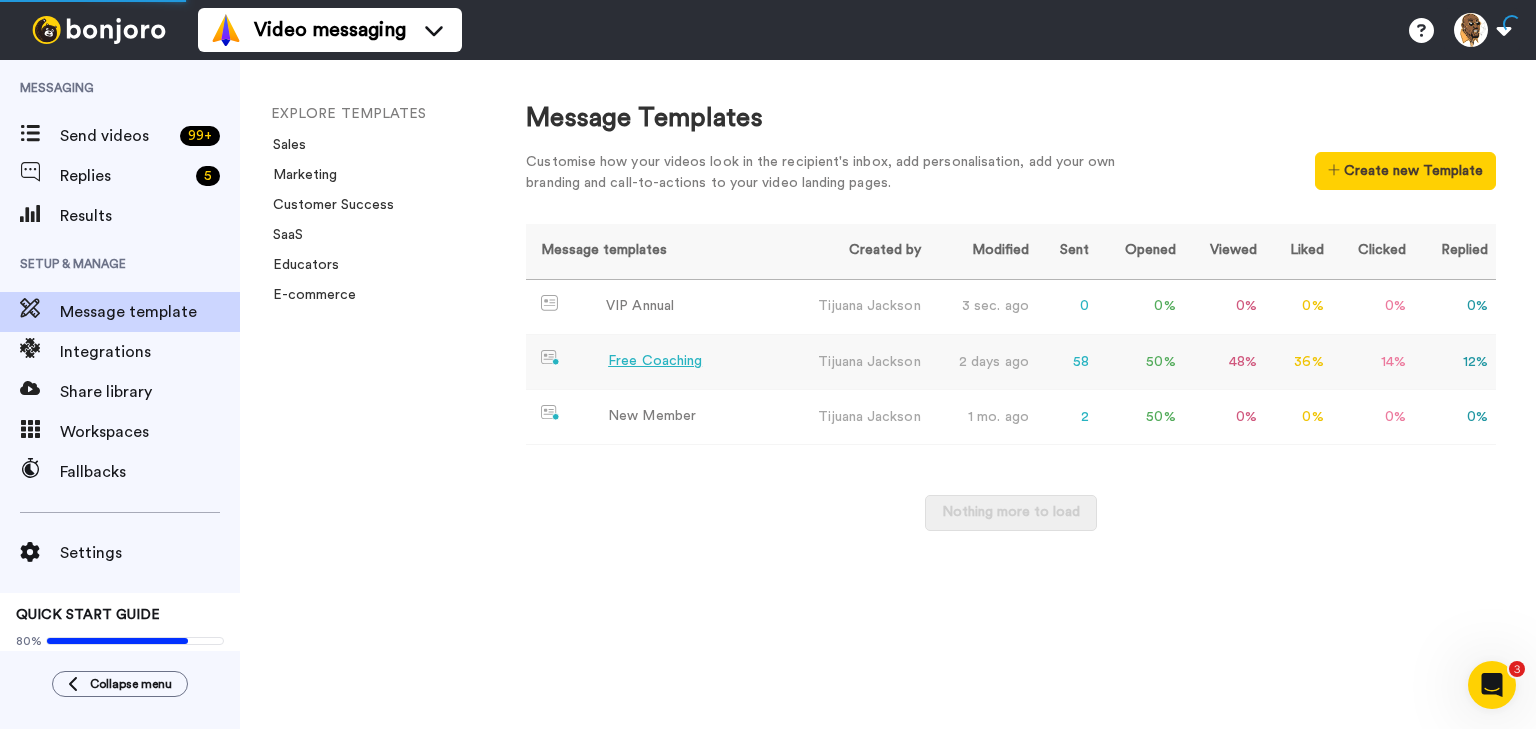 click on "Free Coaching" at bounding box center (655, 361) 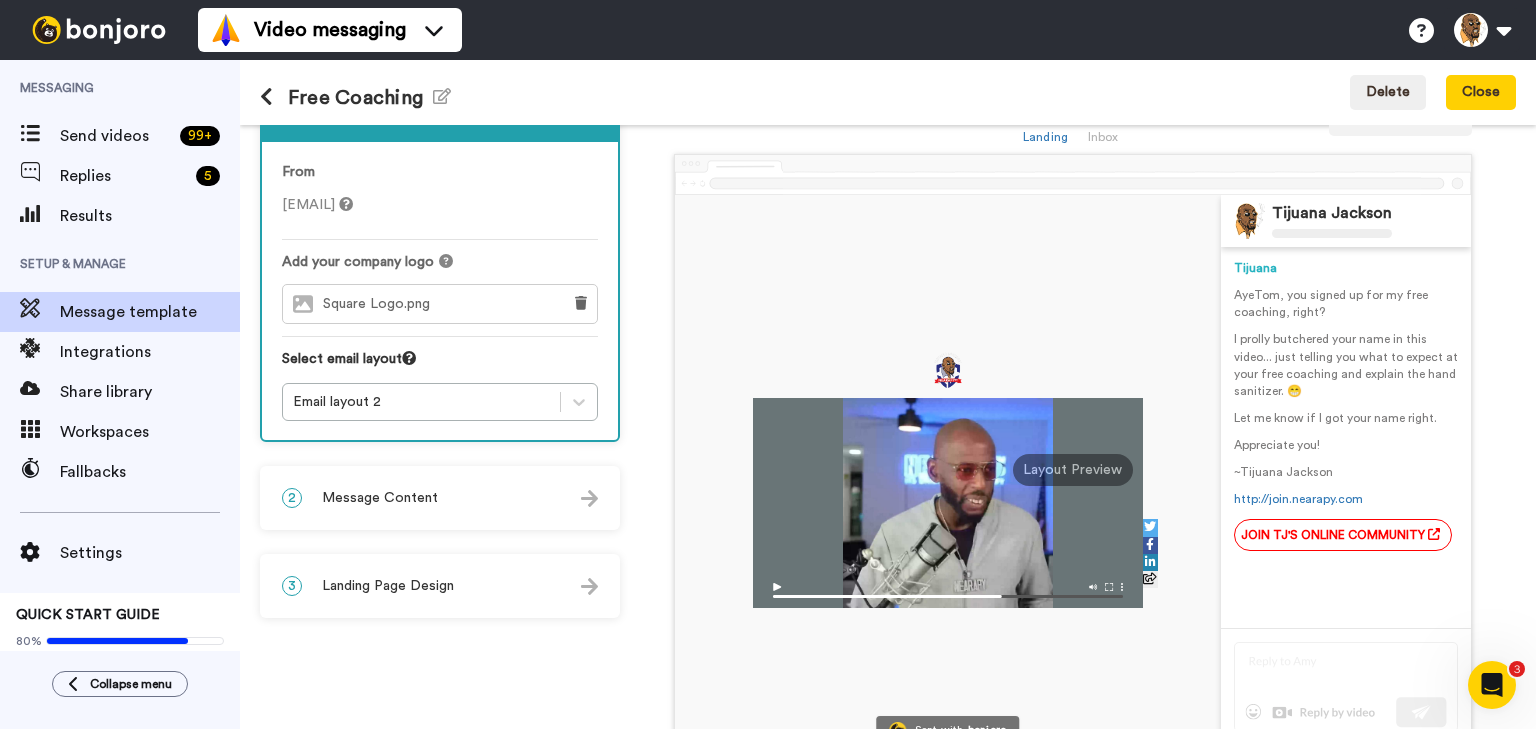 scroll, scrollTop: 80, scrollLeft: 0, axis: vertical 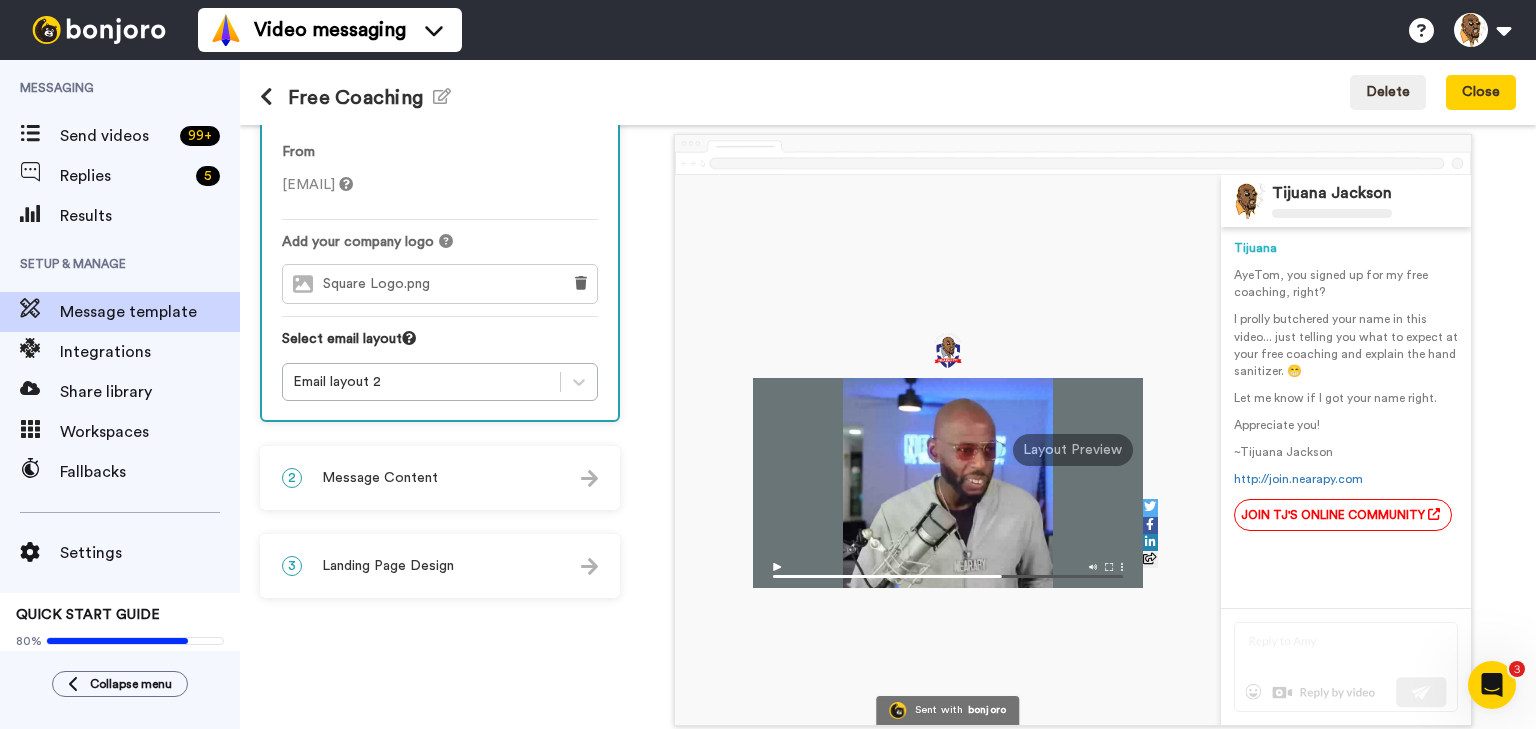 click on "2 Message Content" at bounding box center (440, 478) 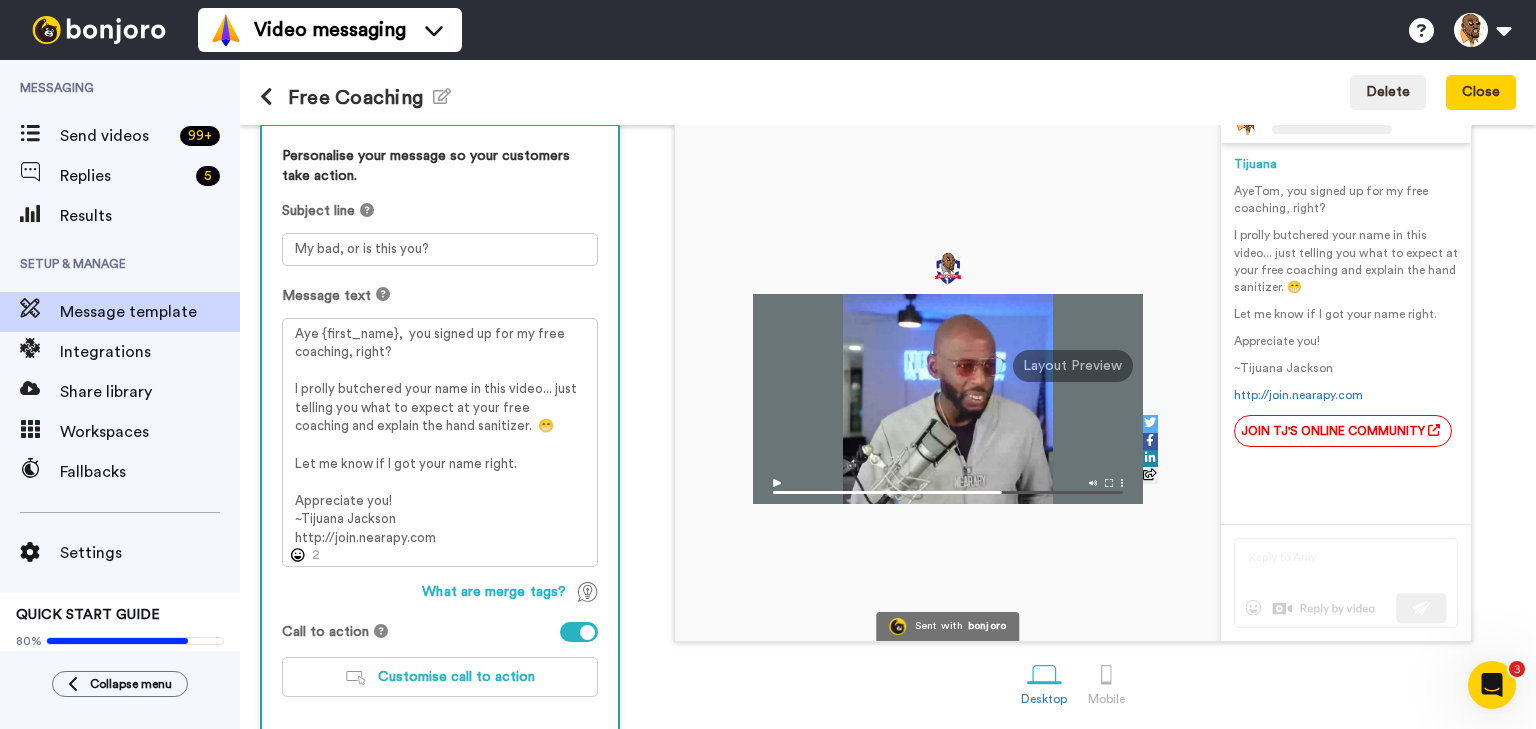 scroll, scrollTop: 240, scrollLeft: 0, axis: vertical 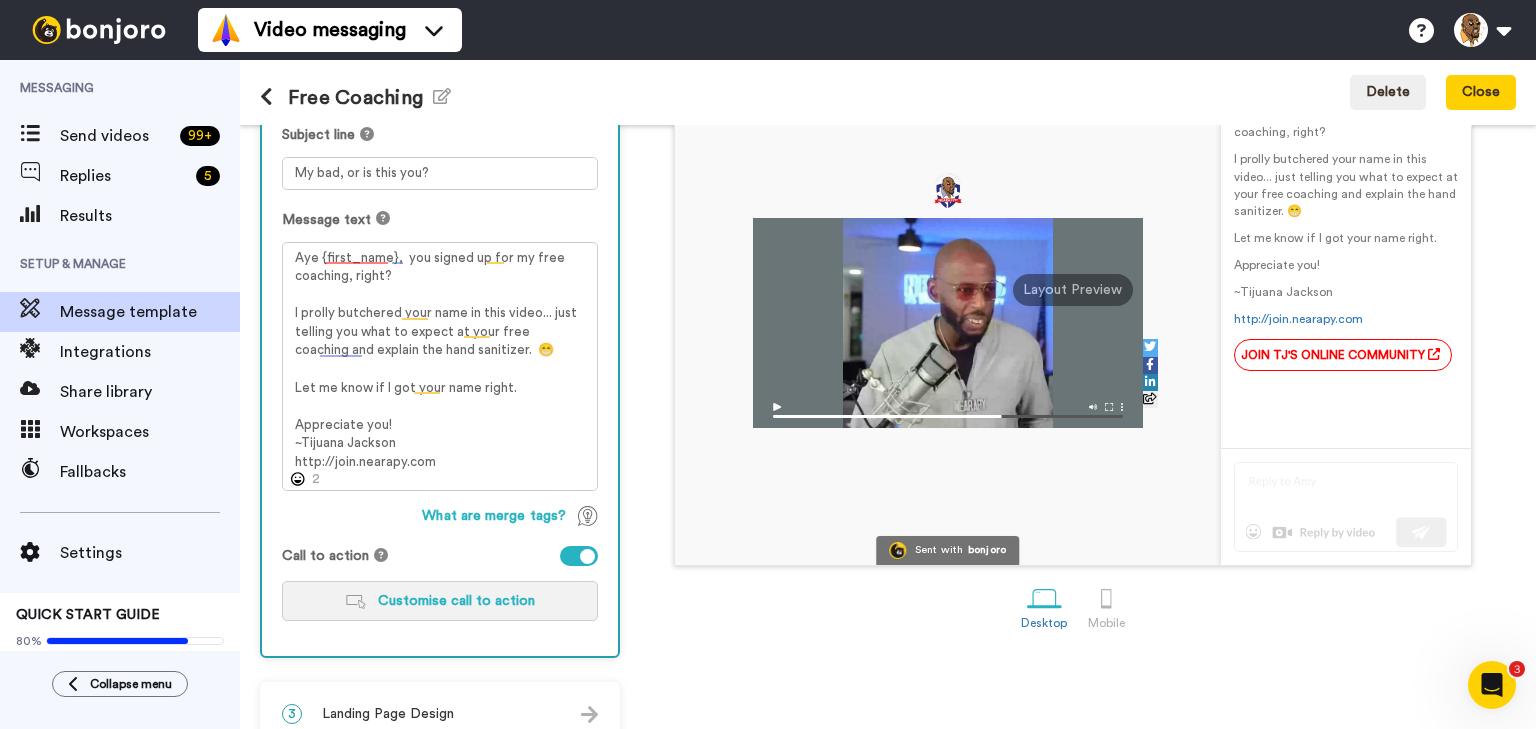click on "Customise call to action" at bounding box center (456, 601) 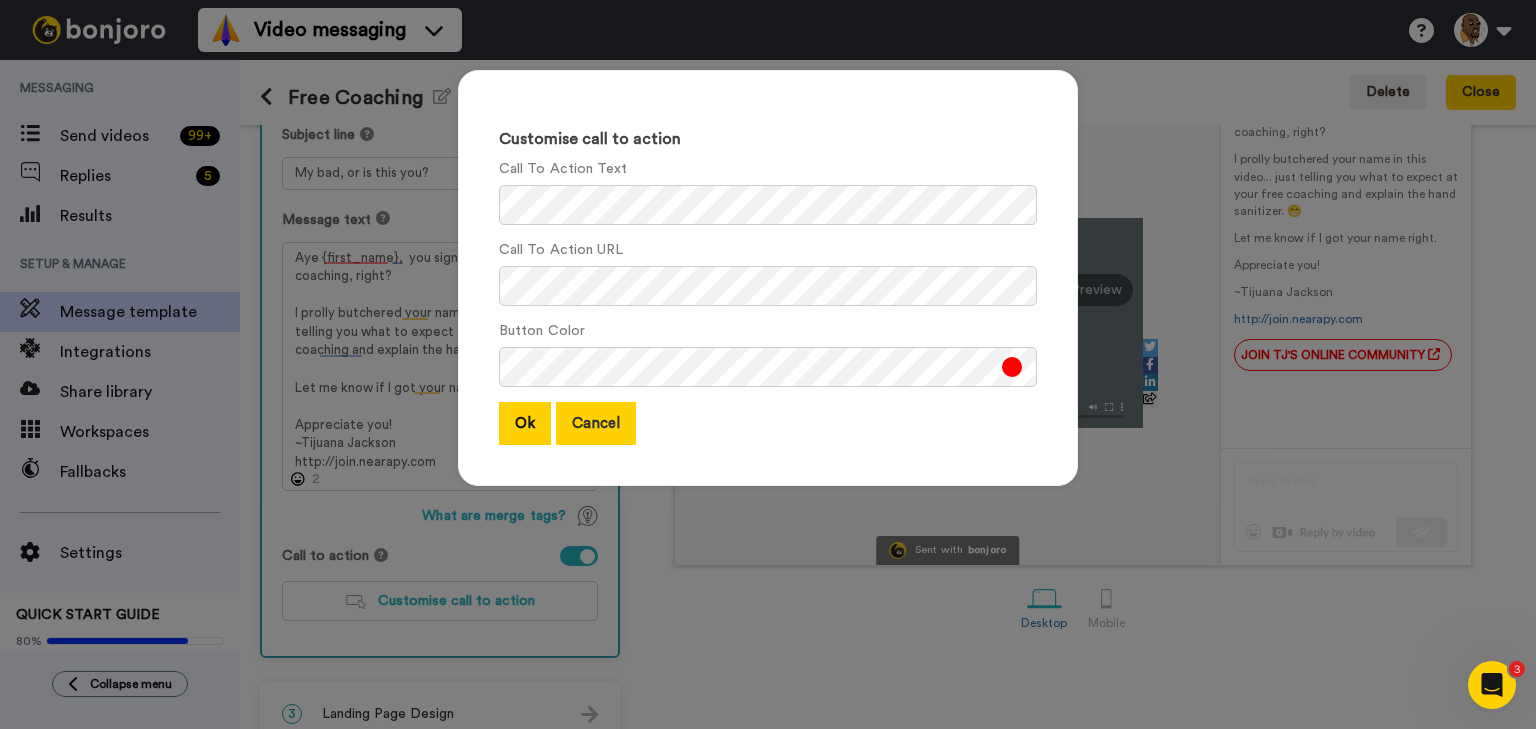 click on "Cancel" at bounding box center (596, 423) 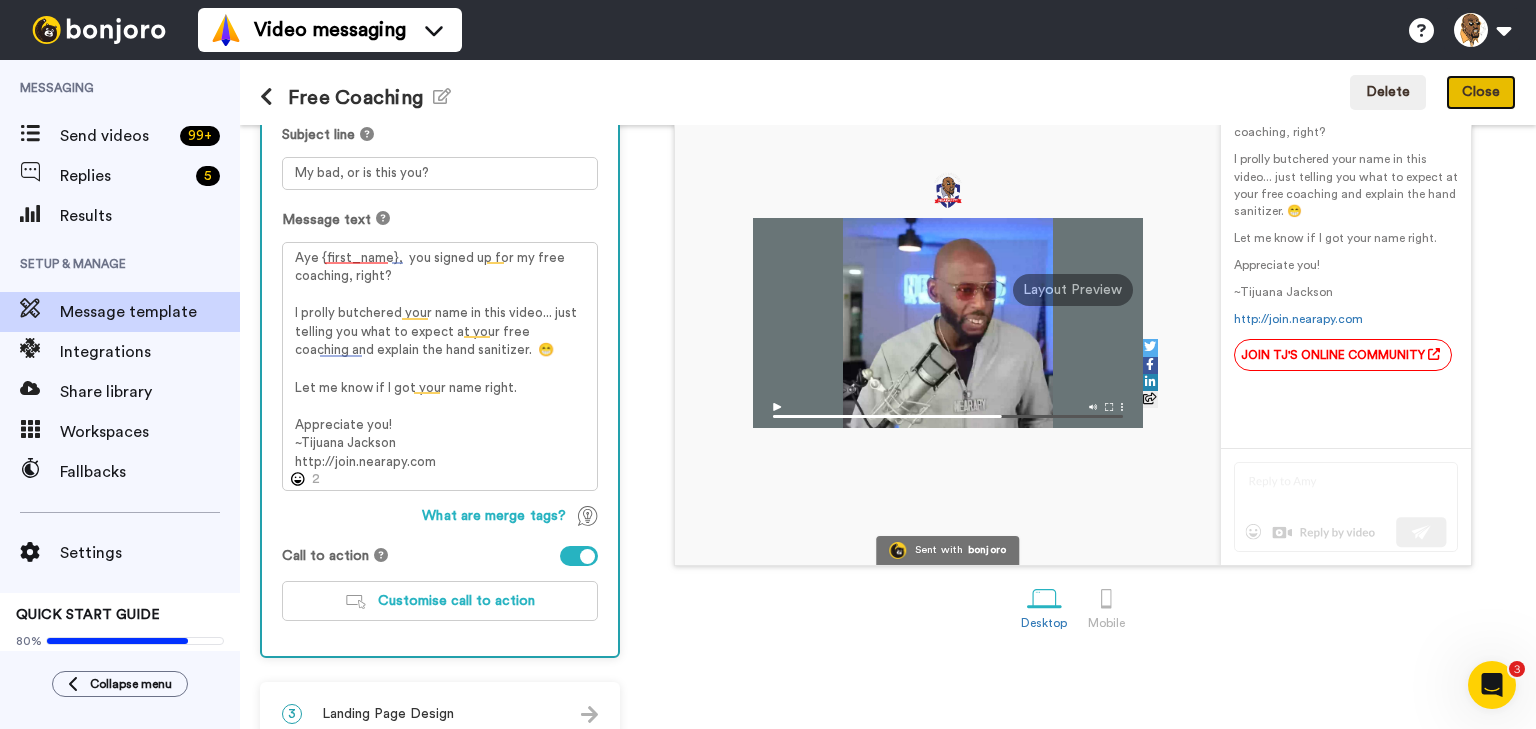 click on "Close" at bounding box center (1481, 93) 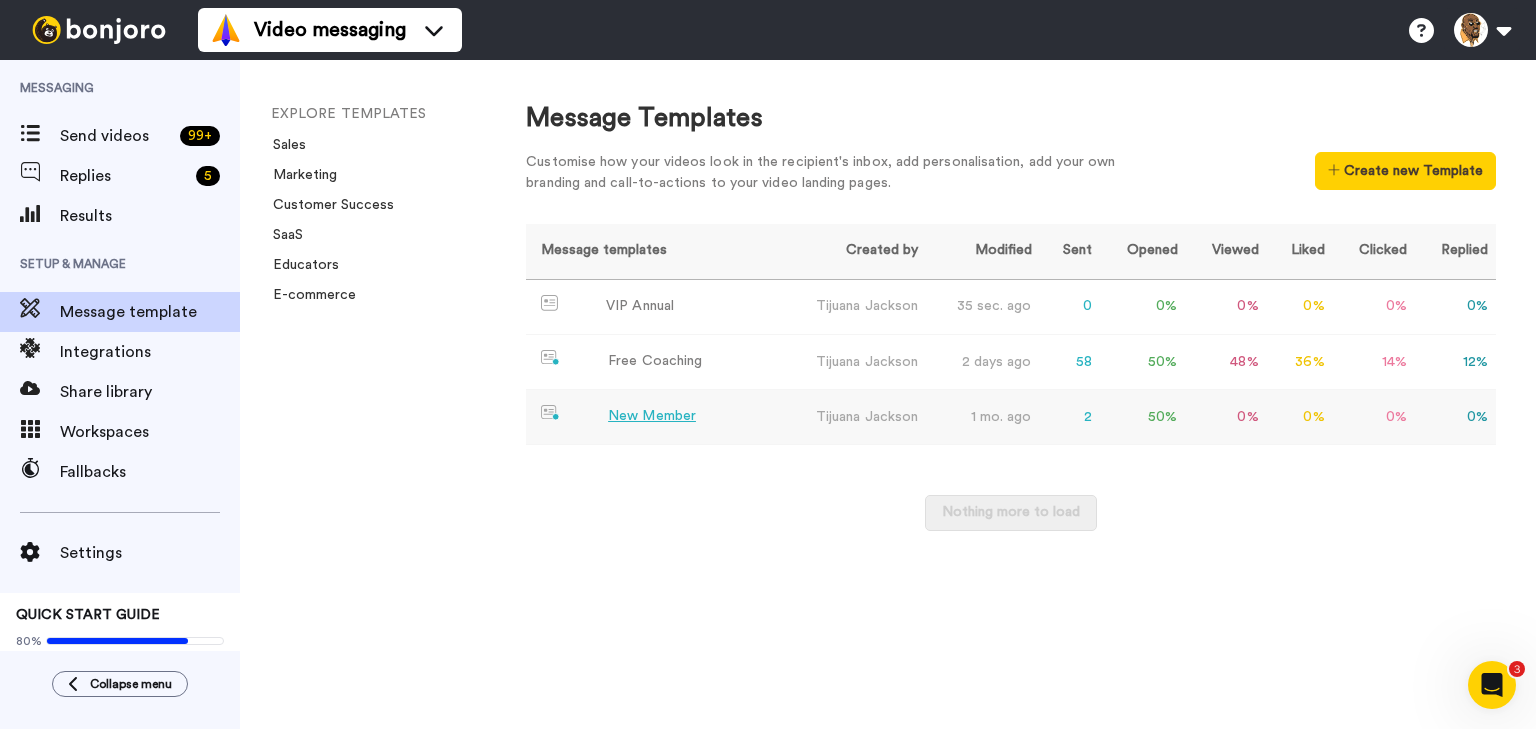 click on "New Member" at bounding box center (652, 416) 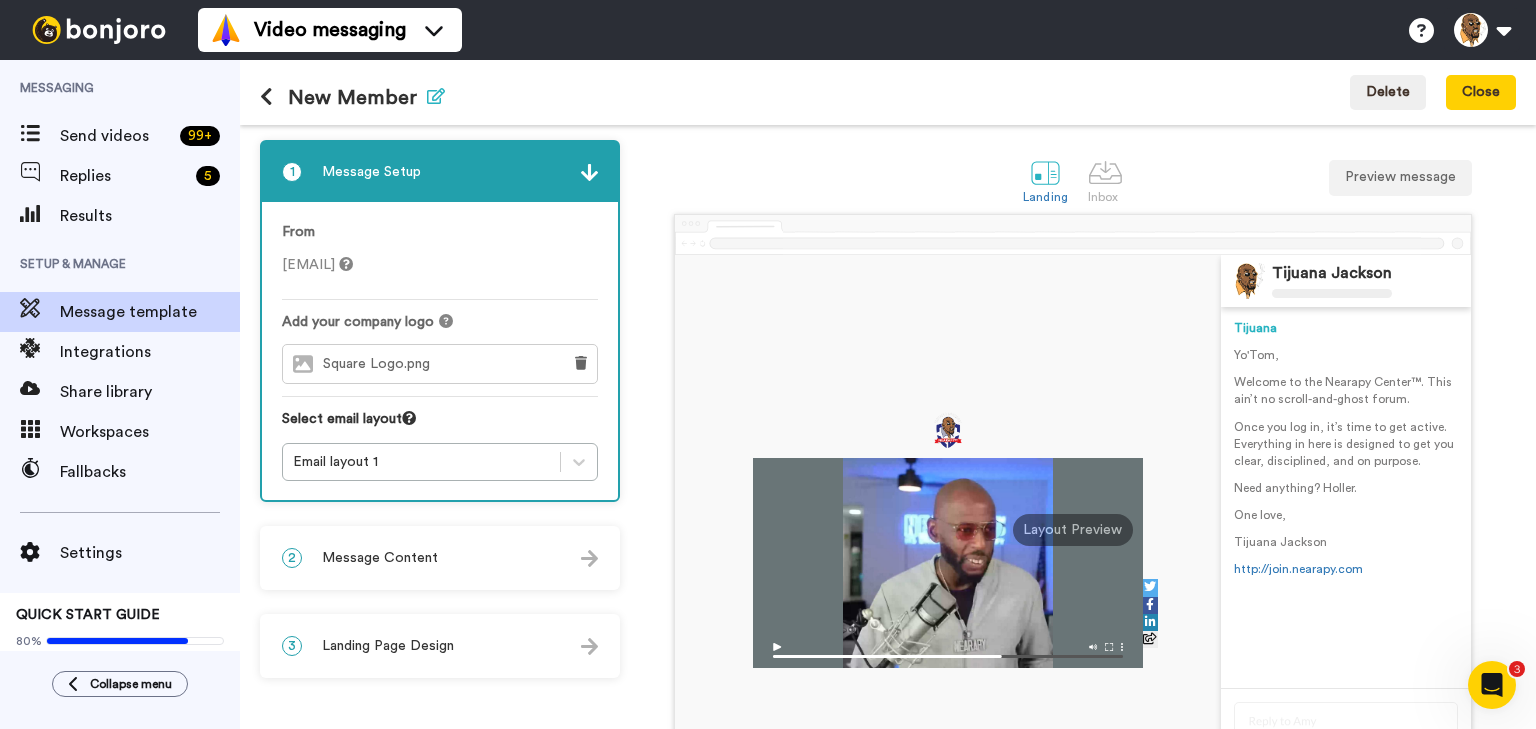 click on "New Member   Edit name" at bounding box center [352, 97] 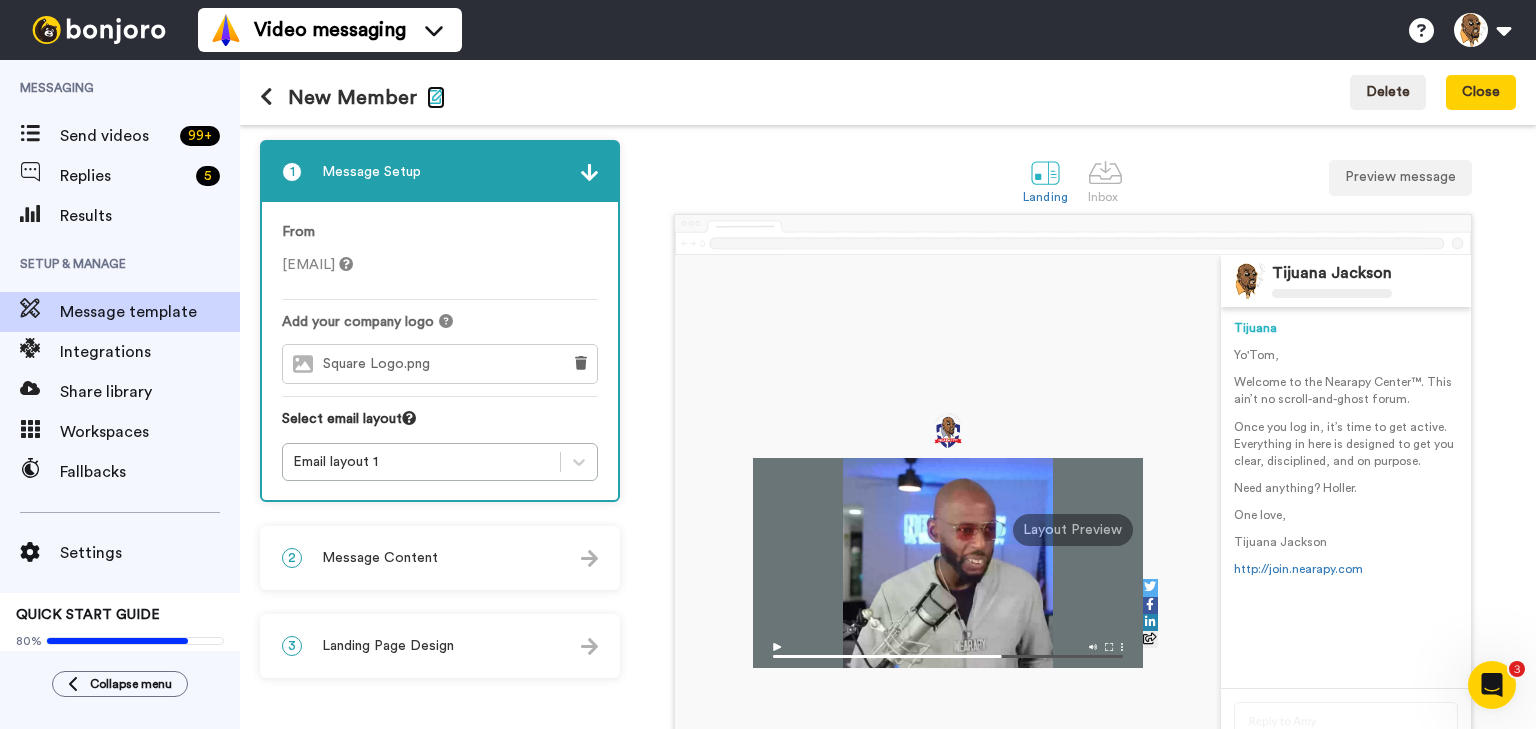 click at bounding box center (436, 96) 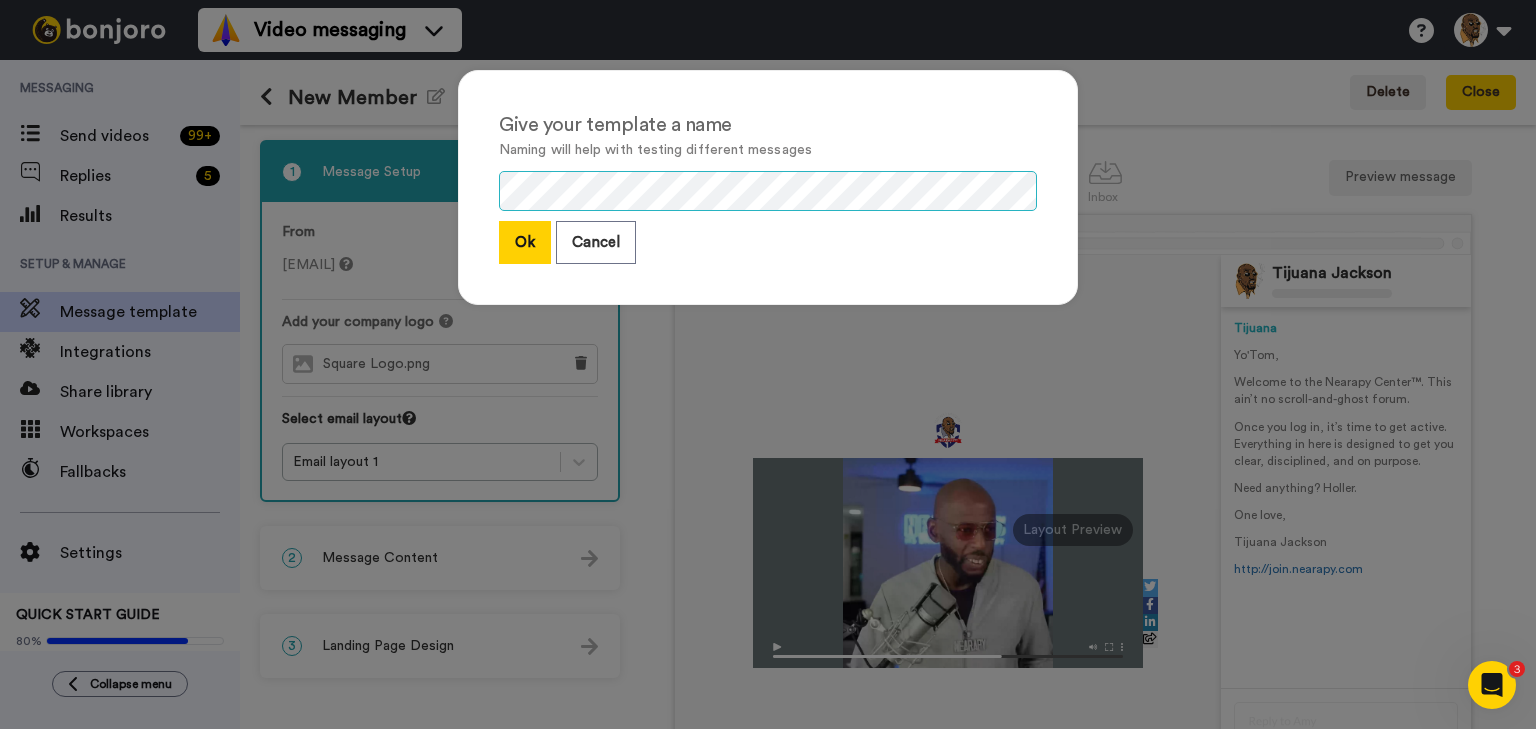 click on "Give your template a name Naming will help with testing different messages Ok Cancel" at bounding box center (768, 187) 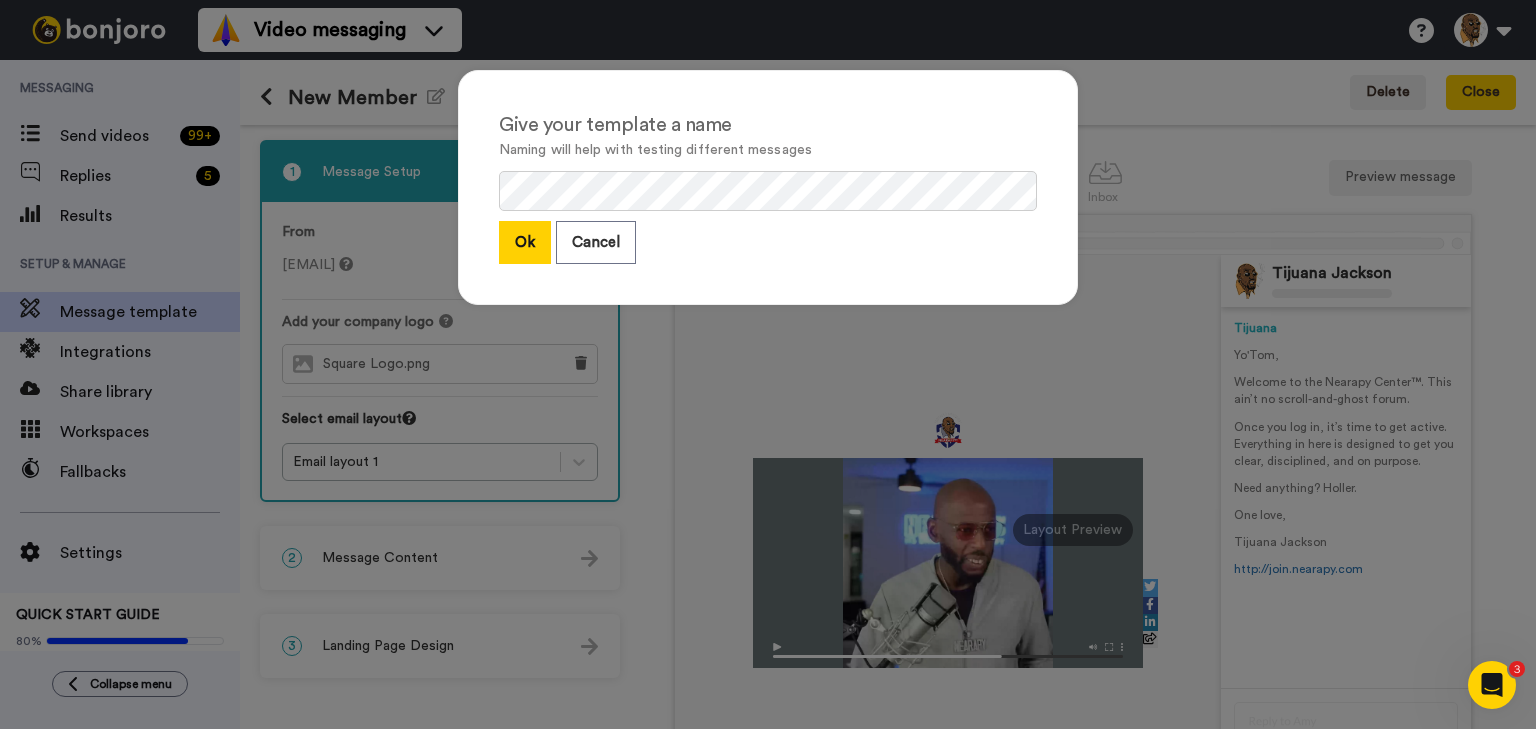click on "Ok" at bounding box center (525, 242) 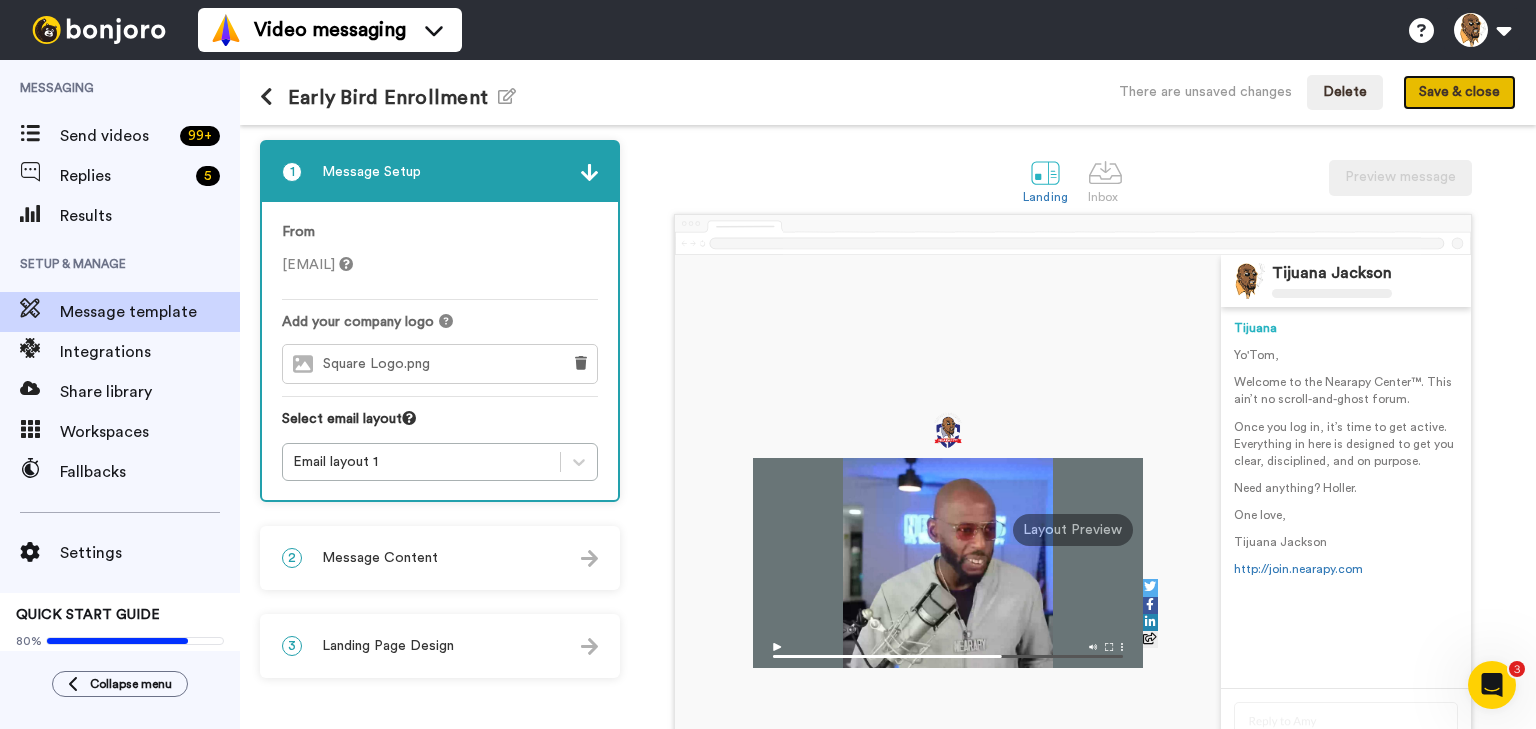 click on "Save & close" at bounding box center [1459, 93] 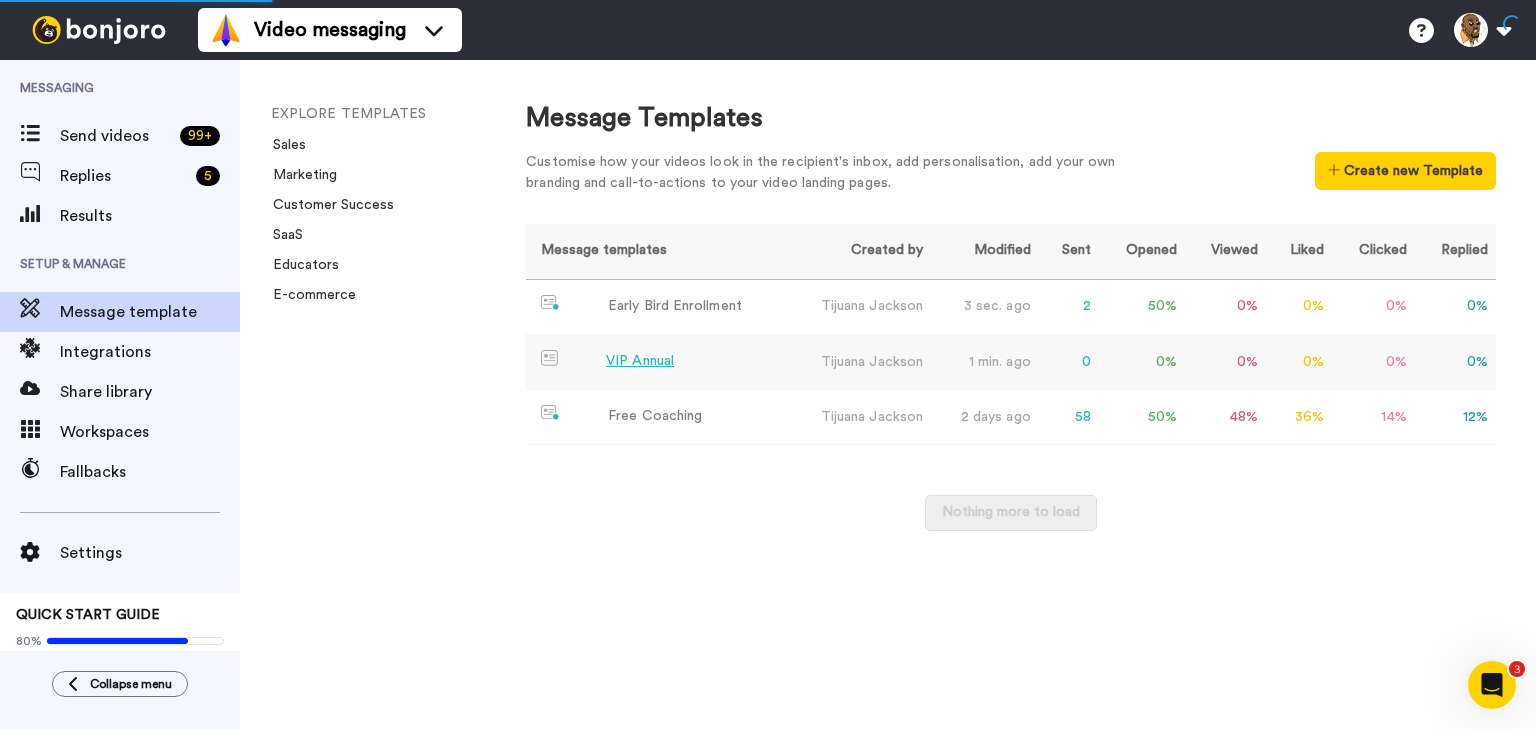 click on "VIP Annual" at bounding box center (640, 361) 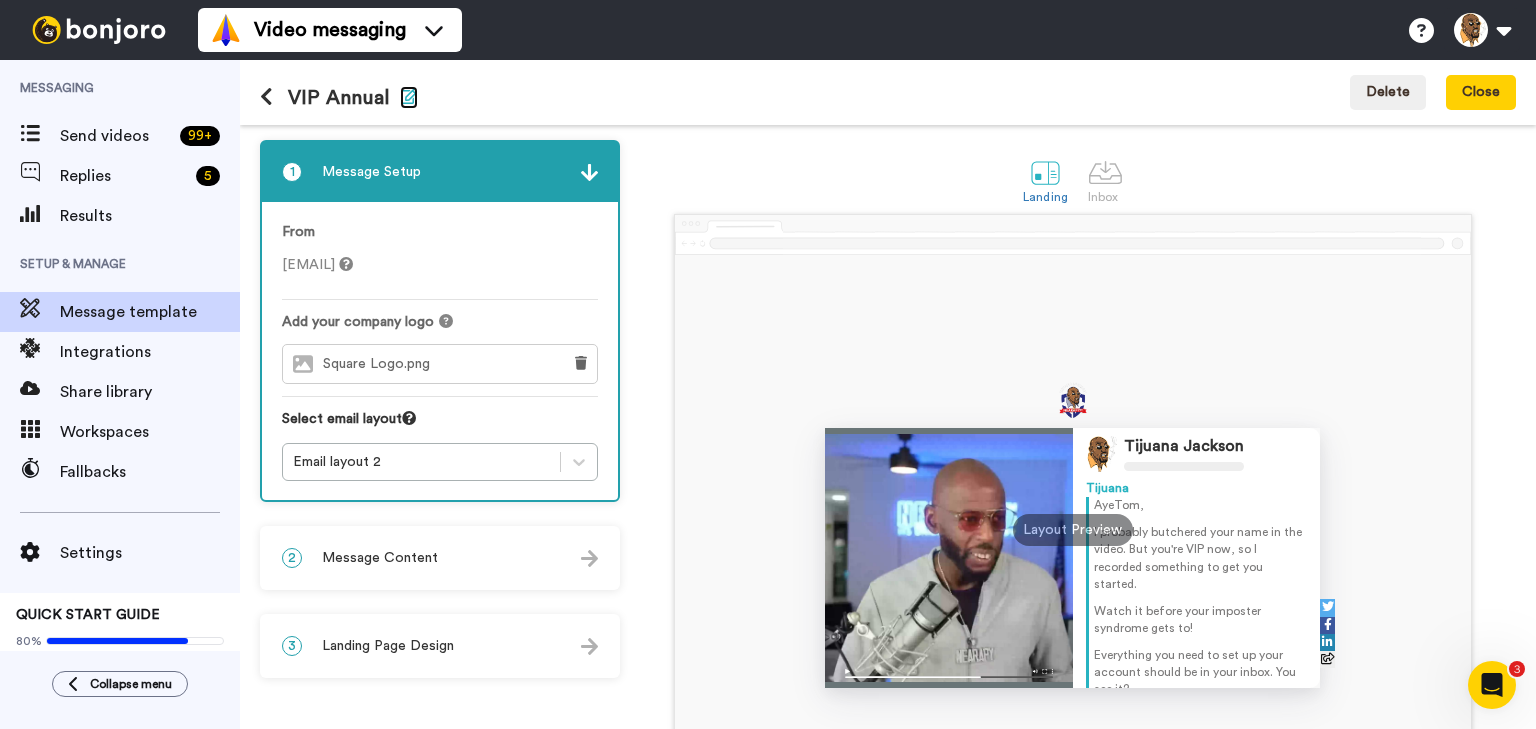 click at bounding box center [409, 96] 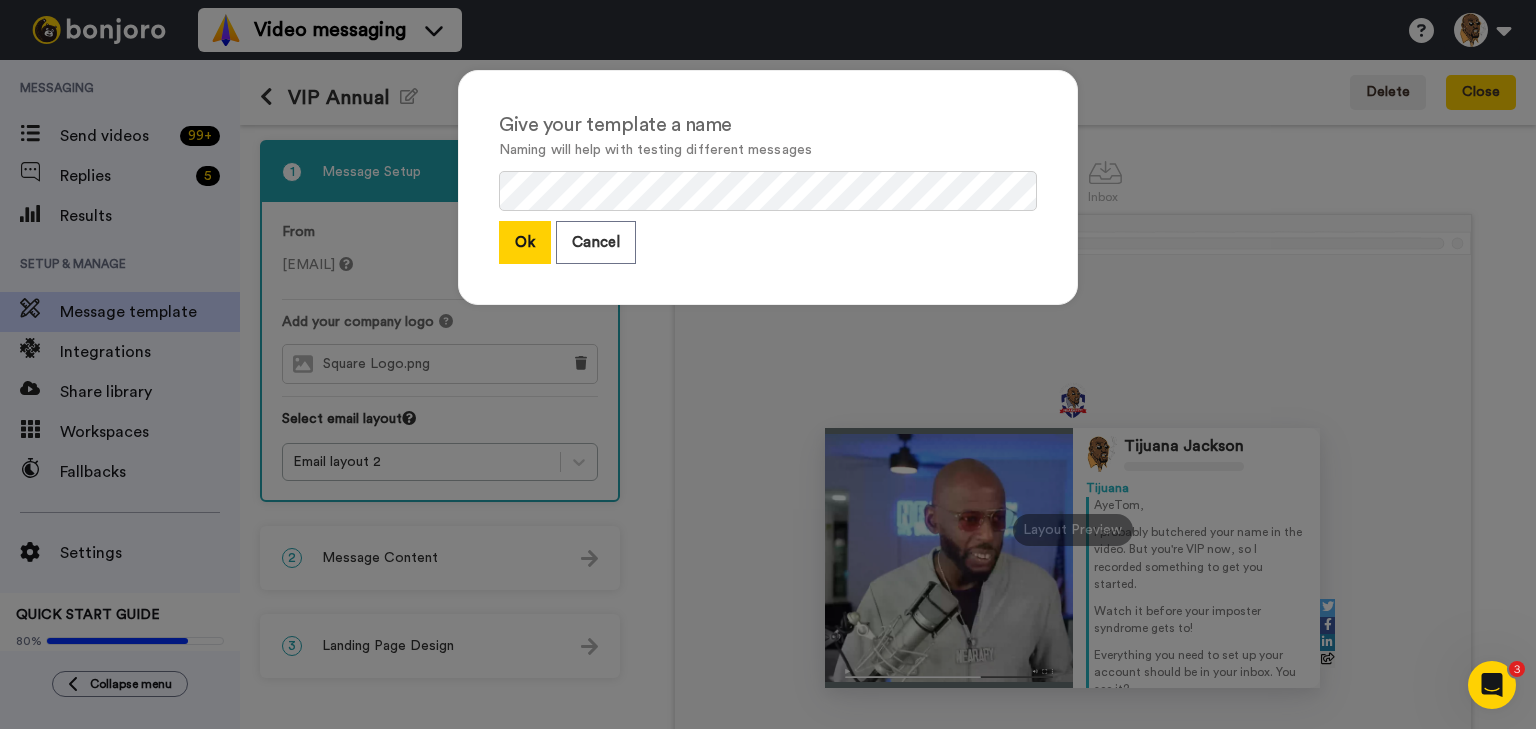 click on "Ok" at bounding box center (525, 242) 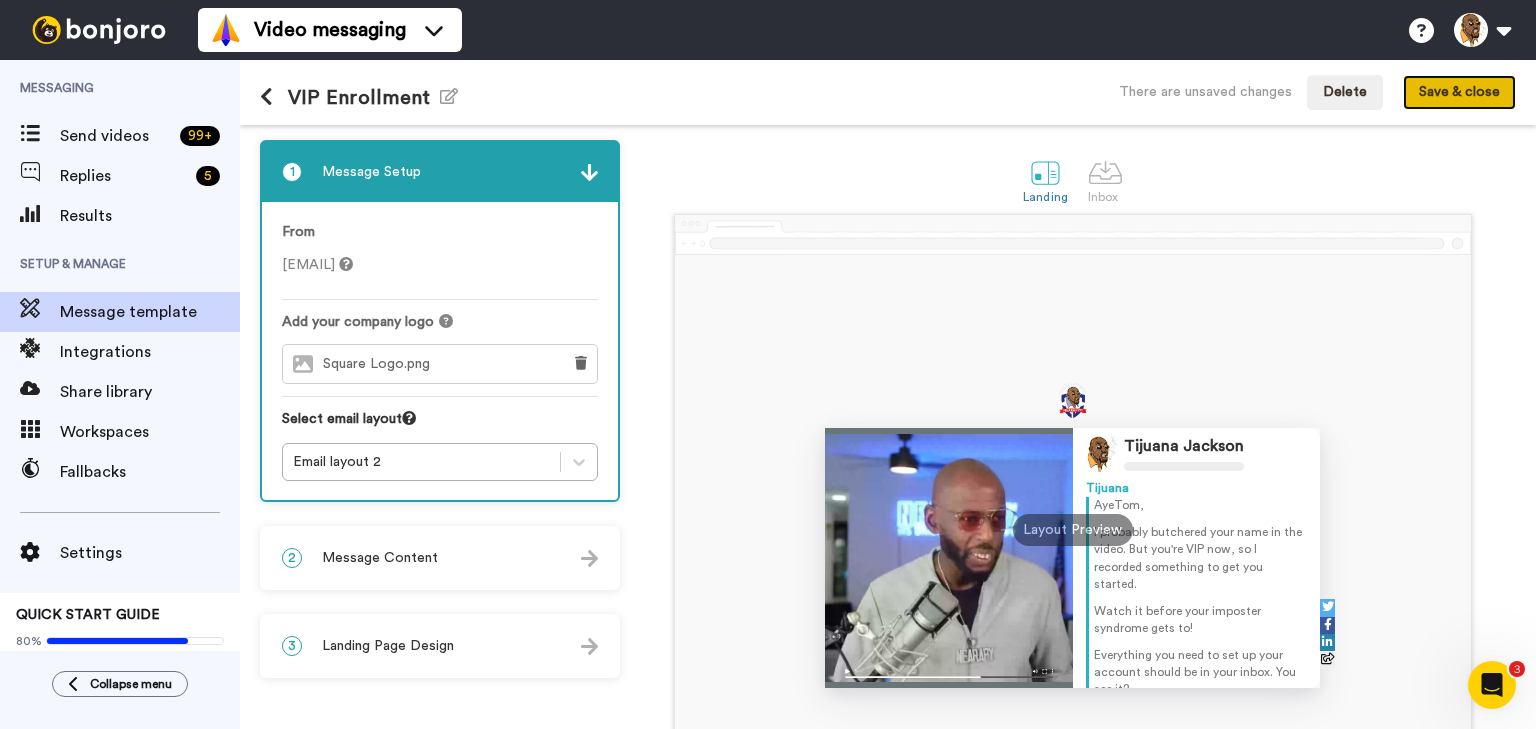 click on "Save & close" at bounding box center [1459, 93] 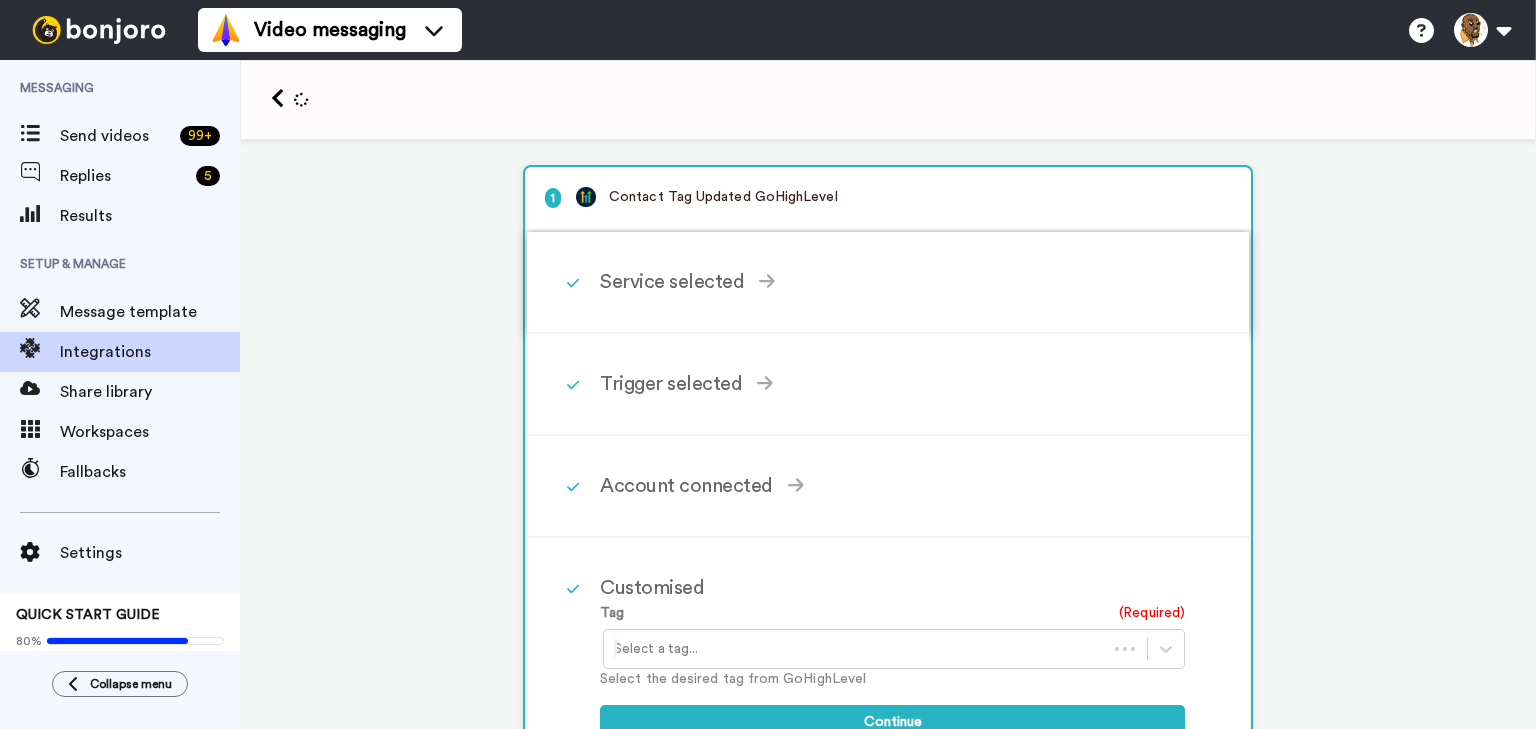 scroll, scrollTop: 0, scrollLeft: 0, axis: both 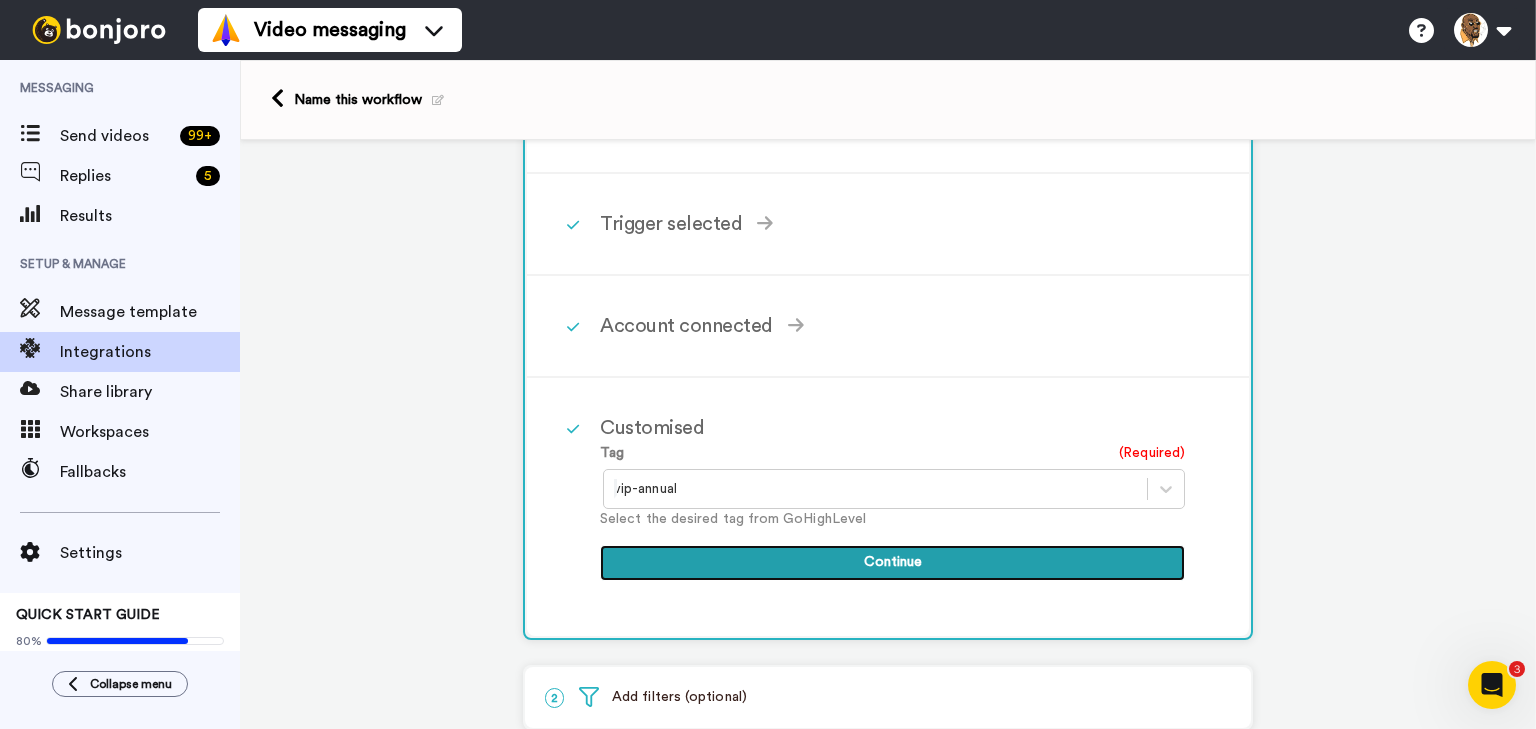 click on "Continue" at bounding box center (892, 563) 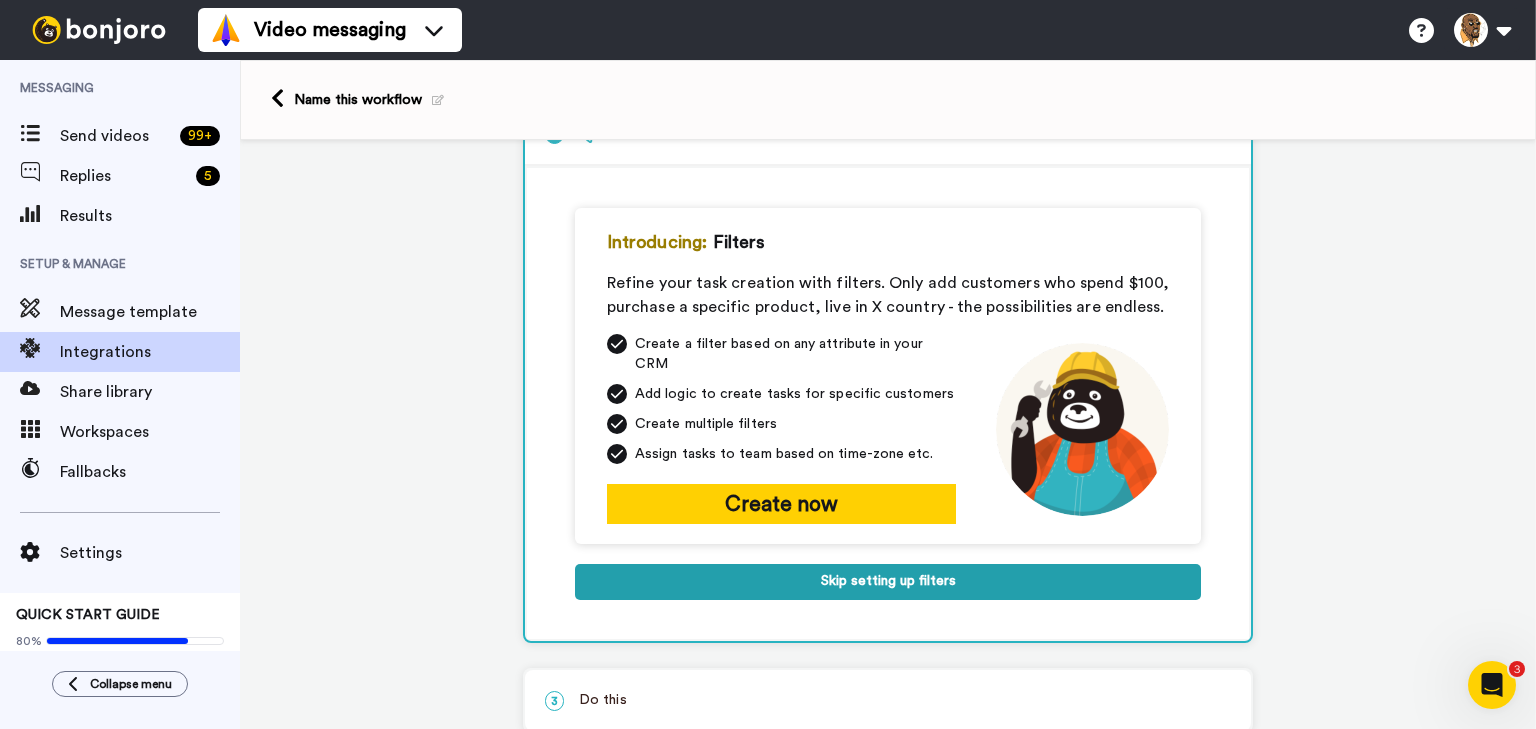 scroll, scrollTop: 151, scrollLeft: 0, axis: vertical 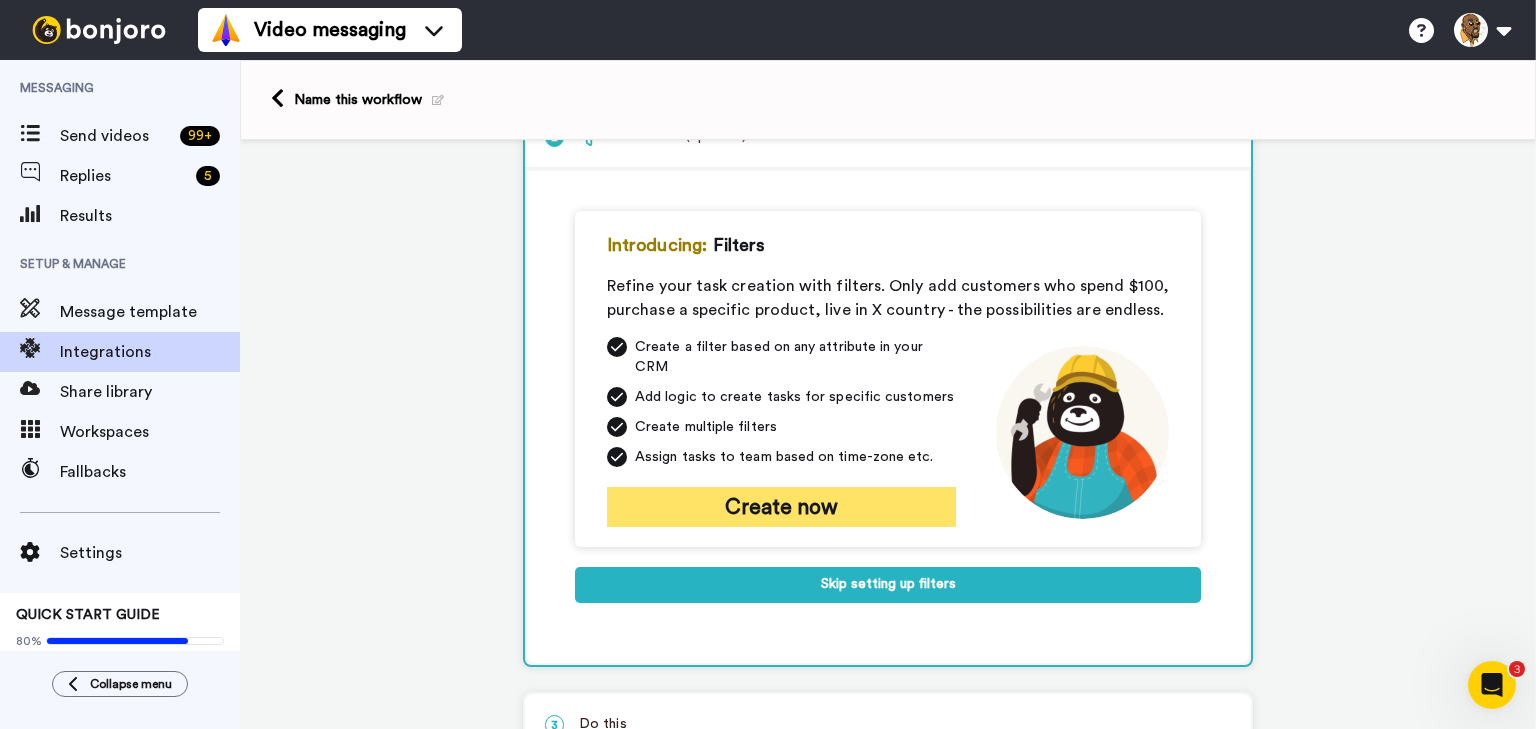 click on "Create now" at bounding box center [781, 507] 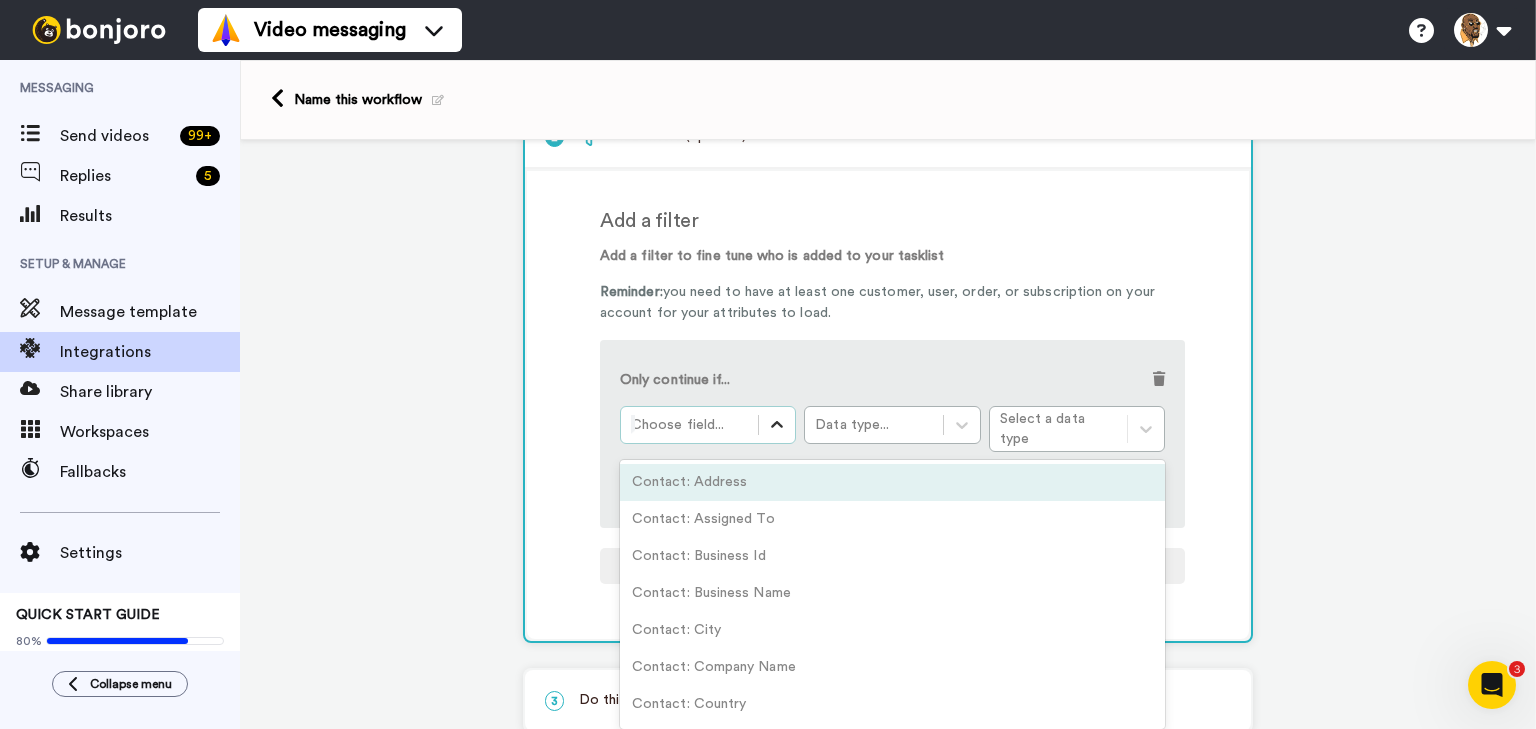 click 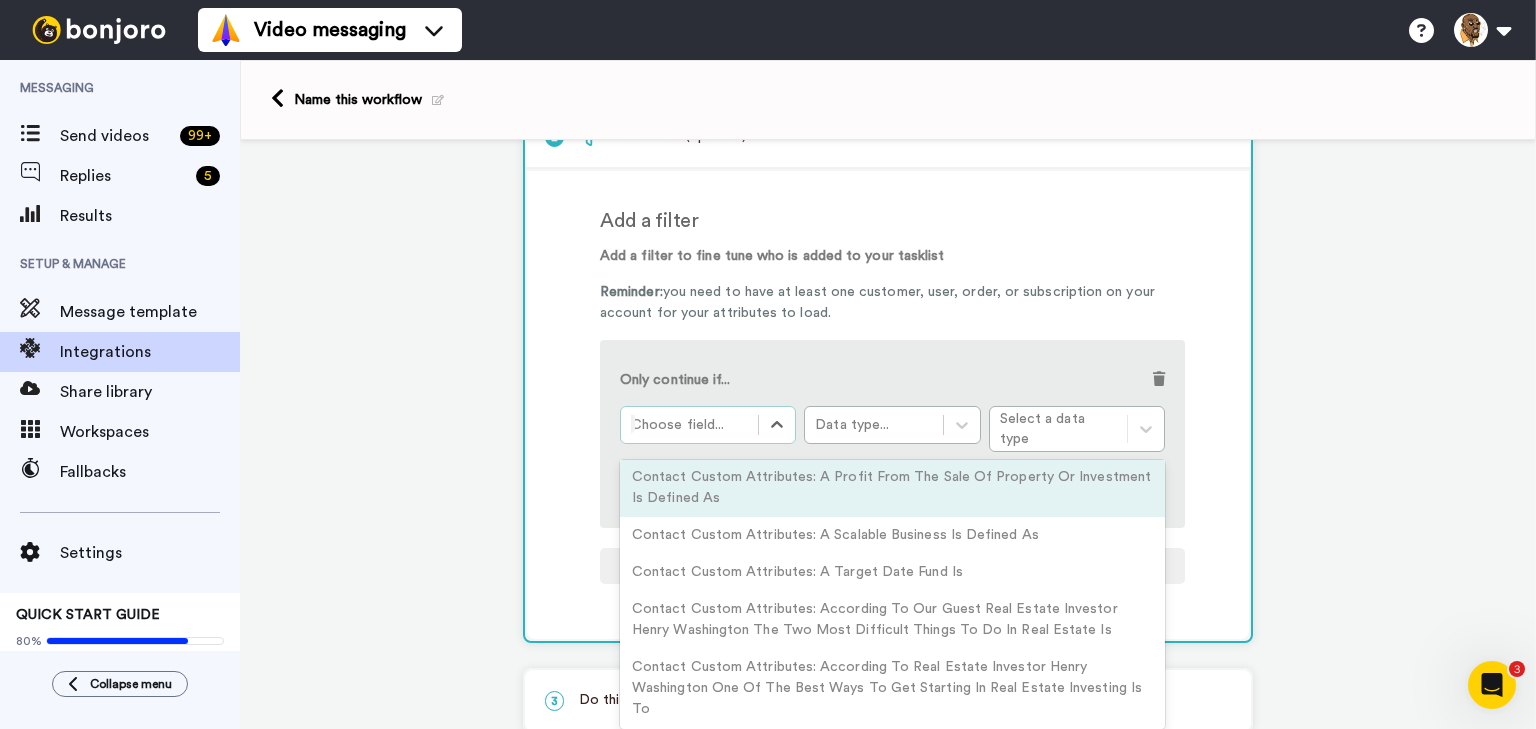 scroll, scrollTop: 480, scrollLeft: 0, axis: vertical 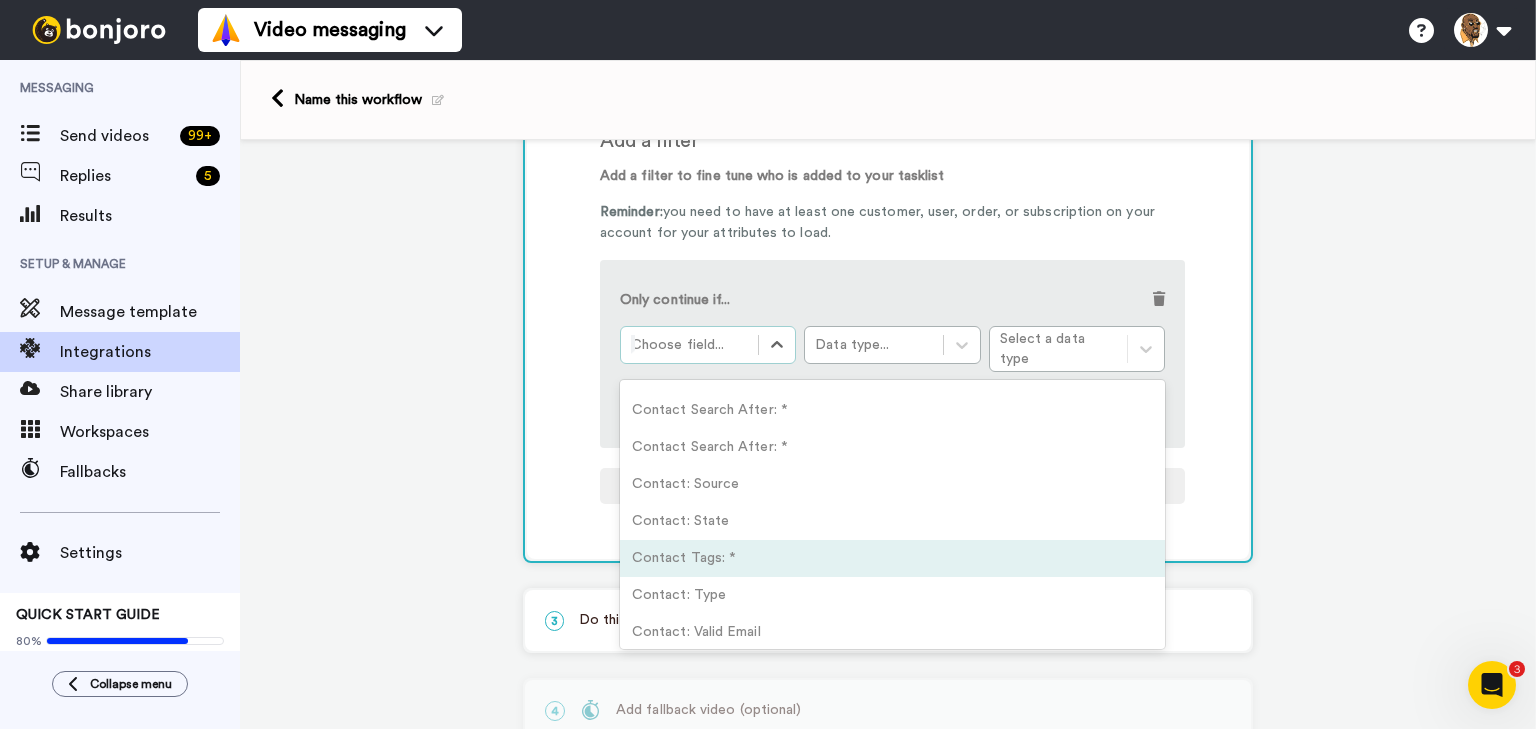 click on "Contact Tags: *" at bounding box center (892, 558) 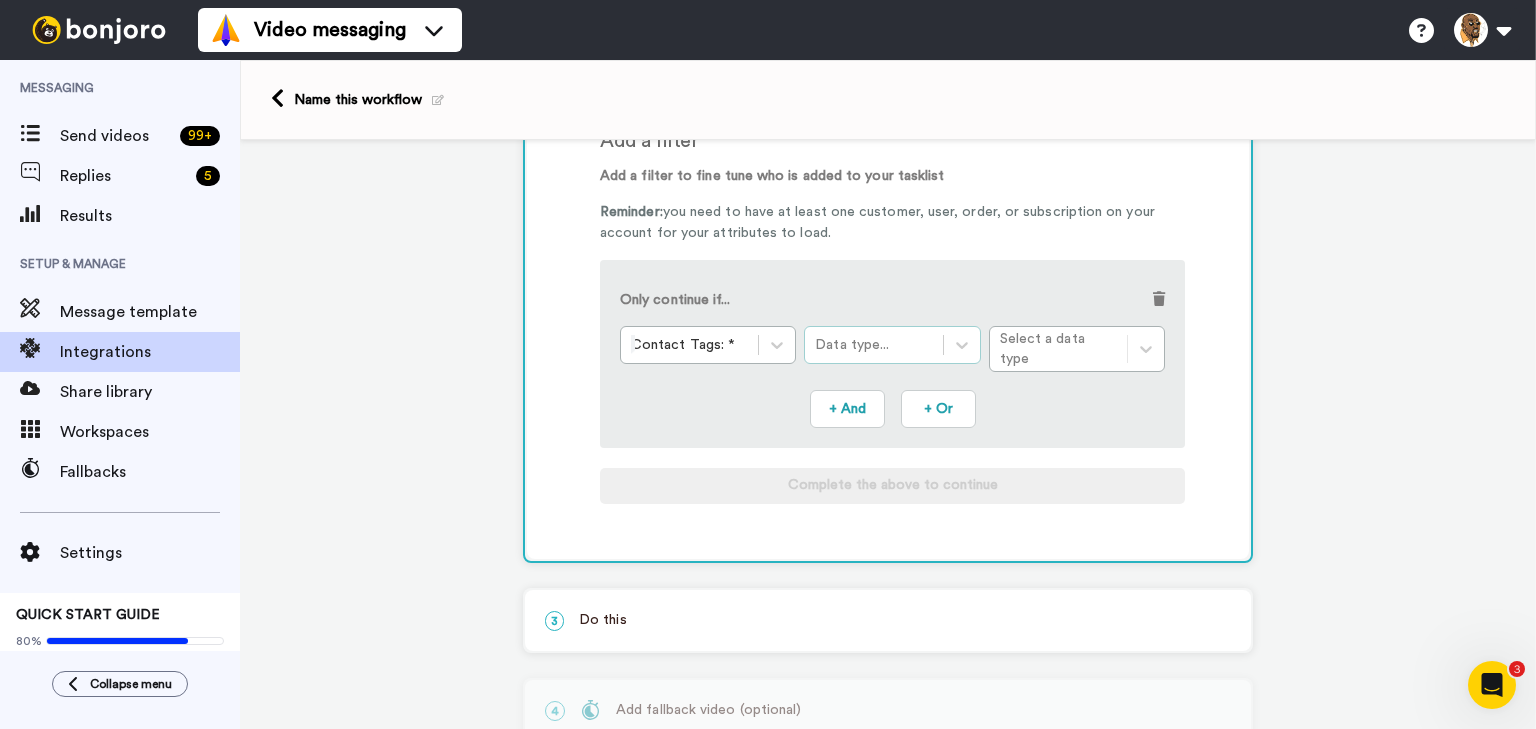 click on "Data type..." at bounding box center (873, 345) 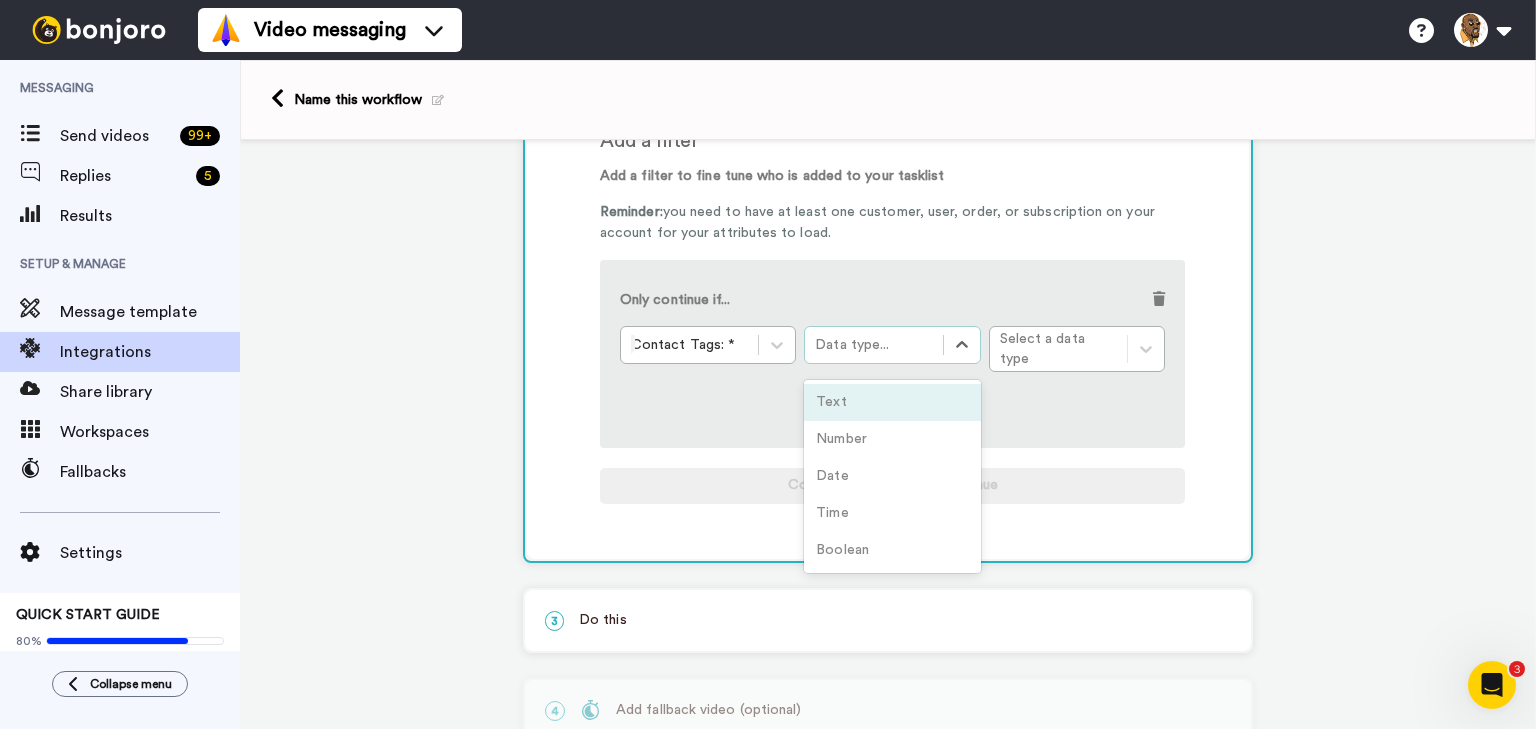 click on "Text" at bounding box center (892, 402) 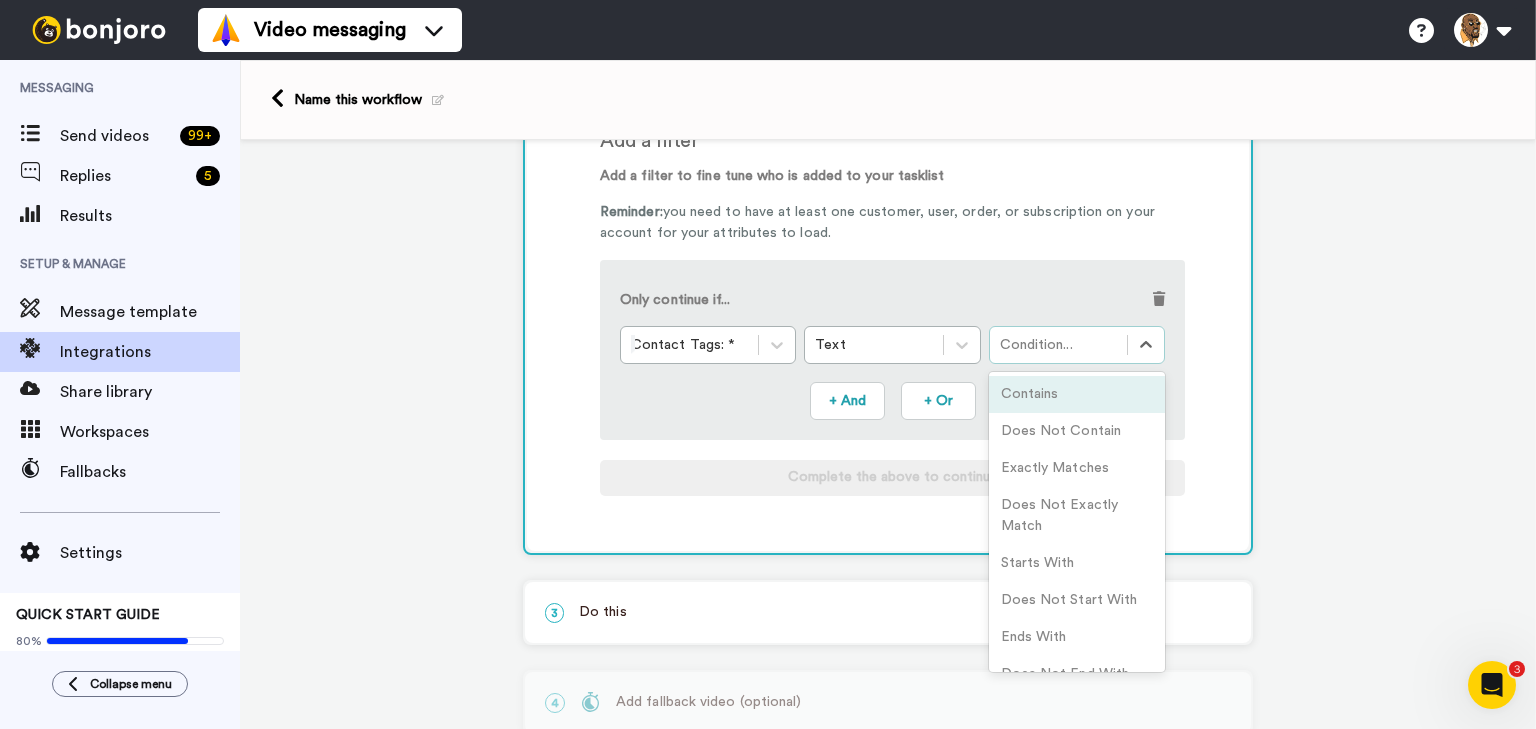 click on "Condition..." at bounding box center [1077, 345] 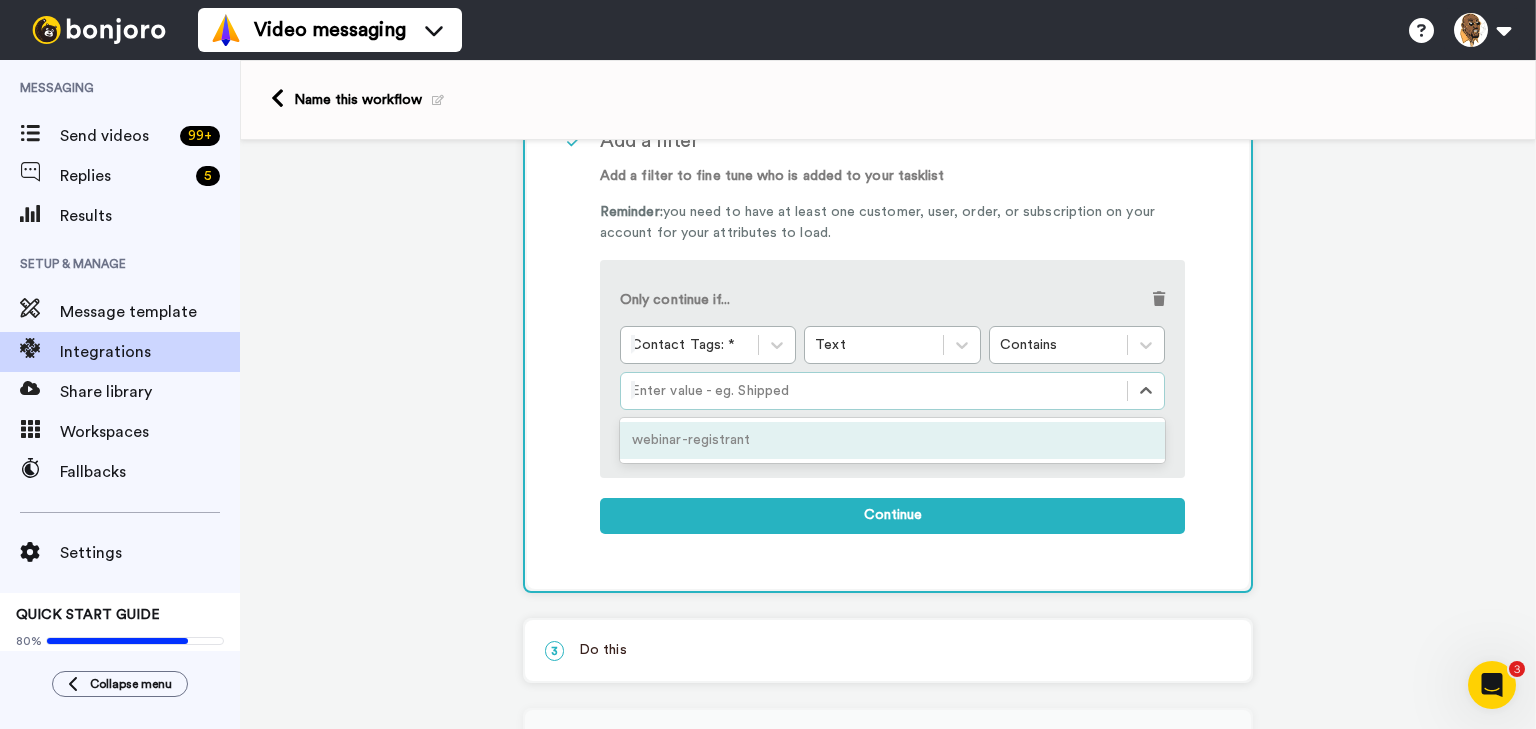 click at bounding box center (874, 391) 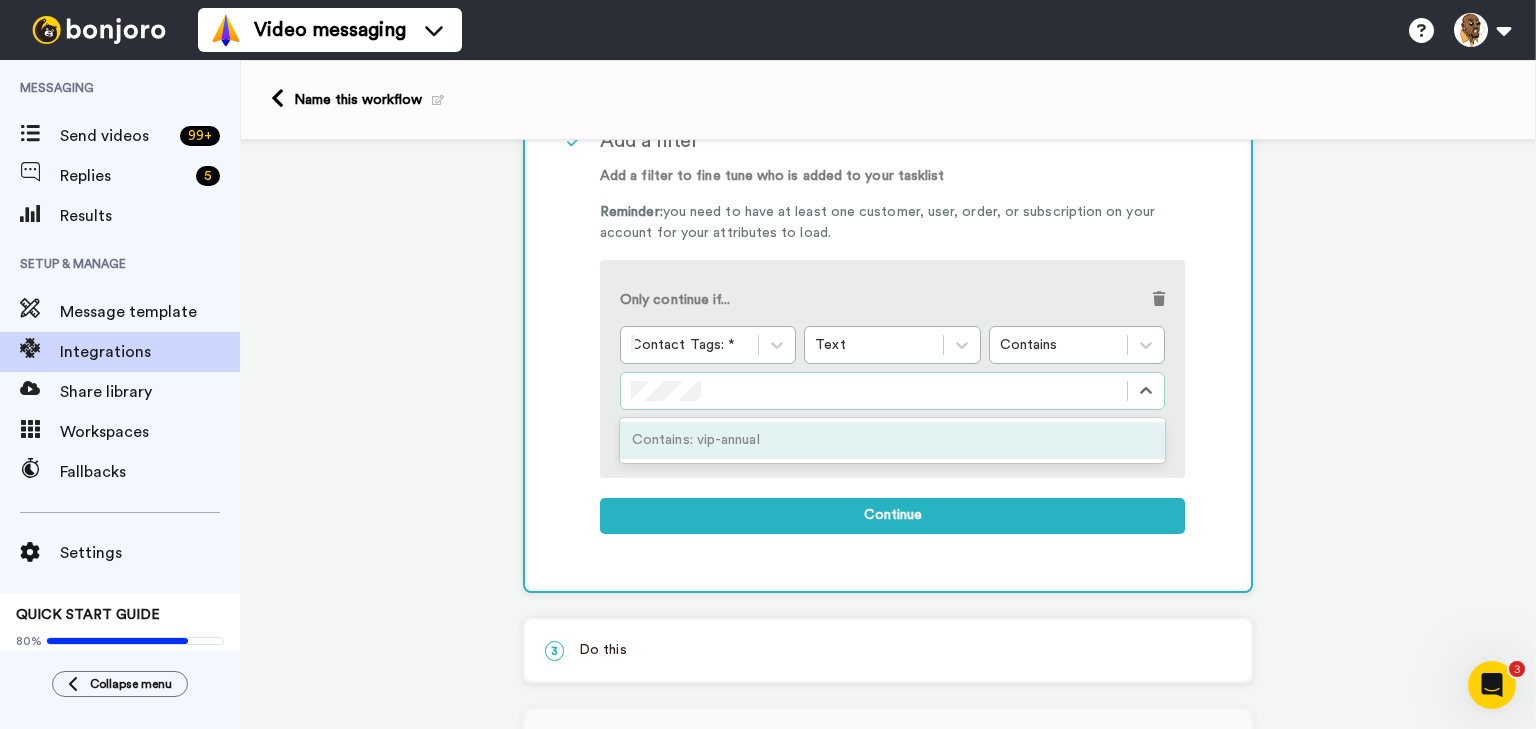 click on "Contains: vip-annual" at bounding box center (892, 440) 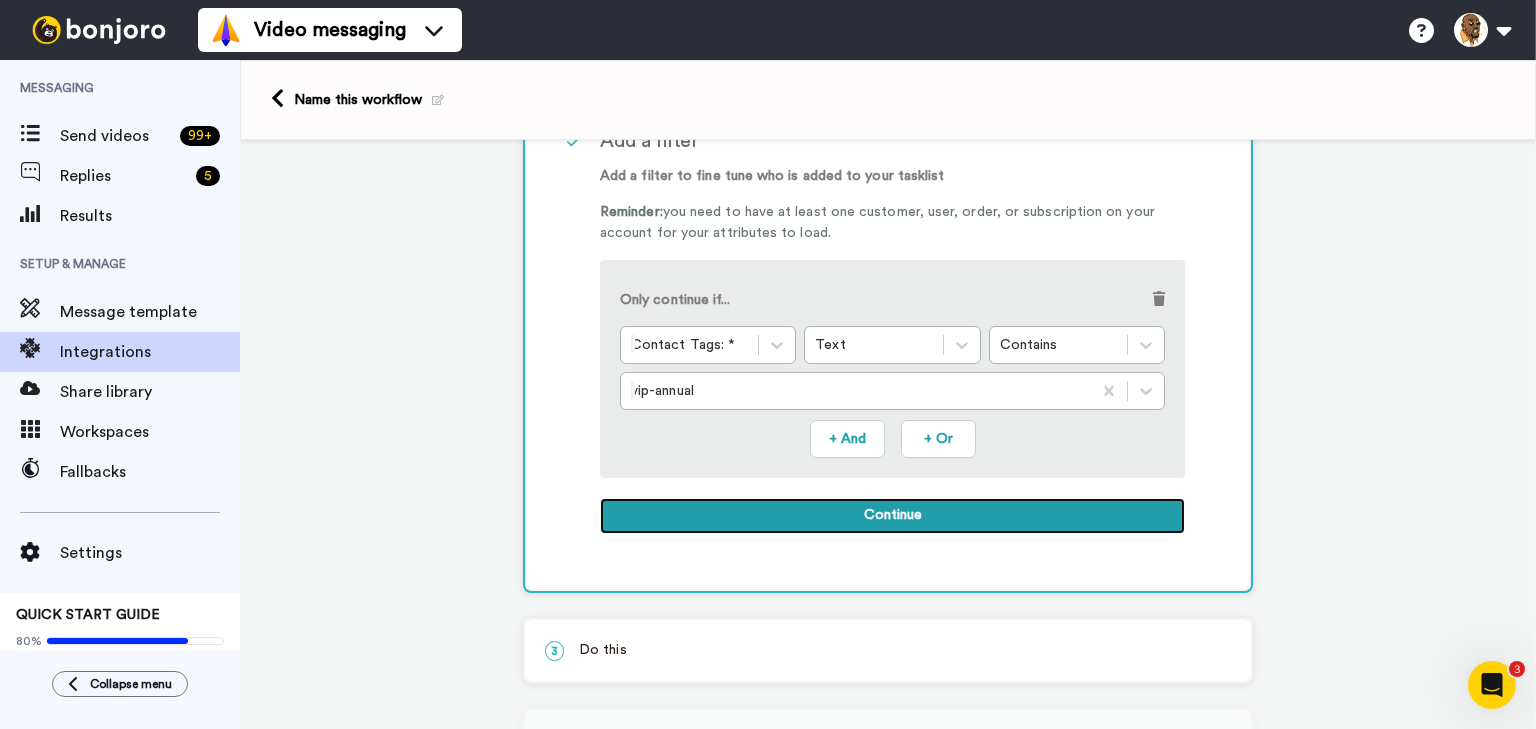 click on "Continue" at bounding box center (892, 516) 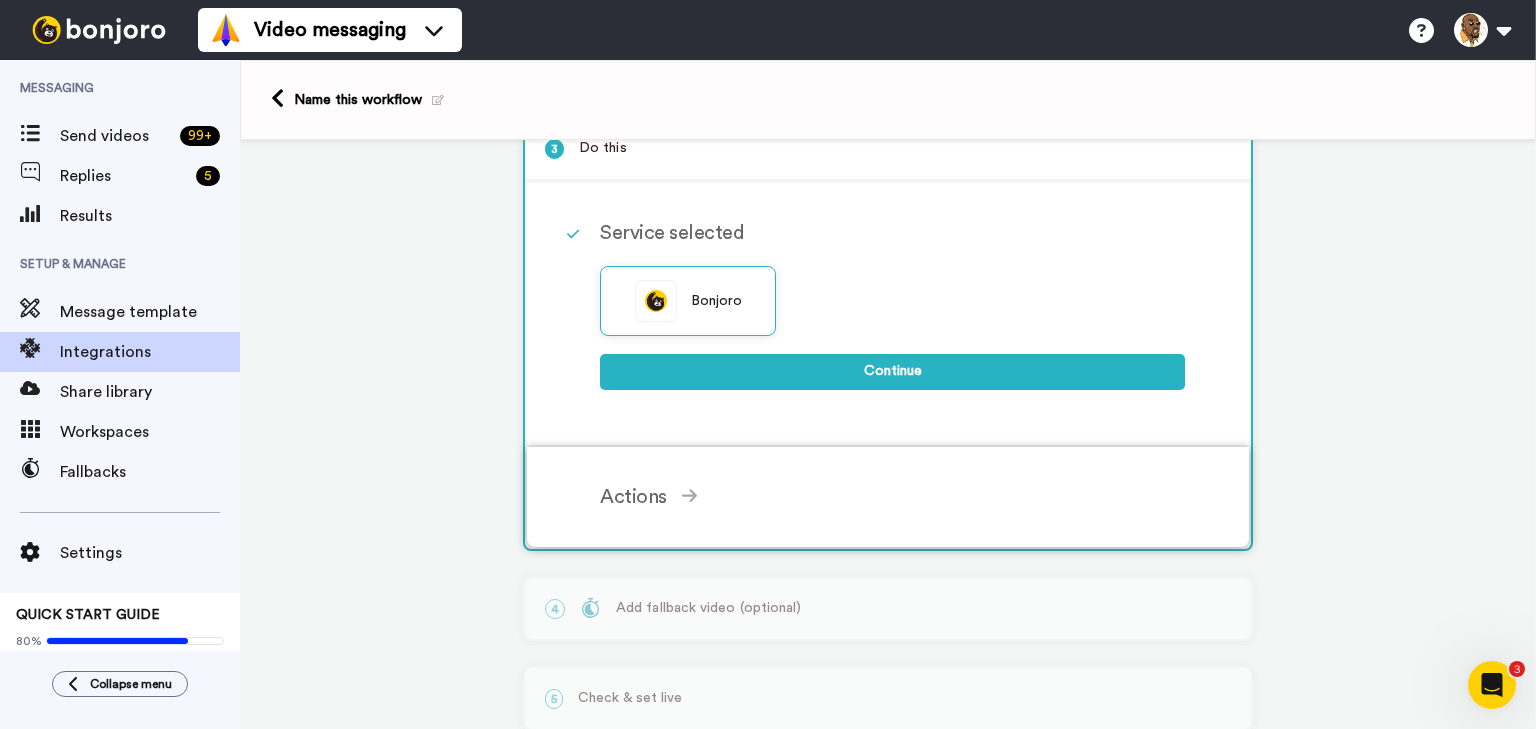 scroll, scrollTop: 223, scrollLeft: 0, axis: vertical 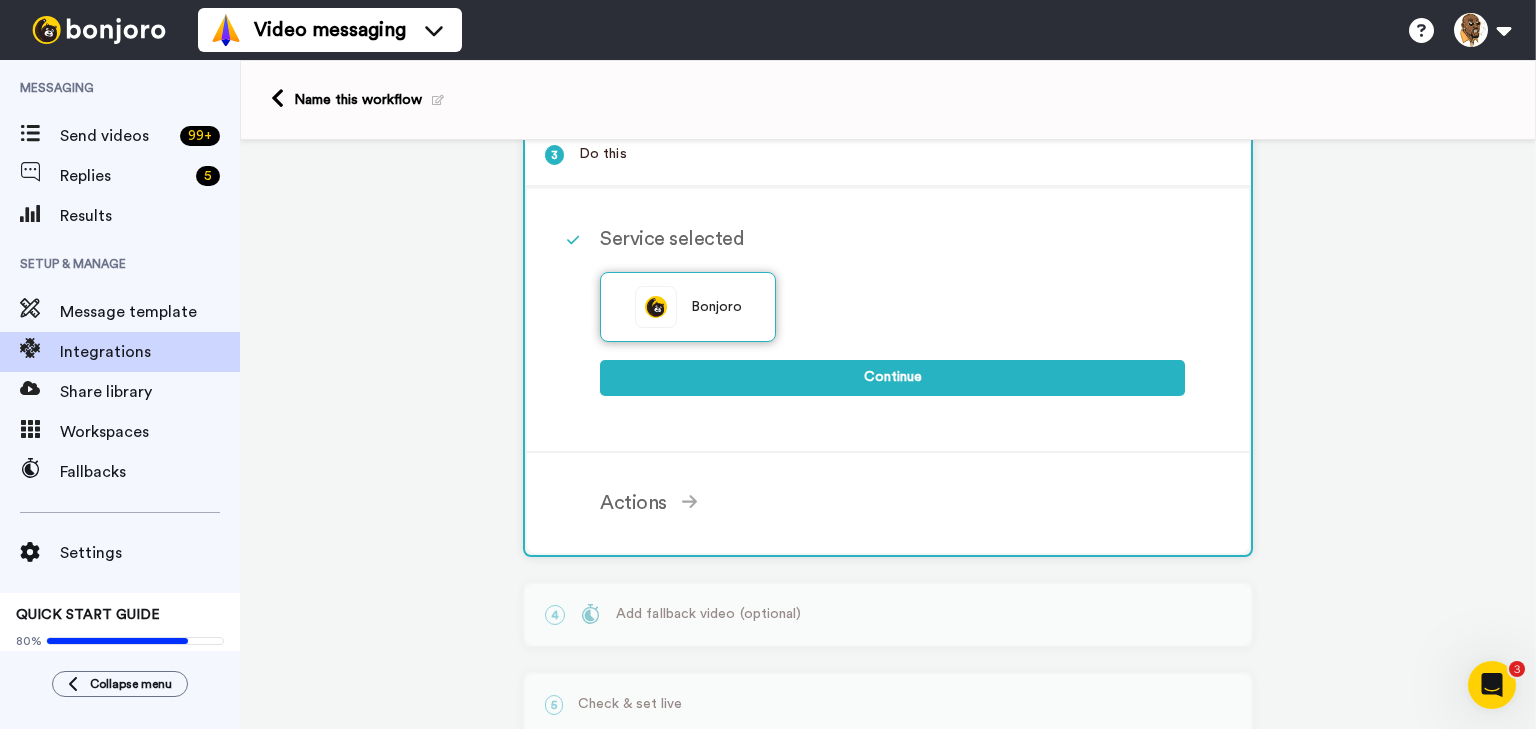 click on "Bonjoro" at bounding box center (717, 307) 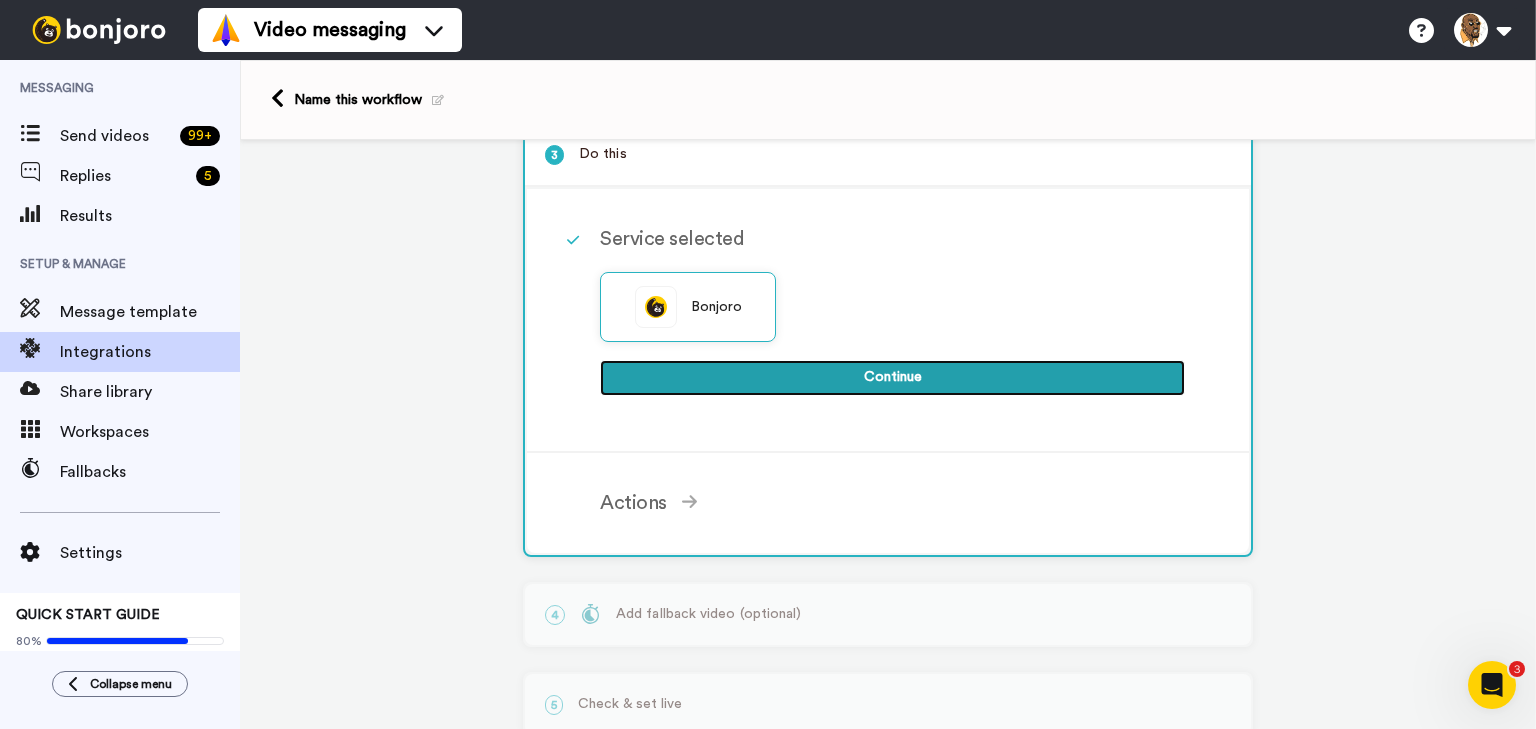 click on "Continue" at bounding box center (892, 378) 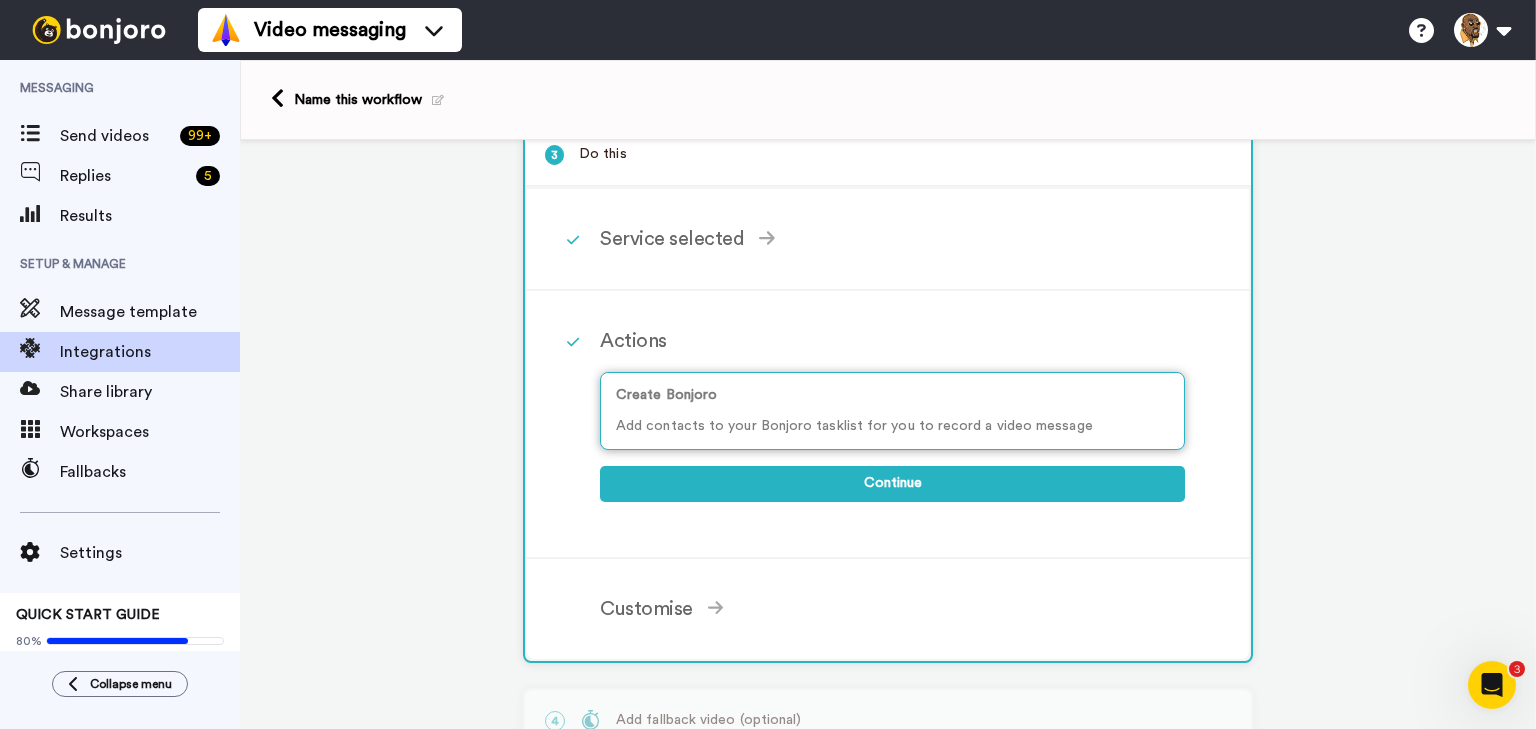 click on "Create Bonjoro Add contacts to your Bonjoro tasklist for you to record a video message" at bounding box center (892, 411) 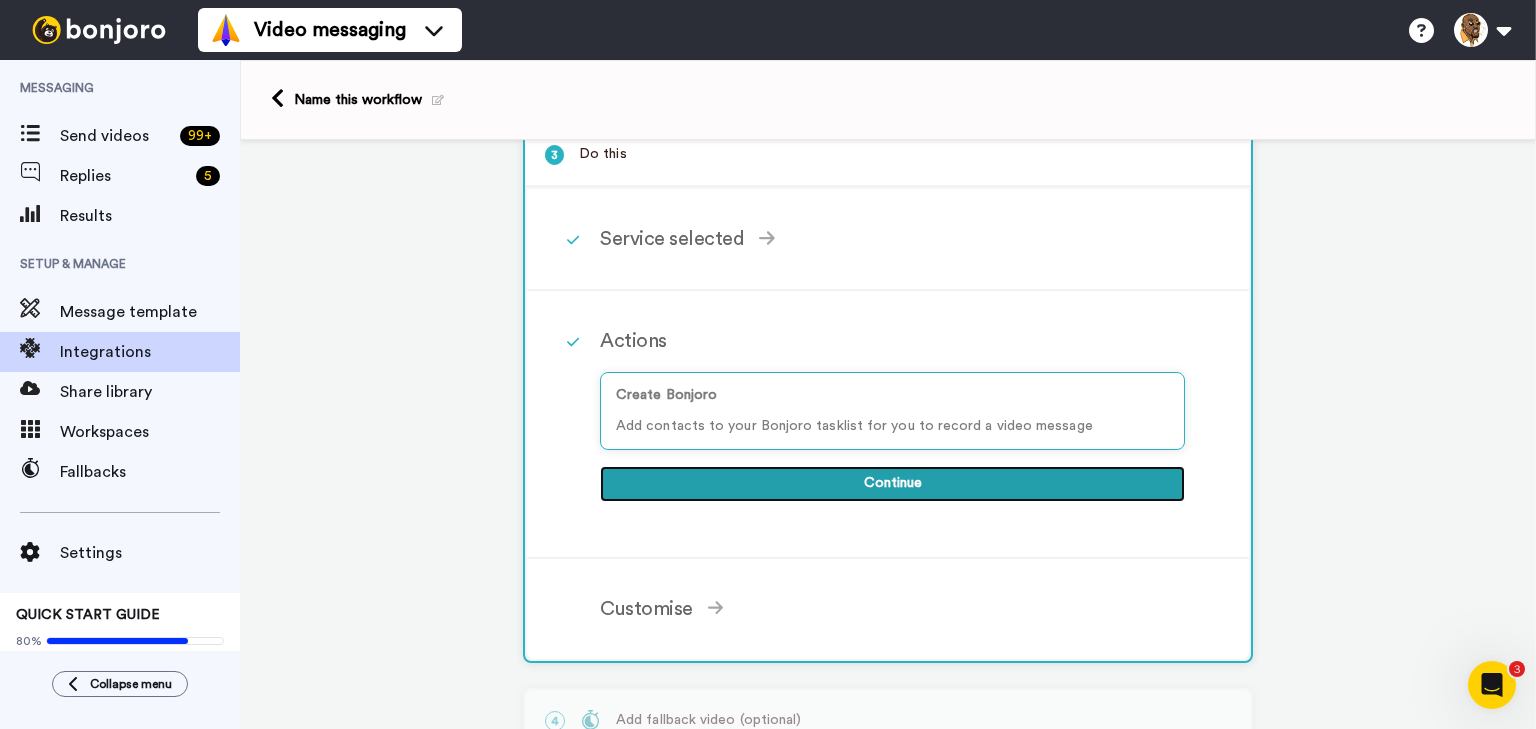click on "Continue" at bounding box center [892, 484] 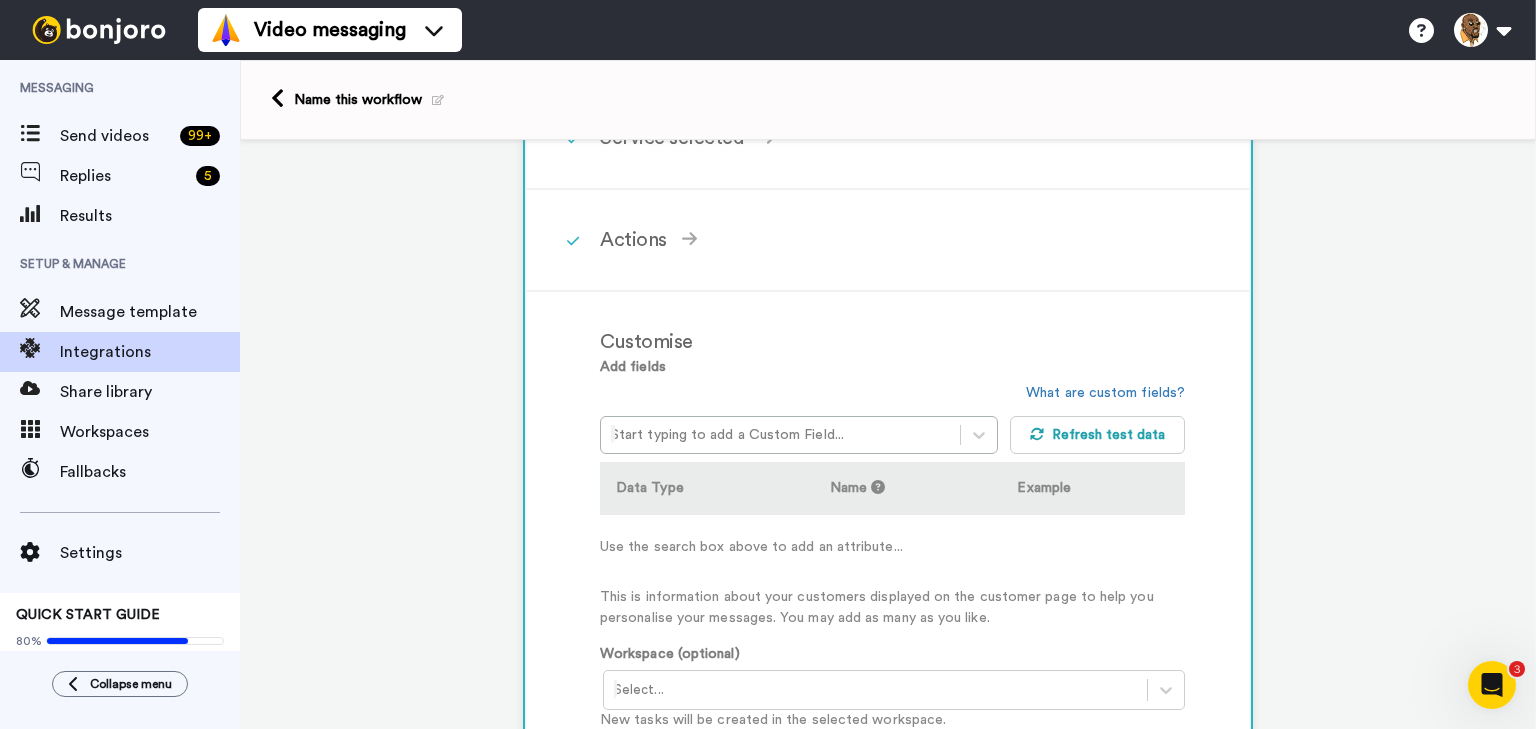 scroll, scrollTop: 383, scrollLeft: 0, axis: vertical 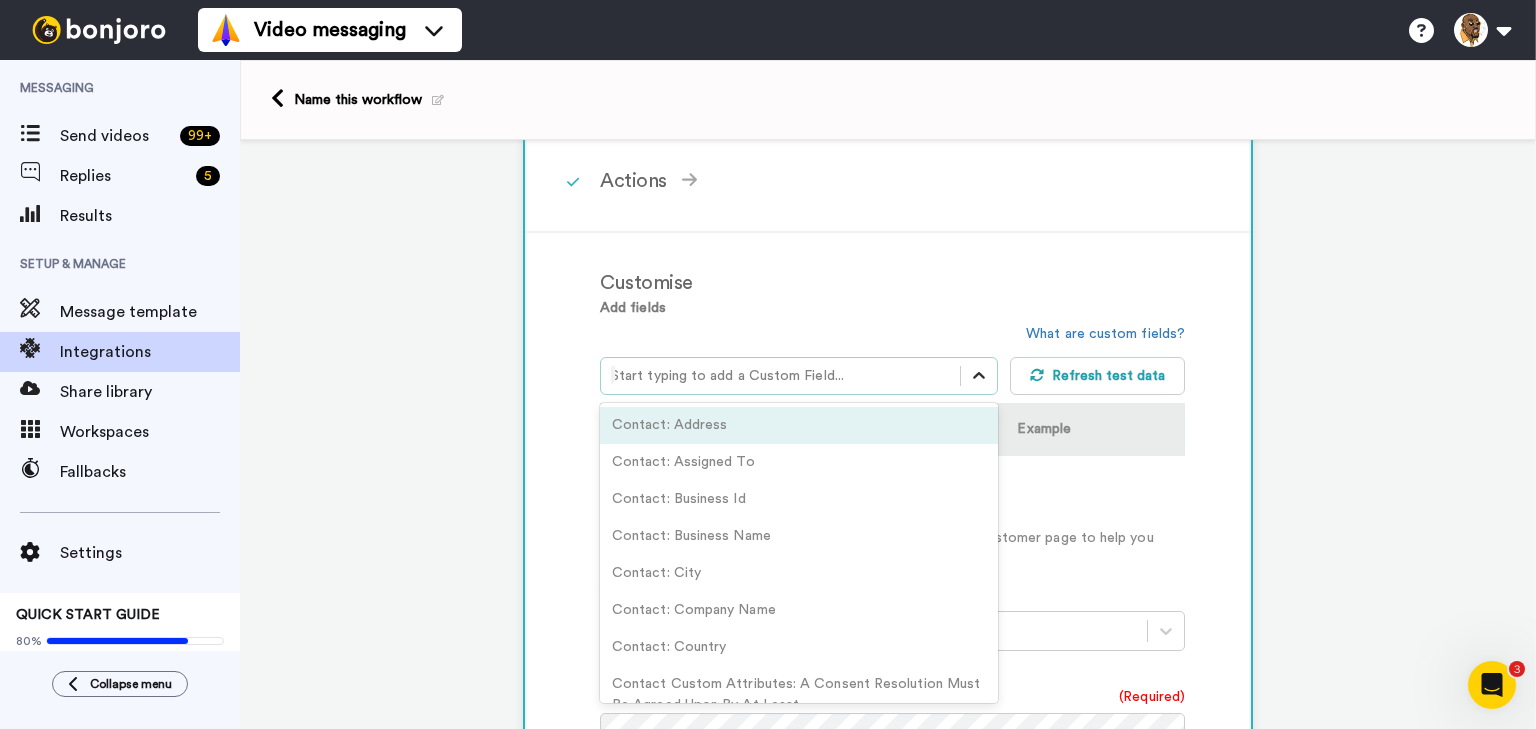 click 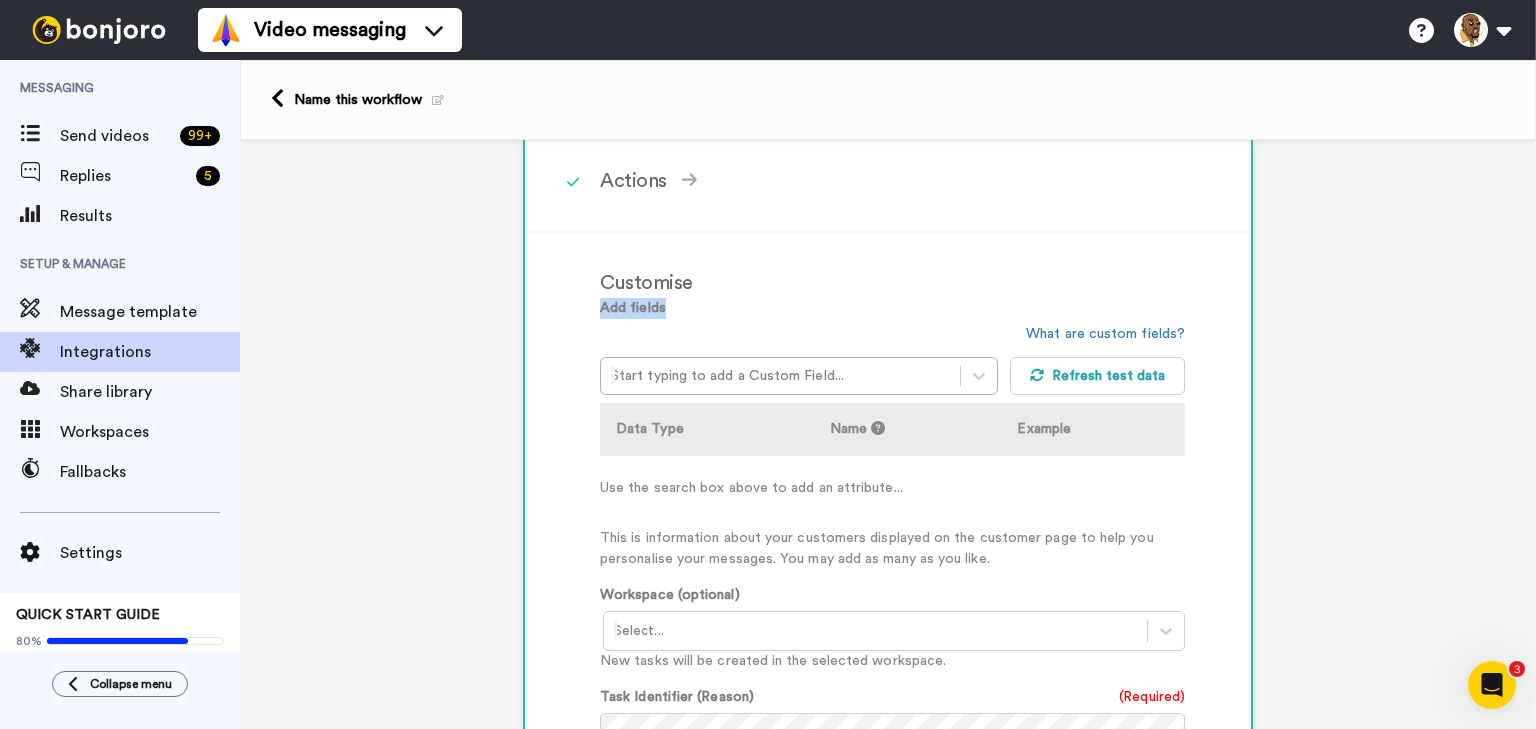 click on "Customise Add fields   Start typing to add a Custom Field... What are custom fields? Refresh test data Data Type Name   Example Use the search box above to add an attribute... This is information about your customers displayed on the customer page to help you personalise your messages. You may add as many as you like. Workspace (optional)   Select... New tasks will be created in the selected workspace. Task Identifier (Reason)   (Required) This is the name displayed on each contact in the tasklist, to show that this funnel has been added. Assign a team member   (Required) Select... The team member each Bonjoro task will be assigned to. Default template   Select... Use templates to configure the delivery email and landing pages for your video messages. Complete the above to continue" at bounding box center (914, 676) 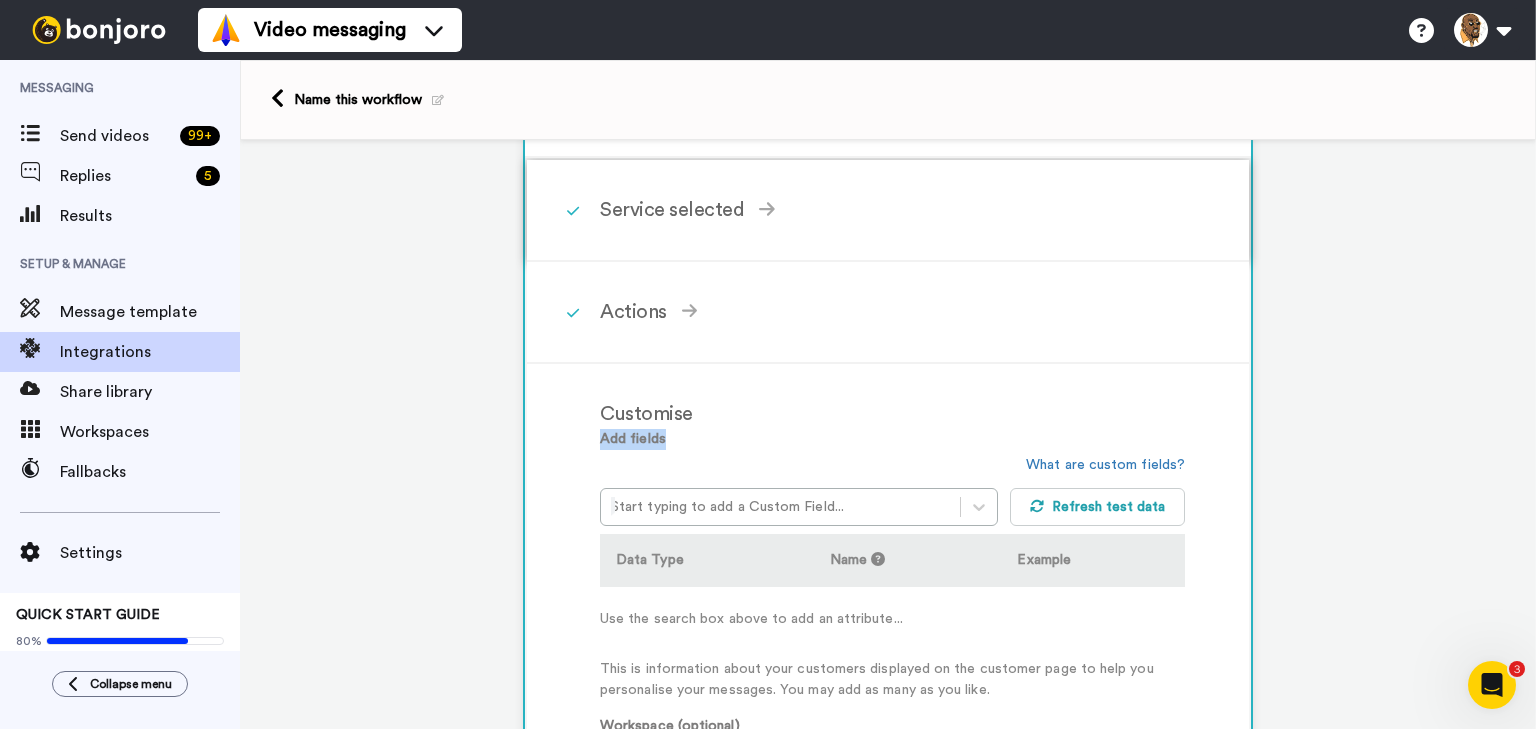 scroll, scrollTop: 143, scrollLeft: 0, axis: vertical 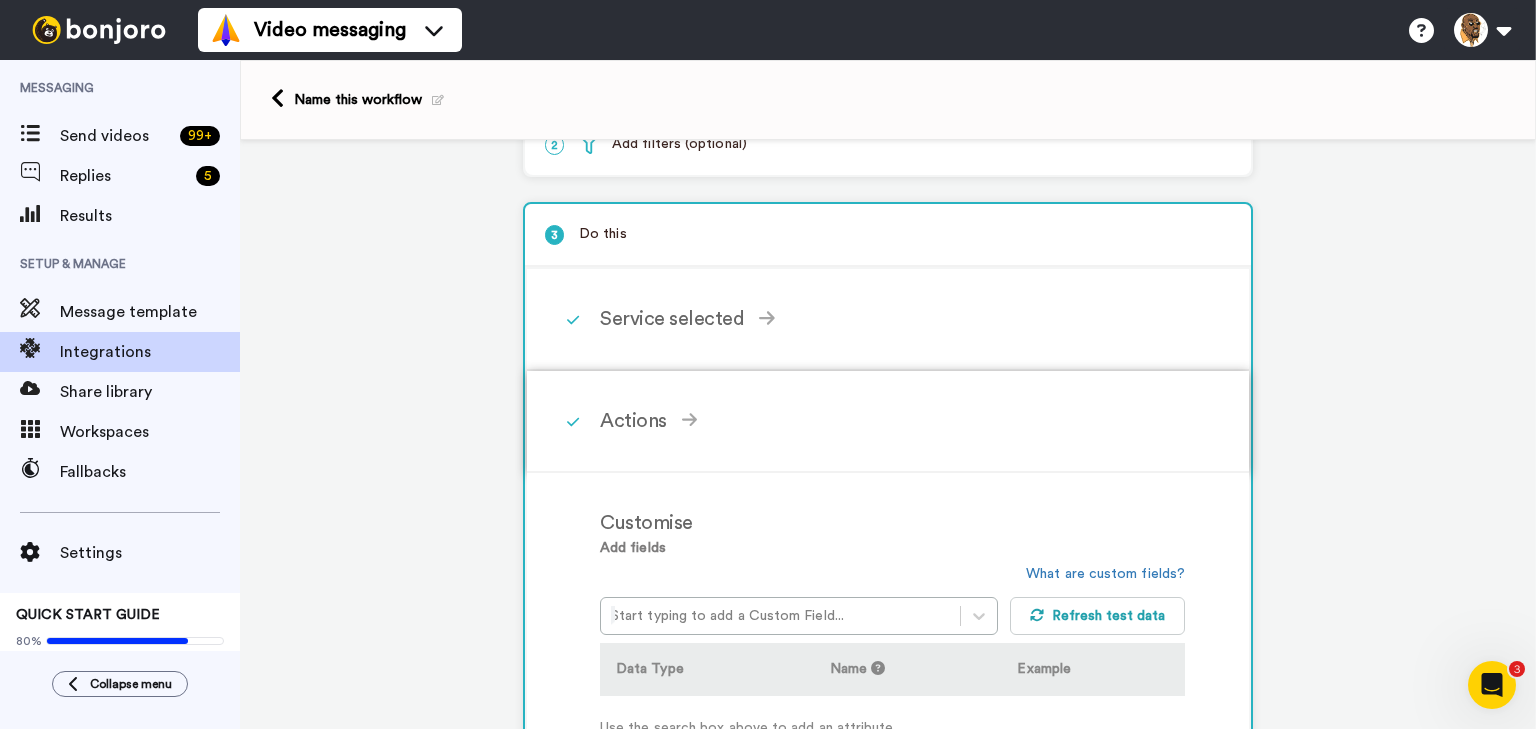 click on "Actions" at bounding box center (892, 421) 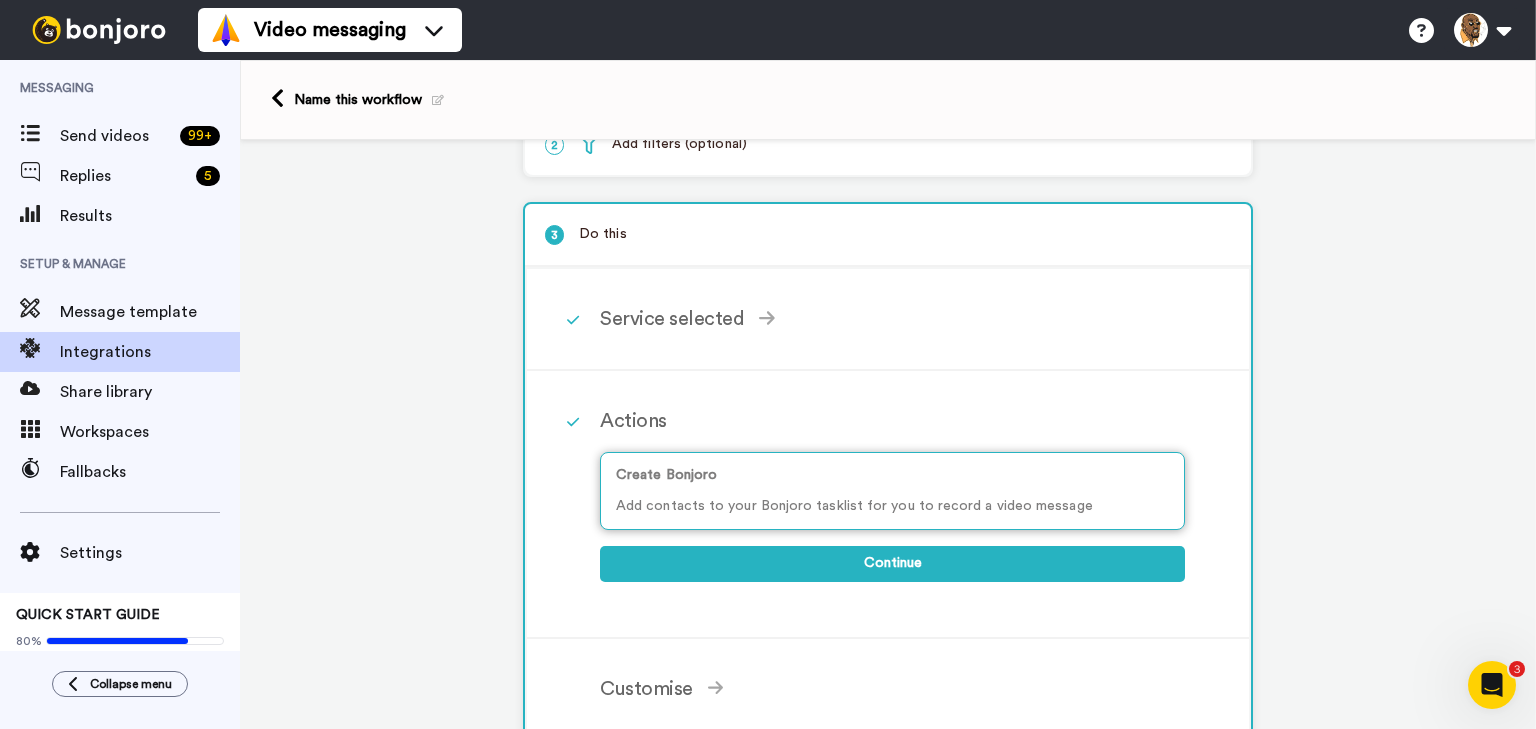 scroll, scrollTop: 383, scrollLeft: 0, axis: vertical 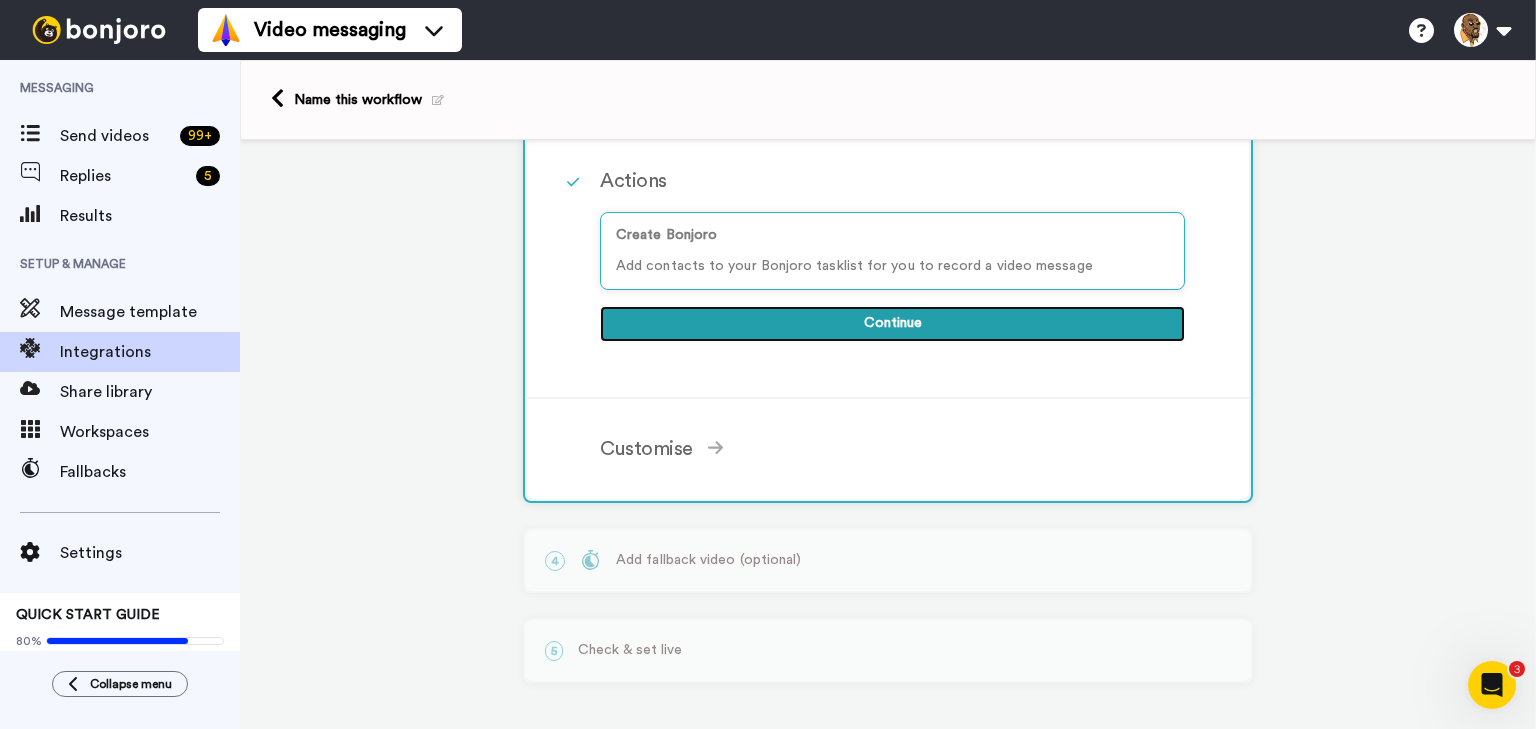 click on "Continue" at bounding box center [892, 324] 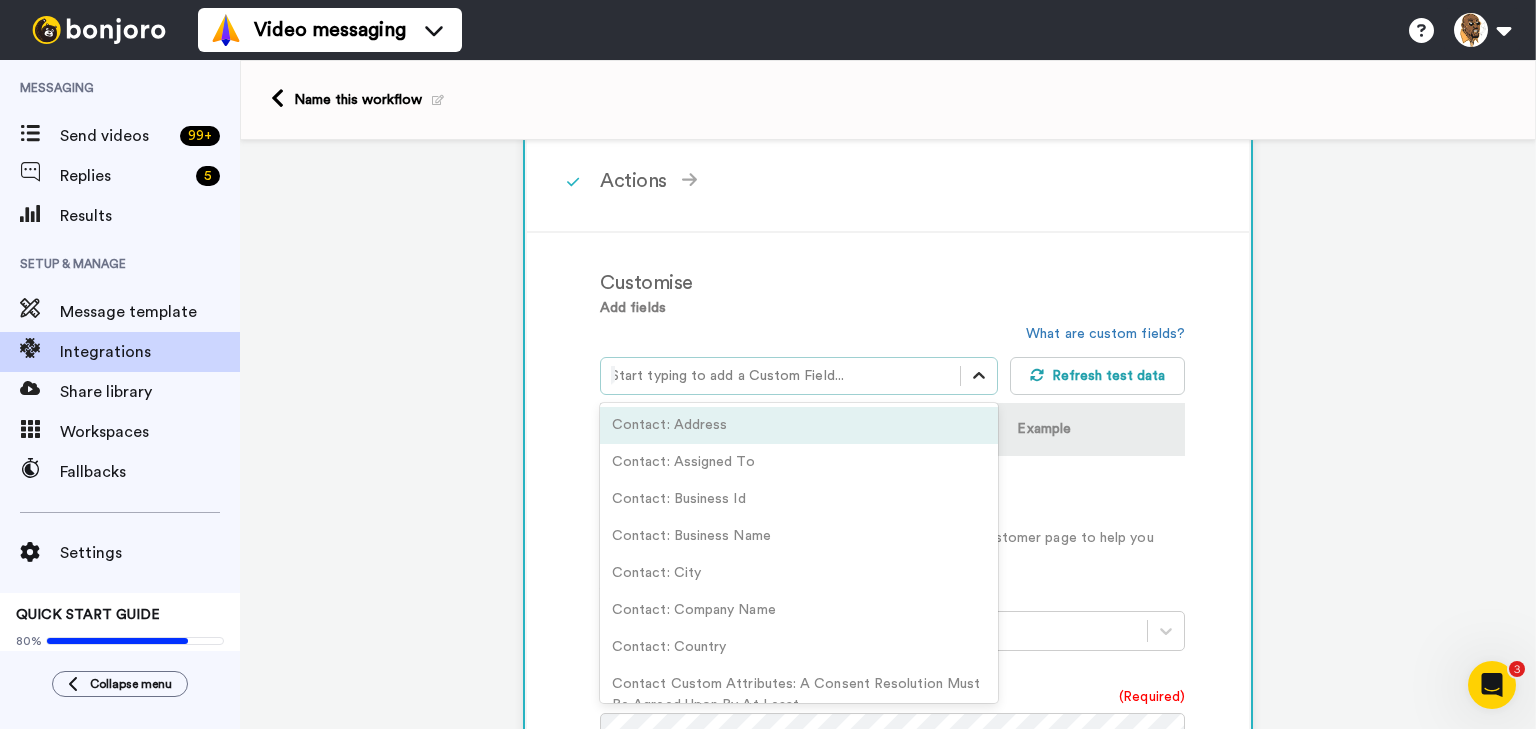 click 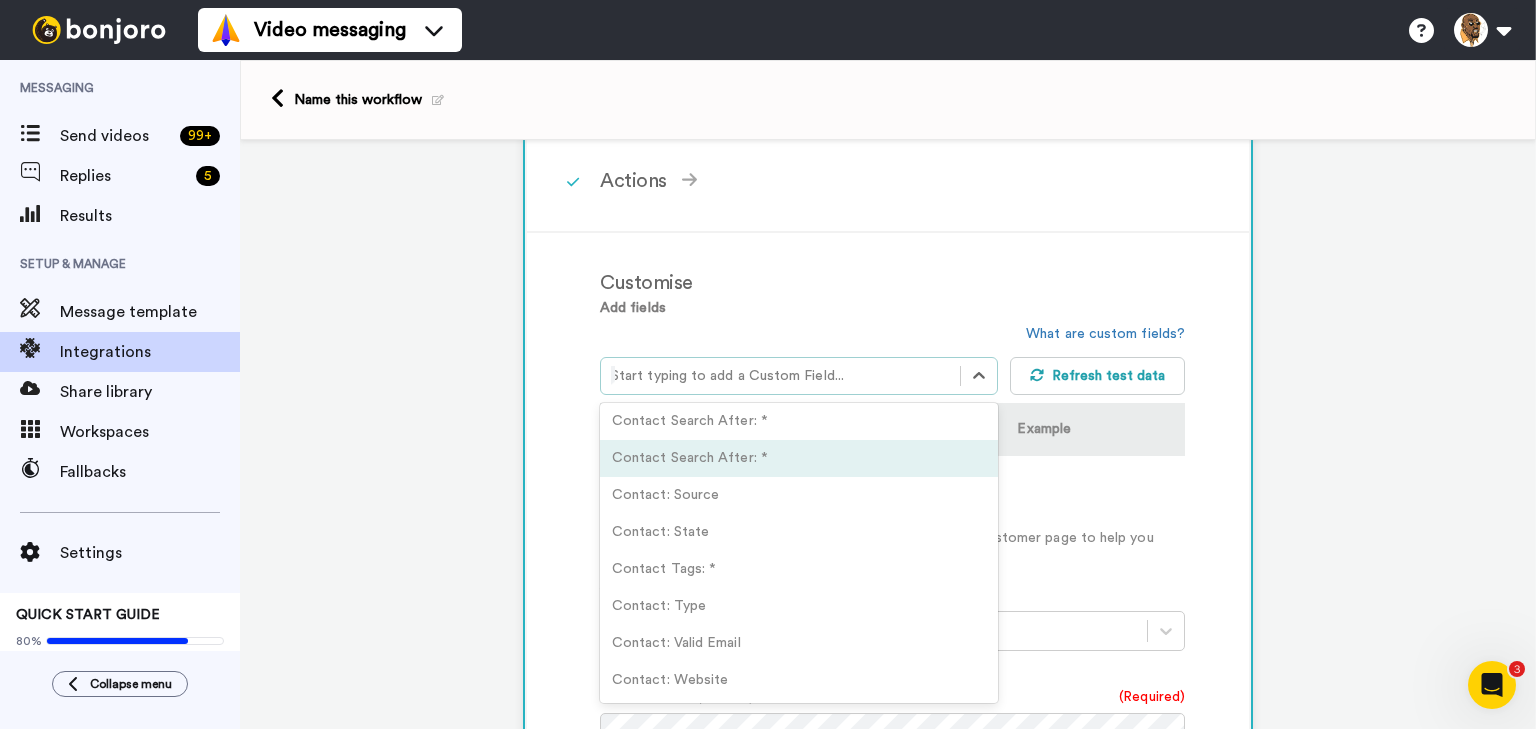 scroll, scrollTop: 6040, scrollLeft: 0, axis: vertical 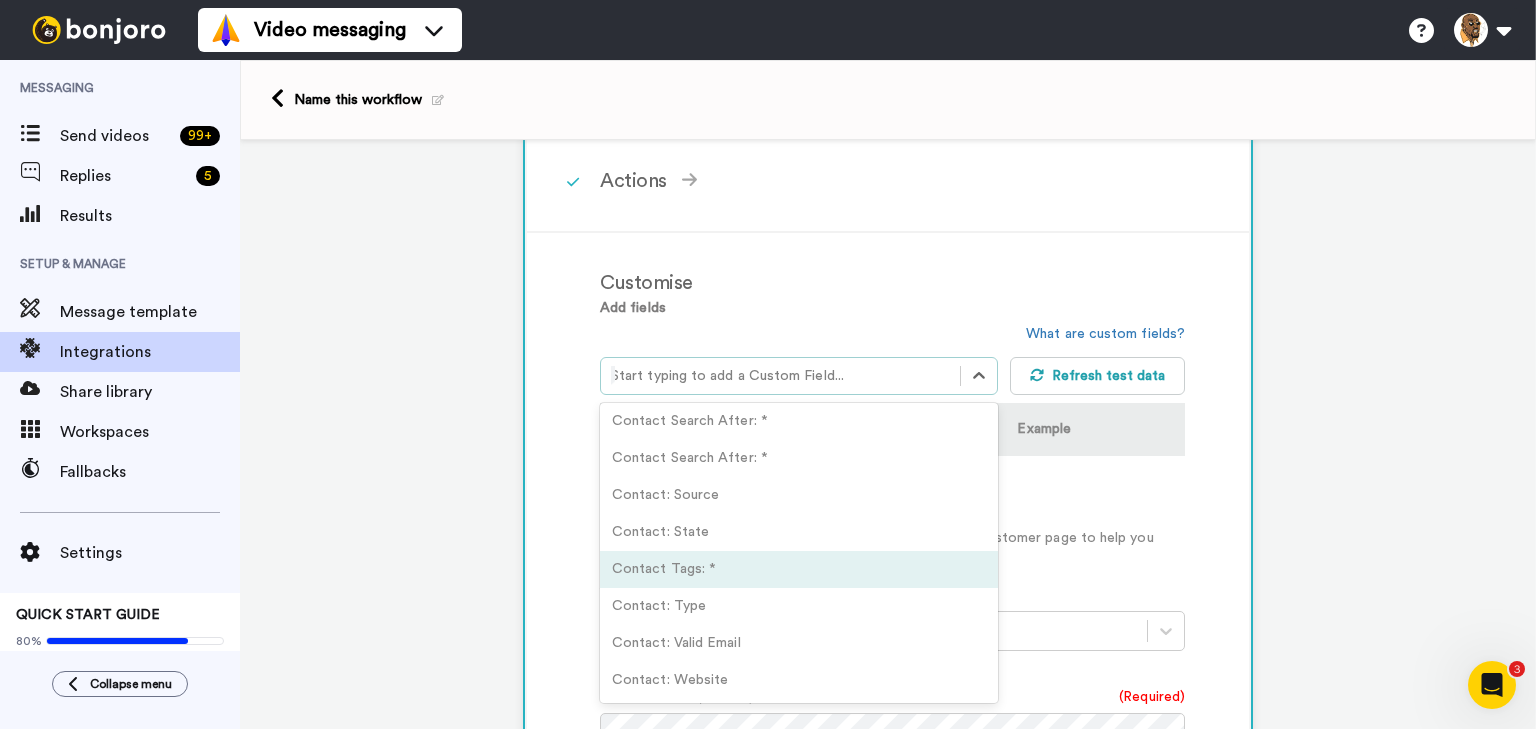 click on "Contact Tags: *" at bounding box center [799, 569] 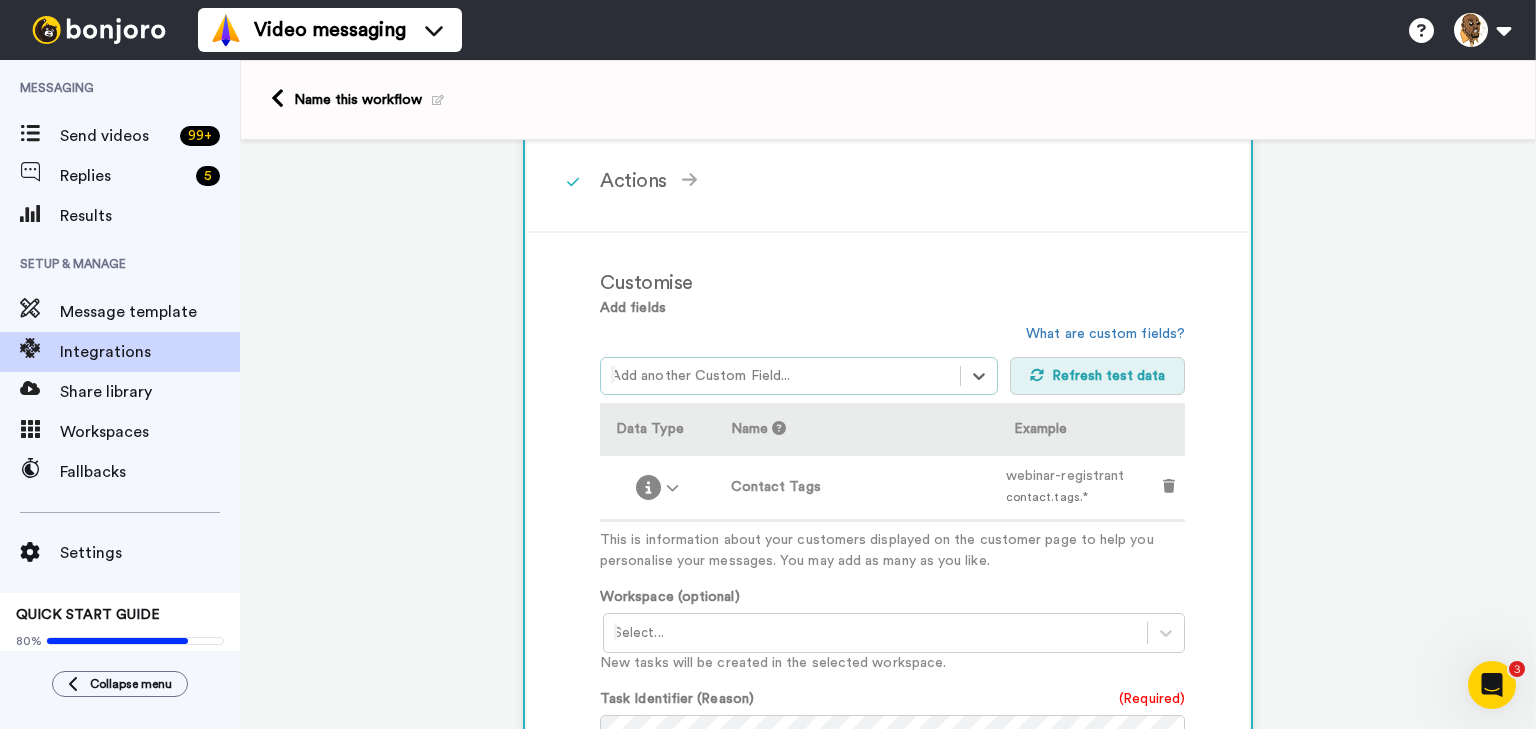 click on "Refresh test data" at bounding box center [1098, 376] 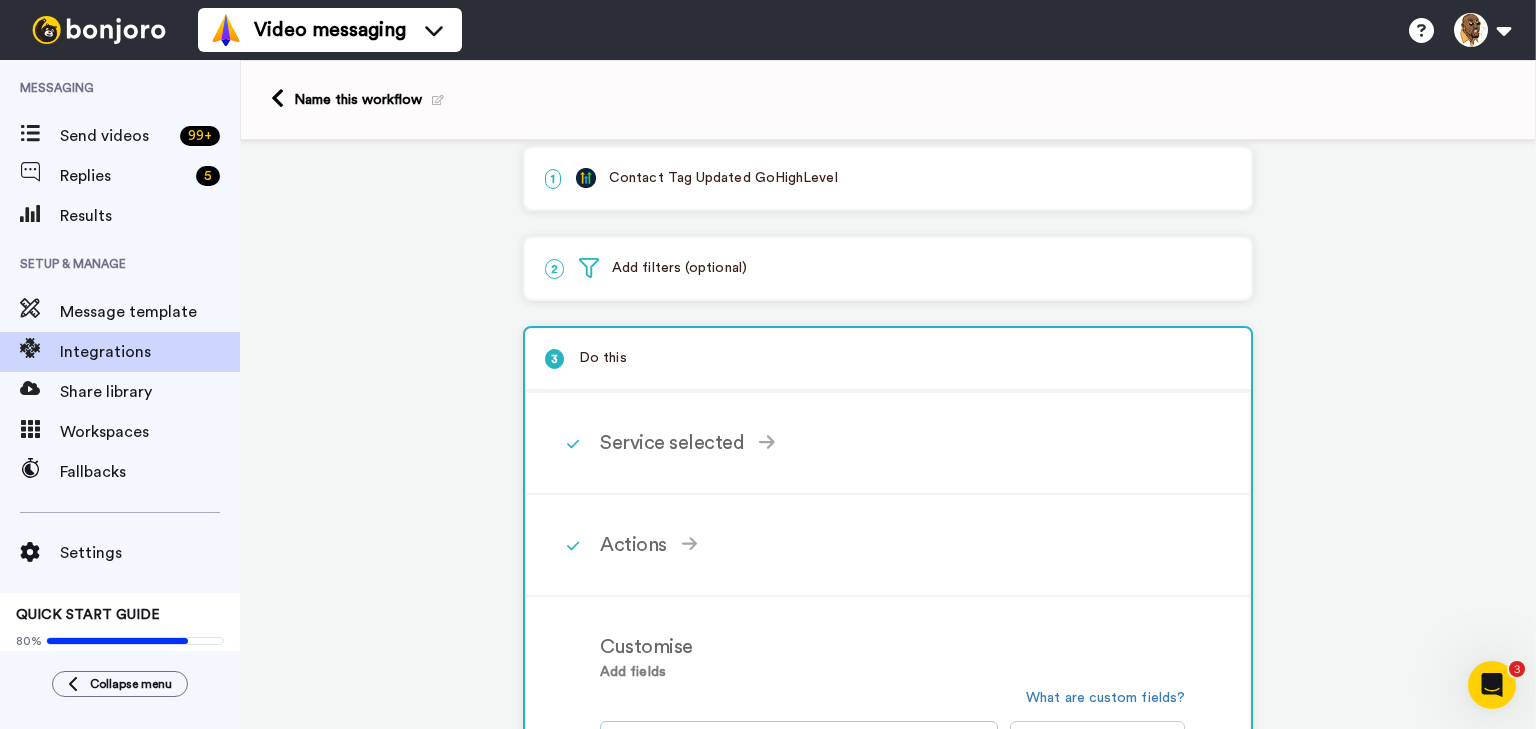 scroll, scrollTop: 0, scrollLeft: 0, axis: both 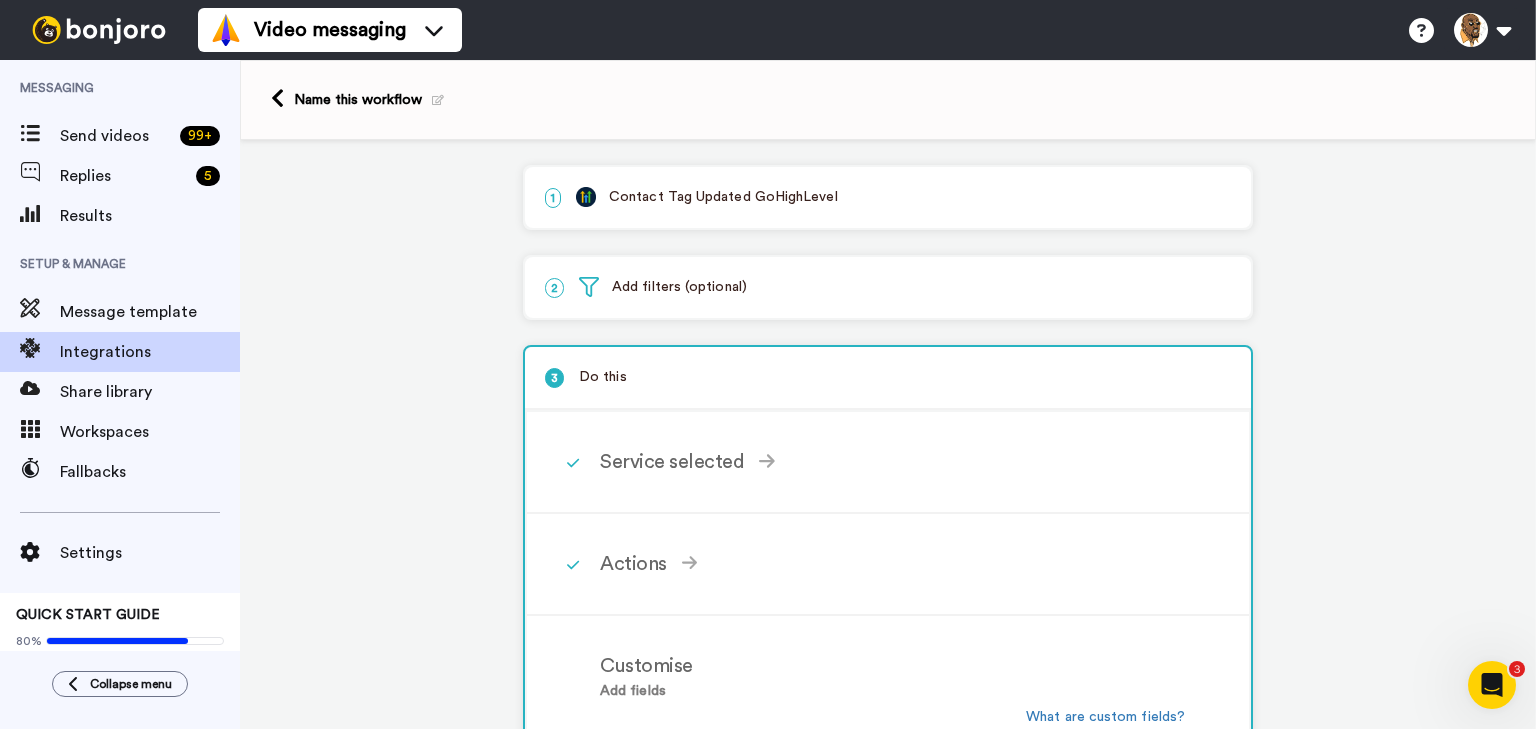 click on "1 Contact Tag Updated   GoHighLevel" at bounding box center (888, 197) 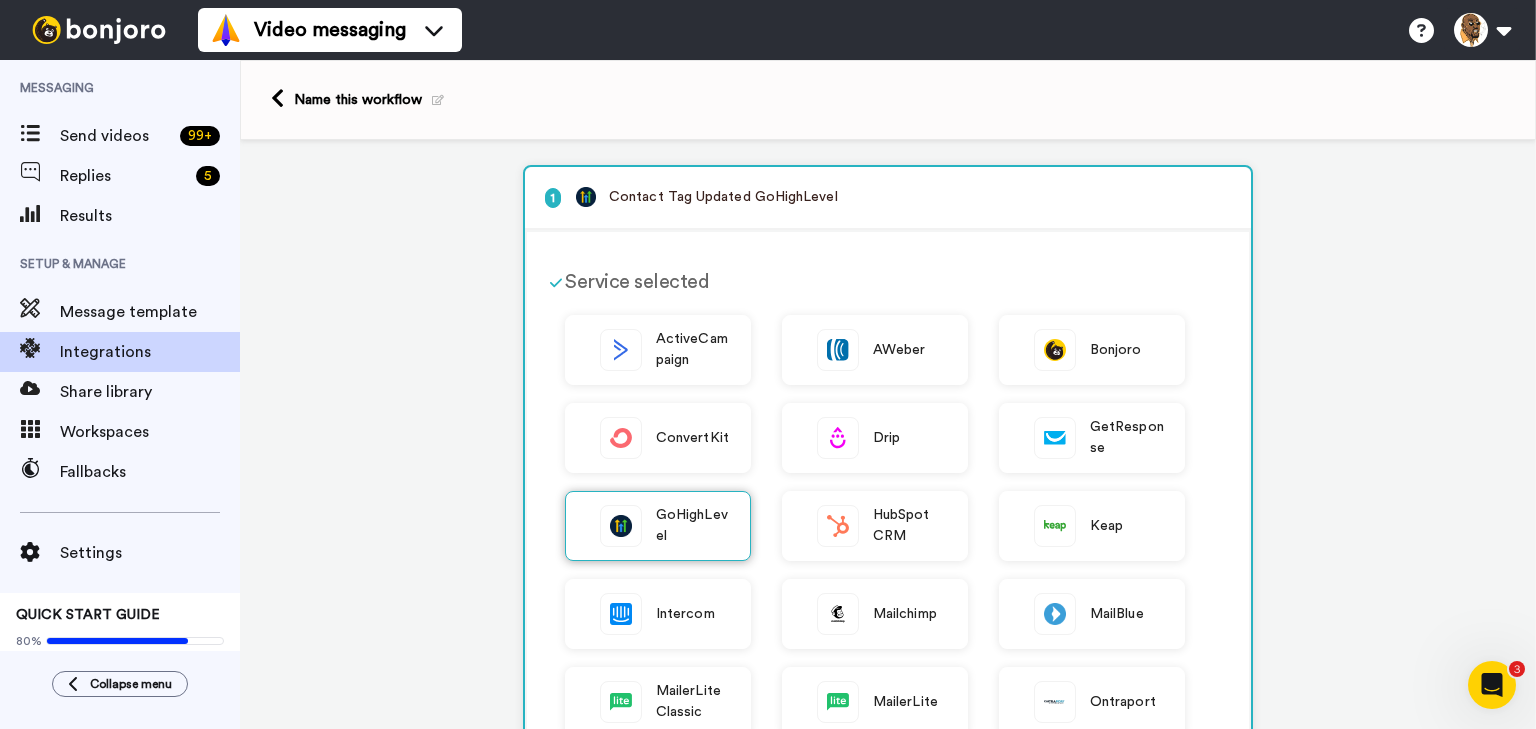 click on "GoHighLevel" at bounding box center (693, 526) 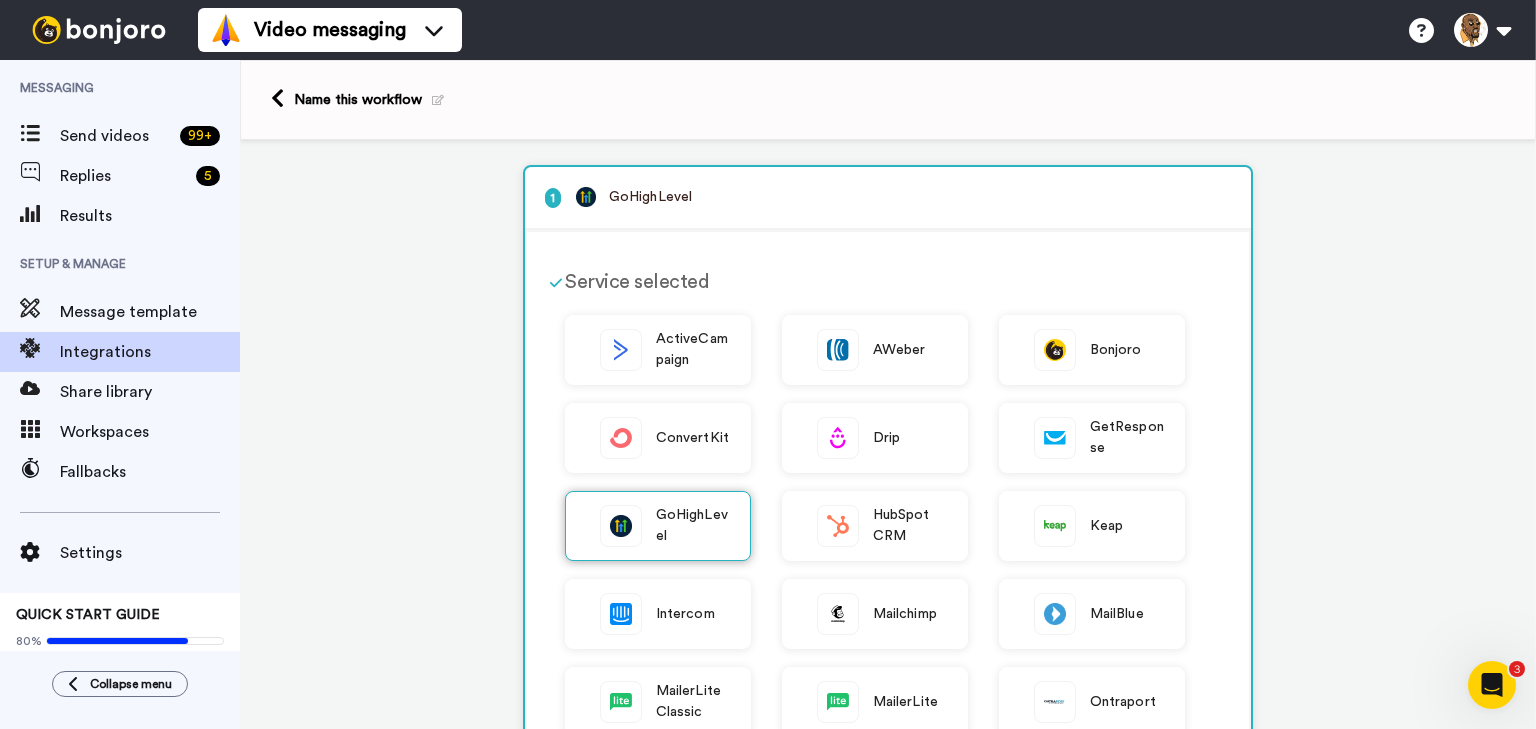 click on "GoHighLevel" at bounding box center [693, 526] 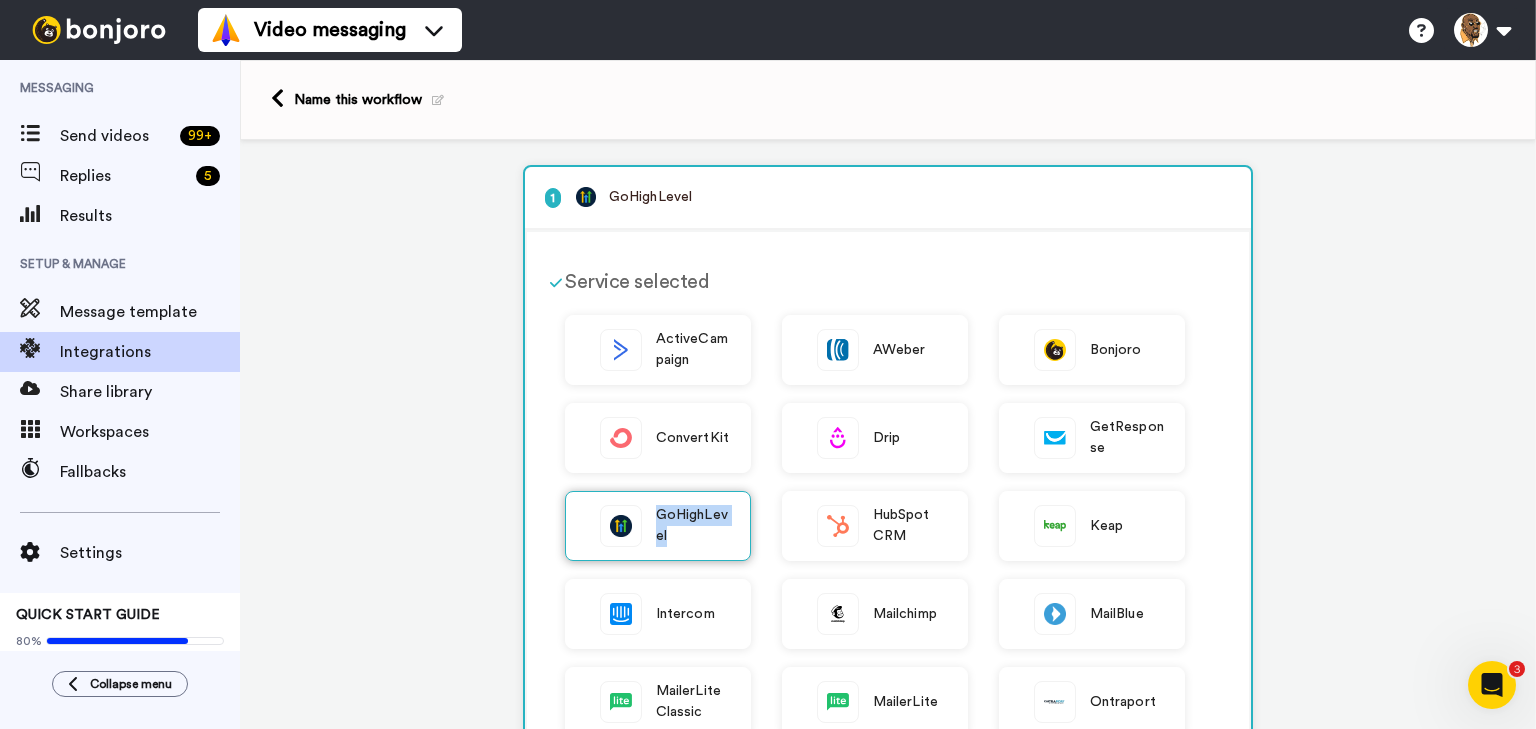 click on "GoHighLevel" at bounding box center (693, 526) 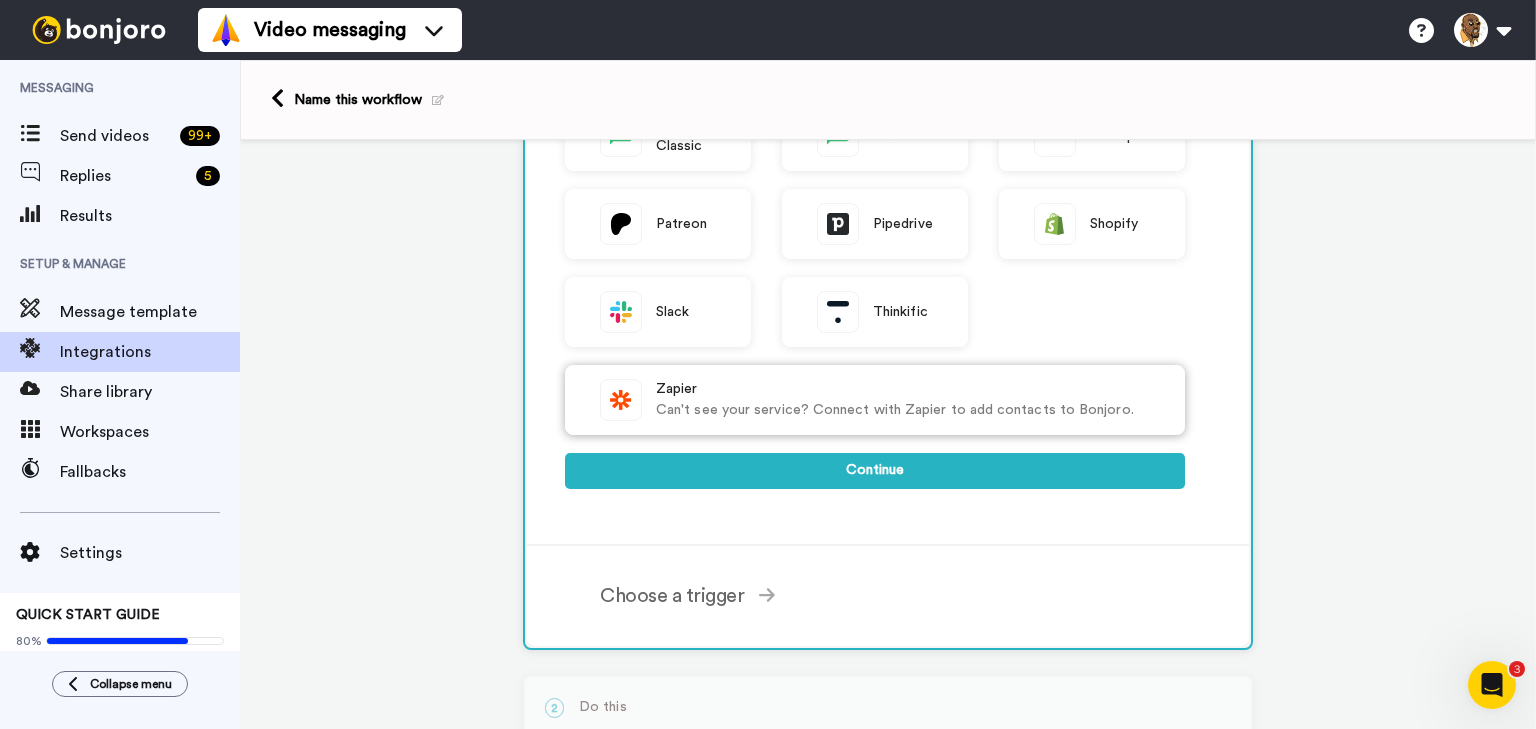 scroll, scrollTop: 640, scrollLeft: 0, axis: vertical 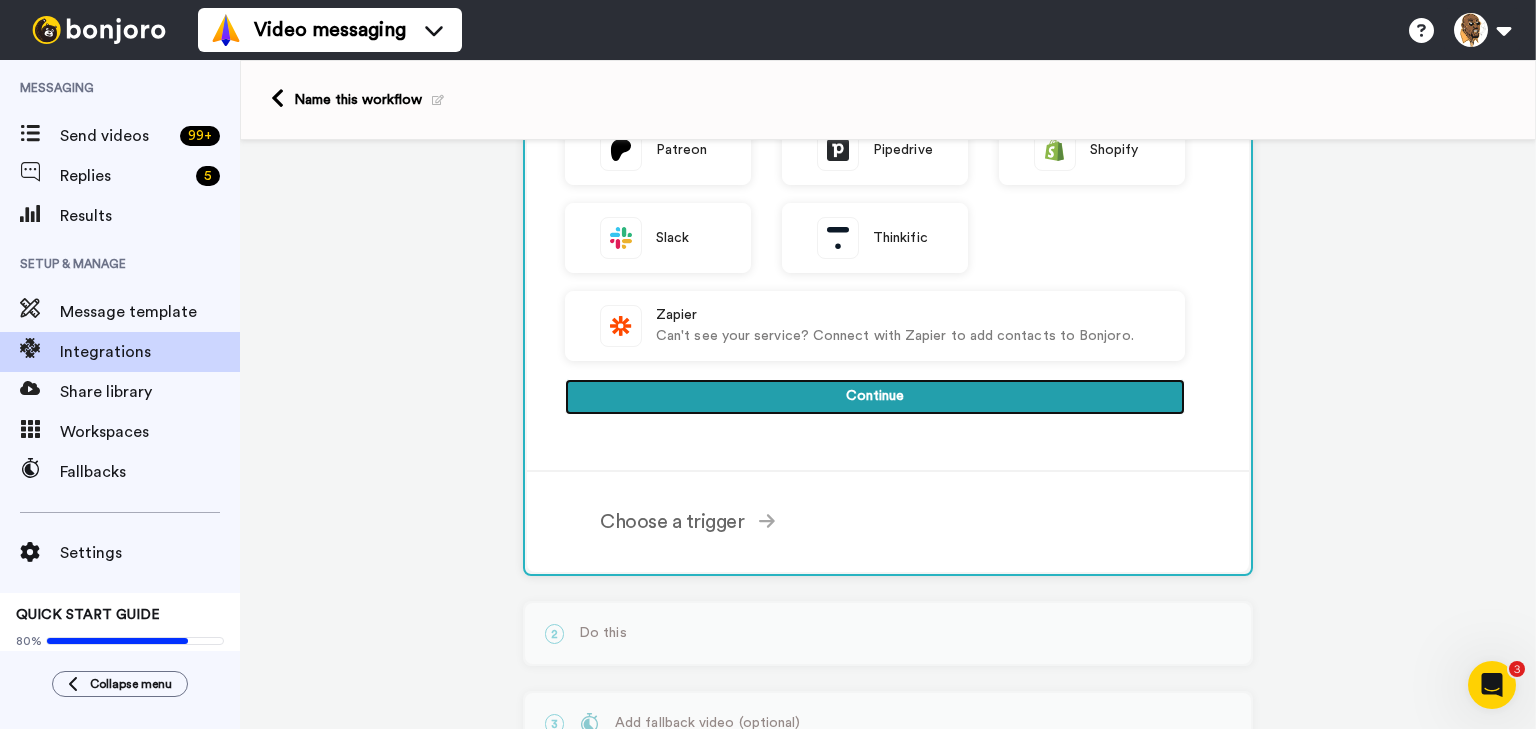 click on "Continue" at bounding box center (875, 397) 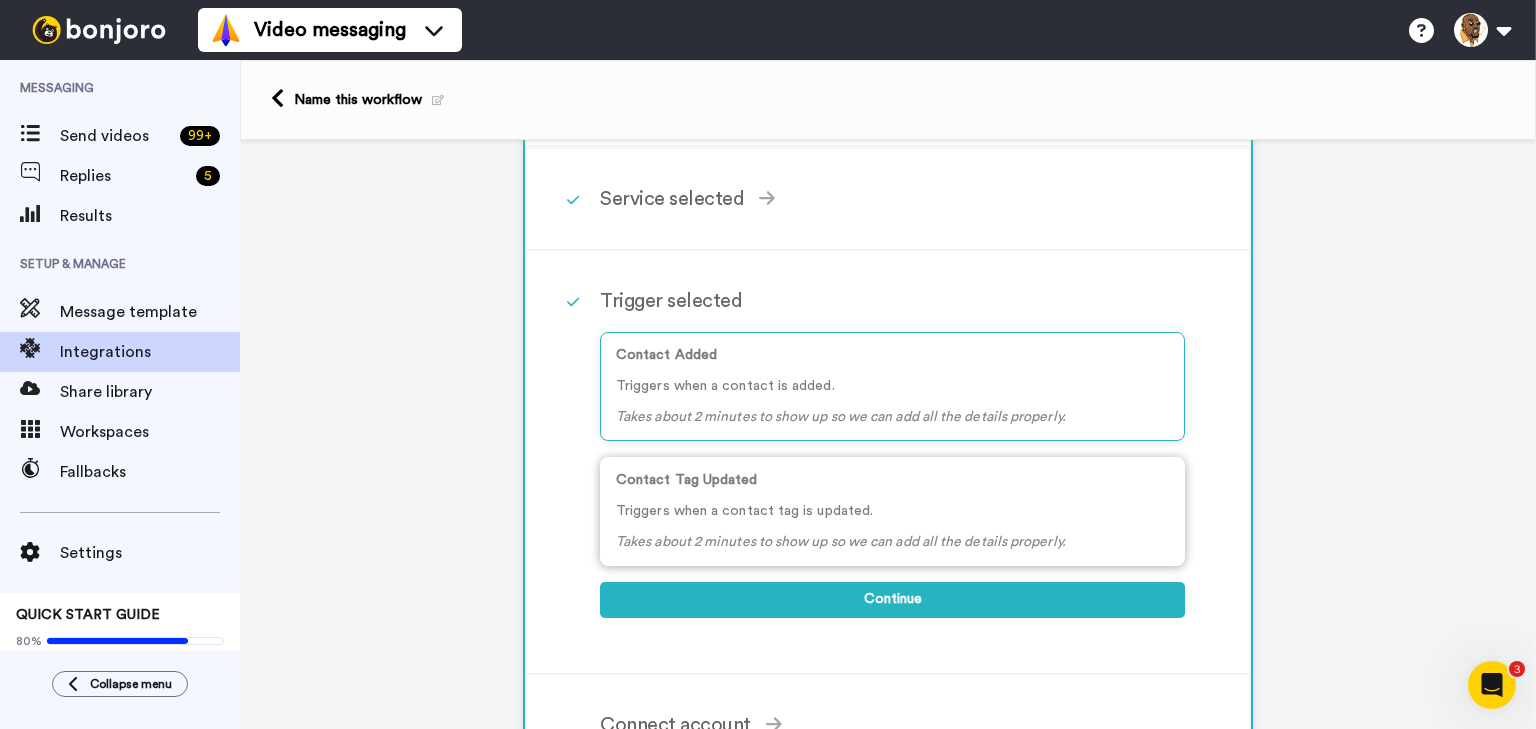 scroll, scrollTop: 160, scrollLeft: 0, axis: vertical 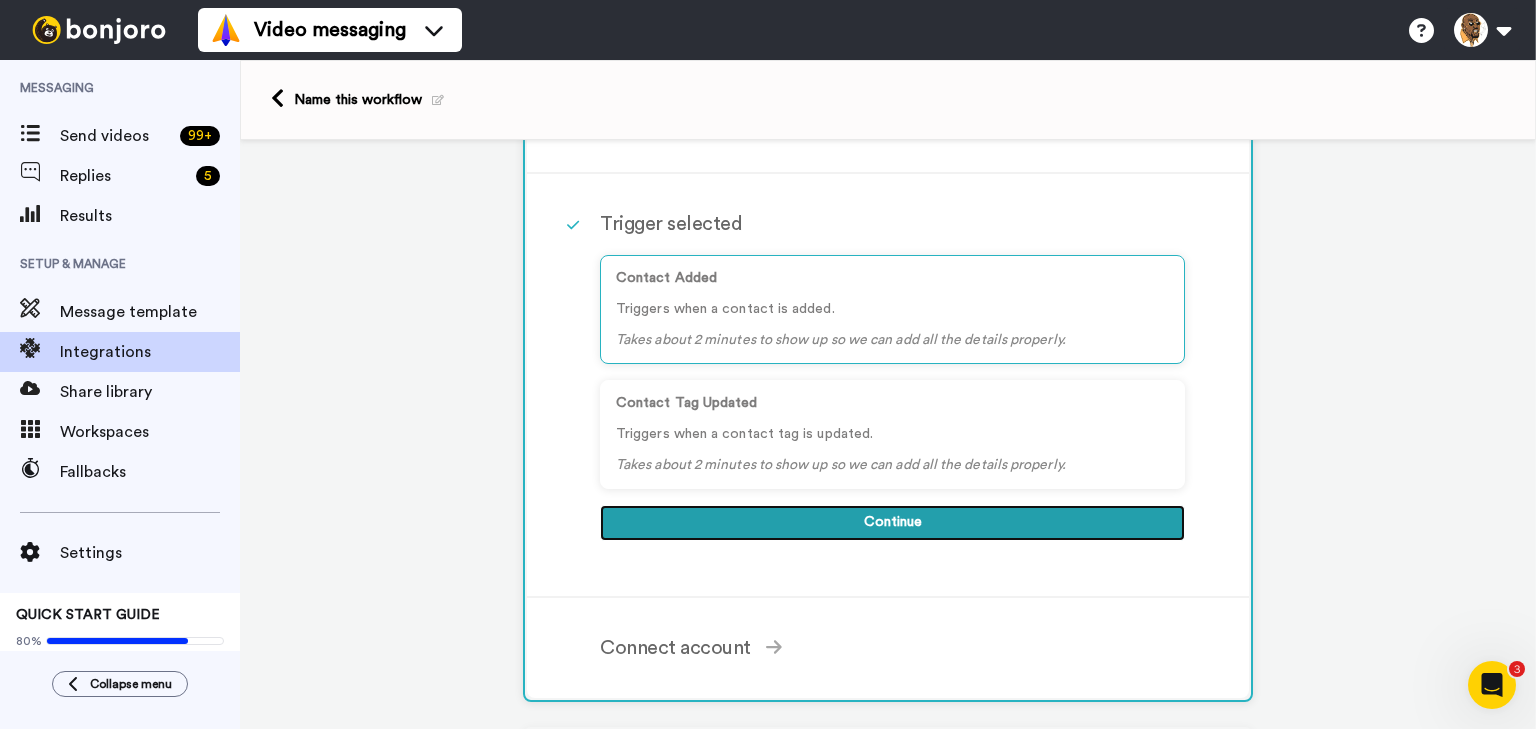 click on "Continue" at bounding box center [892, 523] 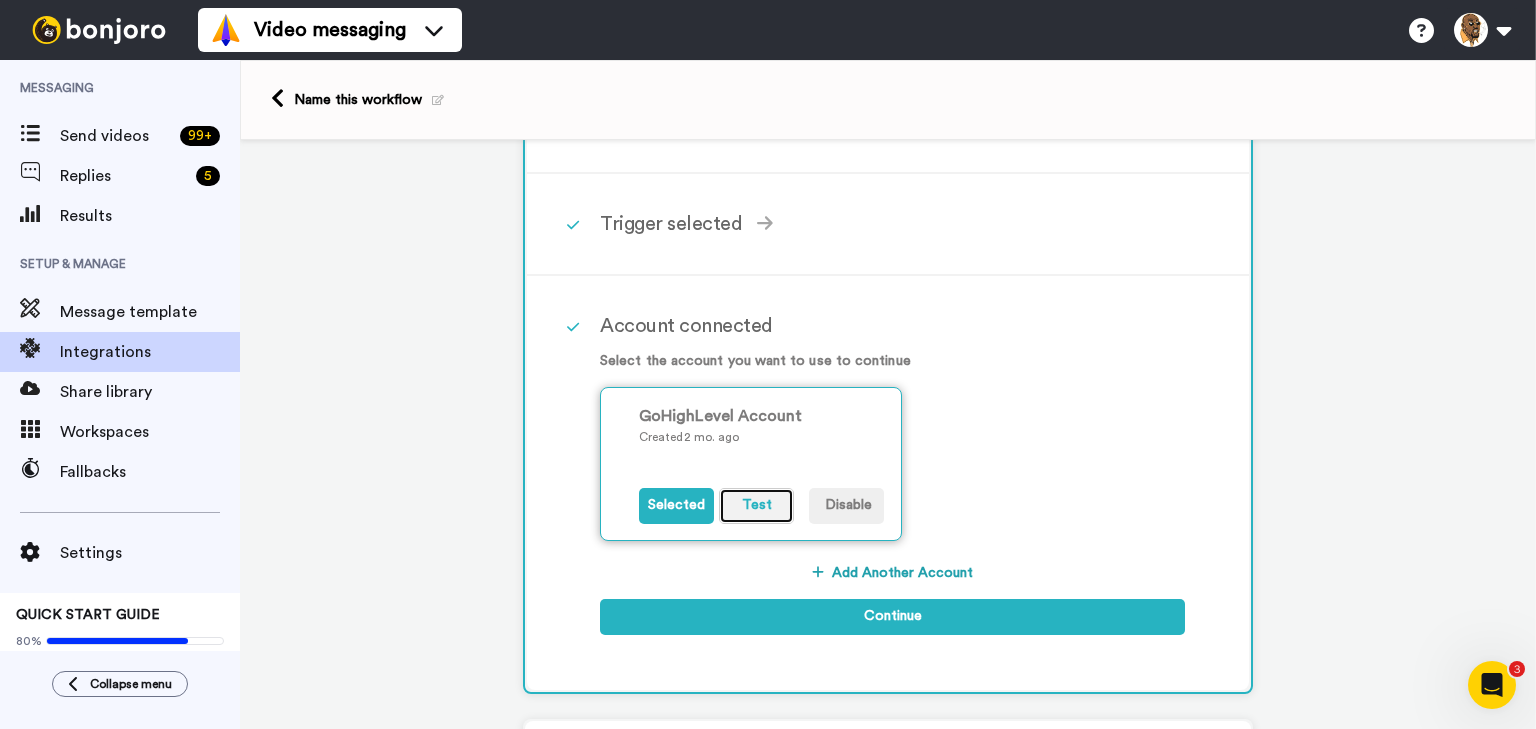 click on "Test" at bounding box center (756, 506) 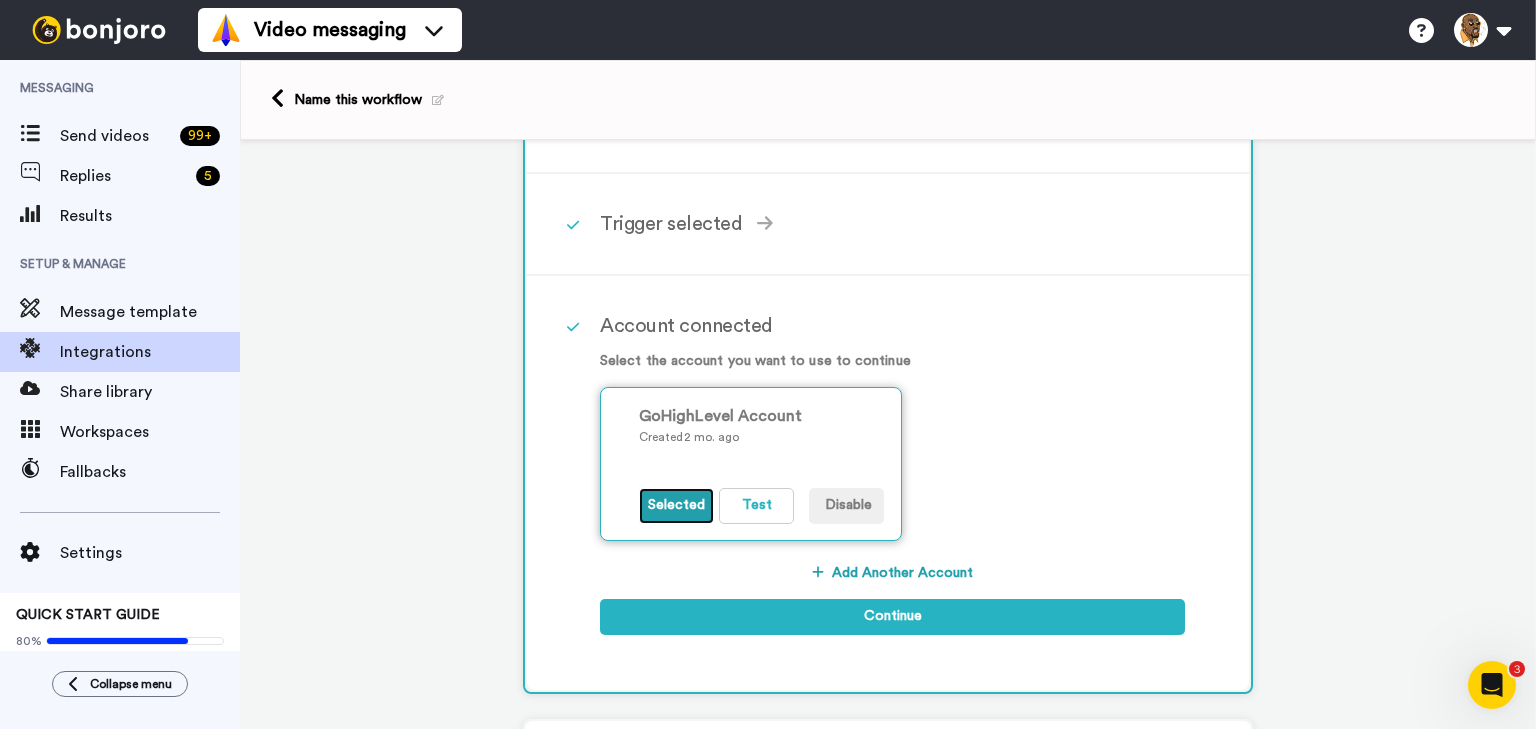 click on "Selected" at bounding box center [676, 506] 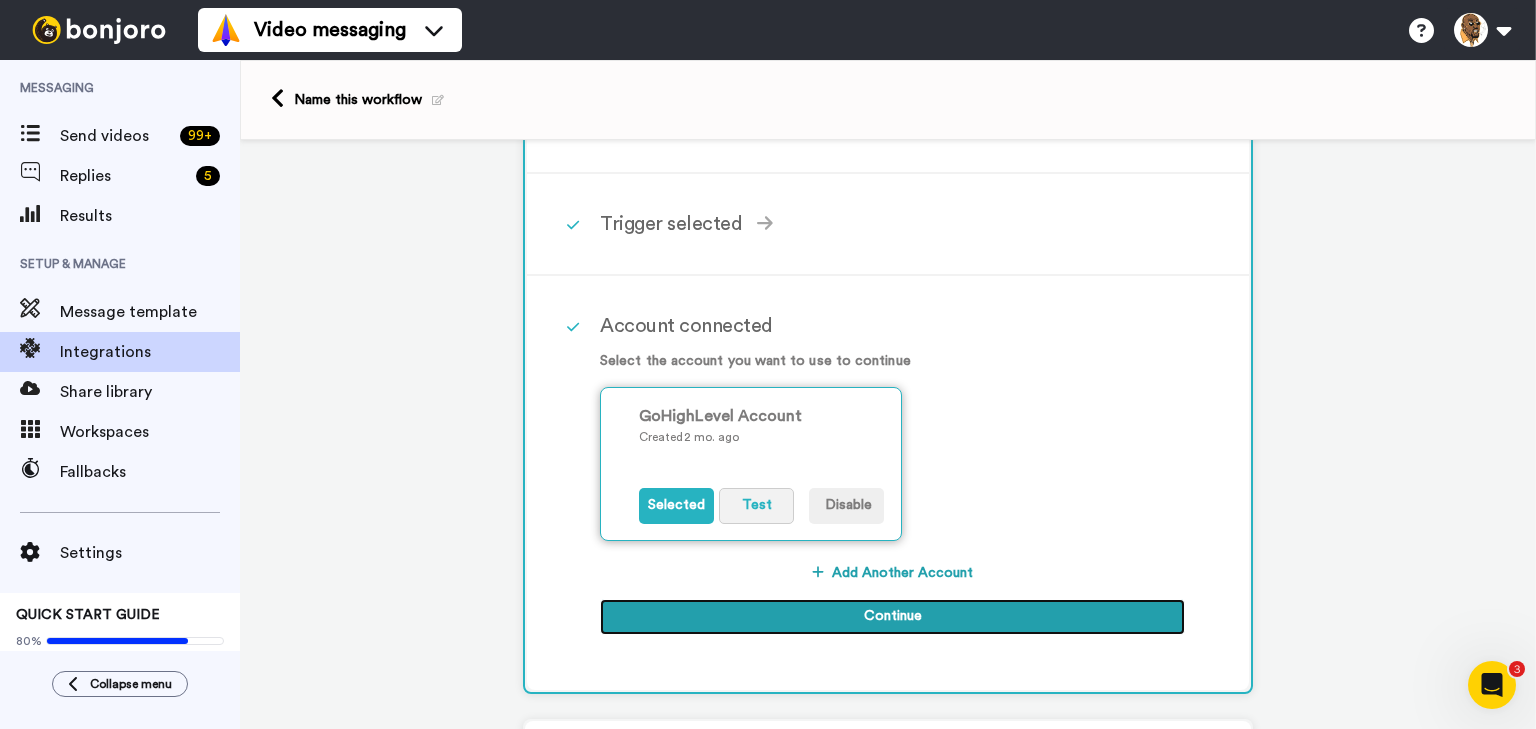 click on "Continue" at bounding box center [892, 617] 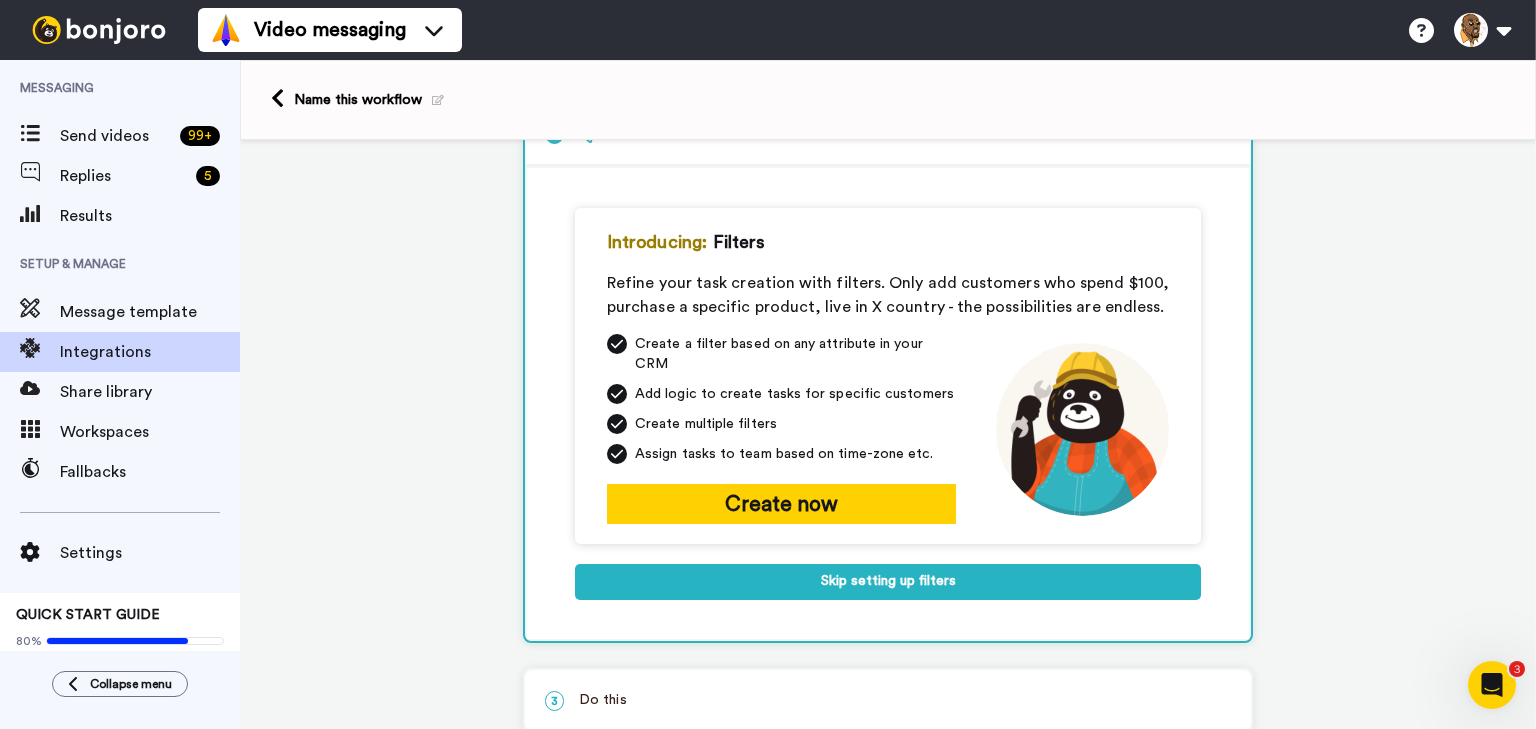 scroll, scrollTop: 150, scrollLeft: 0, axis: vertical 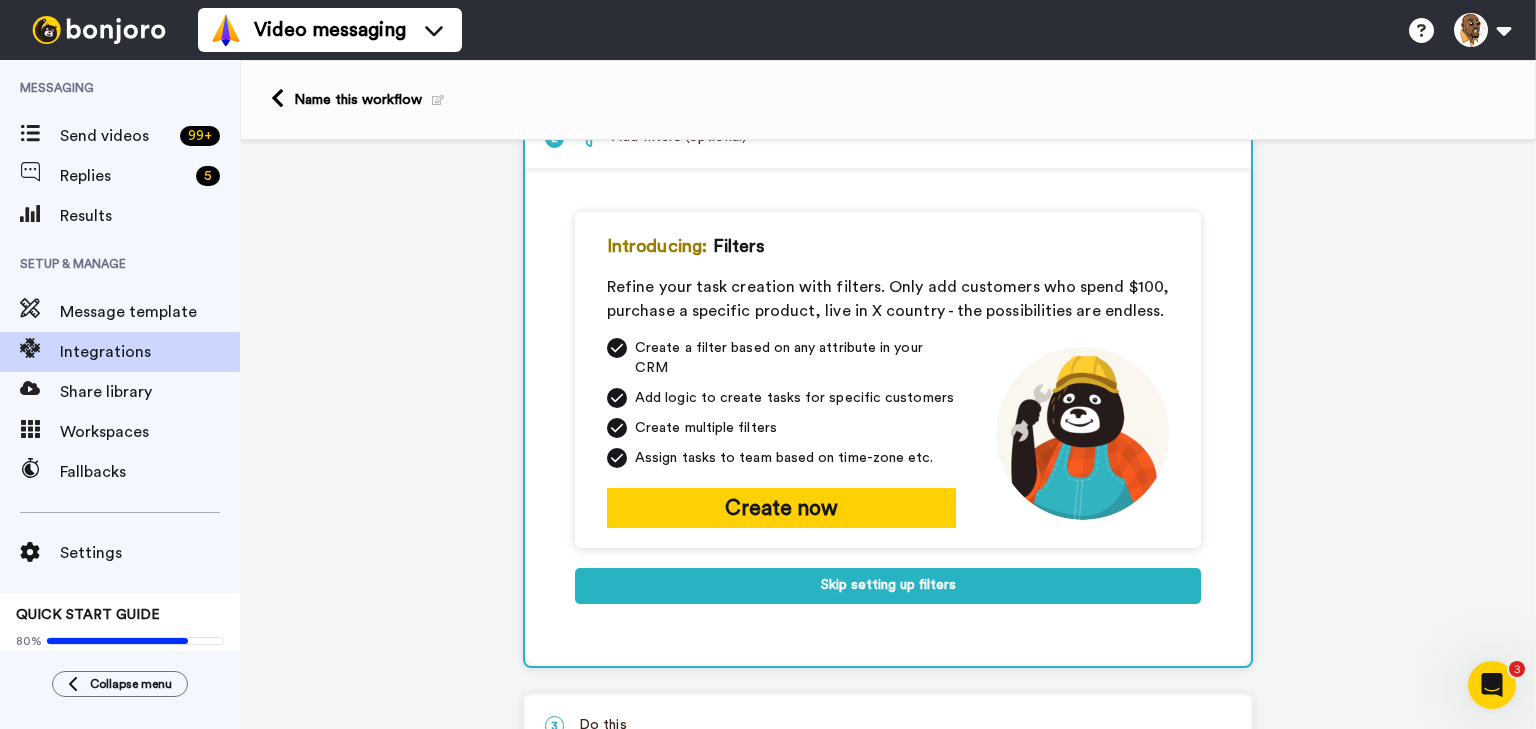 click on "Create a filter based on any attribute in your CRM Add logic to create tasks for specific customers Create multiple filters Assign tasks to team based on time-zone etc. Create now" at bounding box center (781, 433) 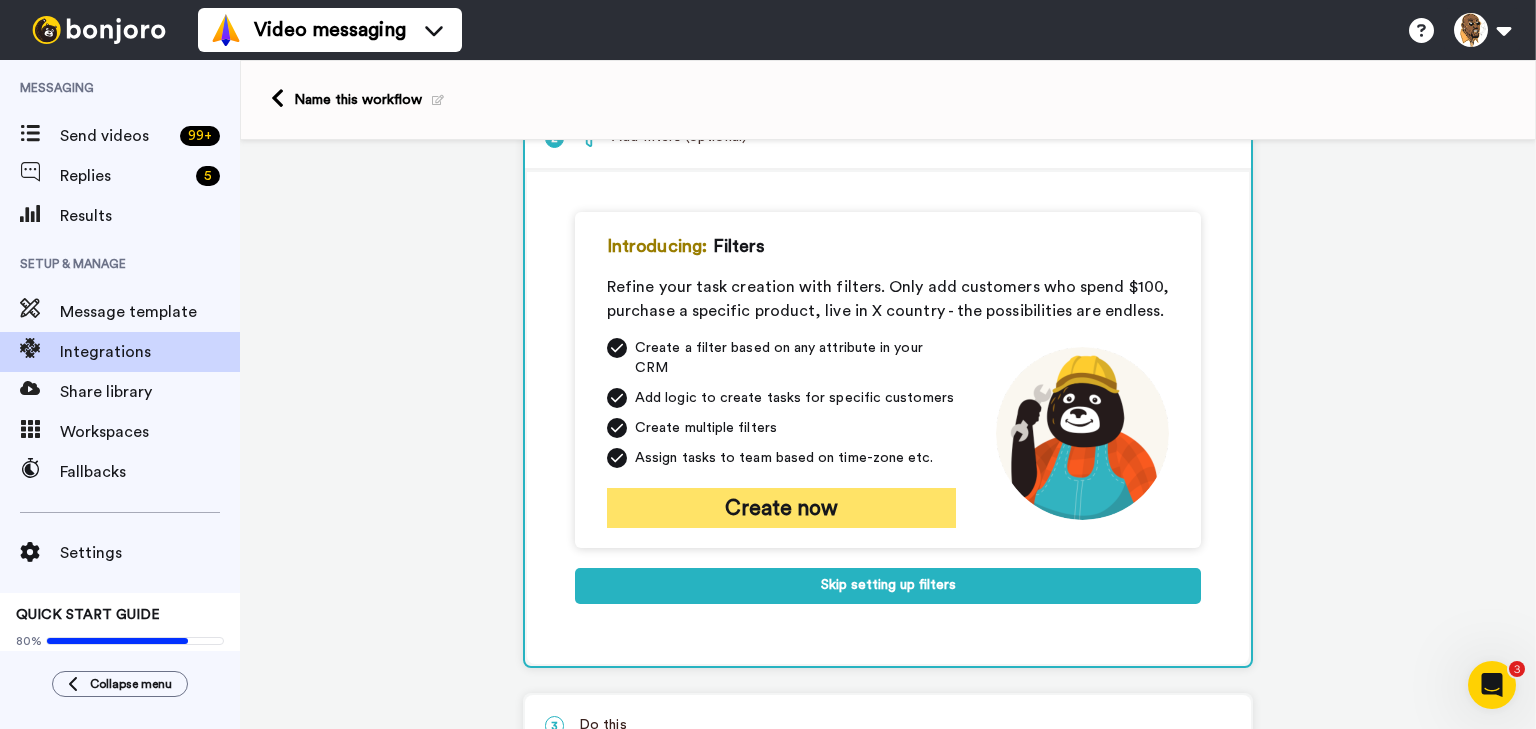 click on "Create now" at bounding box center [781, 508] 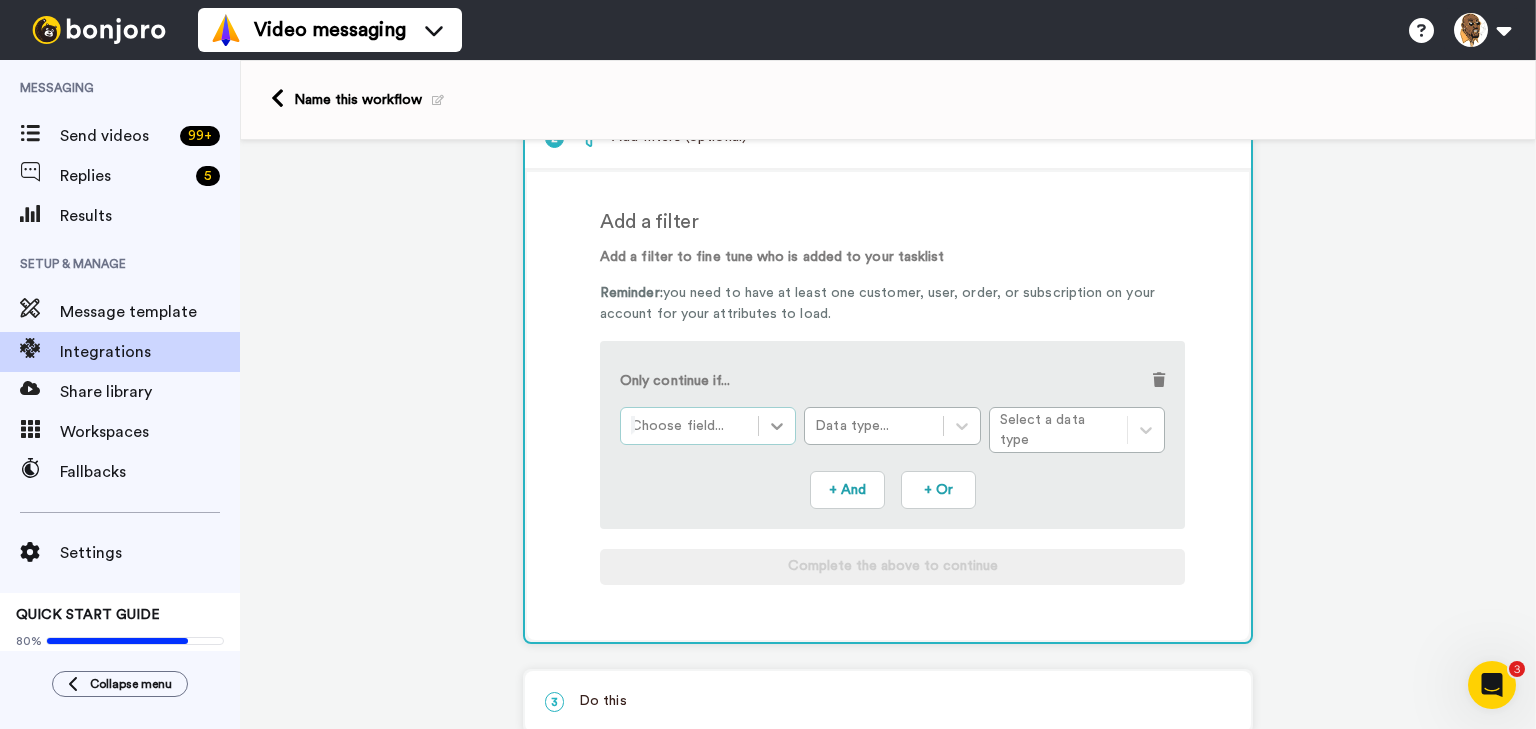 click 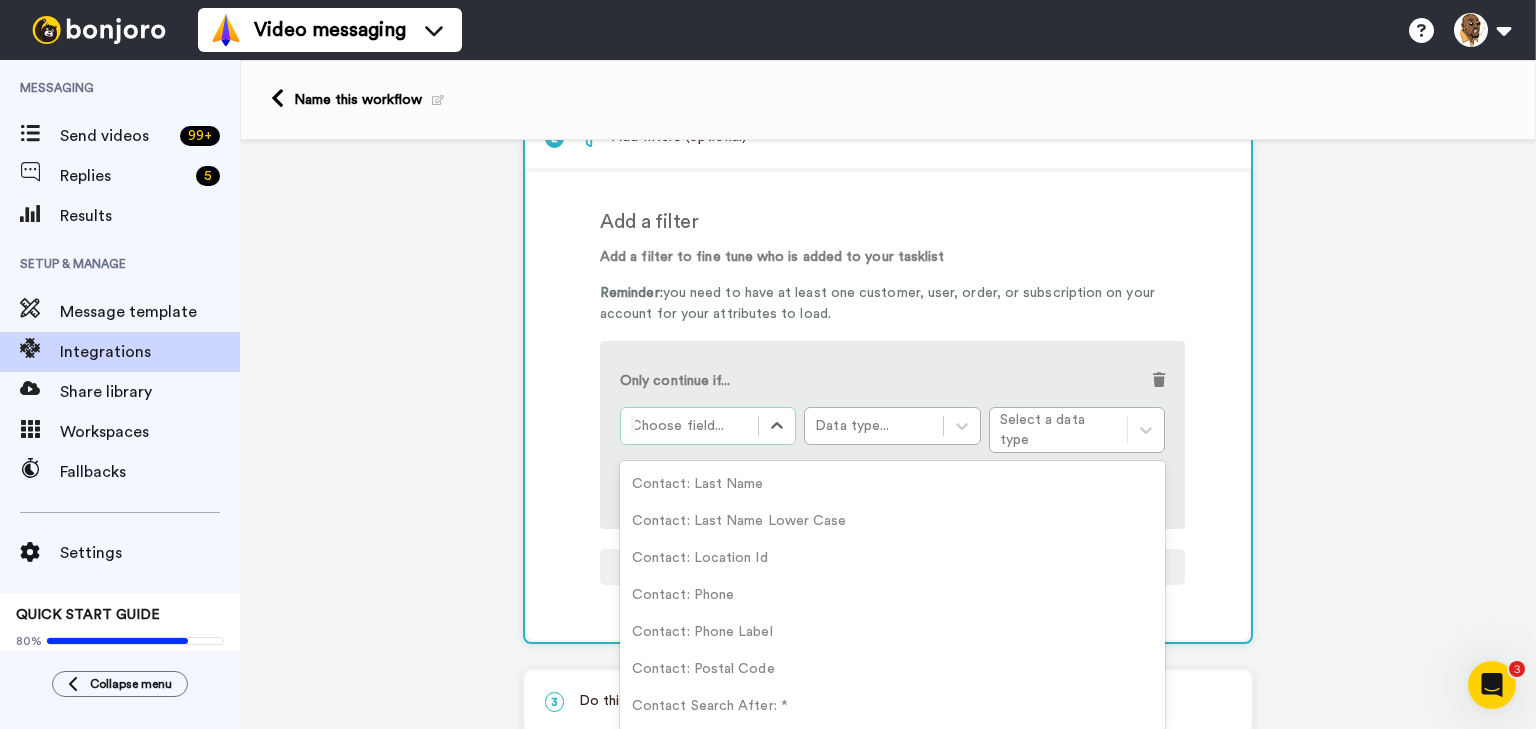 scroll, scrollTop: 5336, scrollLeft: 0, axis: vertical 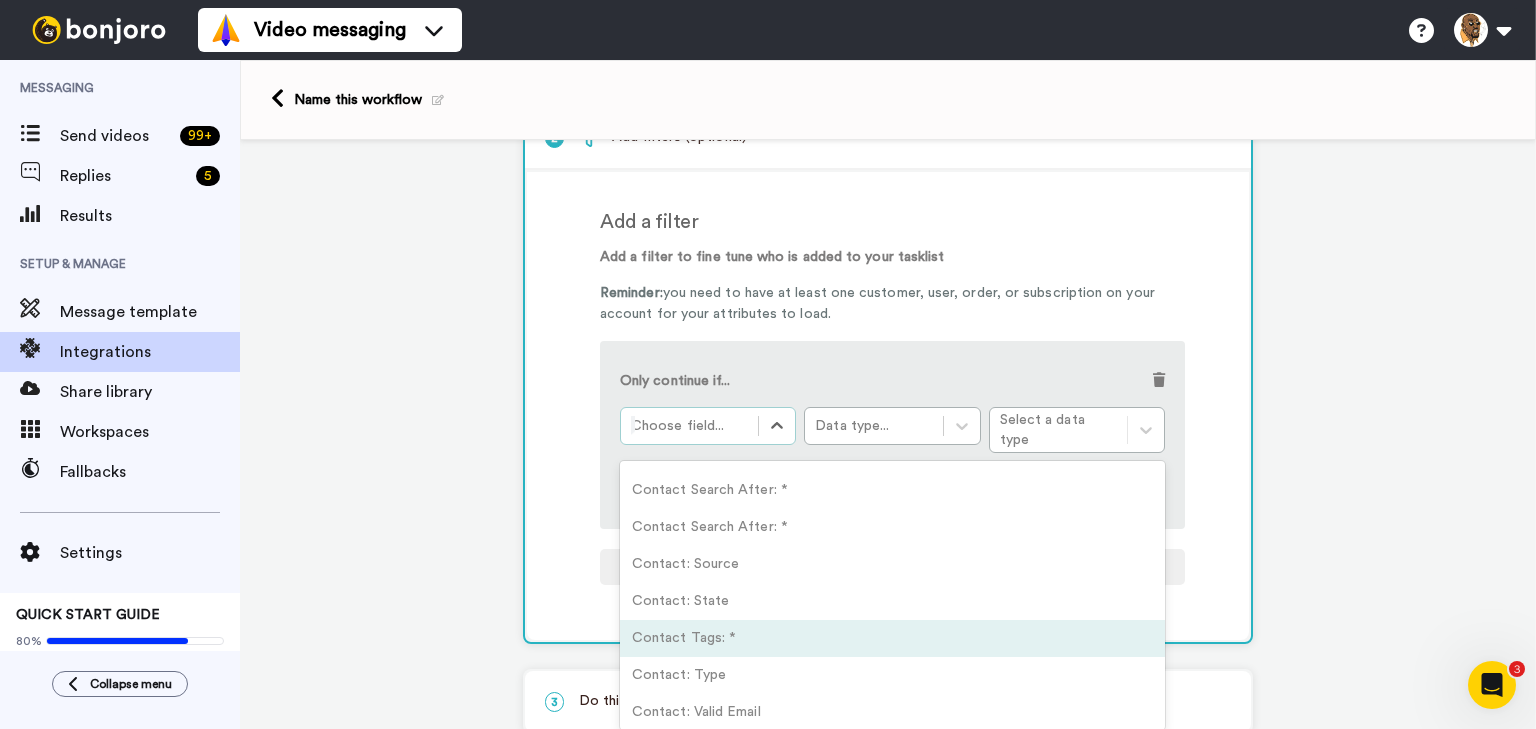 click on "Contact Tags: *" at bounding box center [892, 638] 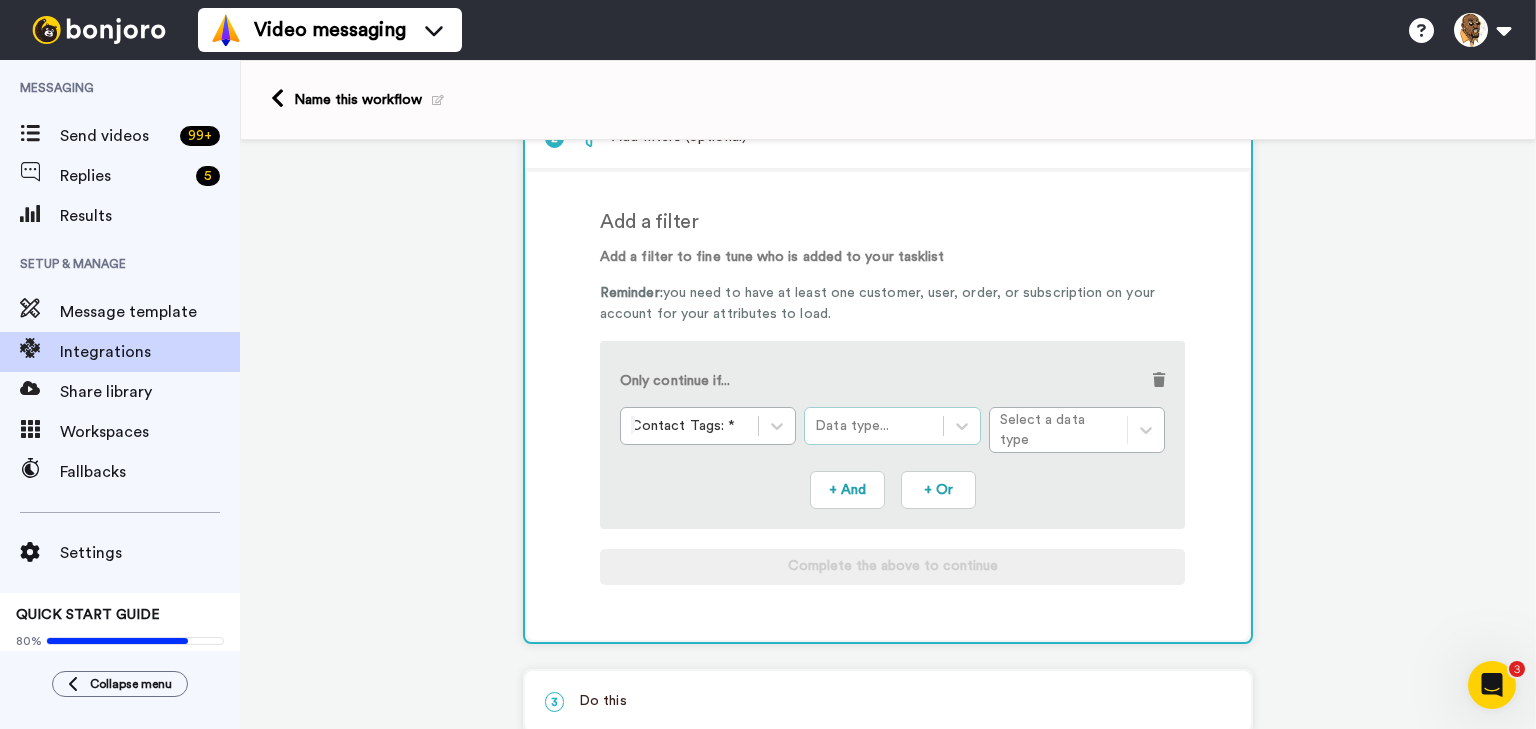 click on "Data type..." at bounding box center (873, 426) 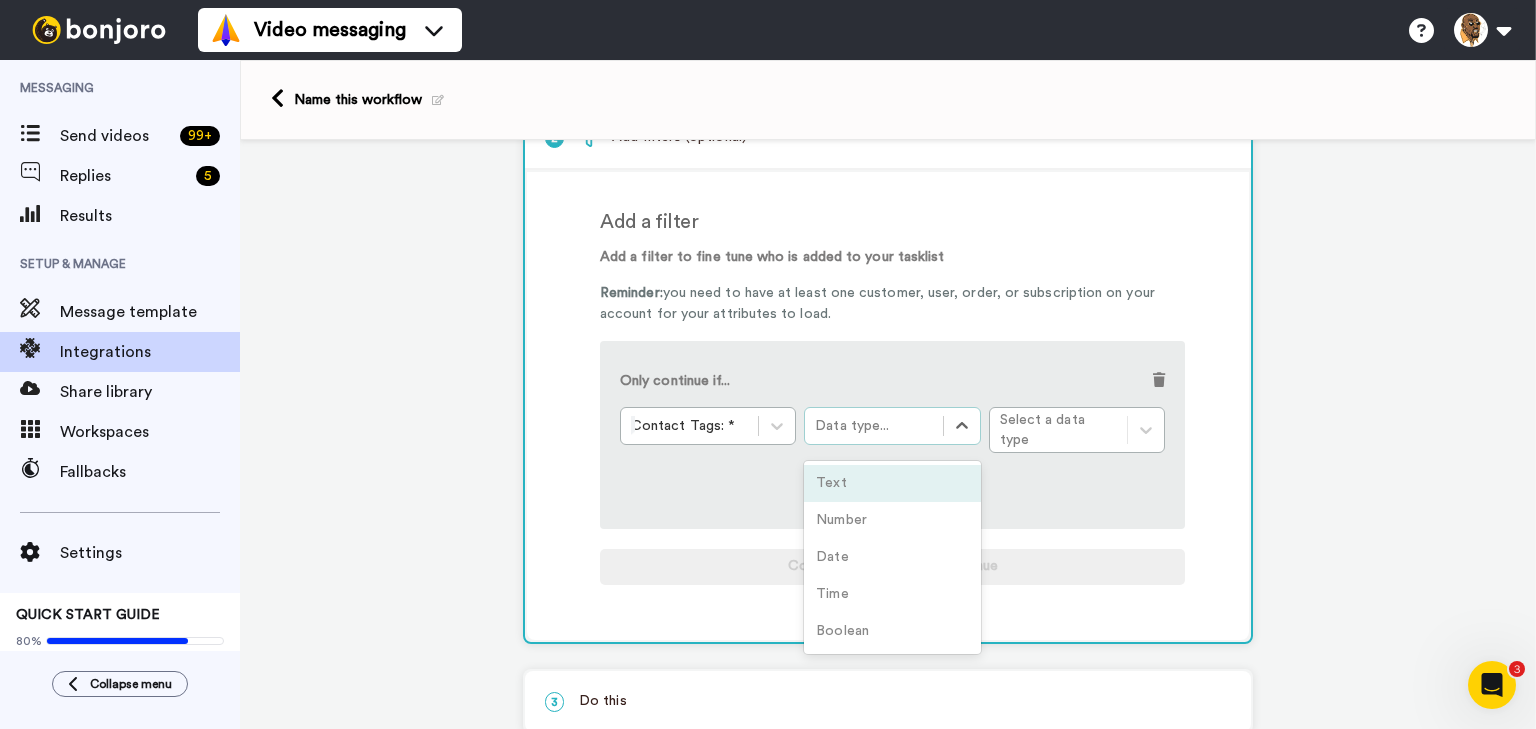 click on "Text" at bounding box center [892, 483] 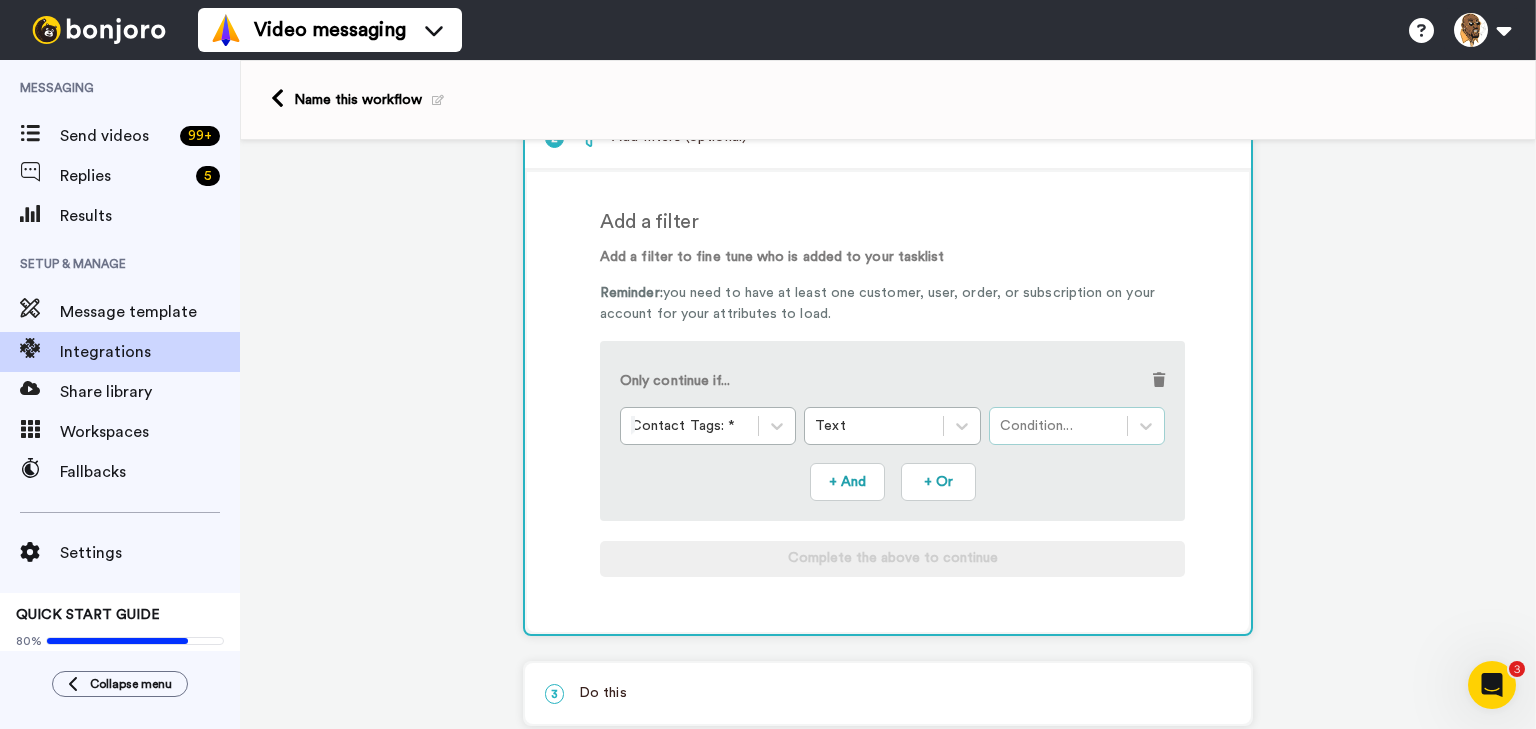 click on "Condition..." at bounding box center [1058, 426] 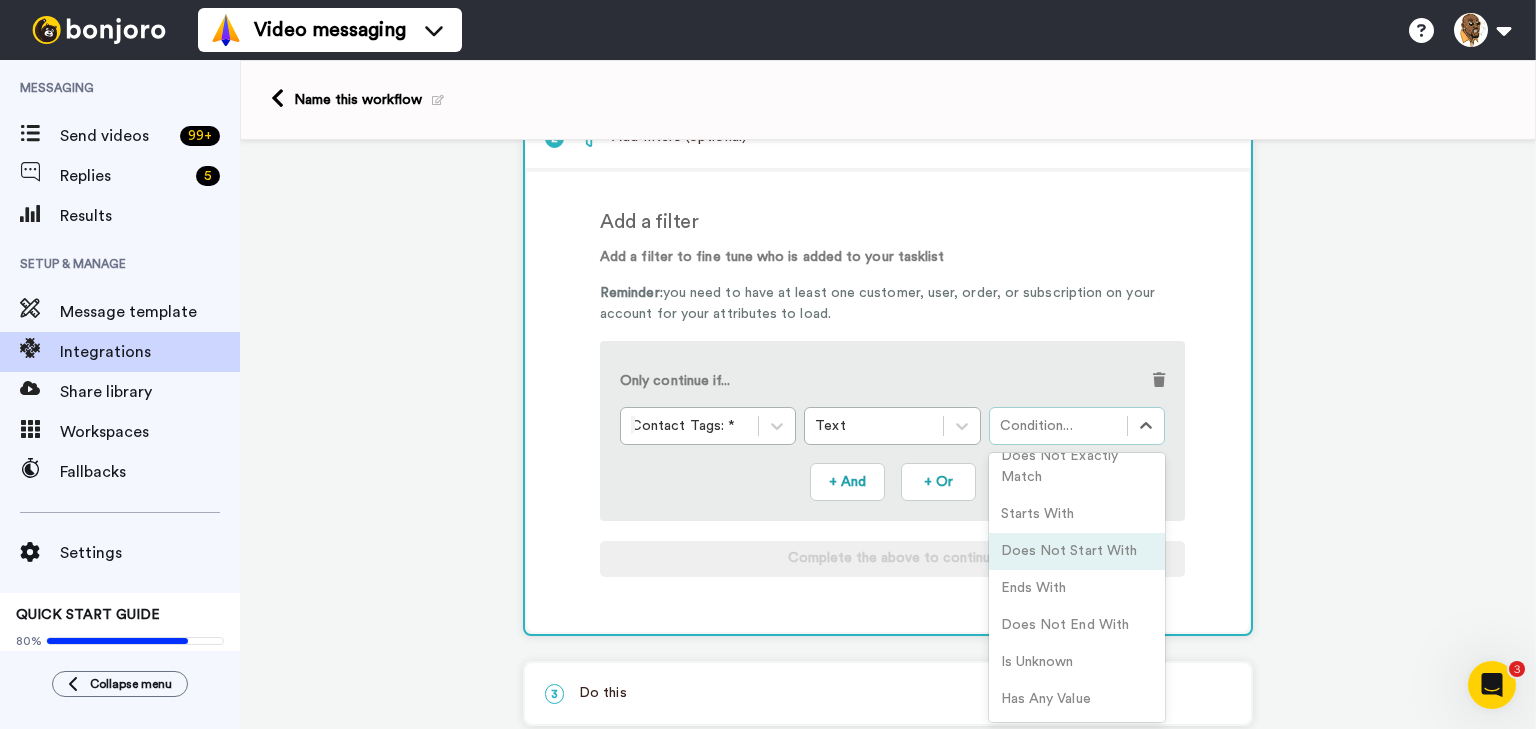 scroll, scrollTop: 0, scrollLeft: 0, axis: both 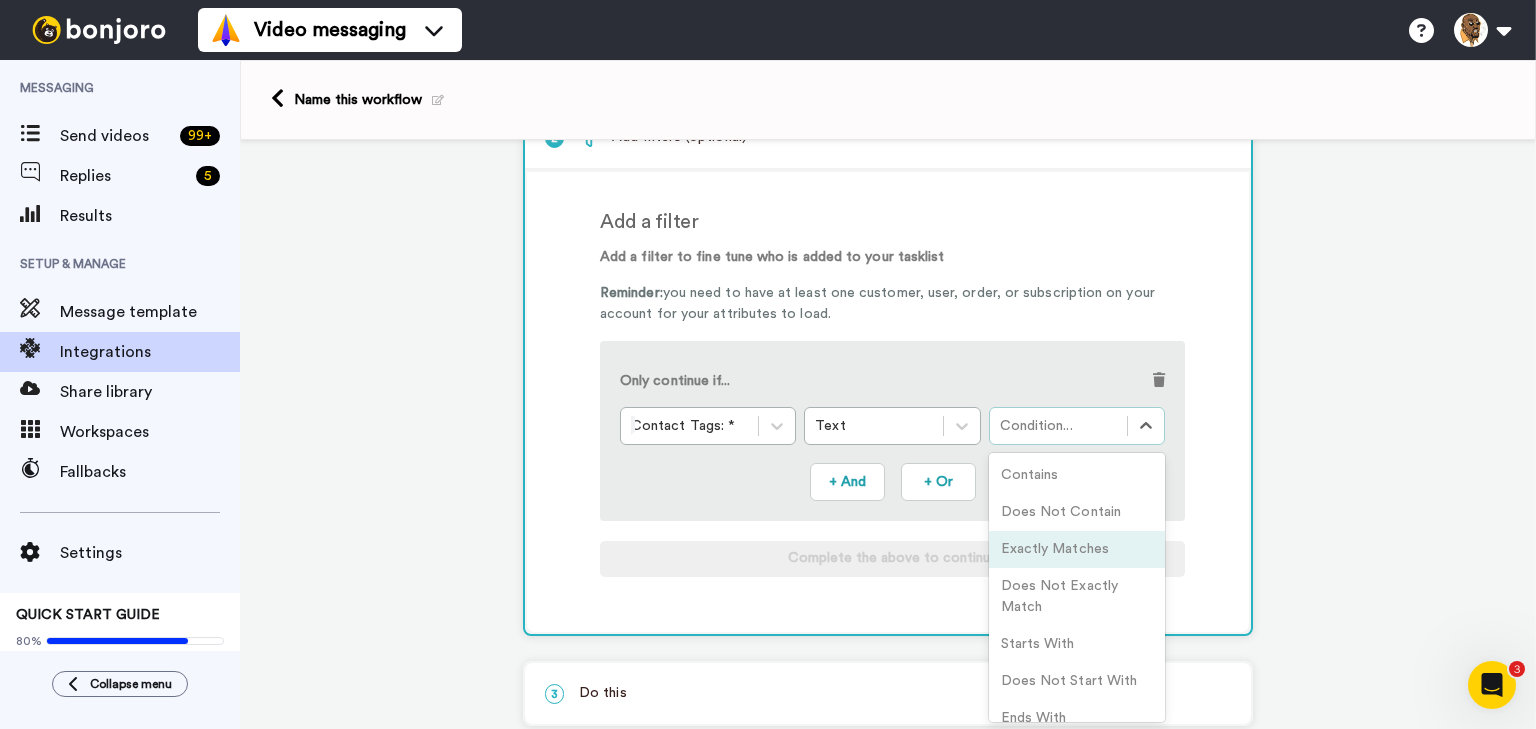 click on "Exactly Matches" at bounding box center (1077, 549) 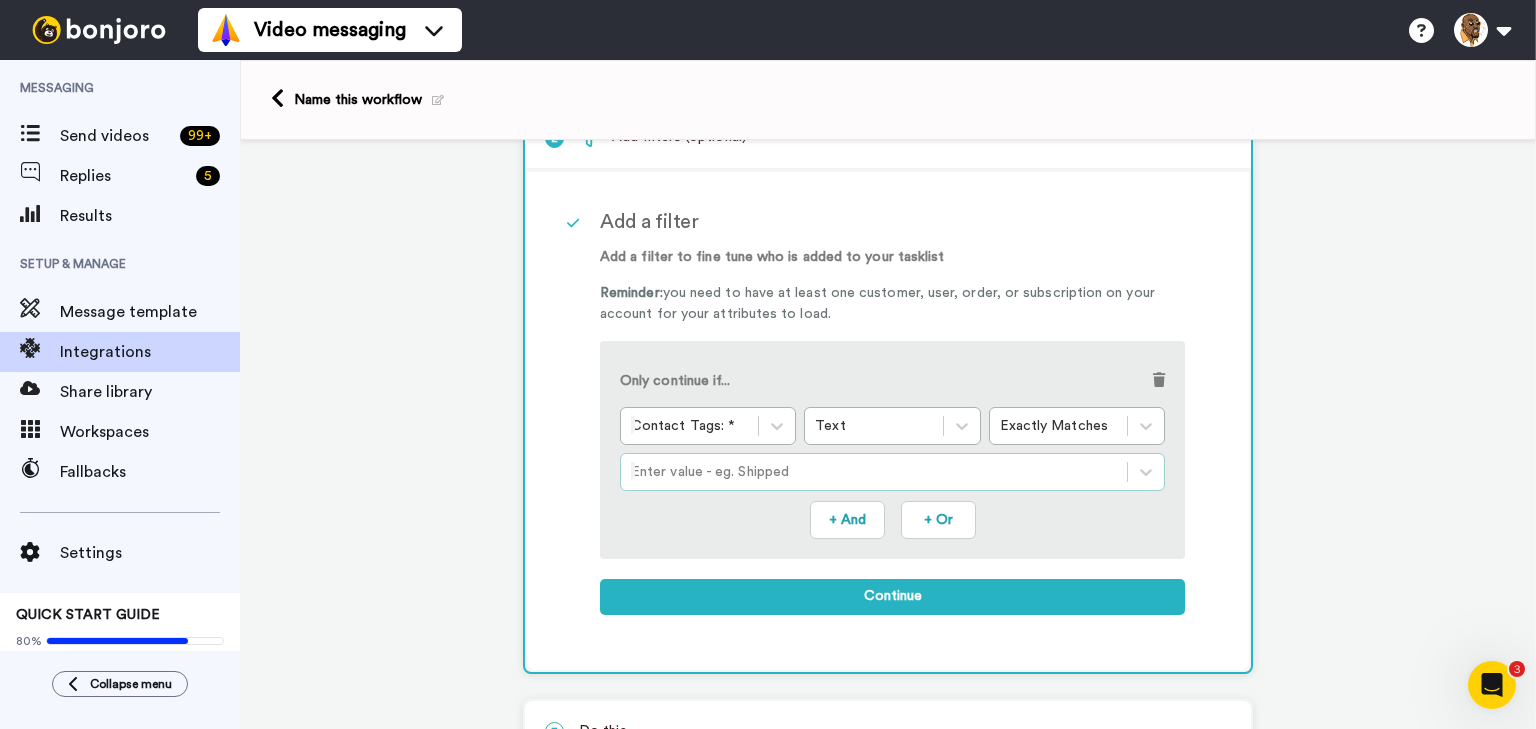 click at bounding box center [874, 472] 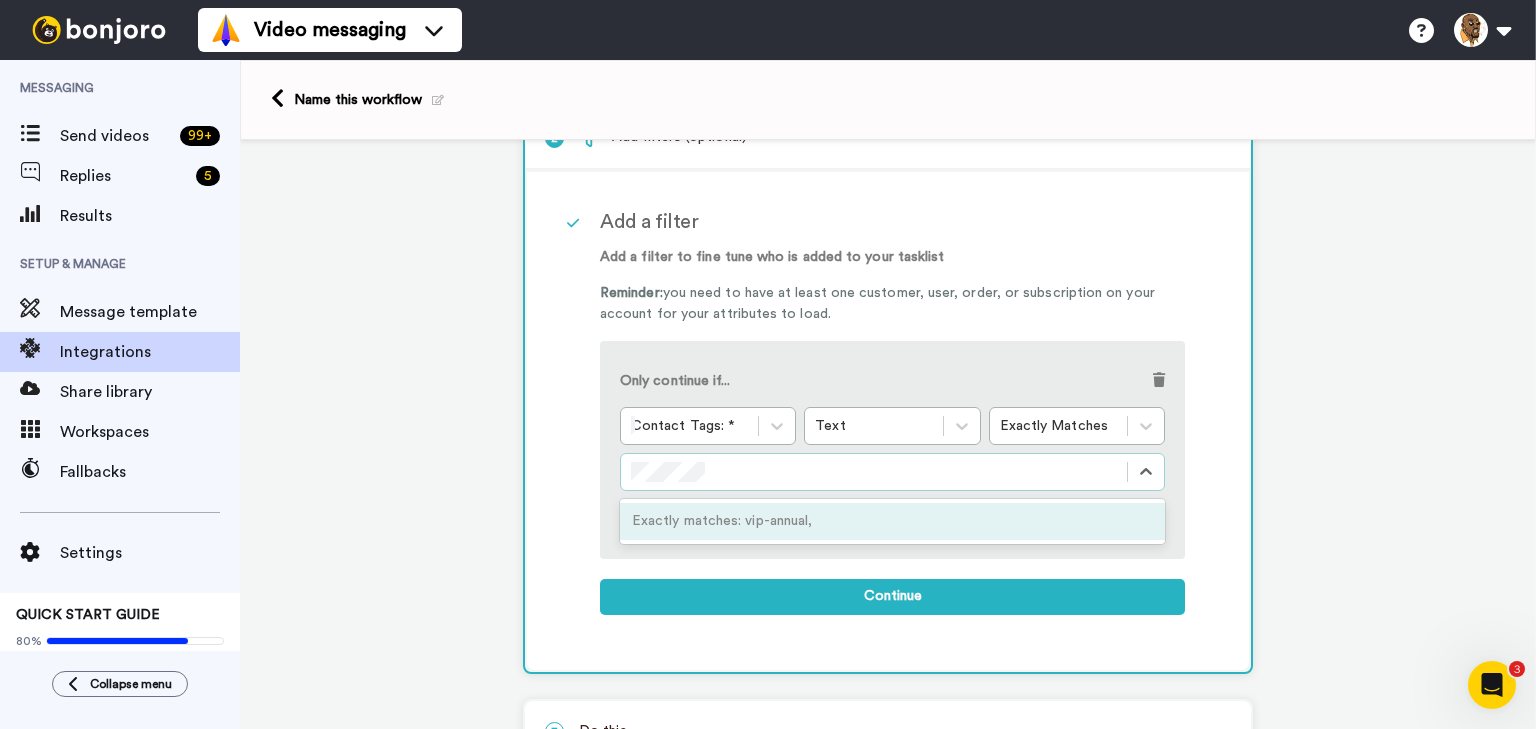 click on "Add a filter Add a filter to fine tune who is added to your tasklist Reminder:  you need to have at least one customer, user, order, or subscription on your account for your attributes to load. Only continue if... Contact Tags: * Text Exactly Matches option Exactly matches: vip-annual, focused, 1 of 2. 1 result available for search term vip-annual,. Use Up and Down to choose options, press Enter to select the currently focused option, press Escape to exit the menu, press Tab to select the option and exit the menu. Exactly matches: vip-annual, + And + Or Continue" at bounding box center (914, 421) 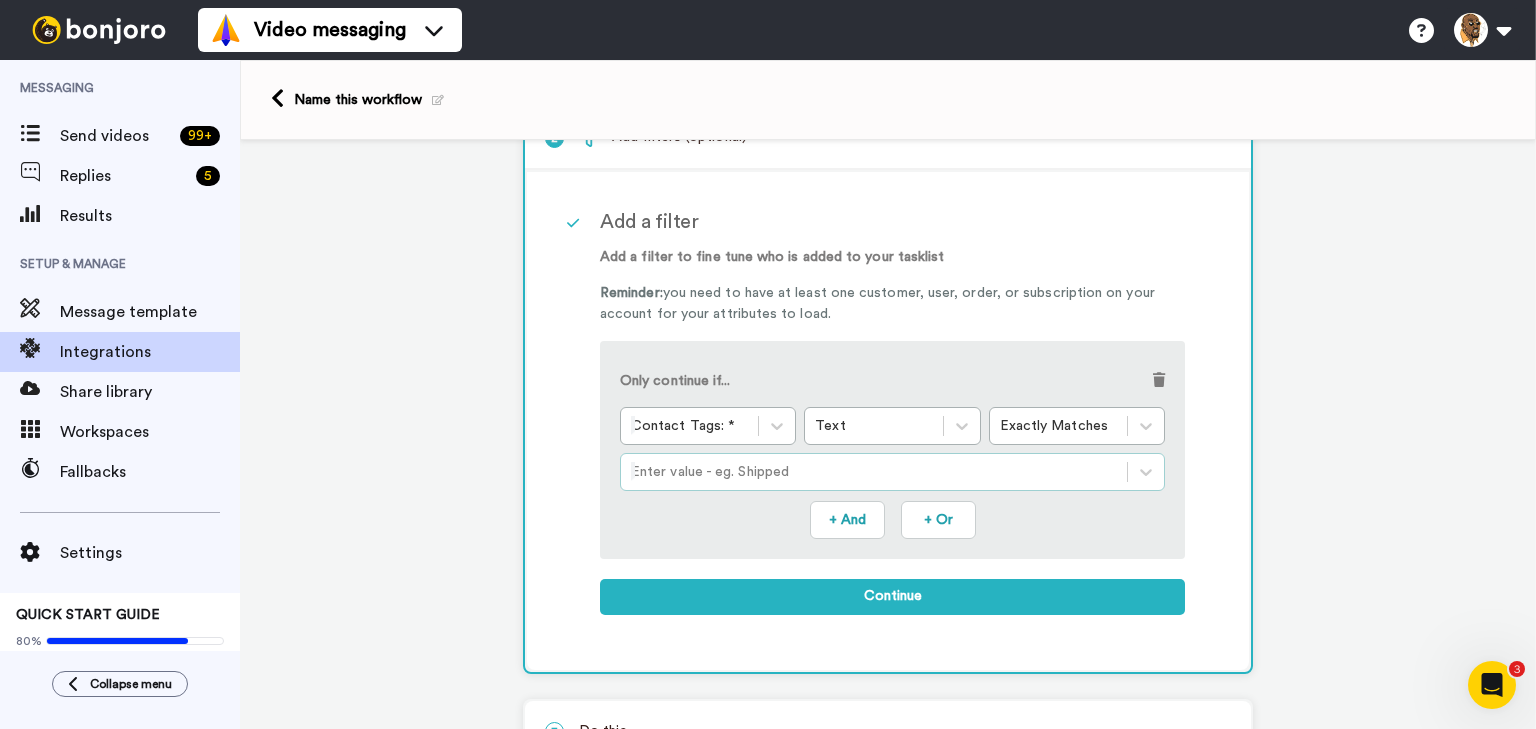 click at bounding box center (874, 472) 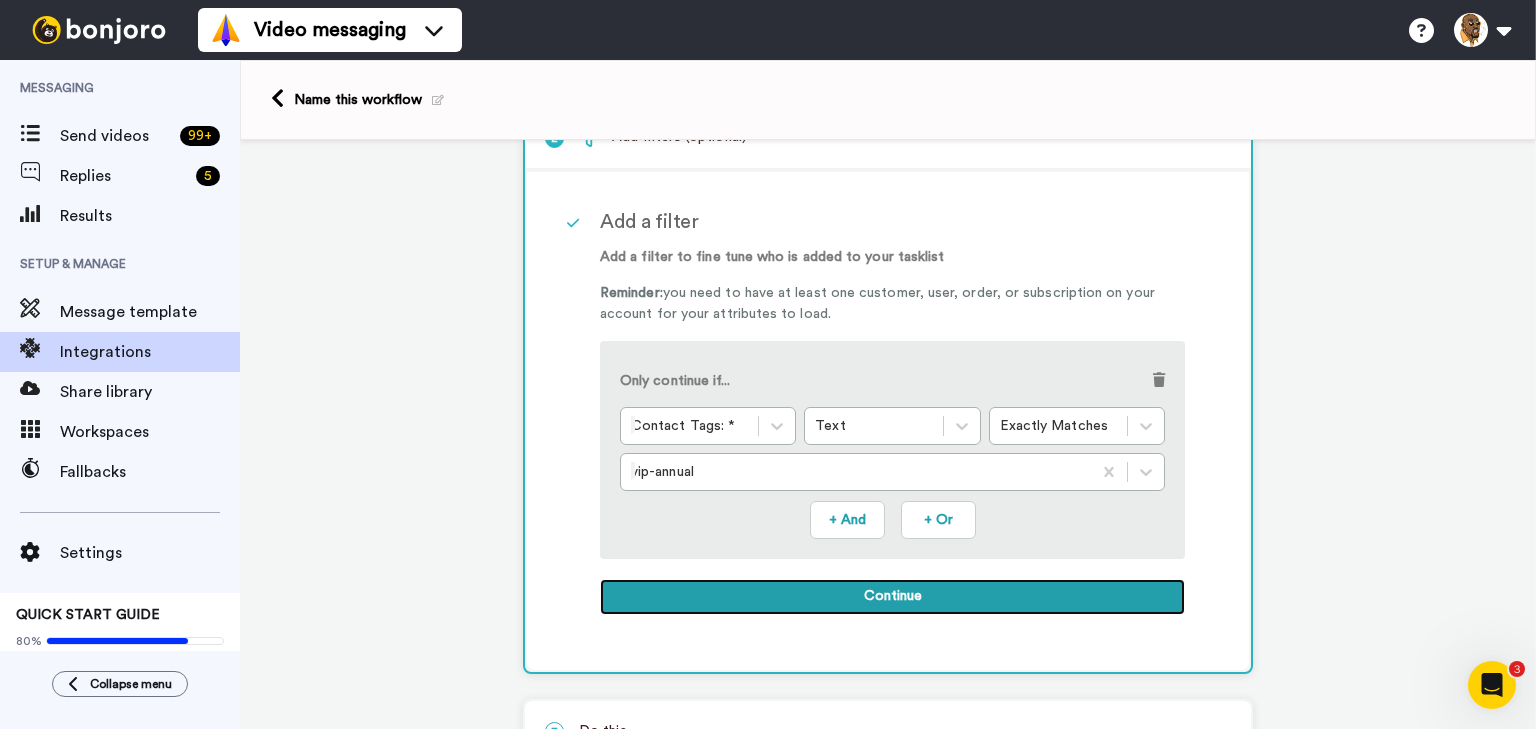 click on "Continue" at bounding box center [892, 597] 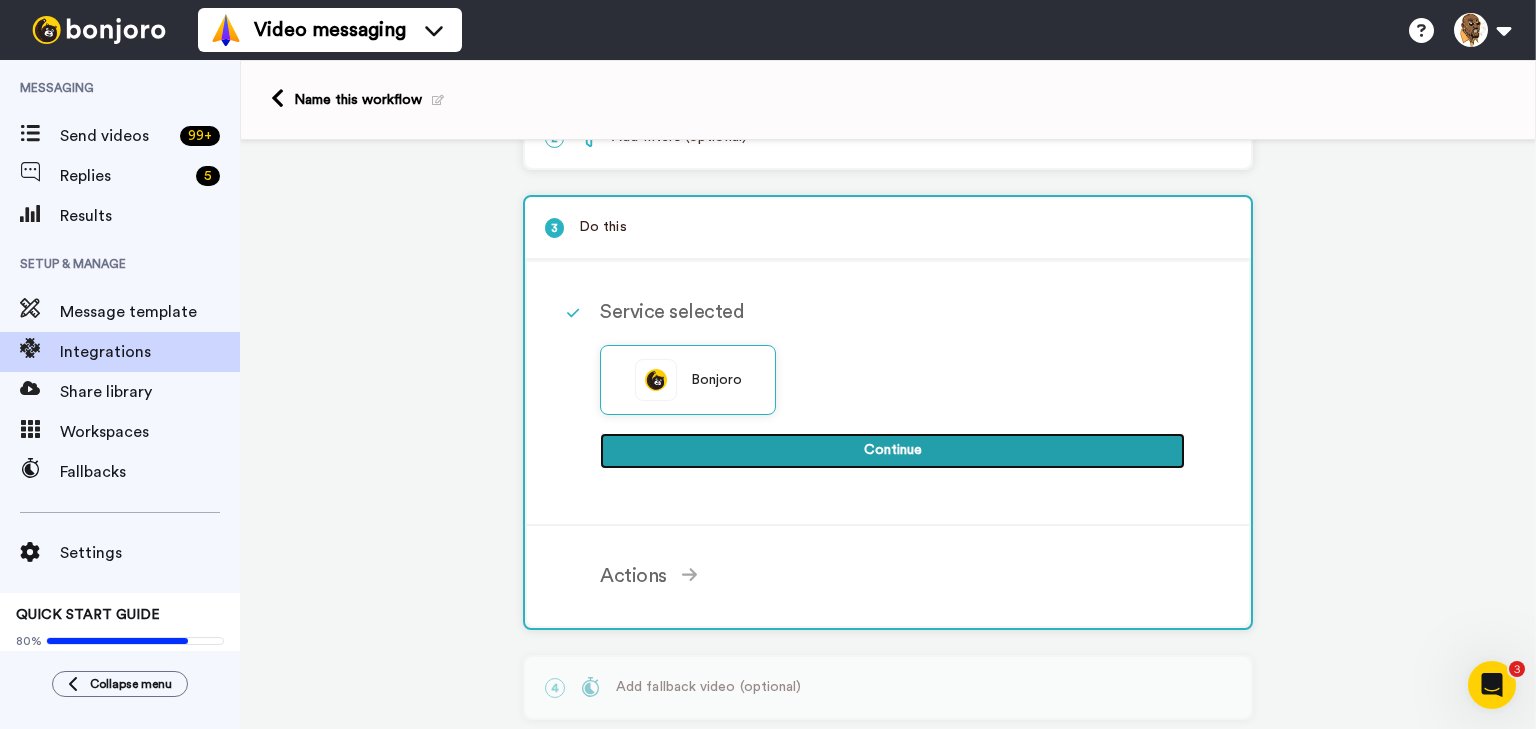 click on "Continue" at bounding box center (892, 451) 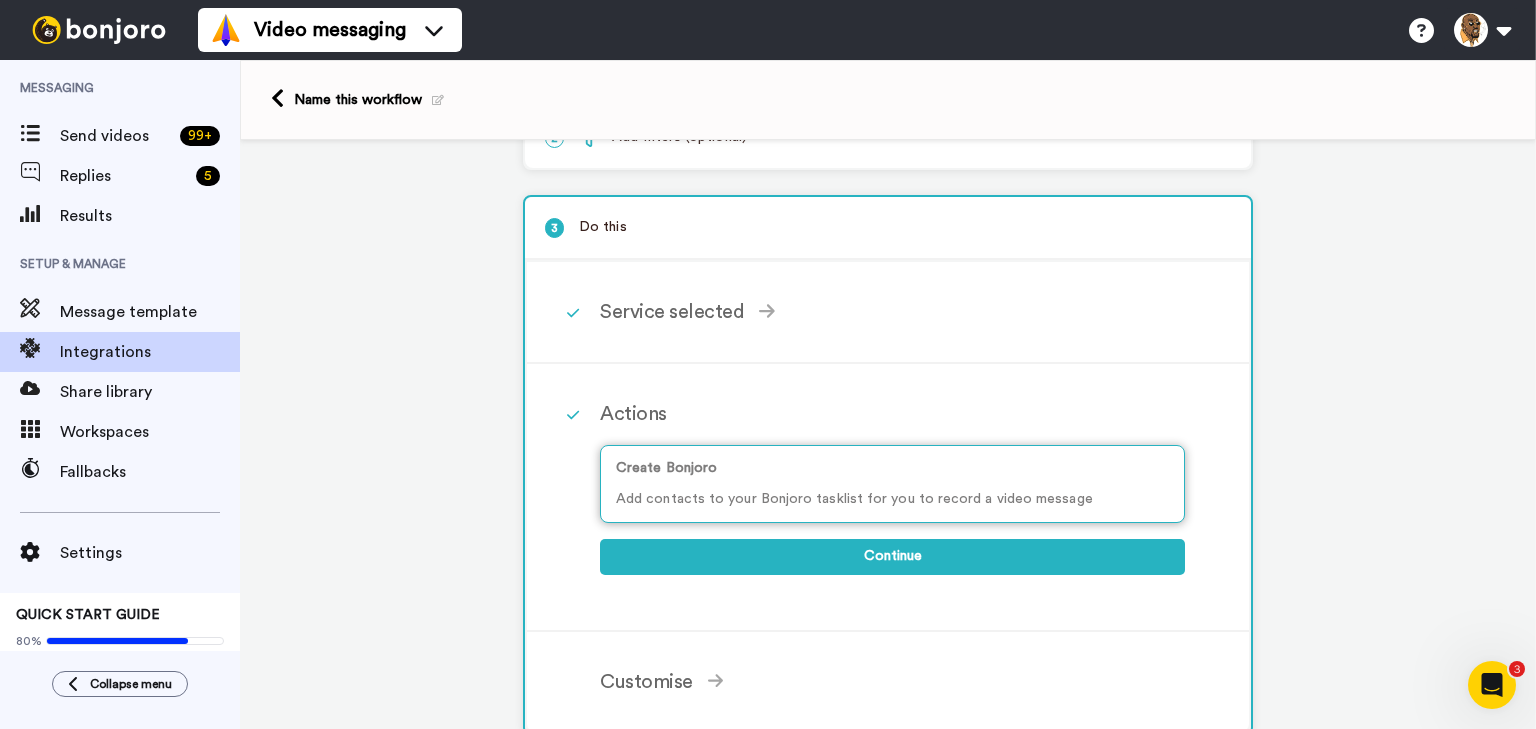 click on "Add contacts to your Bonjoro tasklist for you to record a video message" at bounding box center [892, 499] 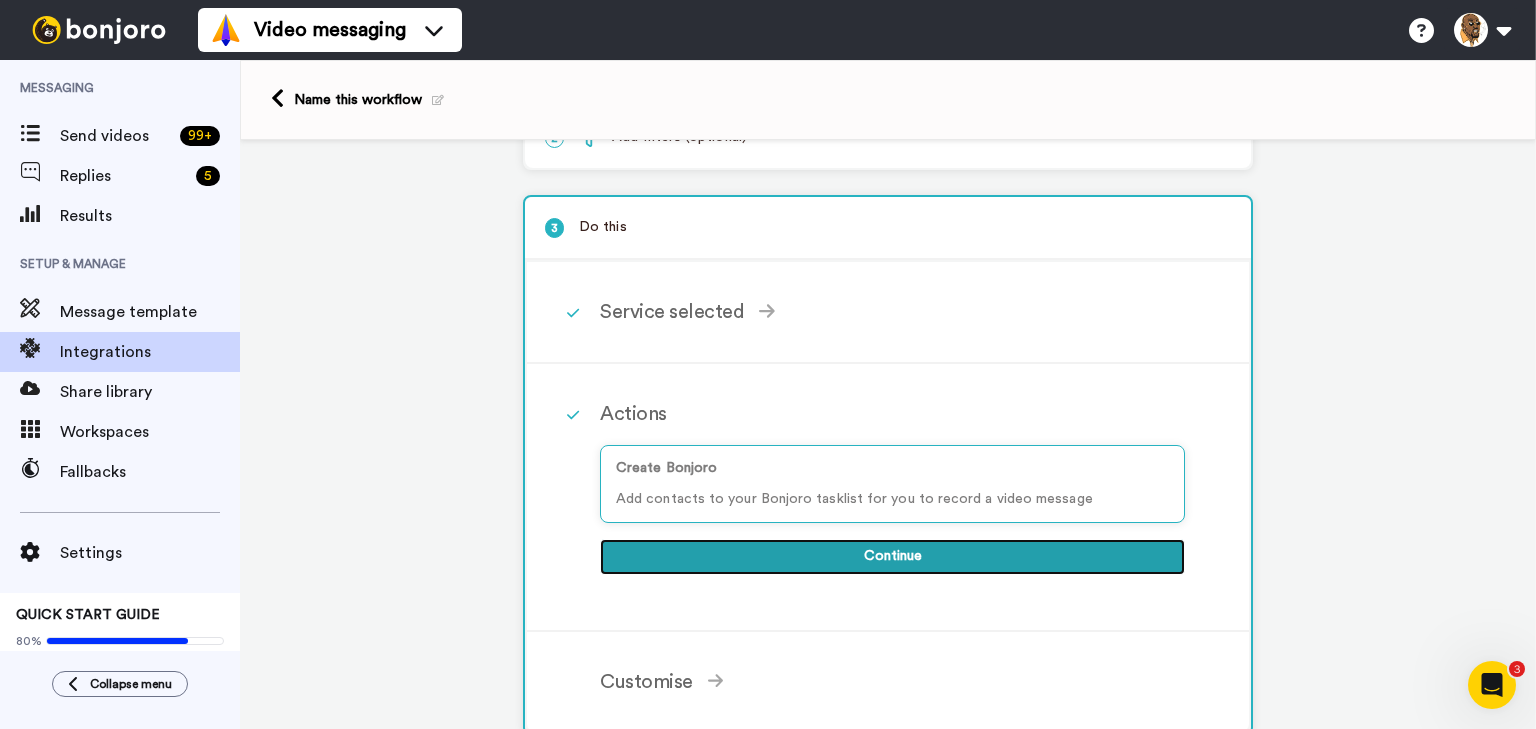 click on "Continue" at bounding box center [892, 557] 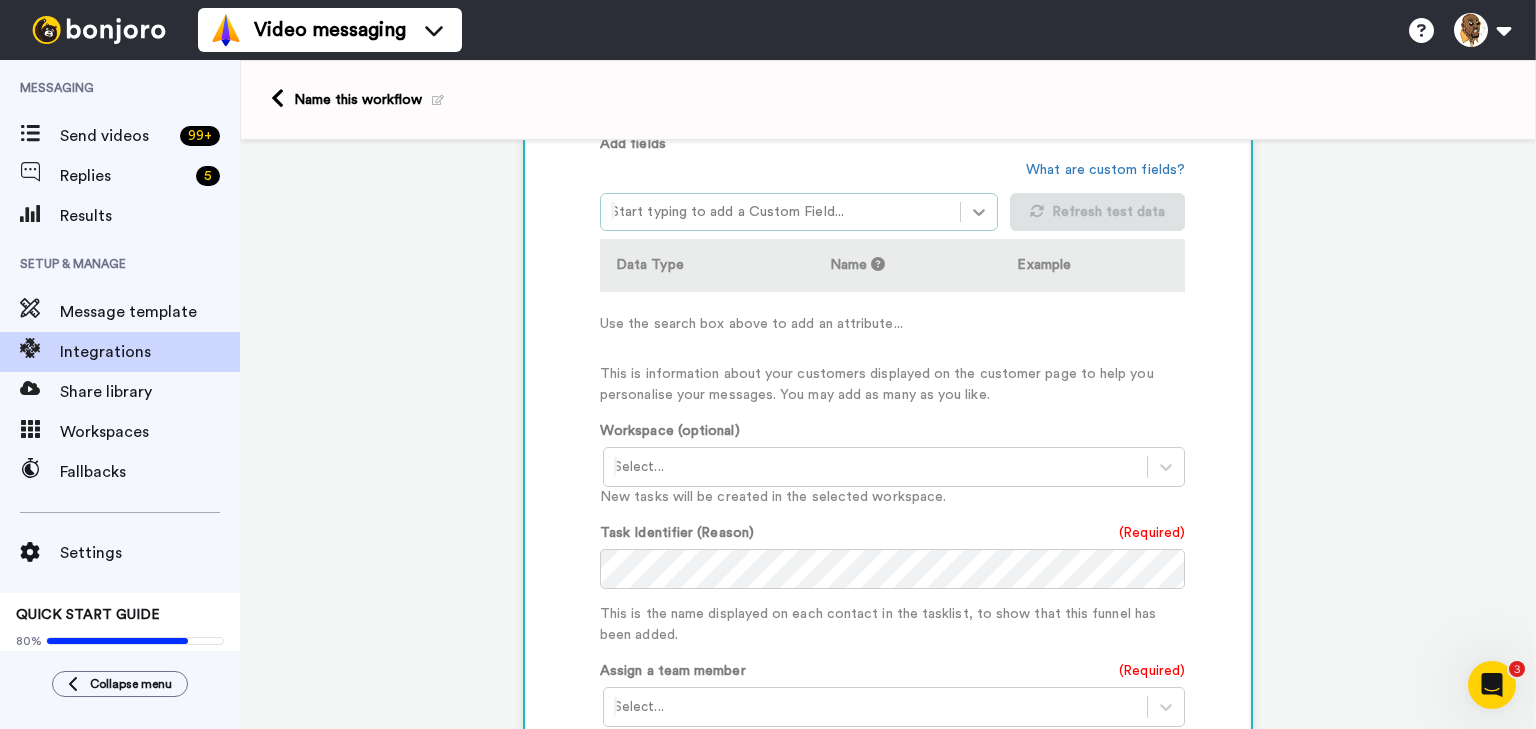 scroll, scrollTop: 550, scrollLeft: 0, axis: vertical 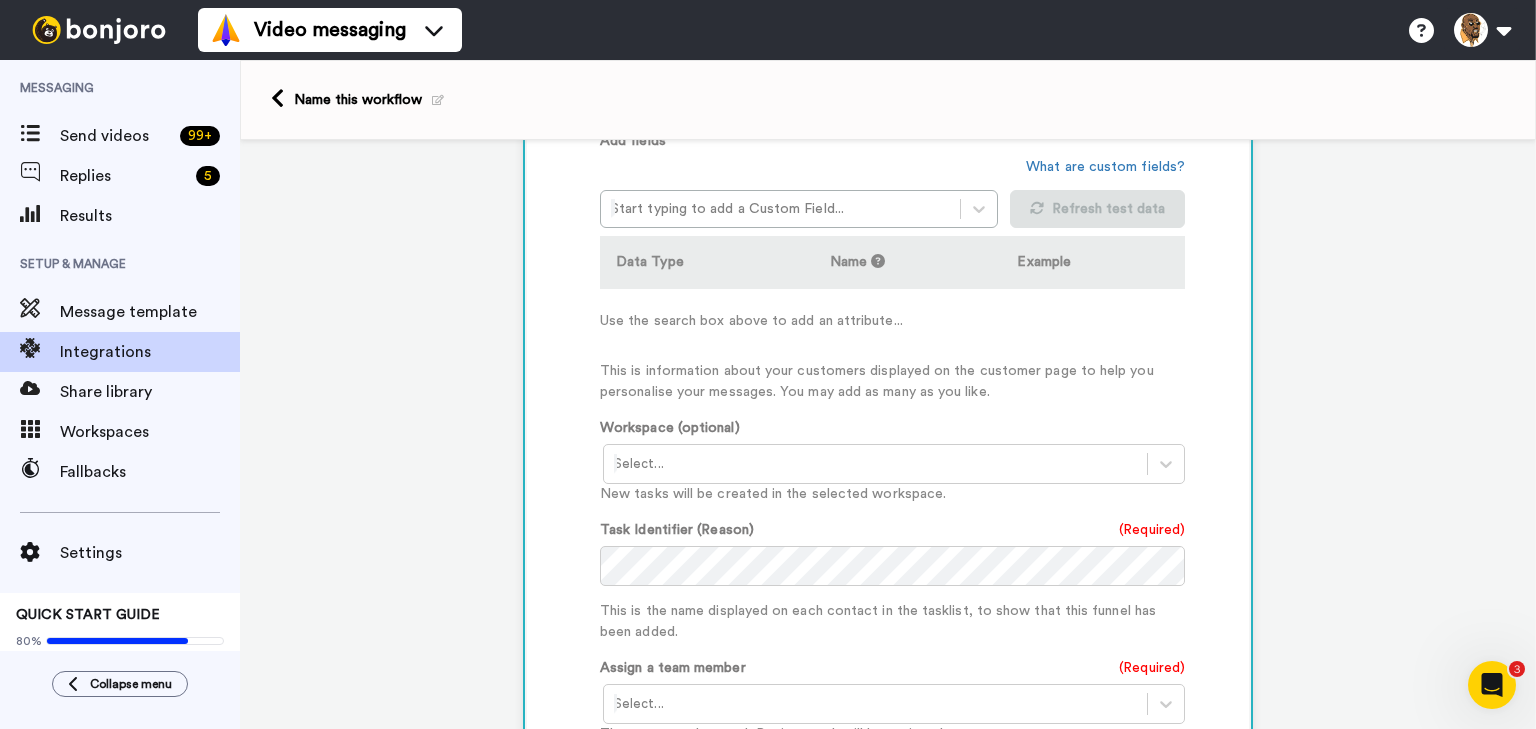 click on "Select..." at bounding box center [875, 464] 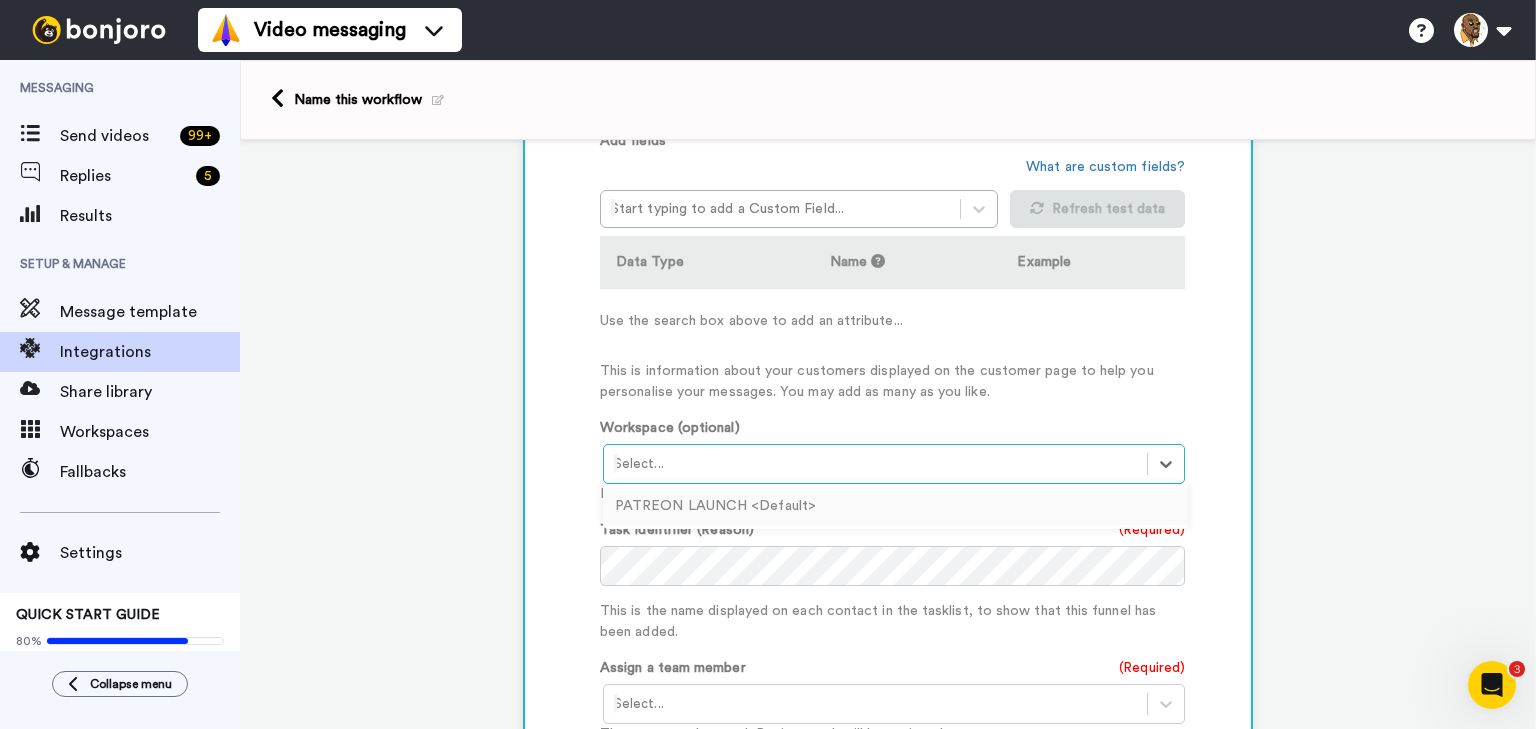 click on "Workspace (optional)   option PATREON LAUNCH <Default> focused, 1 of 1. 1 result available. Use Up and Down to choose options, press Enter to select the currently focused option, press Escape to exit the menu, press Tab to select the option and exit the menu. Select... PATREON LAUNCH <Default> New tasks will be created in the selected workspace." at bounding box center (892, 461) 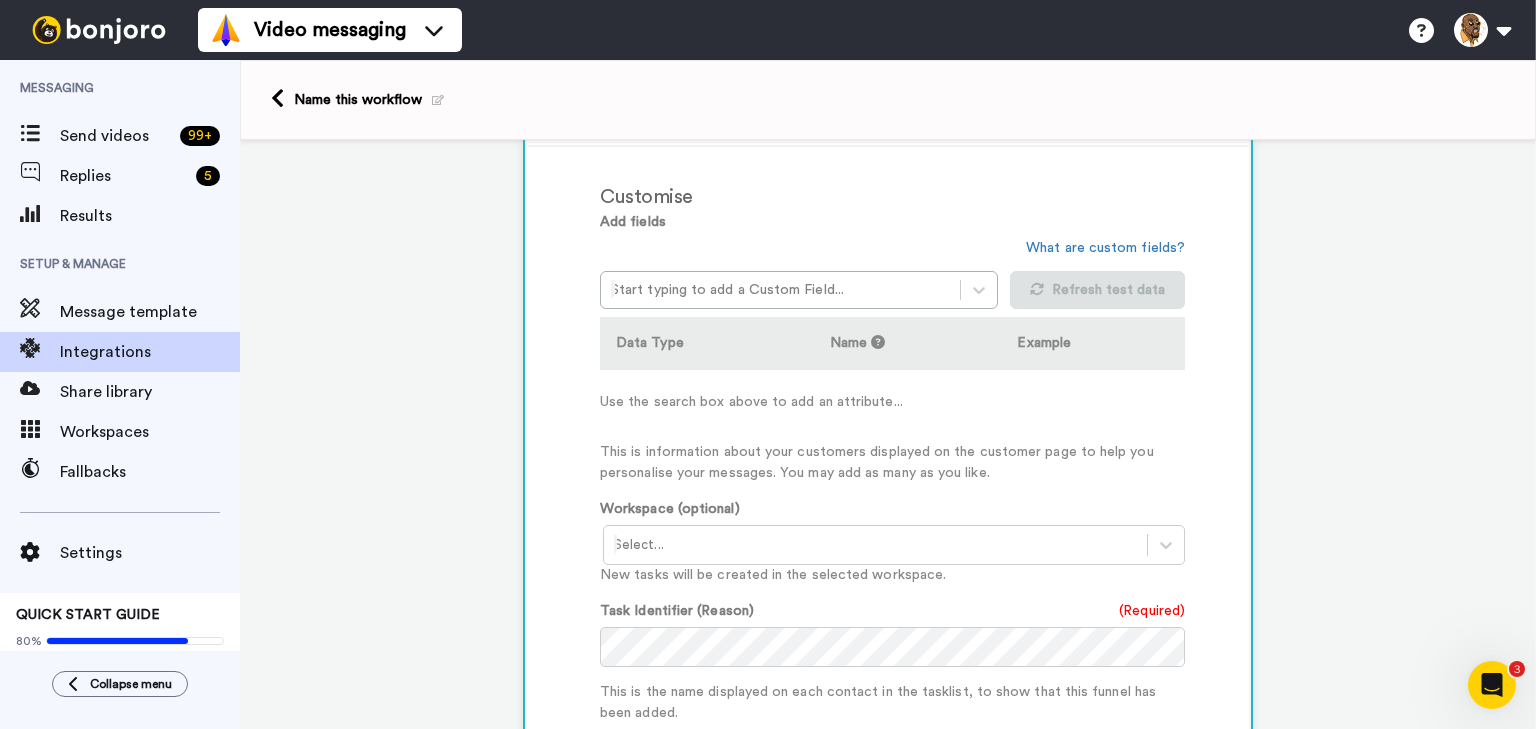 scroll, scrollTop: 390, scrollLeft: 0, axis: vertical 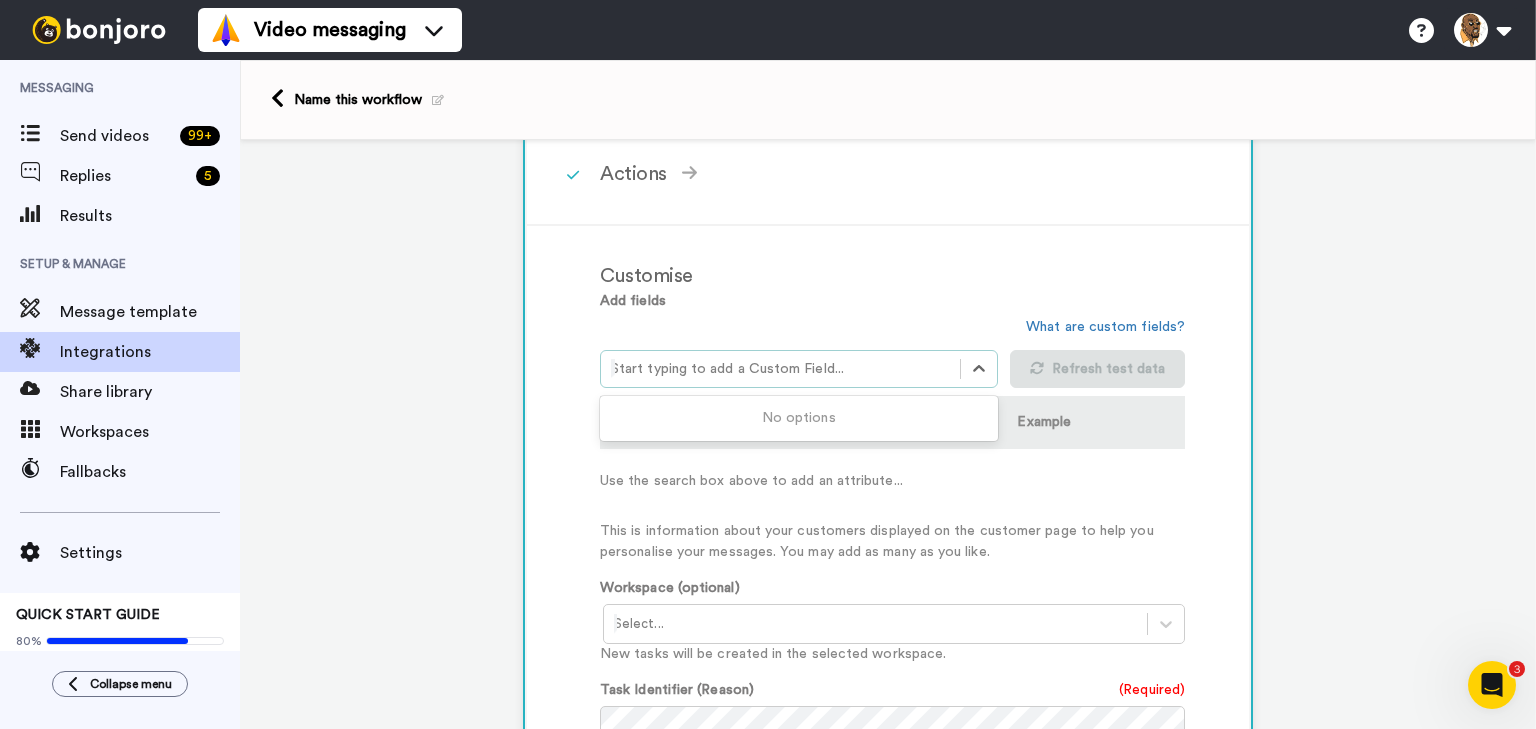 drag, startPoint x: 834, startPoint y: 368, endPoint x: 835, endPoint y: 379, distance: 11.045361 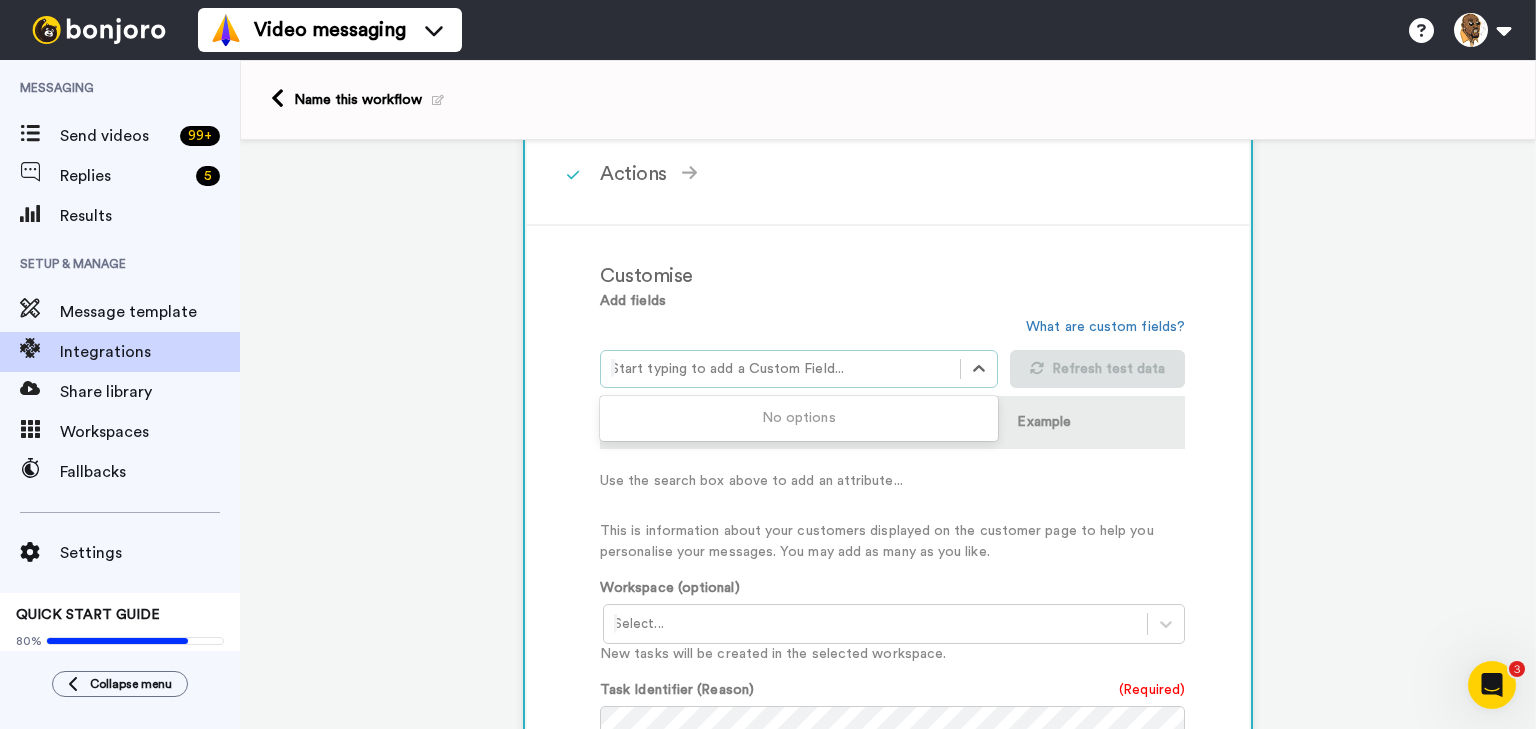 click on "Add fields     Use Up and Down to choose options, press Enter to select the currently focused option, press Escape to exit the menu, press Tab to select the option and exit the menu. Start typing to add a Custom Field... No options What are custom fields? Refresh test data Data Type Name   Example Use the search box above to add an attribute... This is information about your customers displayed on the customer page to help you personalise your messages. You may add as many as you like." at bounding box center [892, 427] 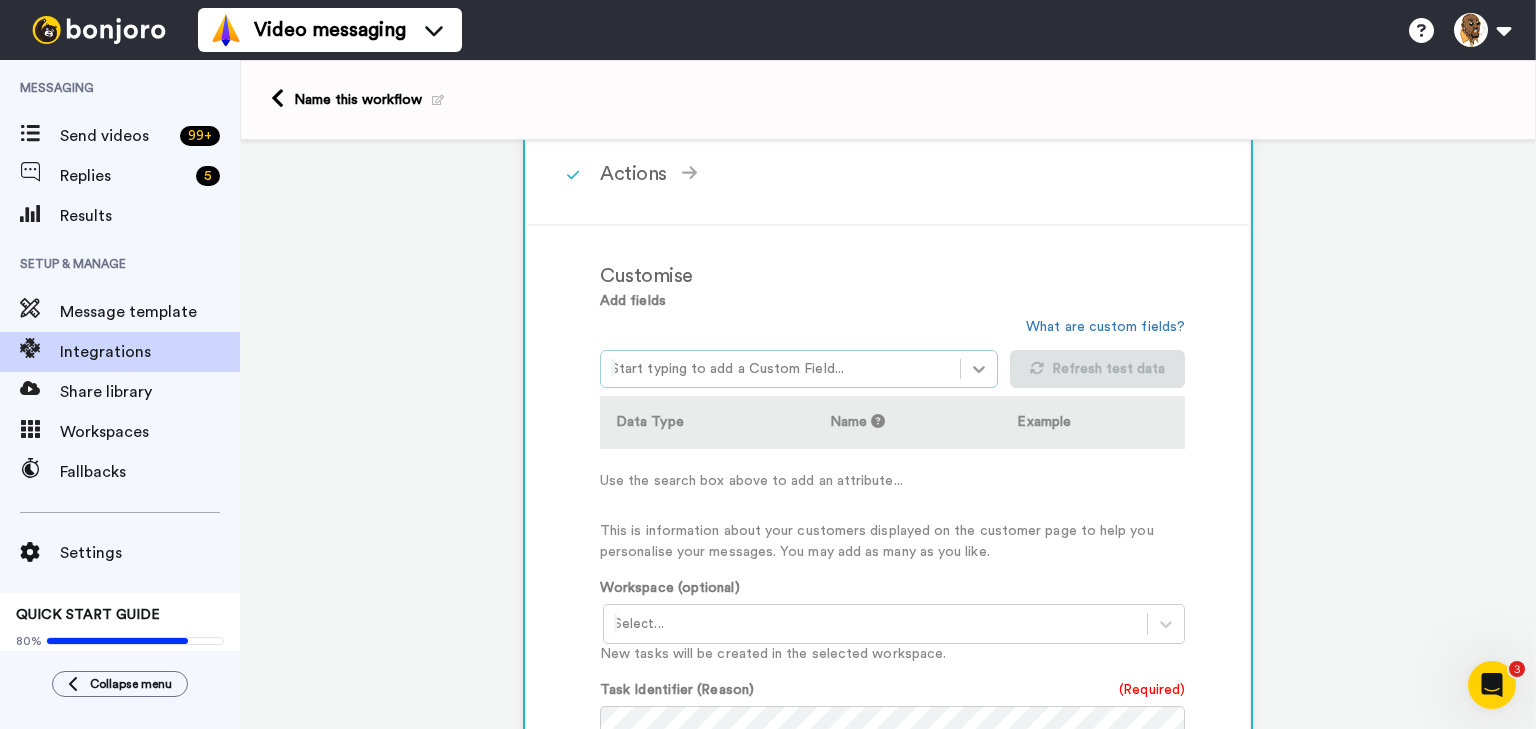 click 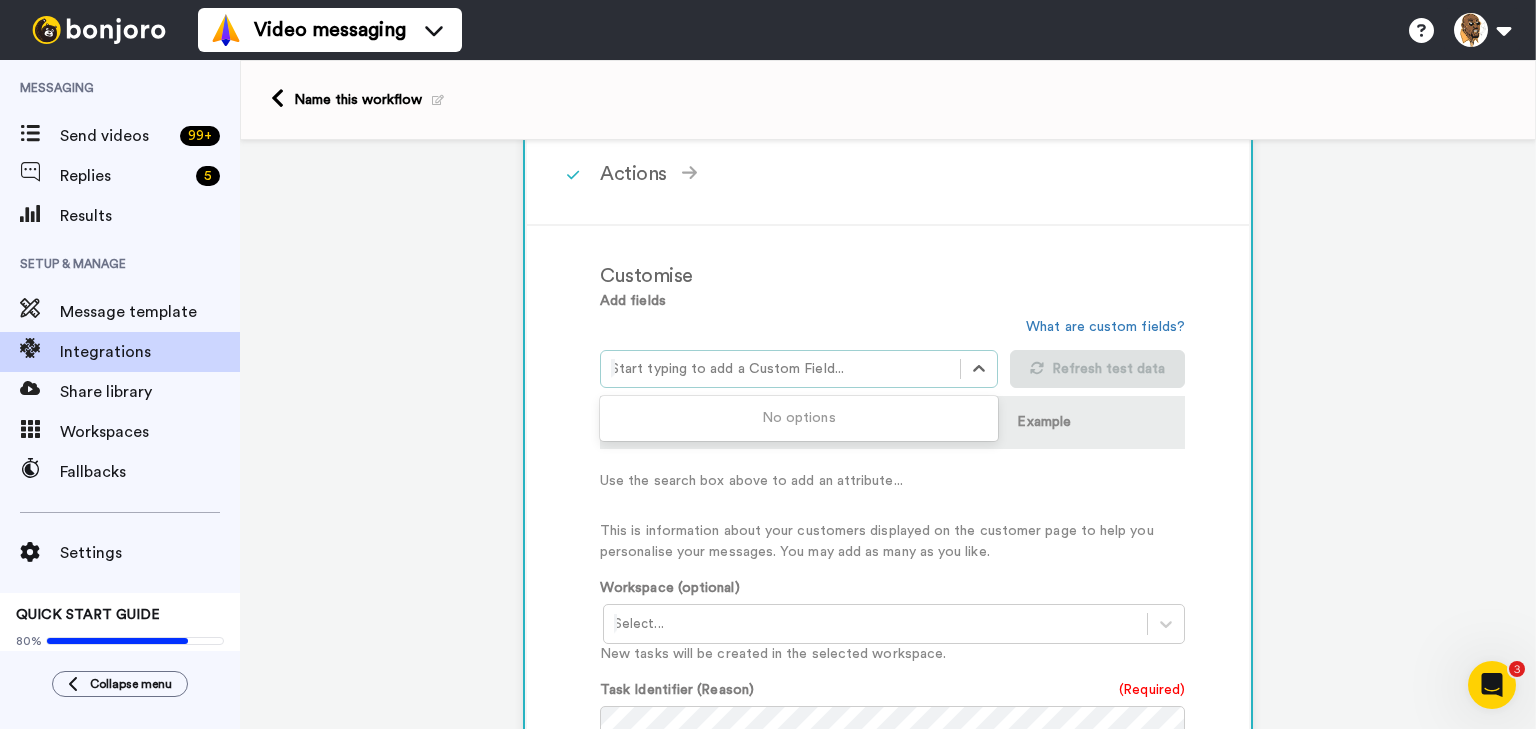 click on "Use the search box above to add an attribute..." at bounding box center [892, 481] 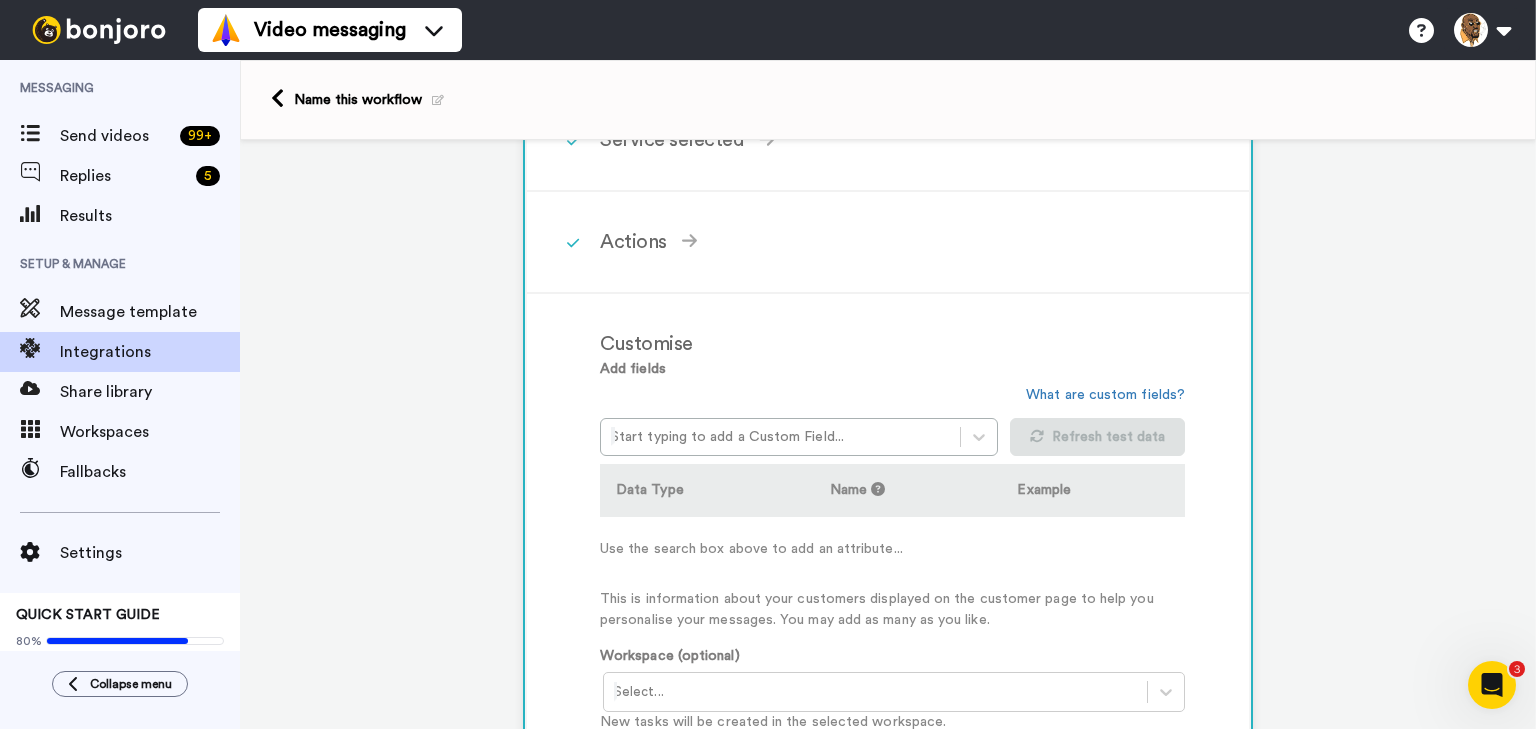 scroll, scrollTop: 150, scrollLeft: 0, axis: vertical 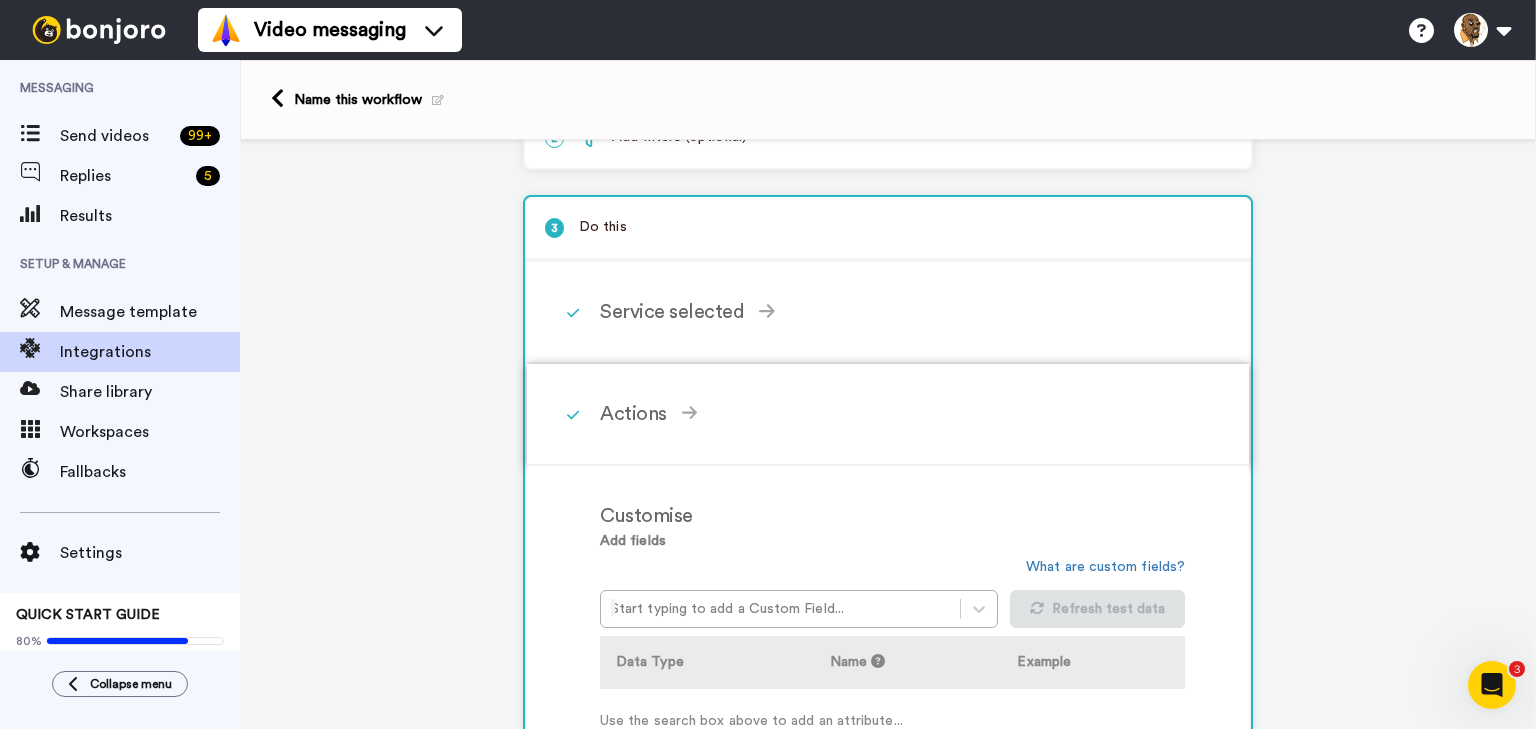 click 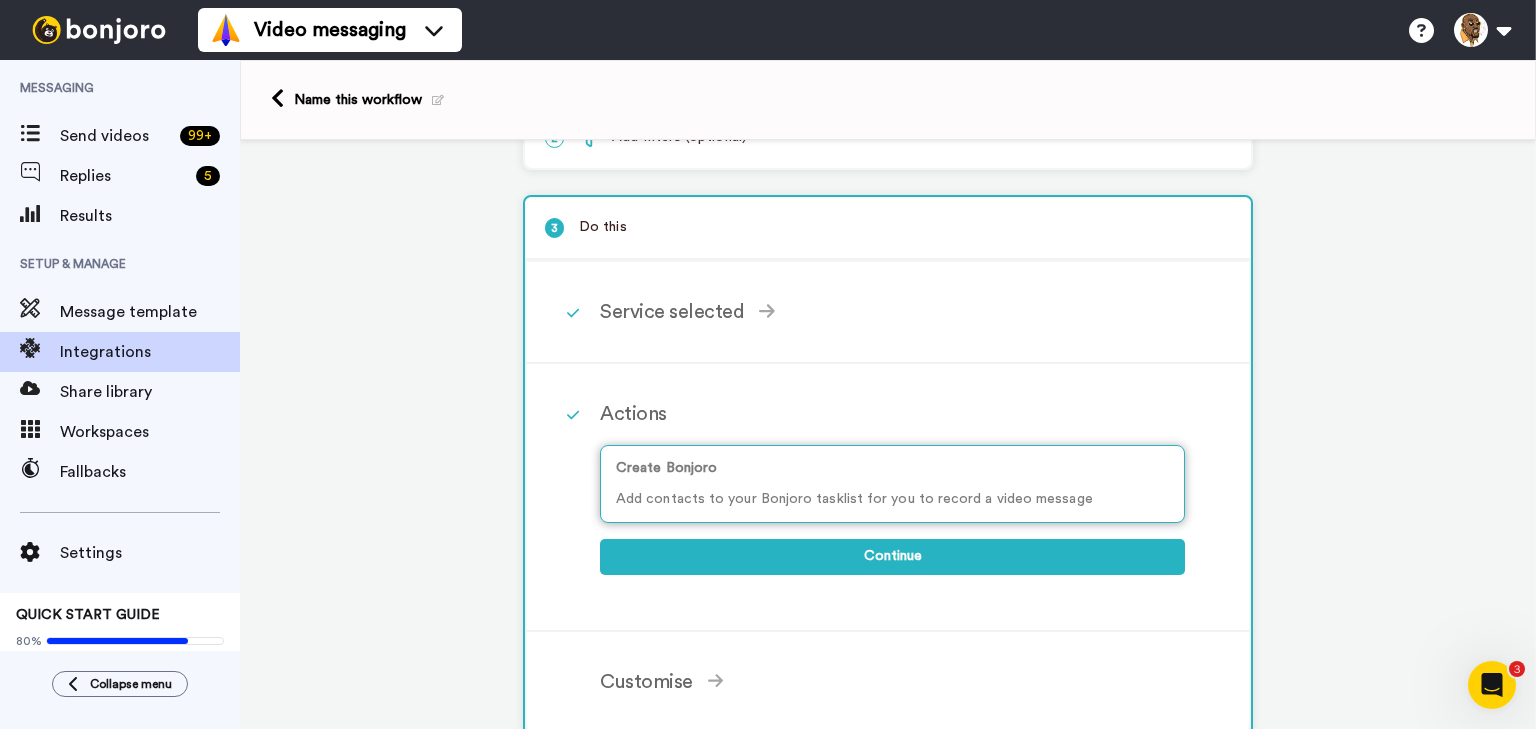 click on "Create Bonjoro Add contacts to your Bonjoro tasklist for you to record a video message" at bounding box center (892, 484) 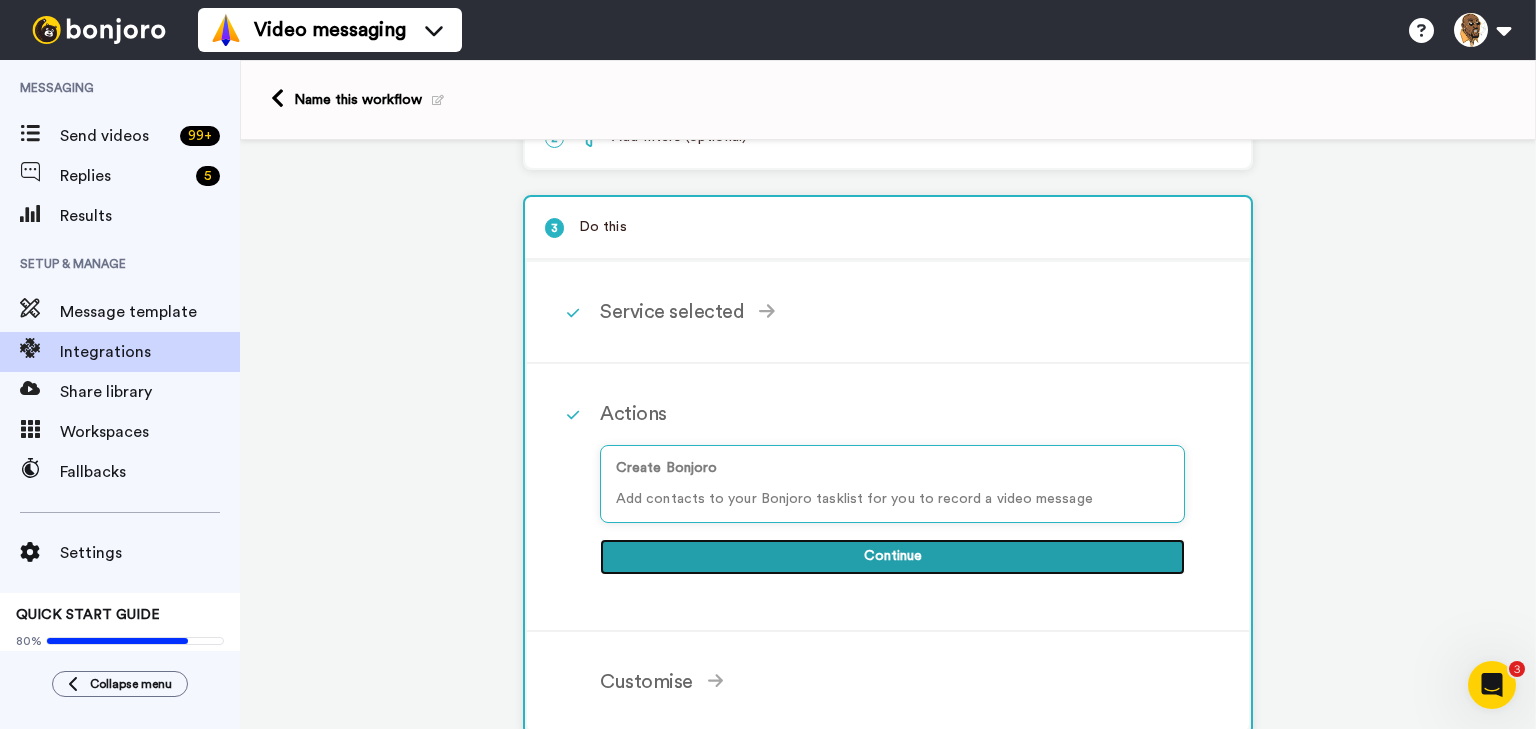 click on "Continue" at bounding box center (892, 557) 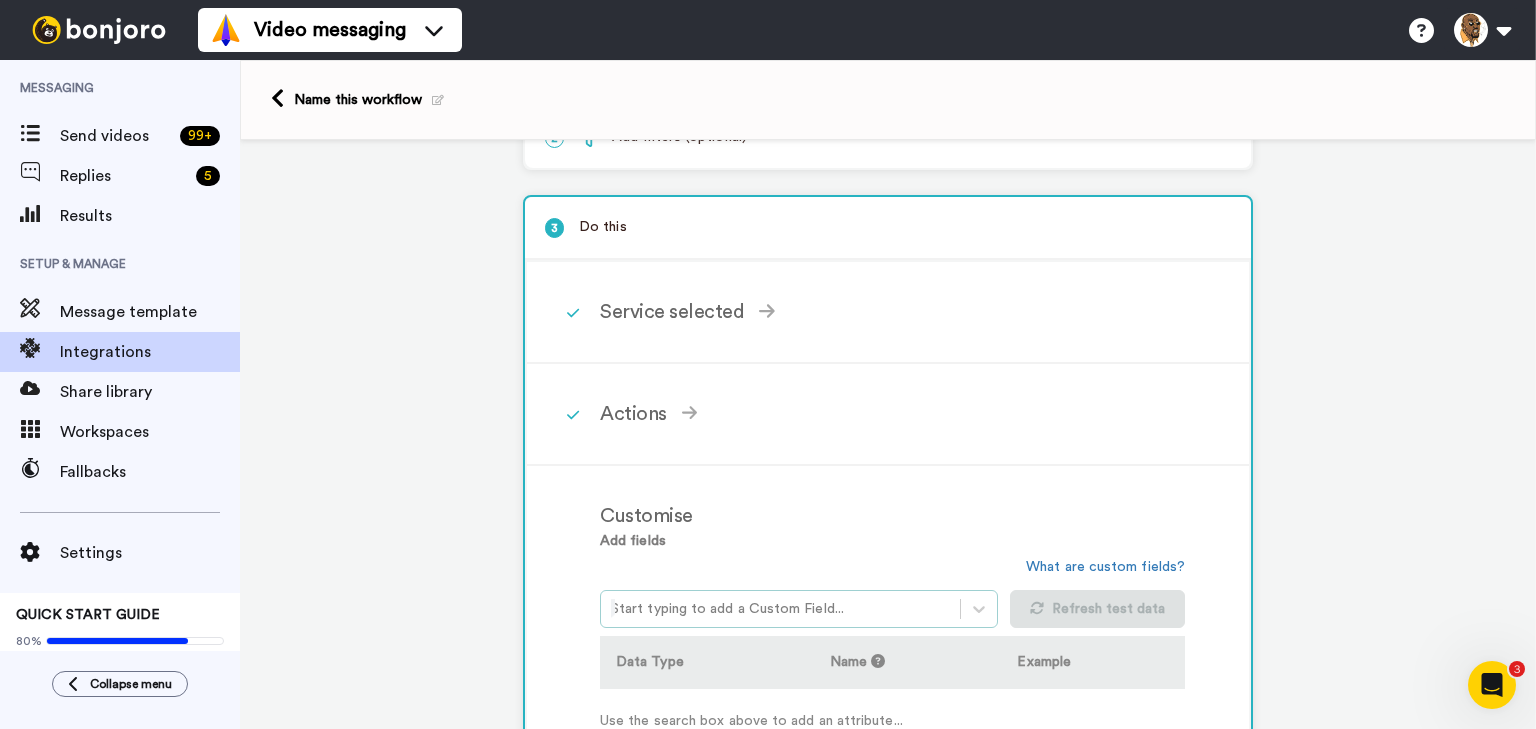 click on "Start typing to add a Custom Field..." at bounding box center (799, 609) 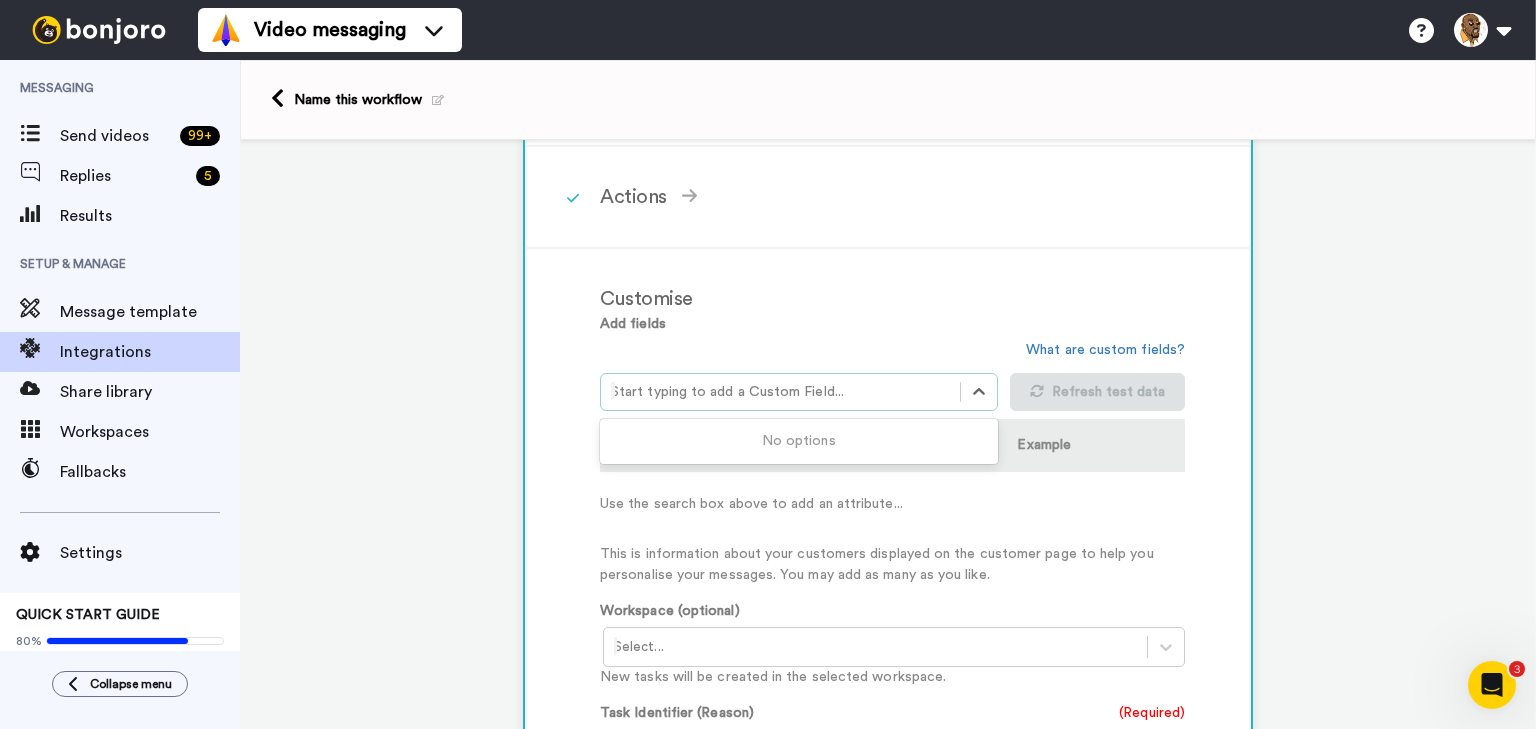 scroll, scrollTop: 527, scrollLeft: 0, axis: vertical 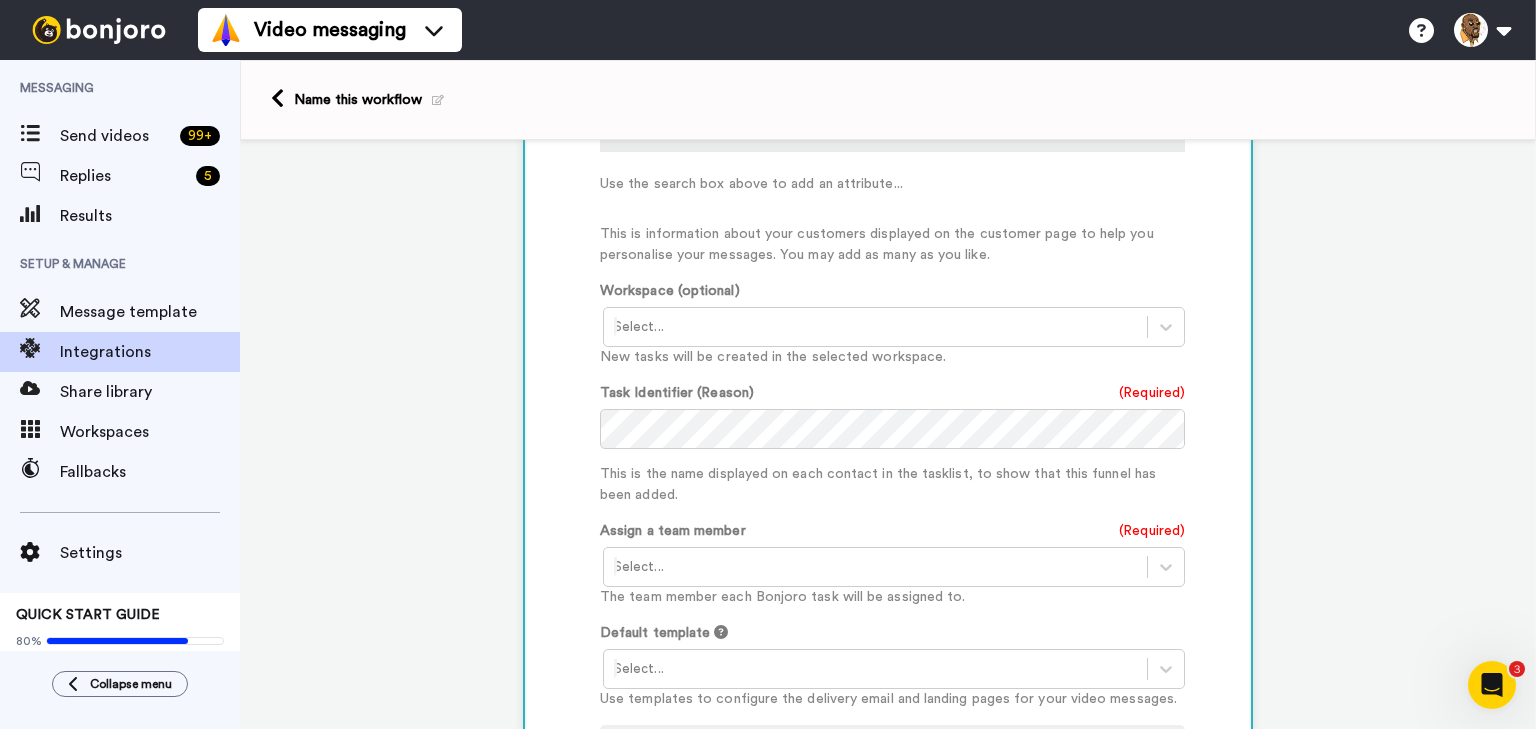 click at bounding box center [875, 567] 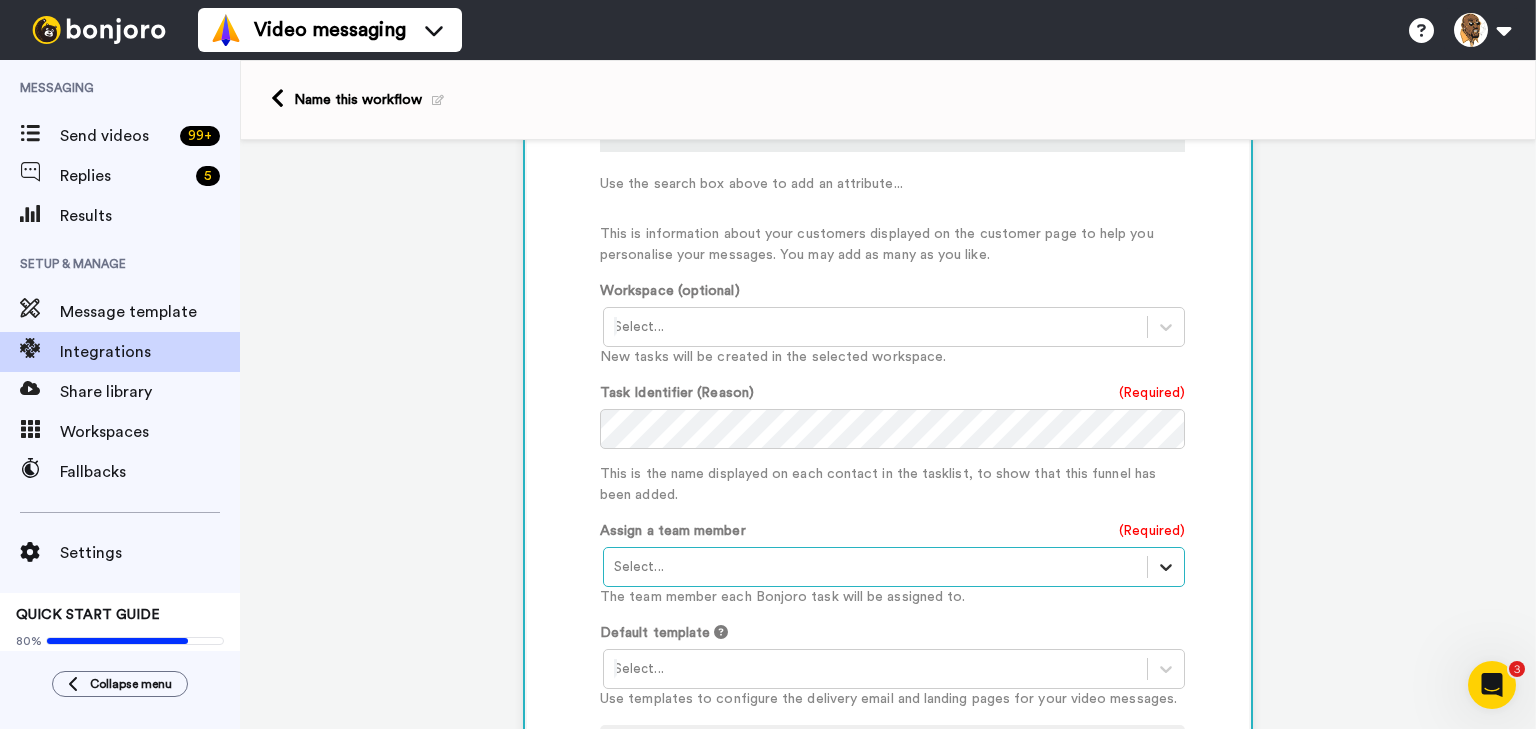 click 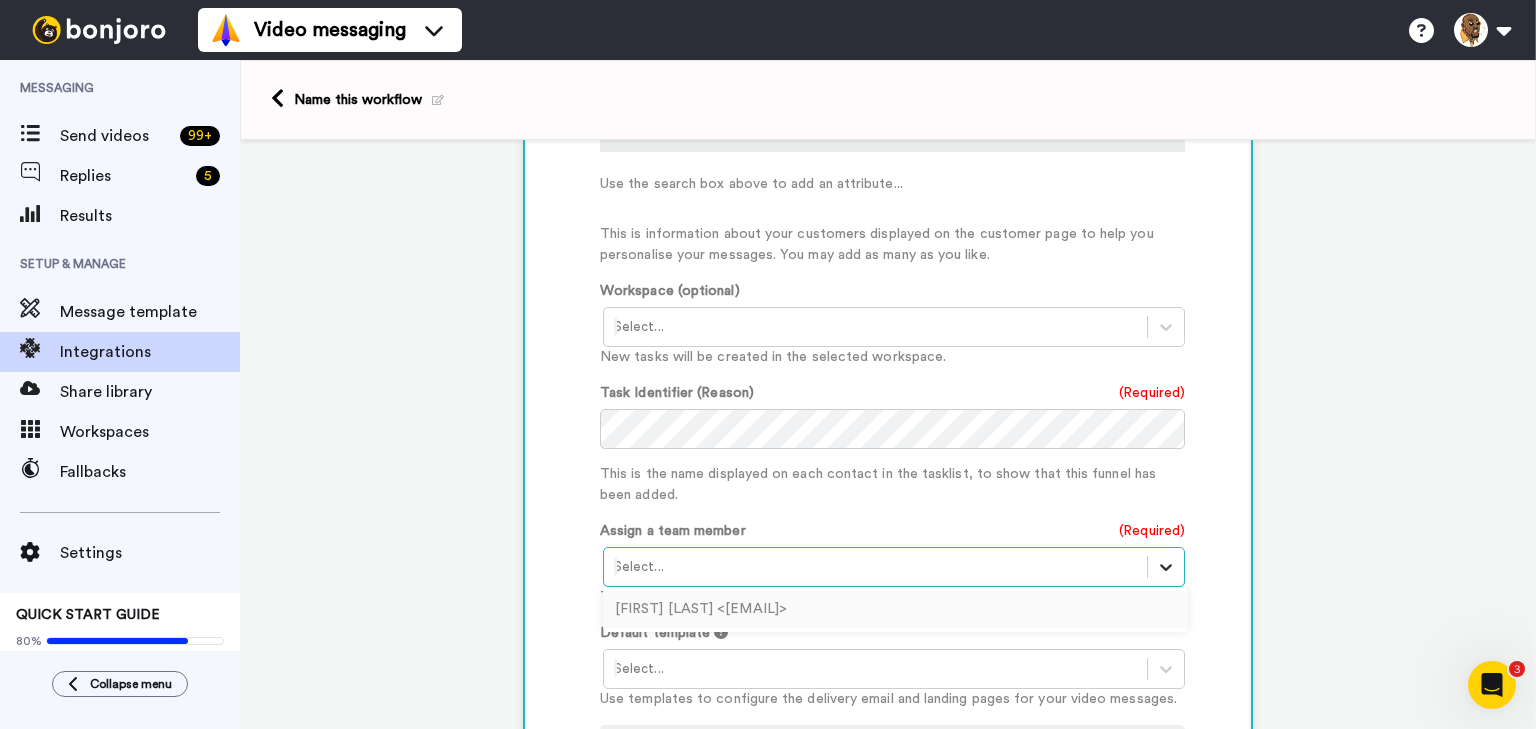 click 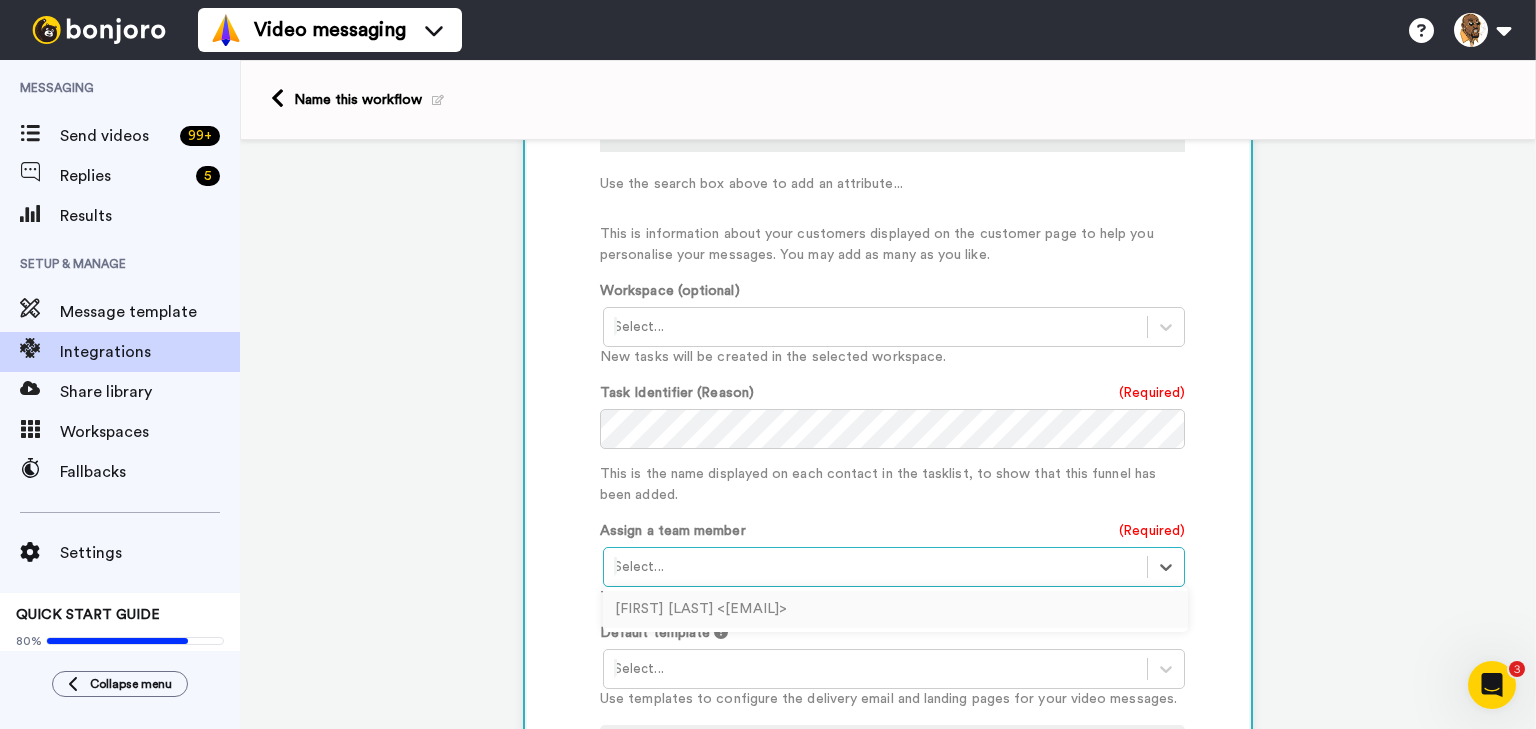 click on "Tijuana Jackson <coach@nearapycenter.com>" at bounding box center (895, 609) 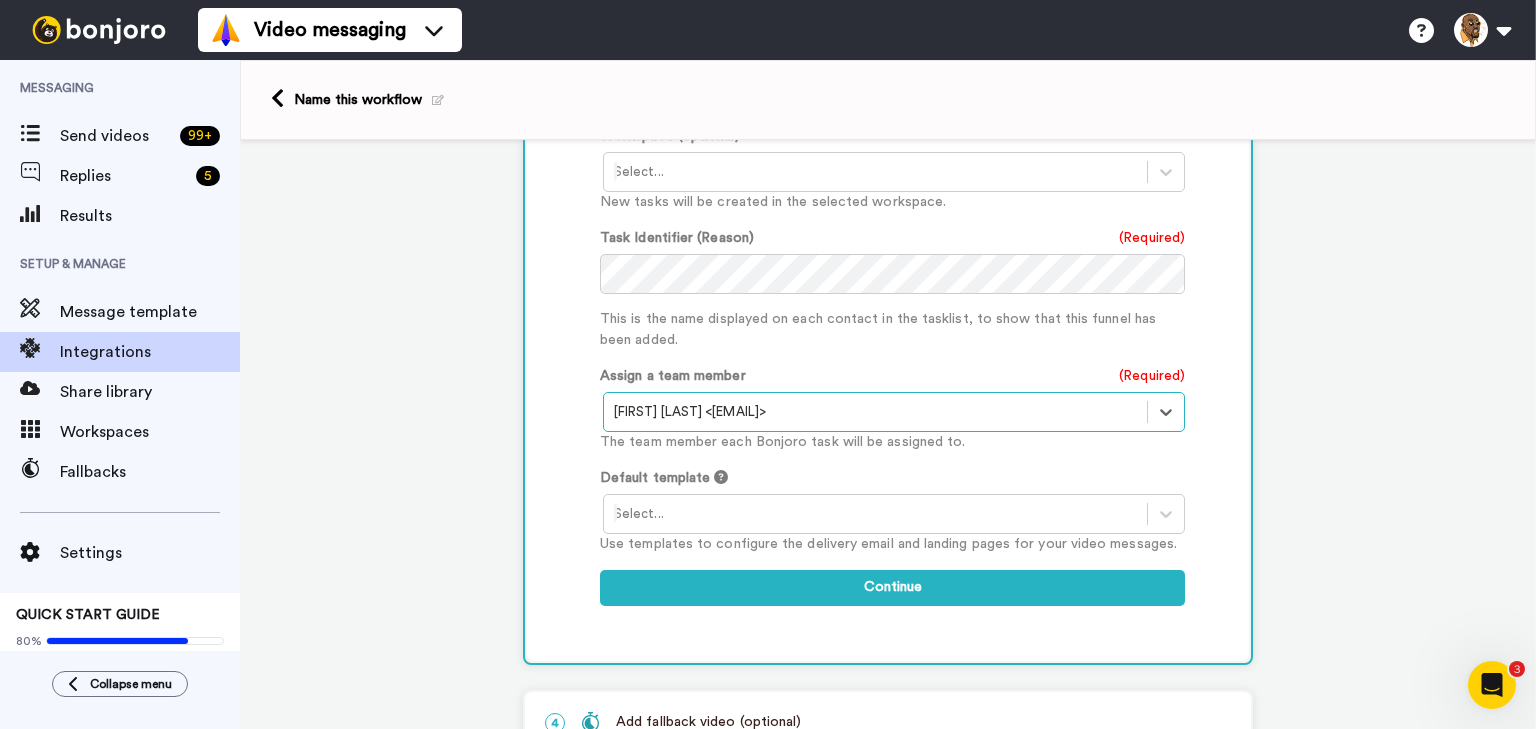 scroll, scrollTop: 847, scrollLeft: 0, axis: vertical 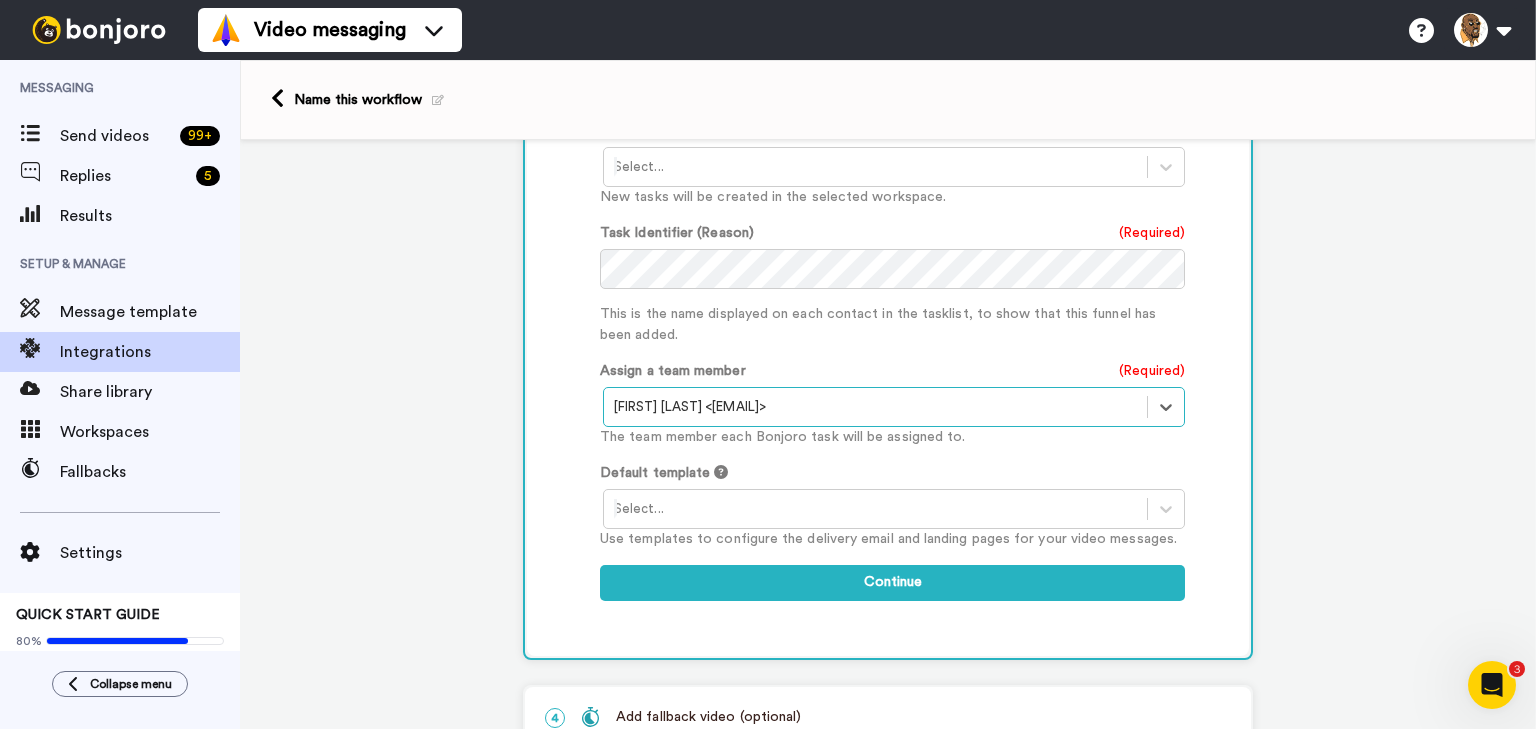 click at bounding box center (875, 509) 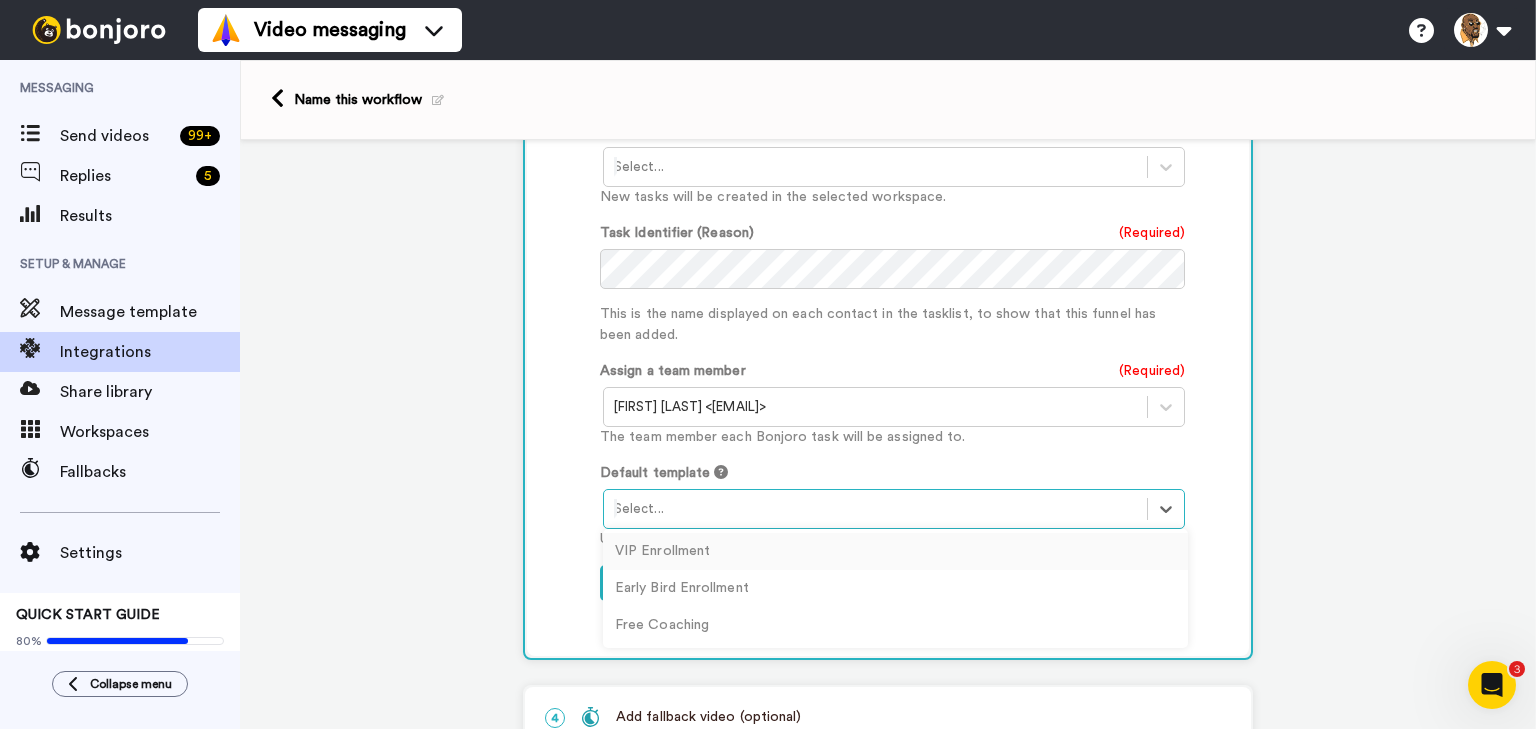 click on "VIP Enrollment" at bounding box center (895, 551) 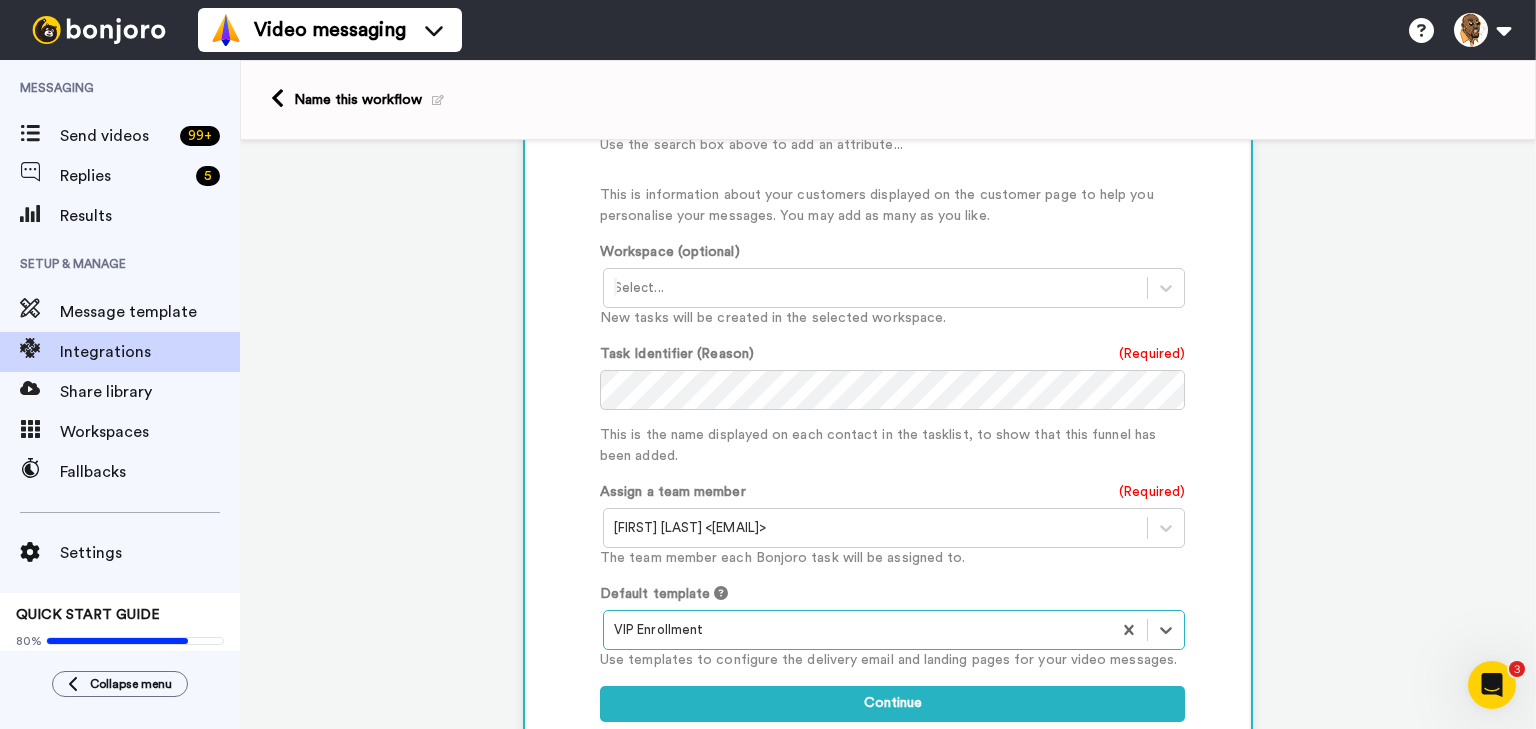 scroll, scrollTop: 607, scrollLeft: 0, axis: vertical 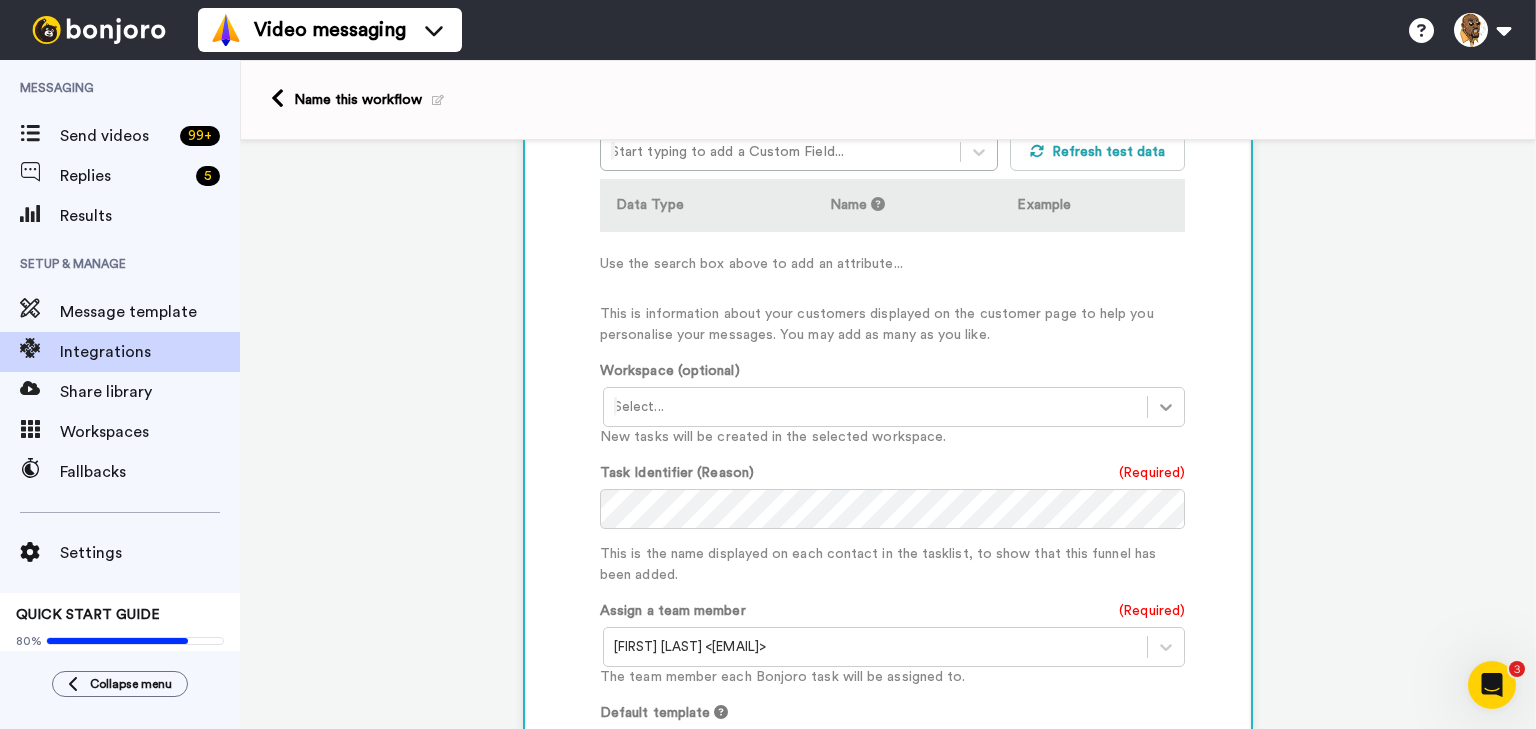 click at bounding box center (1166, 407) 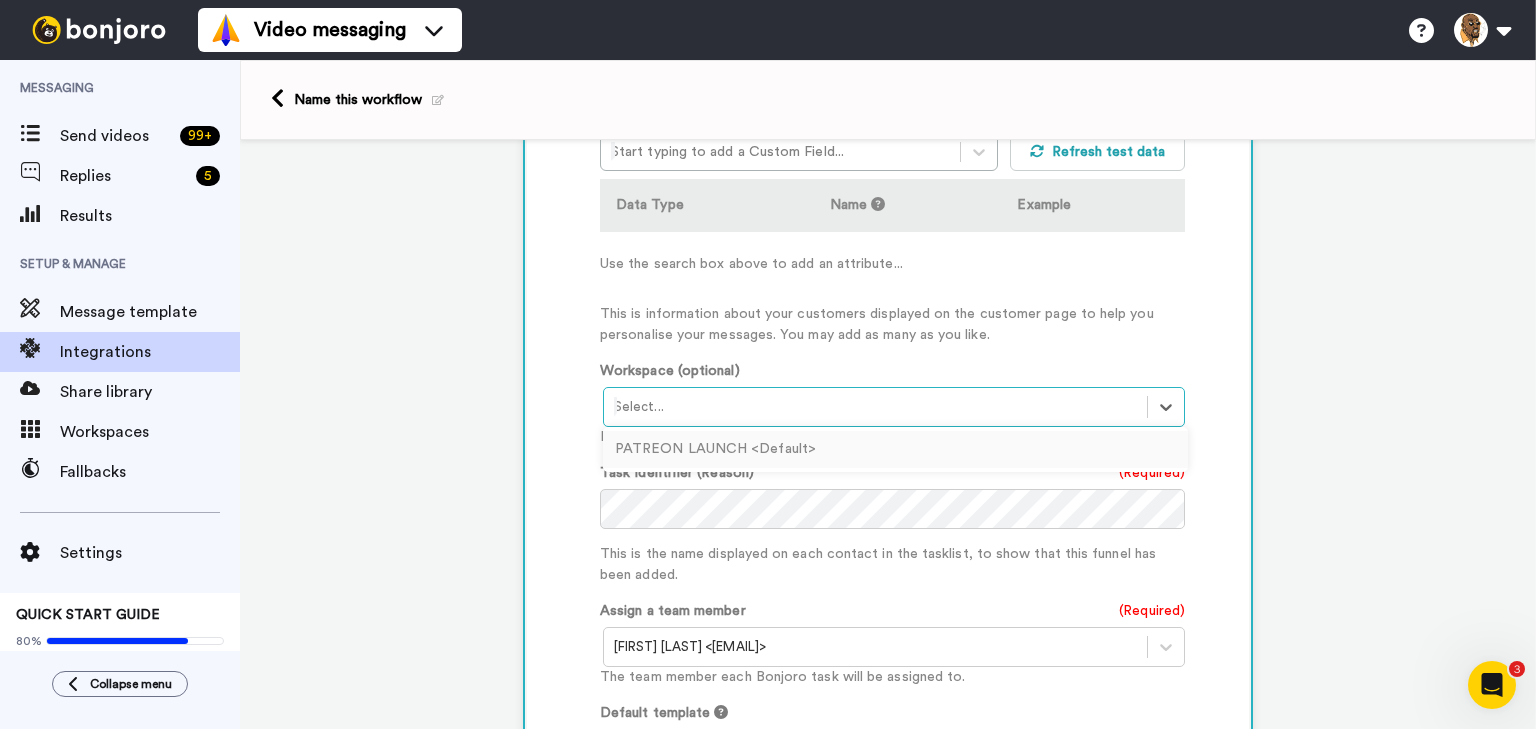 click on "Workspace (optional)   option PATREON LAUNCH <Default> focused, 1 of 1. 1 result available. Use Up and Down to choose options, press Enter to select the currently focused option, press Escape to exit the menu, press Tab to select the option and exit the menu. Select... PATREON LAUNCH <Default> New tasks will be created in the selected workspace." at bounding box center (892, 404) 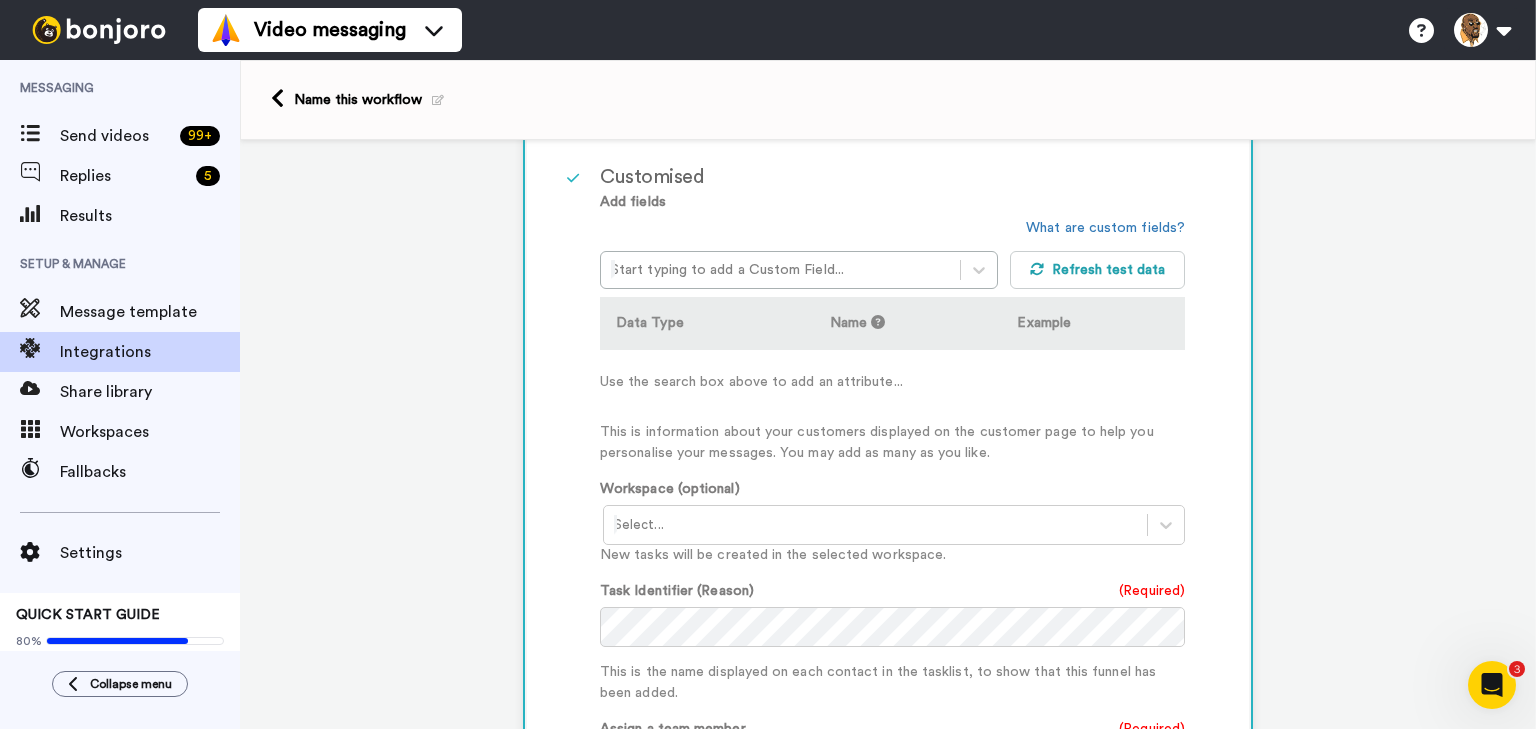 scroll, scrollTop: 447, scrollLeft: 0, axis: vertical 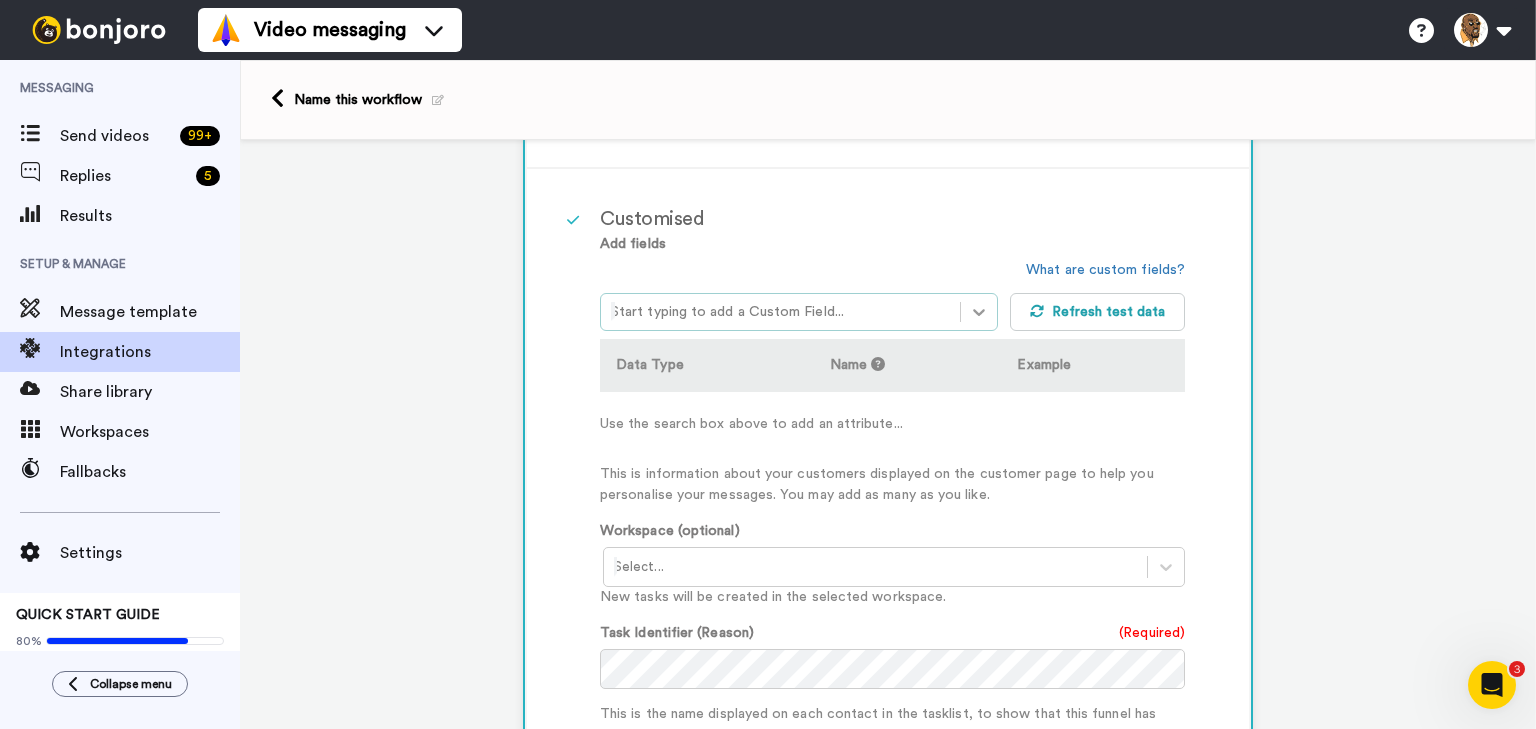 click at bounding box center (979, 312) 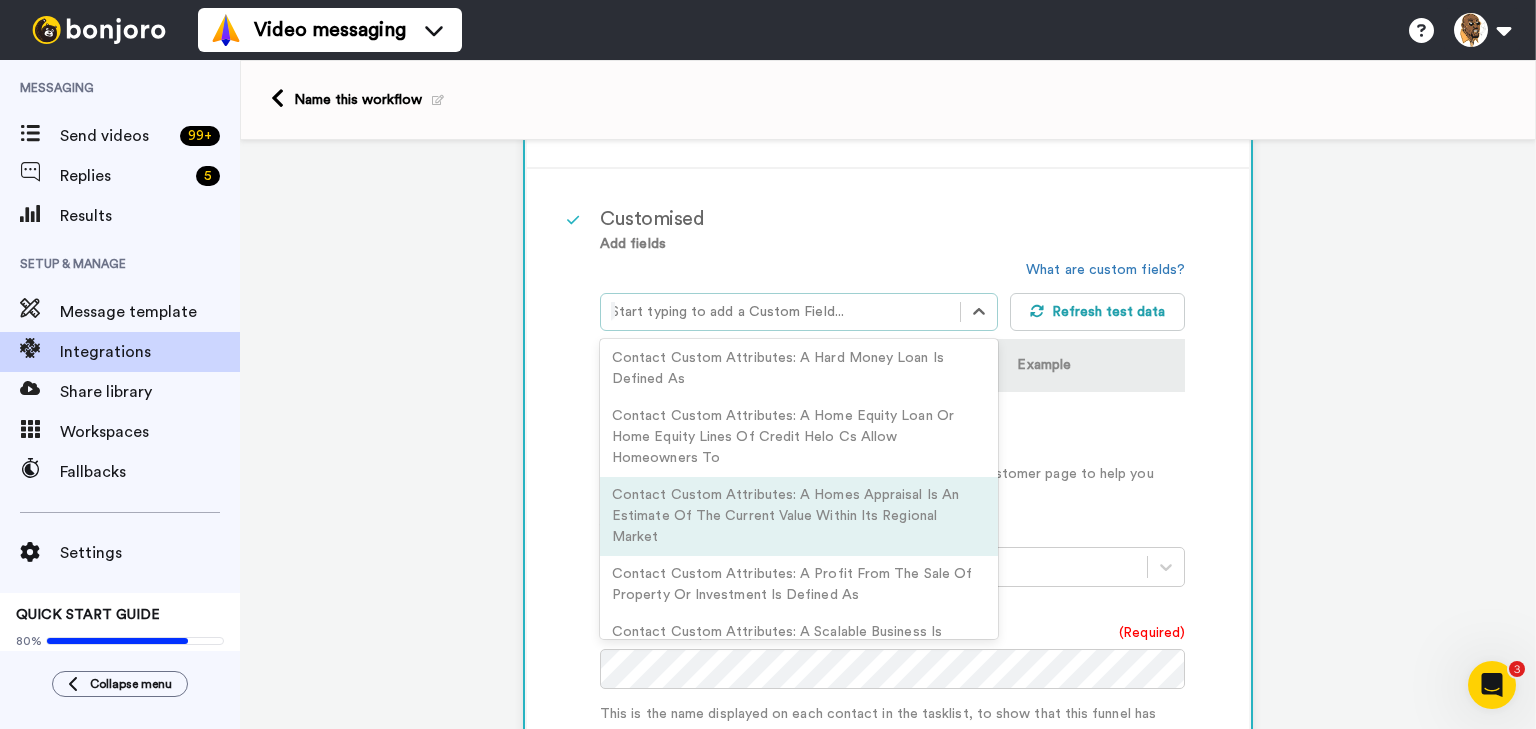 scroll, scrollTop: 0, scrollLeft: 0, axis: both 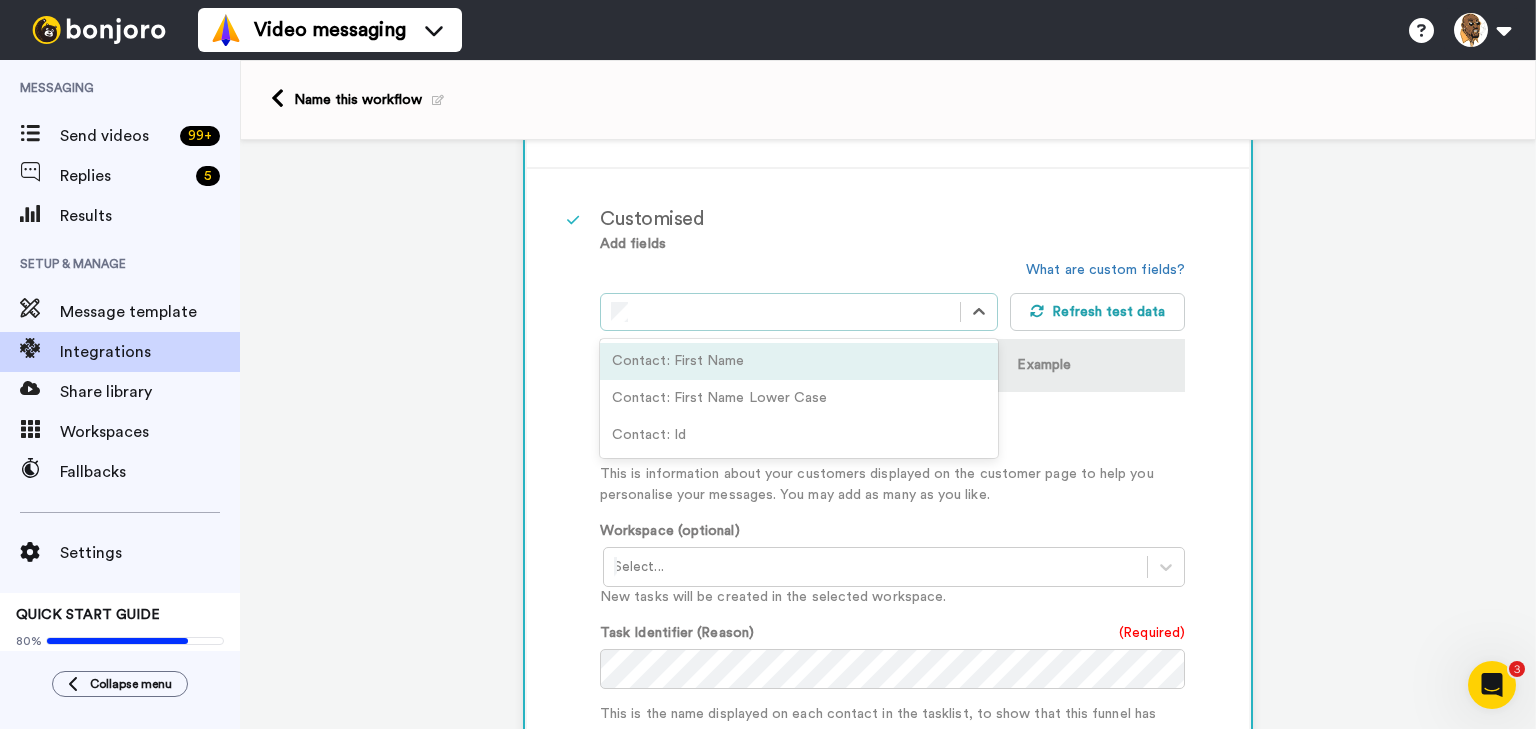 click on "Contact: First Name" at bounding box center [799, 361] 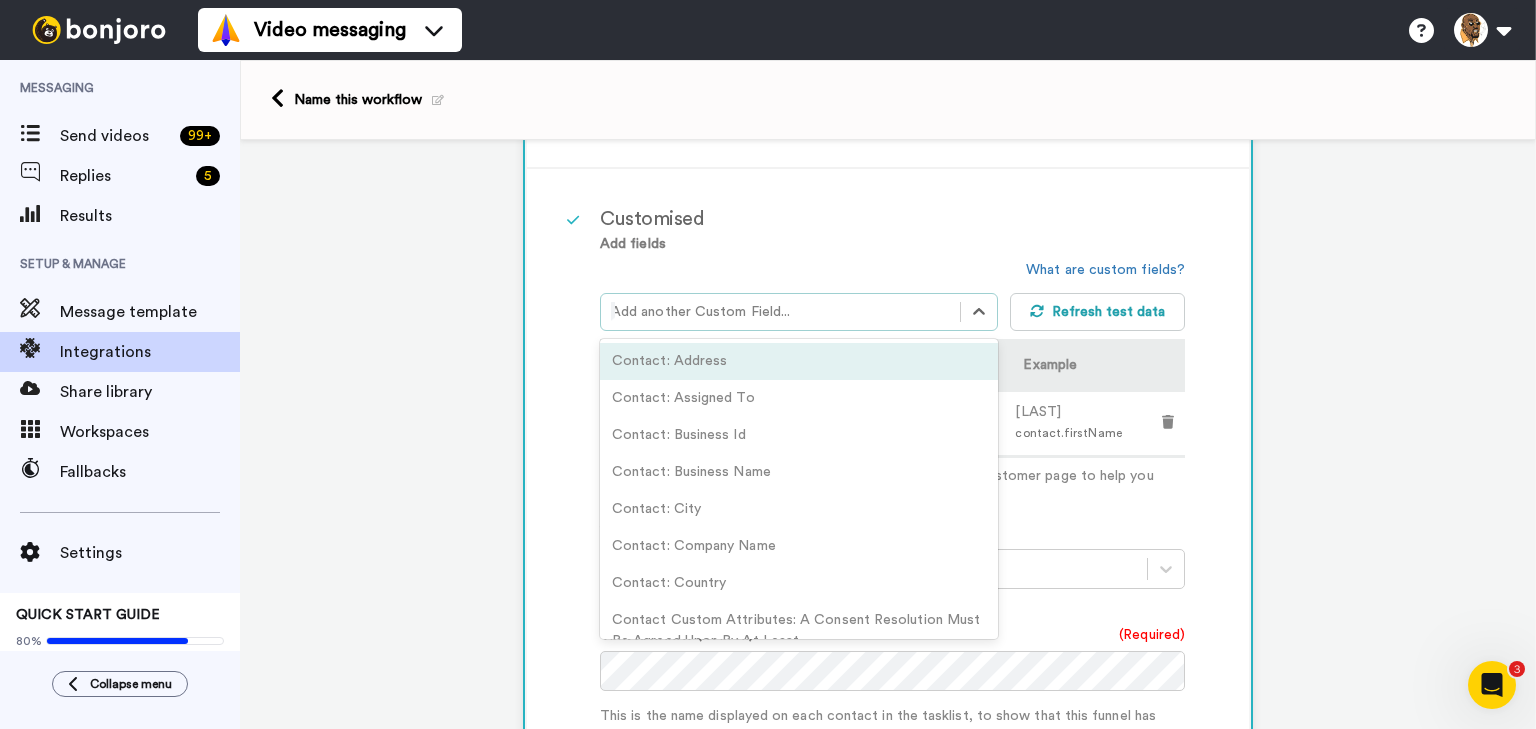 click at bounding box center (780, 312) 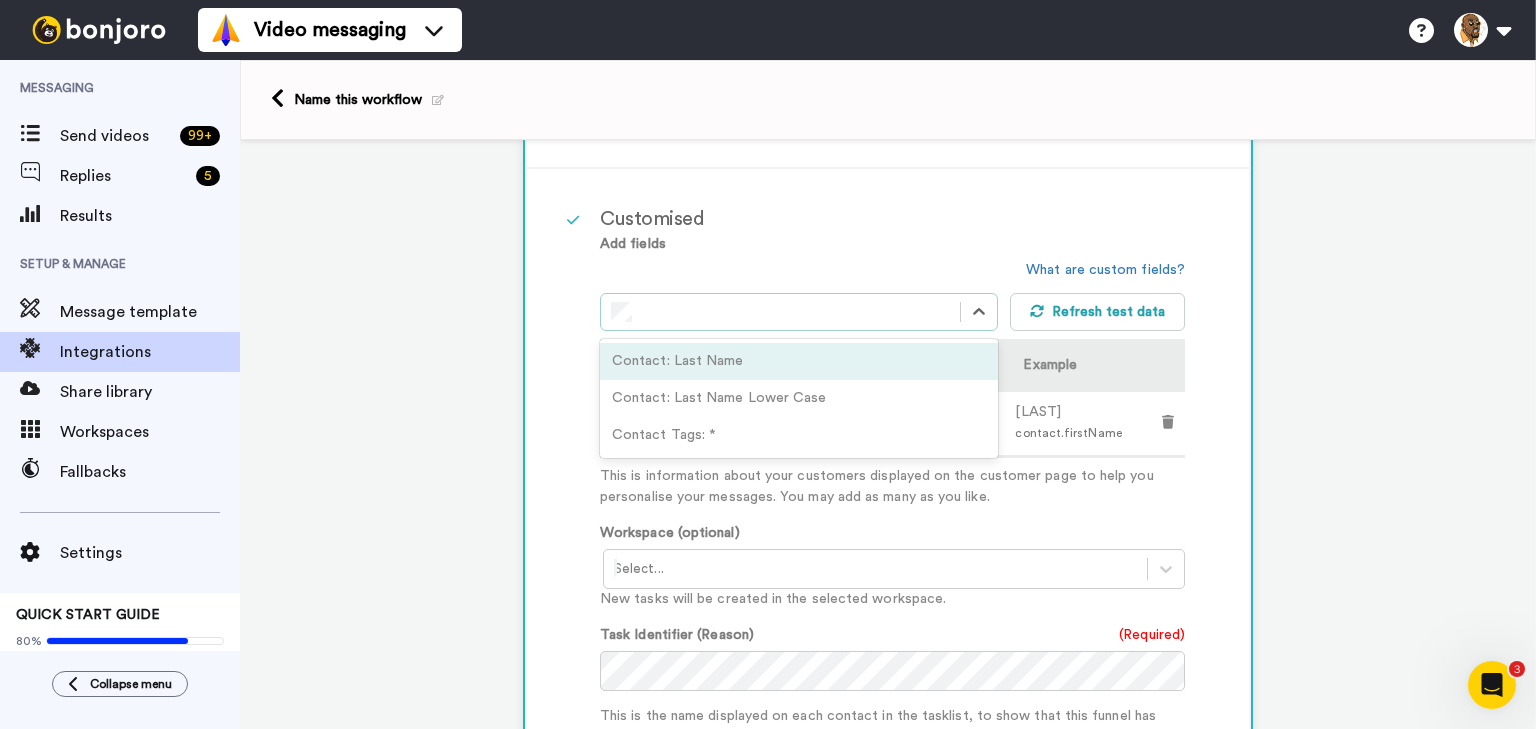 click on "Contact: Last Name" at bounding box center [799, 361] 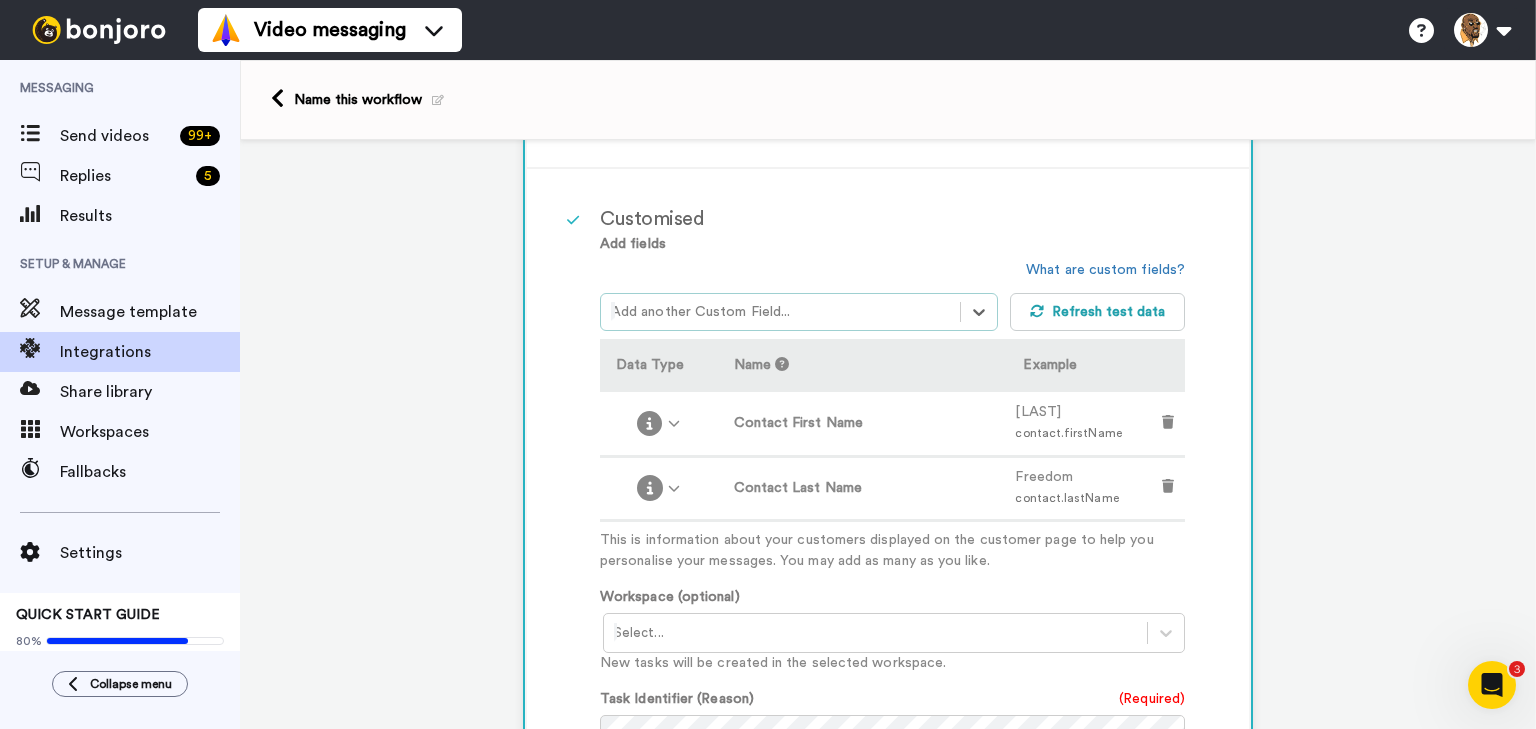 click at bounding box center [780, 312] 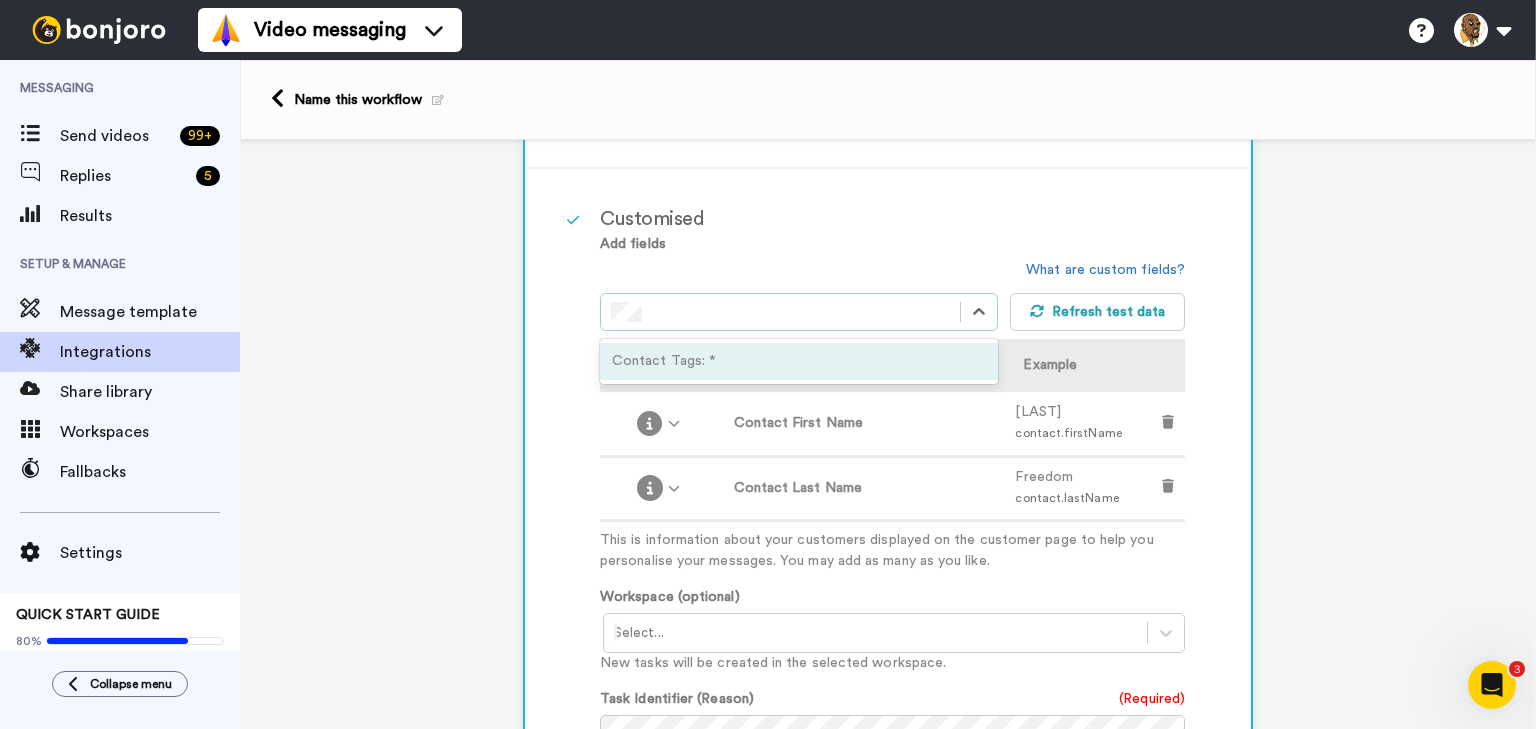 click on "Contact Tags: *" at bounding box center [799, 361] 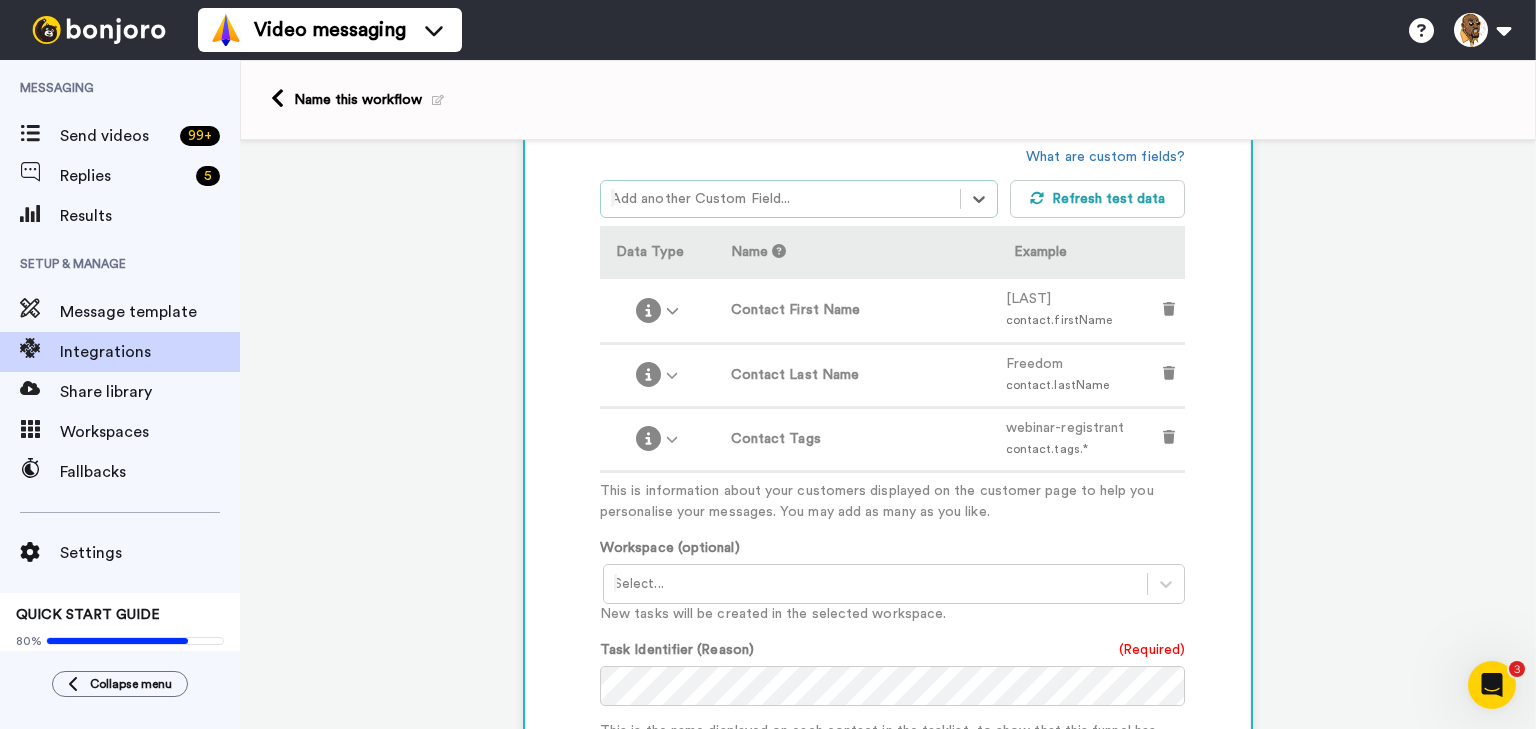 scroll, scrollTop: 527, scrollLeft: 0, axis: vertical 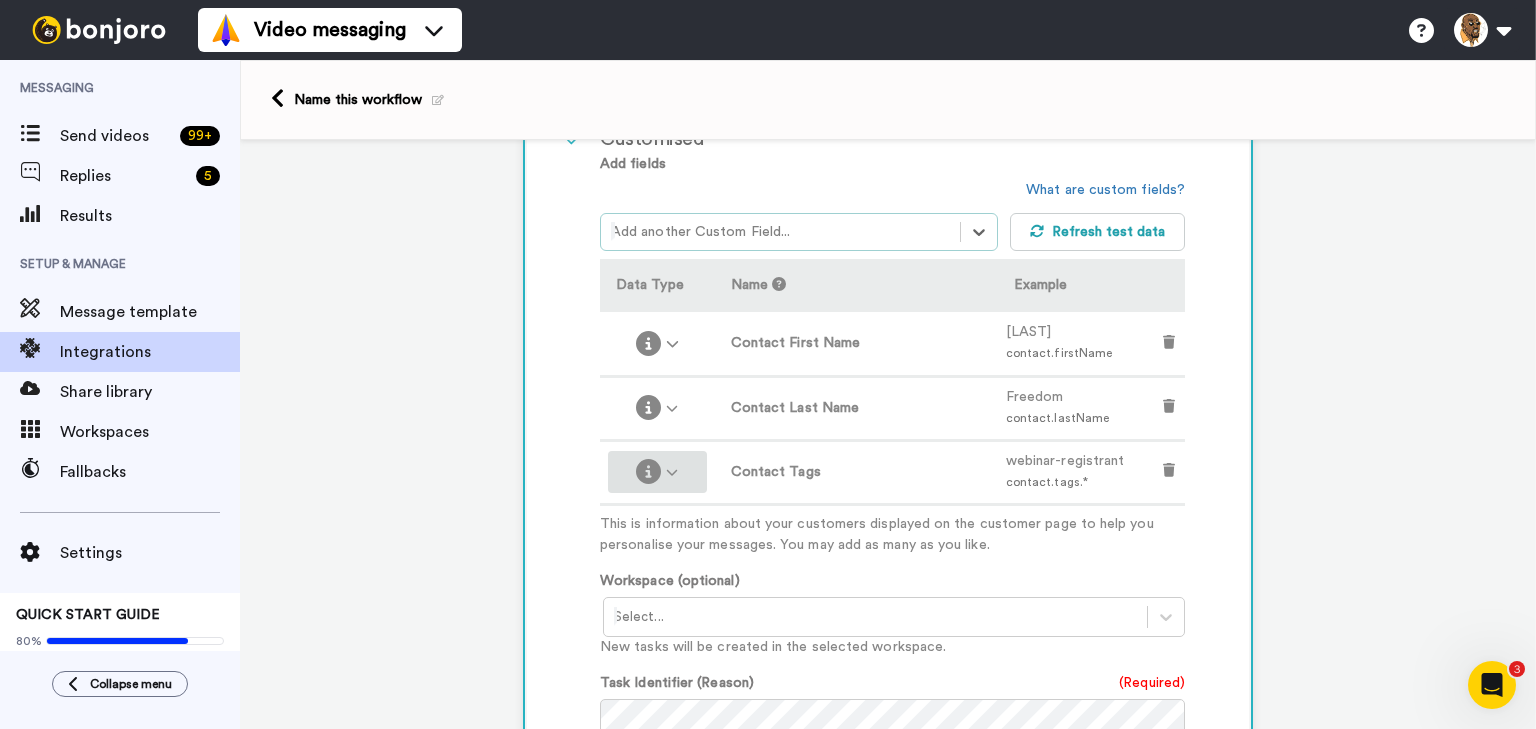 click at bounding box center (657, 471) 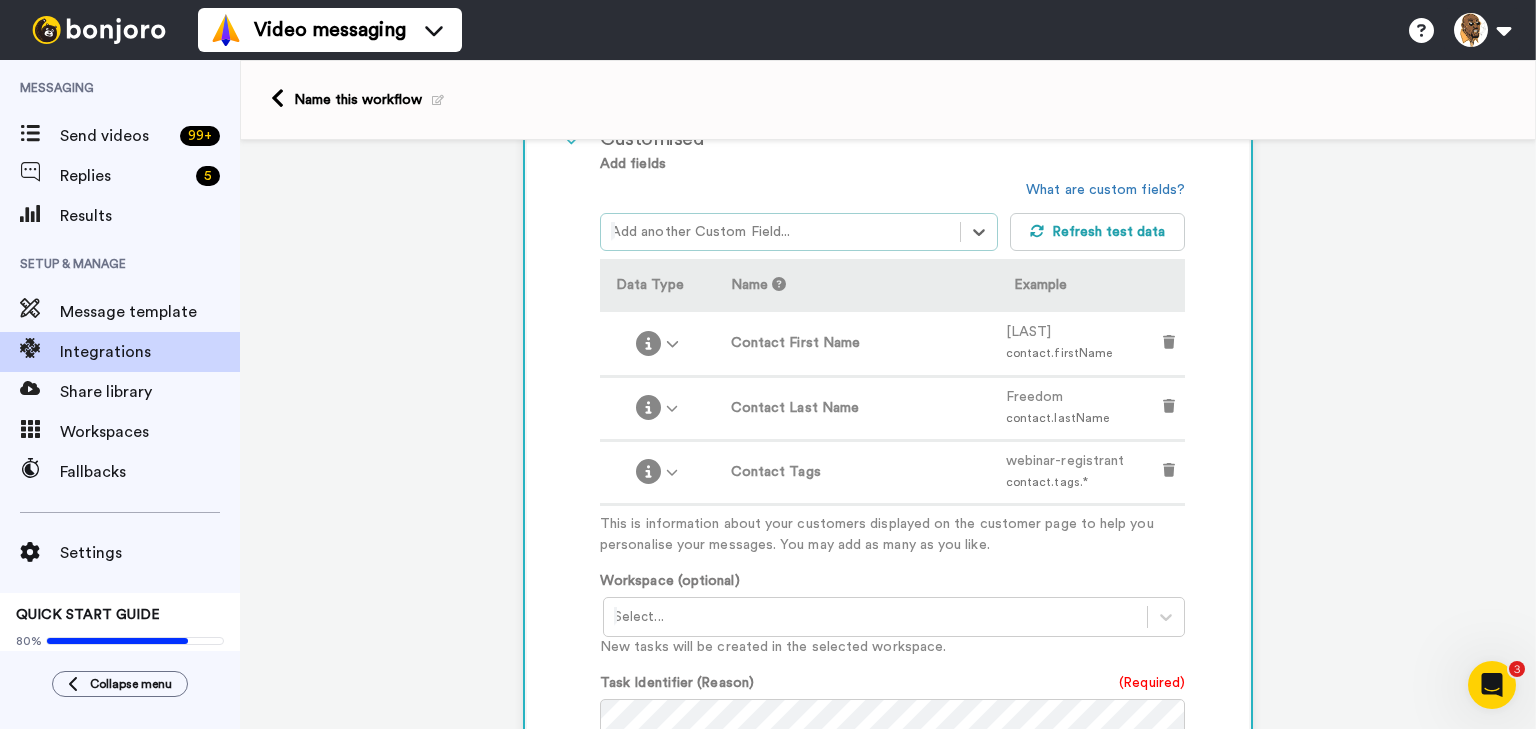 click at bounding box center (1168, 472) 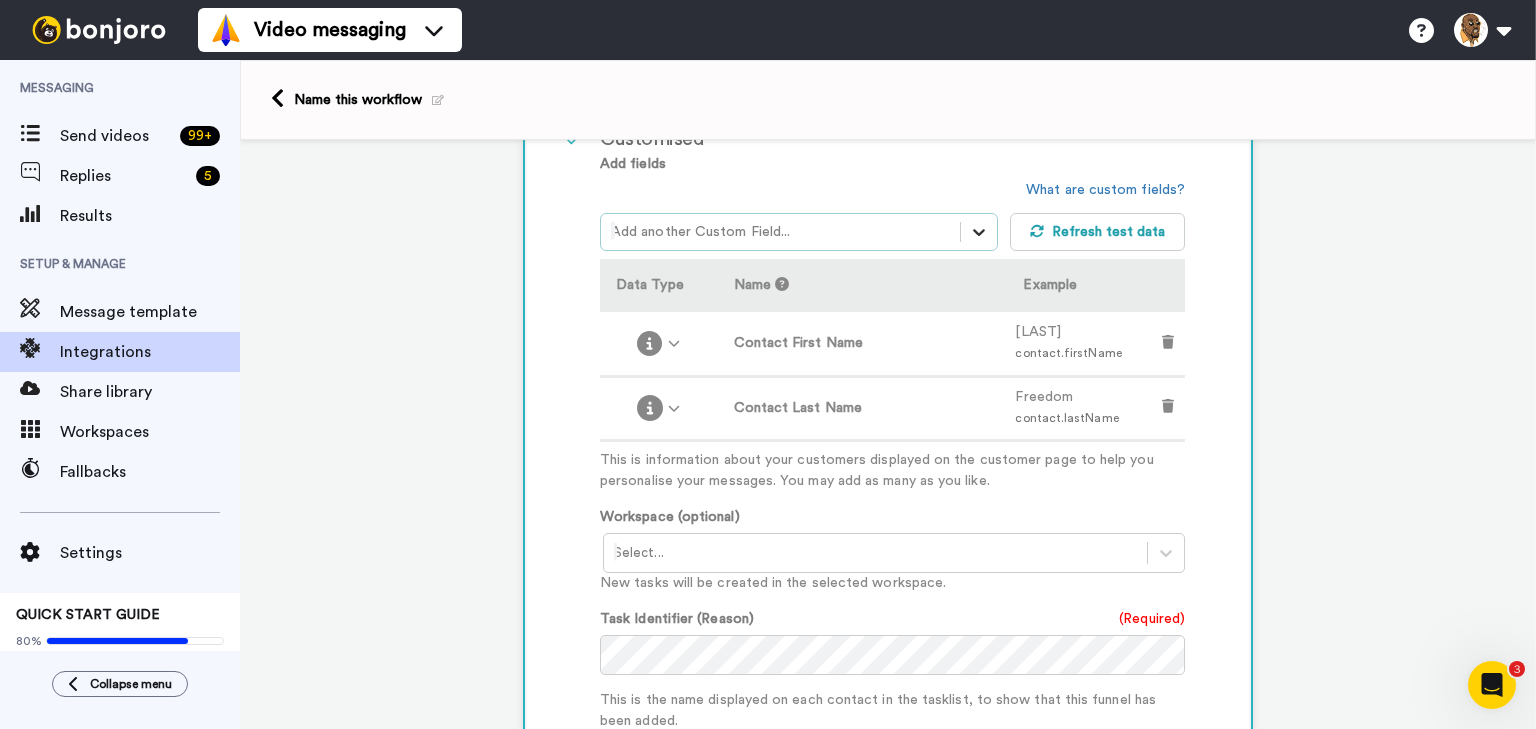 click 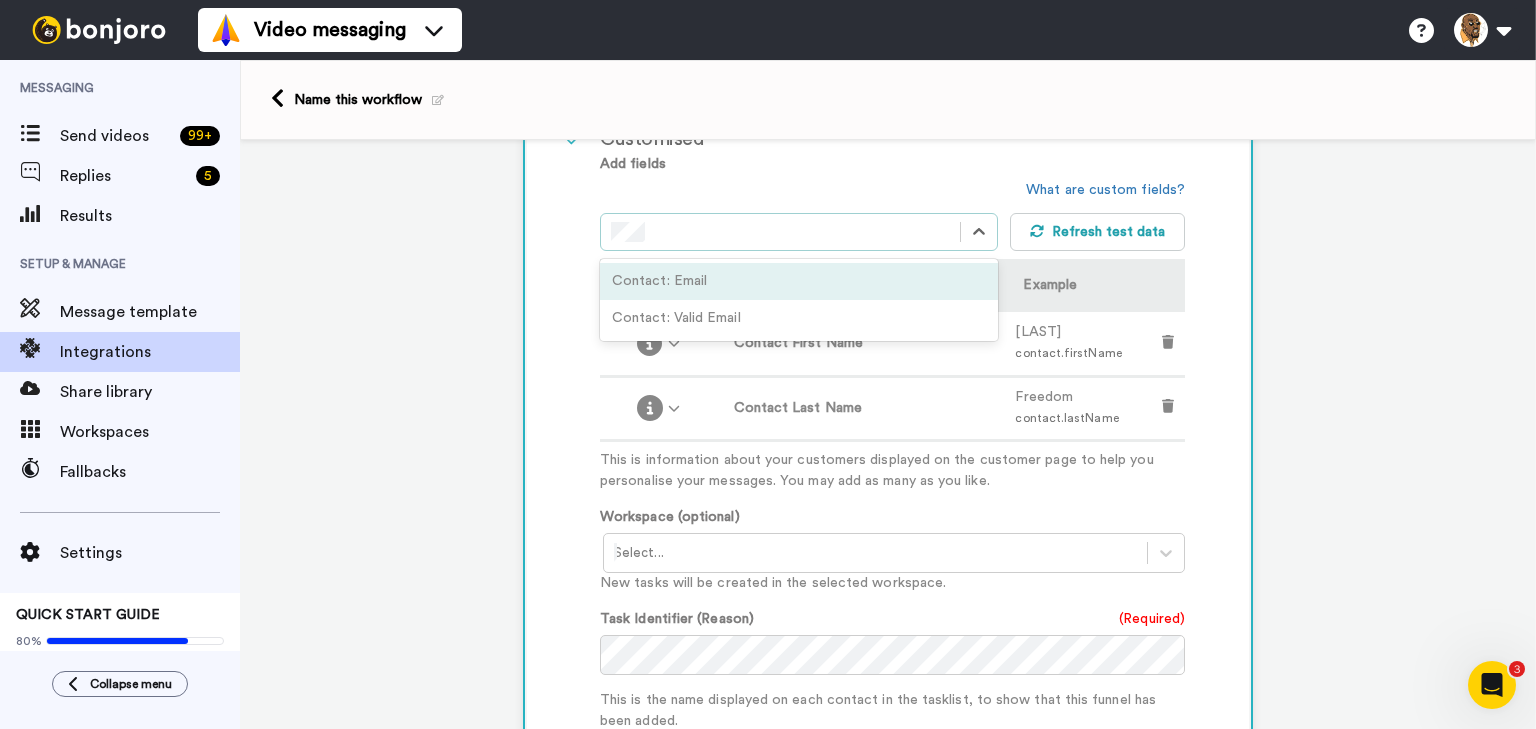 click on "Contact: Email" at bounding box center [799, 281] 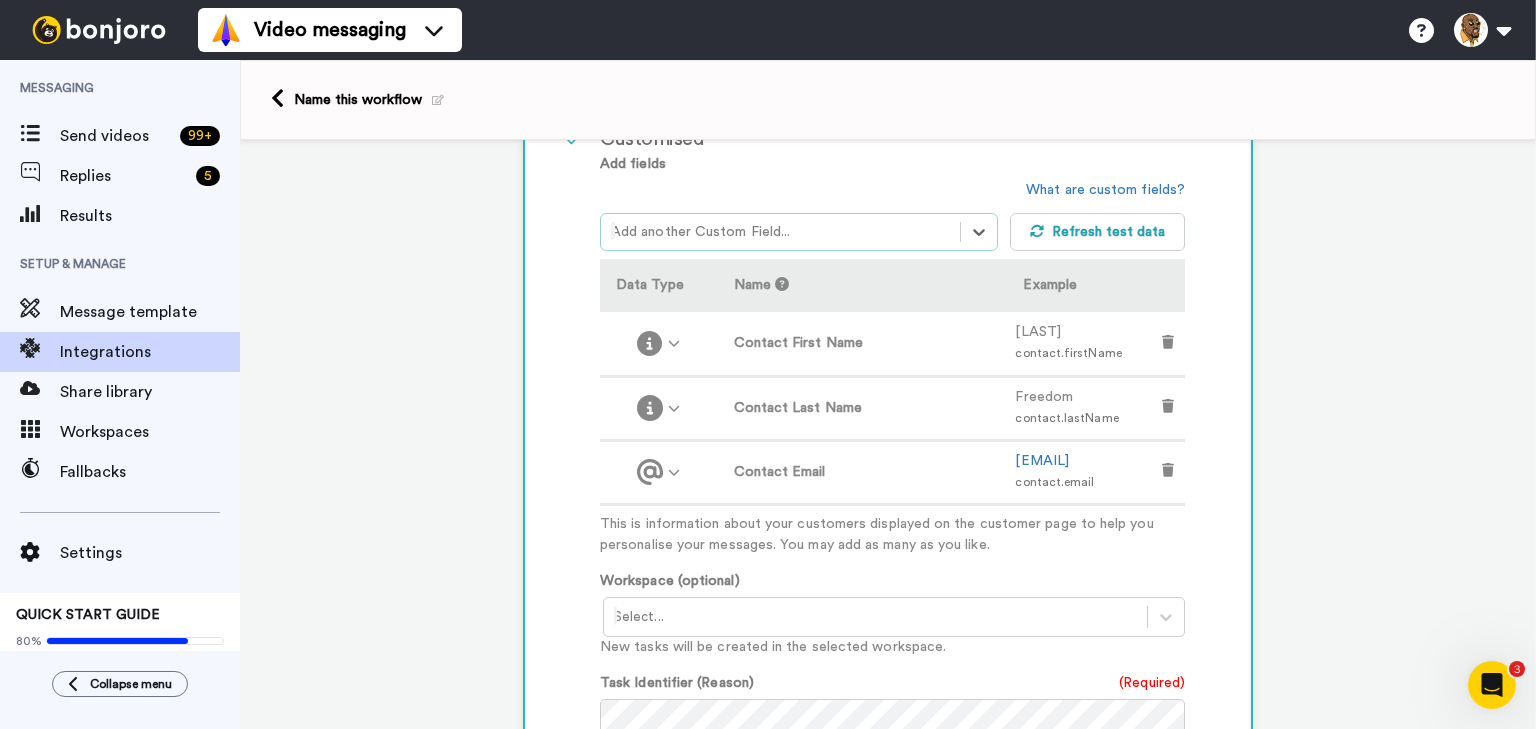 click at bounding box center [780, 232] 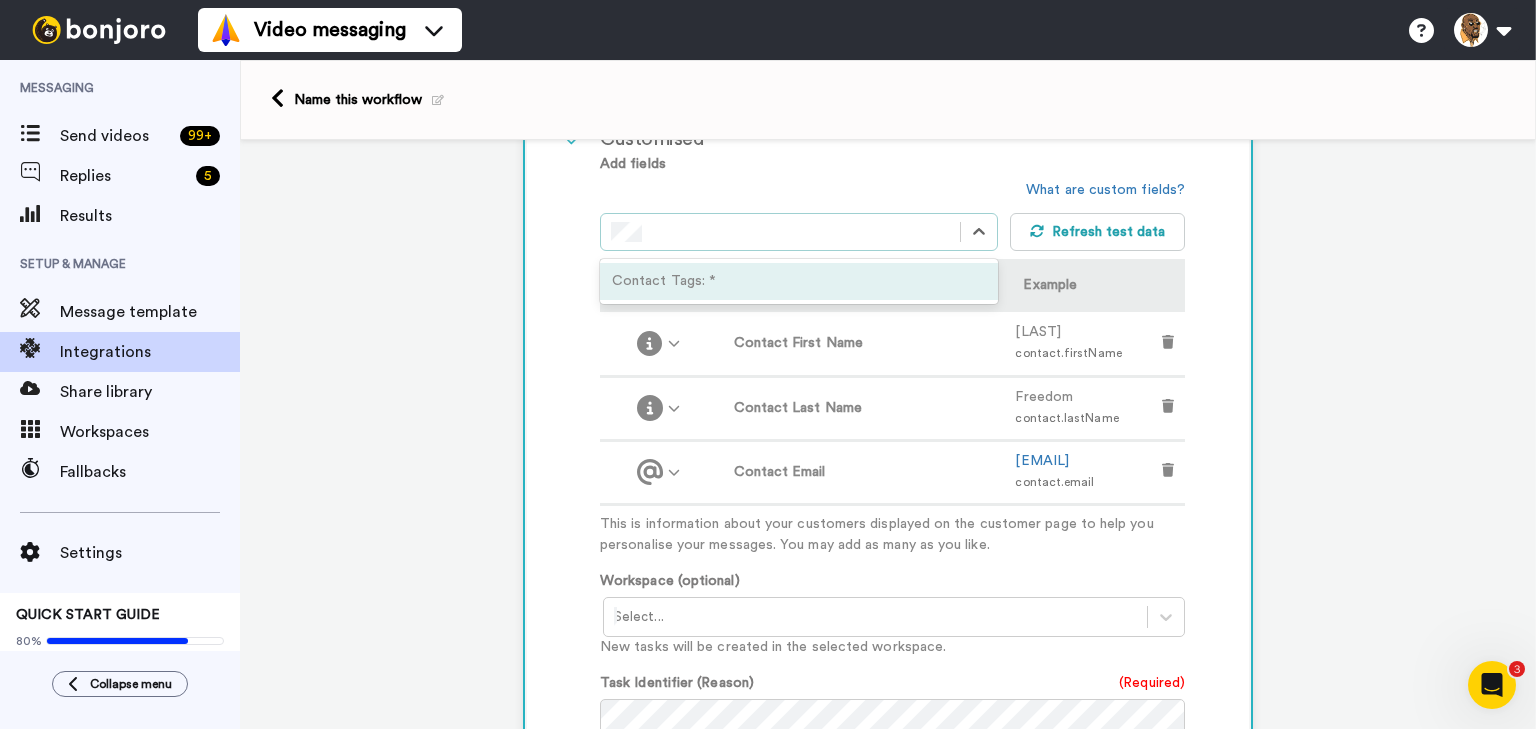 click on "Contact Tags: *" at bounding box center (799, 281) 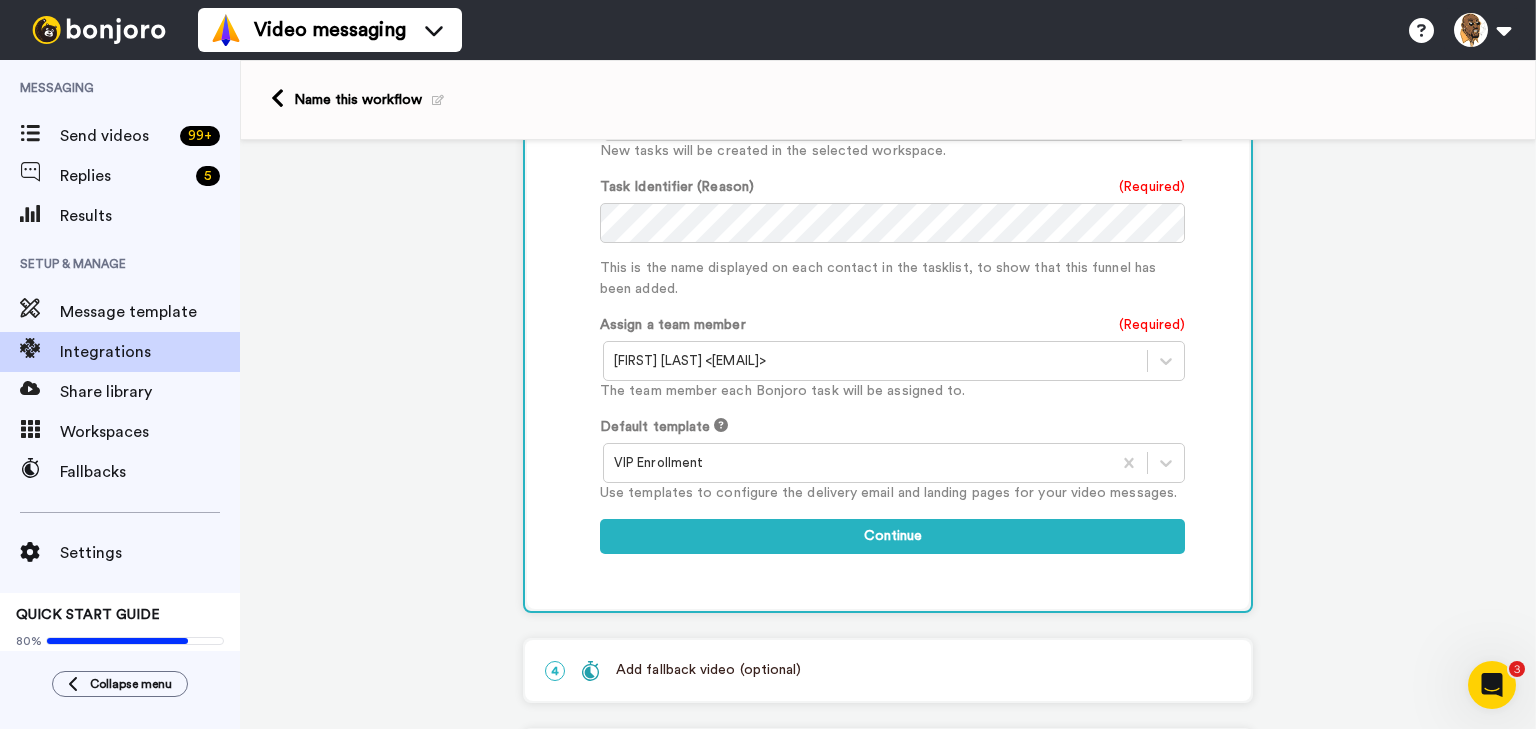 scroll, scrollTop: 1087, scrollLeft: 0, axis: vertical 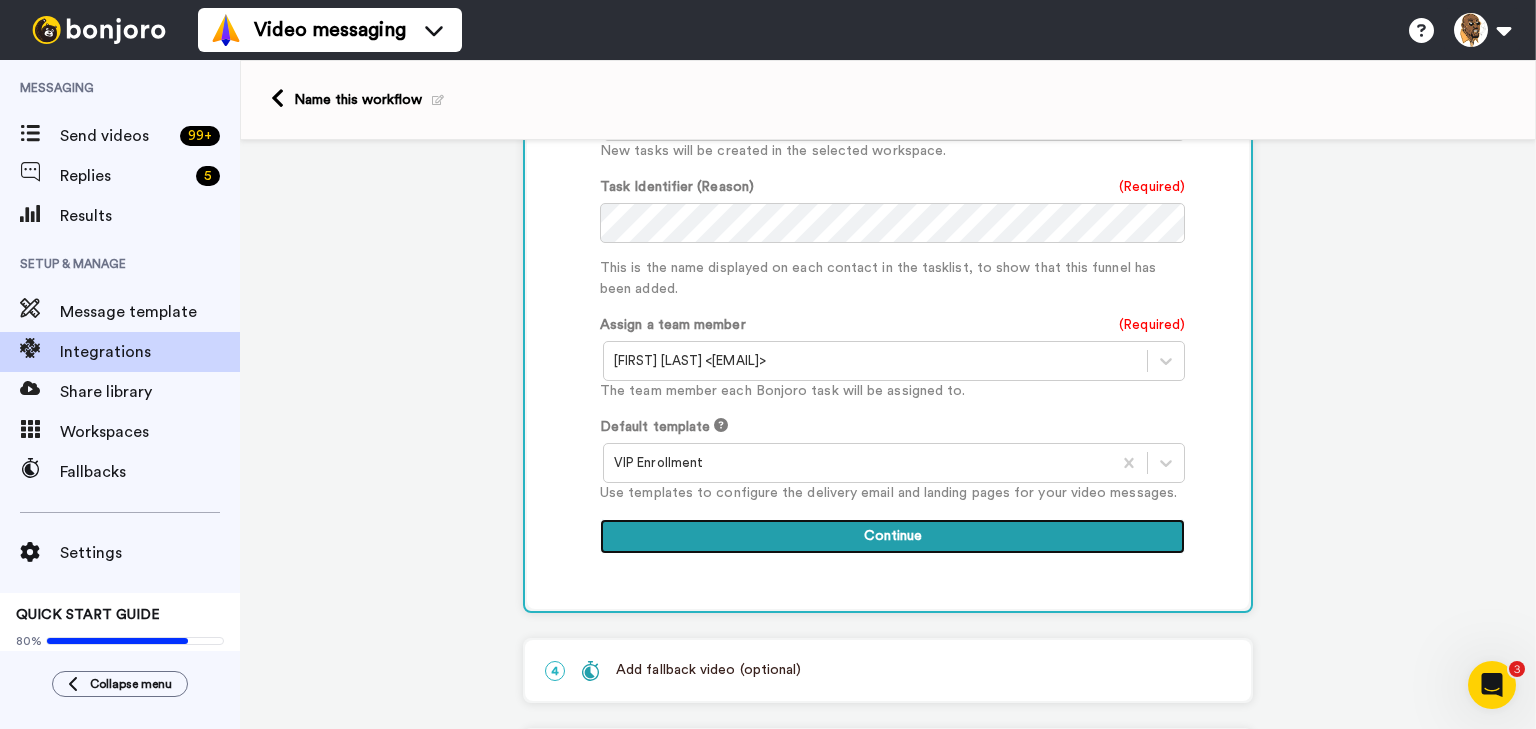 click on "Continue" at bounding box center [892, 537] 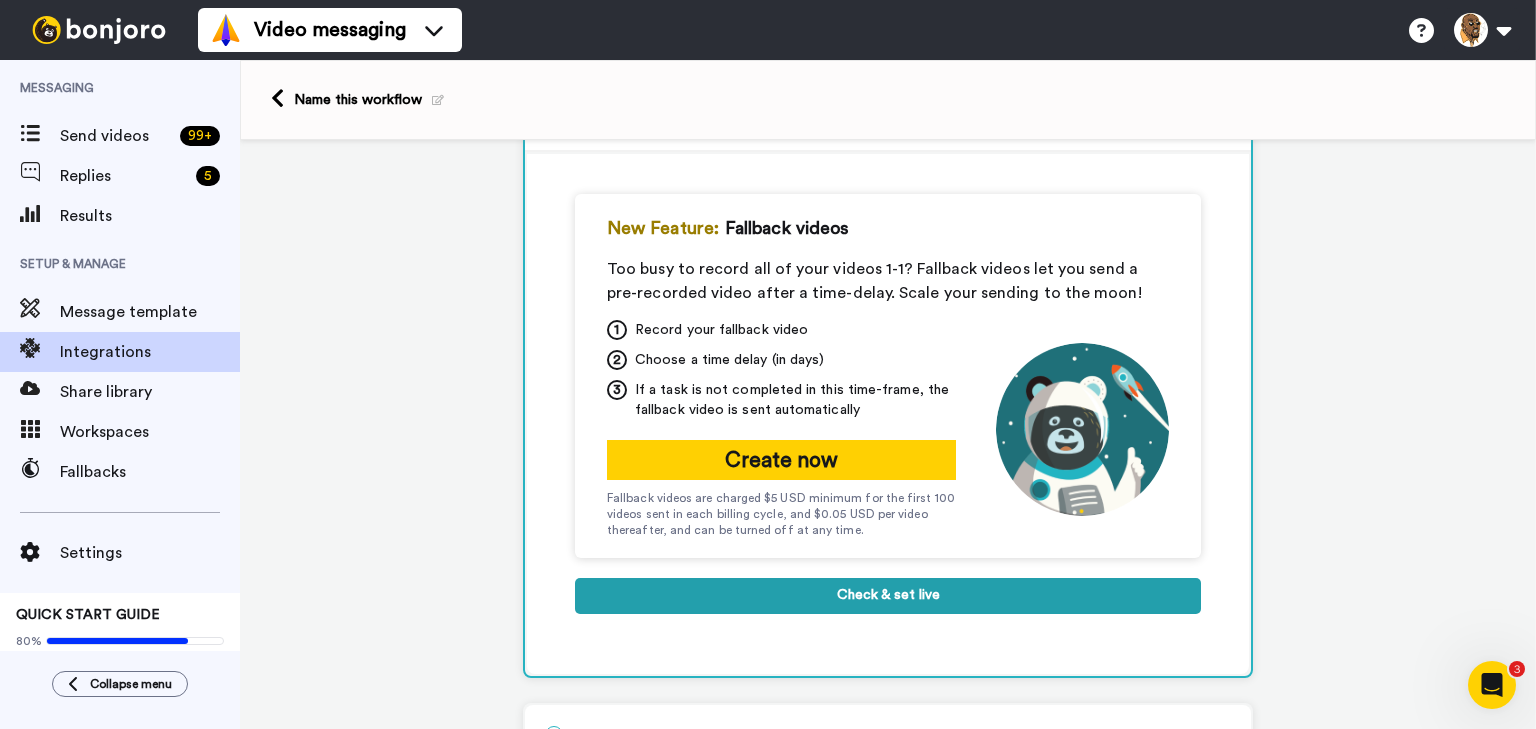scroll, scrollTop: 368, scrollLeft: 0, axis: vertical 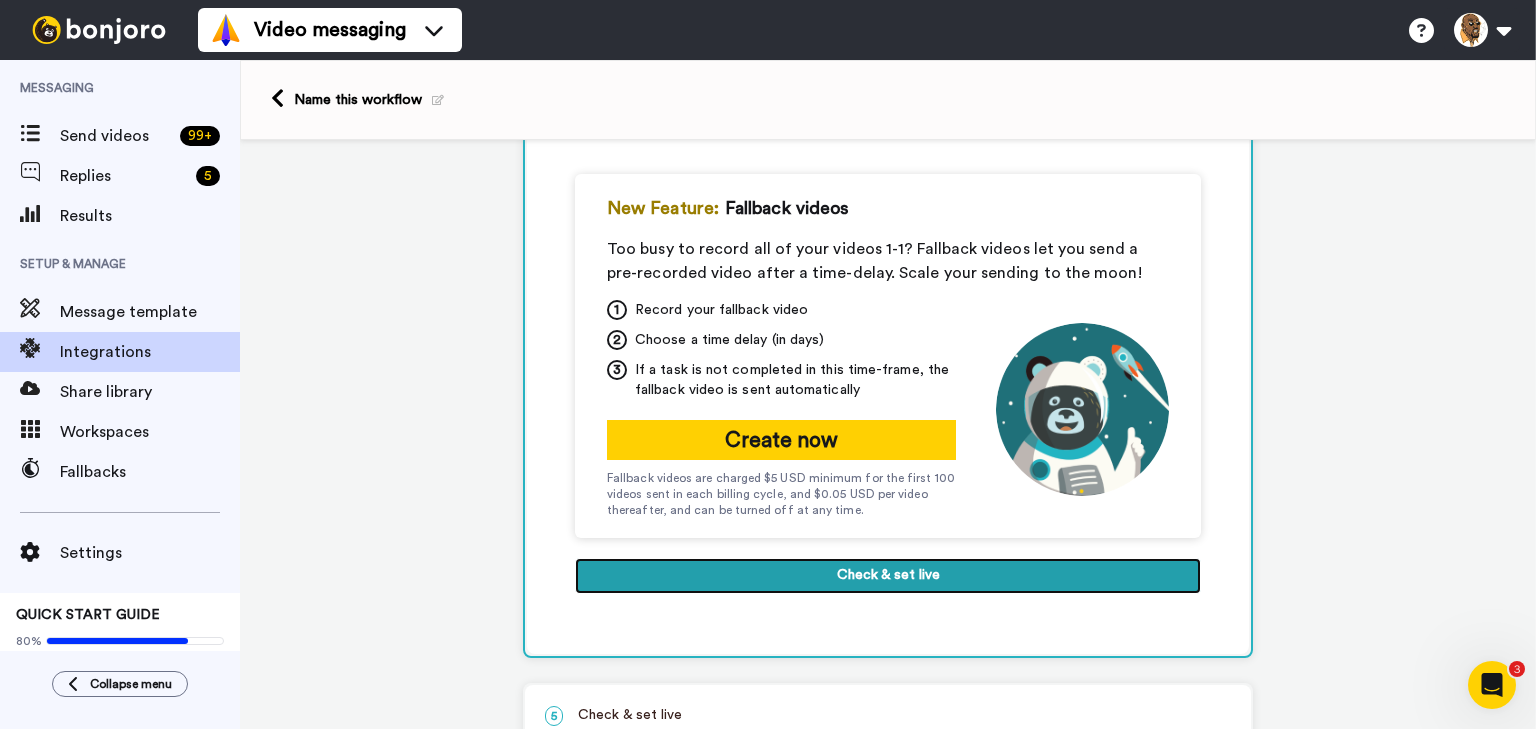 click on "Check & set live" at bounding box center (888, 576) 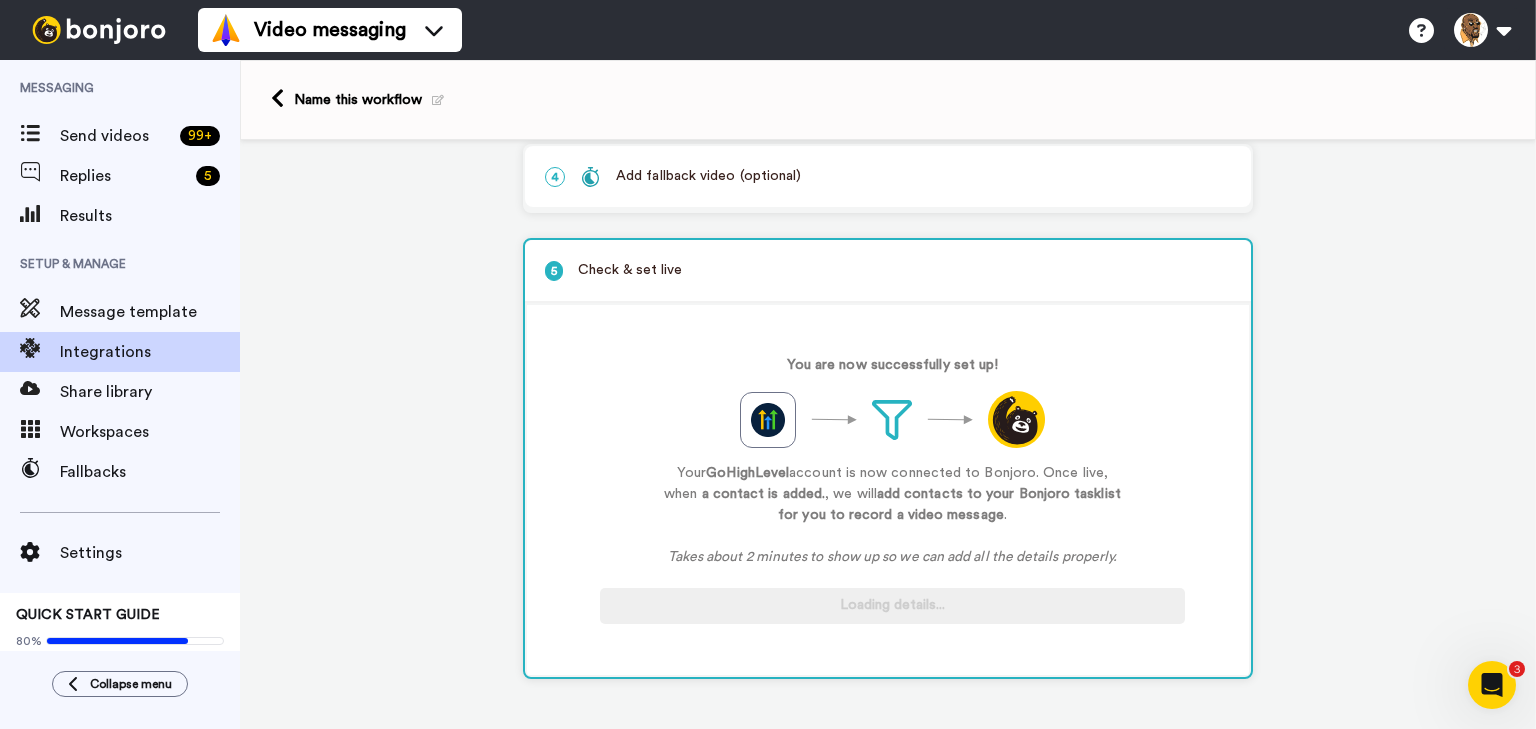 scroll, scrollTop: 291, scrollLeft: 0, axis: vertical 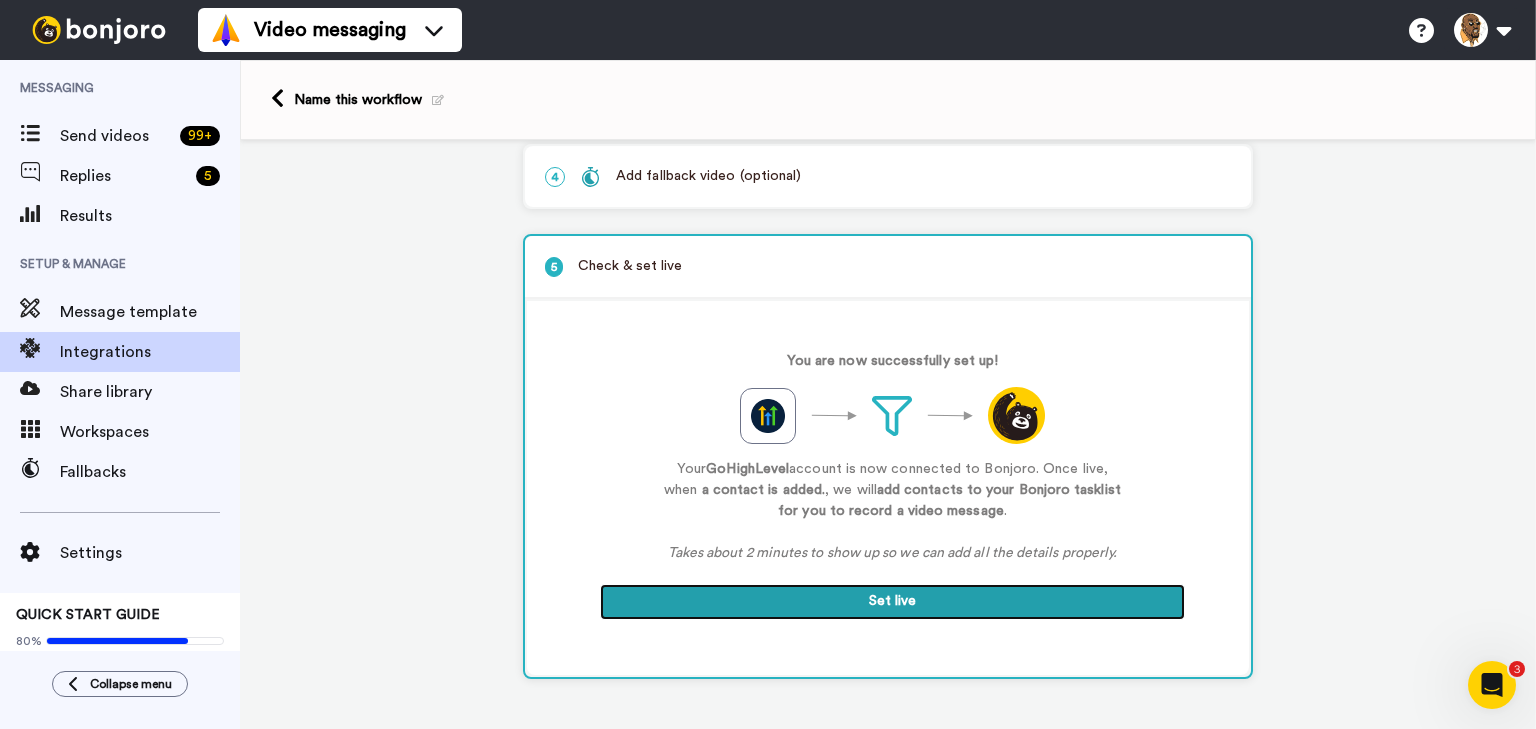 click on "Set live" at bounding box center [892, 602] 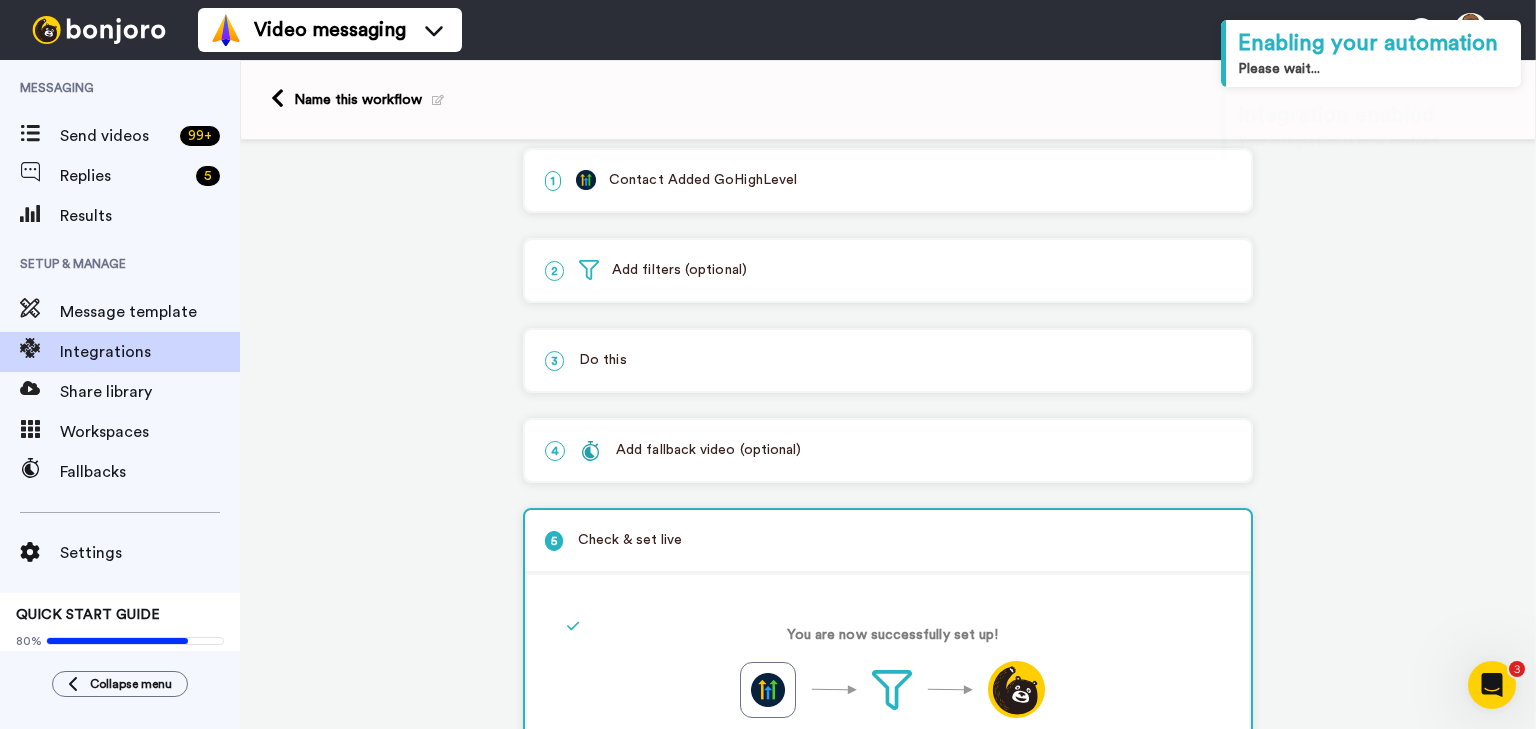 scroll, scrollTop: 0, scrollLeft: 0, axis: both 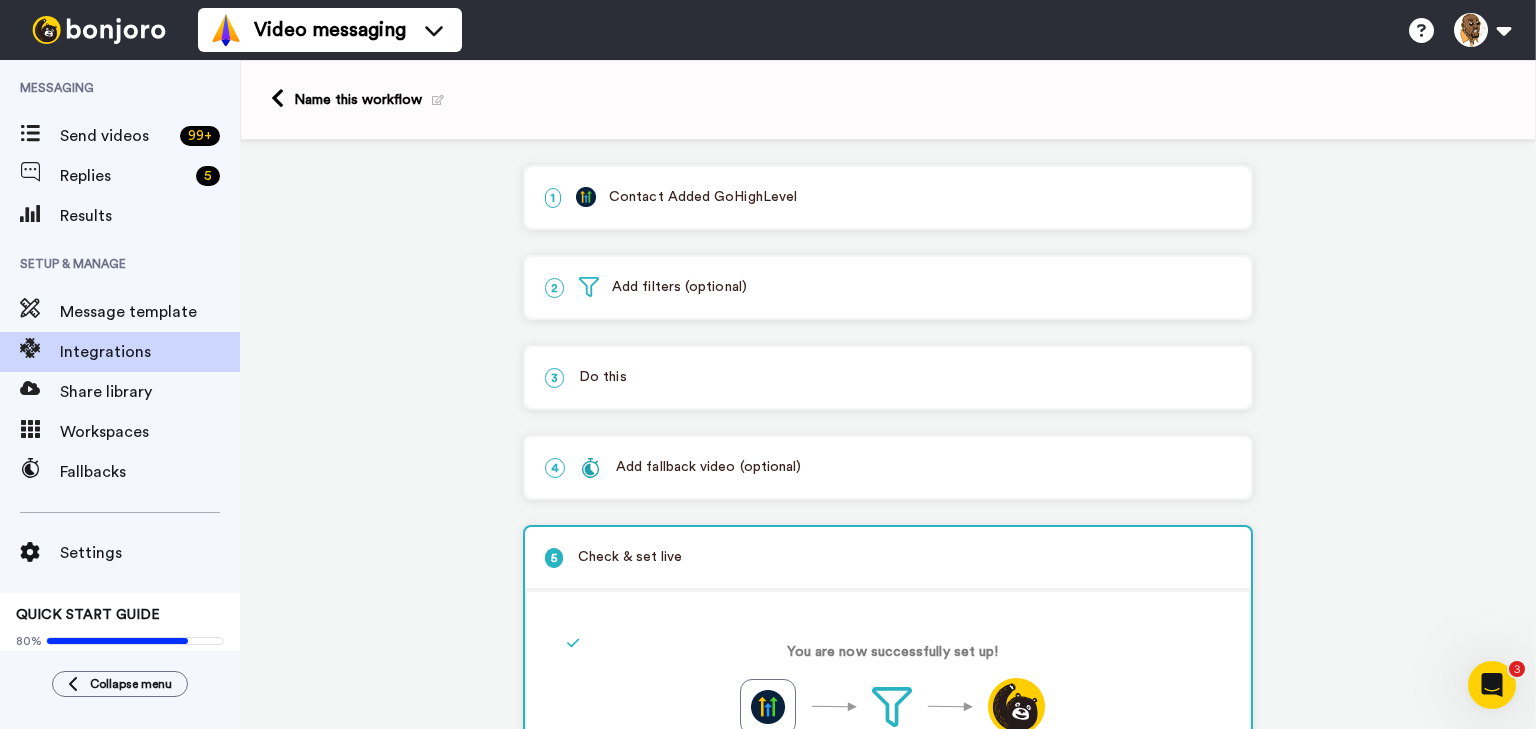 click at bounding box center [433, 100] 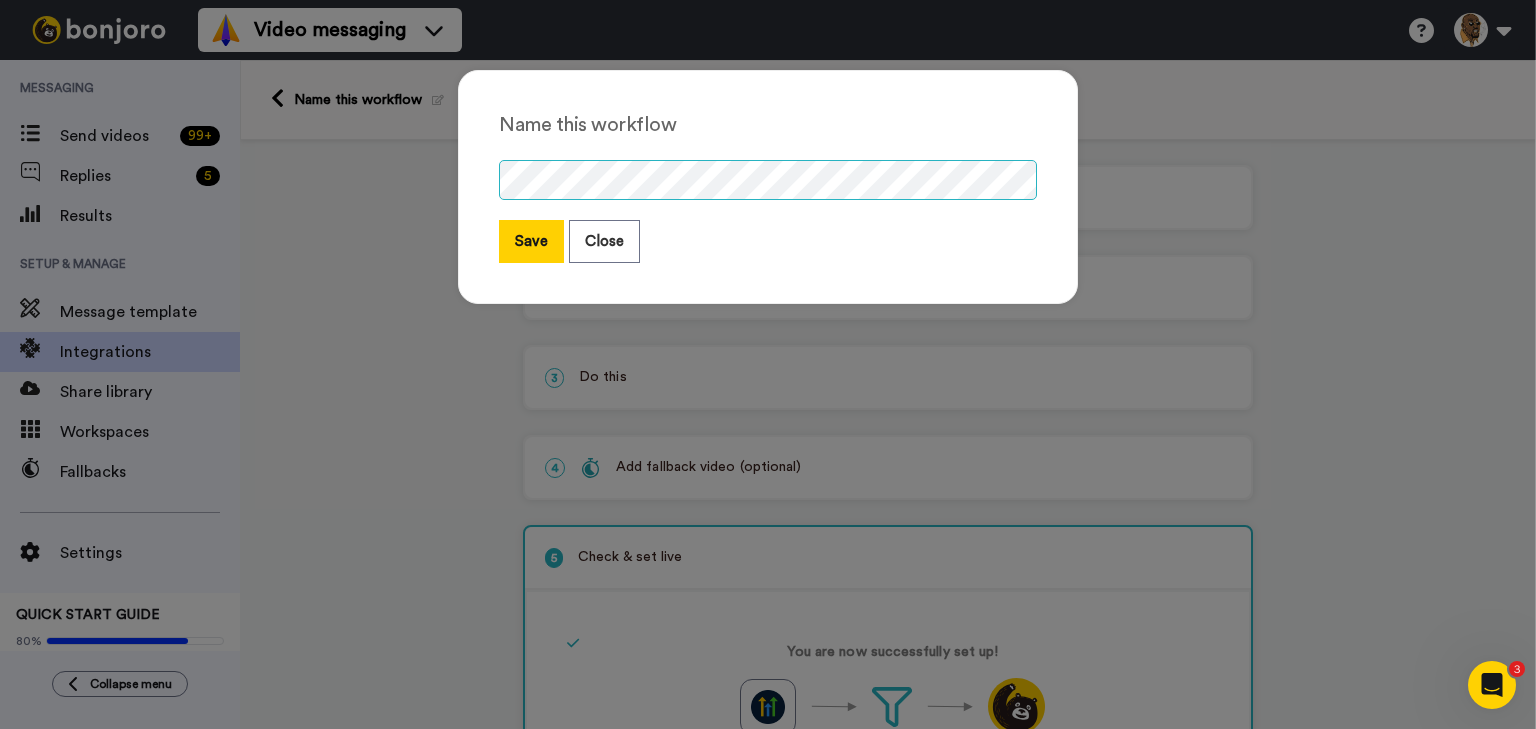 click on "Name this workflow Save Close" at bounding box center (768, 364) 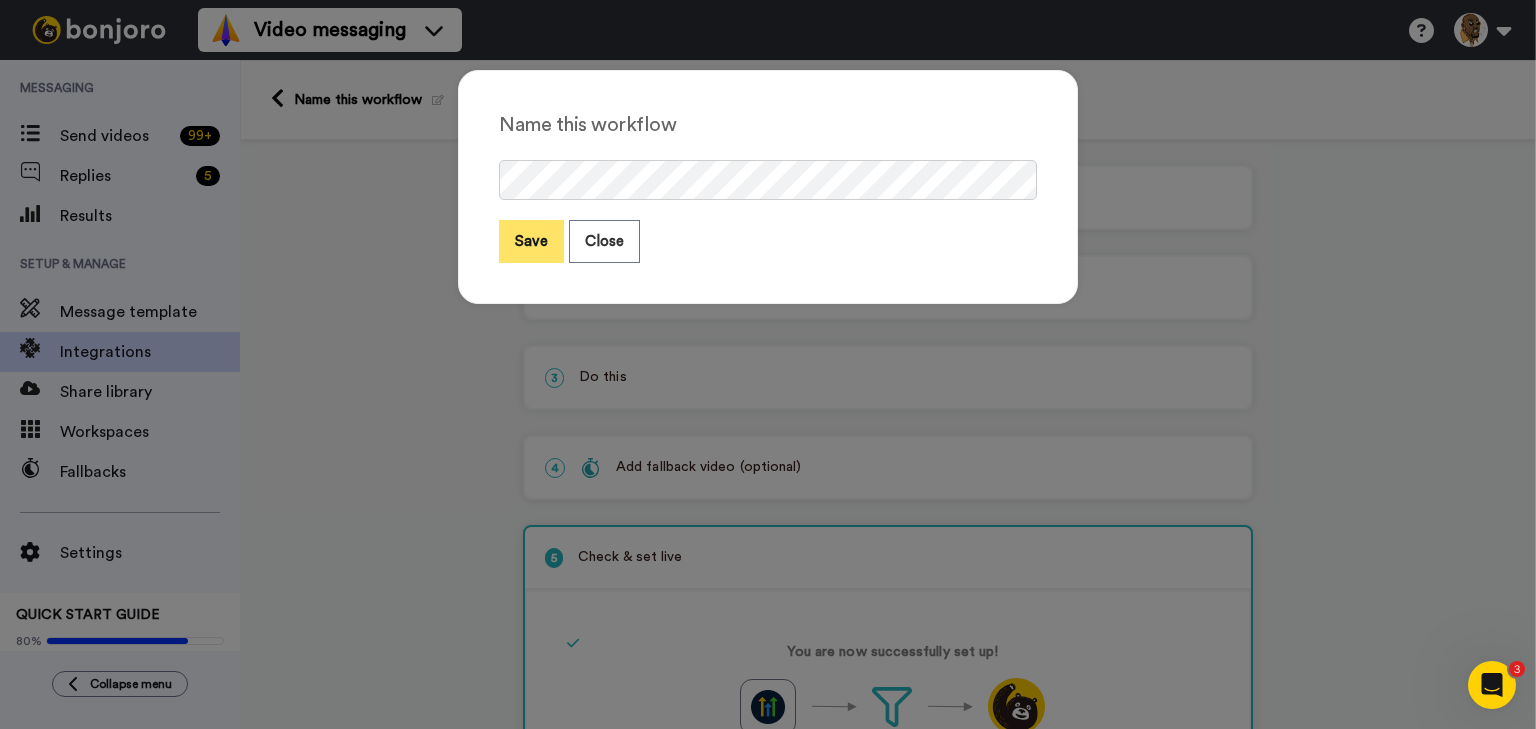 click on "Save" at bounding box center (531, 241) 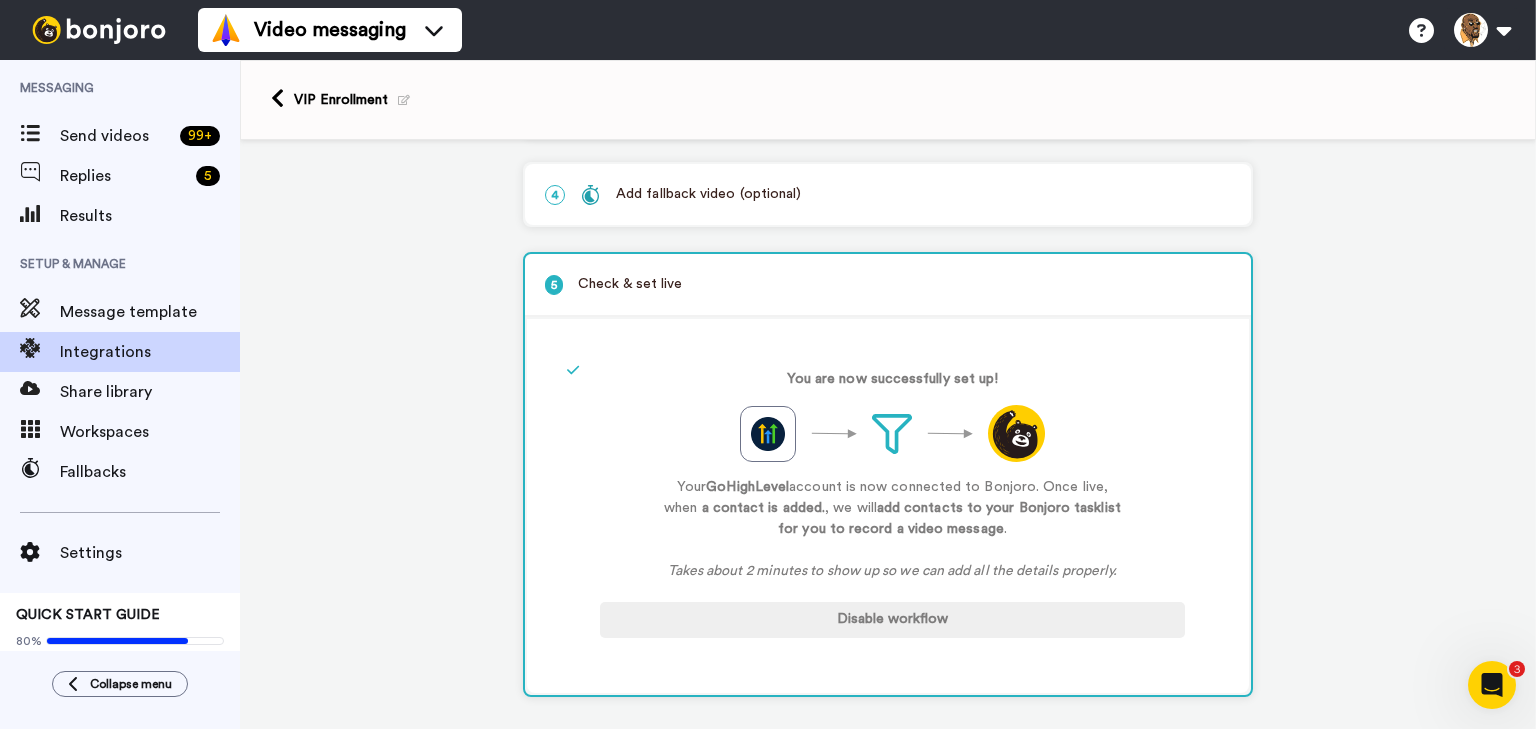 scroll, scrollTop: 291, scrollLeft: 0, axis: vertical 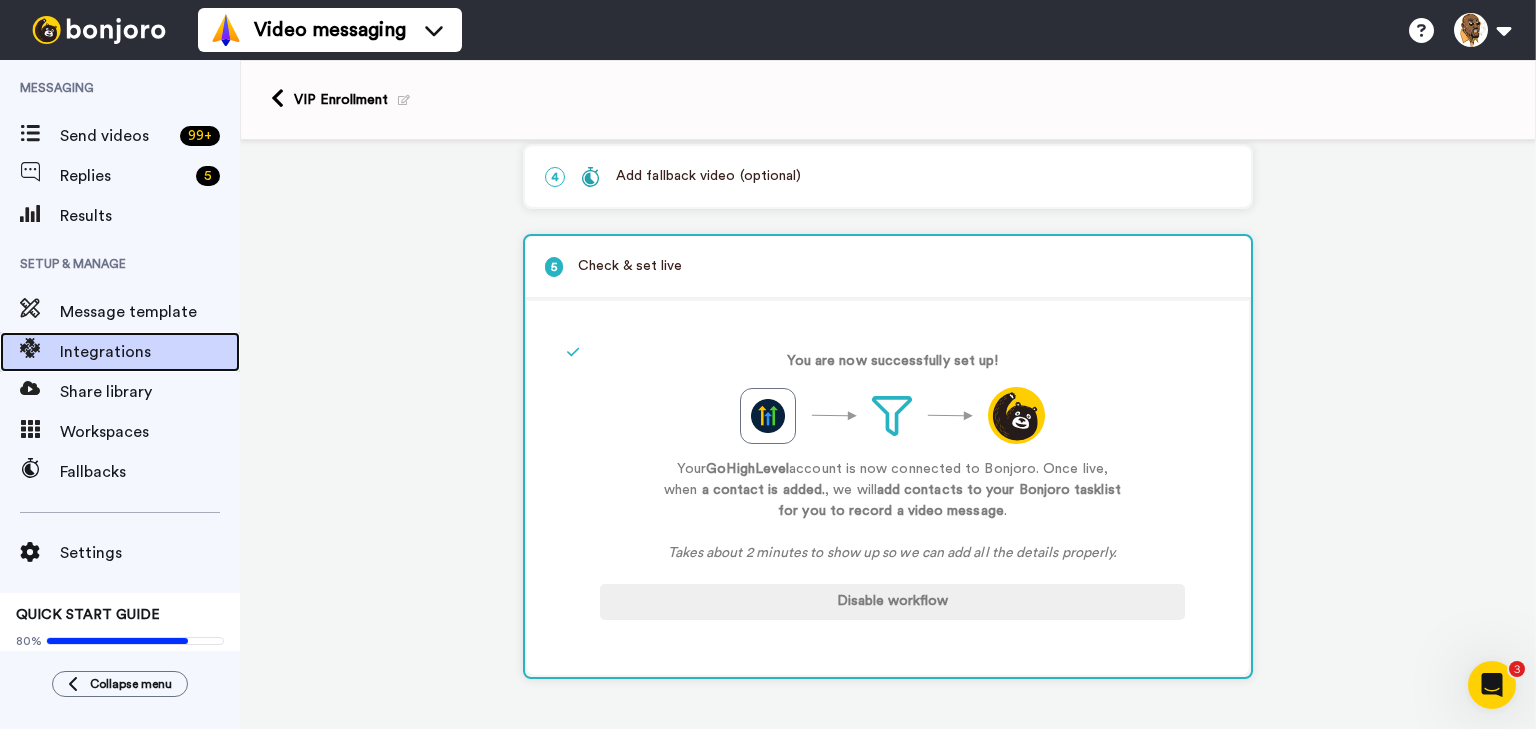 click on "Integrations" at bounding box center (120, 352) 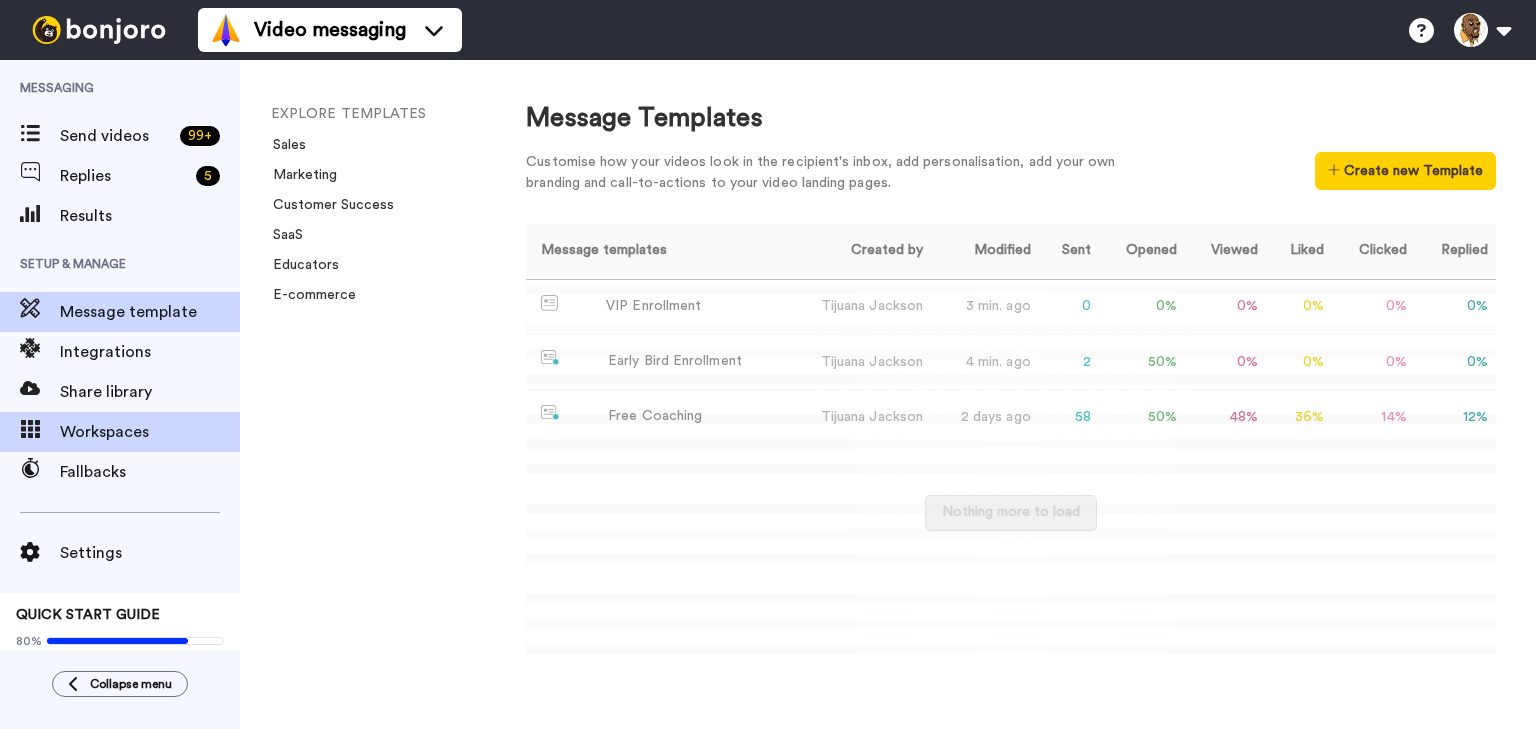 scroll, scrollTop: 0, scrollLeft: 0, axis: both 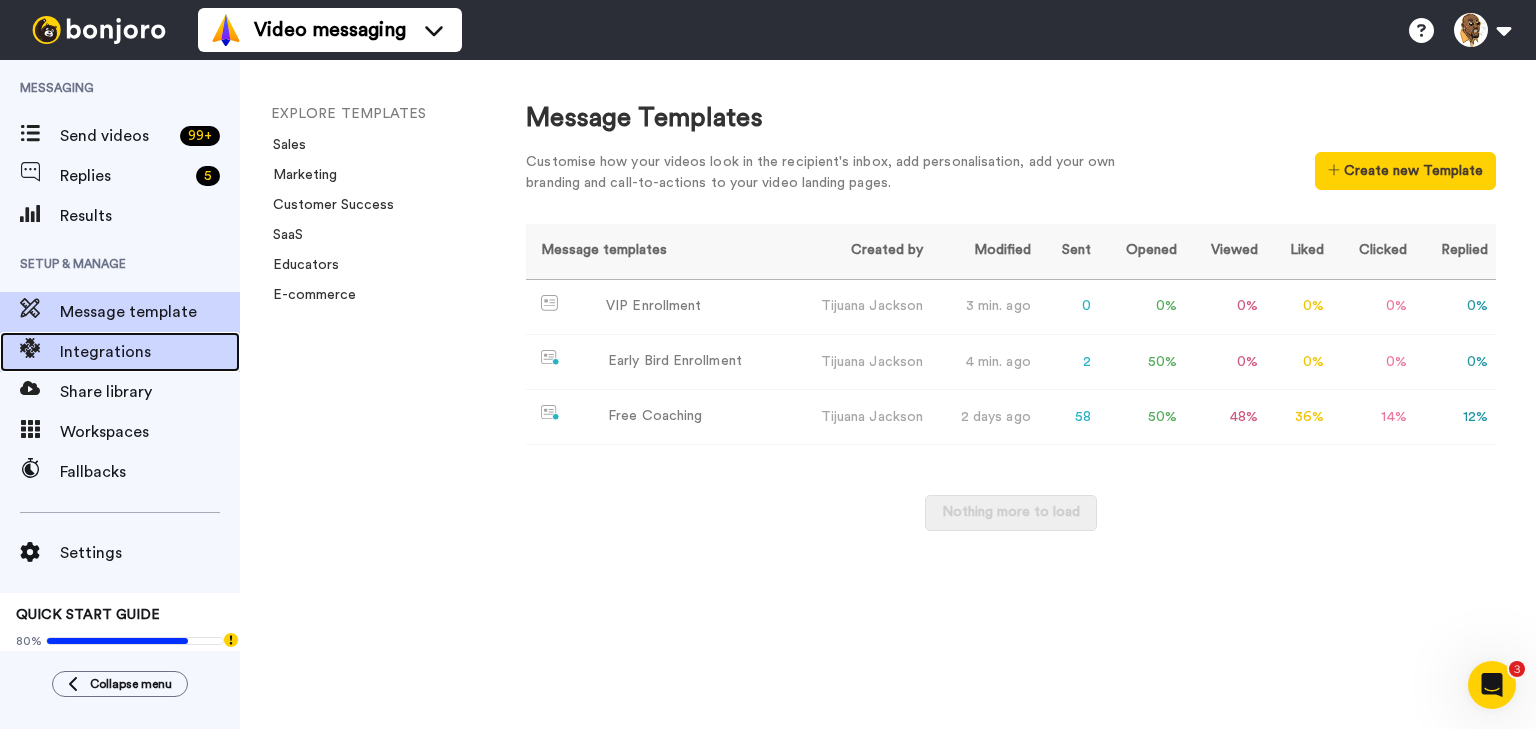 click on "Integrations" at bounding box center [150, 352] 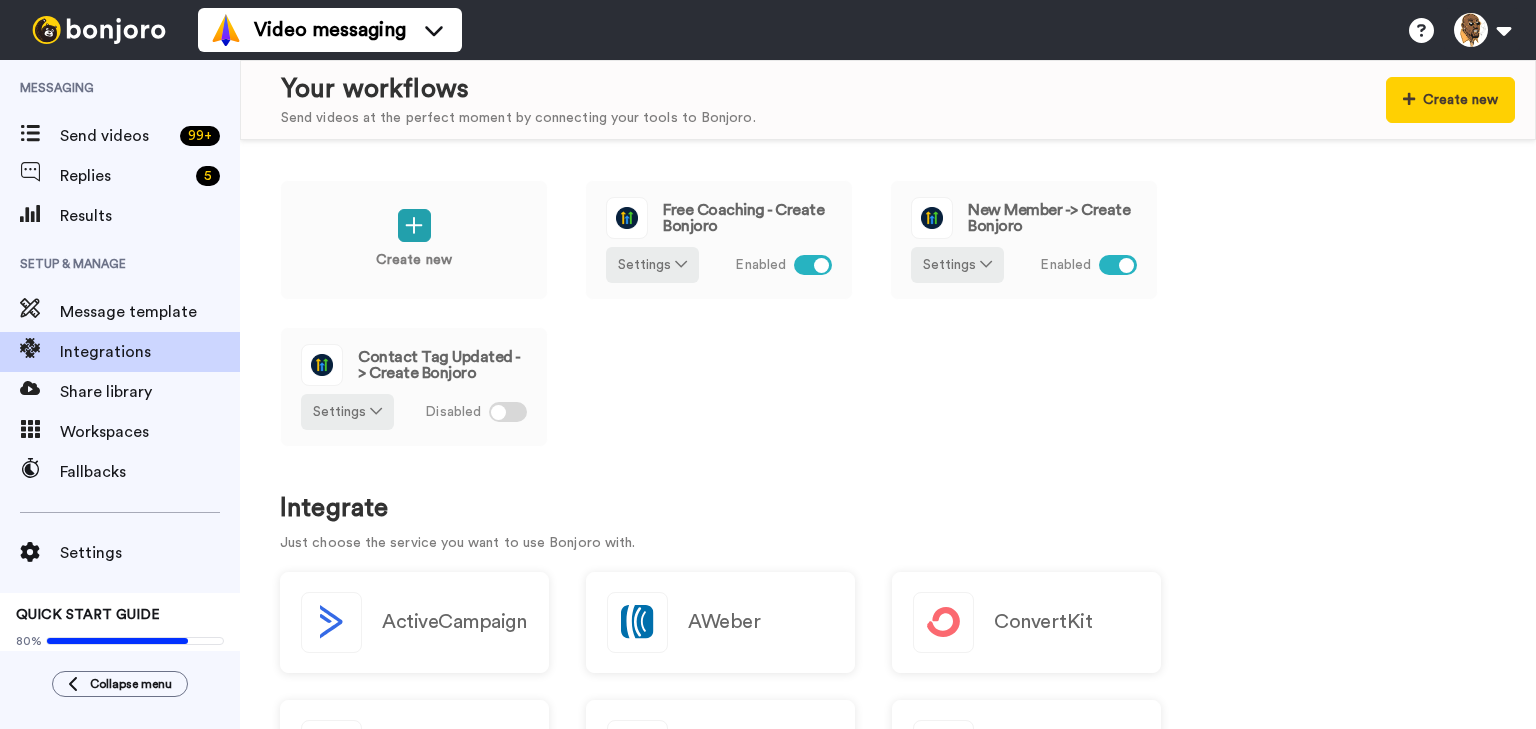 scroll, scrollTop: 0, scrollLeft: 0, axis: both 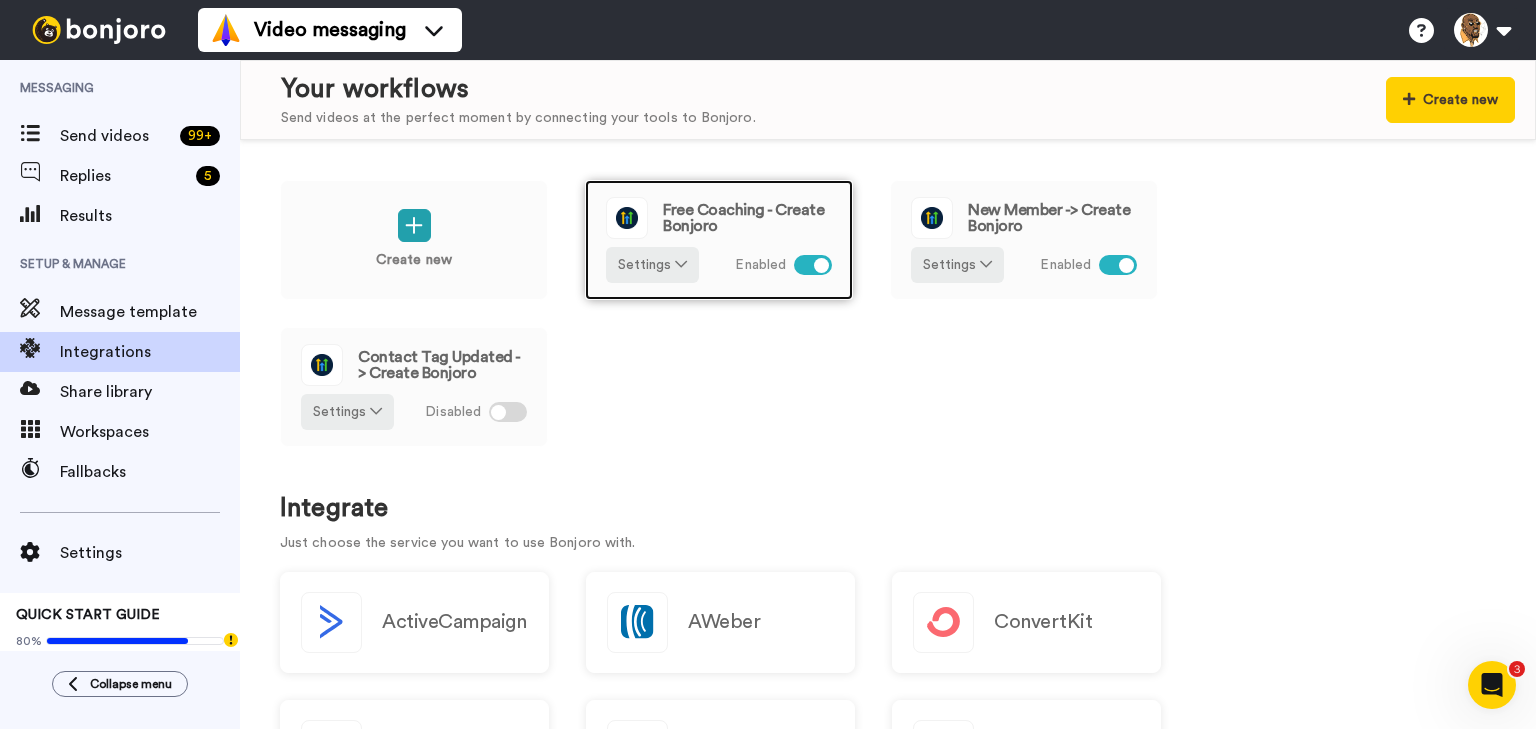 click on "Free Coaching - Create Bonjoro" at bounding box center [747, 218] 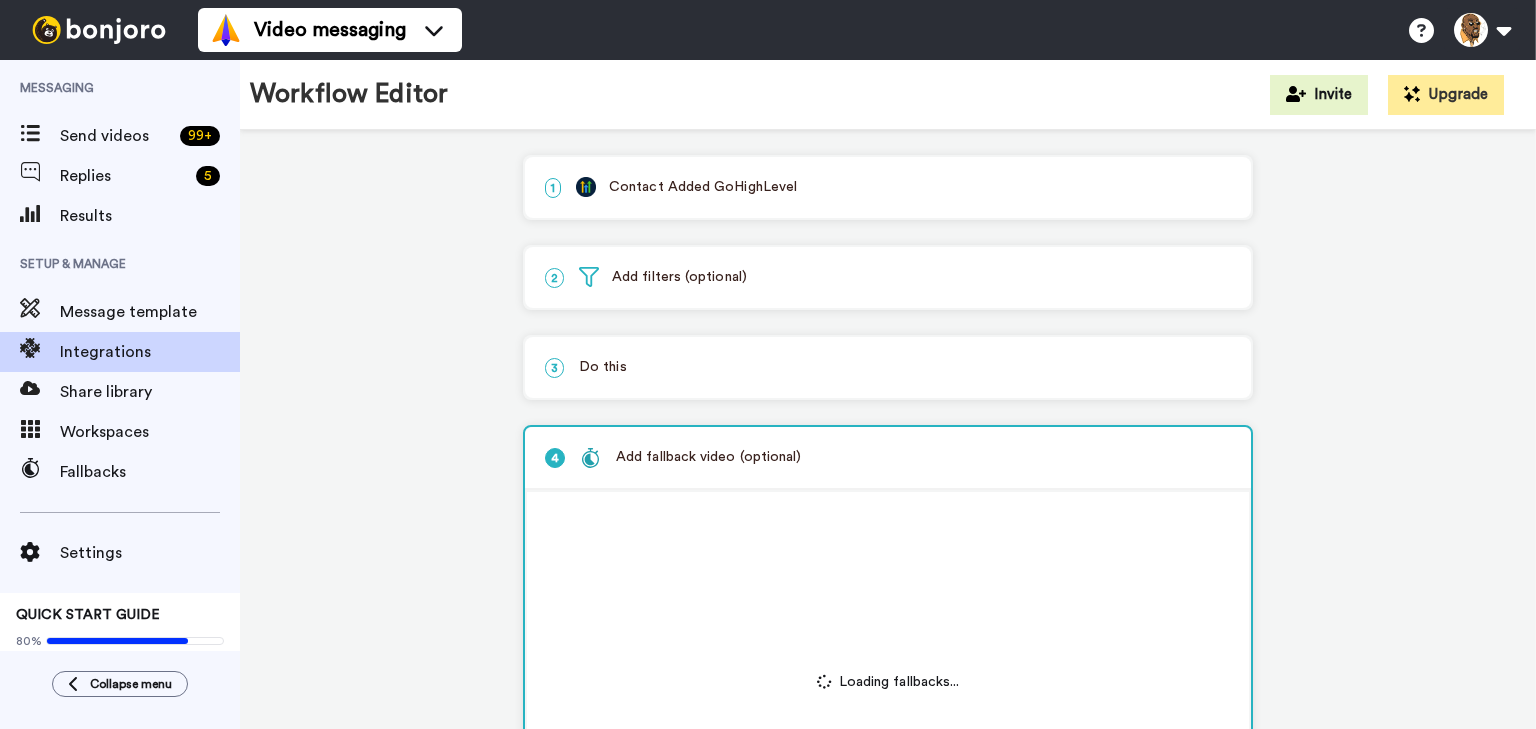 scroll, scrollTop: 0, scrollLeft: 0, axis: both 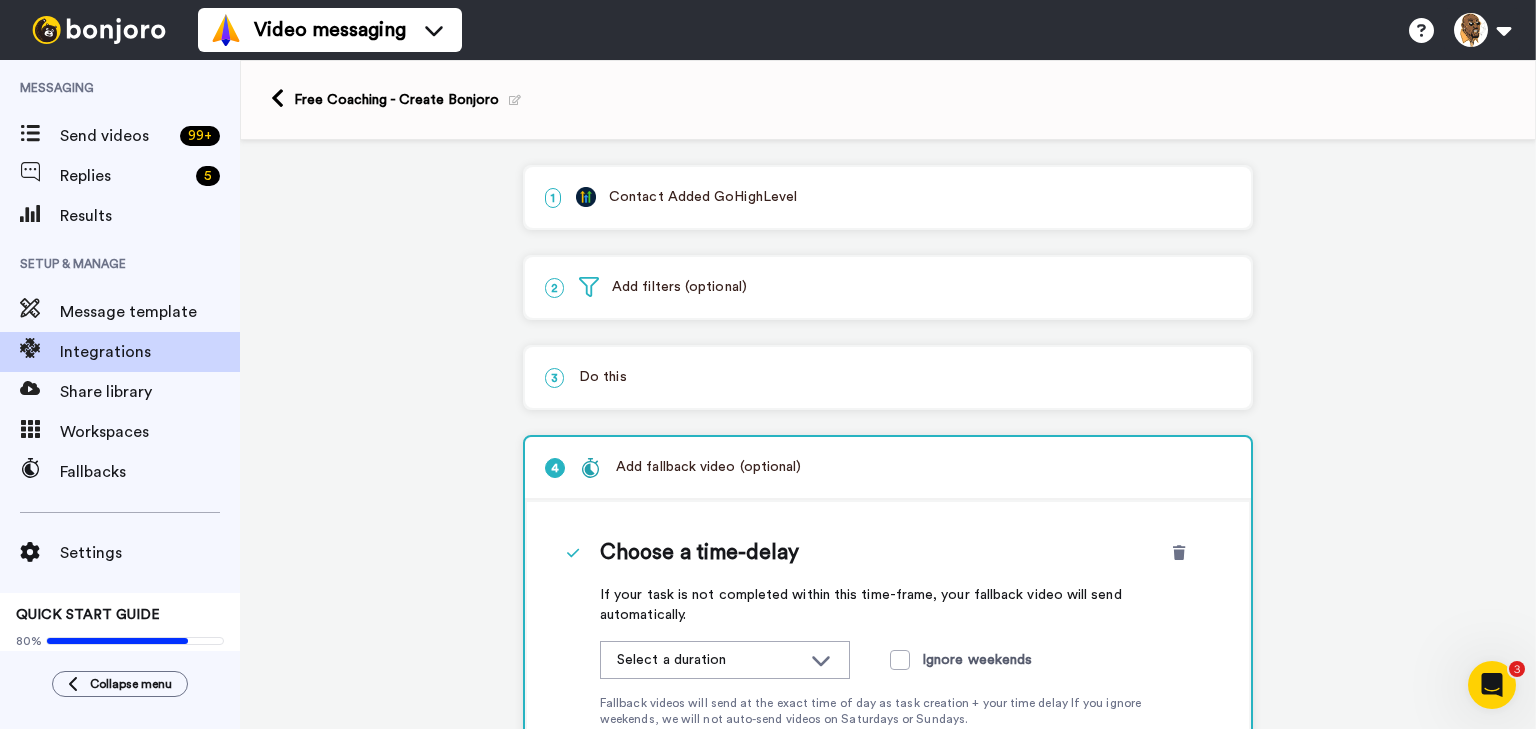 click on "1 Contact Added   GoHighLevel" at bounding box center [888, 197] 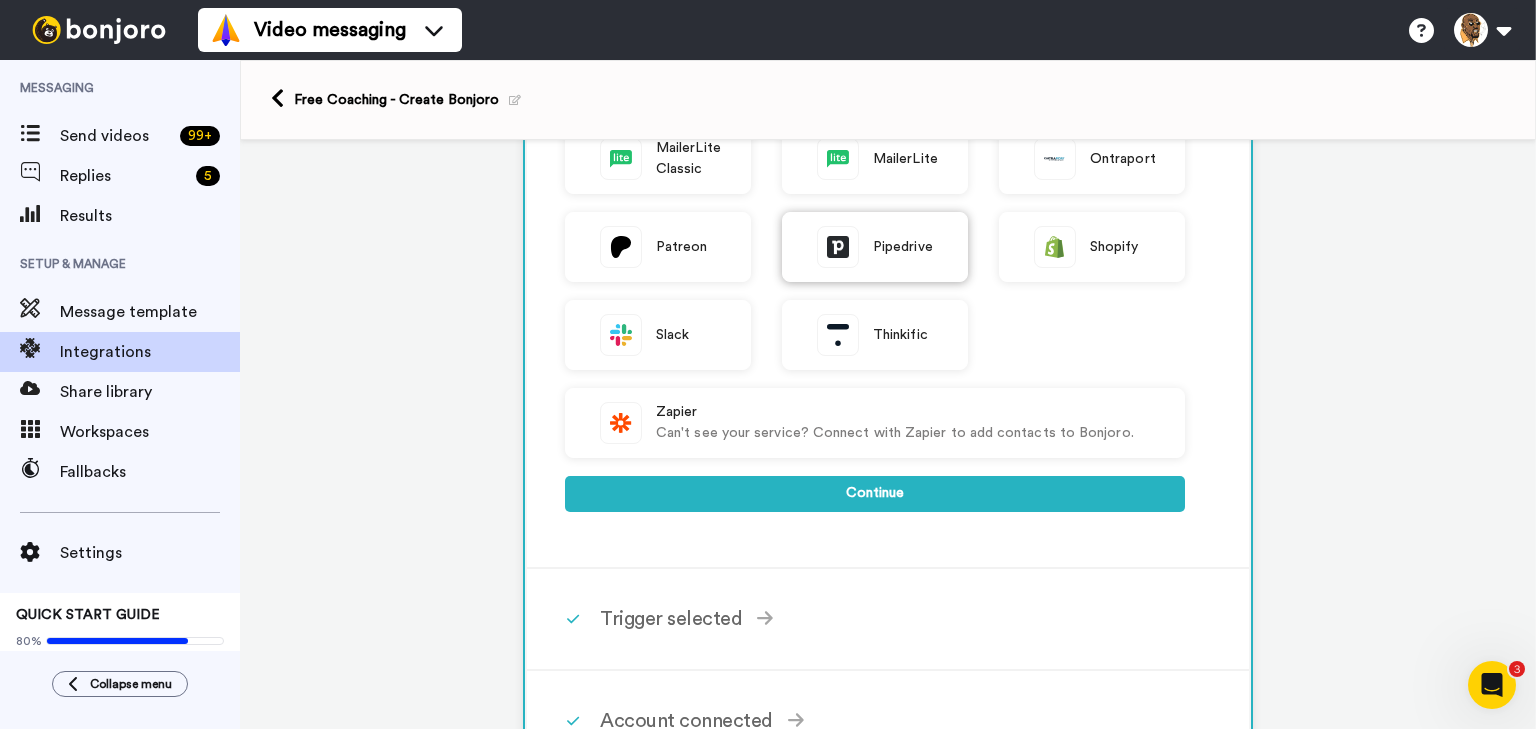 scroll, scrollTop: 640, scrollLeft: 0, axis: vertical 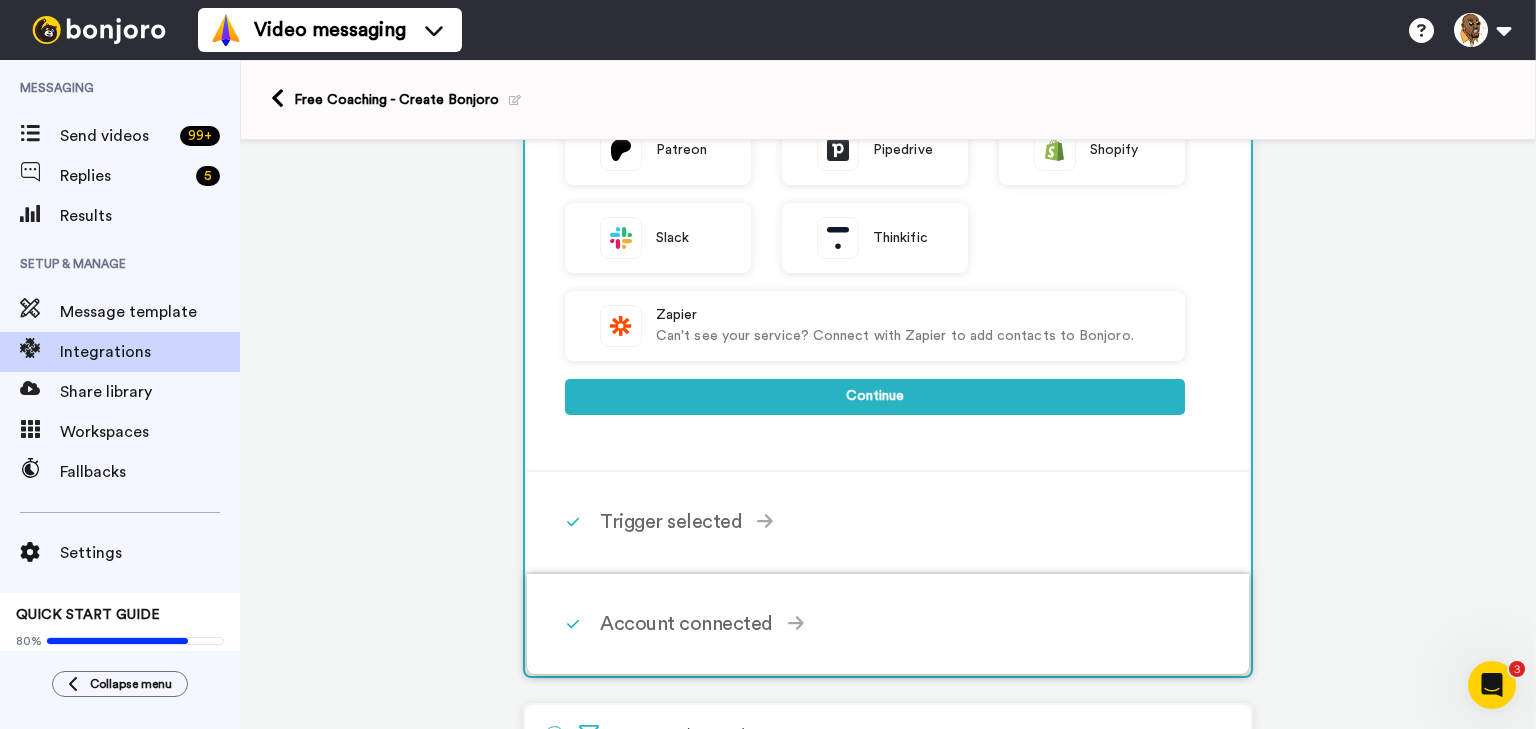 click on "Trigger selected" at bounding box center (892, 522) 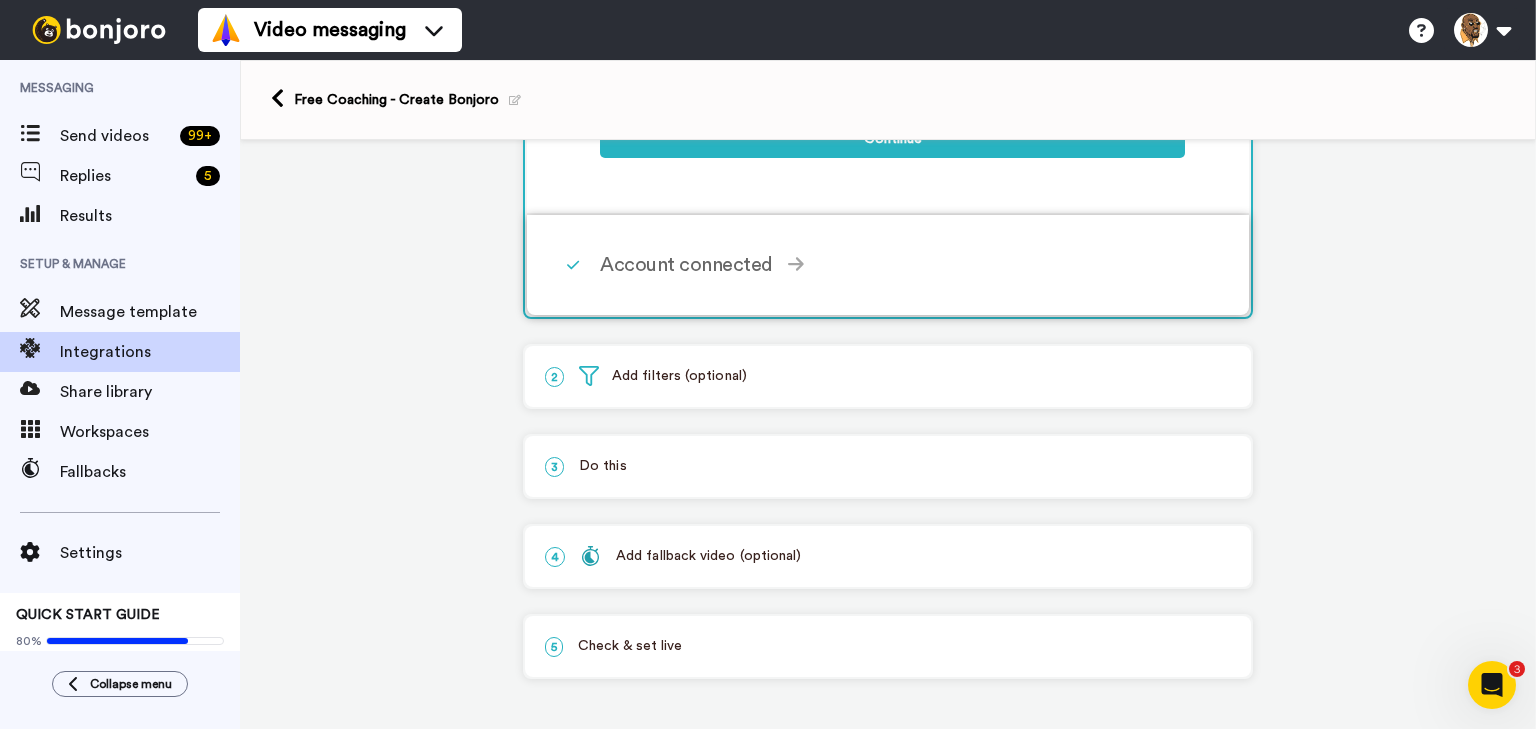 scroll, scrollTop: 542, scrollLeft: 0, axis: vertical 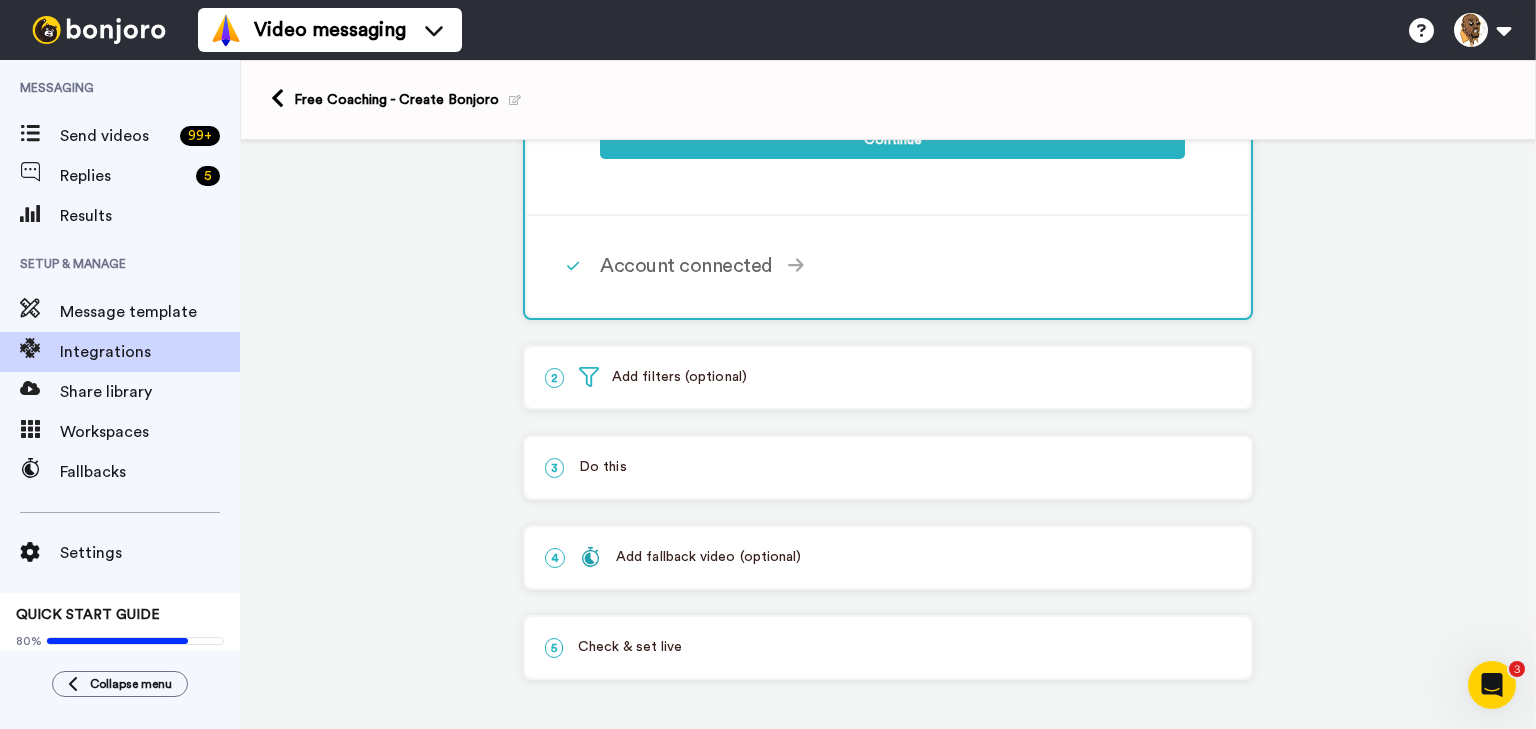 click on "3 Do this" at bounding box center (888, 467) 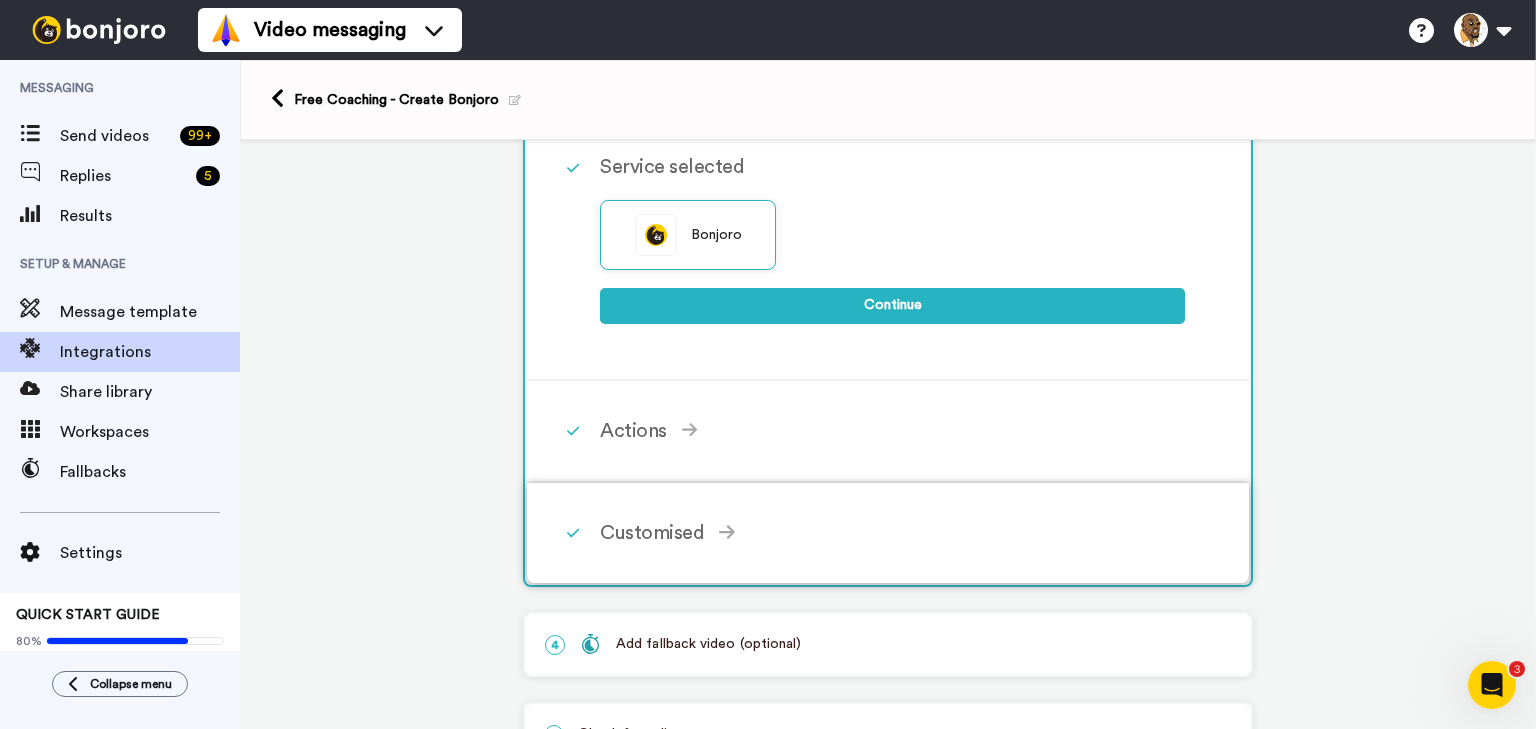 scroll, scrollTop: 383, scrollLeft: 0, axis: vertical 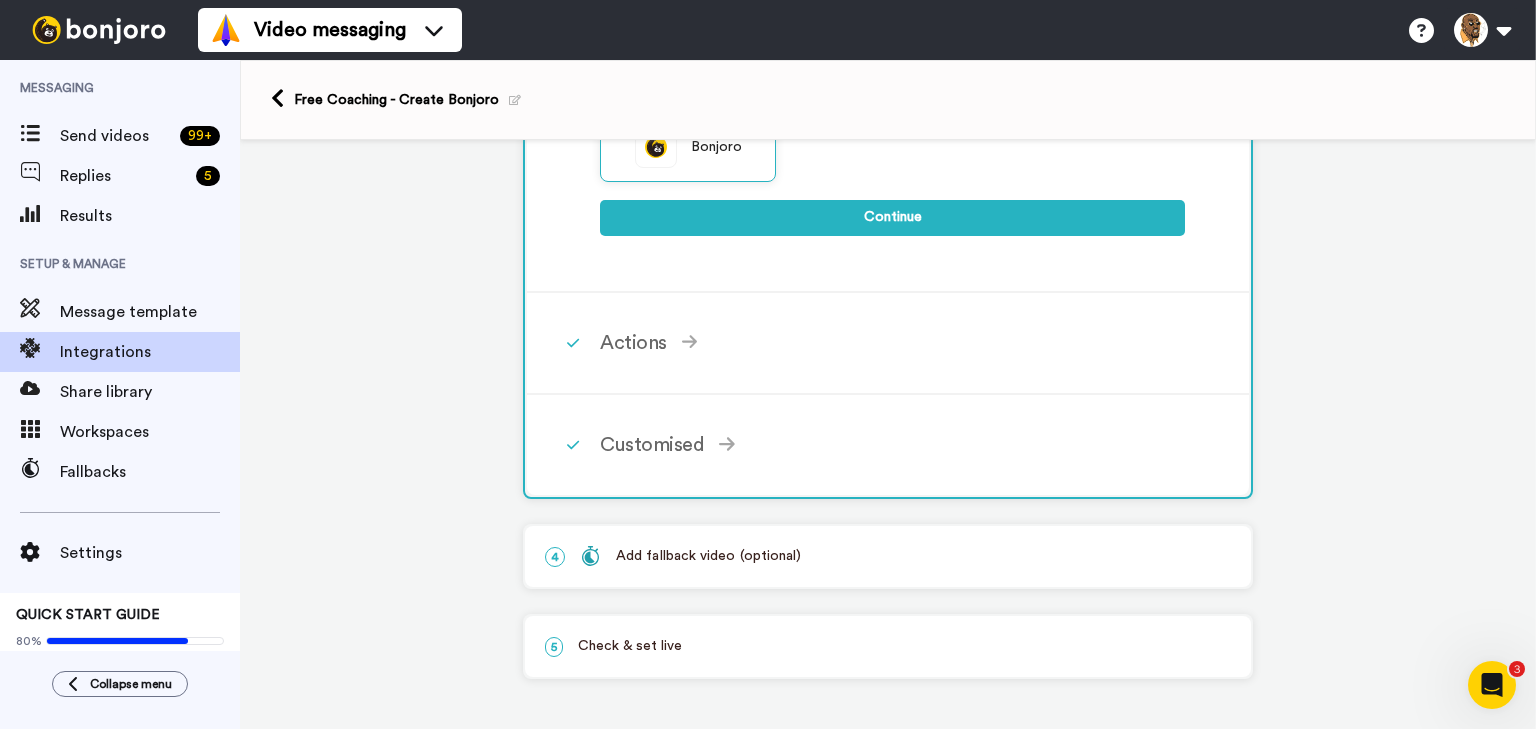click on "4 Add fallback video (optional)" at bounding box center (888, 556) 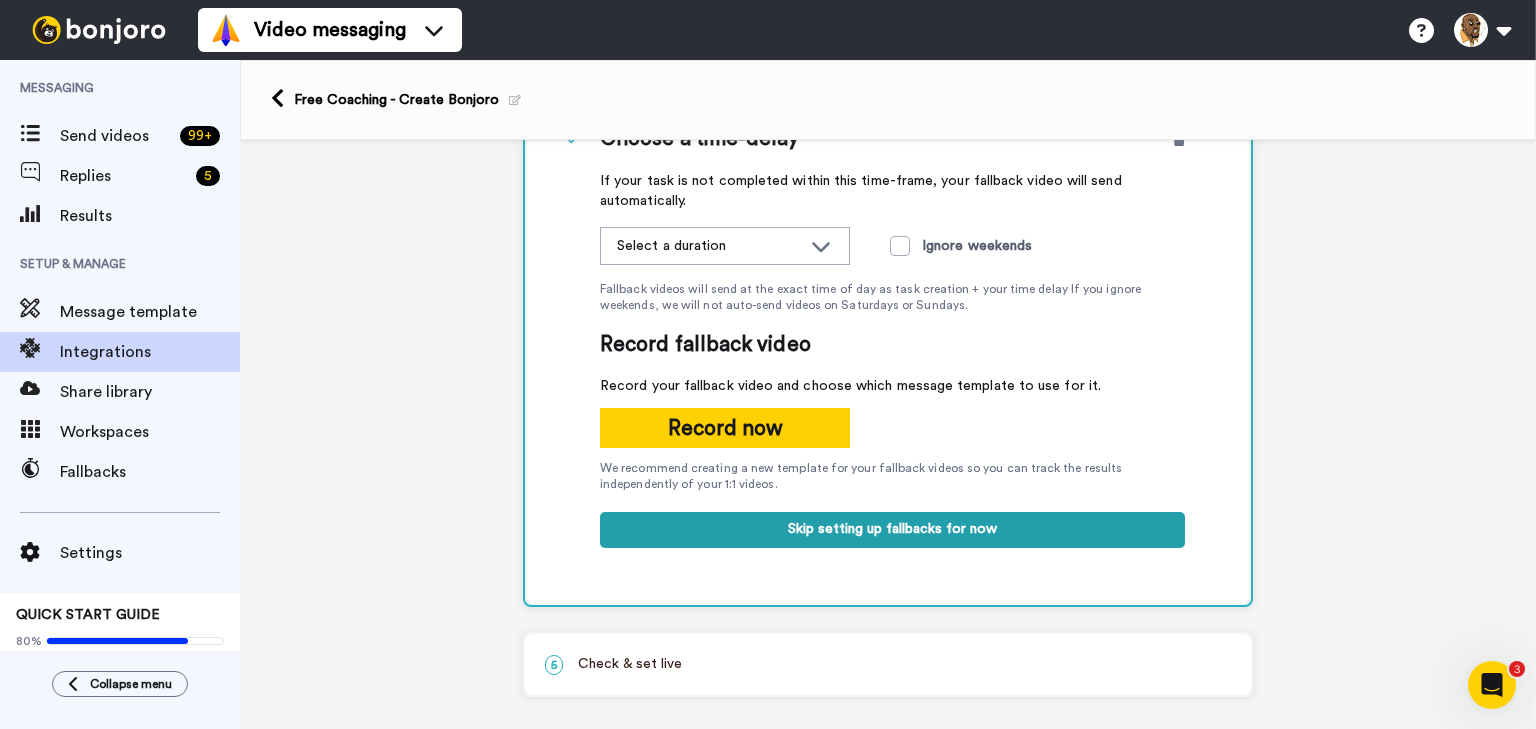 scroll, scrollTop: 431, scrollLeft: 0, axis: vertical 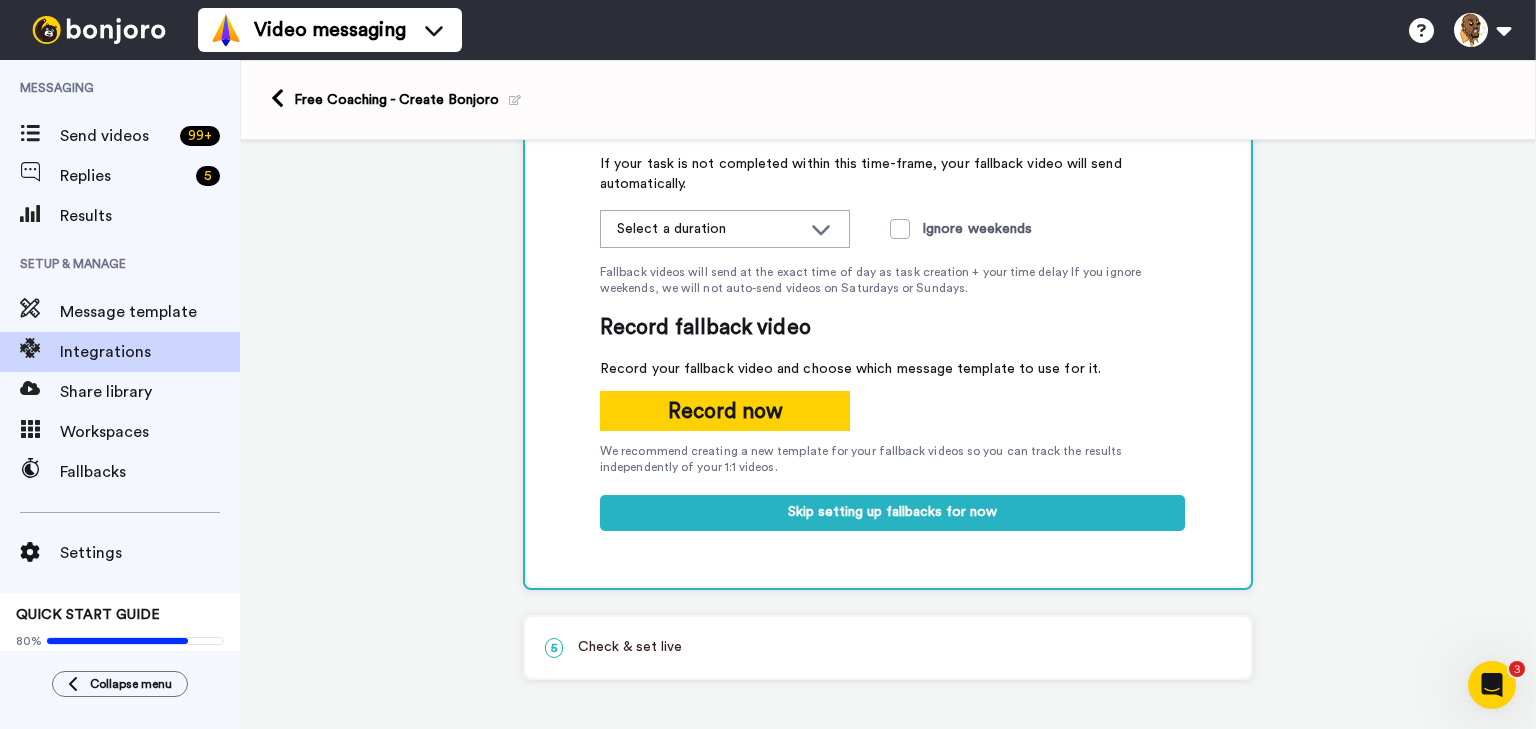 click on "5 Check & set live" at bounding box center [888, 647] 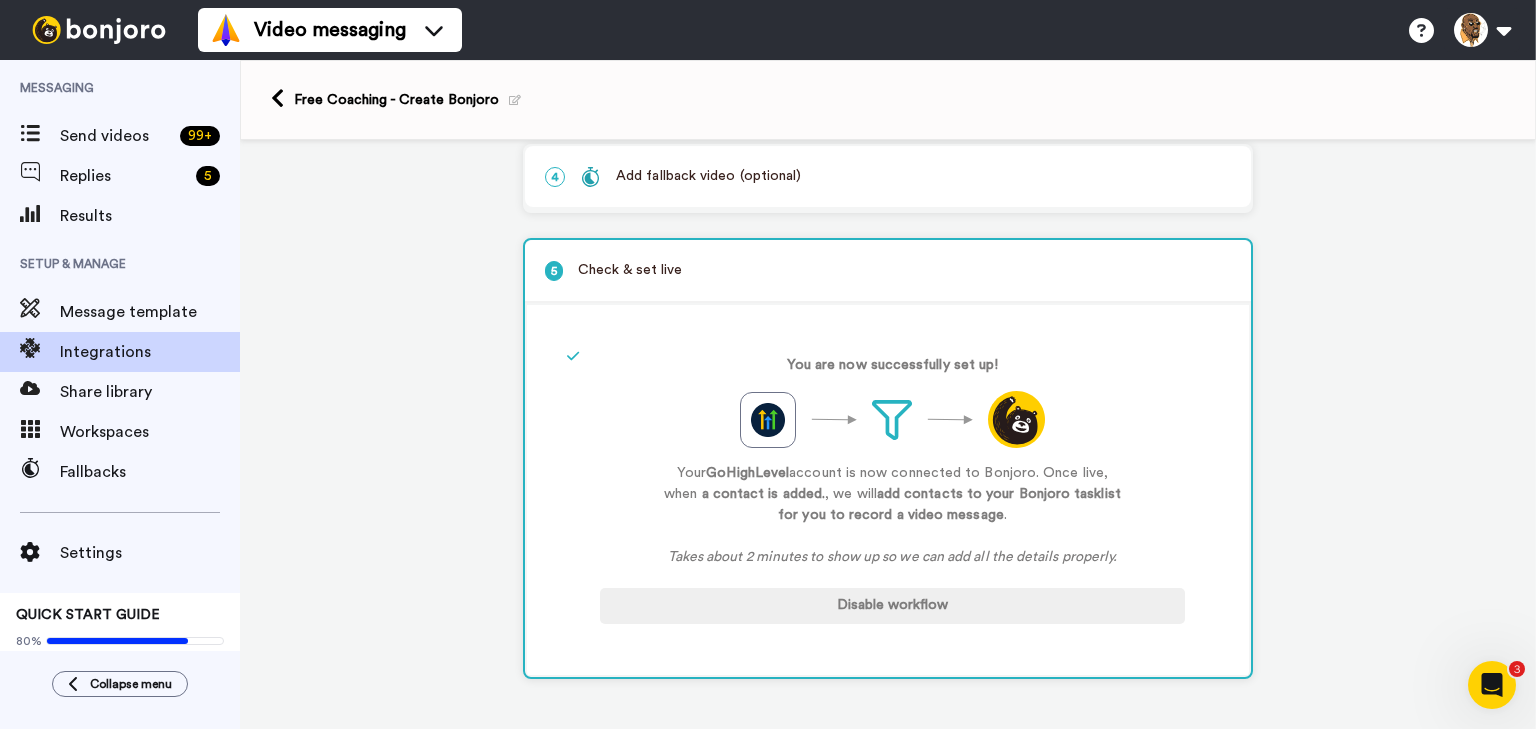 scroll, scrollTop: 291, scrollLeft: 0, axis: vertical 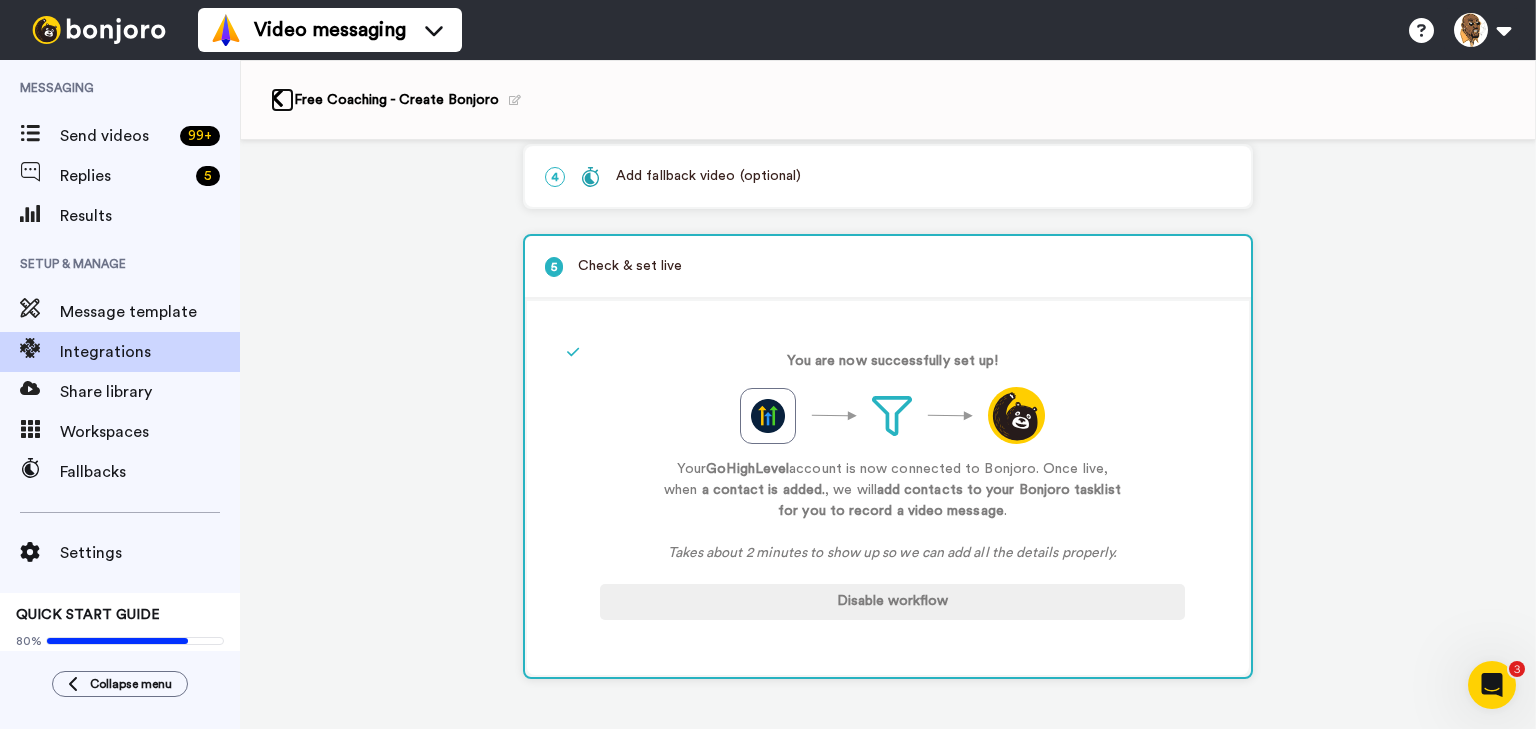 click at bounding box center (277, 98) 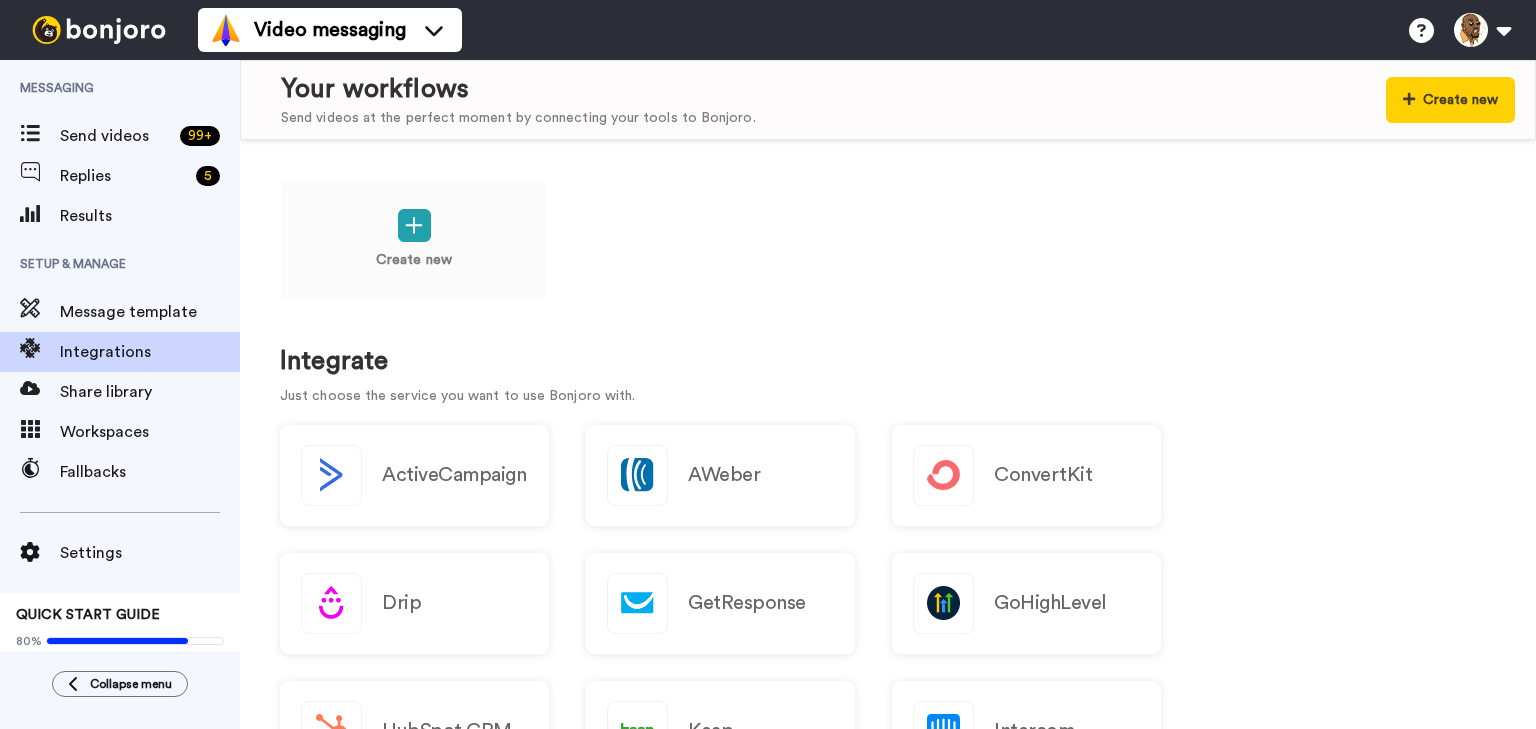 scroll, scrollTop: 0, scrollLeft: 0, axis: both 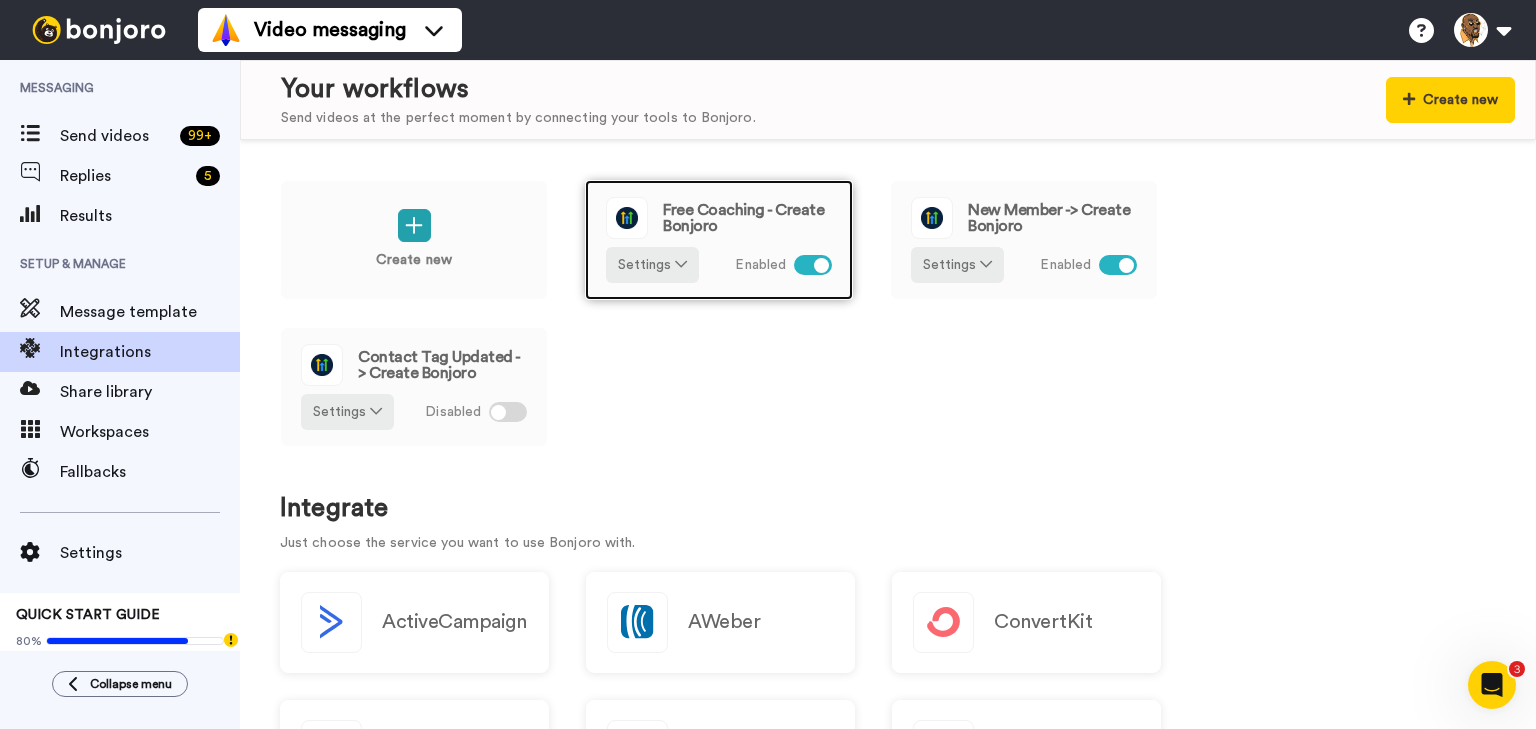 click on "Free Coaching - Create Bonjoro" at bounding box center [747, 218] 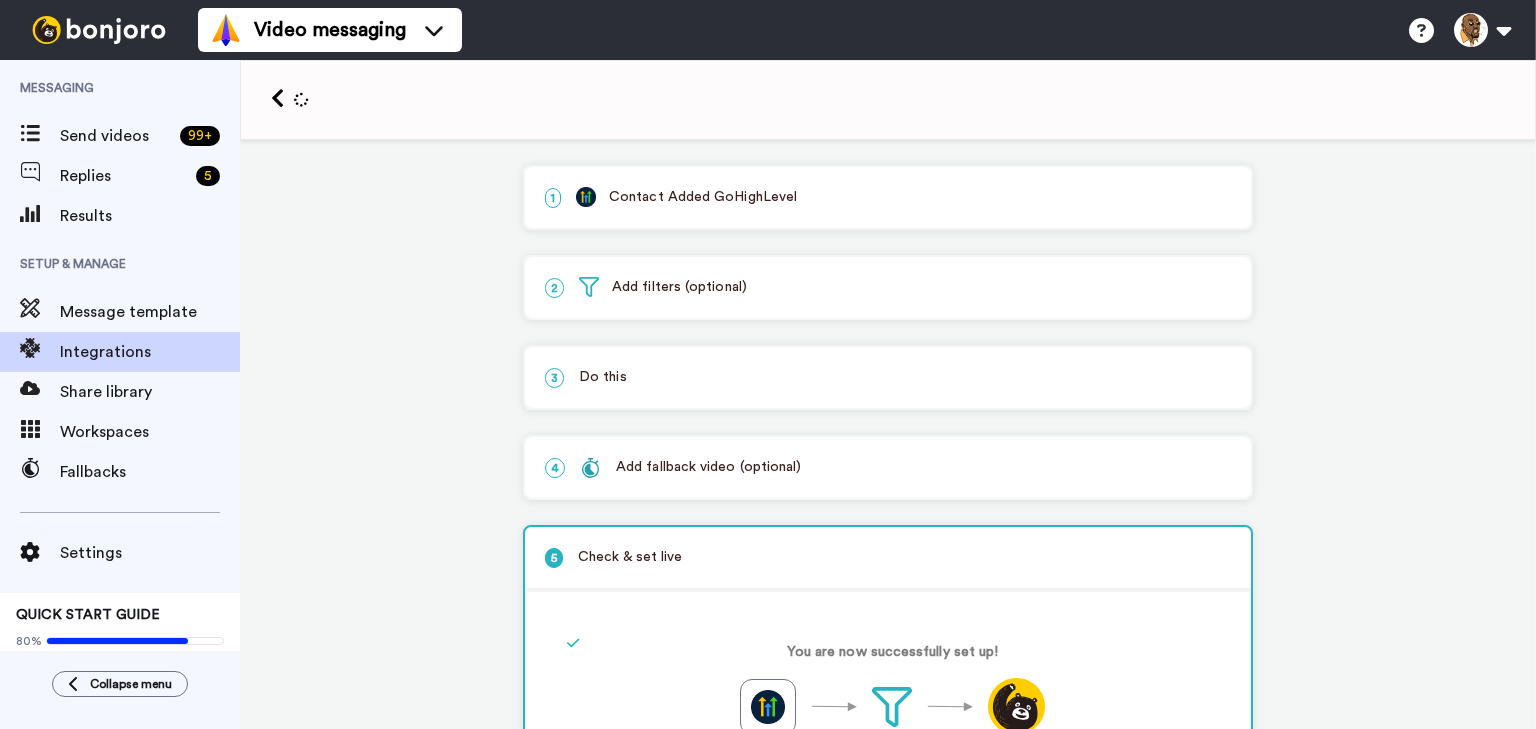 scroll, scrollTop: 0, scrollLeft: 0, axis: both 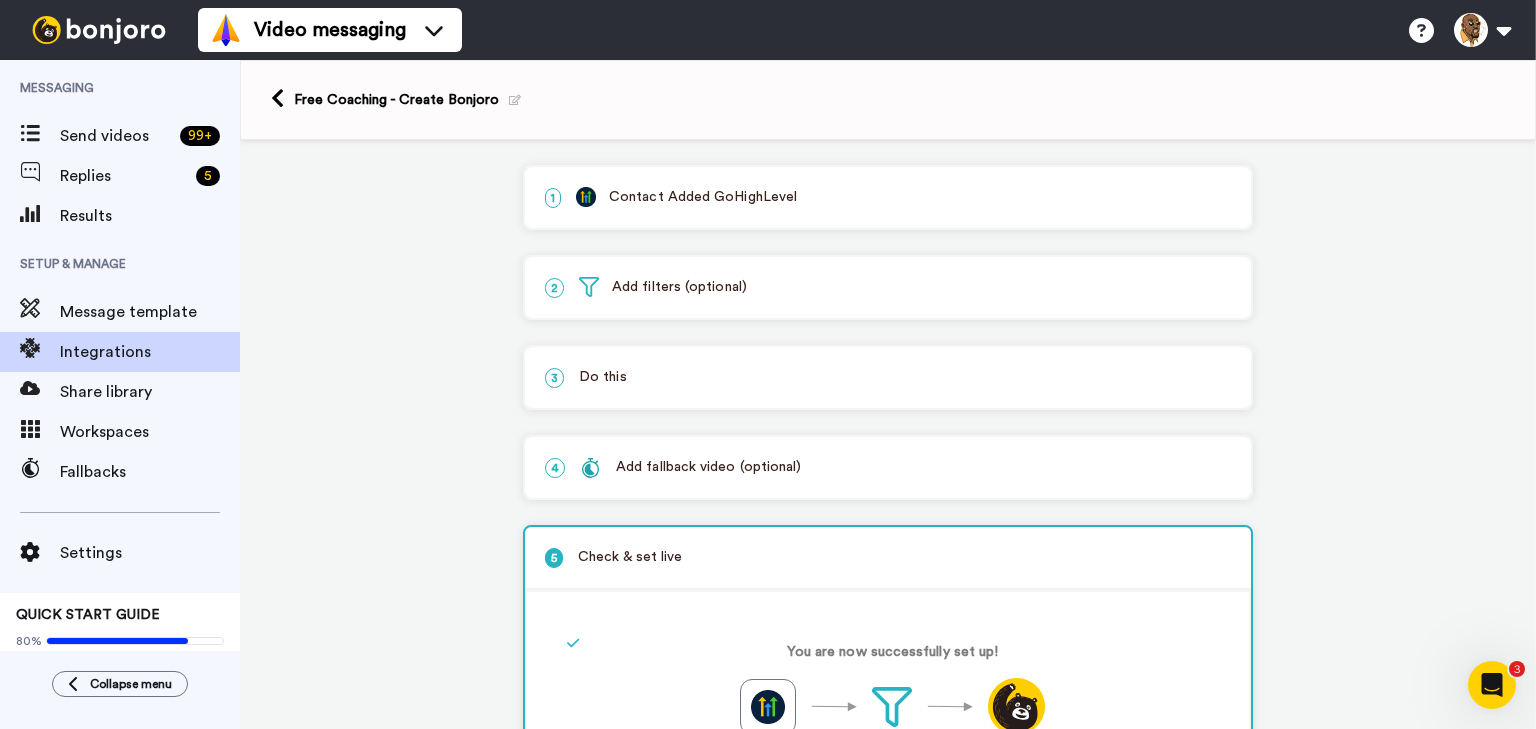 click on "3 Do this" at bounding box center [888, 377] 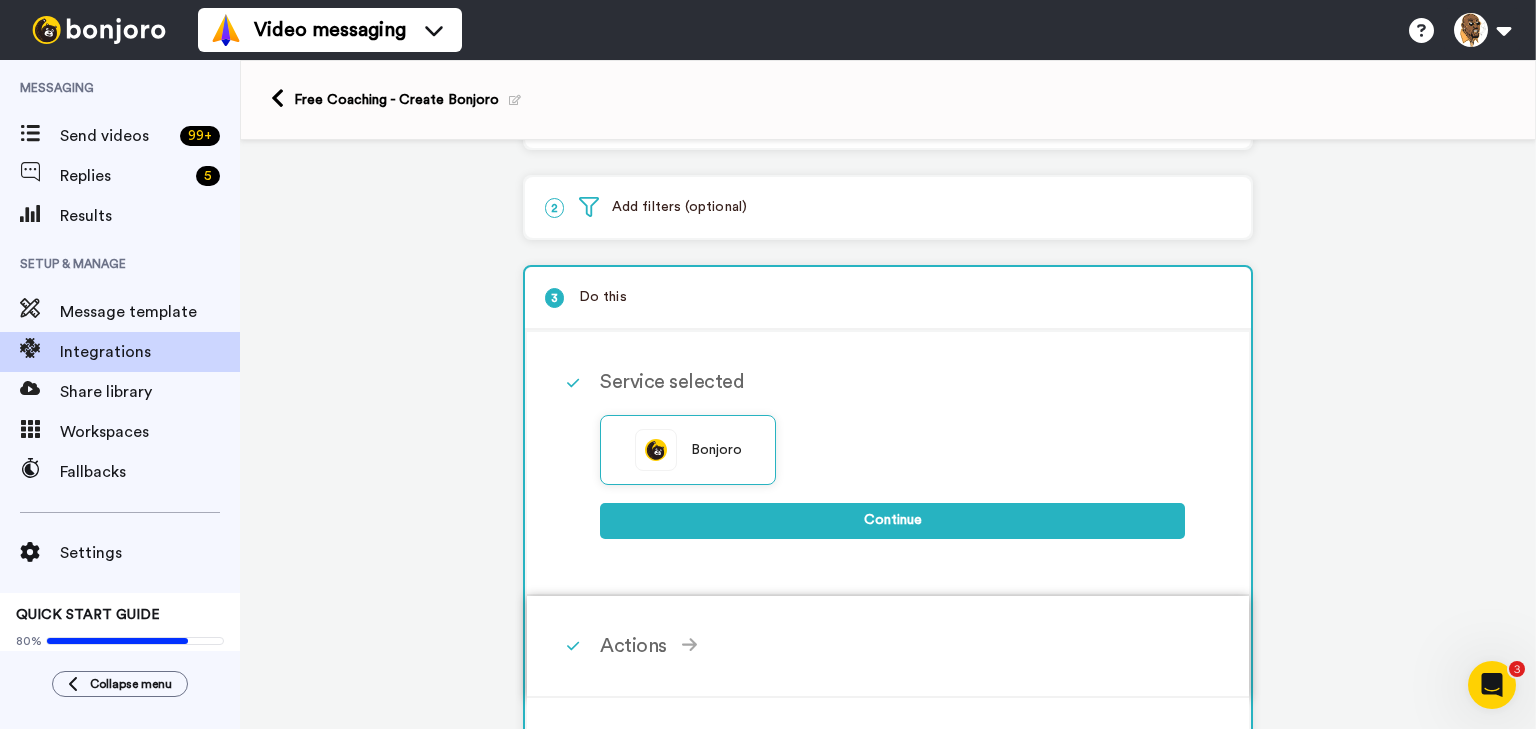 scroll, scrollTop: 320, scrollLeft: 0, axis: vertical 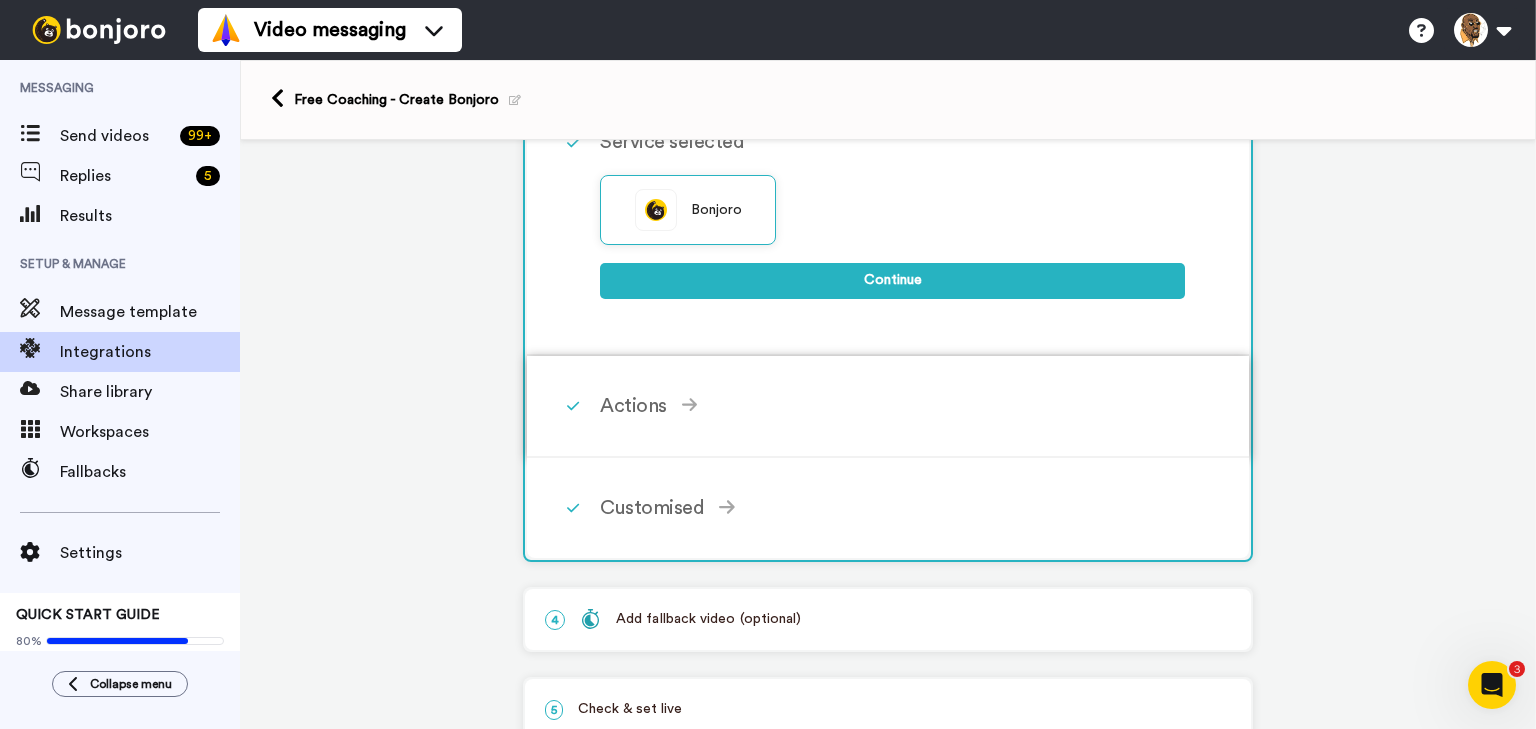 click on "Actions" at bounding box center (892, 406) 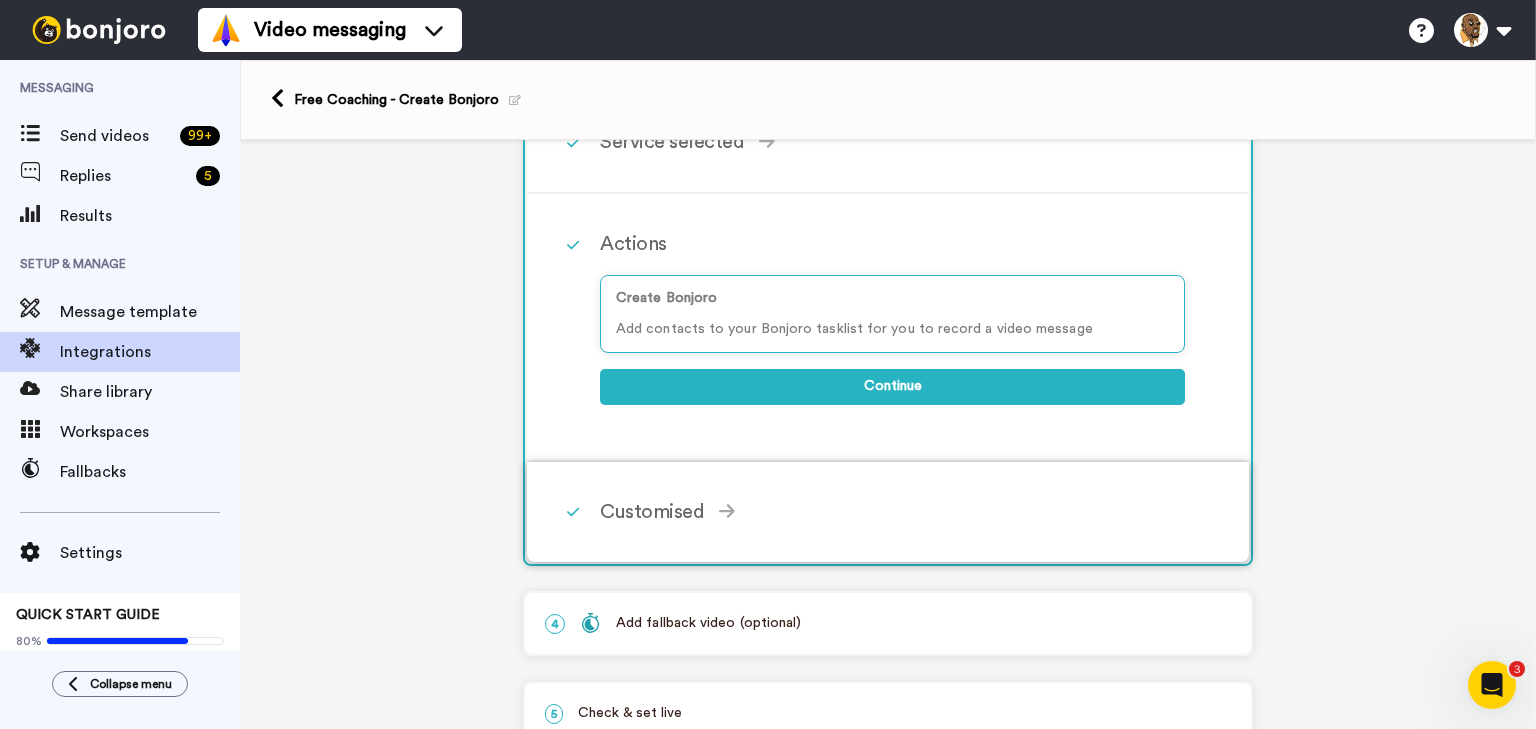 click on "Customised" at bounding box center [892, 512] 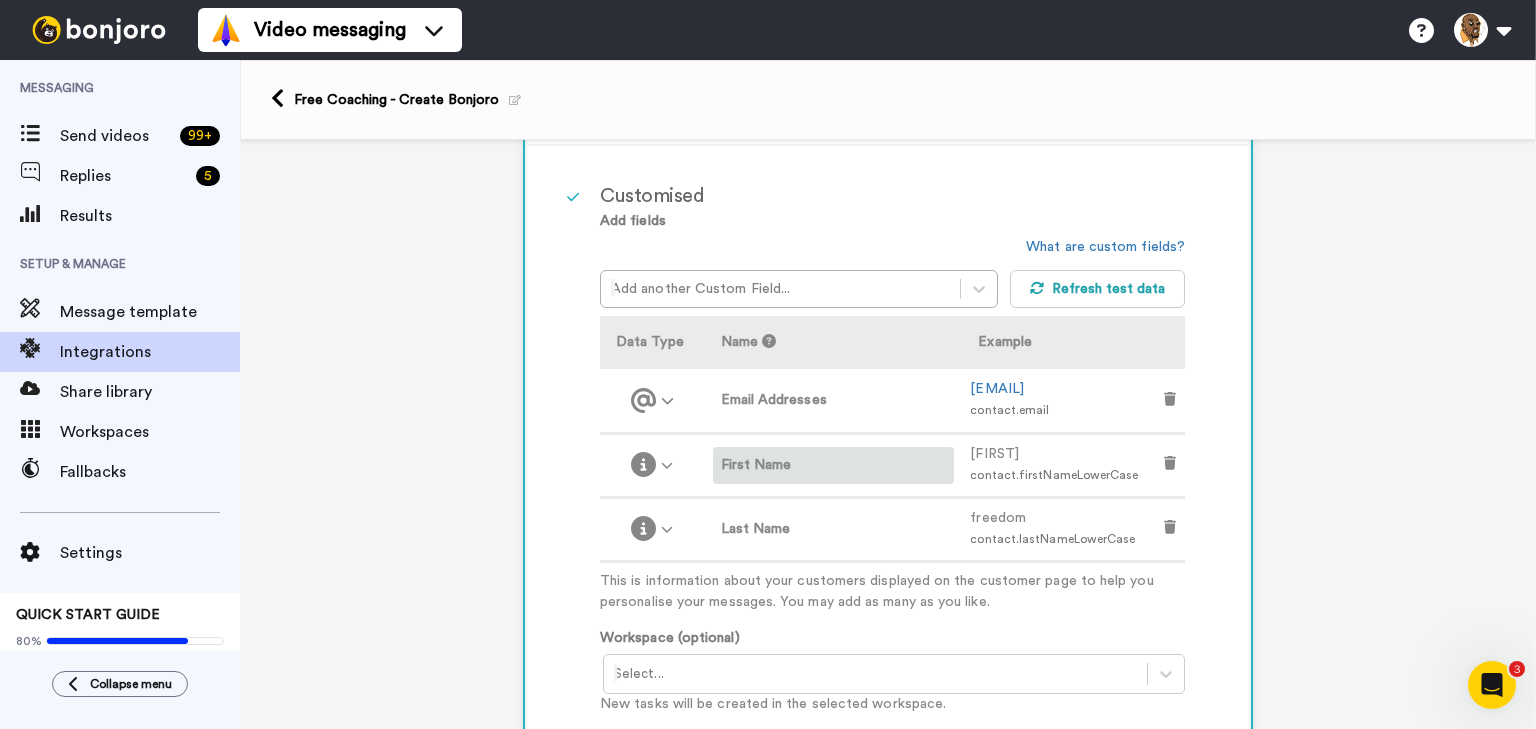 scroll, scrollTop: 560, scrollLeft: 0, axis: vertical 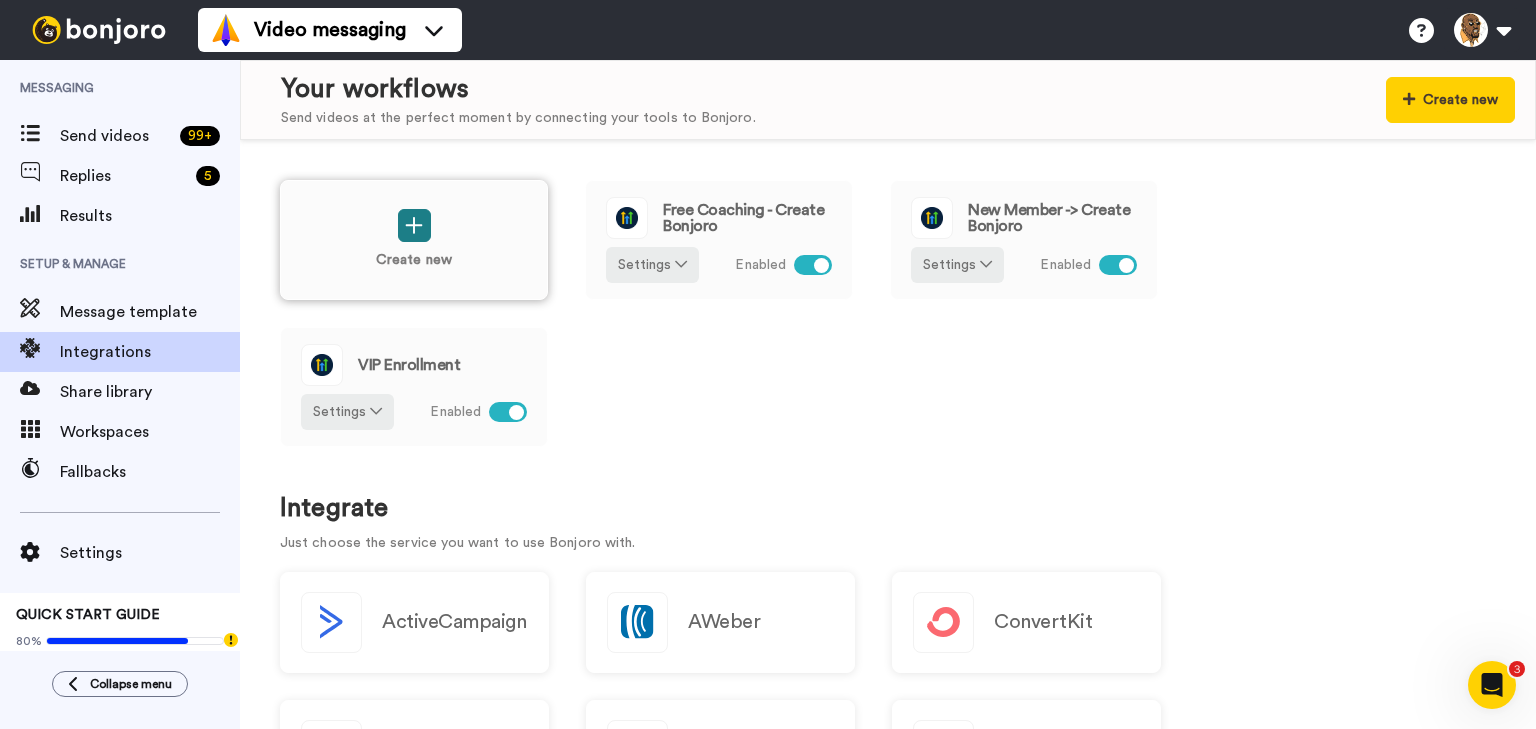 click 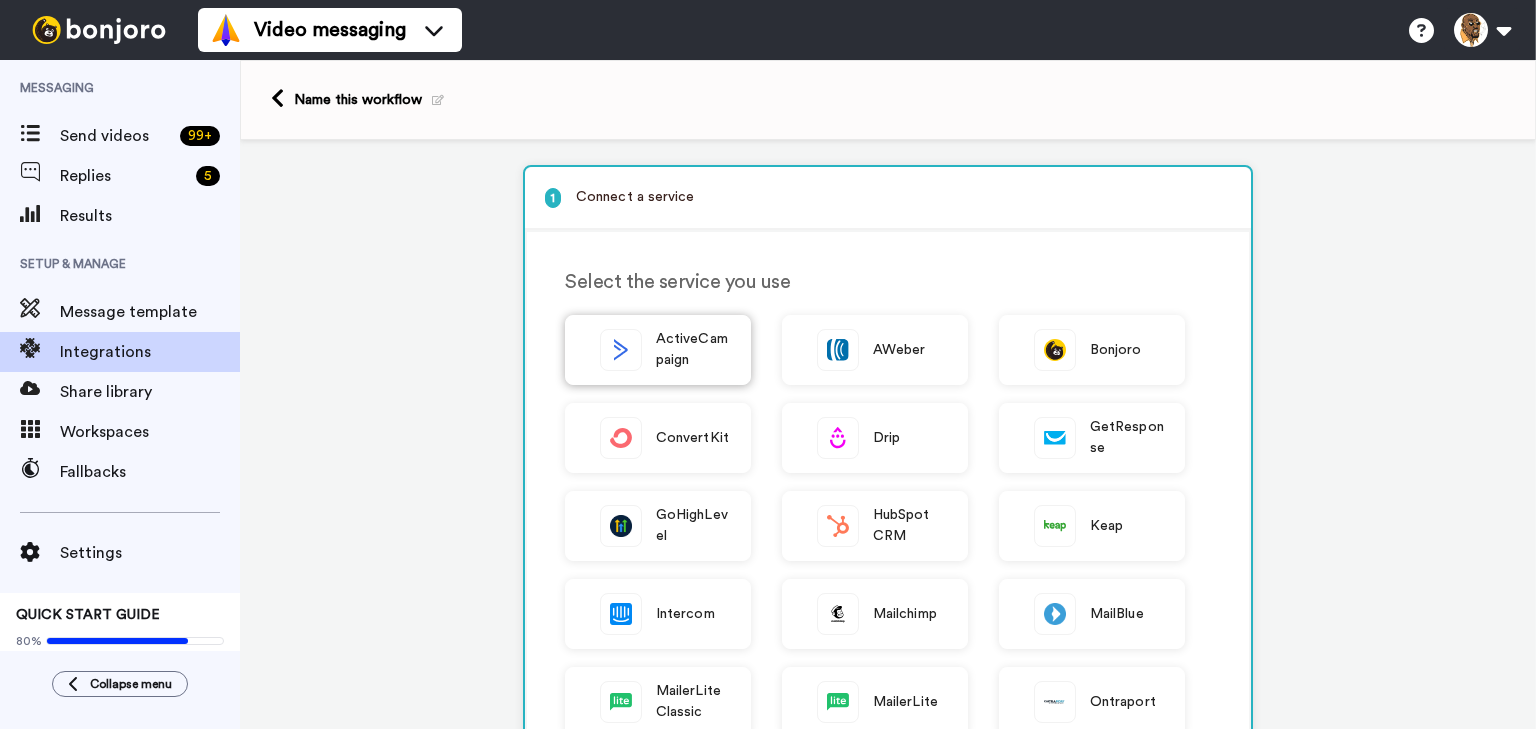scroll, scrollTop: 0, scrollLeft: 0, axis: both 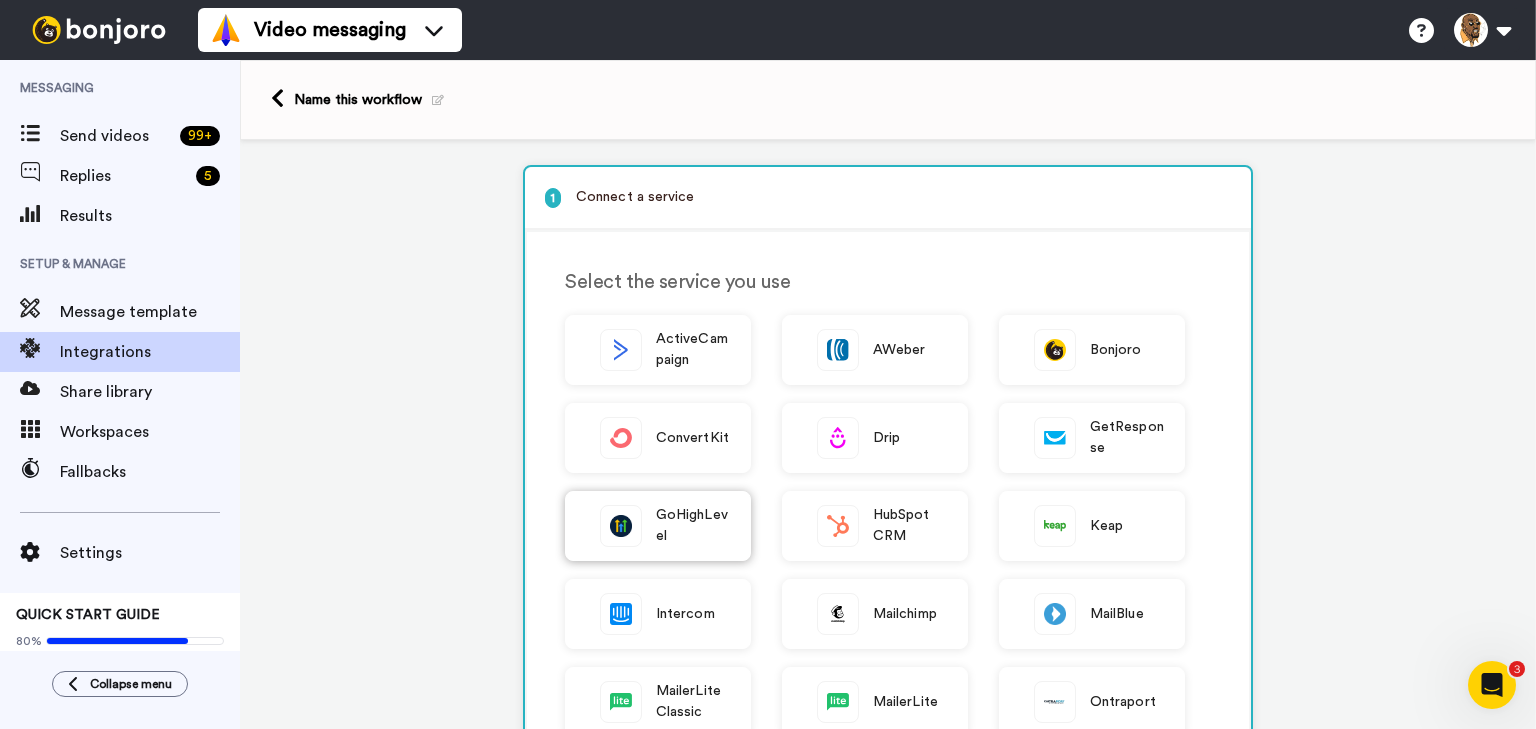 click on "GoHighLevel" at bounding box center (693, 526) 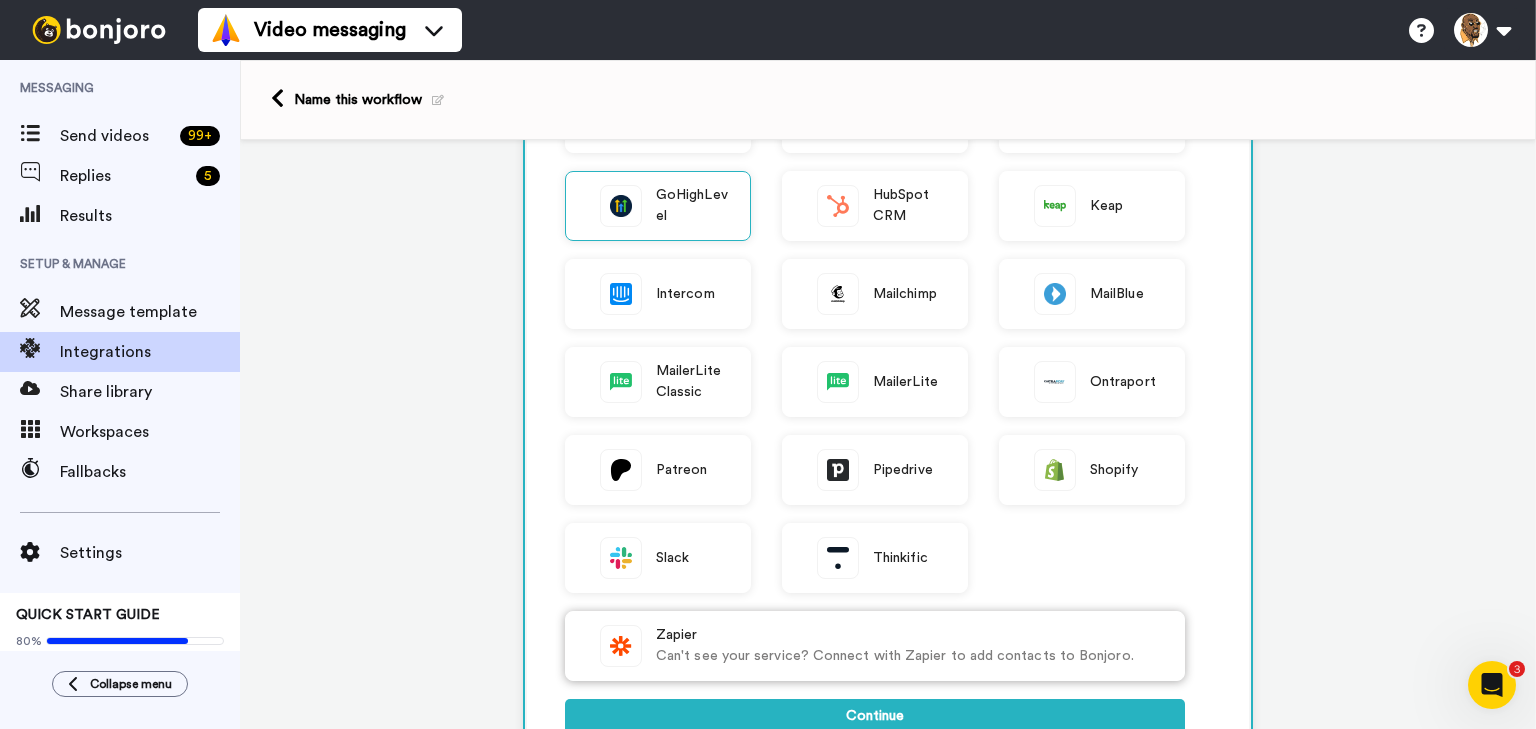 scroll, scrollTop: 480, scrollLeft: 0, axis: vertical 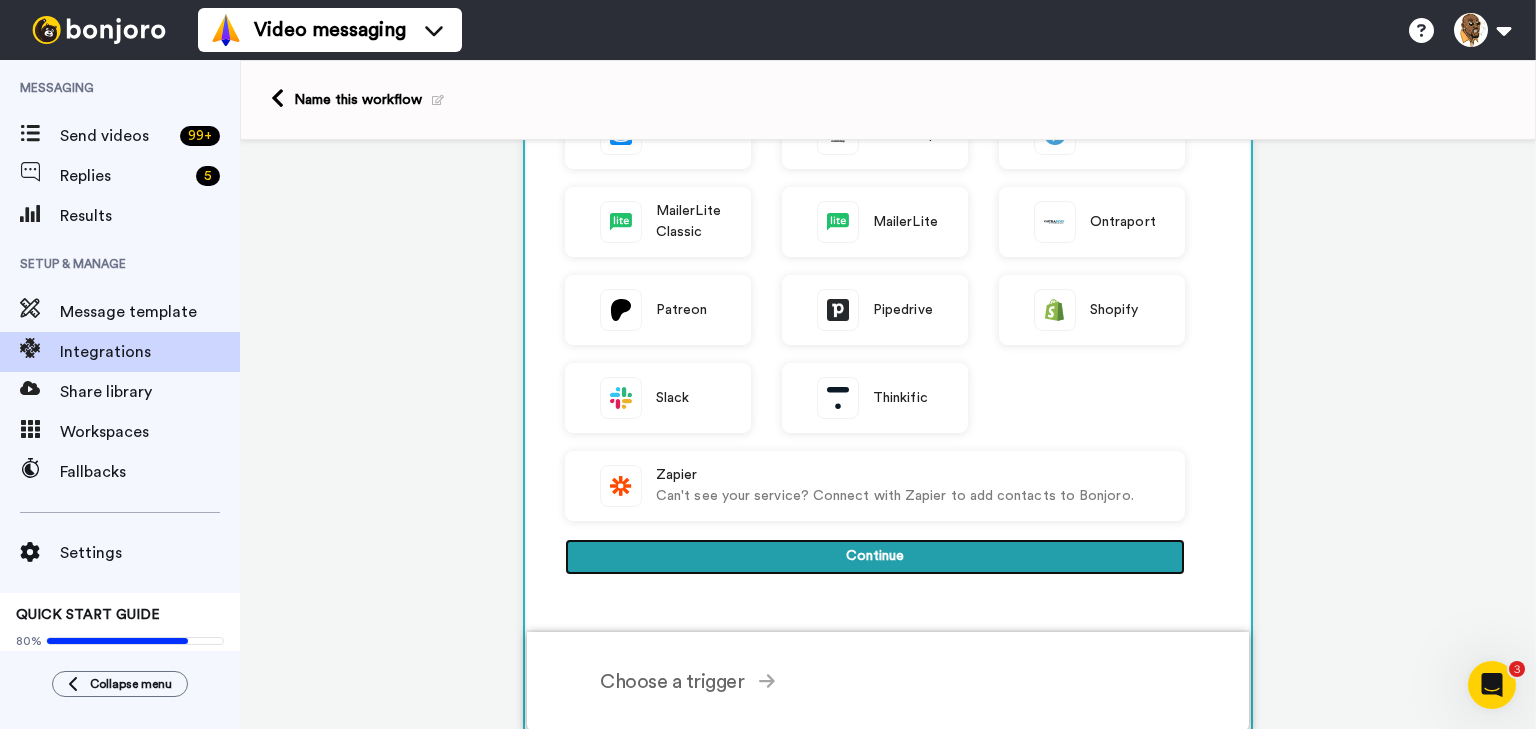 click on "Continue" at bounding box center (875, 557) 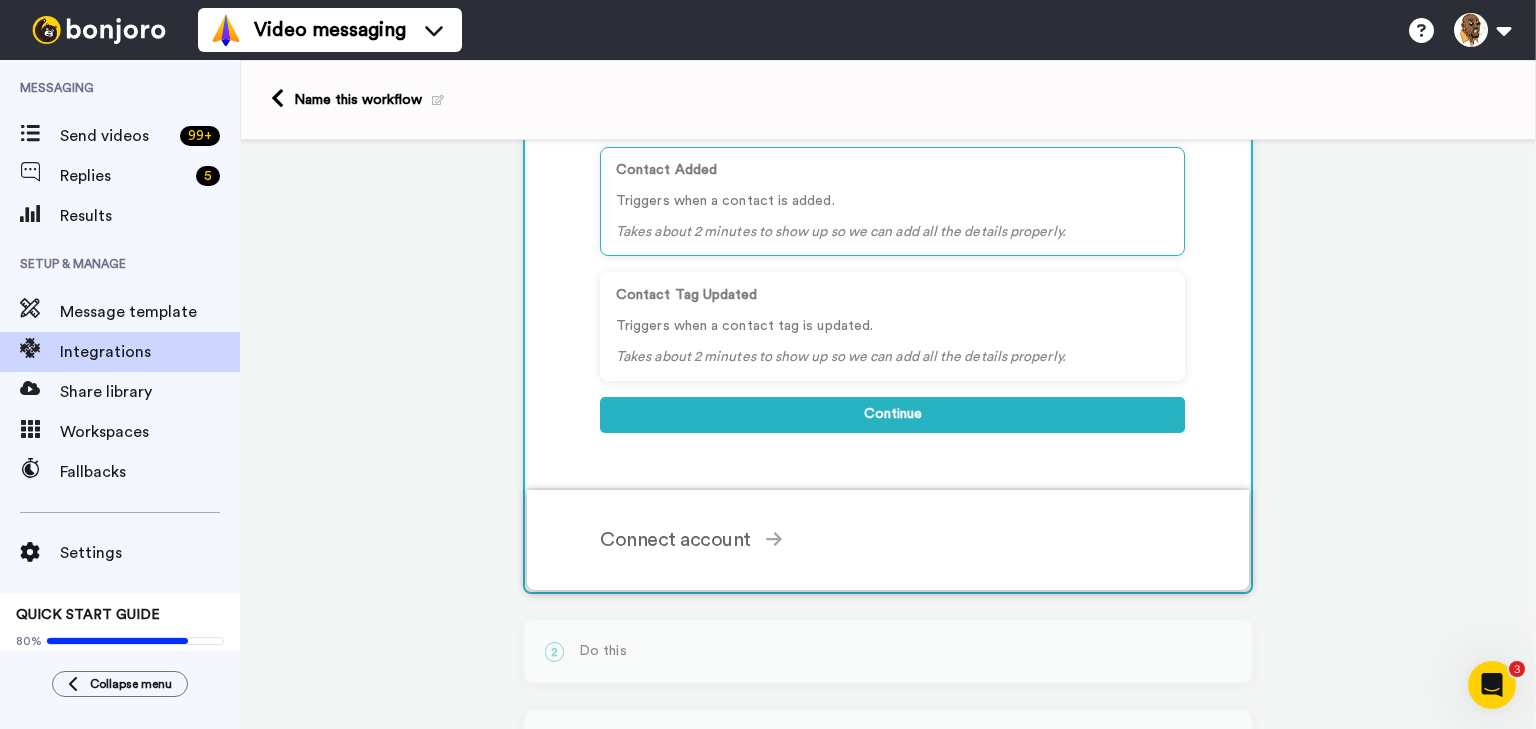 scroll, scrollTop: 212, scrollLeft: 0, axis: vertical 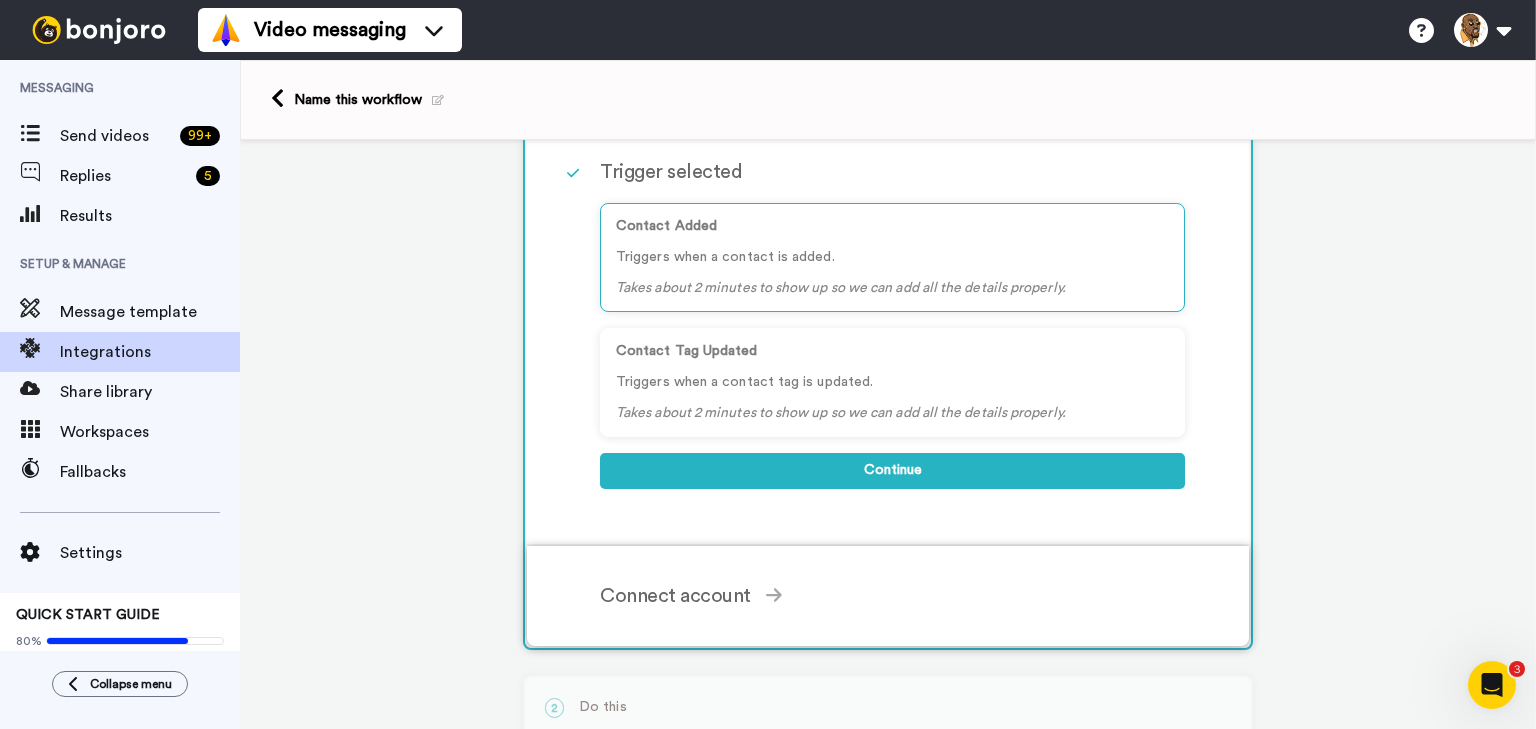 click on "Connect account" at bounding box center [892, 596] 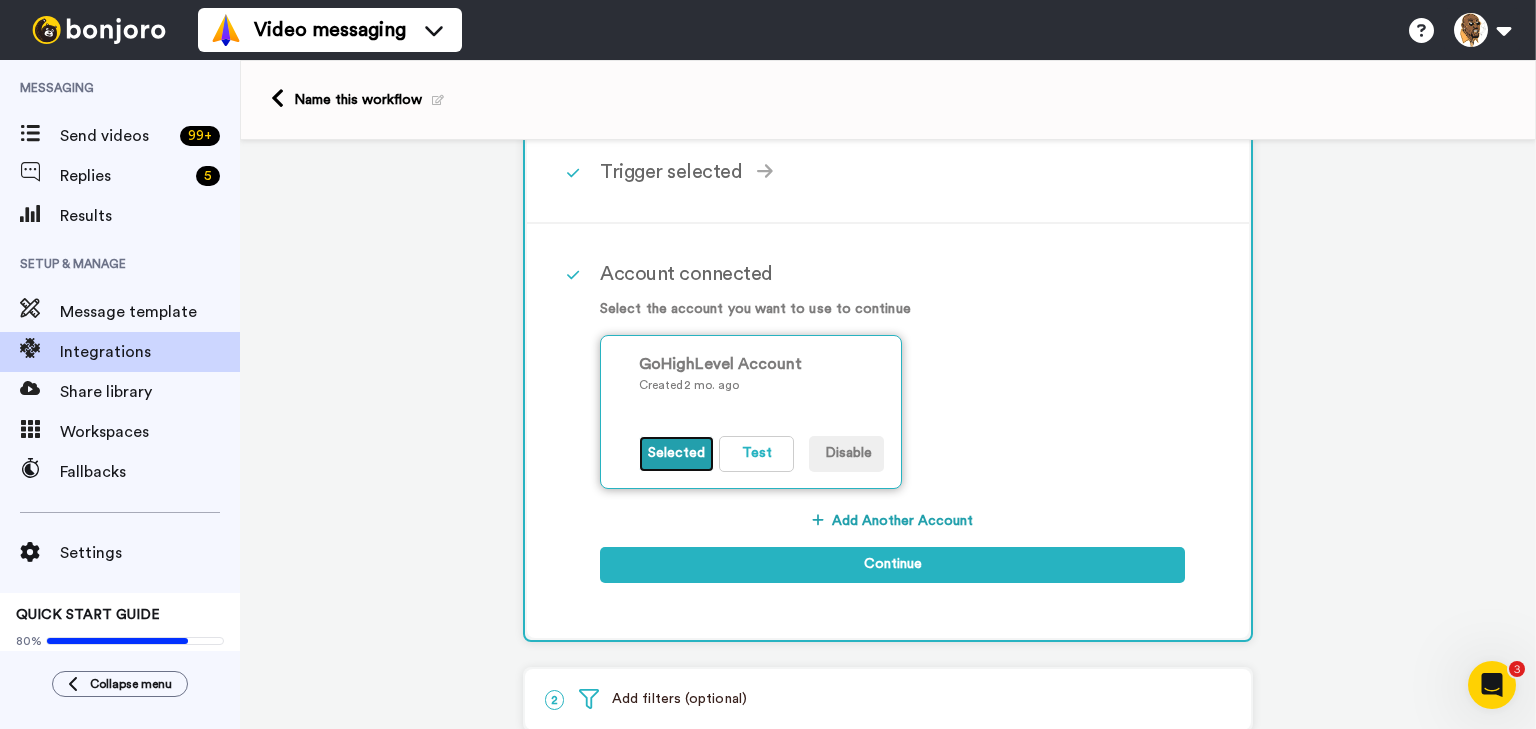 click on "Selected" at bounding box center [676, 454] 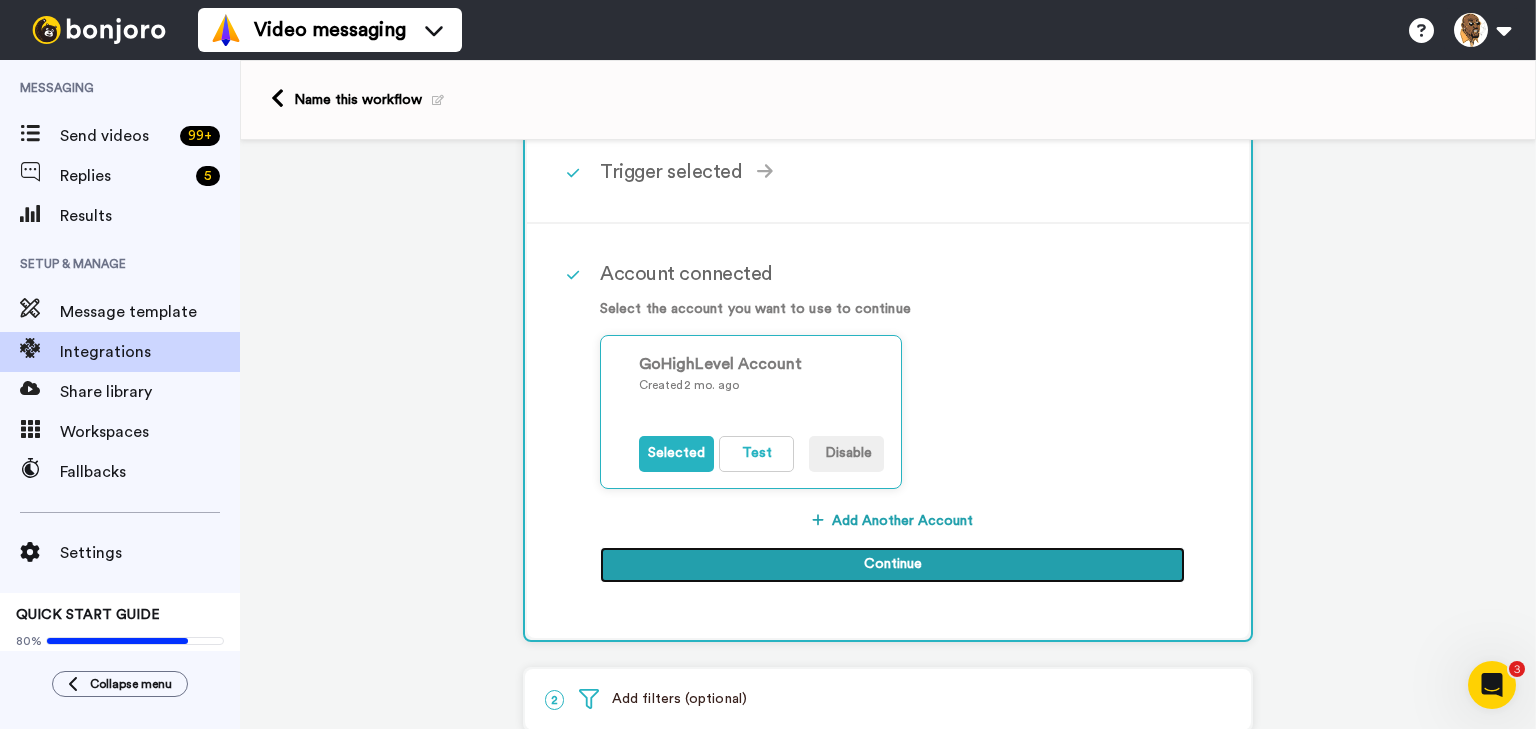 click on "Continue" at bounding box center [892, 565] 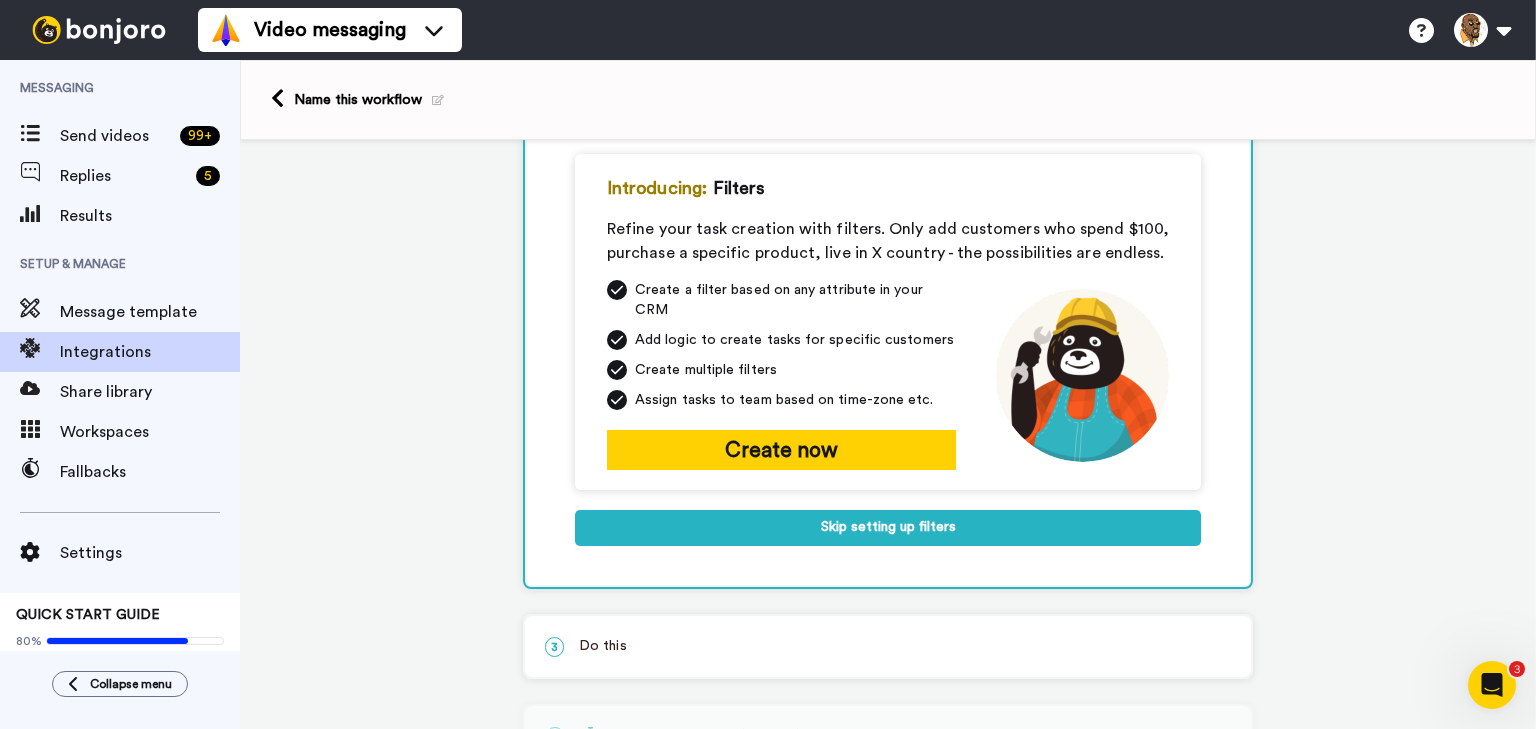 scroll, scrollTop: 210, scrollLeft: 0, axis: vertical 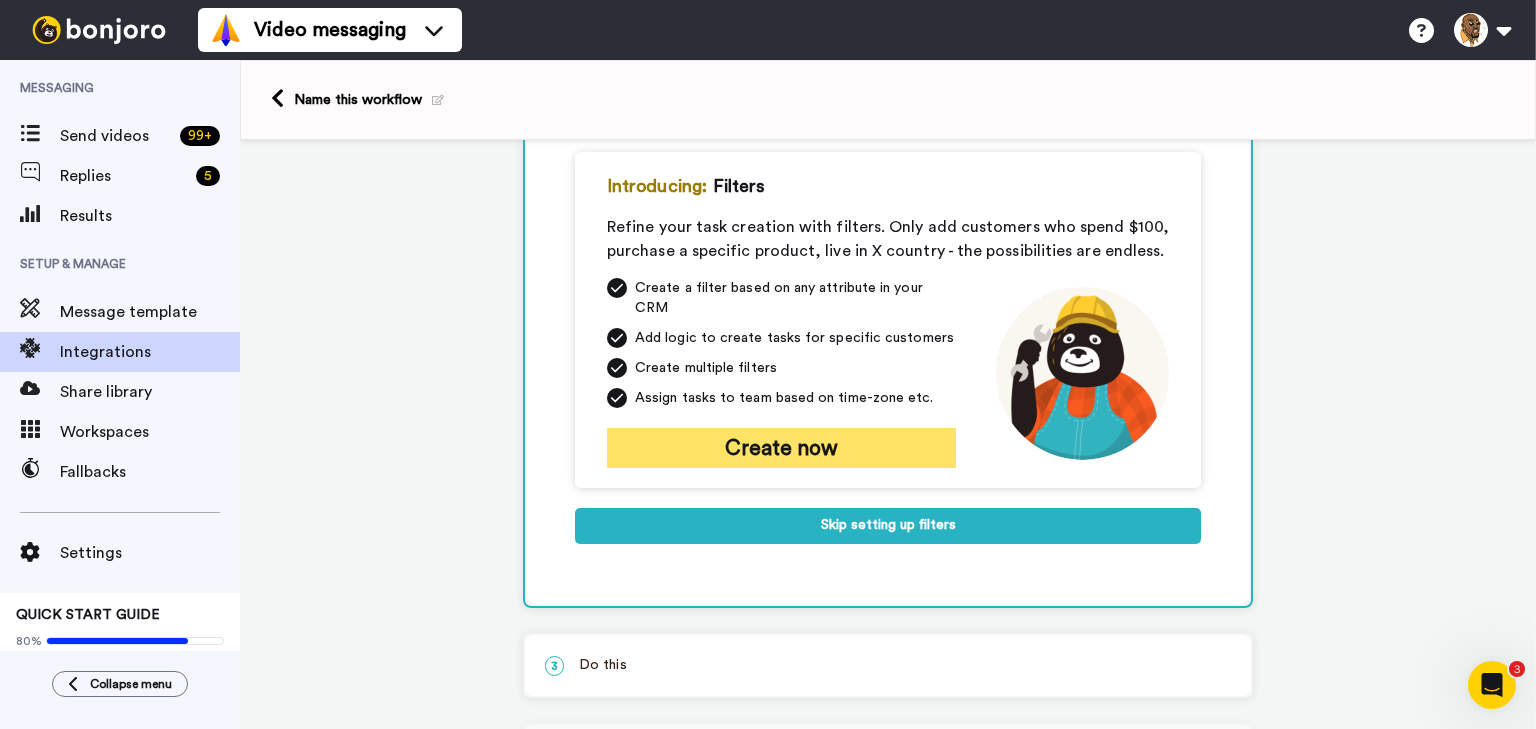 click on "Create now" at bounding box center (781, 448) 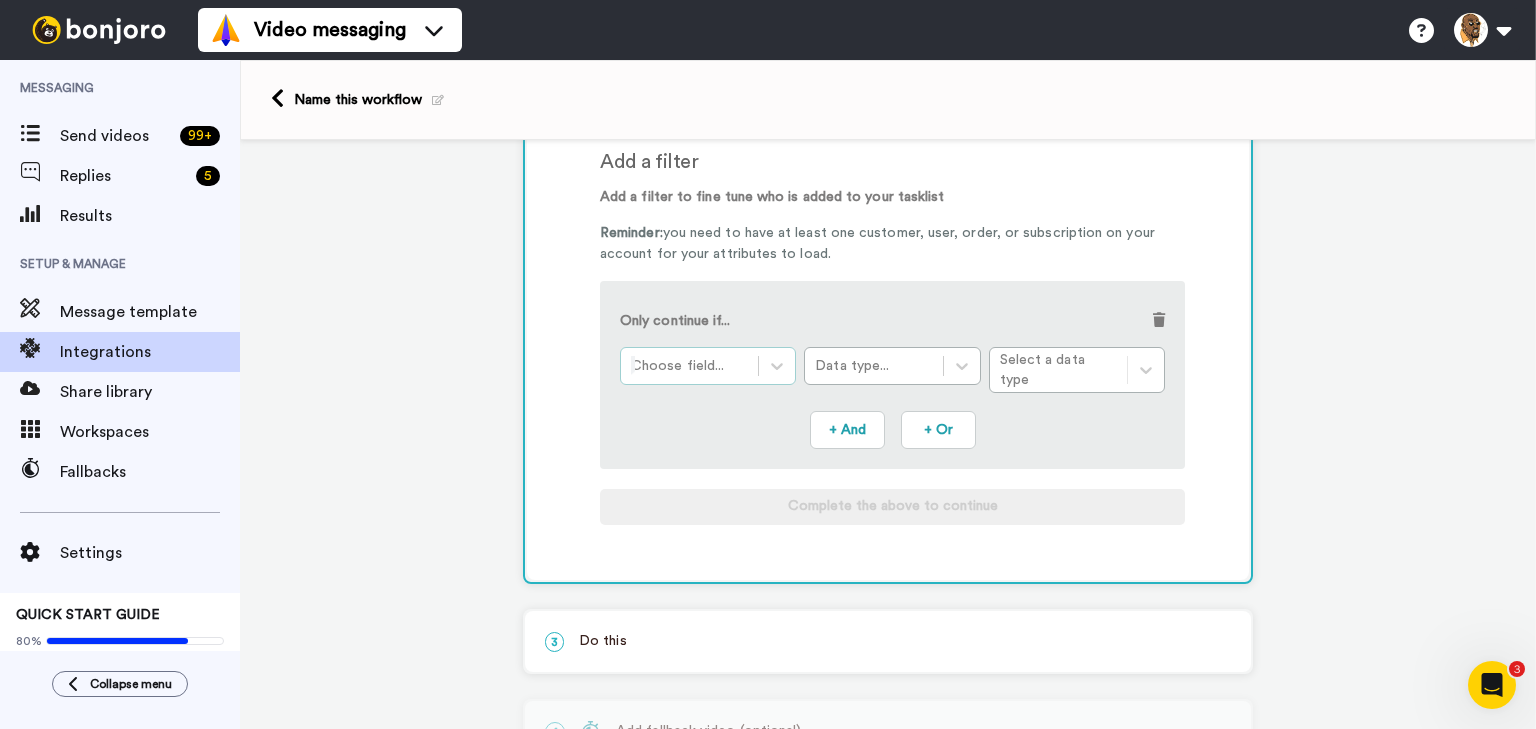 click on "Choose field..." at bounding box center (689, 366) 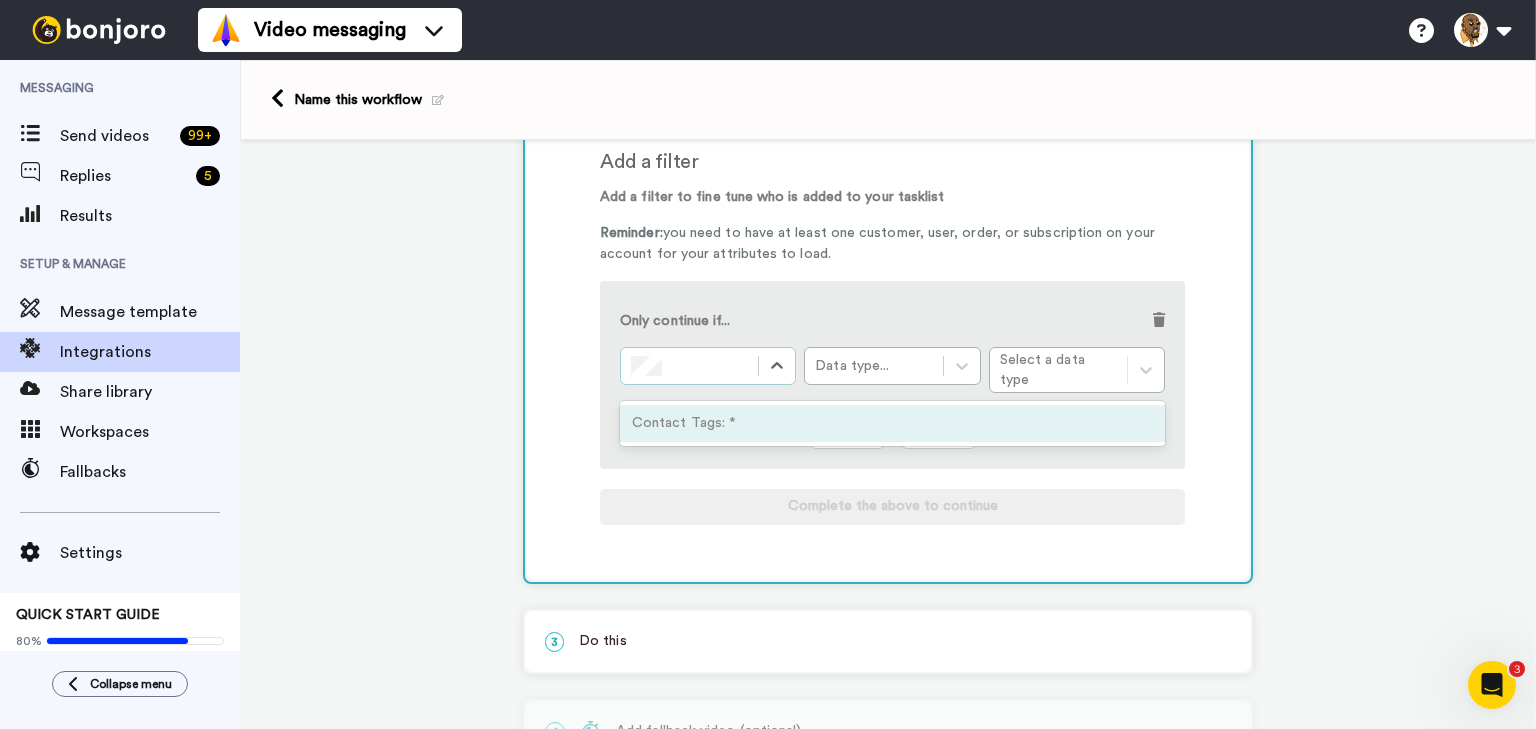 click on "Contact Tags: *" at bounding box center [892, 423] 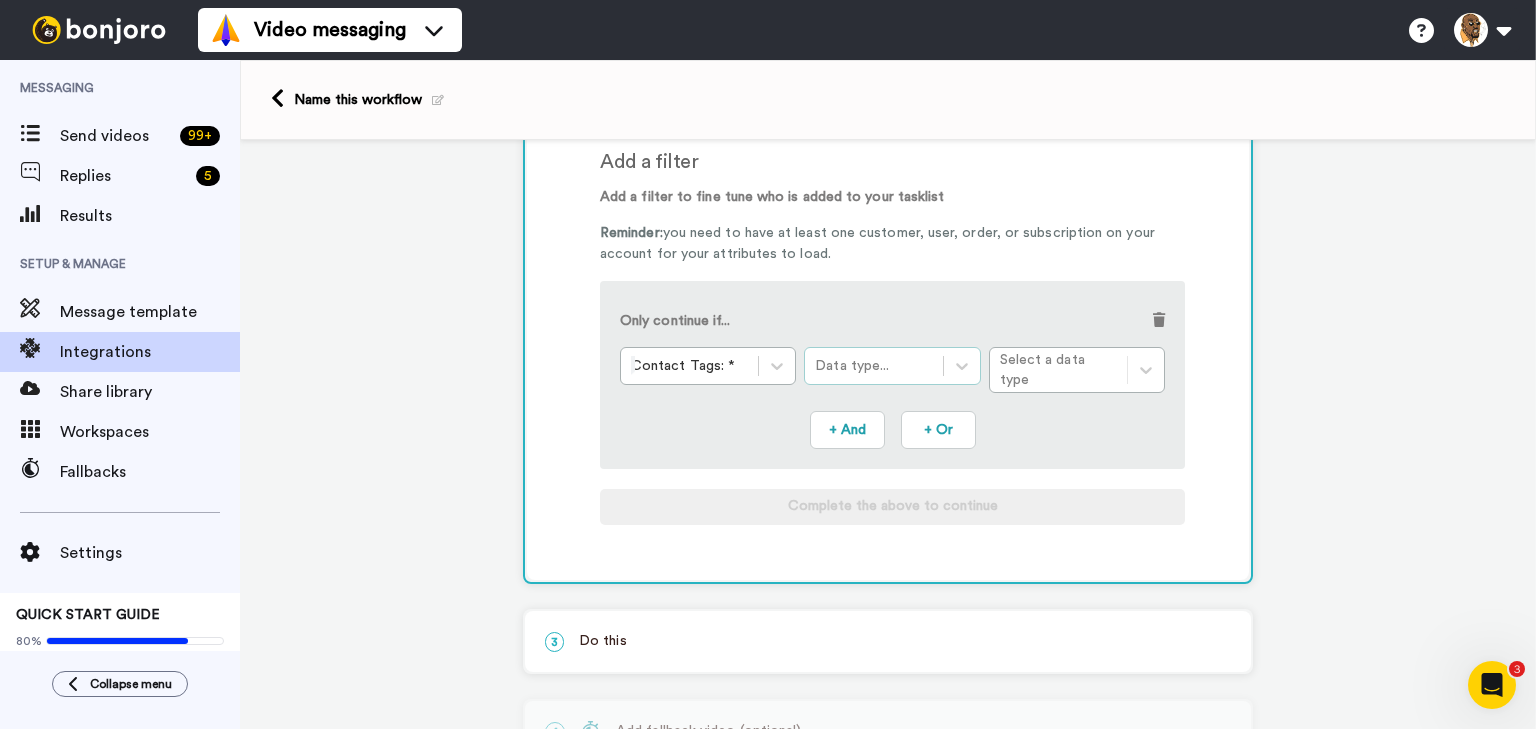 click on "Data type..." at bounding box center (873, 366) 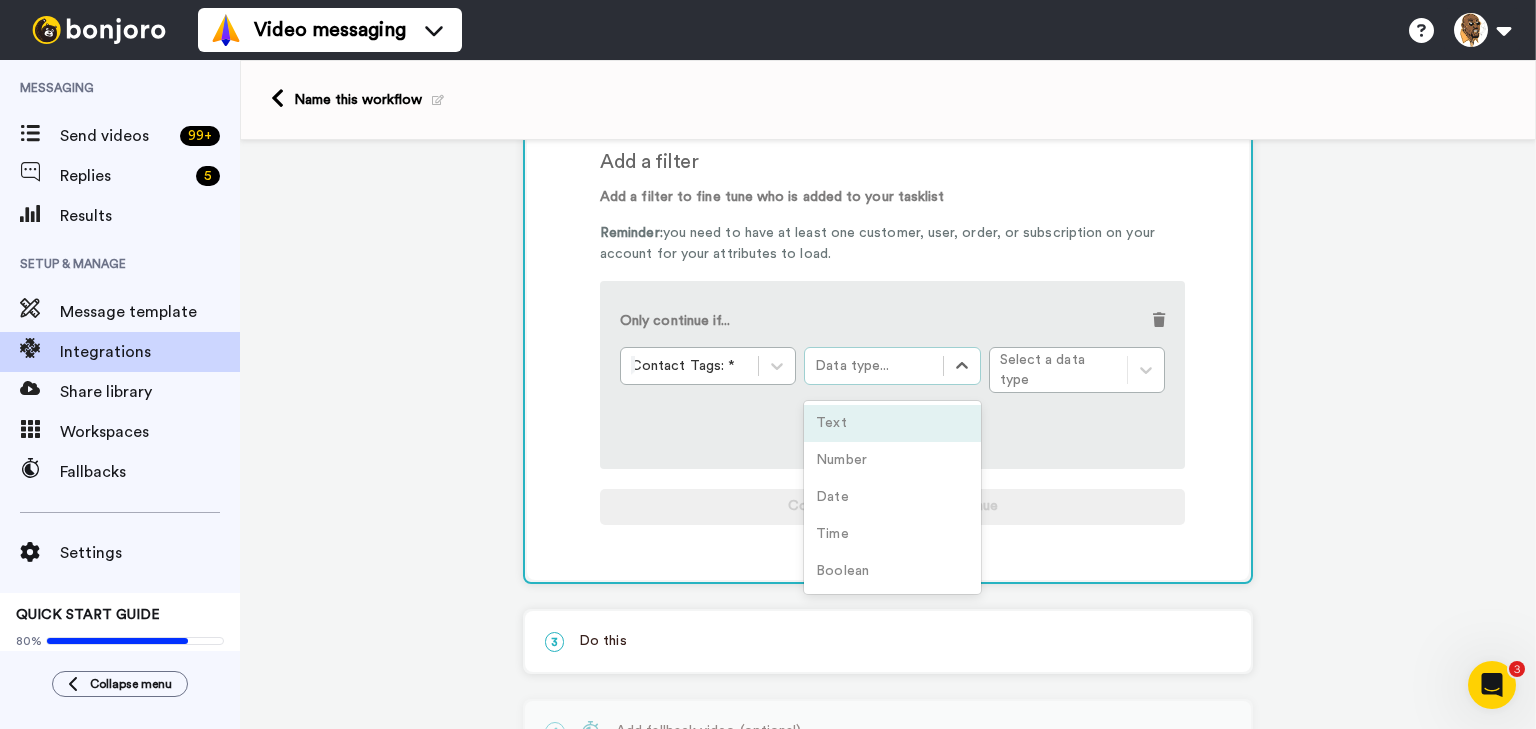 click on "Text" at bounding box center (892, 423) 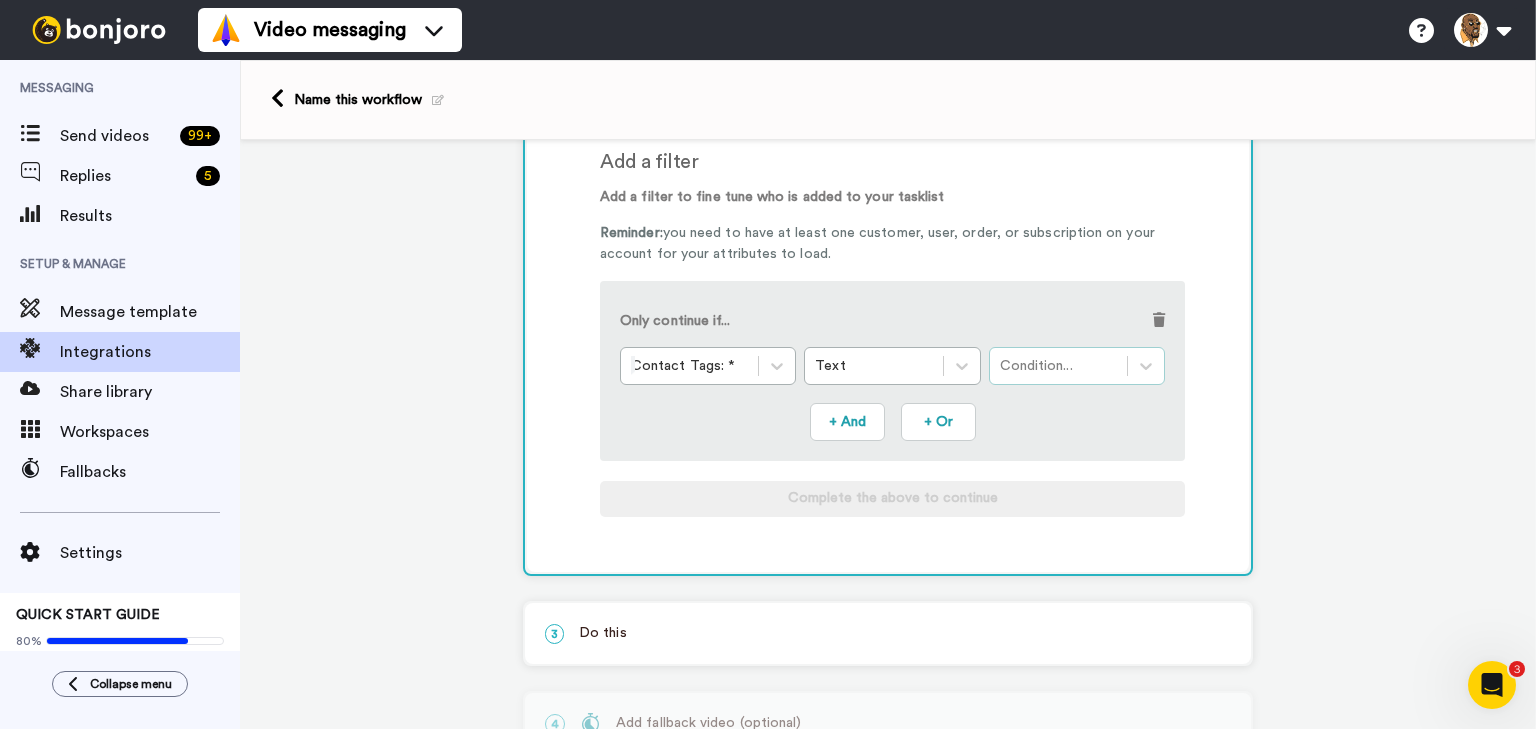 click on "Condition..." at bounding box center (1058, 366) 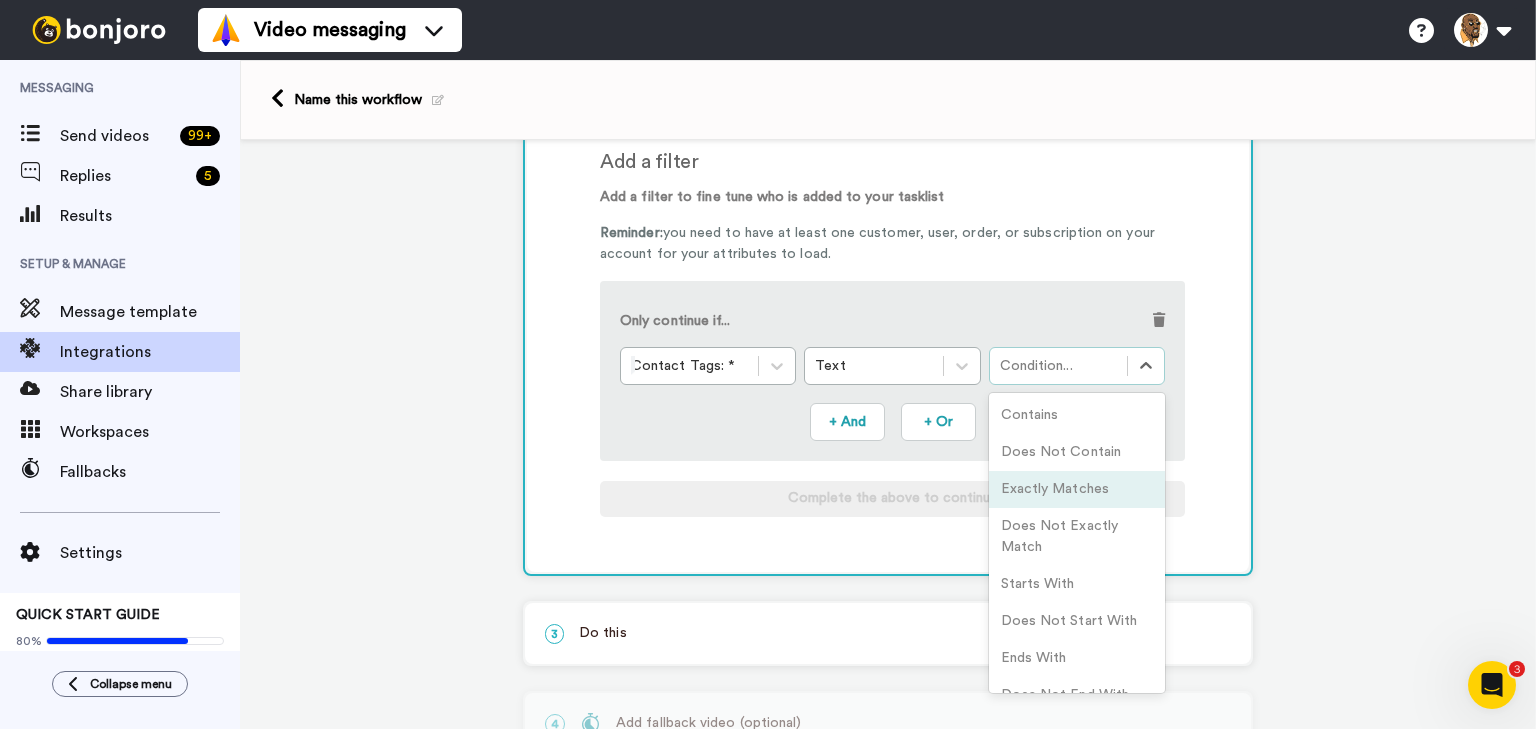 click on "Exactly Matches" at bounding box center [1077, 489] 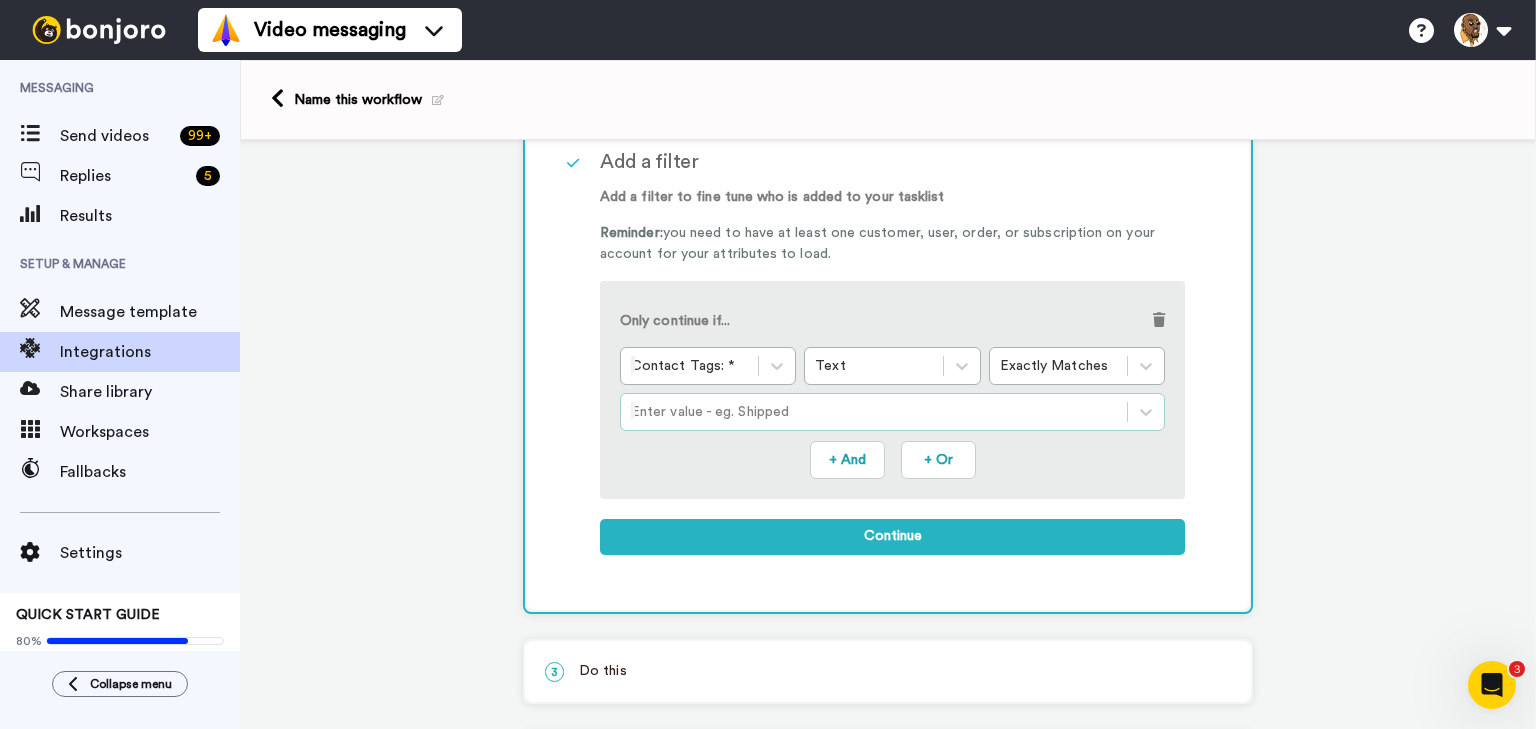 click at bounding box center (874, 412) 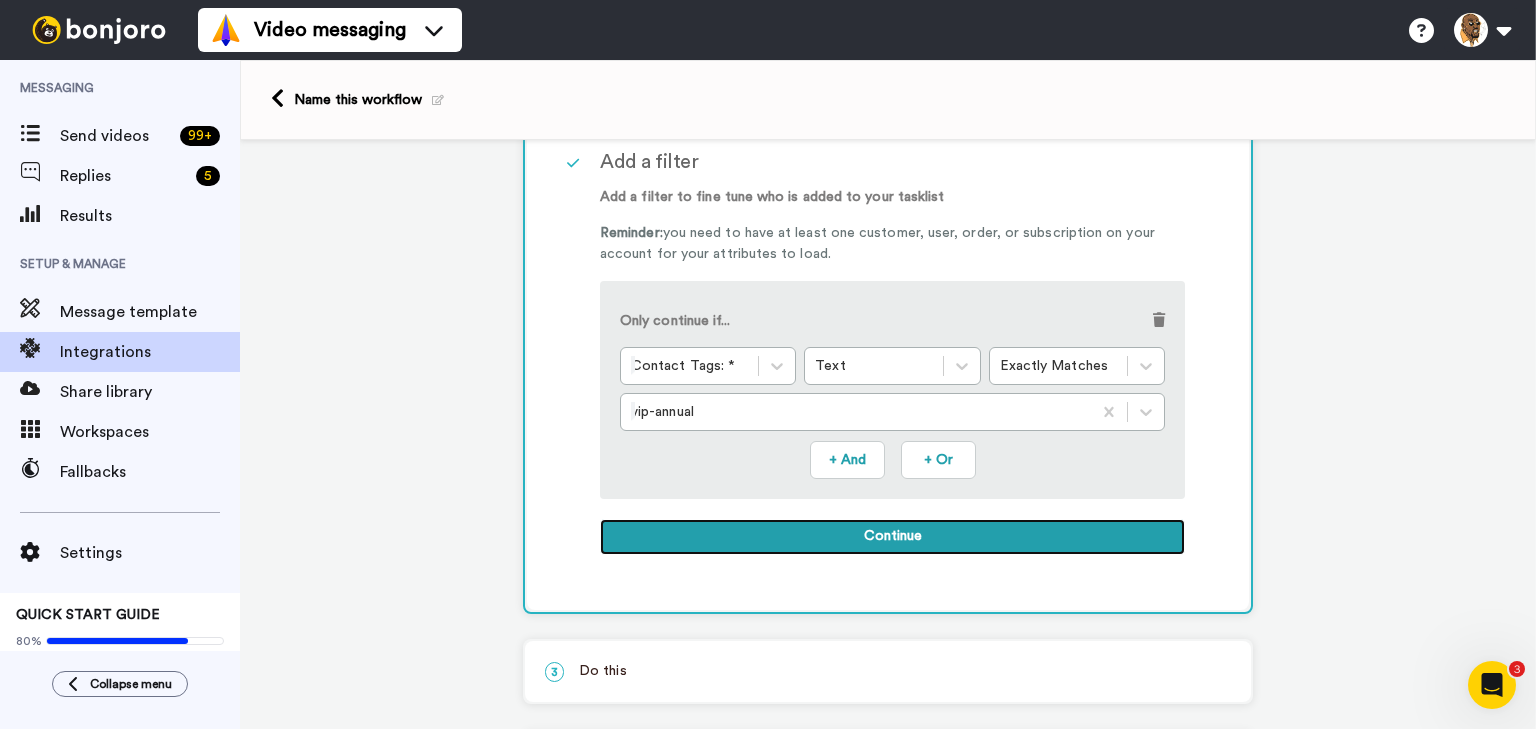 click on "Continue" at bounding box center [892, 537] 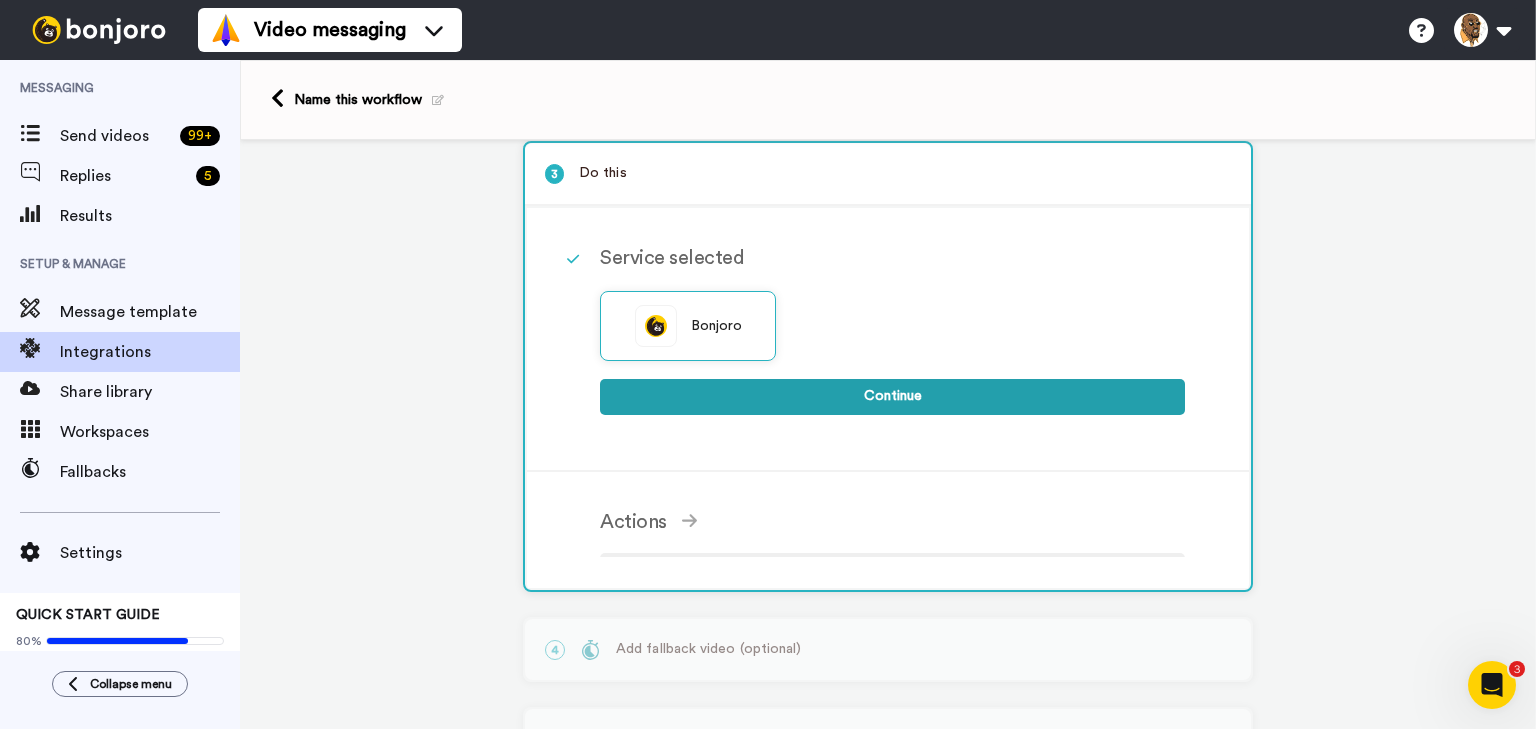 scroll, scrollTop: 204, scrollLeft: 0, axis: vertical 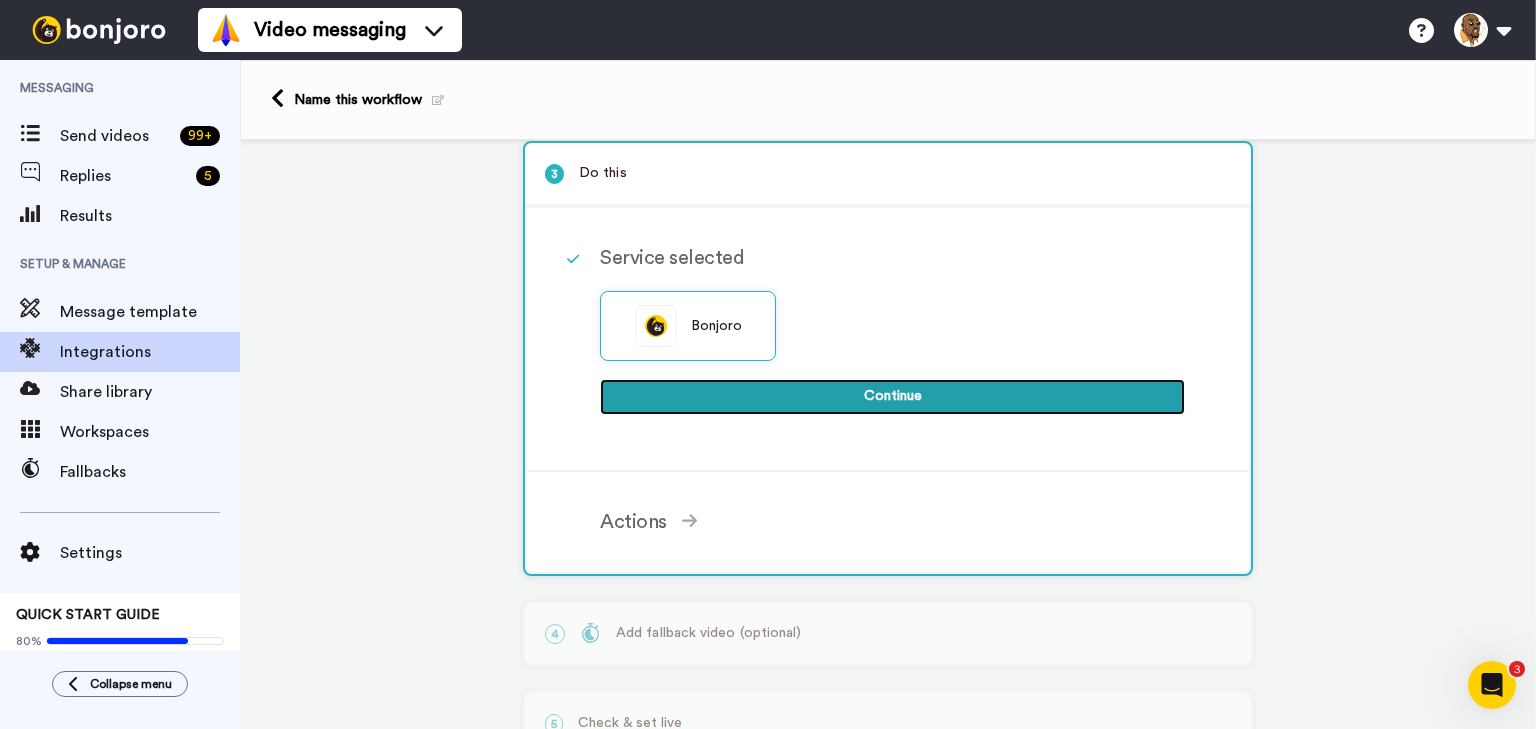 click on "Continue" at bounding box center (892, 397) 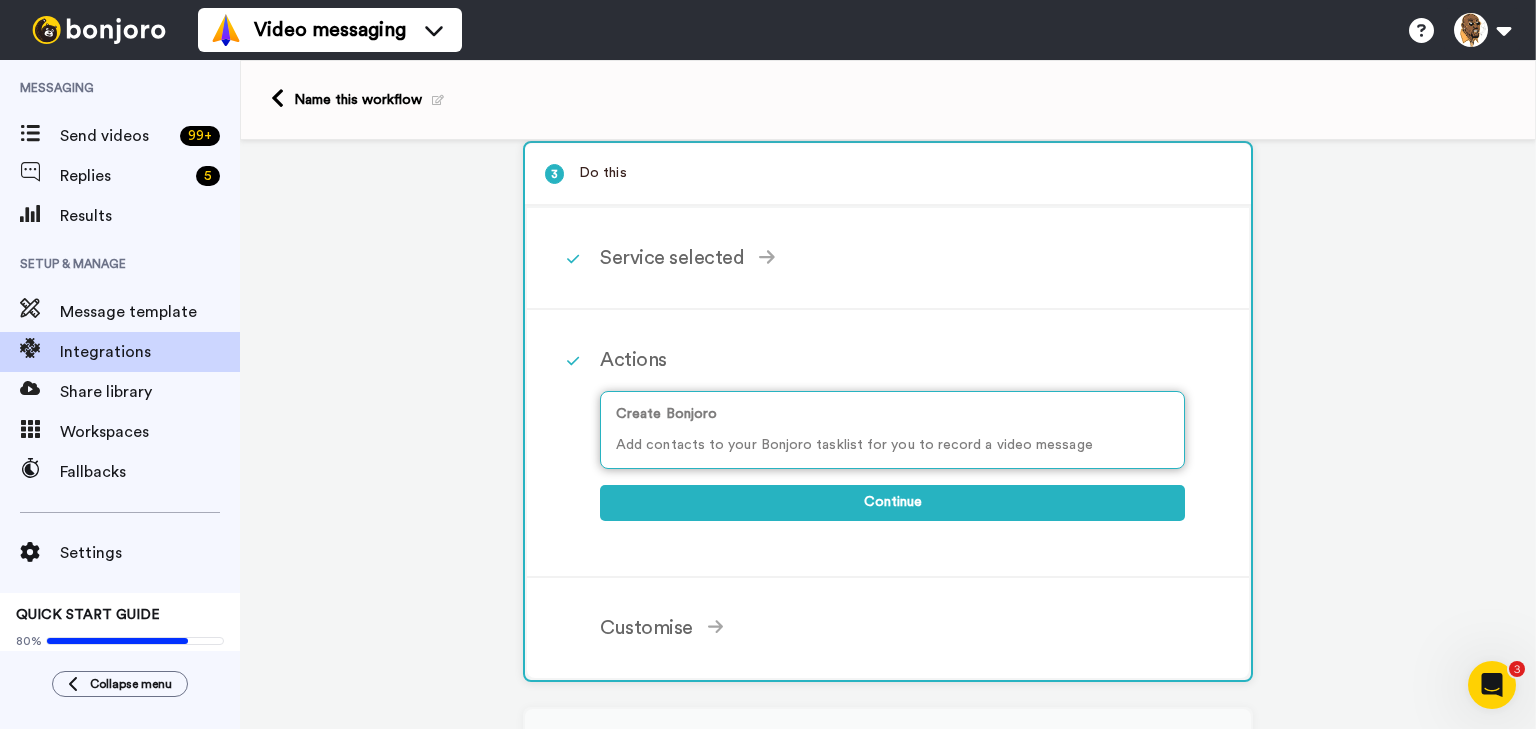 click on "Add contacts to your Bonjoro tasklist for you to record a video message" at bounding box center [892, 445] 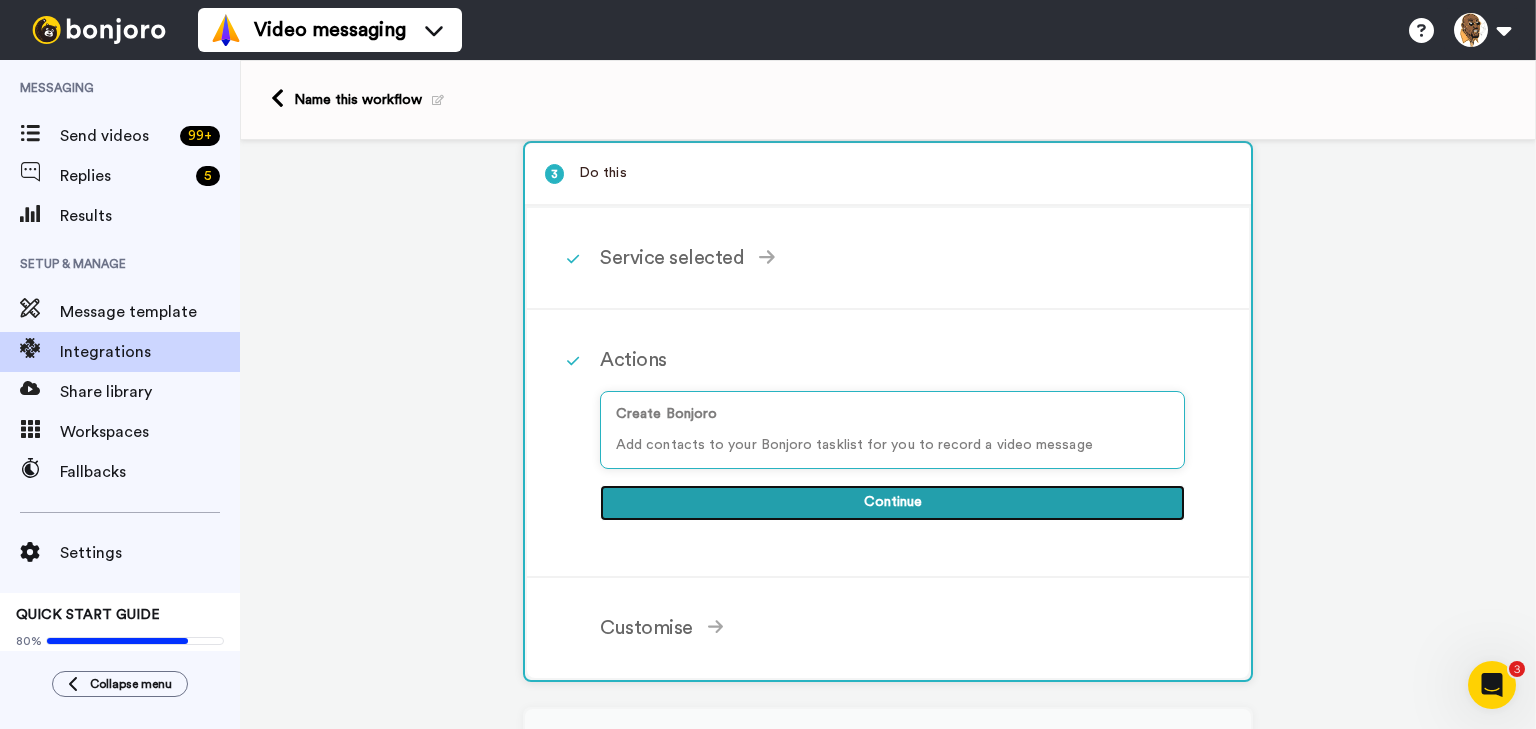 click on "Continue" at bounding box center (892, 503) 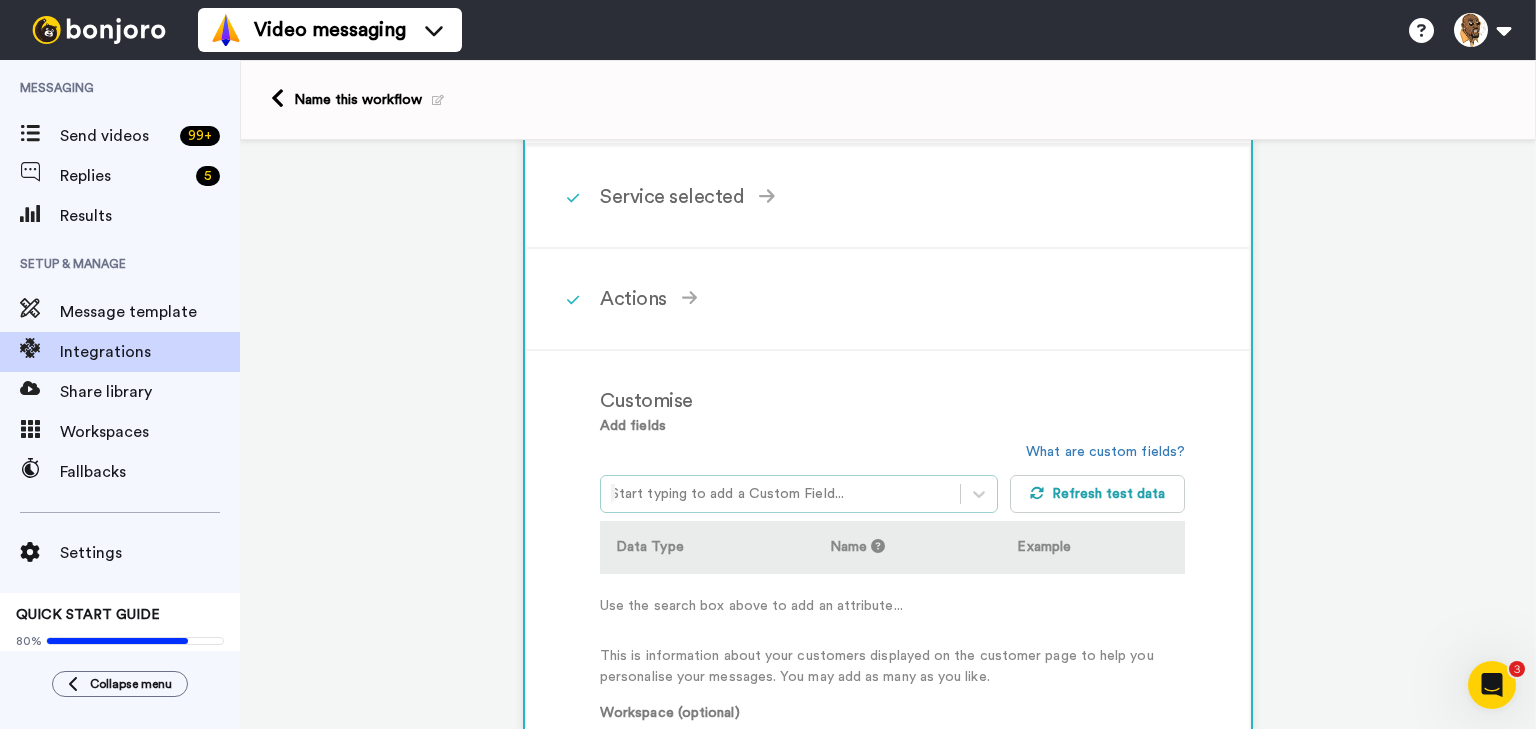 scroll, scrollTop: 284, scrollLeft: 0, axis: vertical 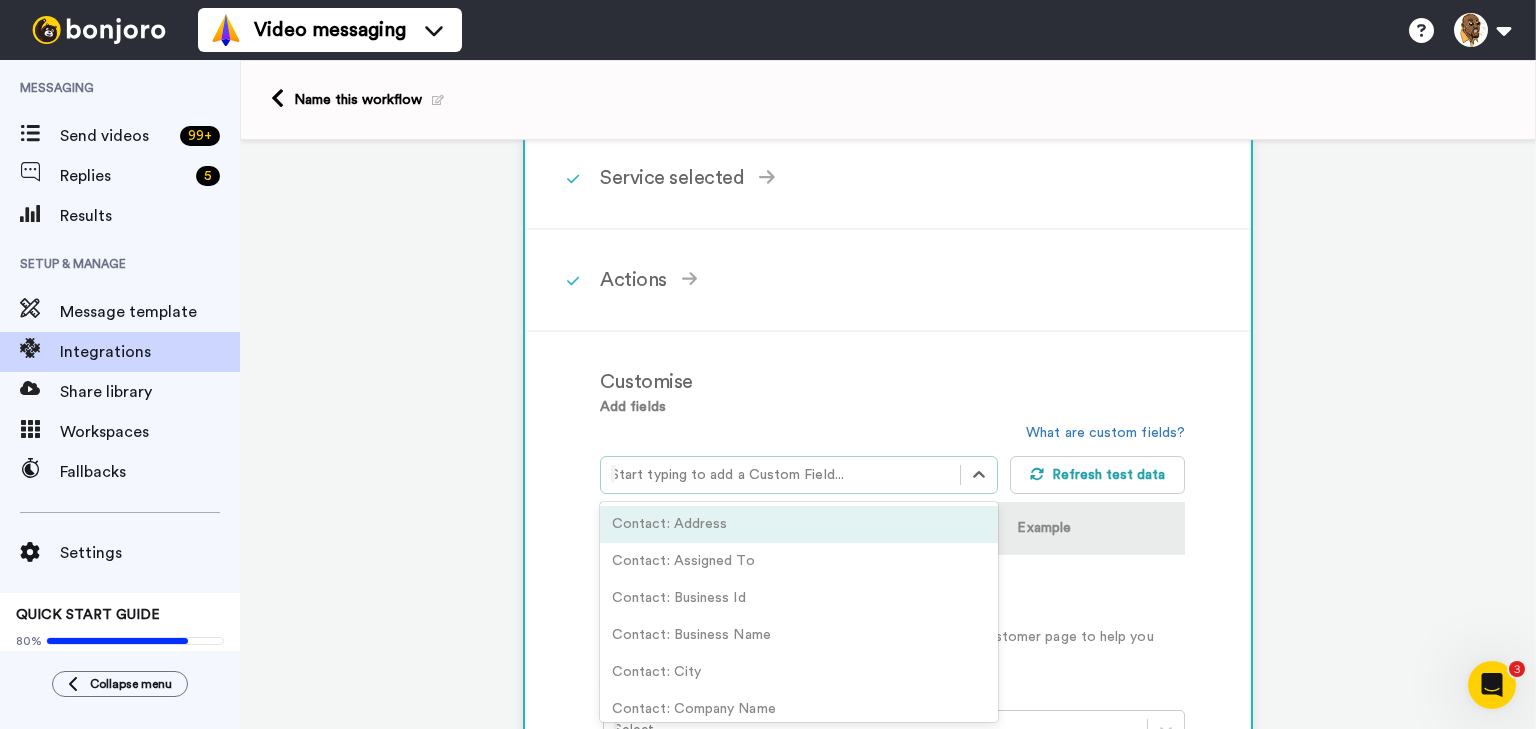 click at bounding box center (780, 475) 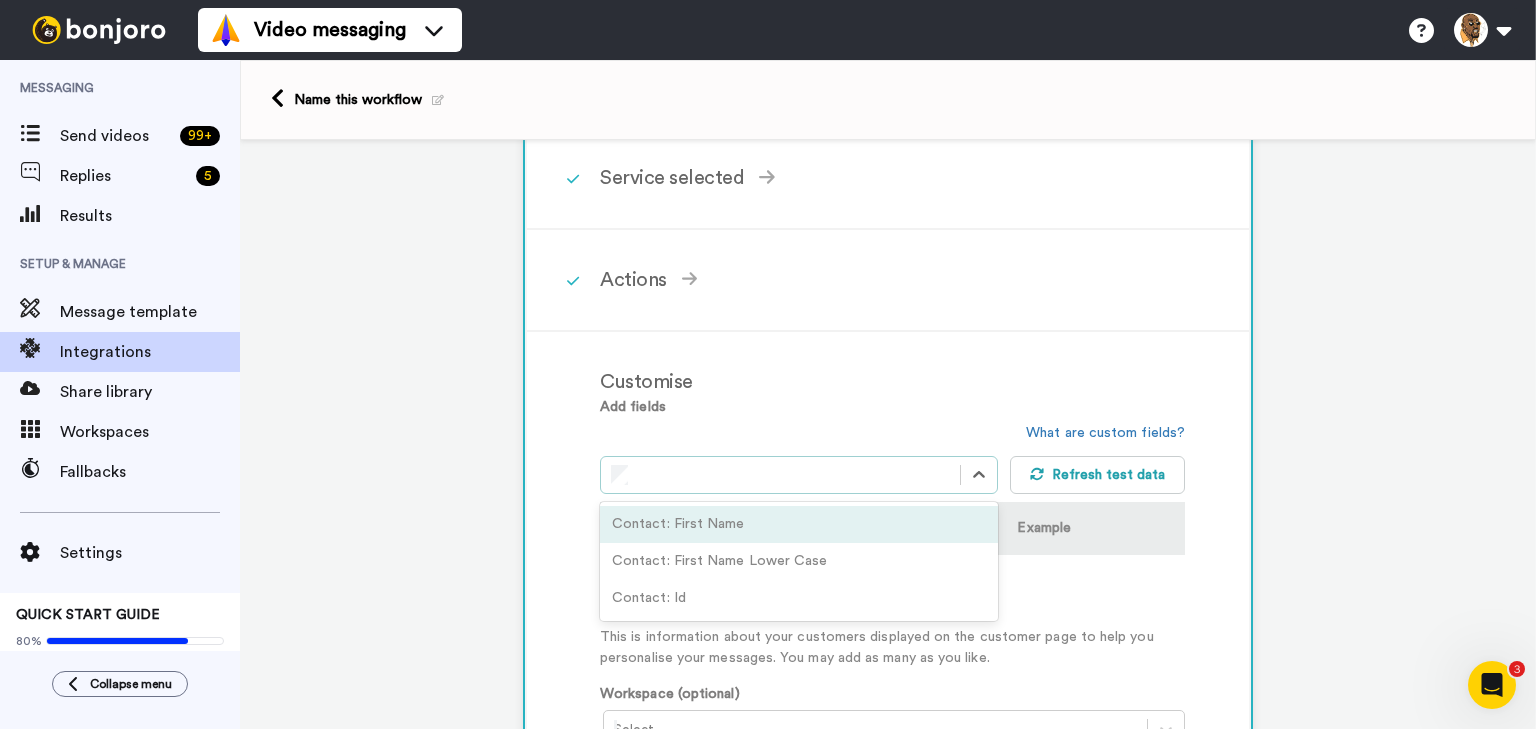 click on "Contact: First Name" at bounding box center (799, 524) 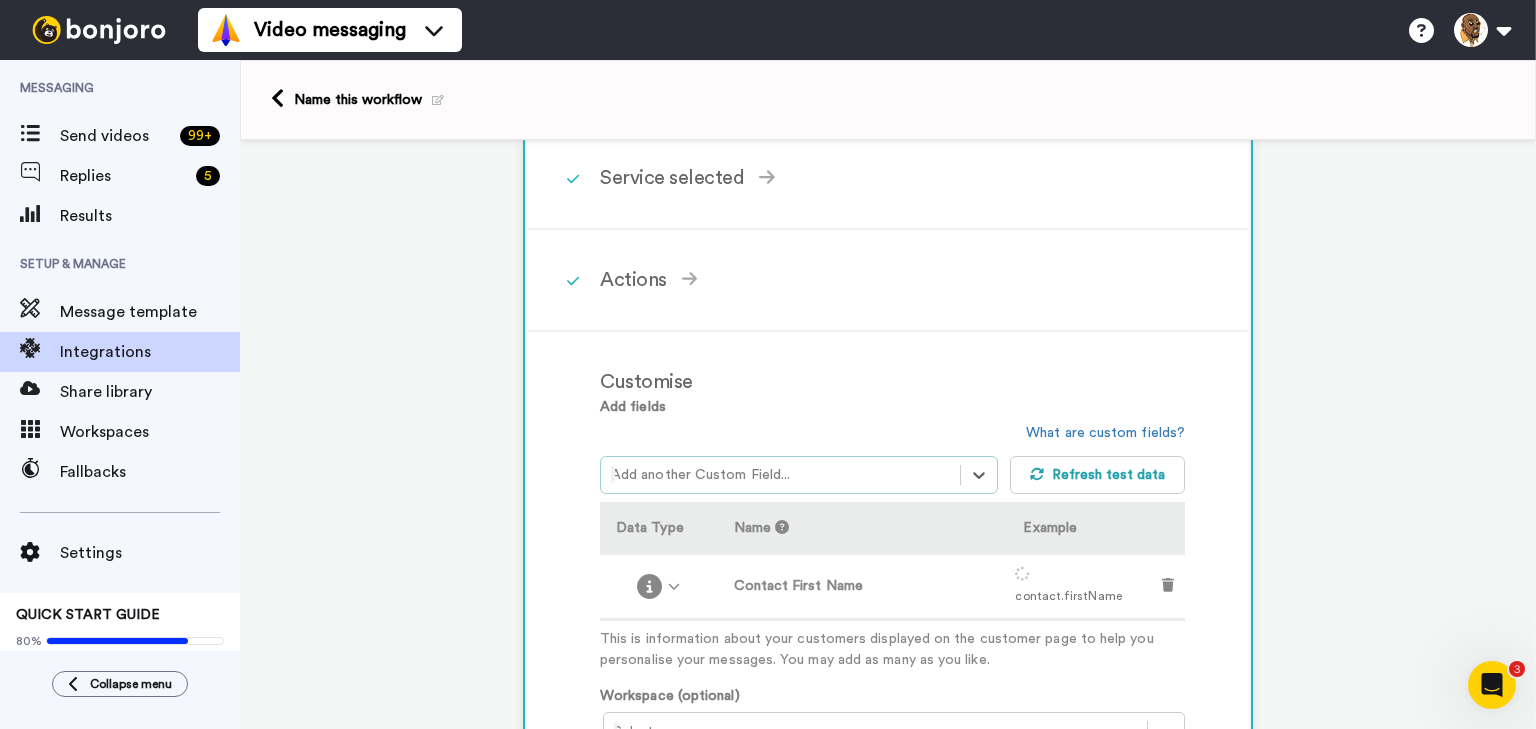click at bounding box center (780, 475) 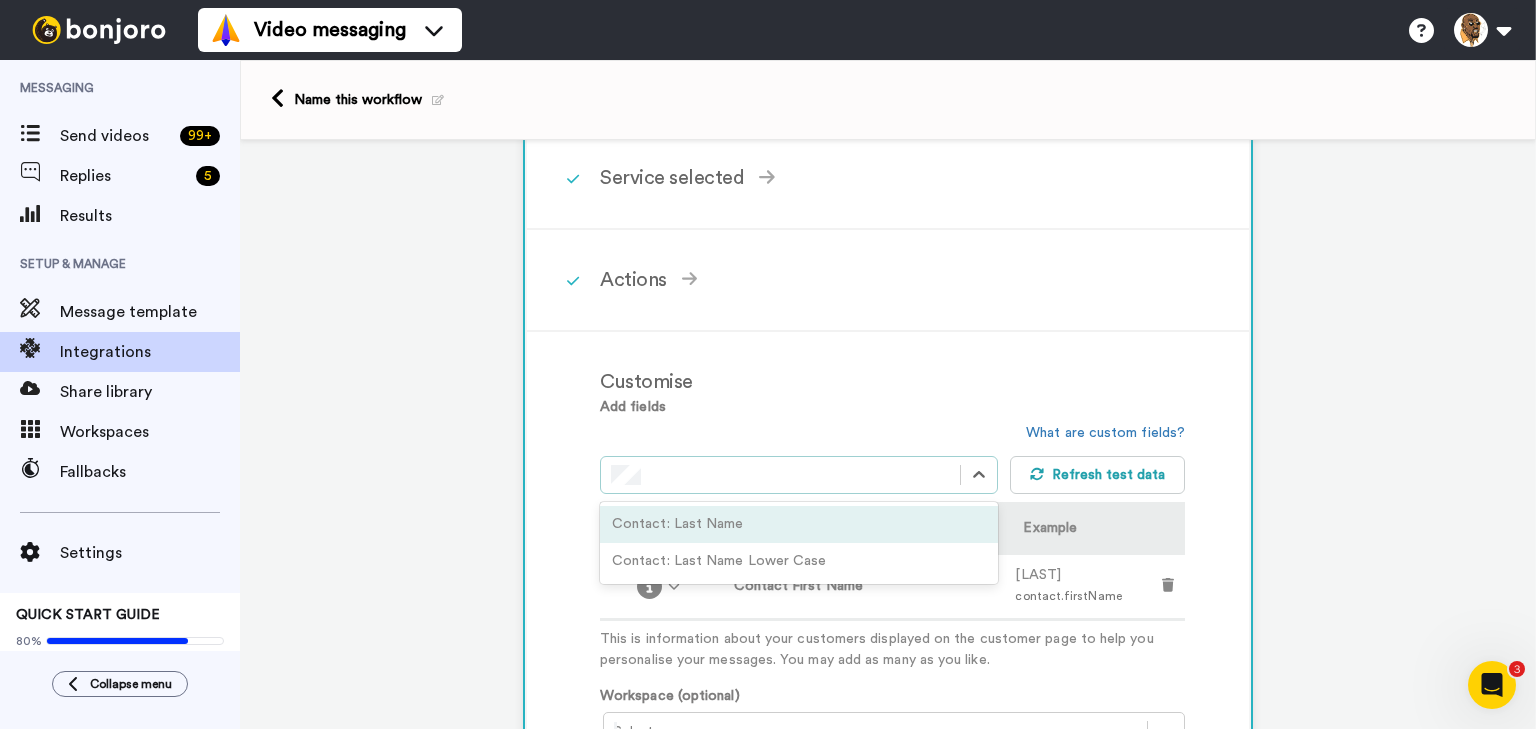 click on "Contact: Last Name" at bounding box center (799, 524) 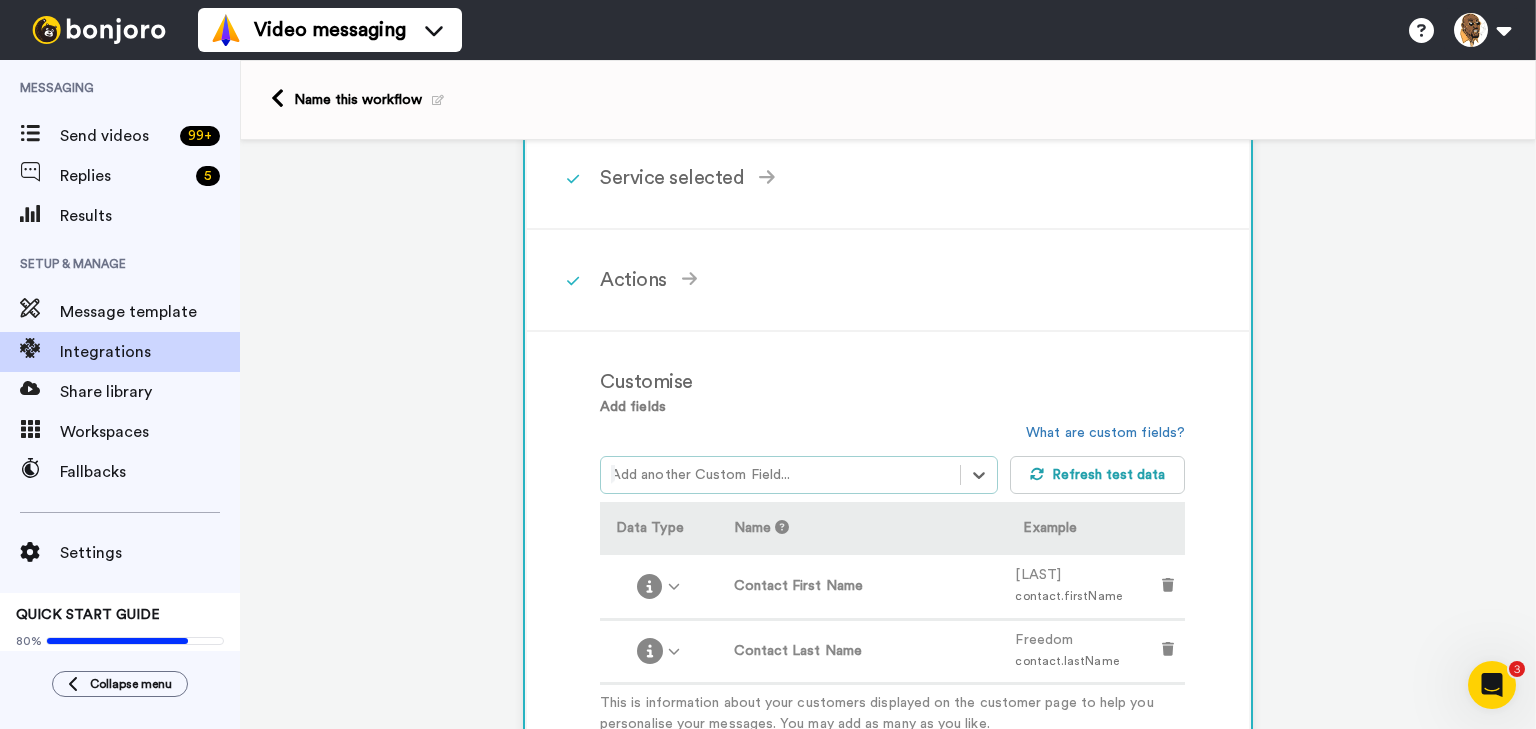 click at bounding box center [780, 475] 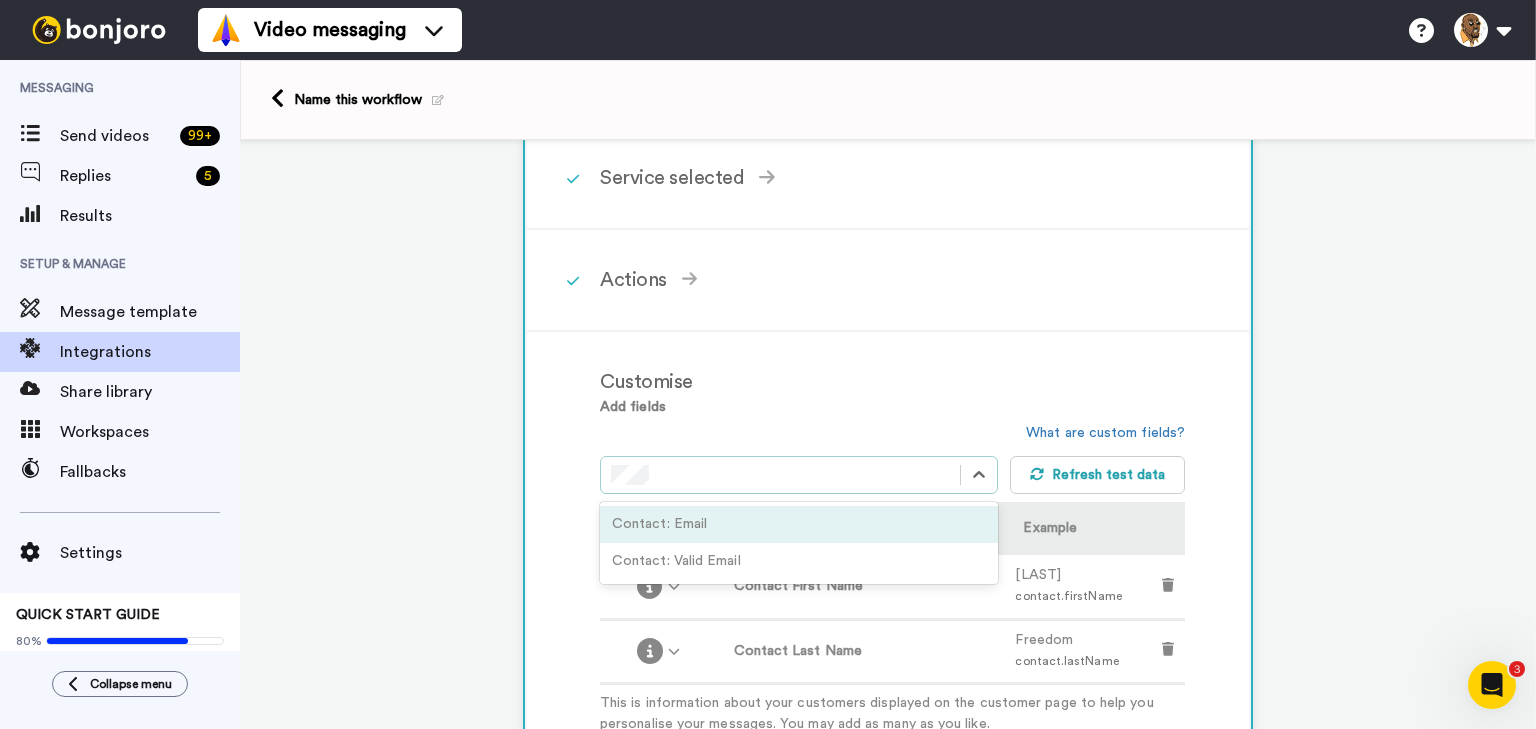 click on "Contact: Email" at bounding box center (799, 524) 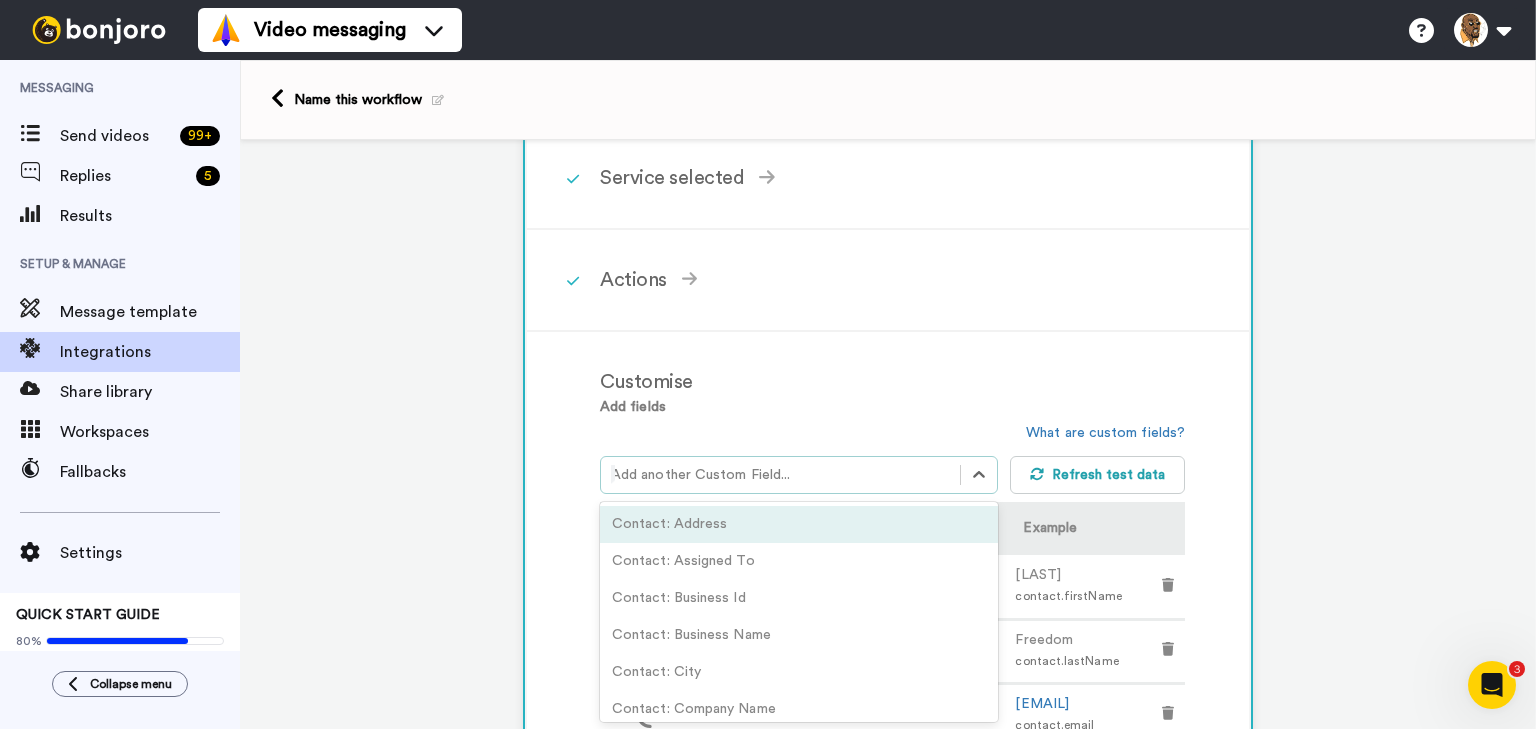 click at bounding box center [780, 475] 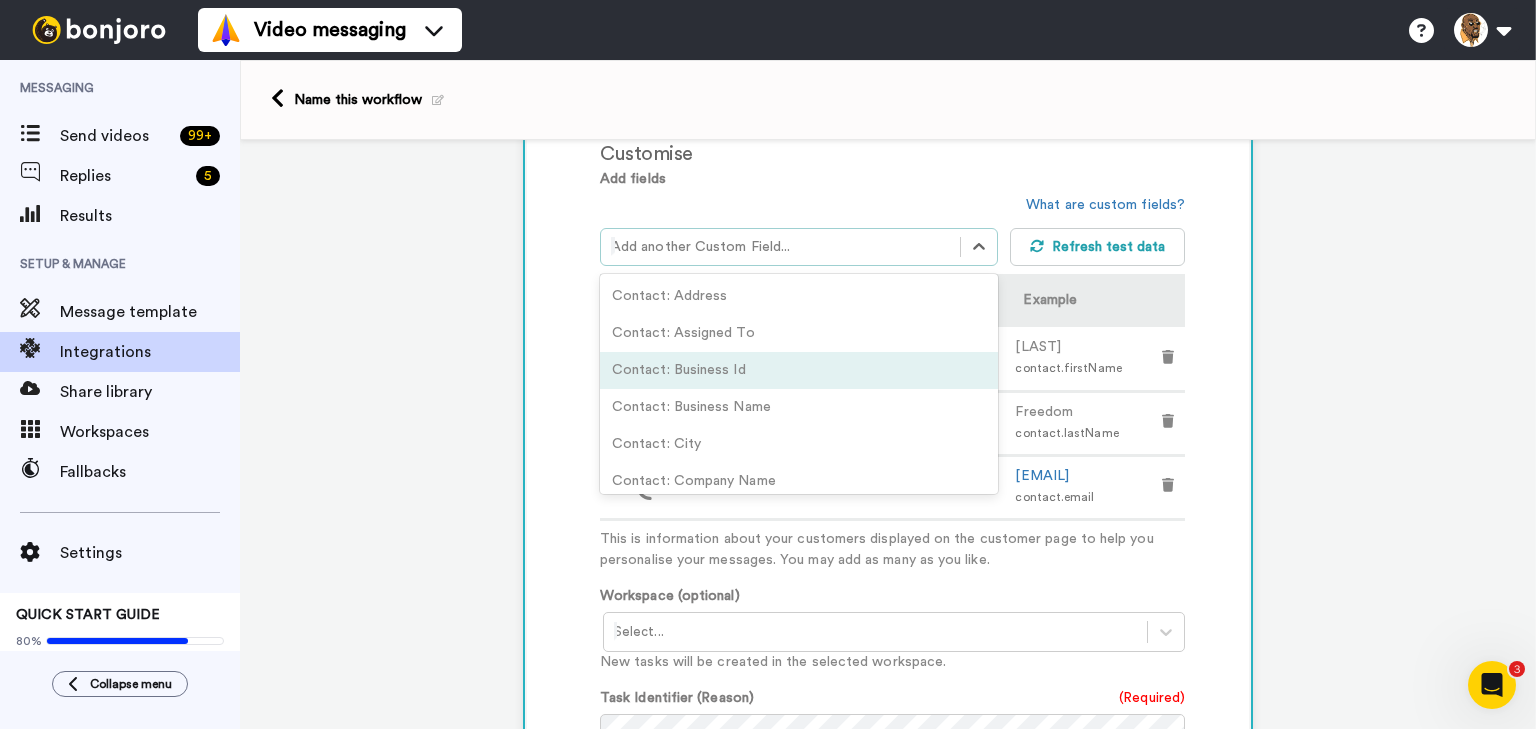 scroll, scrollTop: 524, scrollLeft: 0, axis: vertical 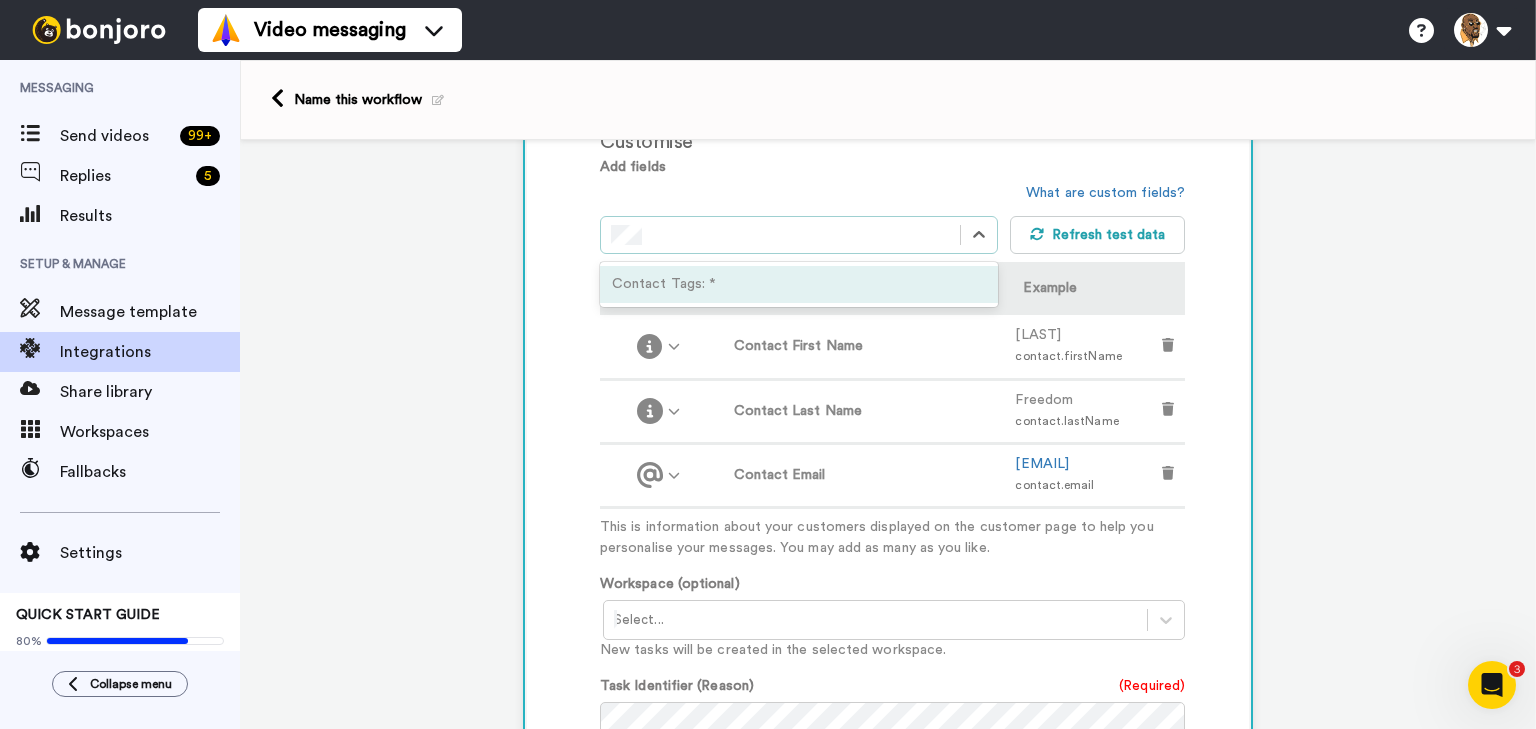 click on "Contact Tags: *" at bounding box center [799, 284] 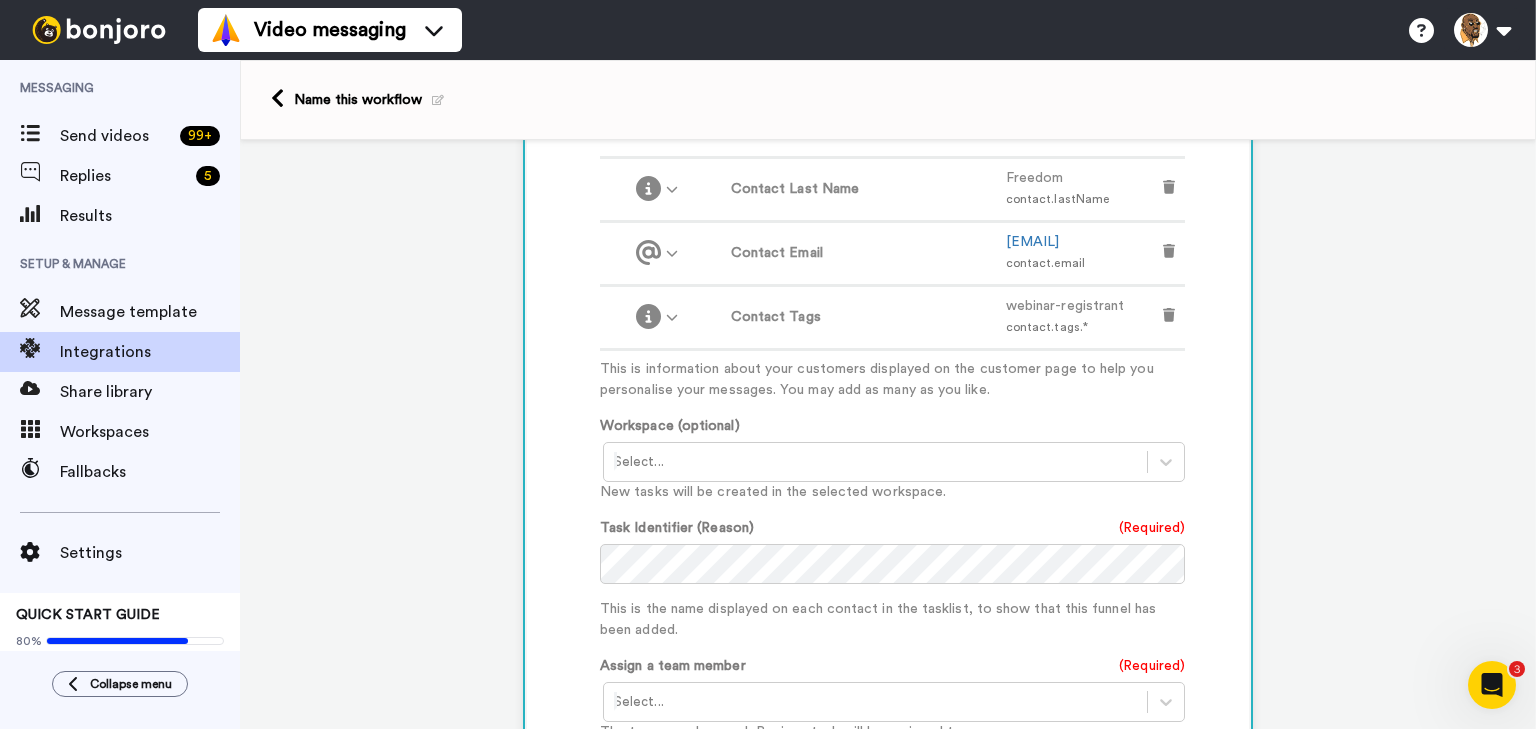 scroll, scrollTop: 764, scrollLeft: 0, axis: vertical 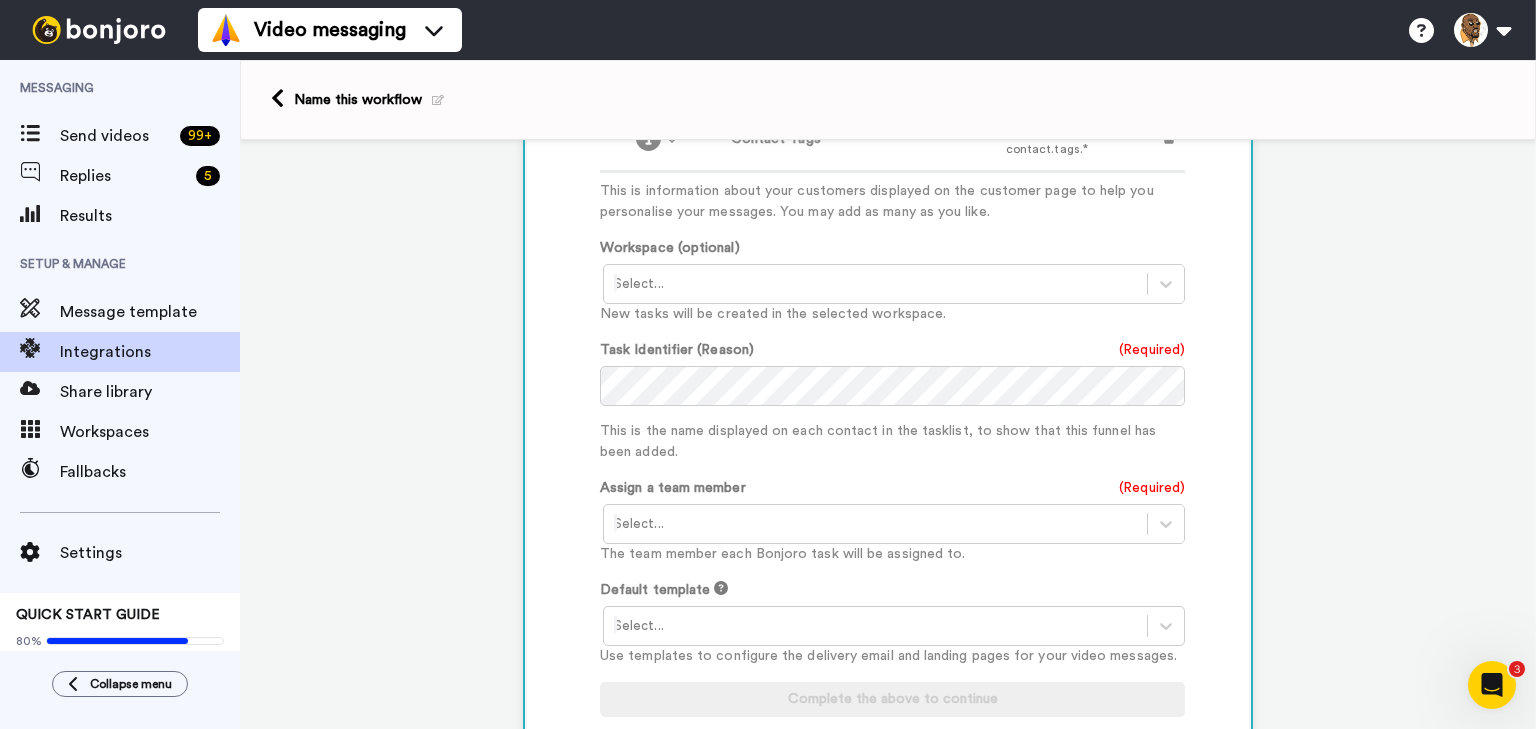 click at bounding box center [875, 524] 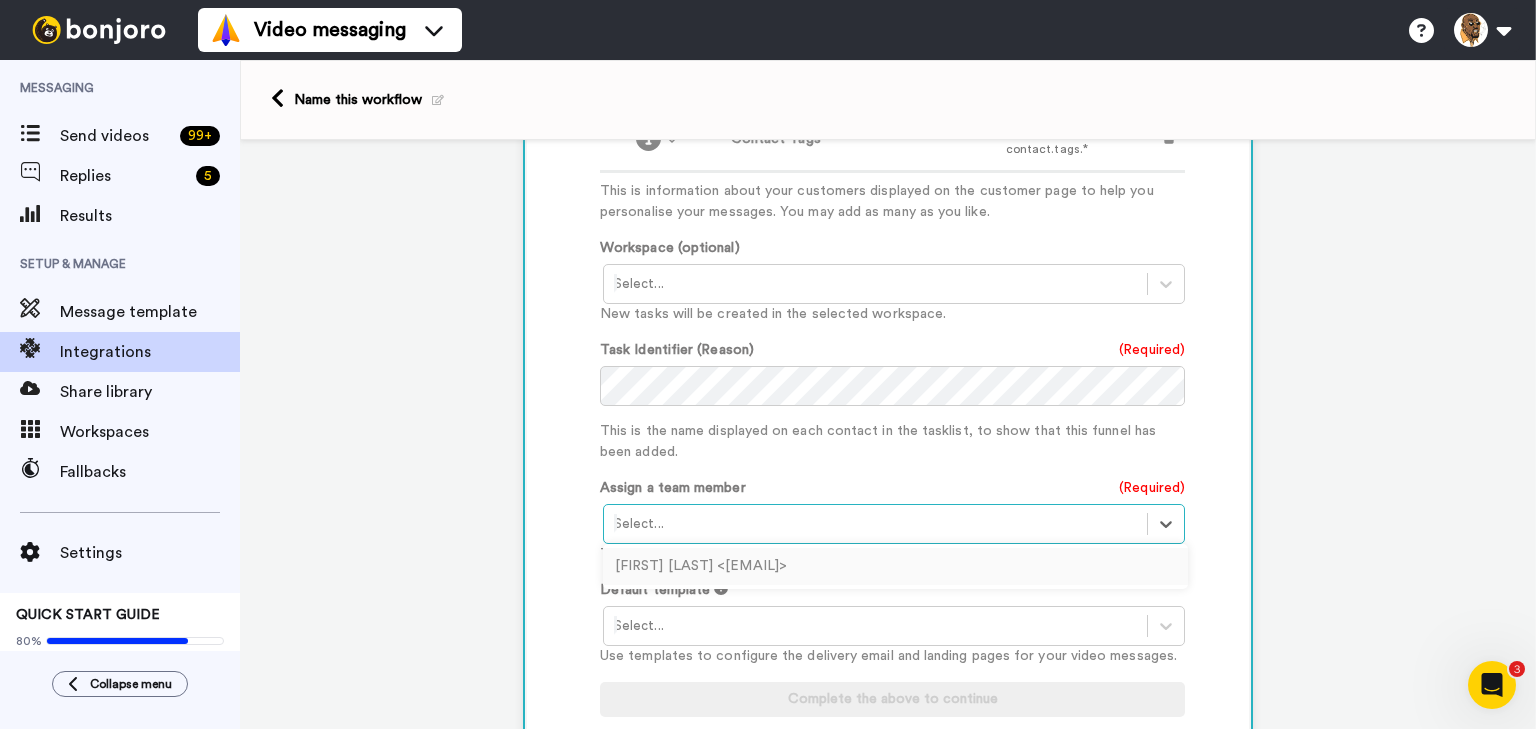 click on "Tijuana Jackson <coach@nearapycenter.com>" at bounding box center (895, 566) 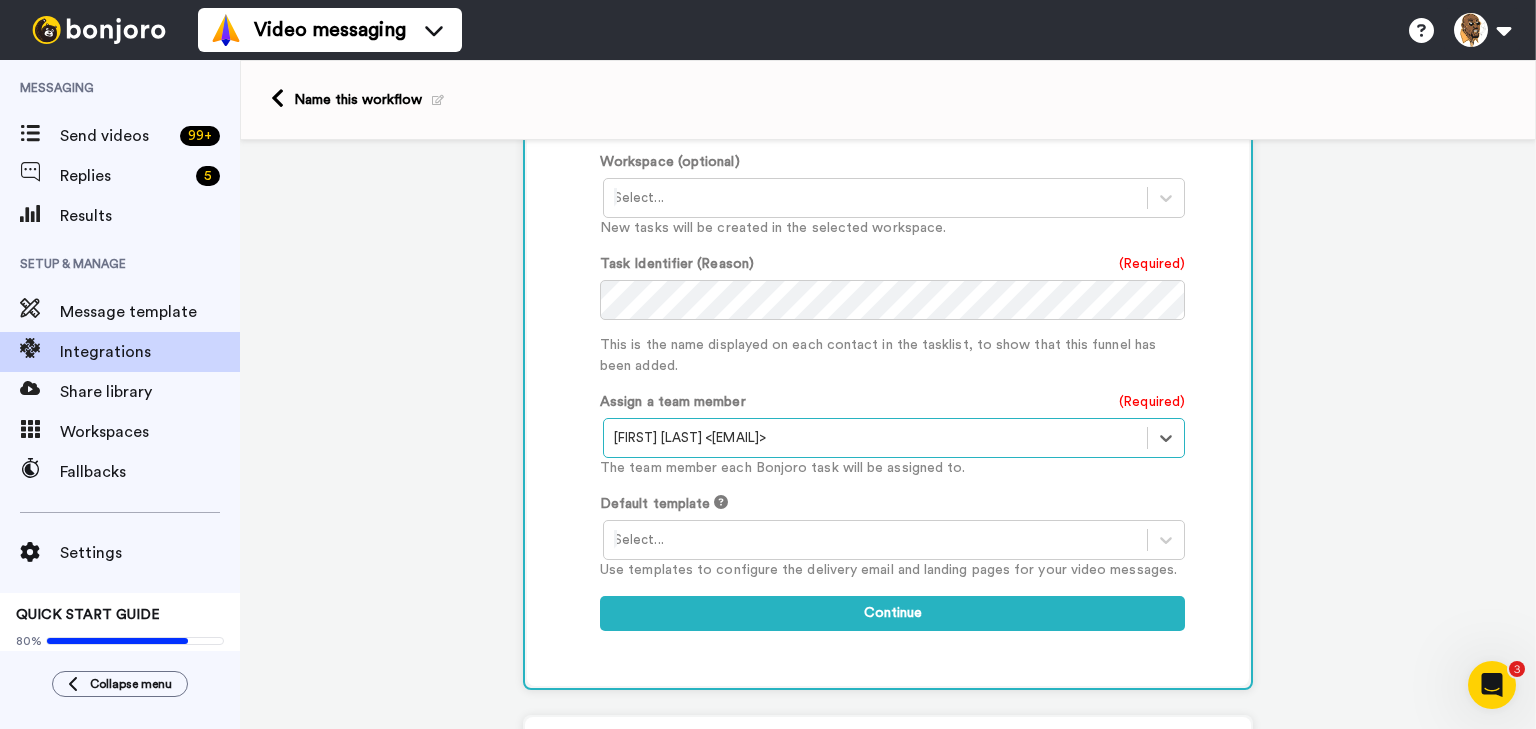 scroll, scrollTop: 1084, scrollLeft: 0, axis: vertical 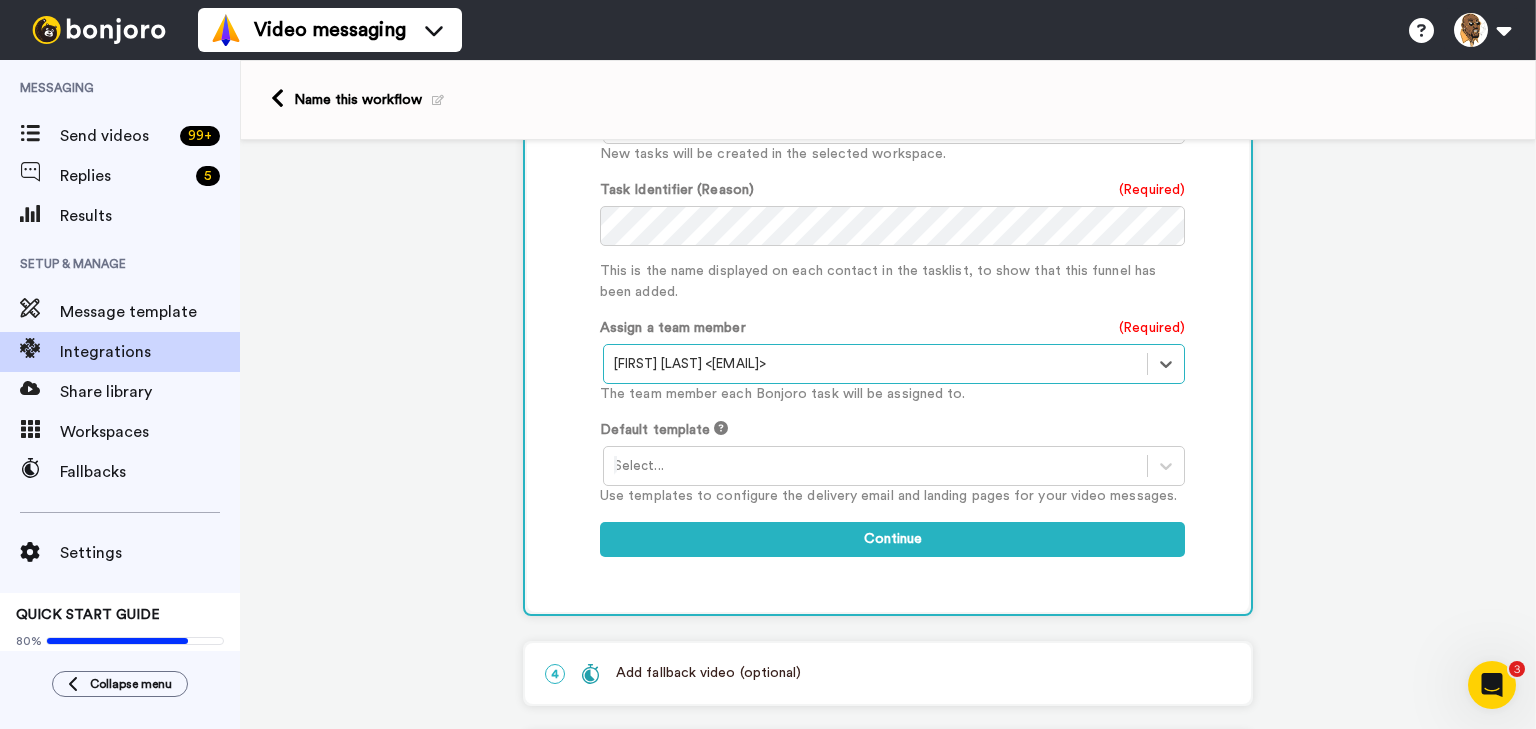 click at bounding box center [875, 466] 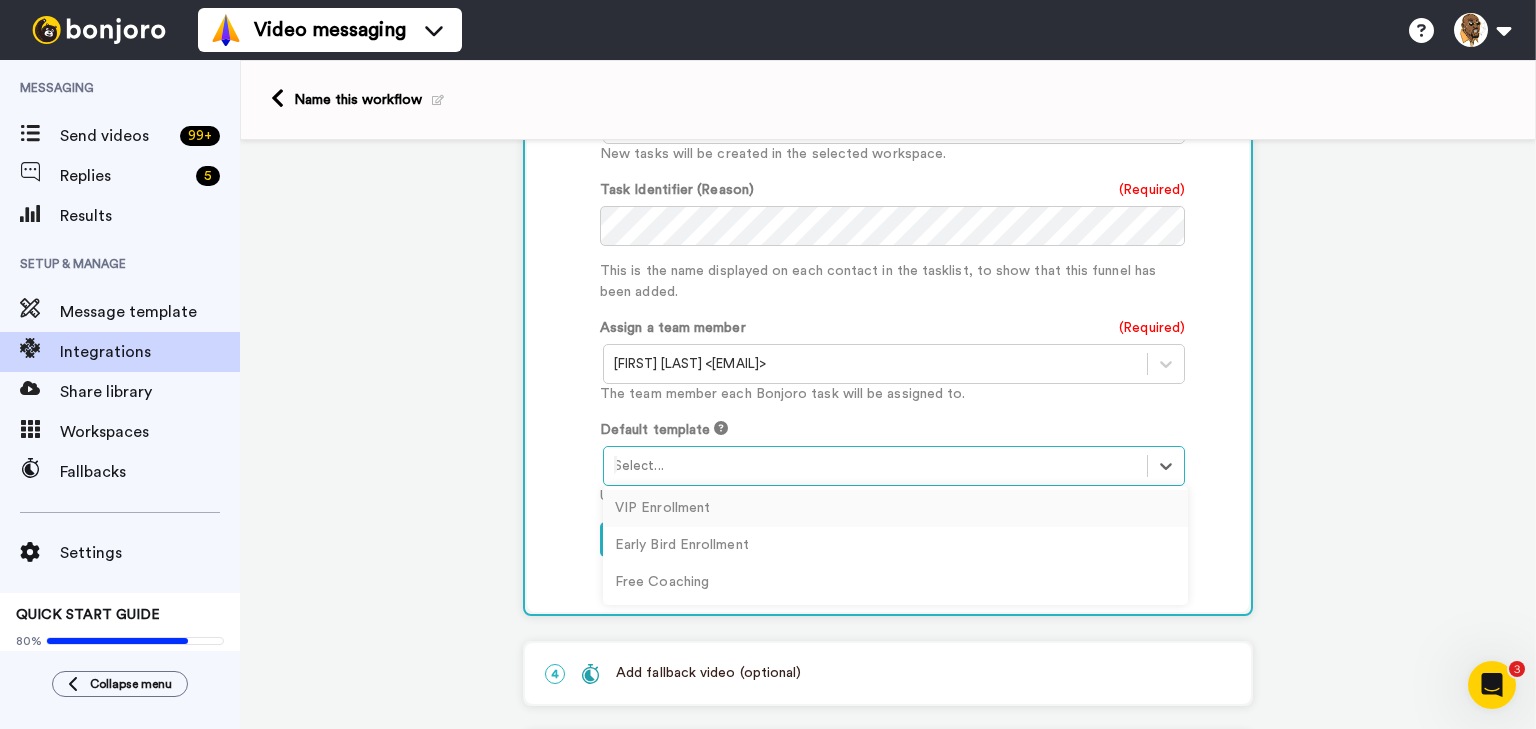 click on "VIP Enrollment" at bounding box center [895, 508] 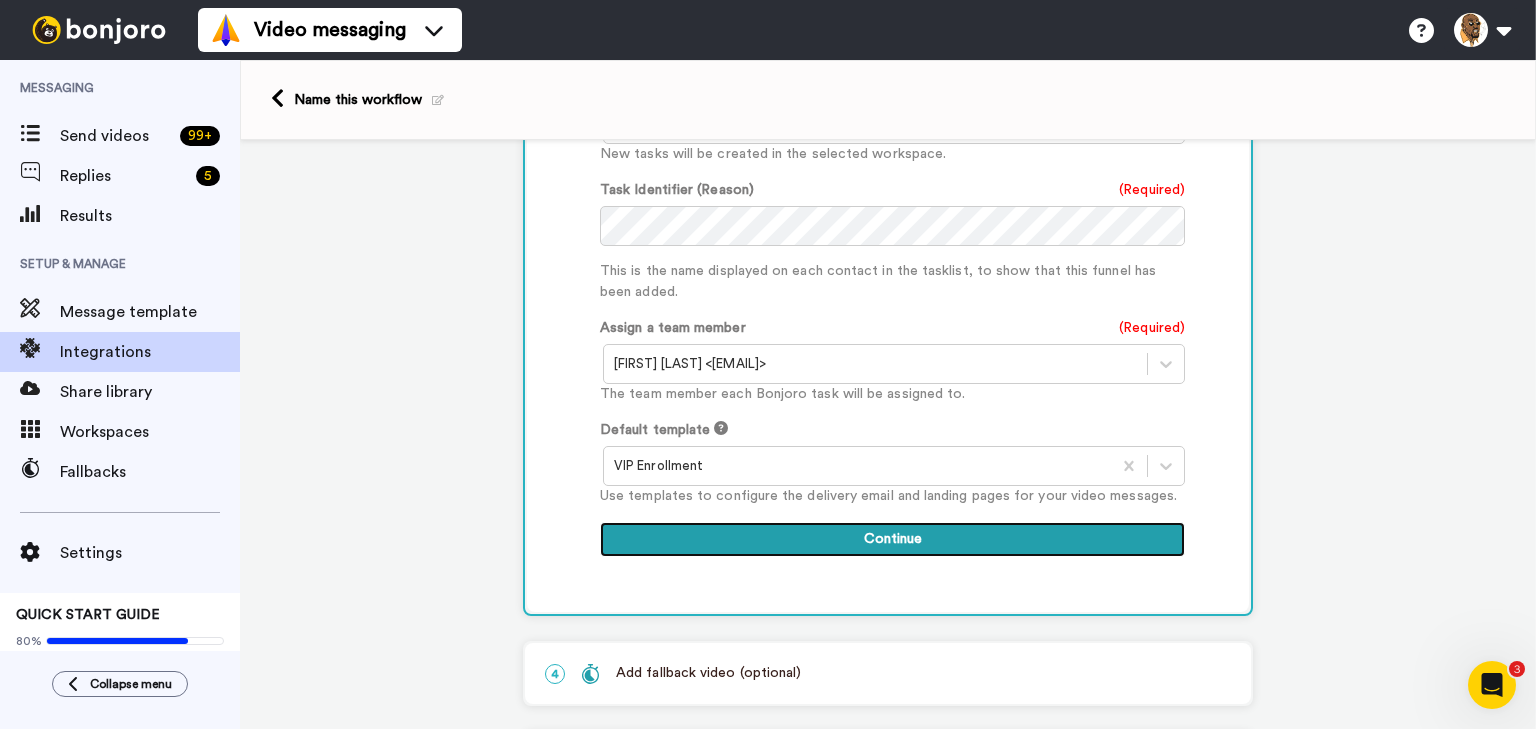 click on "Continue" at bounding box center [892, 540] 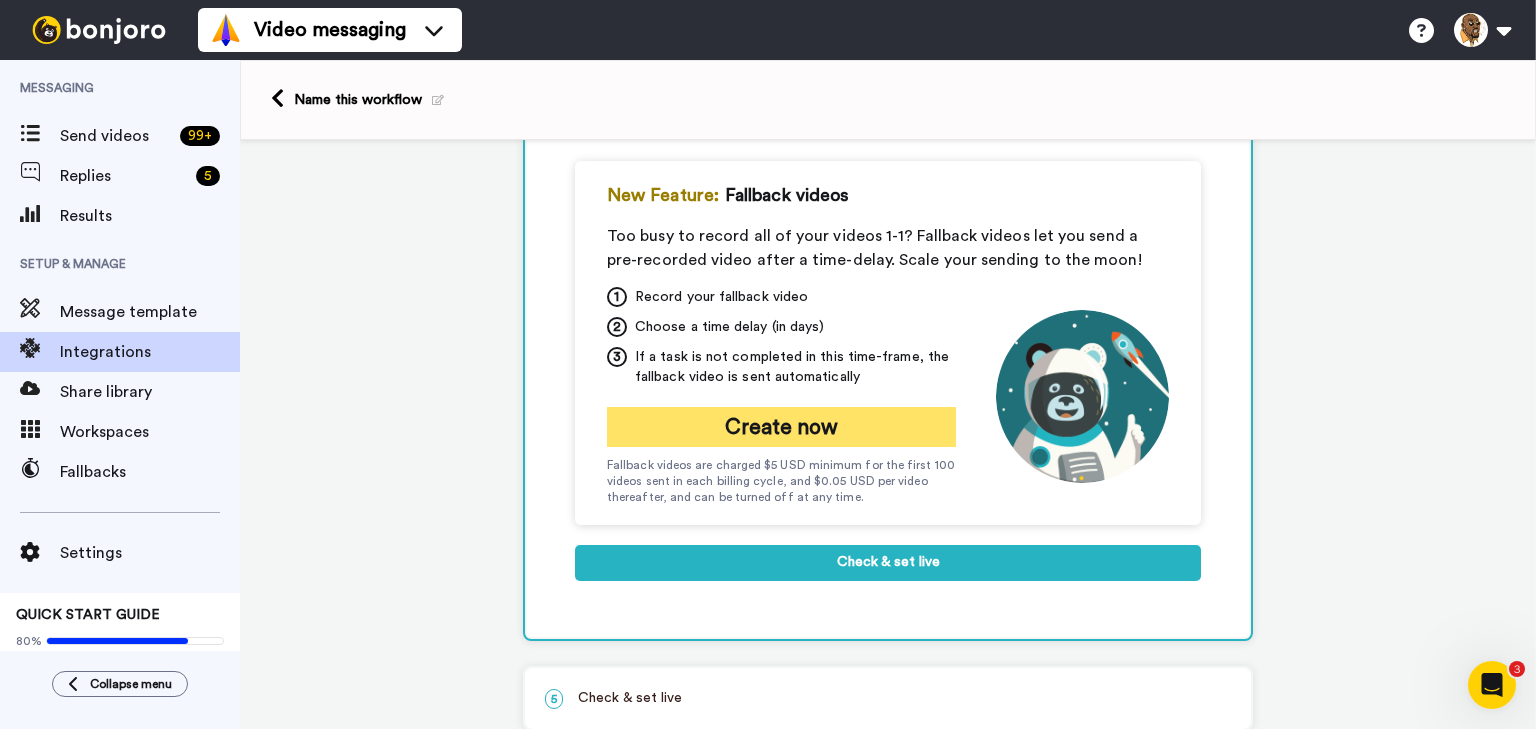 scroll, scrollTop: 288, scrollLeft: 0, axis: vertical 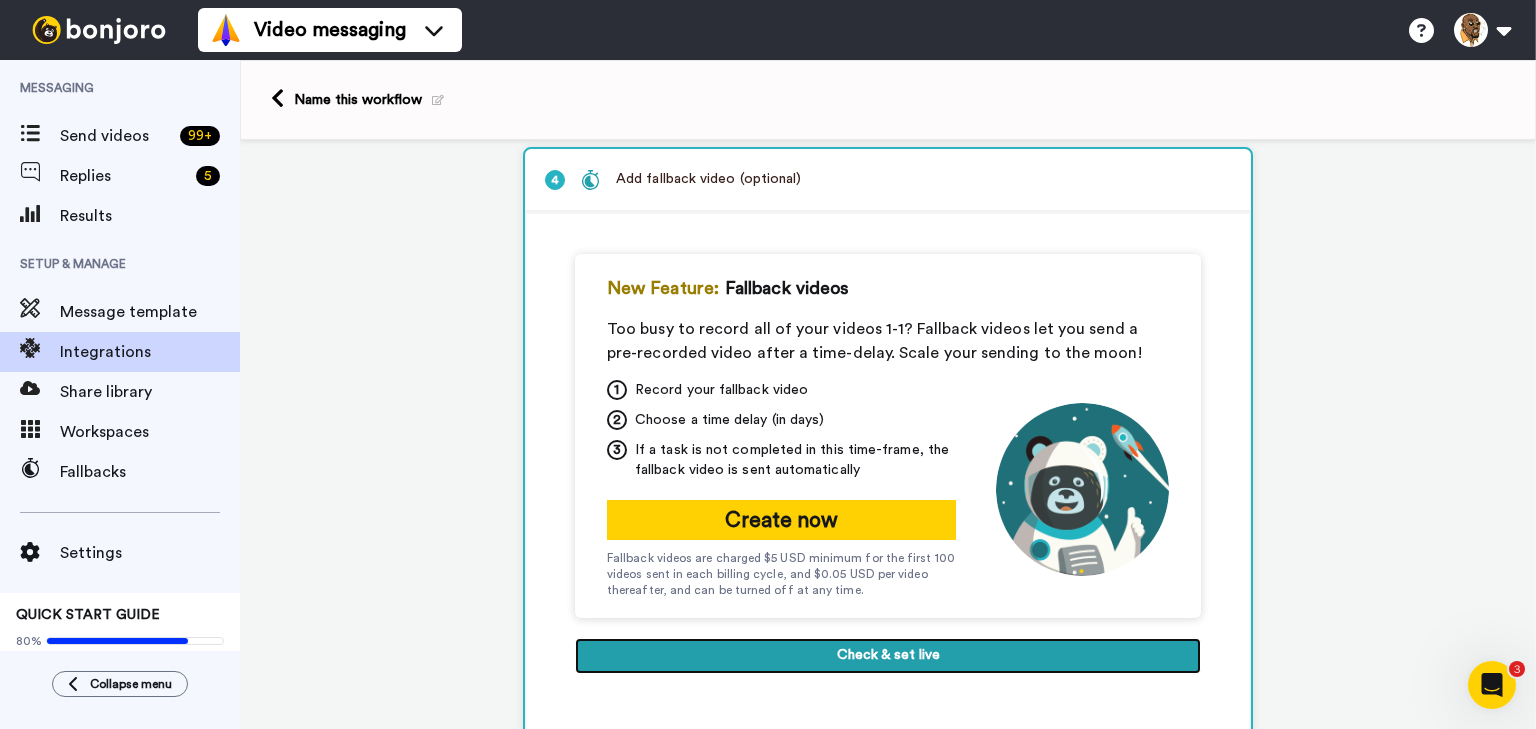 click on "Check & set live" at bounding box center (888, 656) 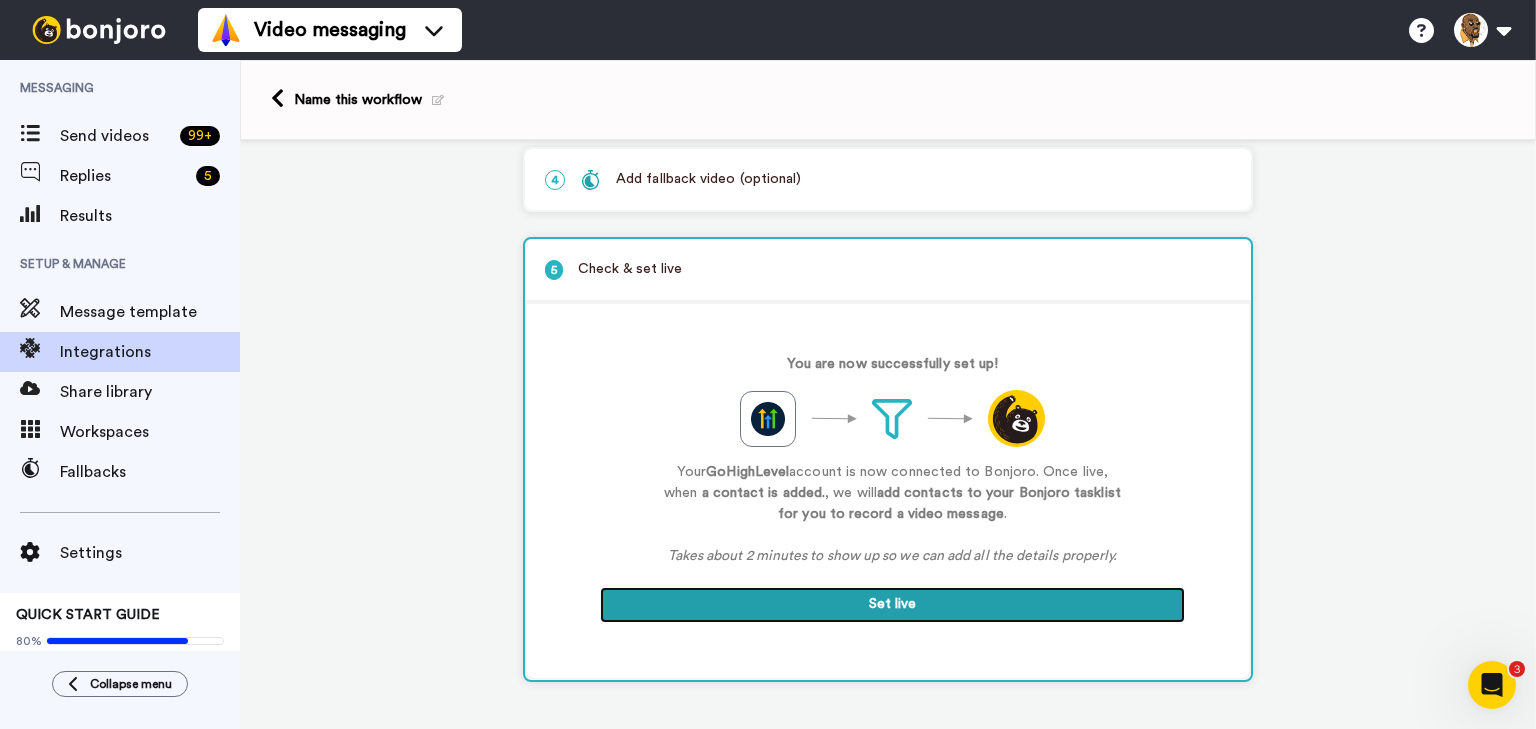 click on "Set live" at bounding box center (892, 605) 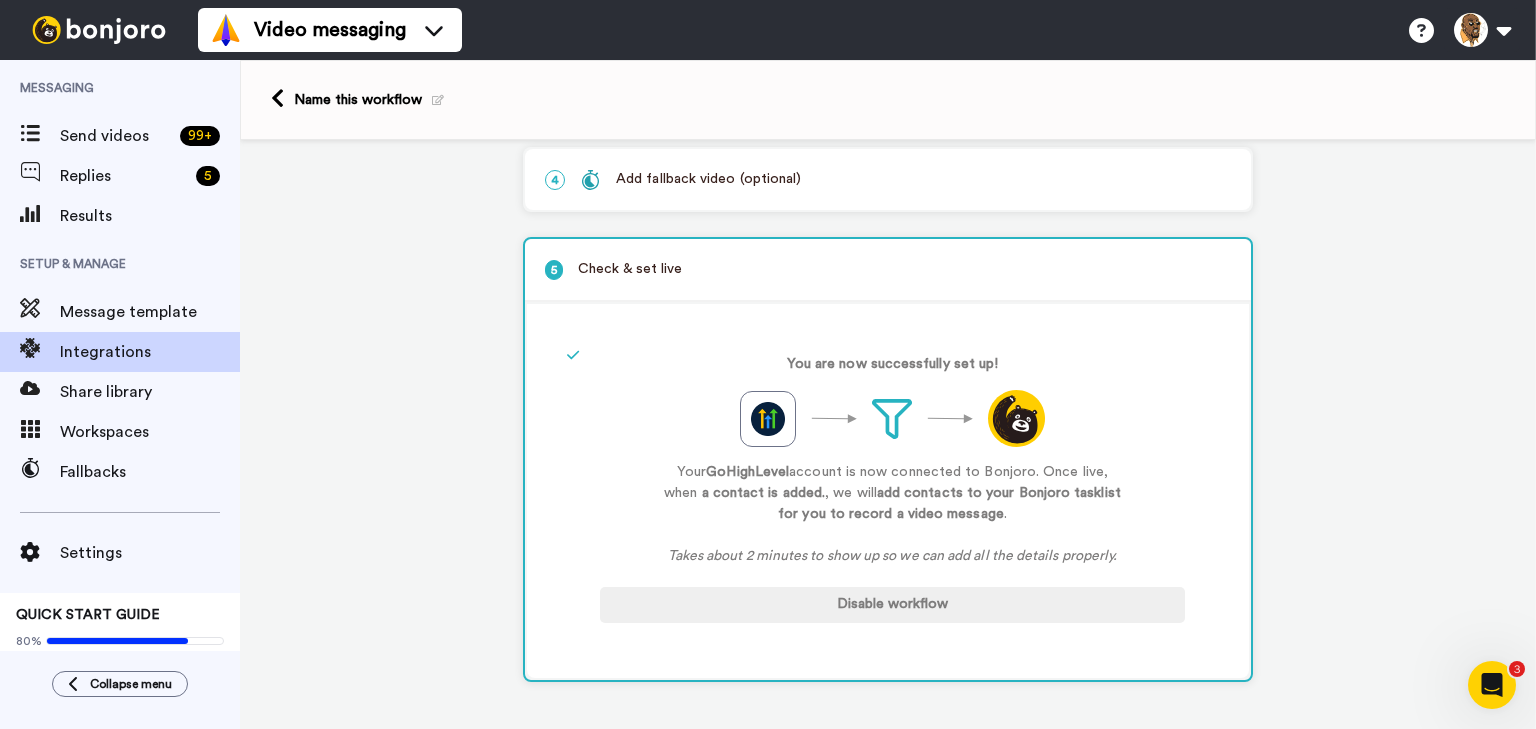 click at bounding box center [438, 100] 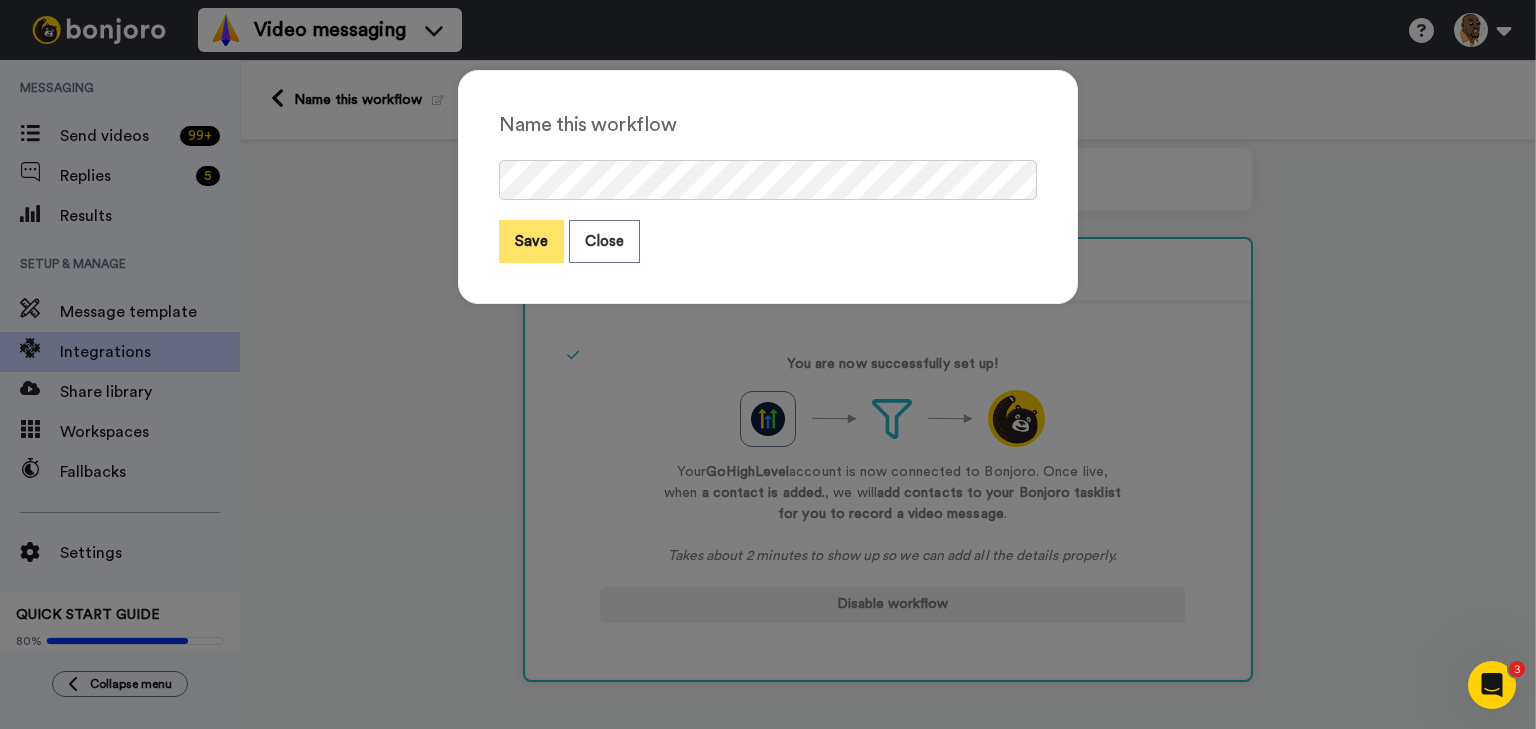 click on "Save" at bounding box center [531, 241] 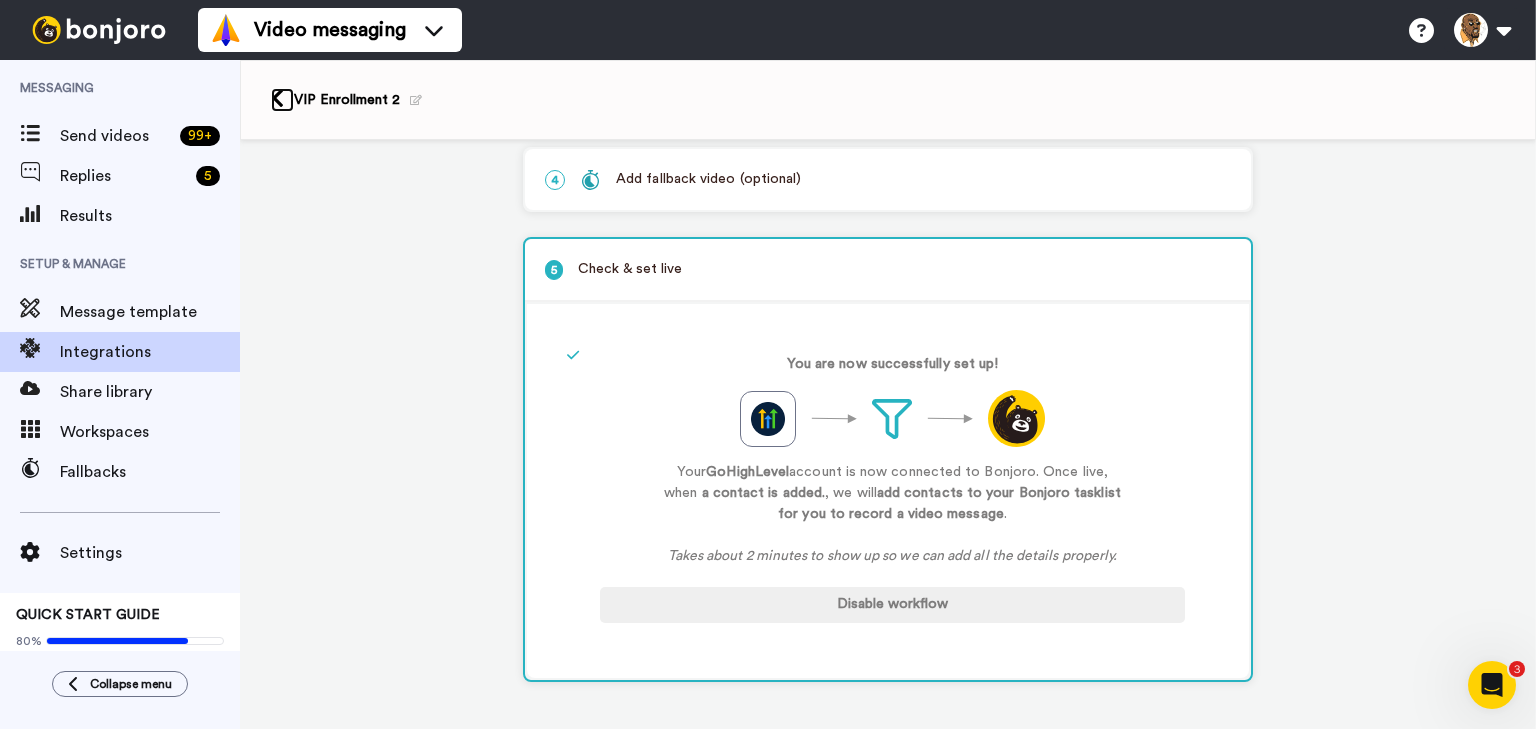 click at bounding box center [277, 98] 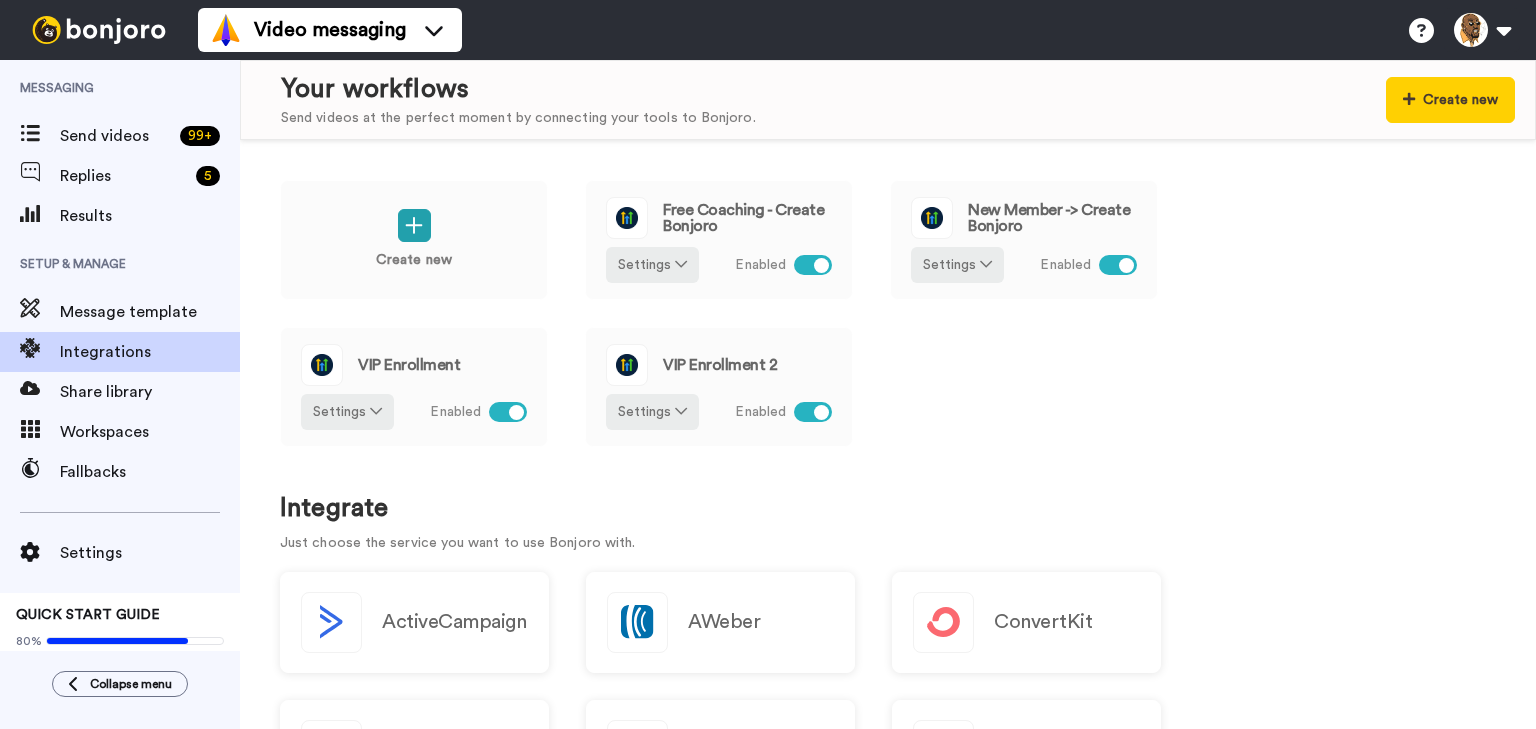 scroll, scrollTop: 0, scrollLeft: 0, axis: both 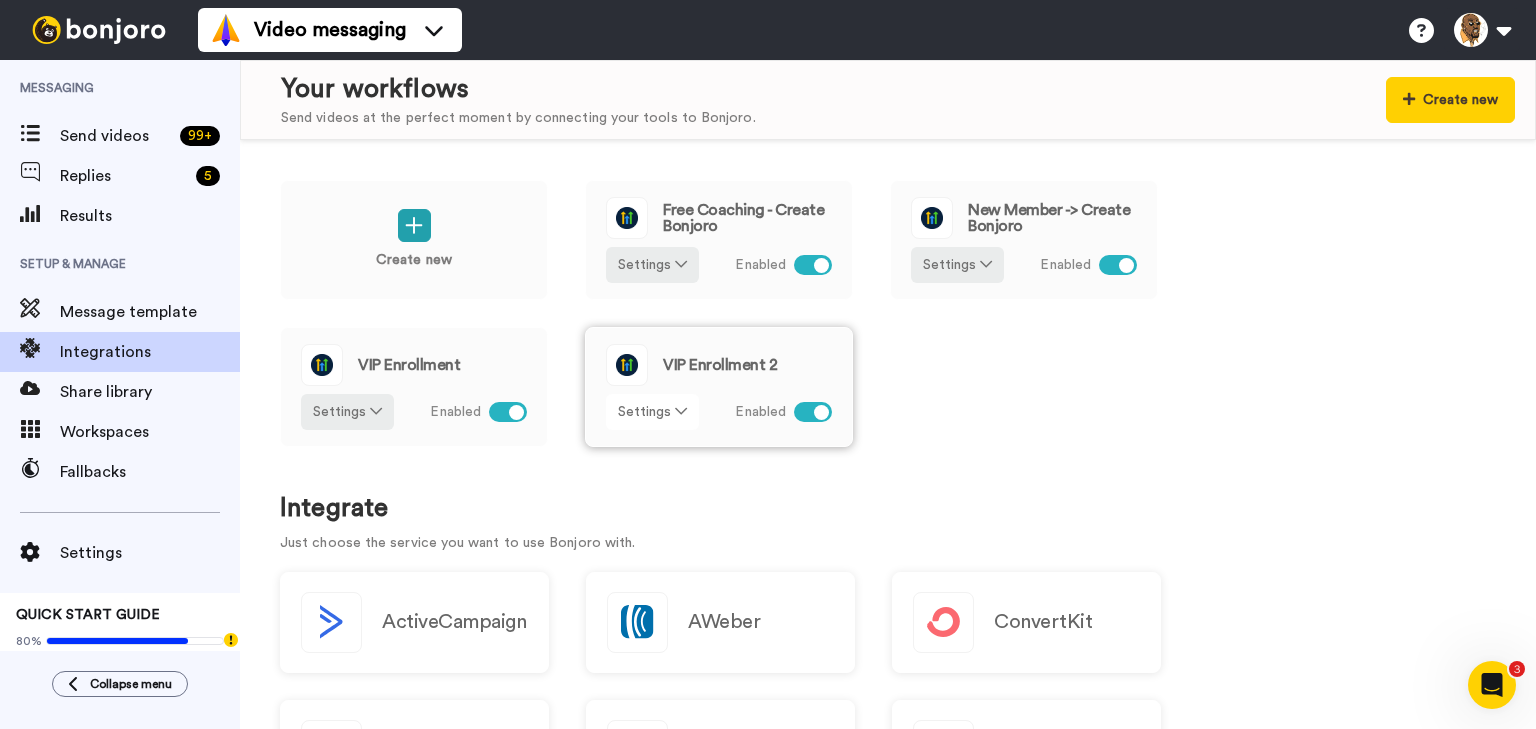 click at bounding box center (681, 411) 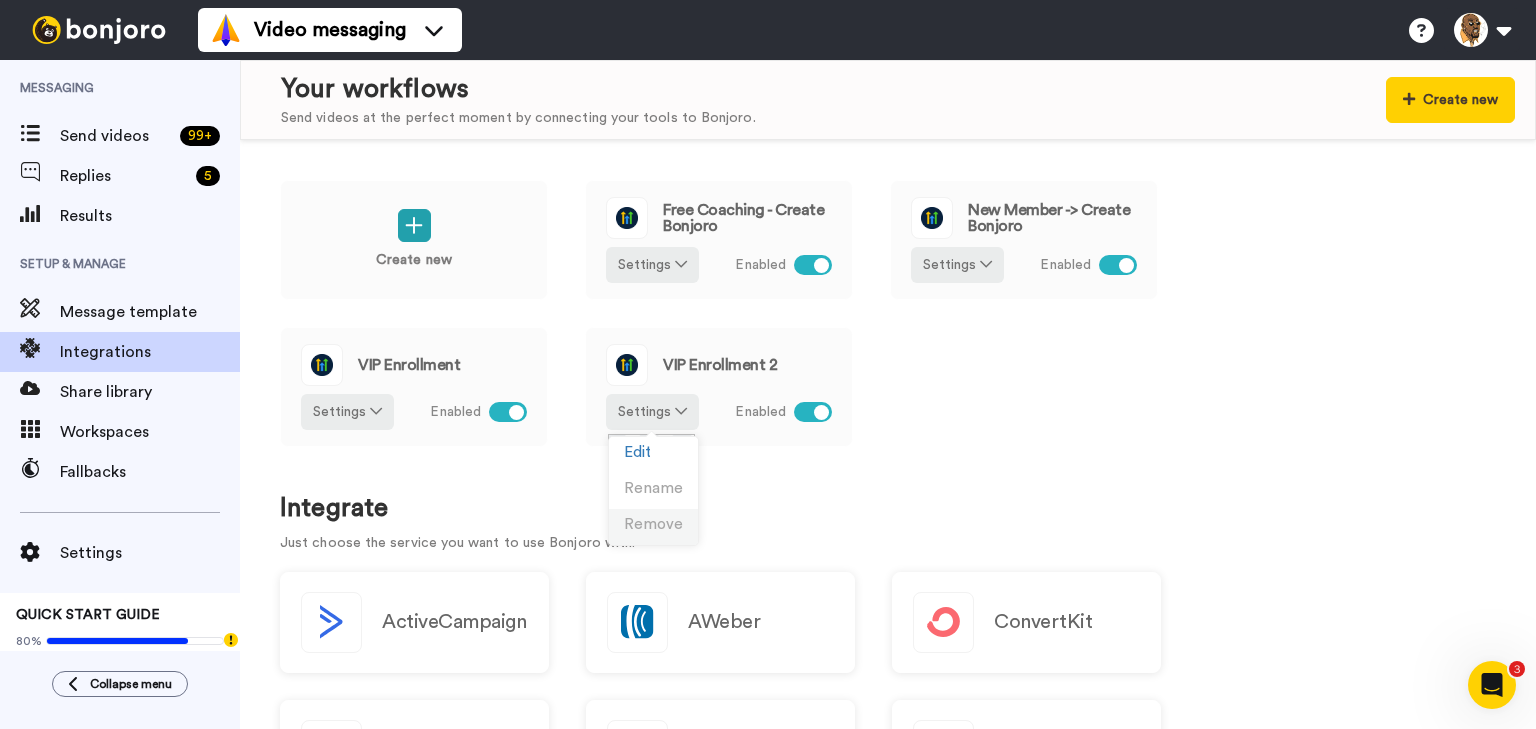 click on "Remove" at bounding box center [653, 524] 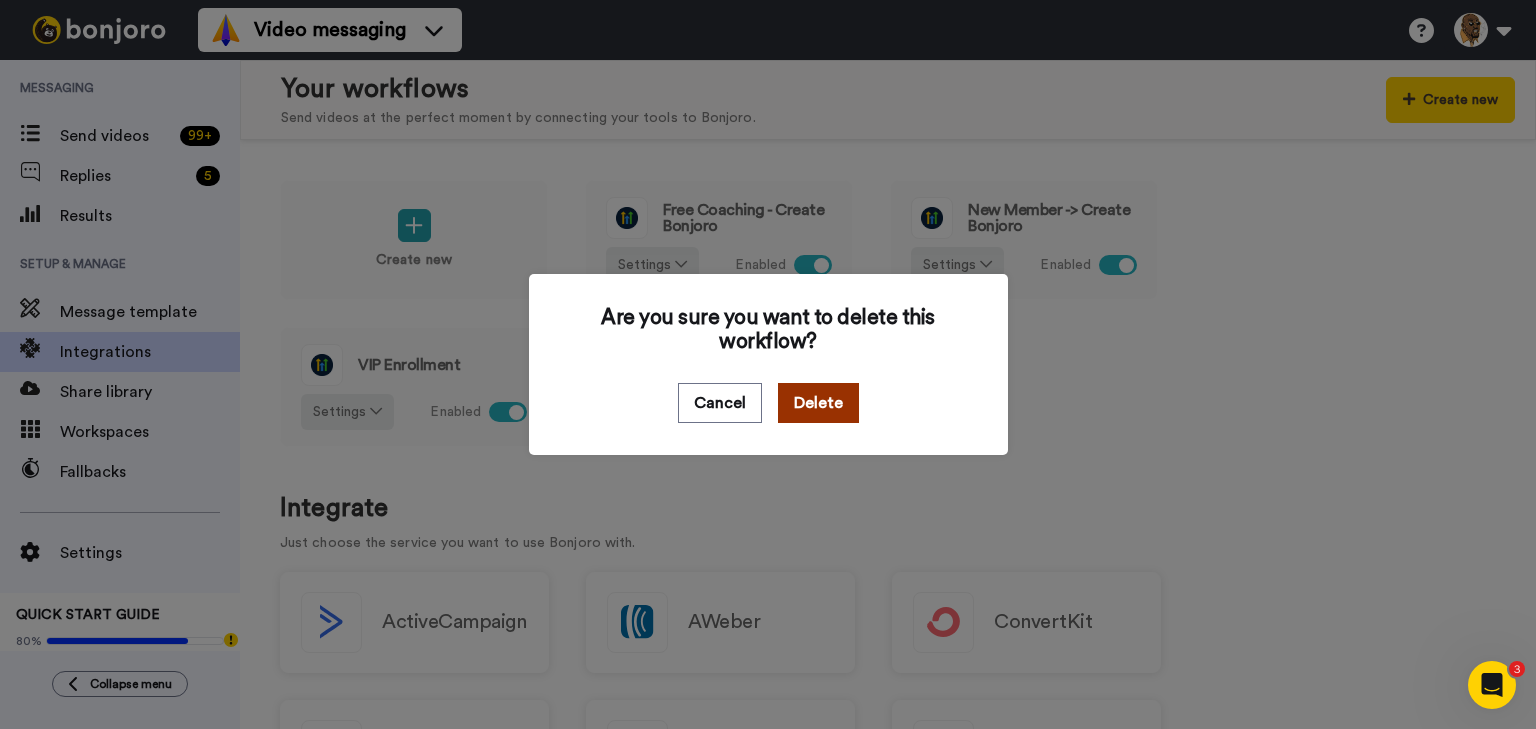 click on "Delete" at bounding box center [818, 403] 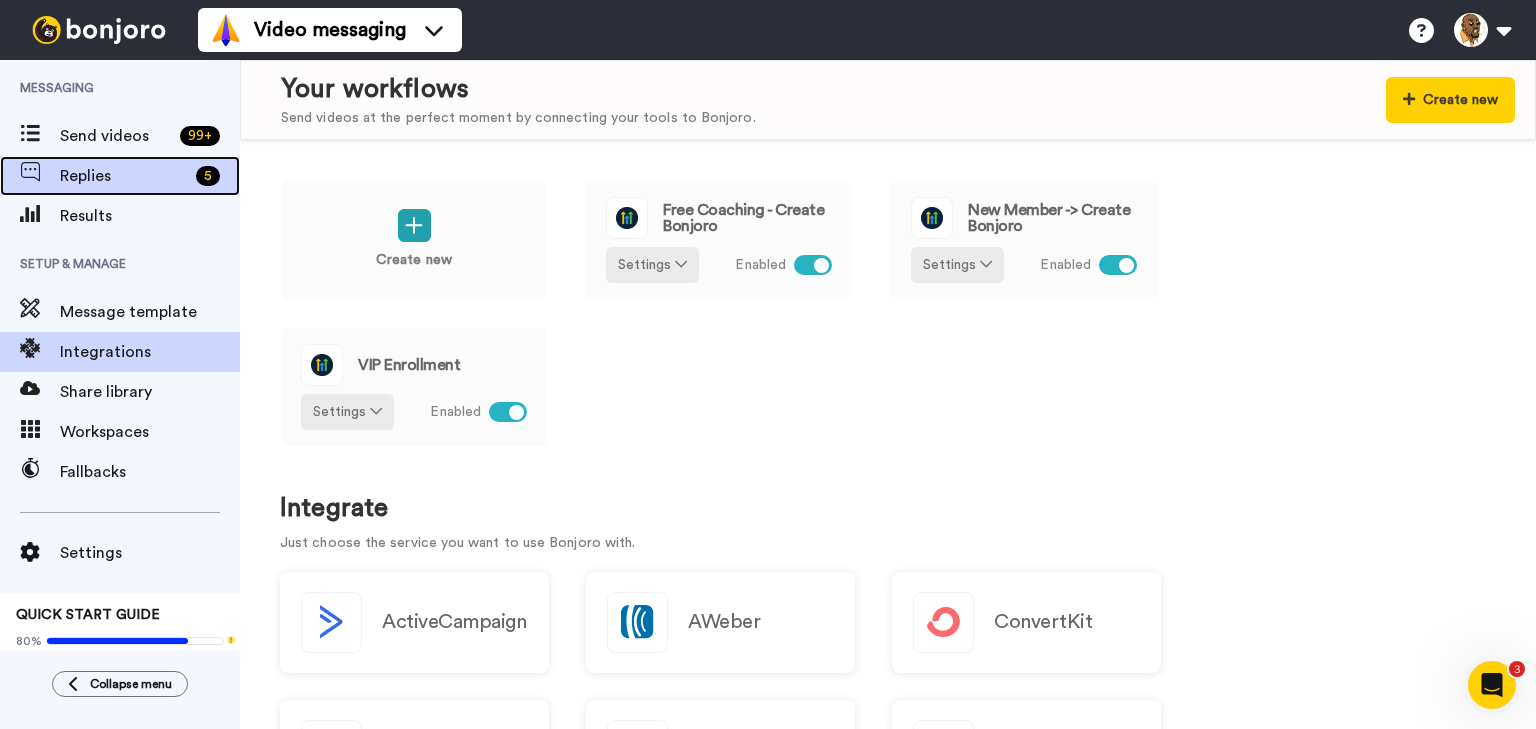 click on "Replies" at bounding box center (124, 176) 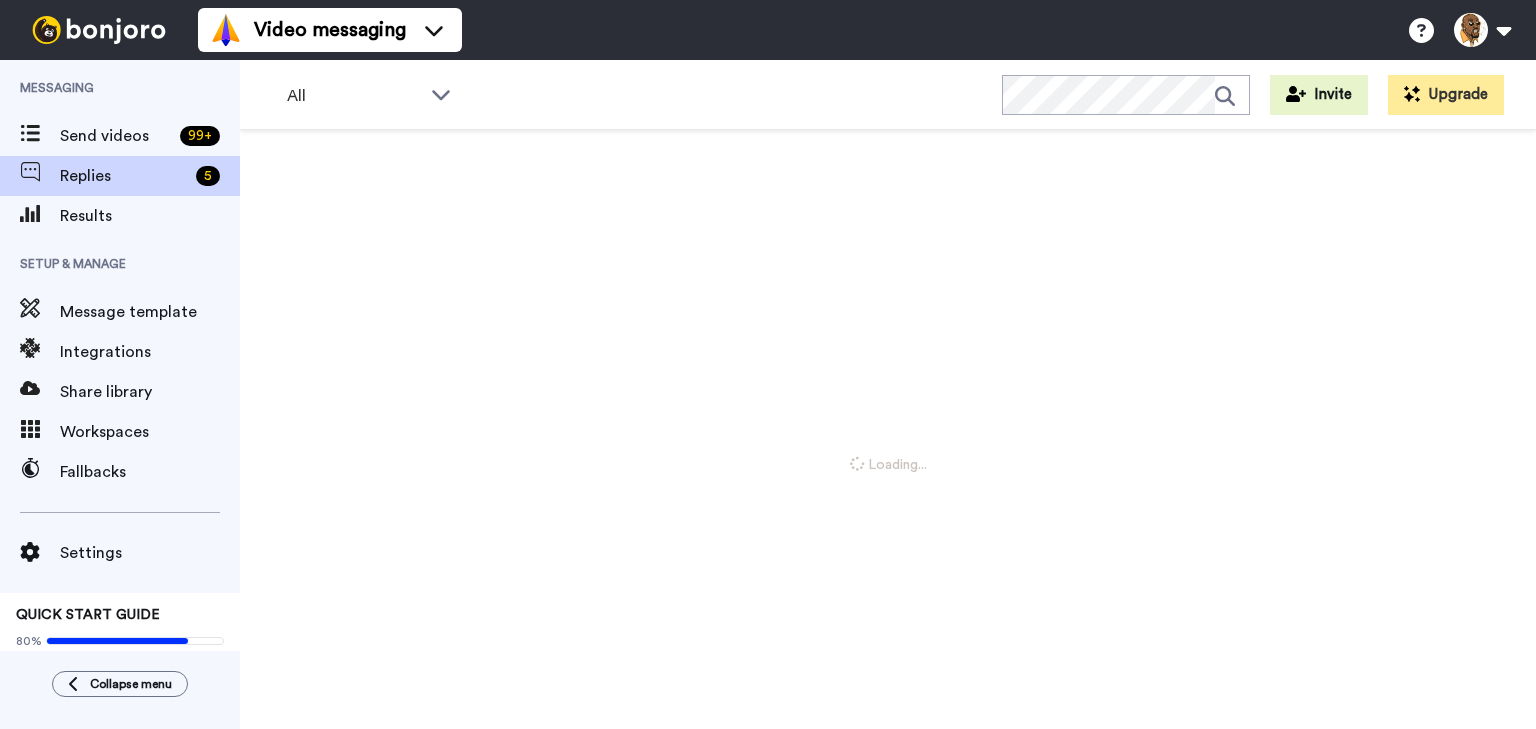 scroll, scrollTop: 0, scrollLeft: 0, axis: both 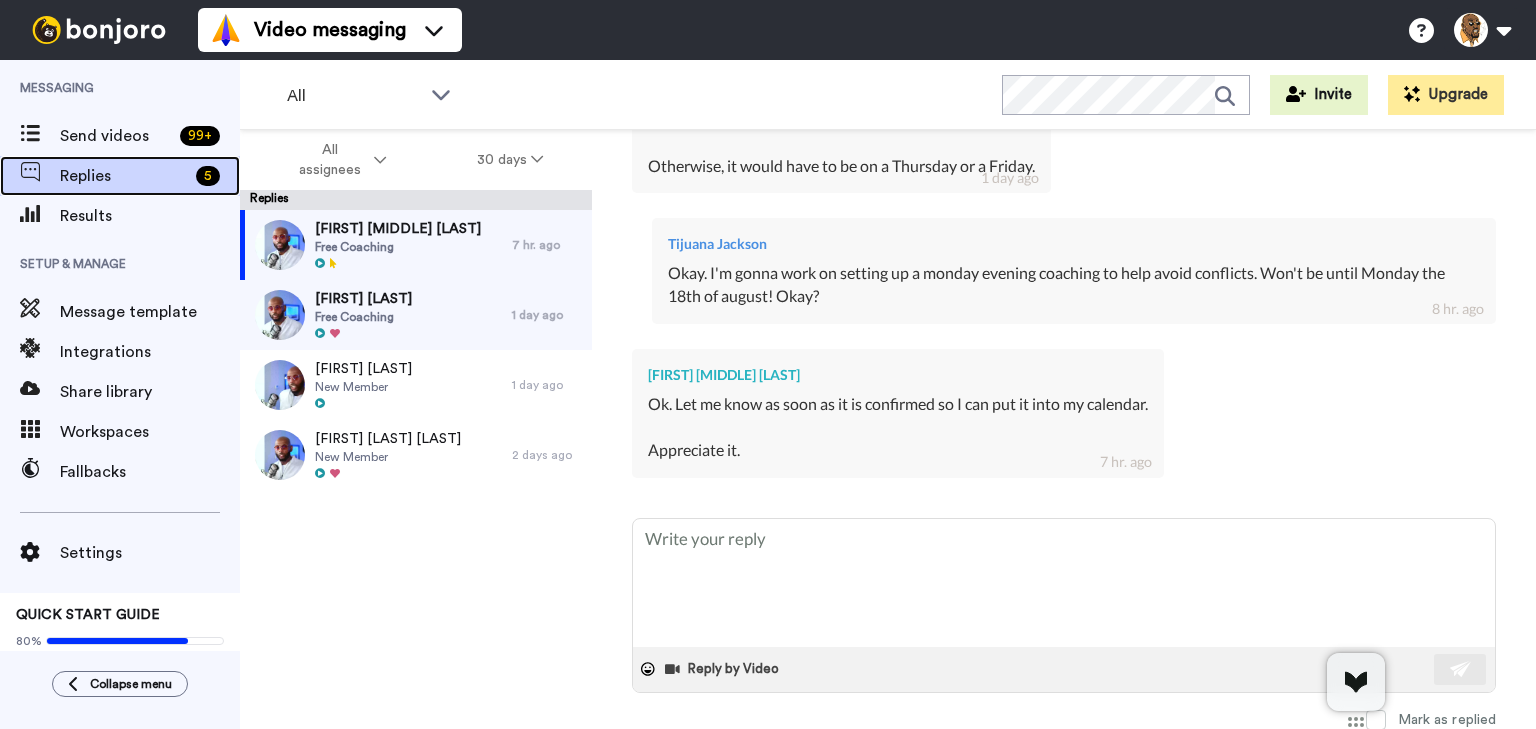 click on "Replies 5" at bounding box center [120, 176] 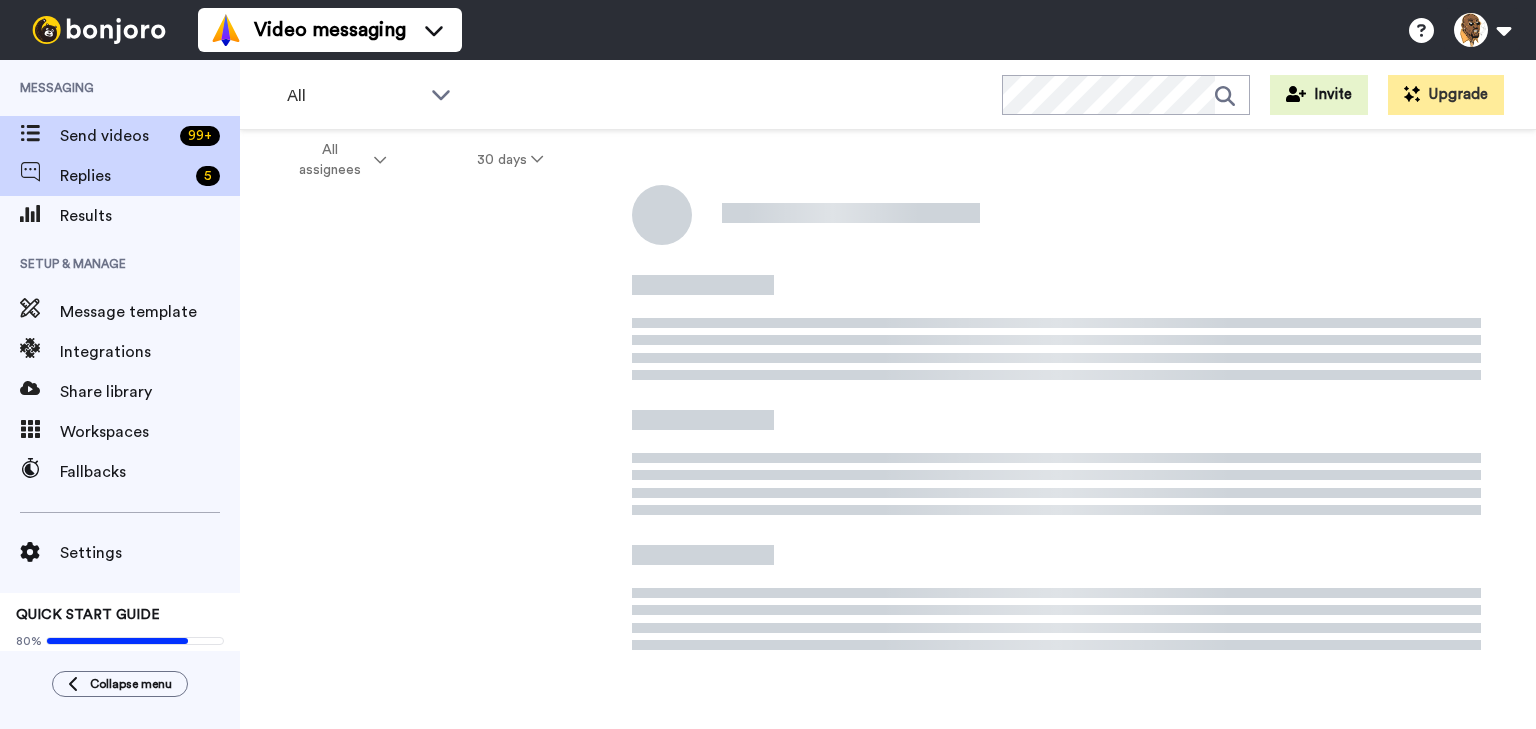 scroll, scrollTop: 0, scrollLeft: 0, axis: both 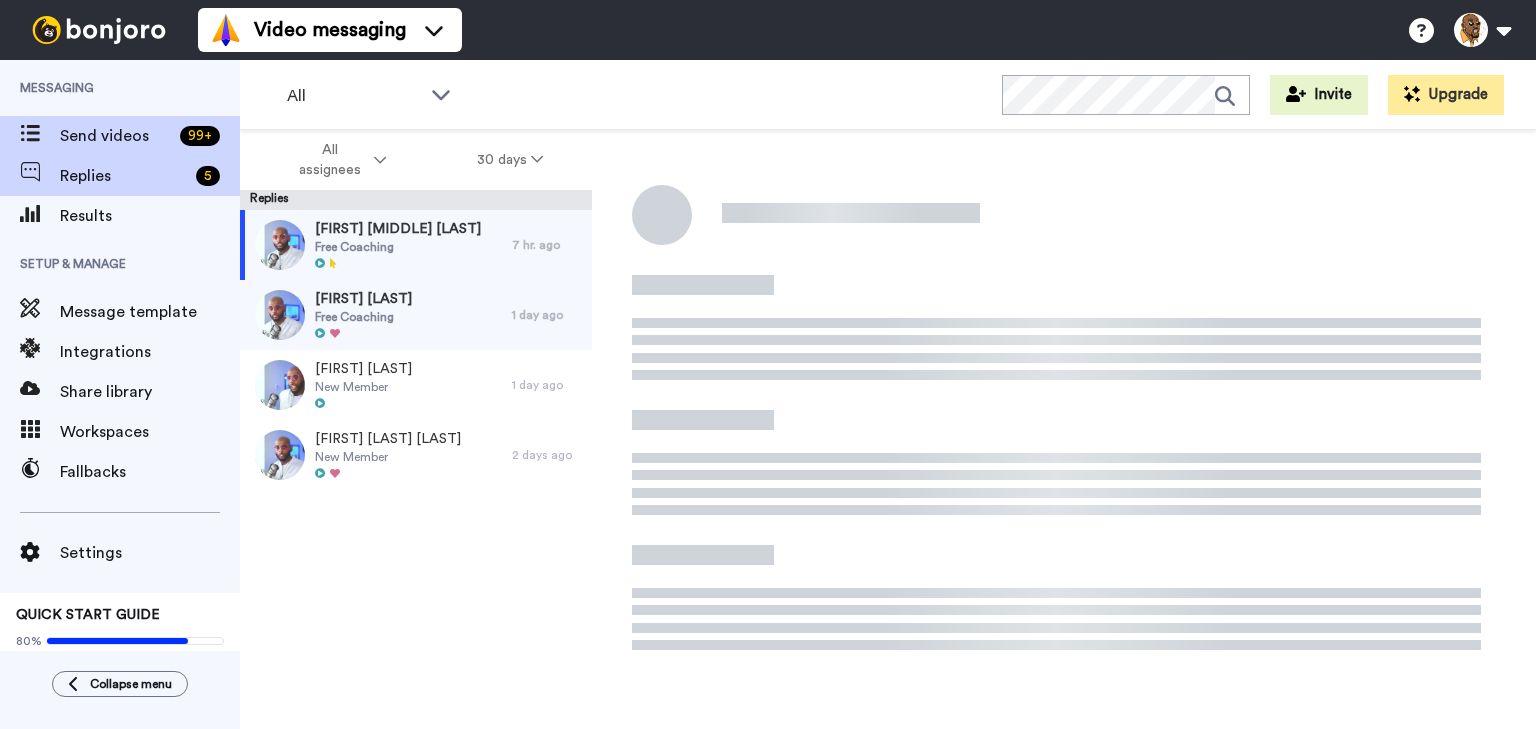 click on "Send videos" at bounding box center [116, 136] 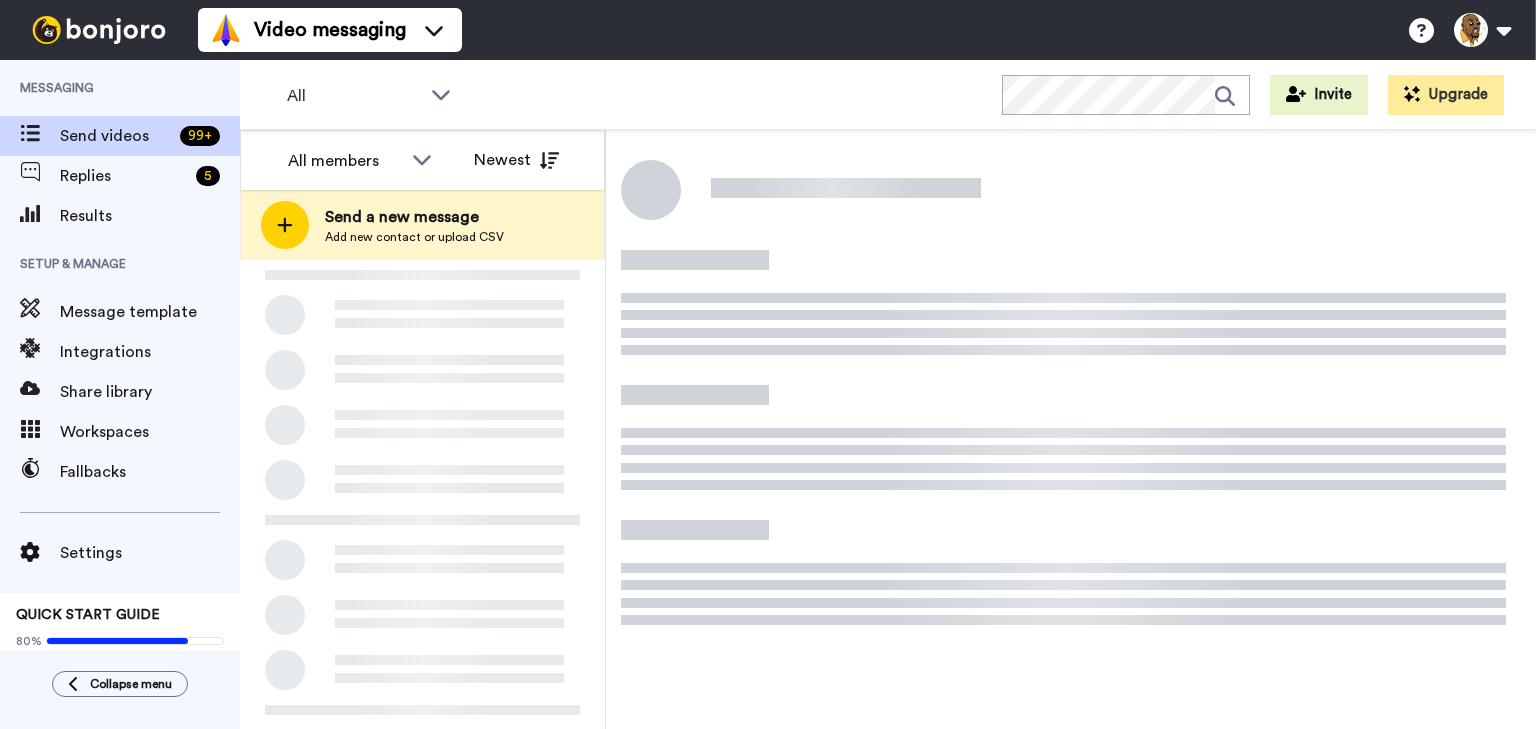 scroll, scrollTop: 0, scrollLeft: 0, axis: both 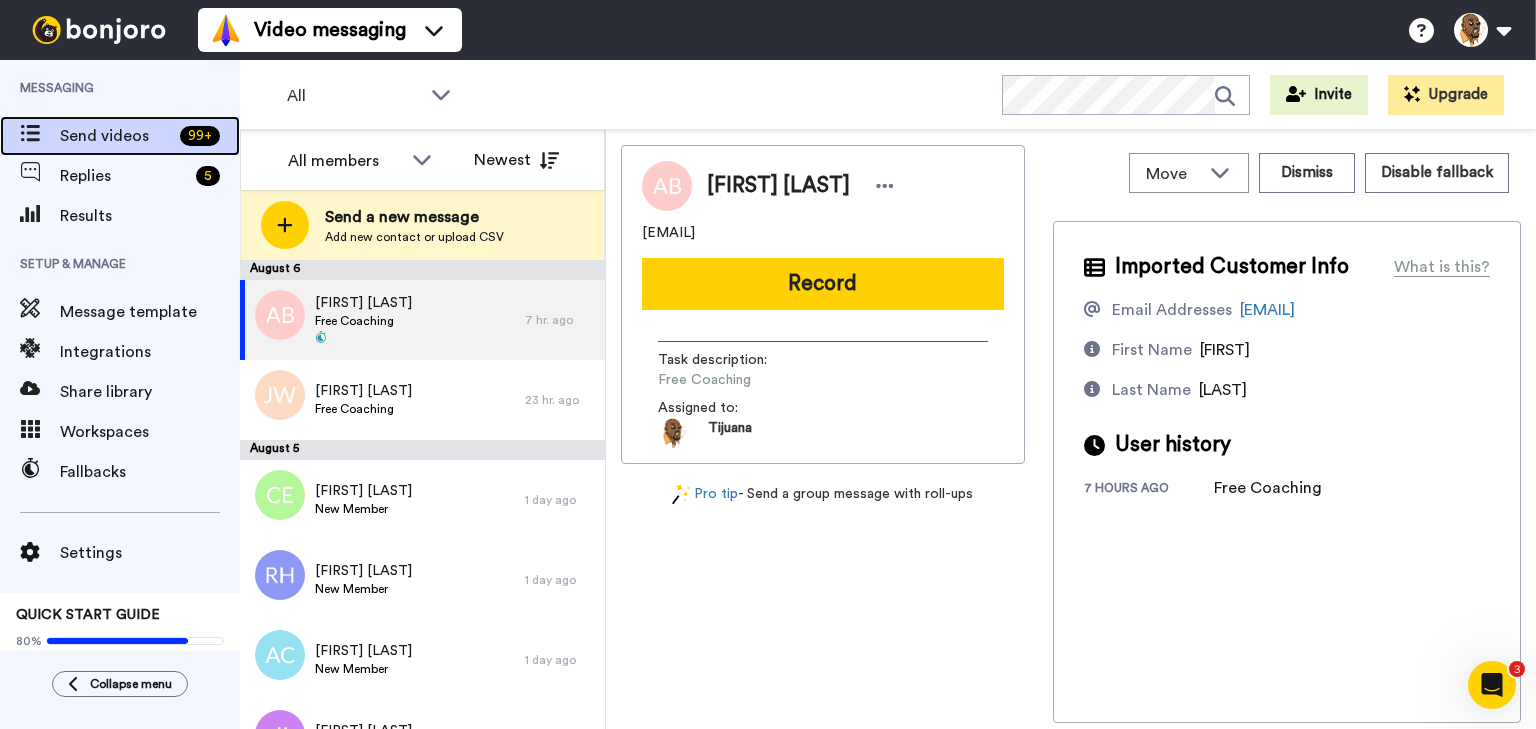 click on "Send videos" at bounding box center [116, 136] 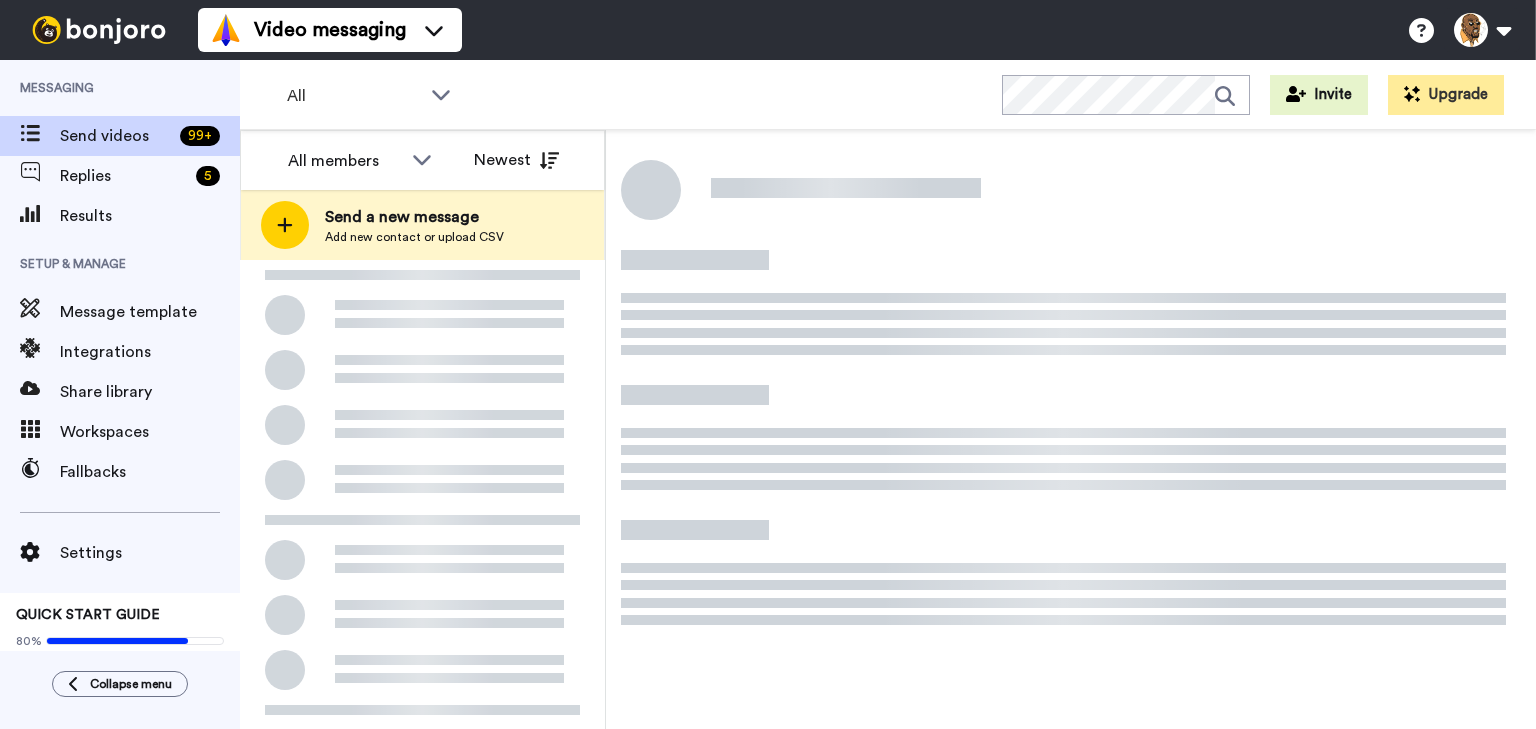 scroll, scrollTop: 0, scrollLeft: 0, axis: both 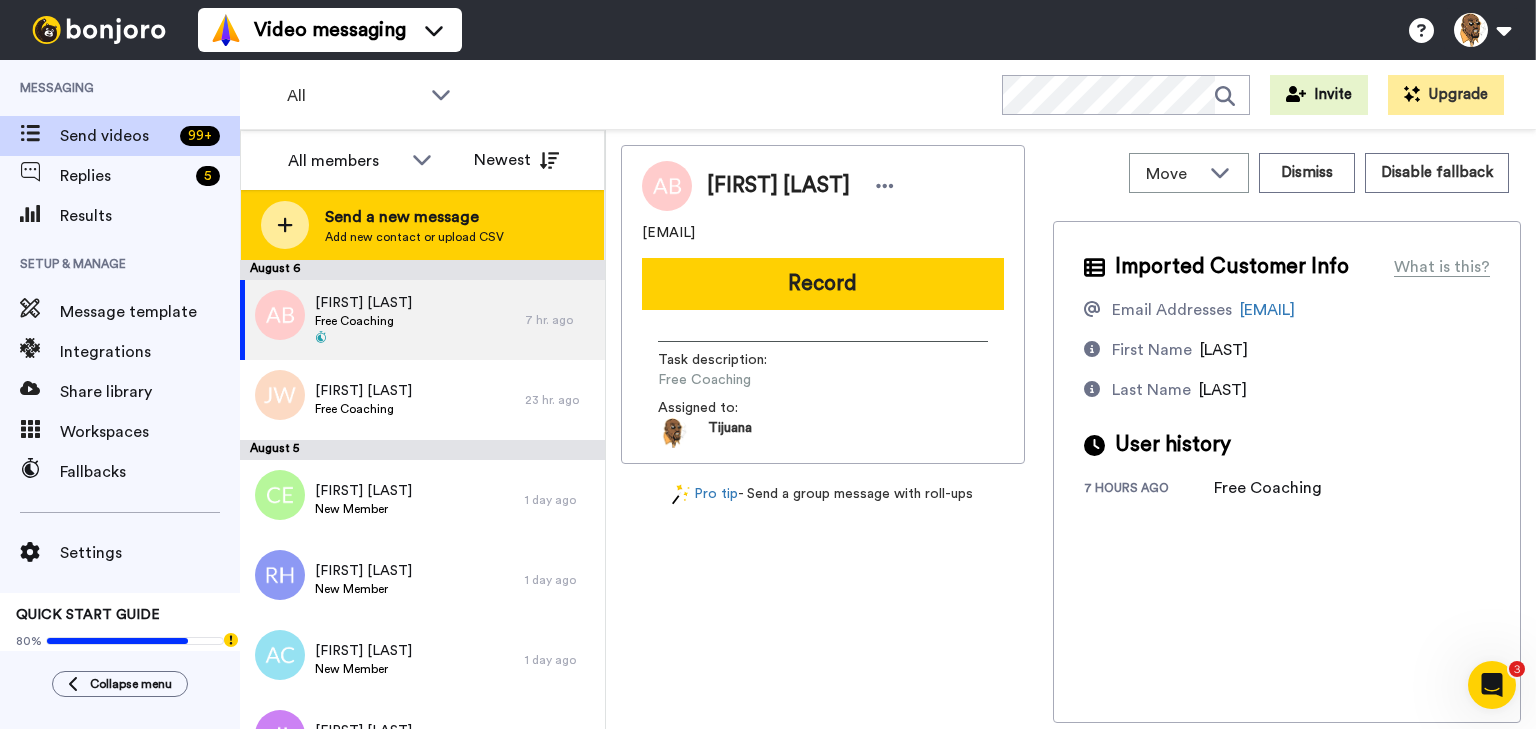 click on "Send a new message" at bounding box center [414, 217] 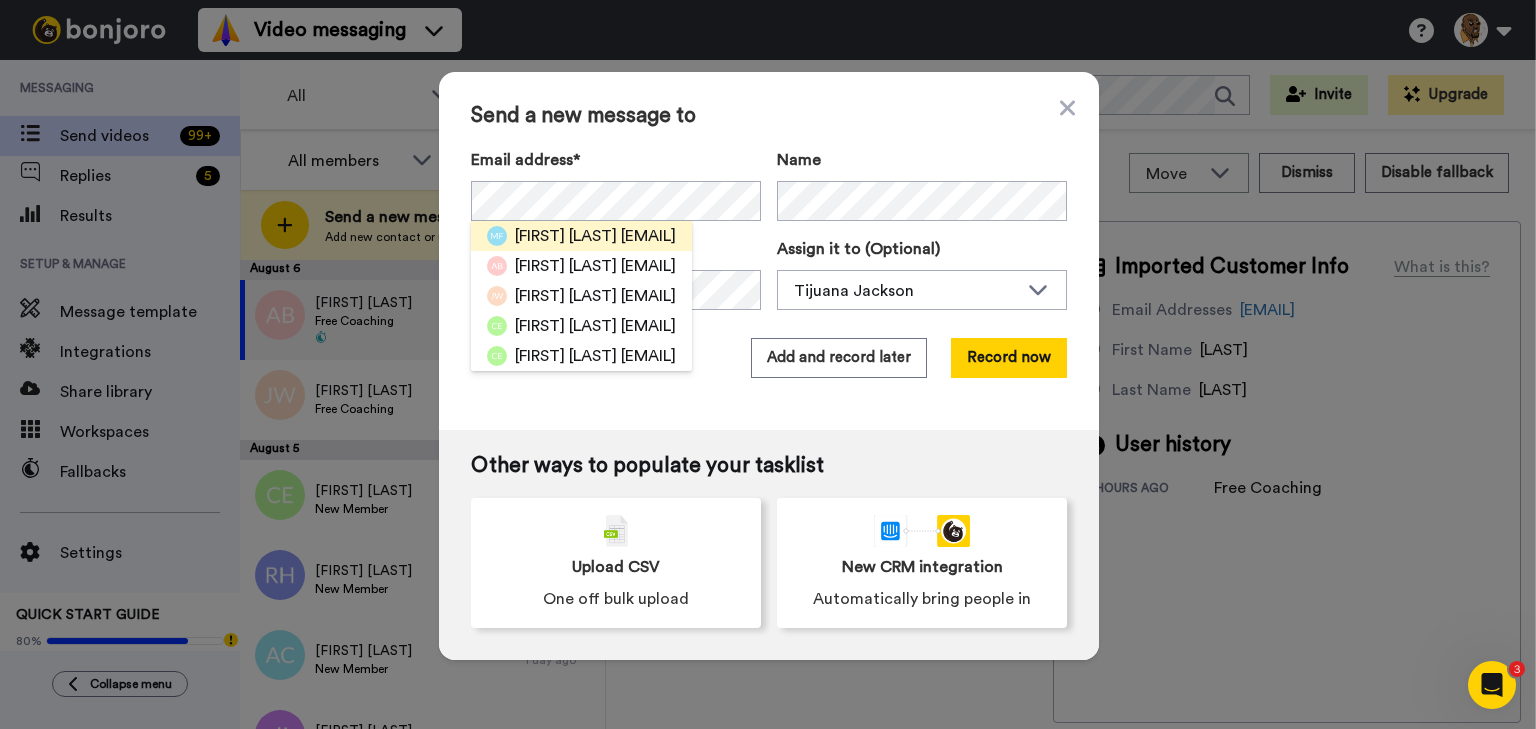 click on "<info@laugh4freedom.com>" at bounding box center (648, 236) 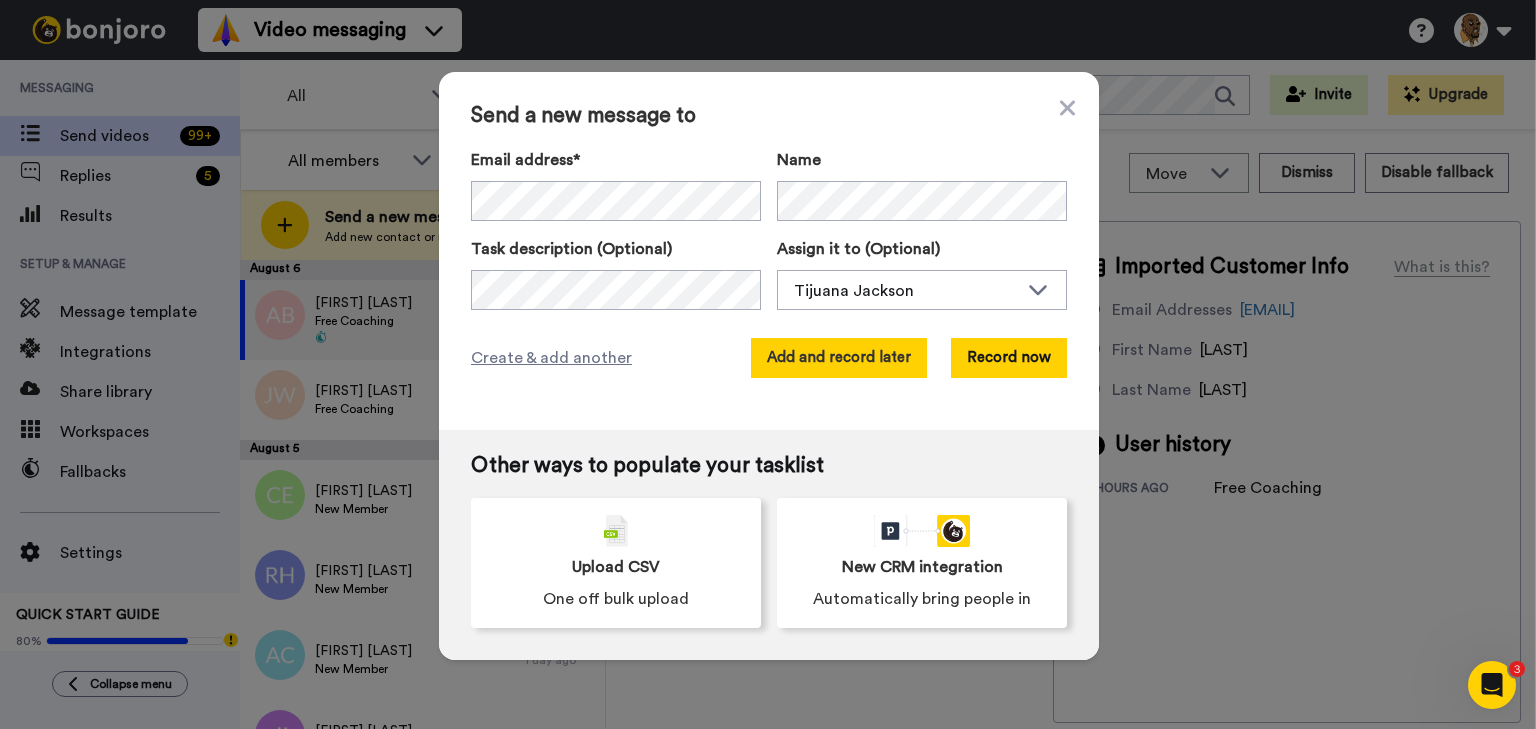 click on "Add and record later" at bounding box center [839, 358] 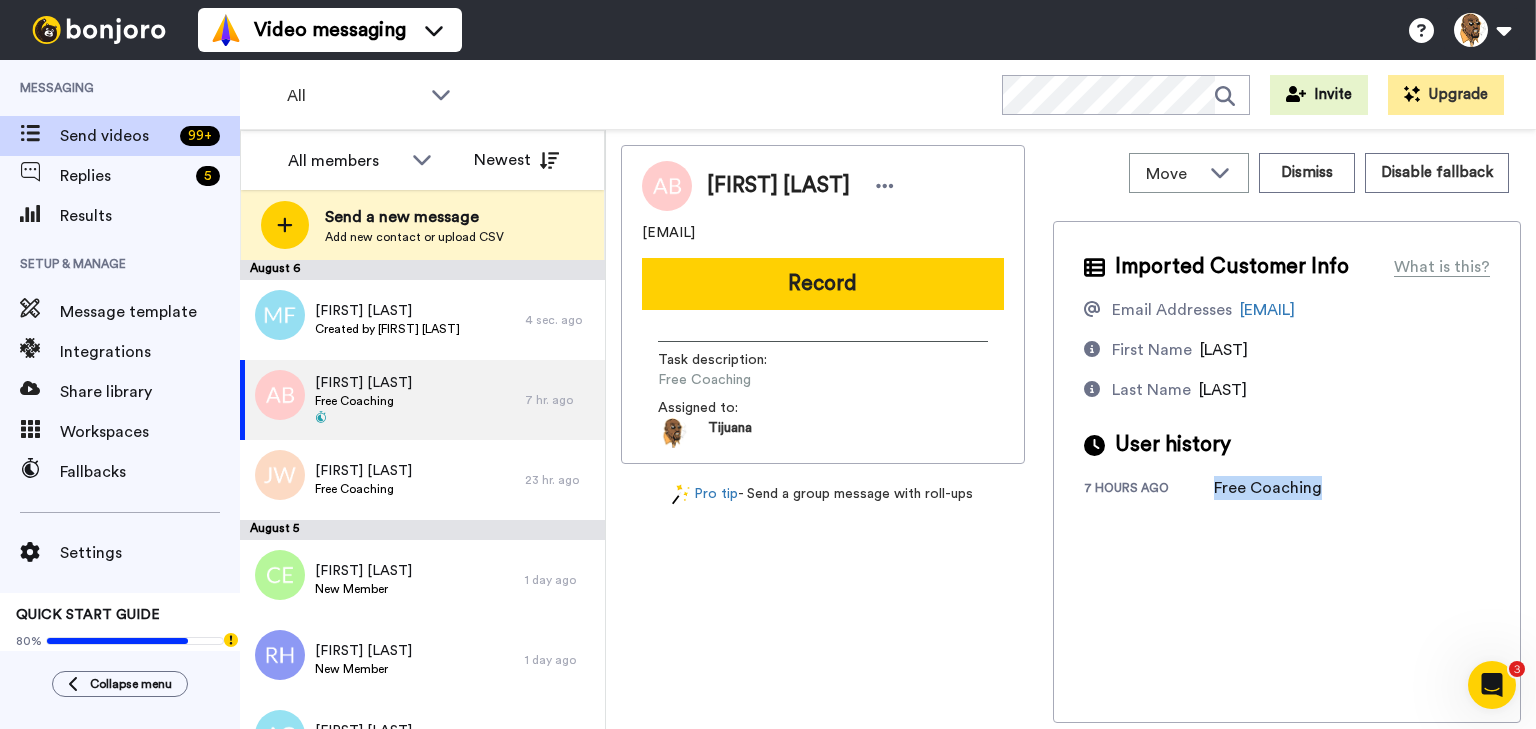 drag, startPoint x: 1238, startPoint y: 486, endPoint x: 1335, endPoint y: 476, distance: 97.5141 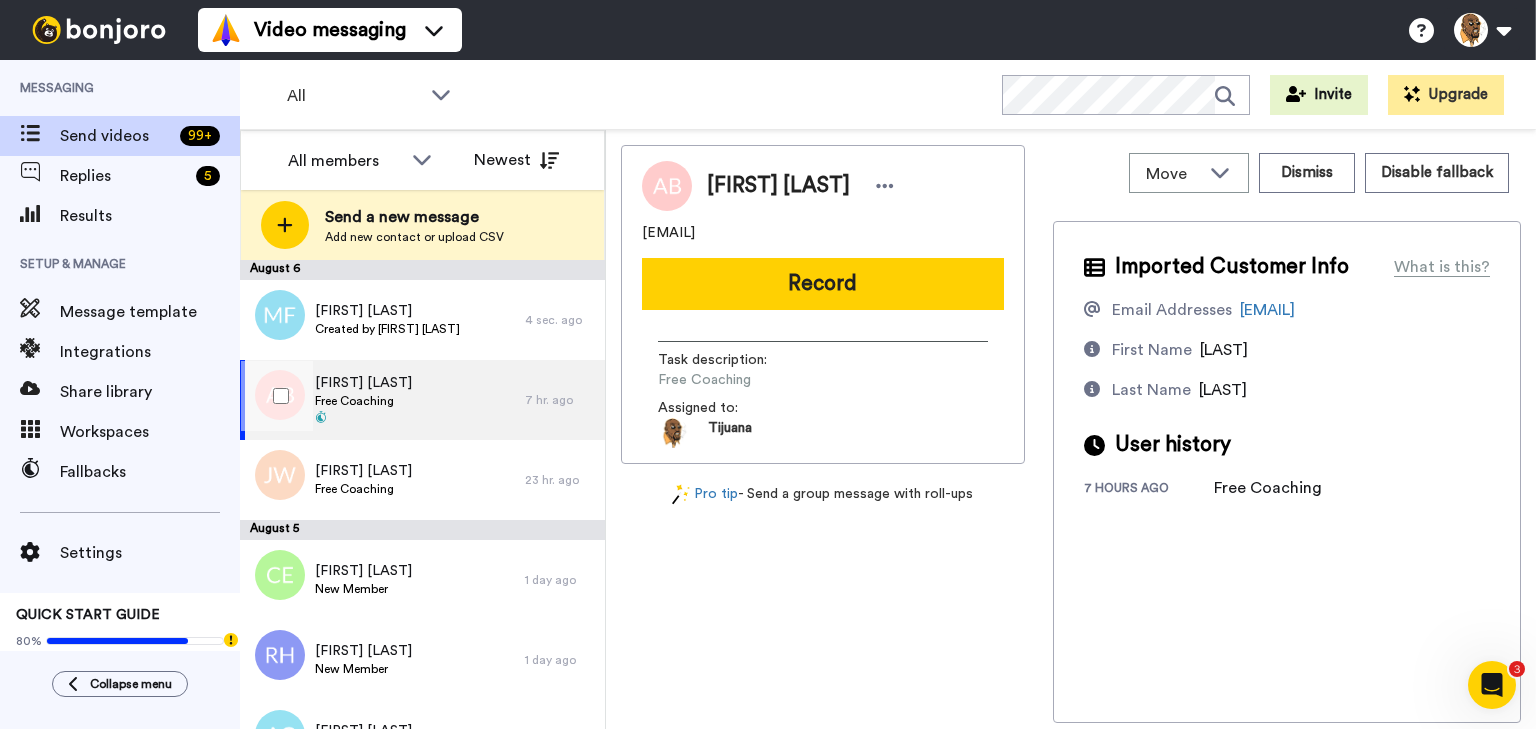 click on "Antwaun Boykin Free Coaching" at bounding box center [382, 400] 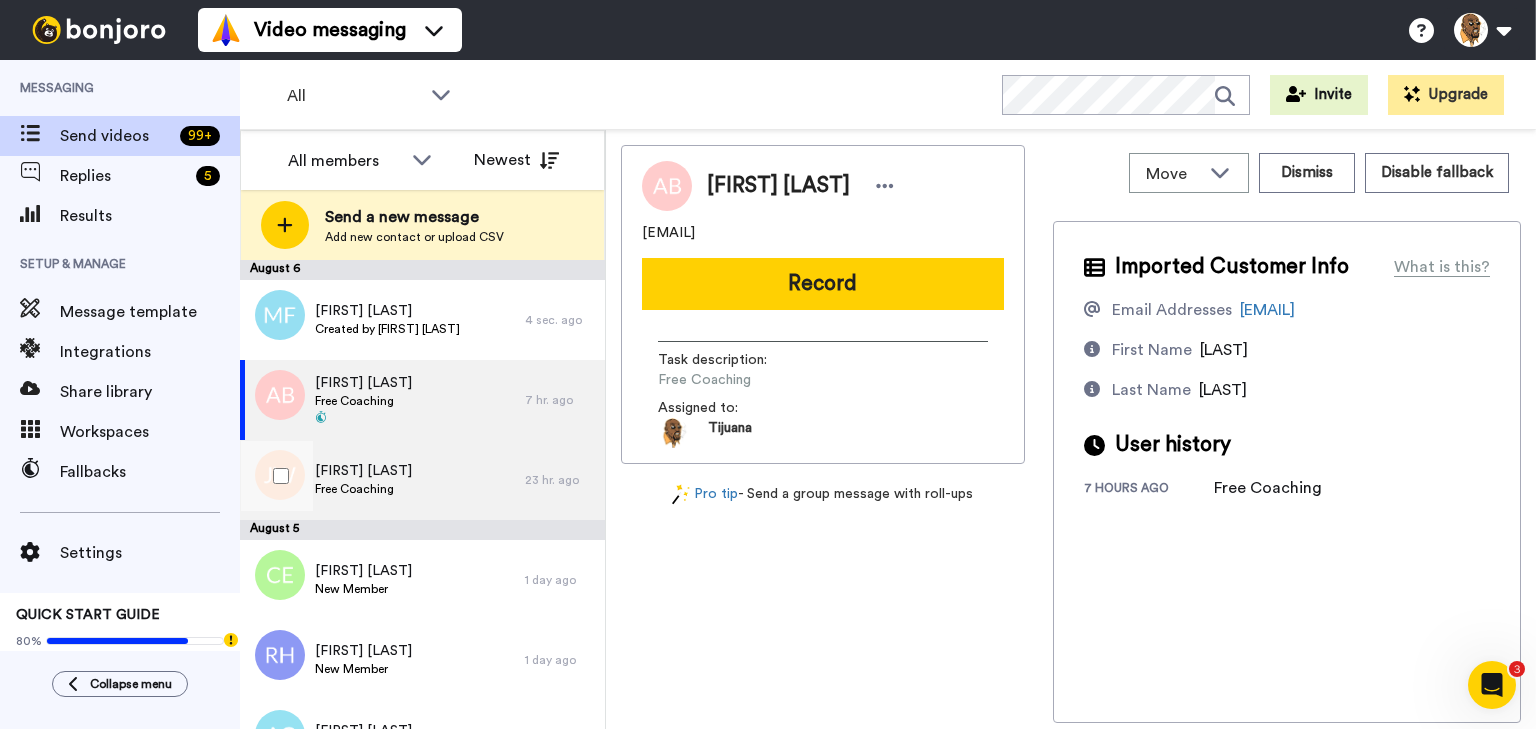 click on "Joel Warsley Free Coaching" at bounding box center (382, 480) 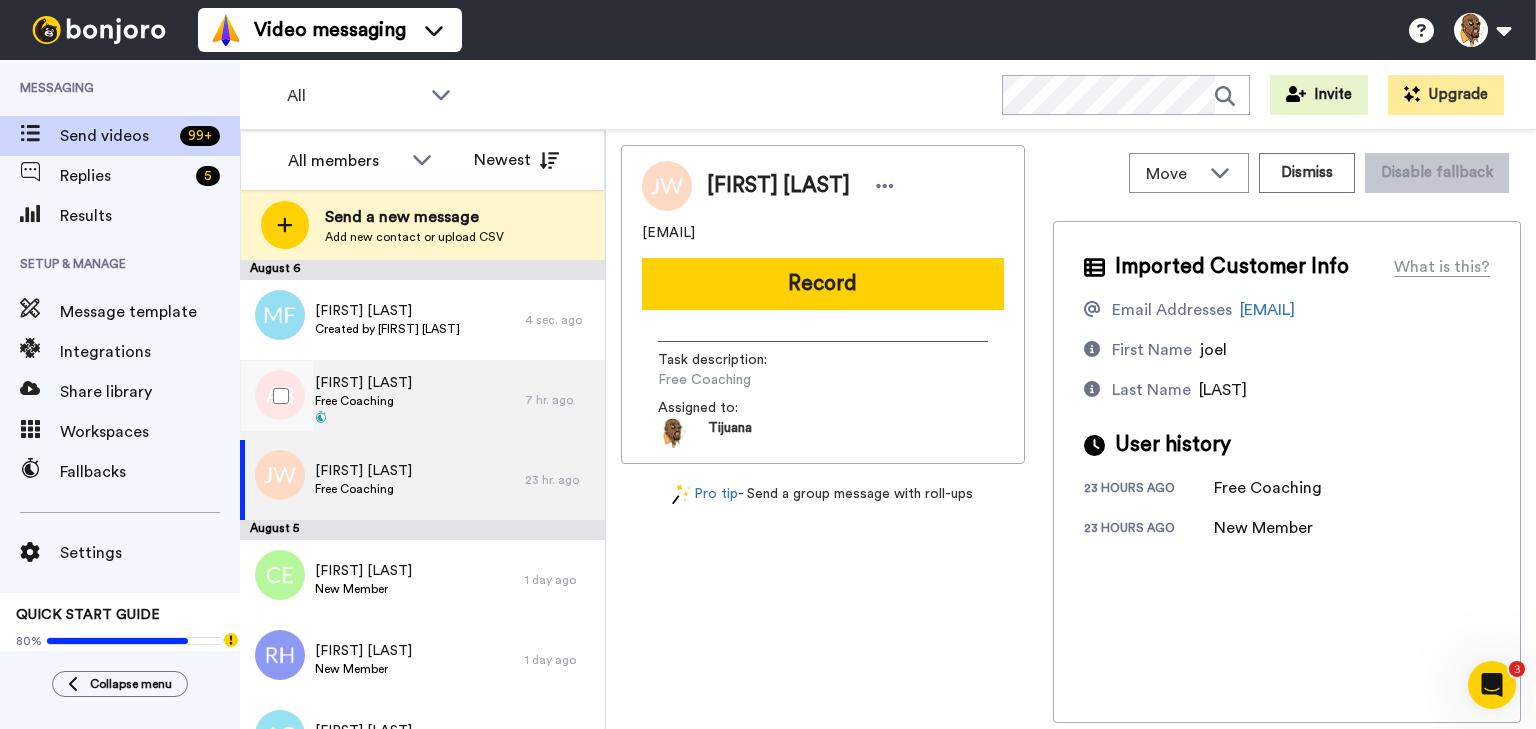 click on "Antwaun Boykin Free Coaching" at bounding box center (382, 400) 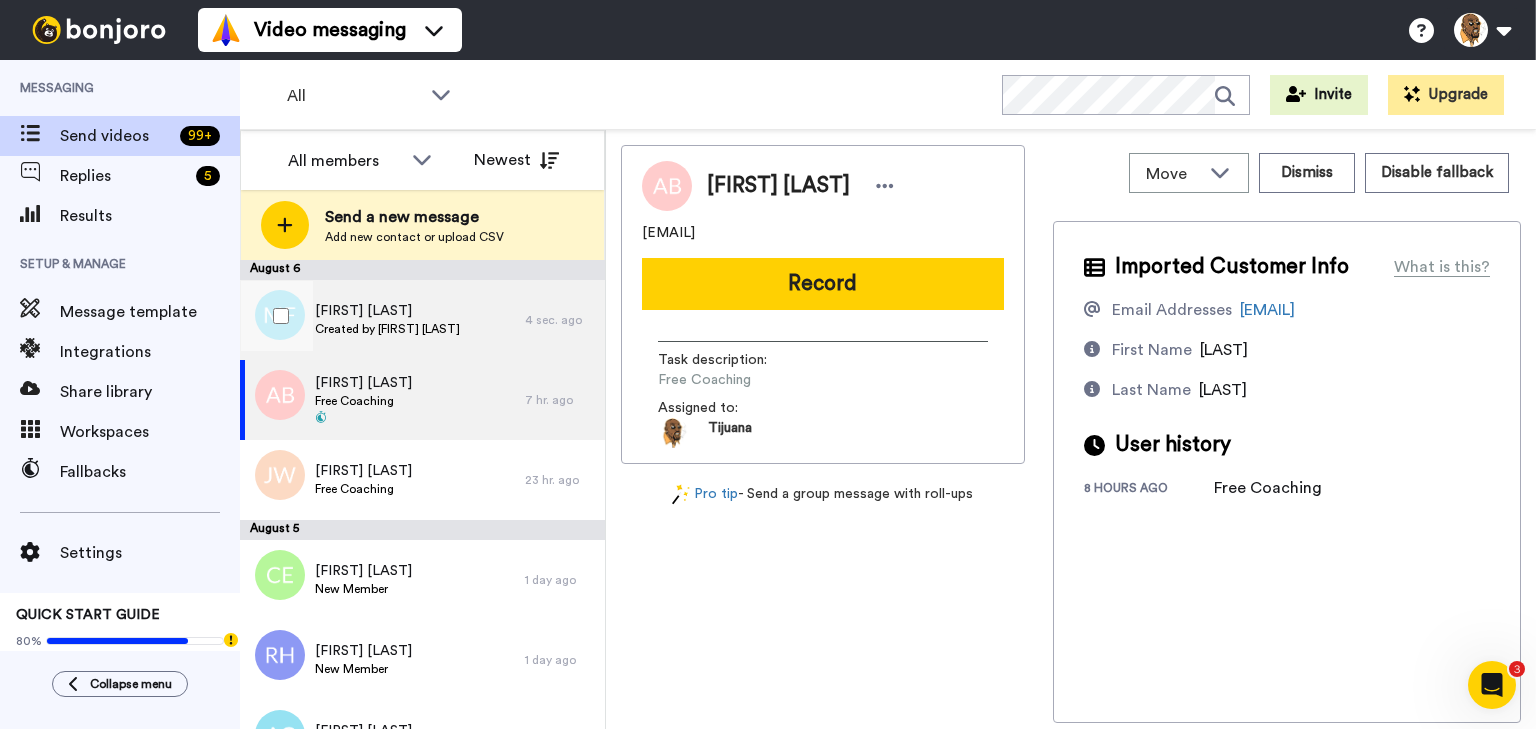 click on "Created by Tijuana Jackson" at bounding box center [387, 329] 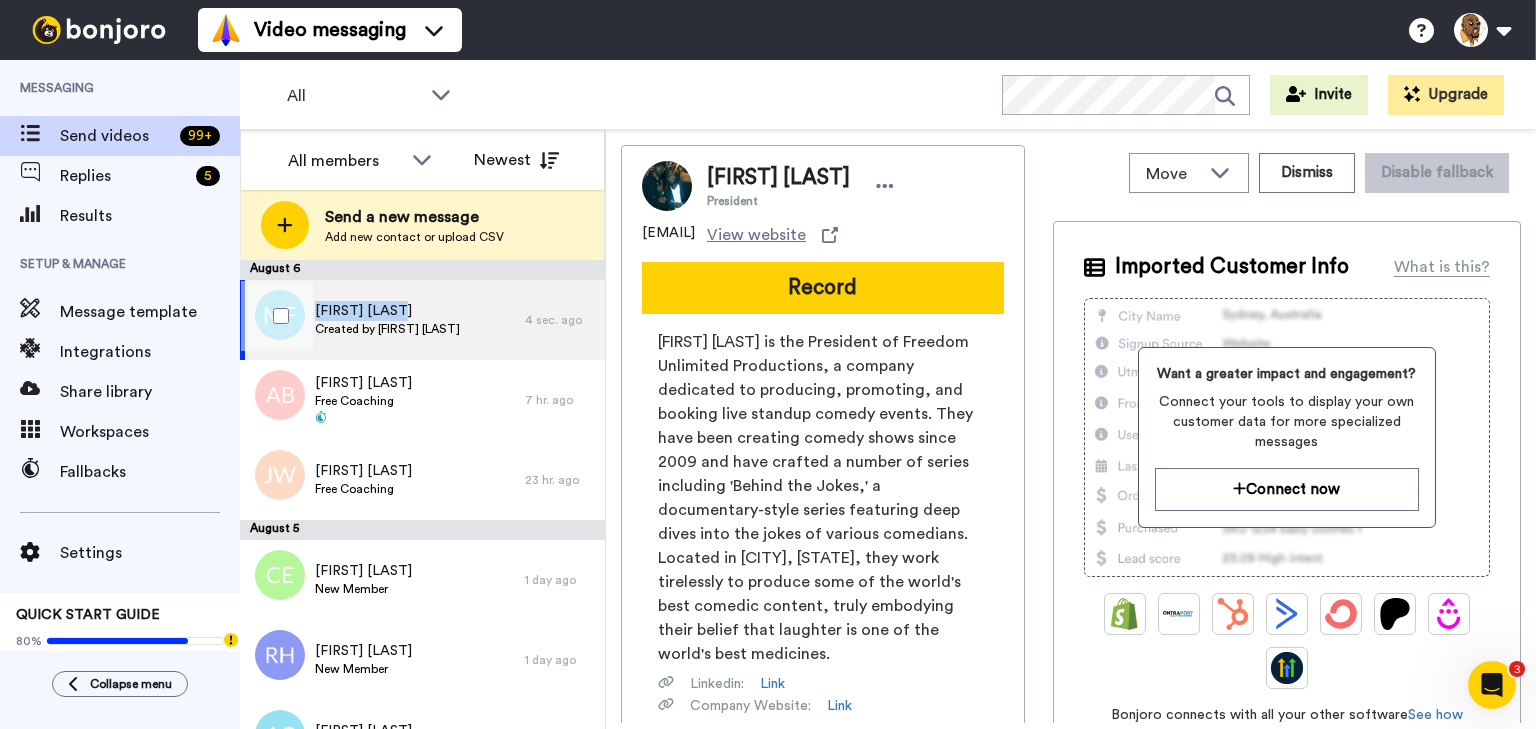 drag, startPoint x: 316, startPoint y: 304, endPoint x: 421, endPoint y: 313, distance: 105.38501 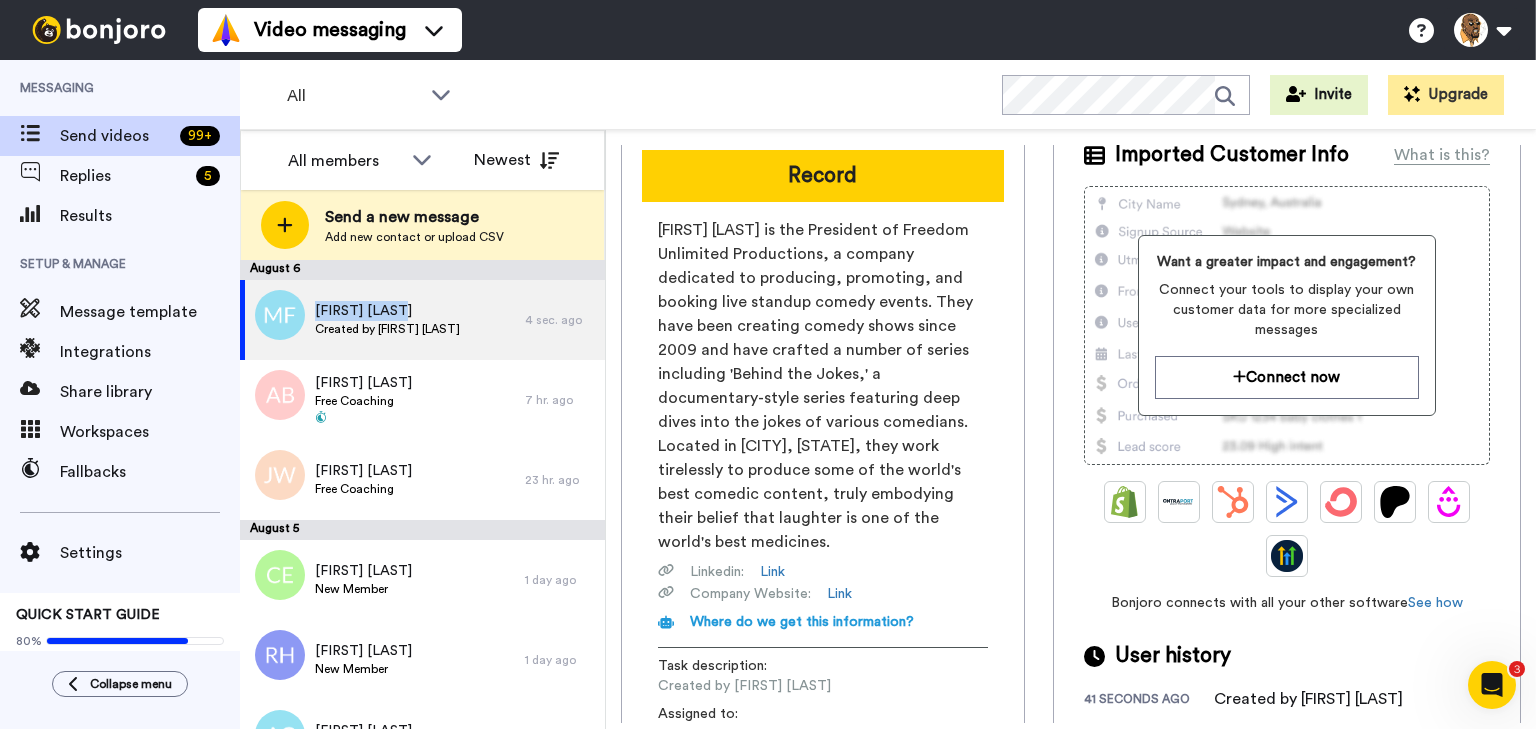 scroll, scrollTop: 160, scrollLeft: 0, axis: vertical 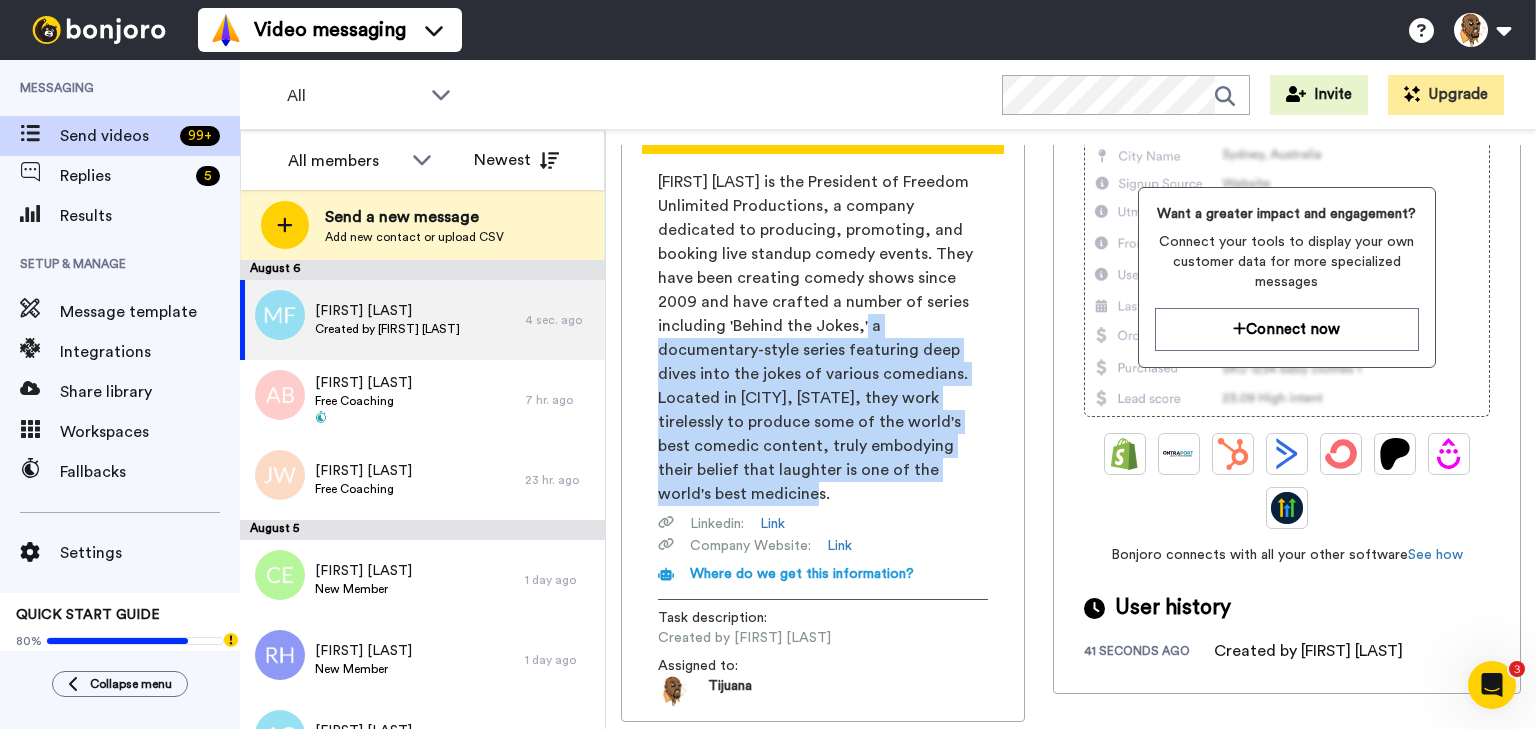 drag, startPoint x: 740, startPoint y: 326, endPoint x: 881, endPoint y: 472, distance: 202.97044 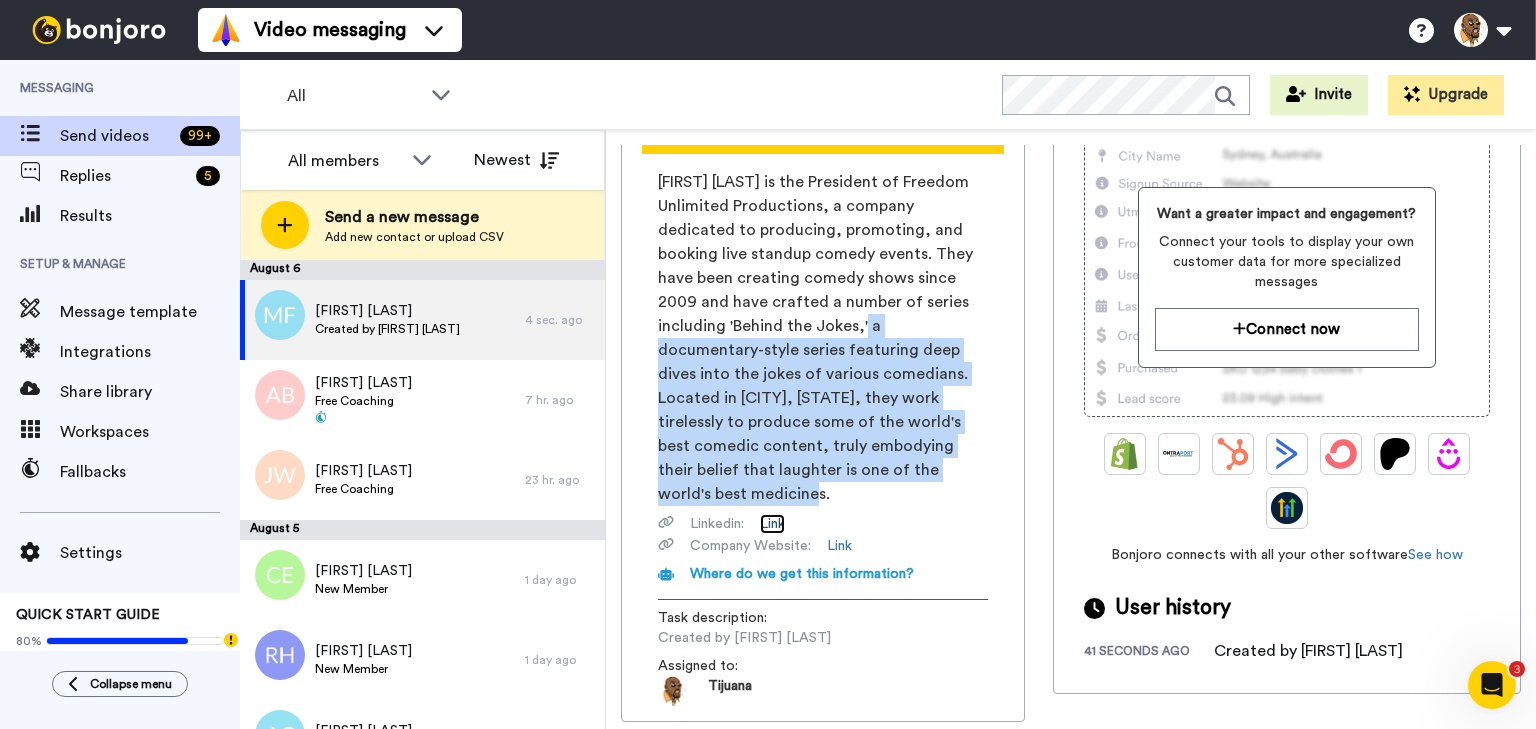 click on "Link" at bounding box center [772, 524] 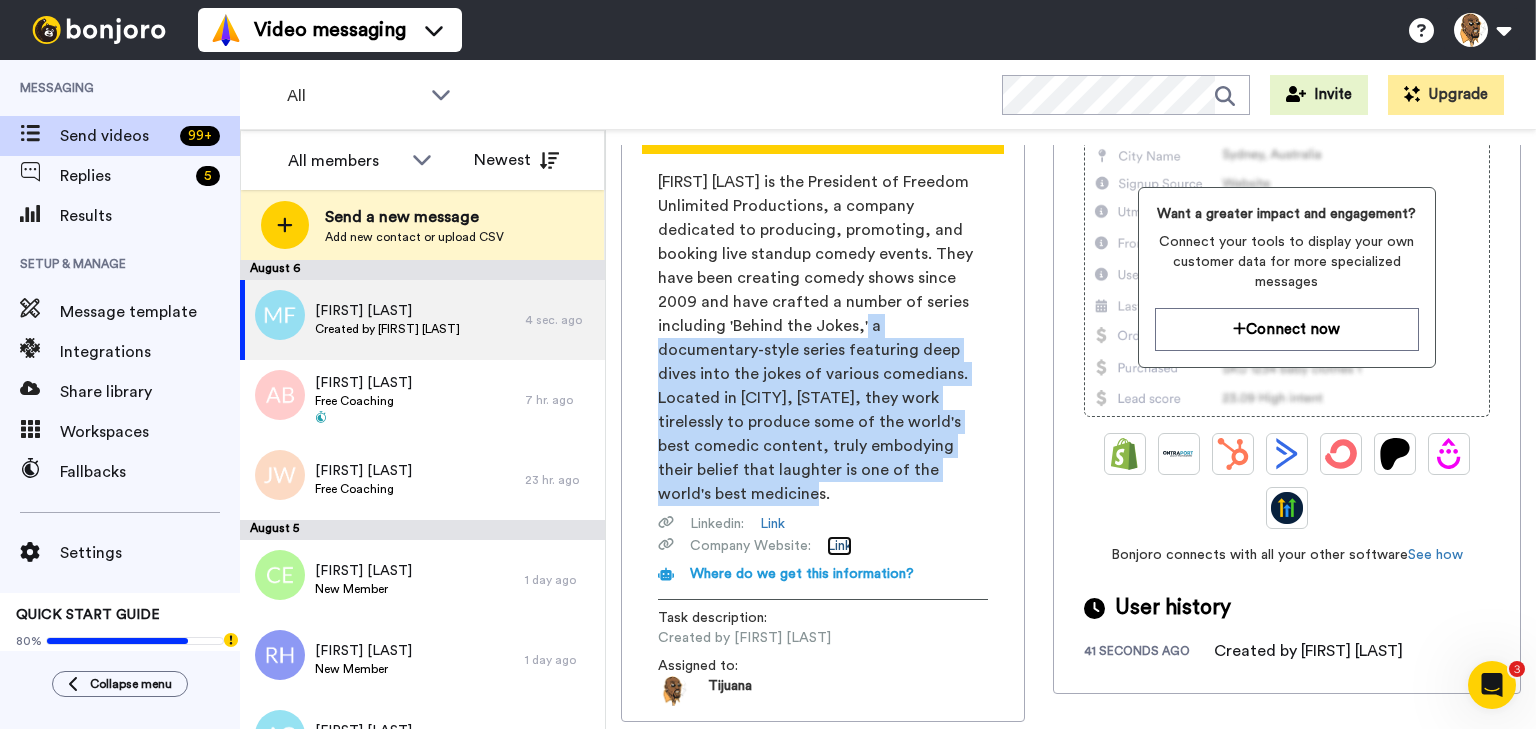 click on "Link" at bounding box center (839, 546) 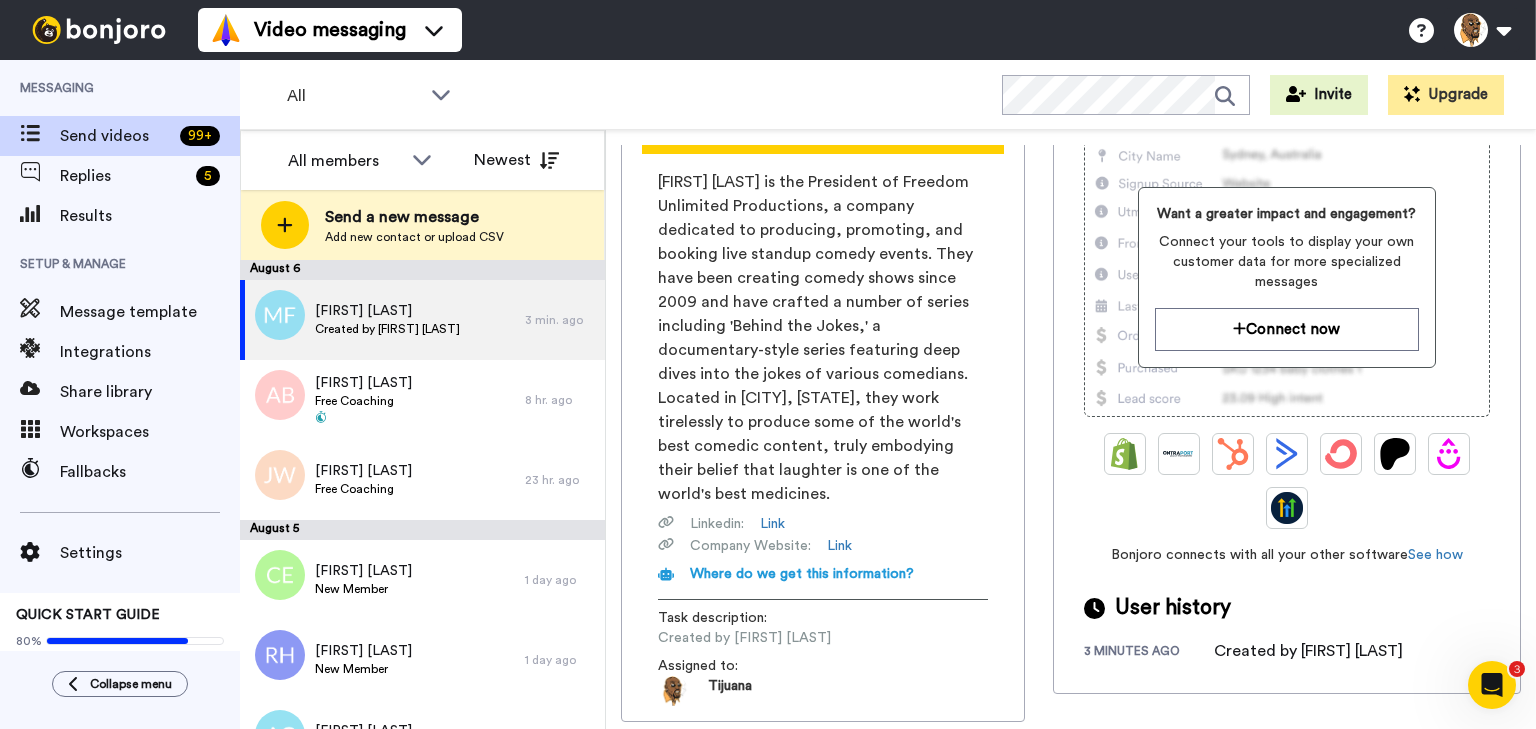 click on "All WORKSPACES View all All Default PATREON LAUNCH + Add a new workspace
Invite Upgrade" at bounding box center [888, 95] 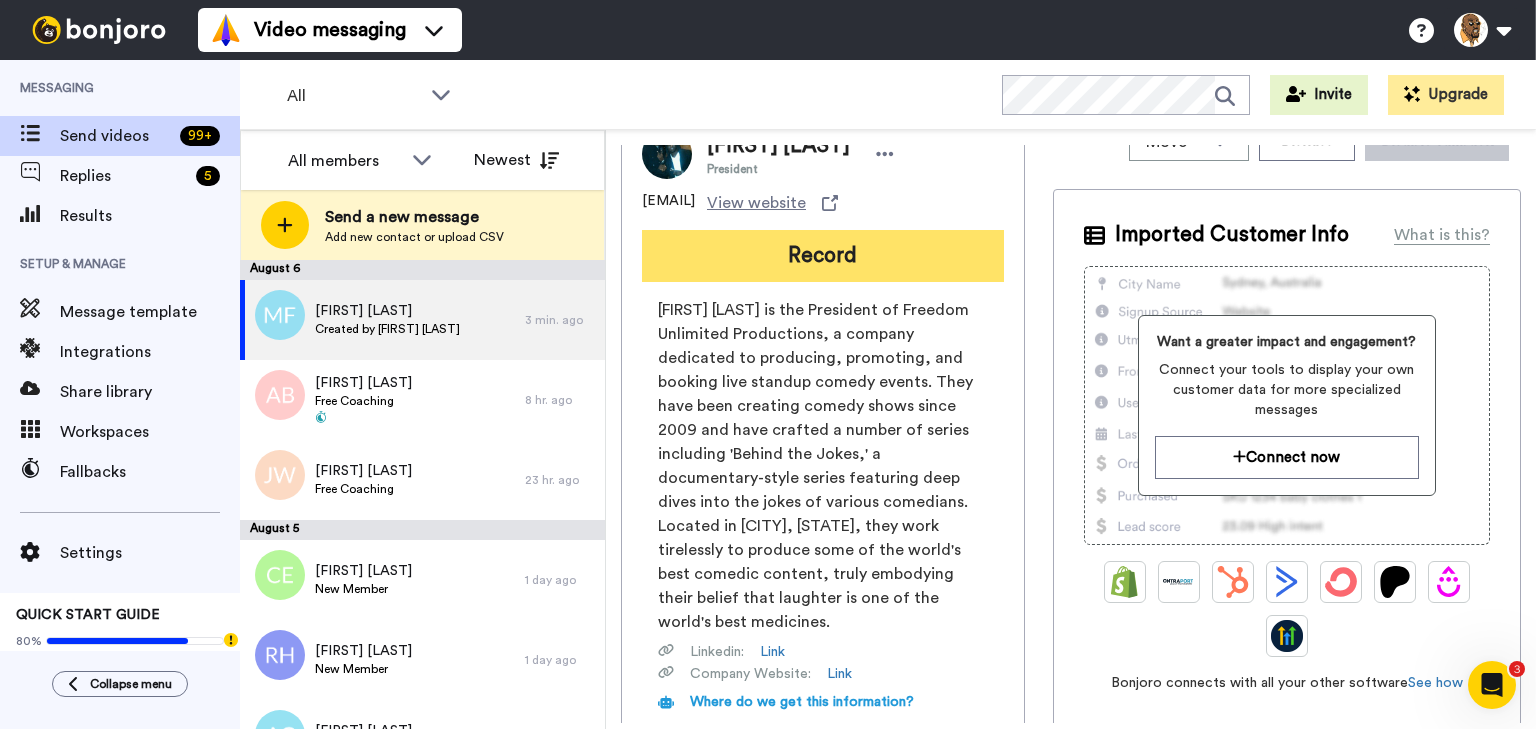 scroll, scrollTop: 0, scrollLeft: 0, axis: both 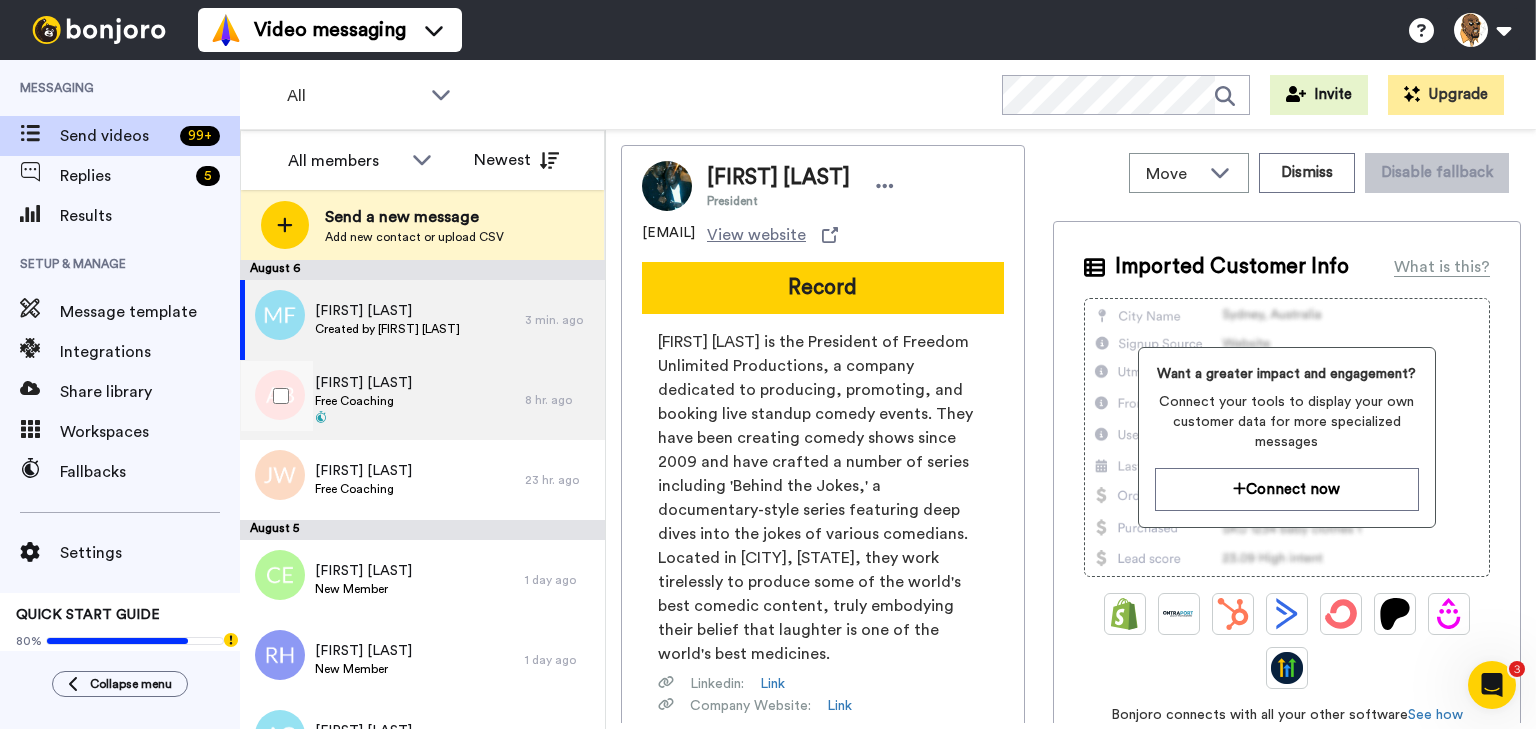 click on "Antwaun Boykin Free Coaching" at bounding box center [382, 400] 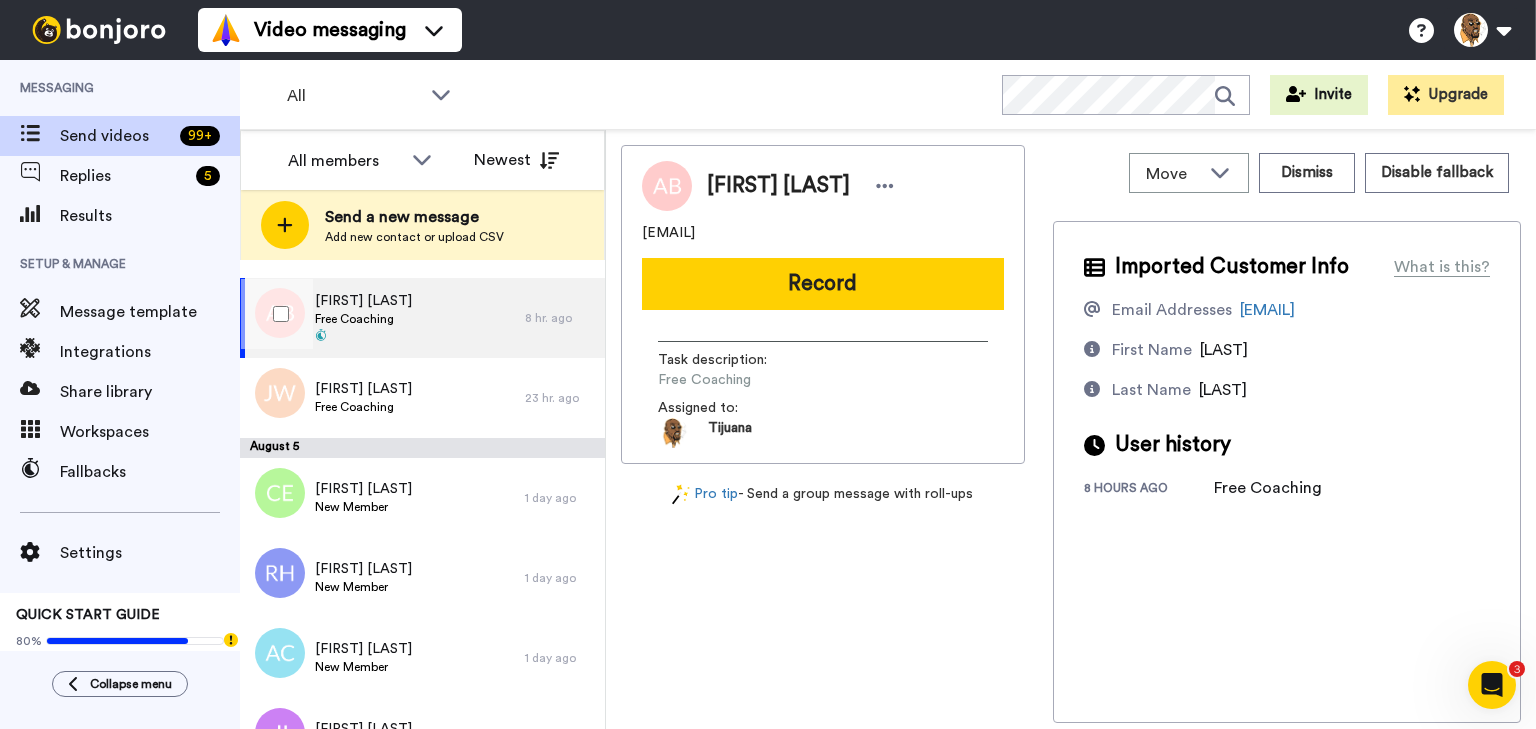 scroll, scrollTop: 160, scrollLeft: 0, axis: vertical 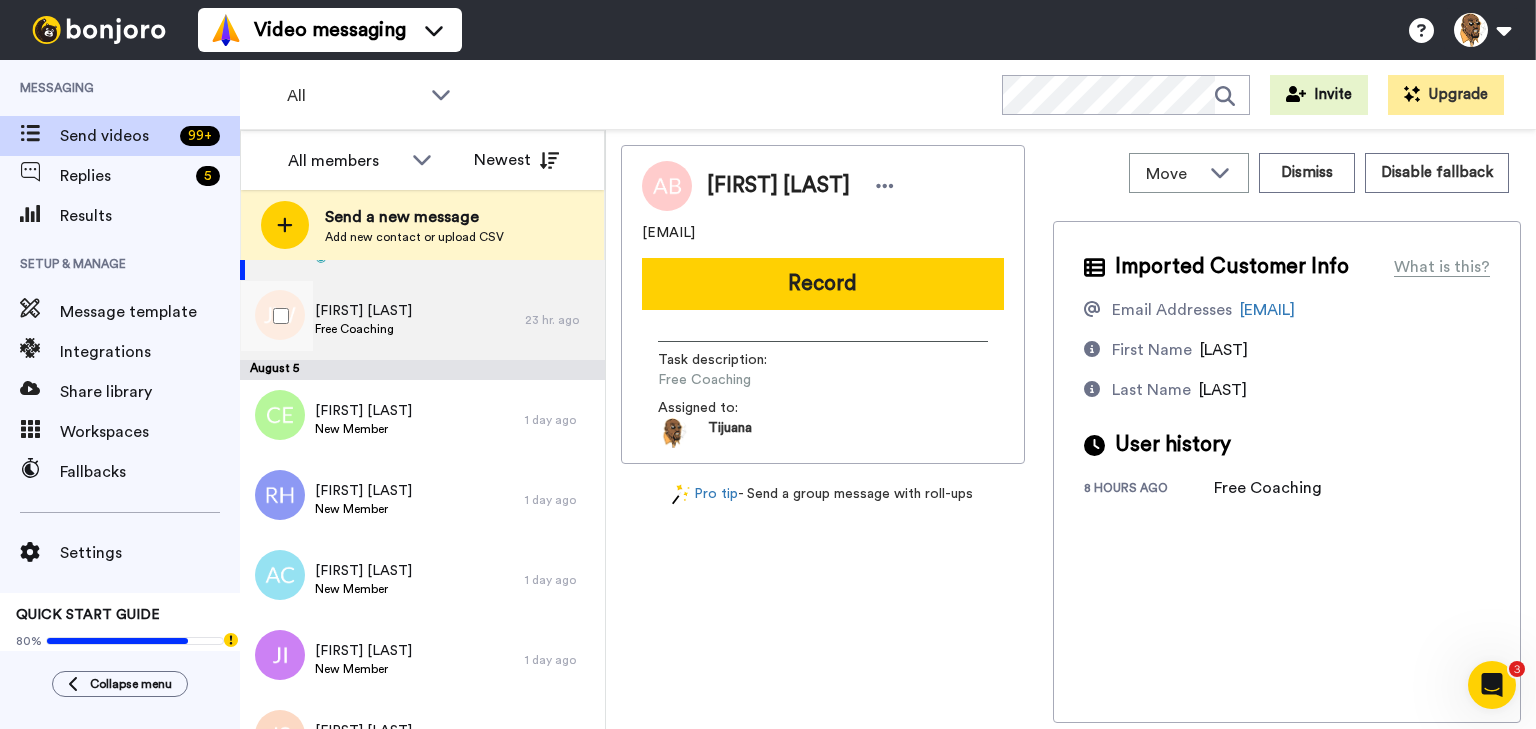 click on "Joel Warsley Free Coaching" at bounding box center (382, 320) 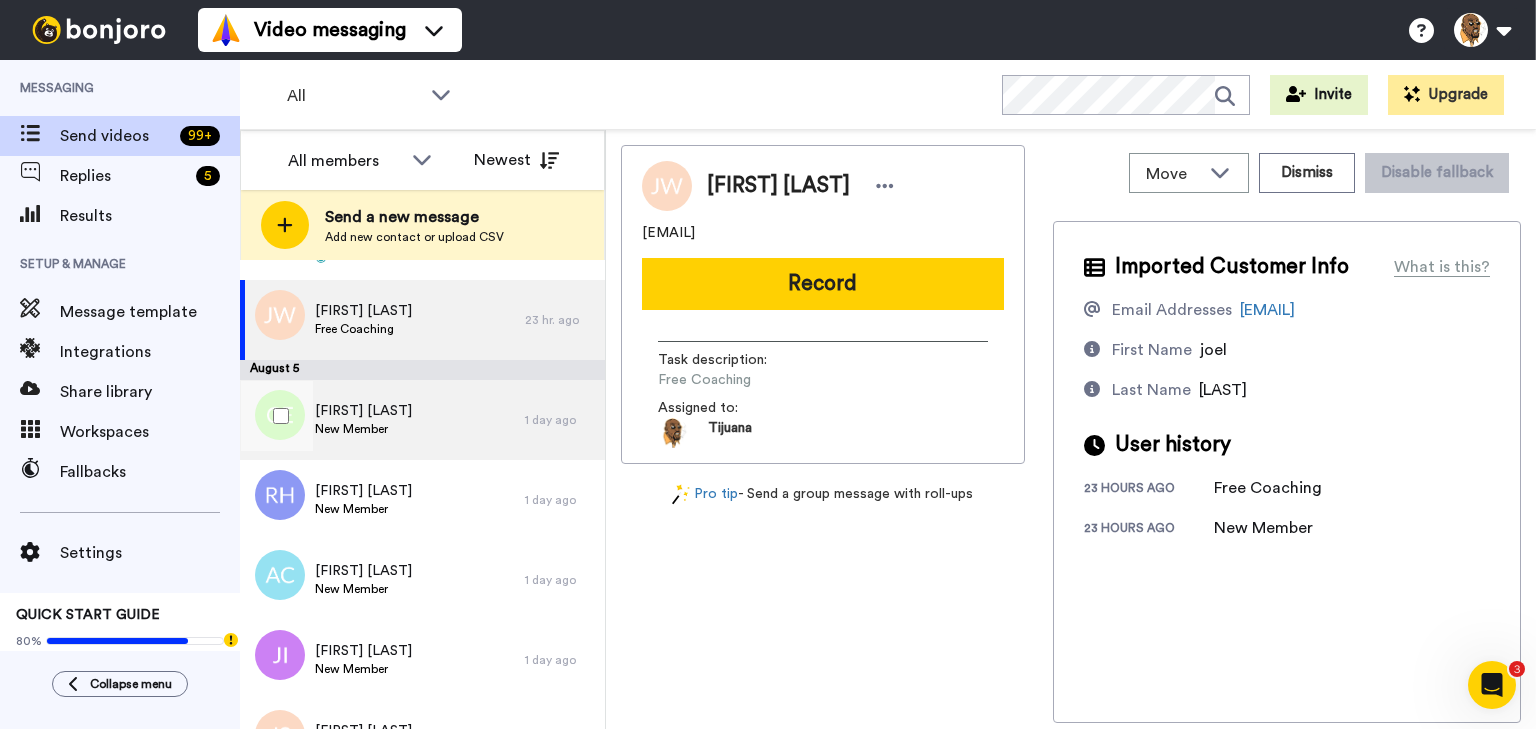 click on "Cordell Eddings New Member" at bounding box center [382, 420] 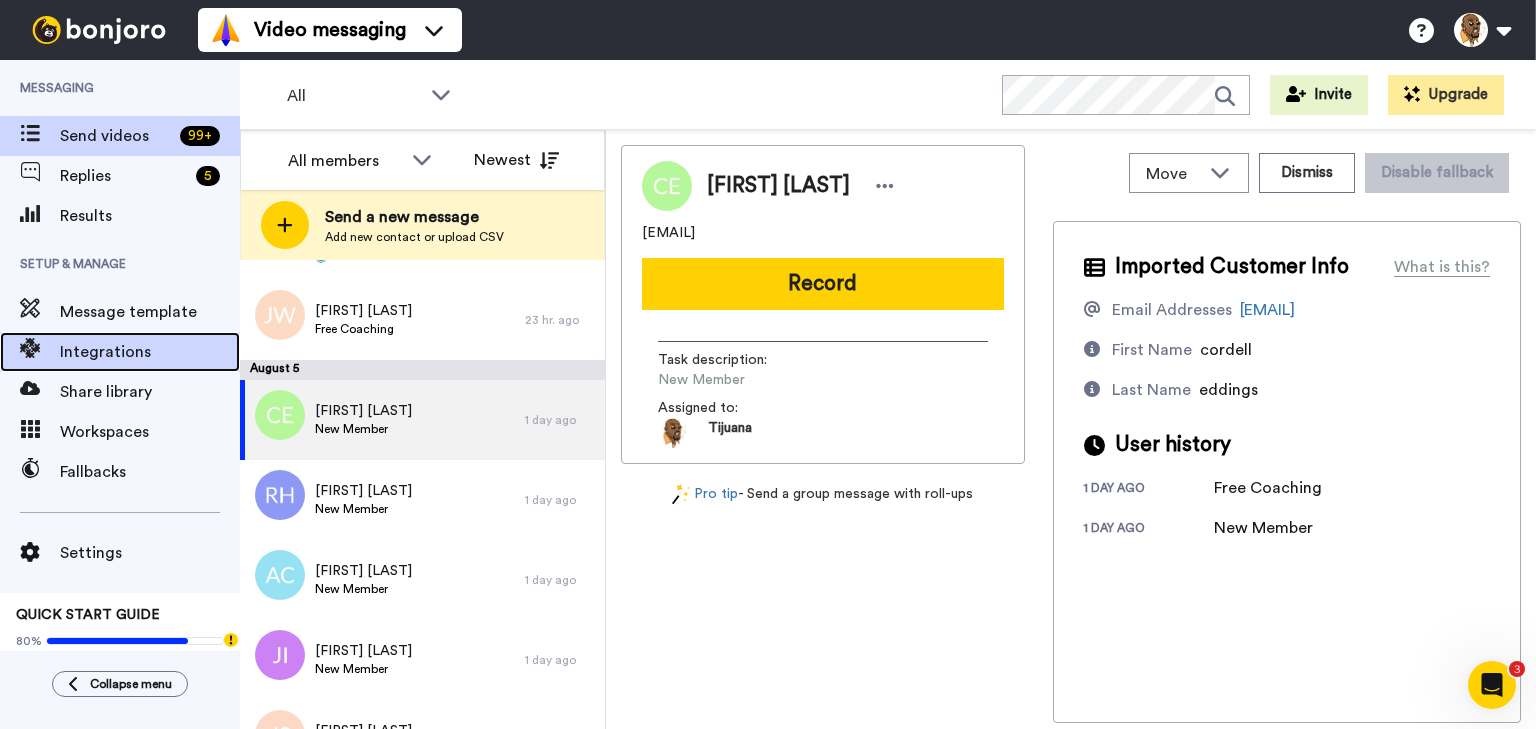 click on "Integrations" at bounding box center [150, 352] 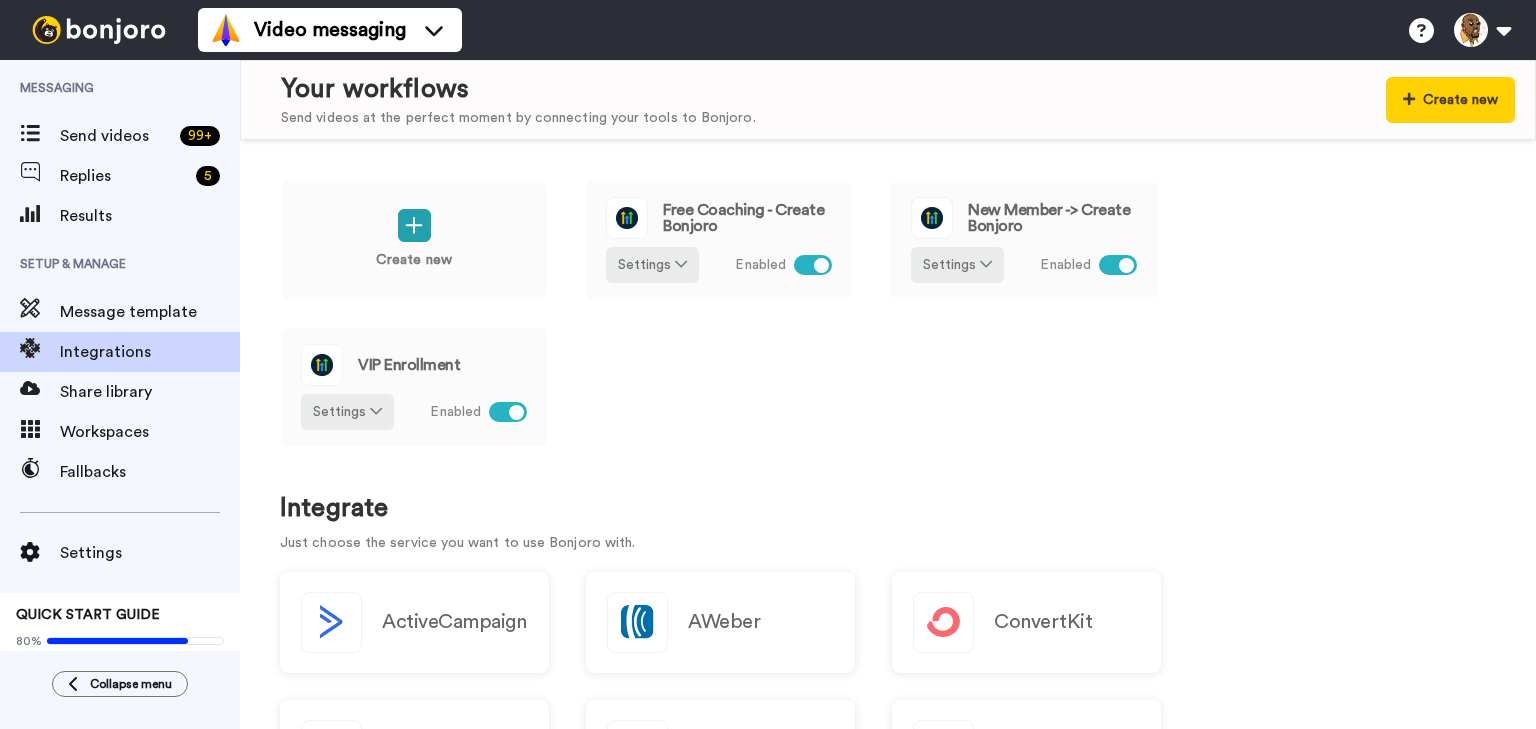 scroll, scrollTop: 0, scrollLeft: 0, axis: both 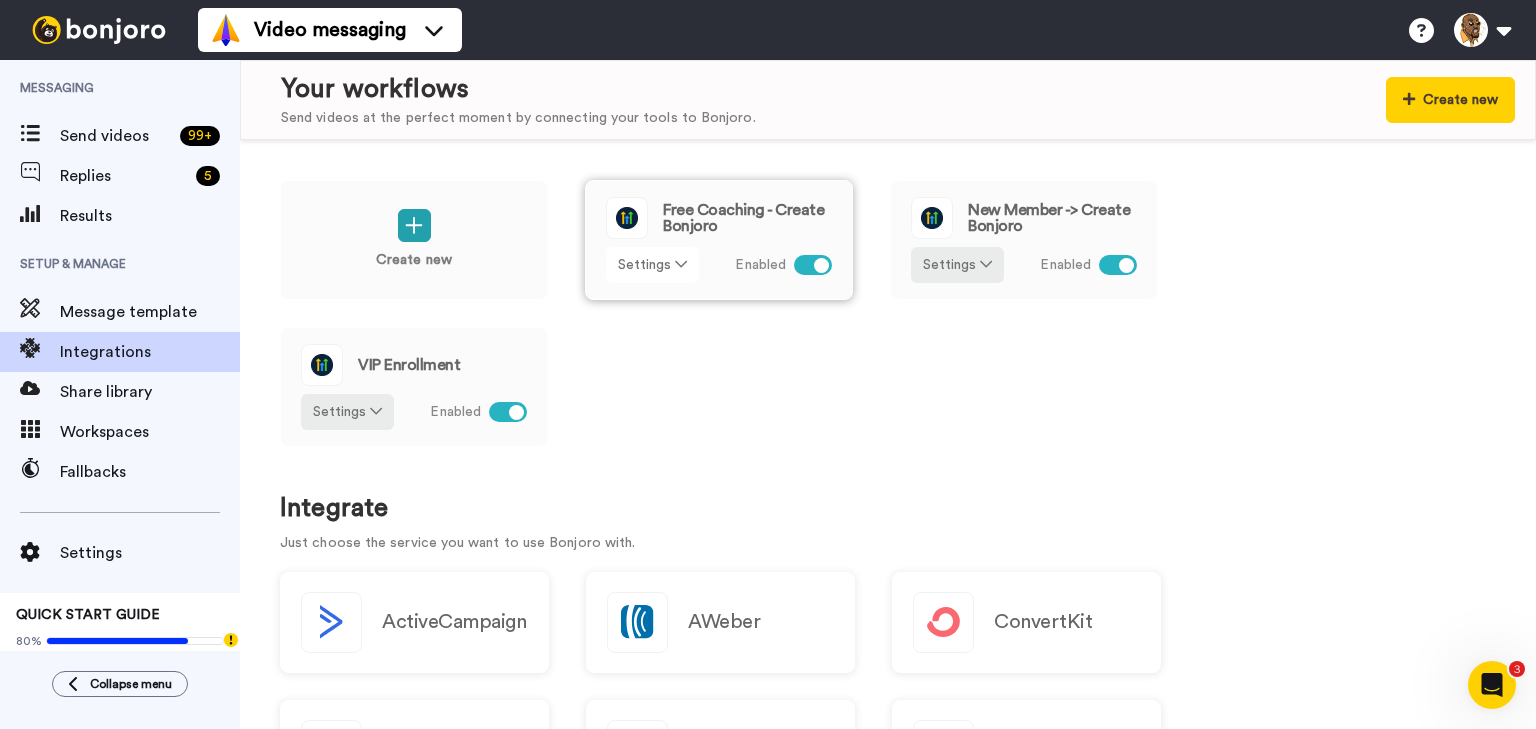 click on "Settings" at bounding box center [652, 265] 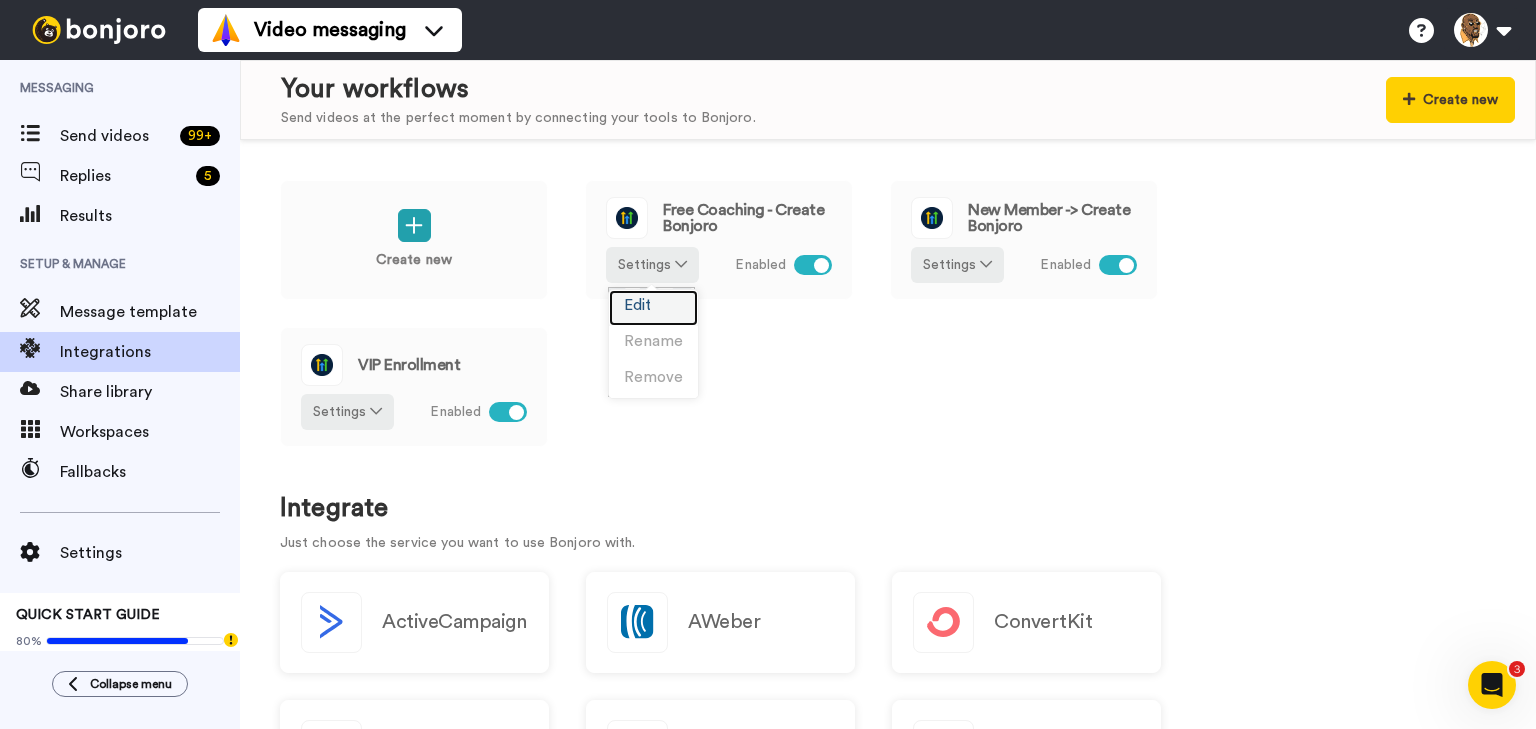 click on "Edit" at bounding box center (637, 305) 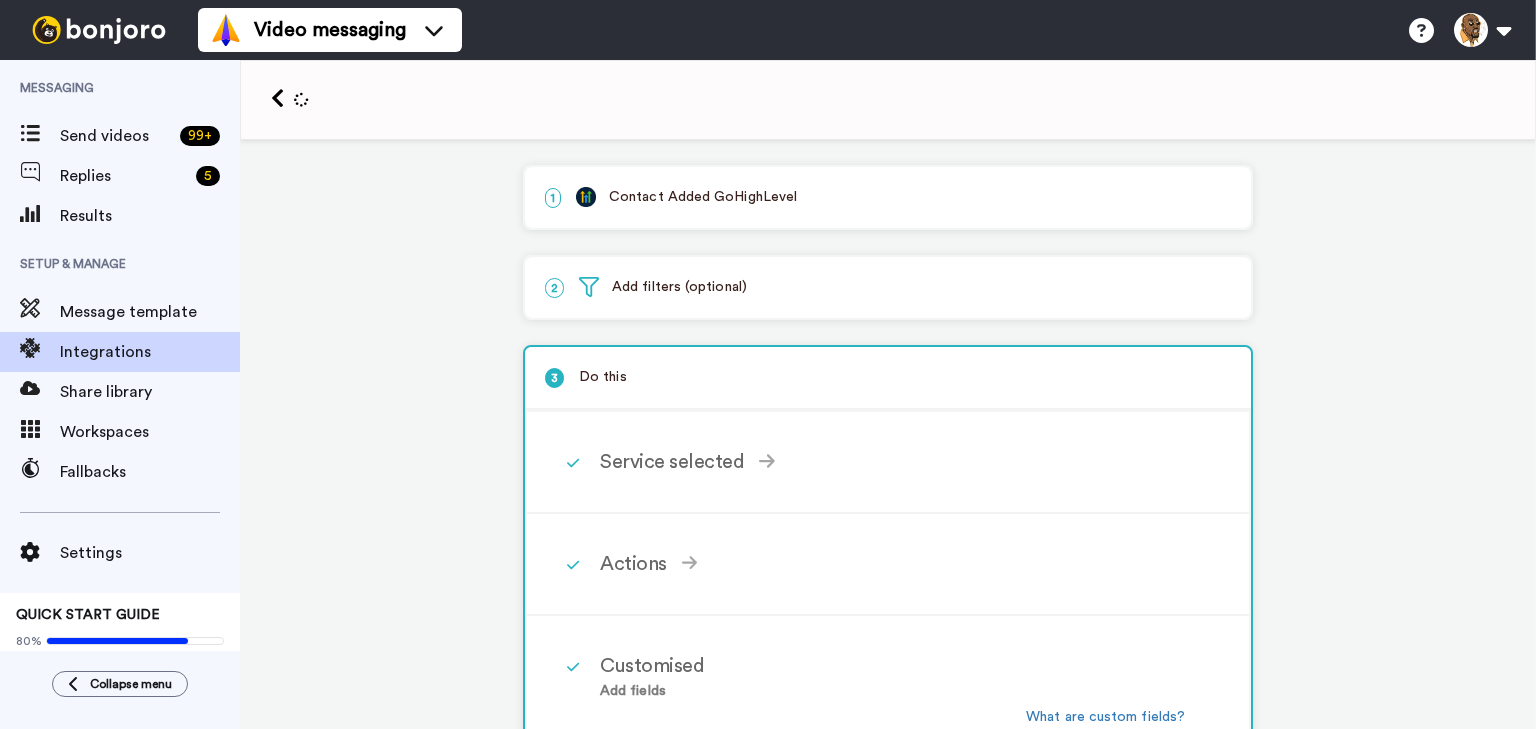 scroll, scrollTop: 0, scrollLeft: 0, axis: both 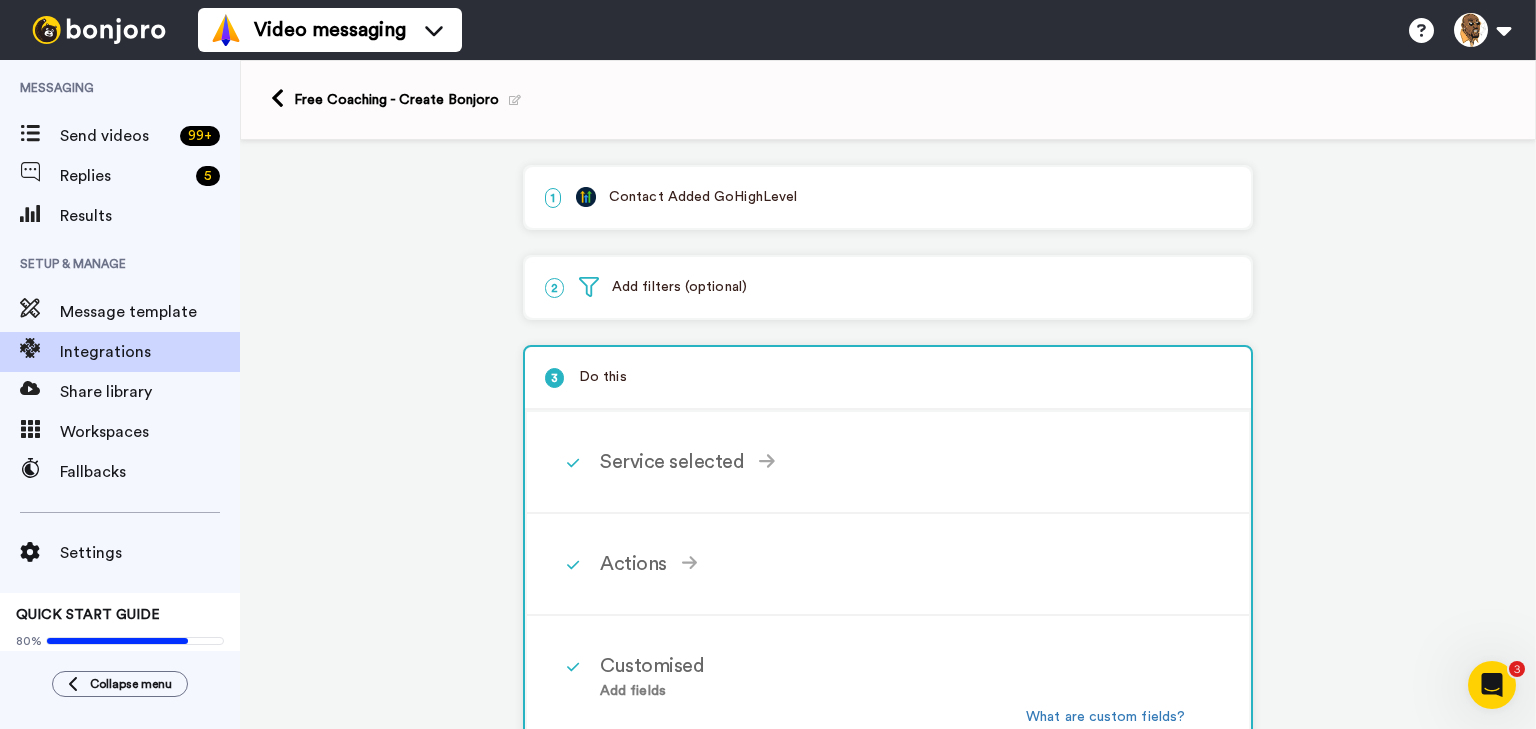 click on "Free Coaching - Create Bonjoro" at bounding box center [396, 100] 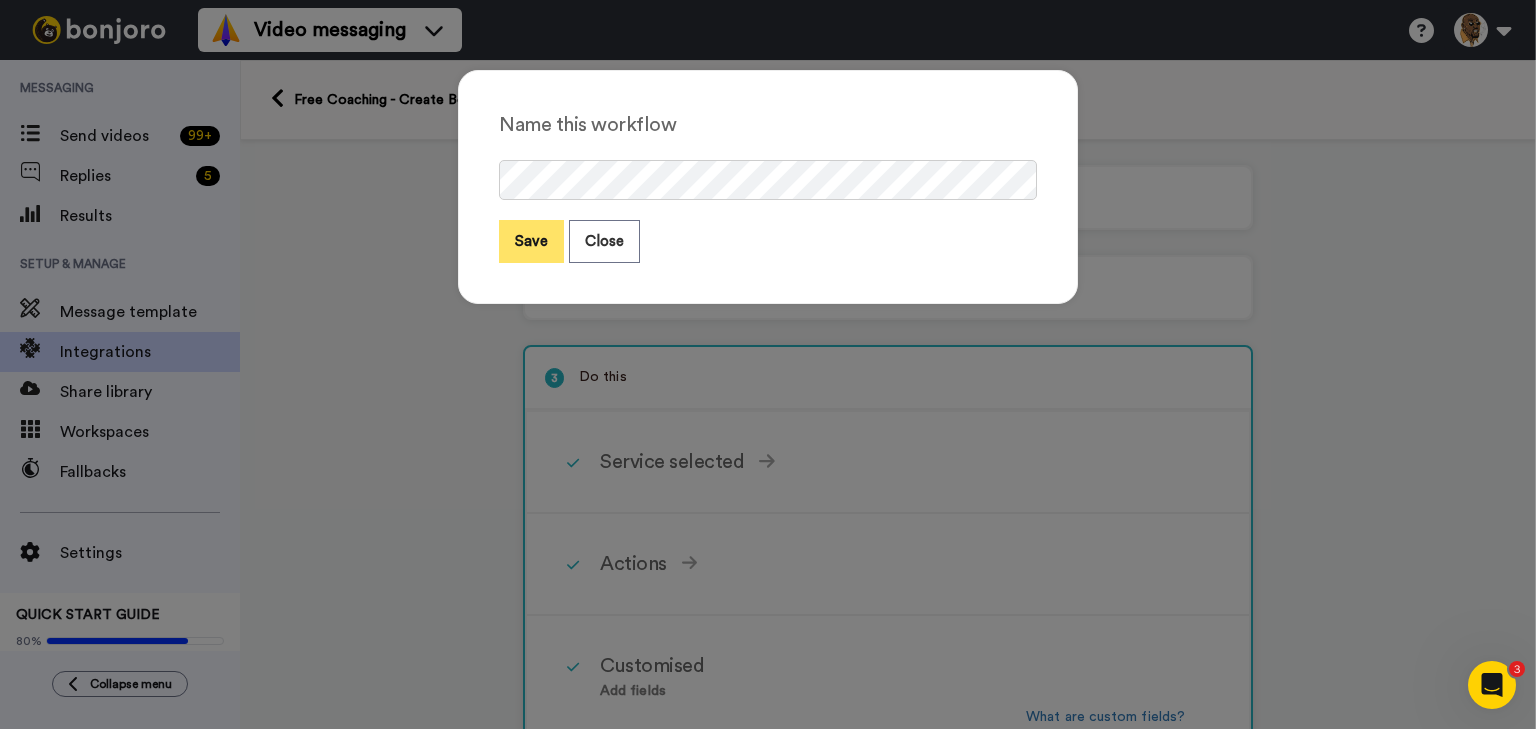 click on "Save" at bounding box center (531, 241) 